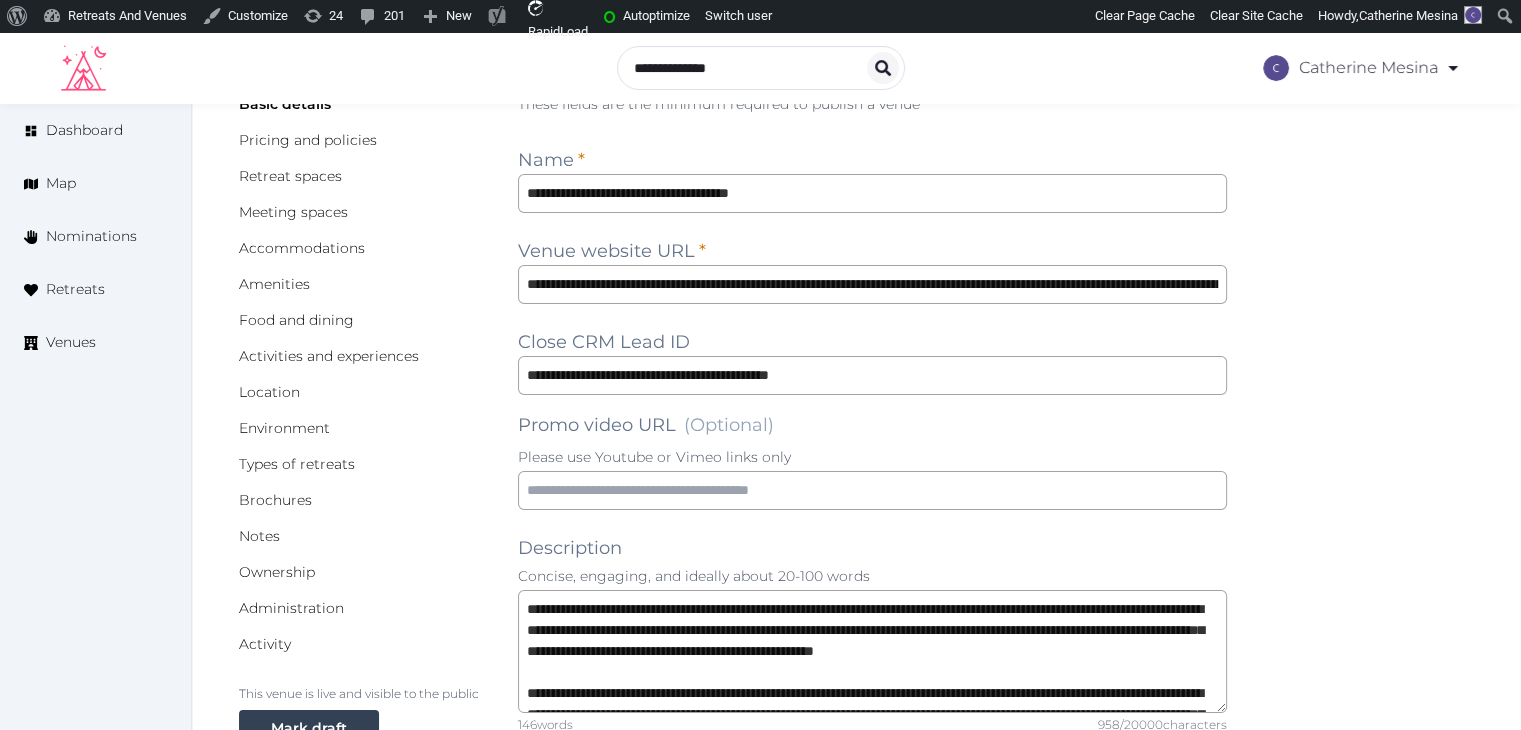 scroll, scrollTop: 300, scrollLeft: 0, axis: vertical 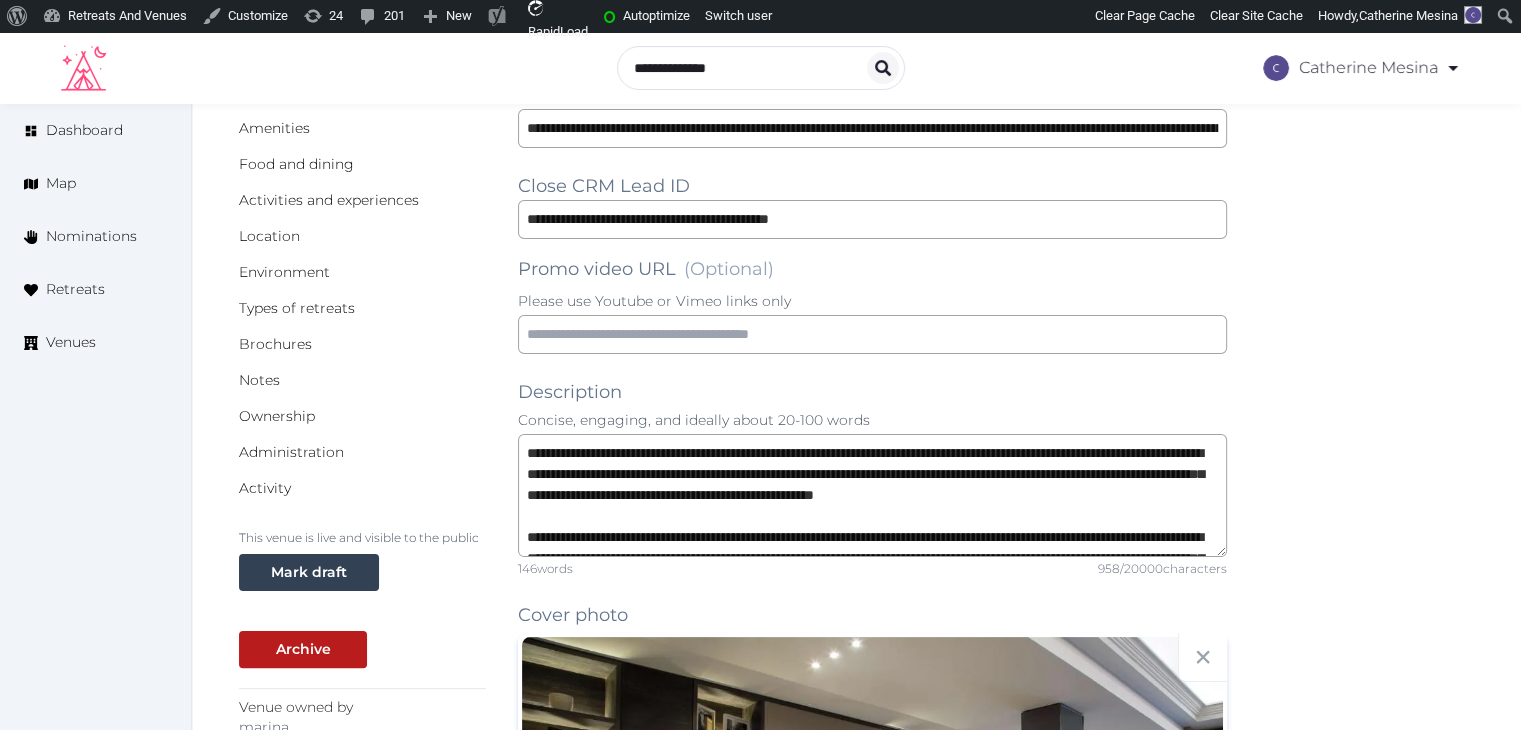 click on "**********" at bounding box center [856, 1414] 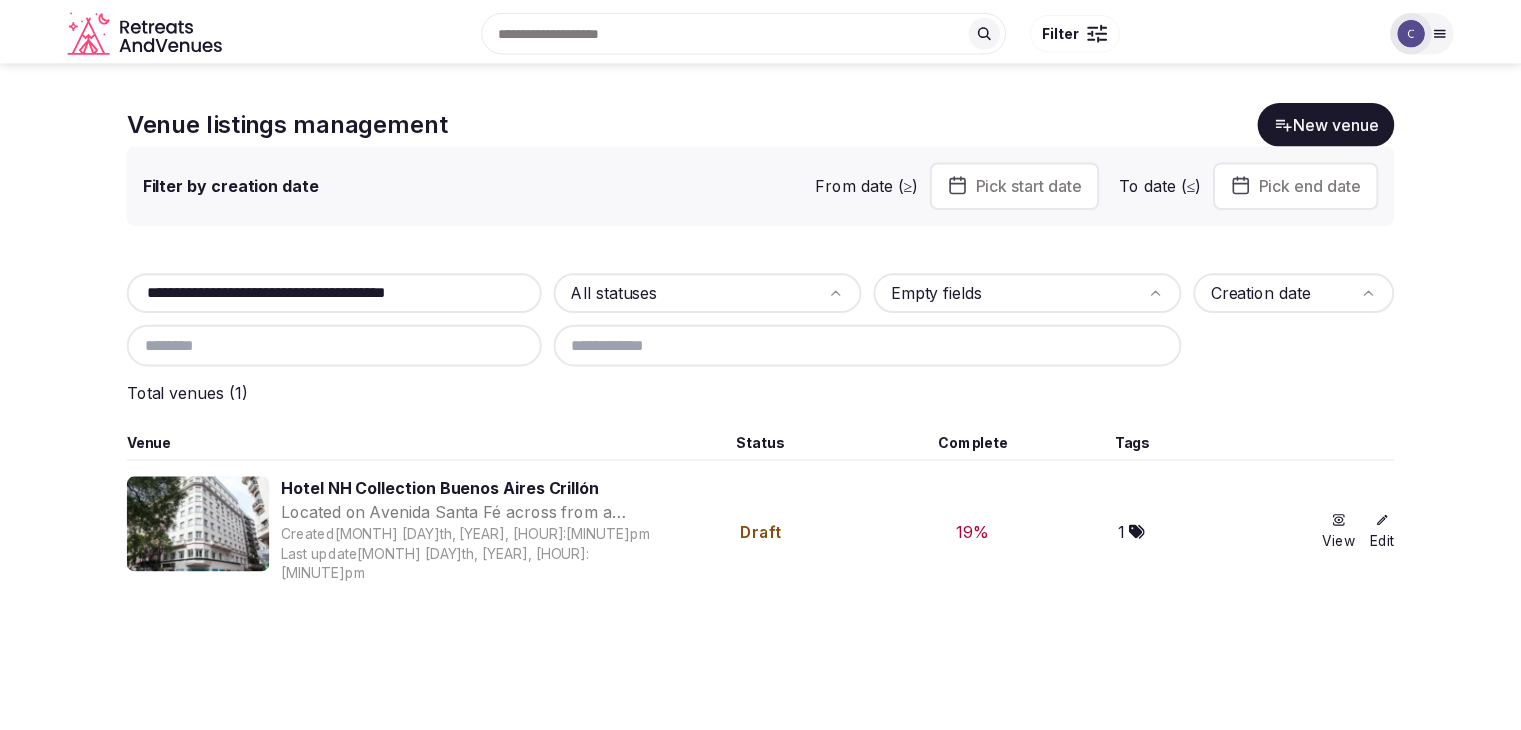 scroll, scrollTop: 0, scrollLeft: 0, axis: both 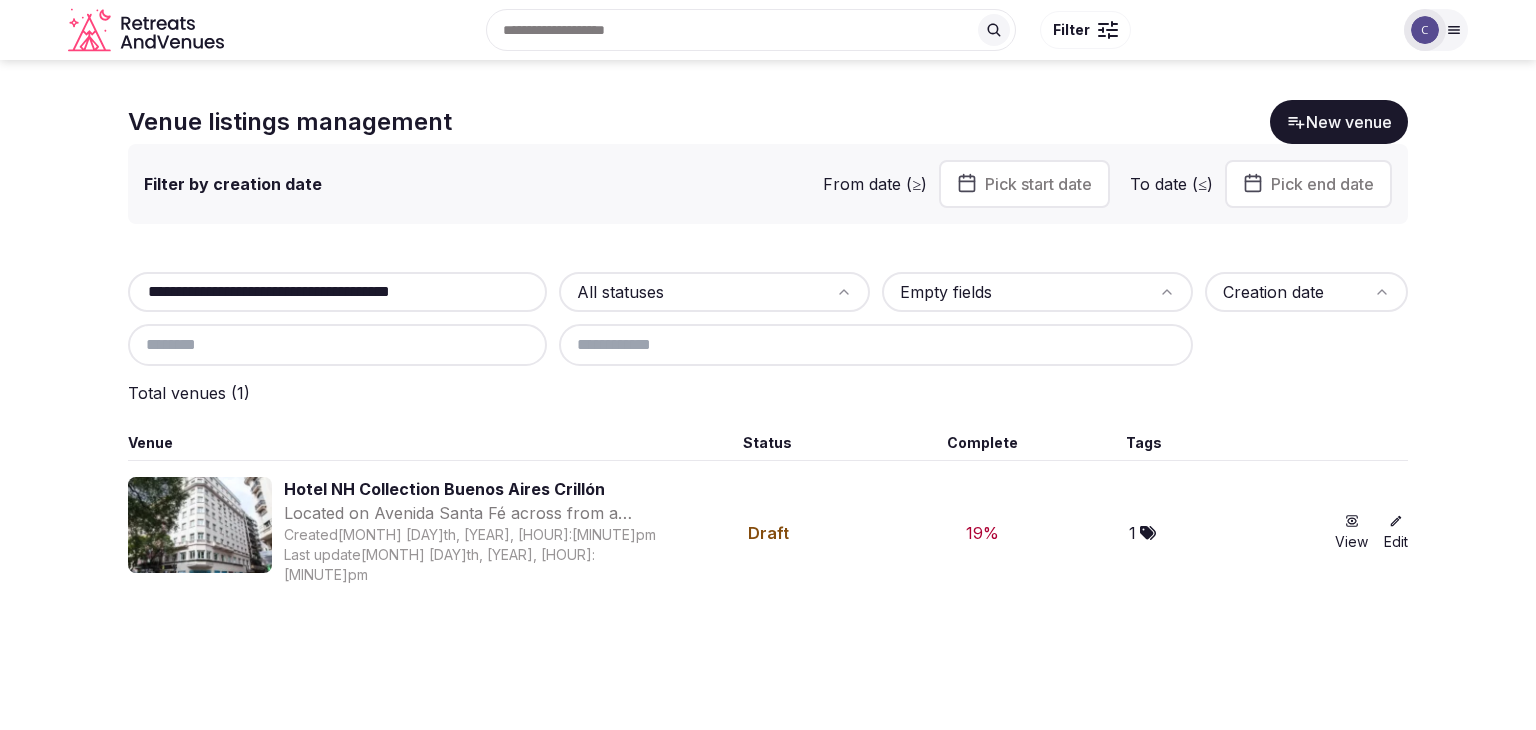 click on "**********" at bounding box center (337, 292) 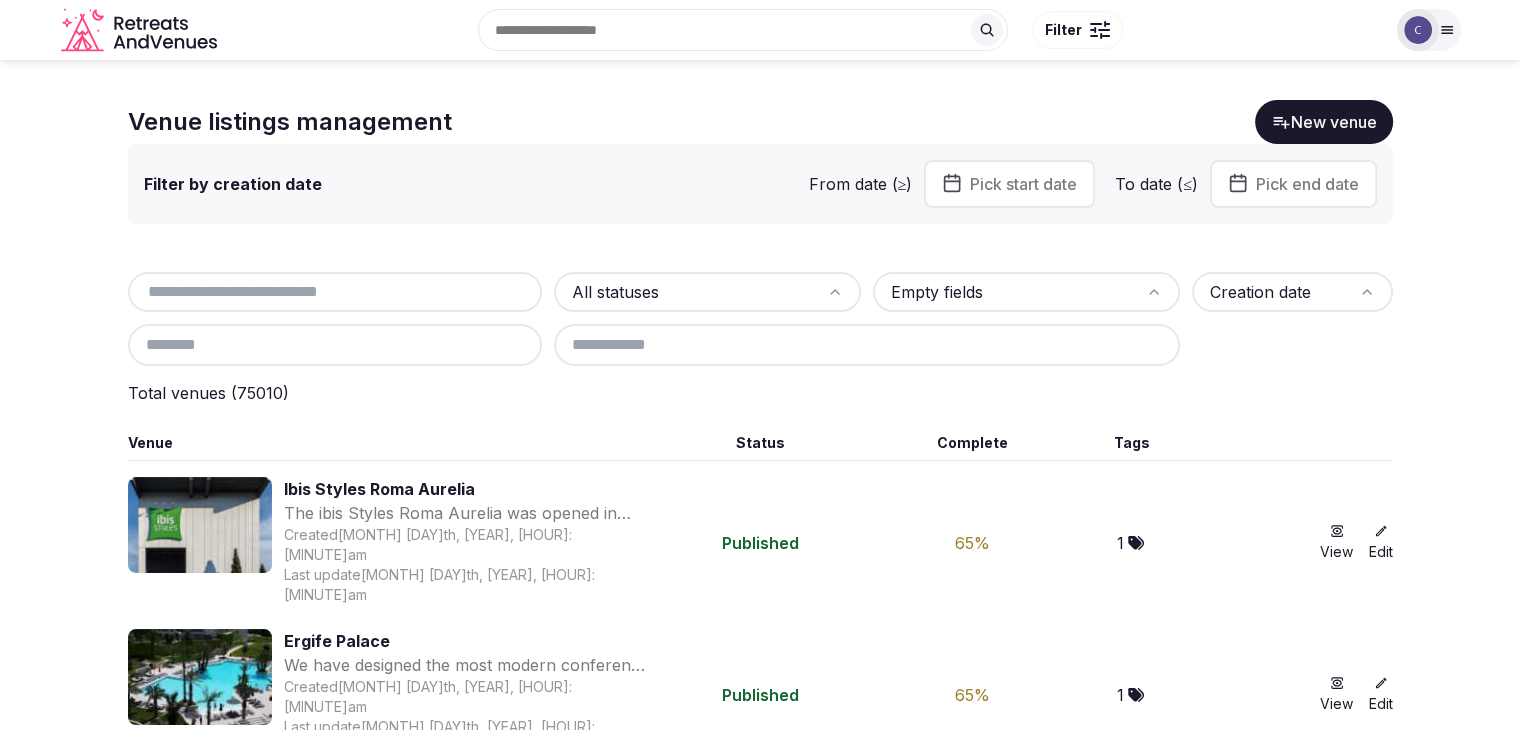 type 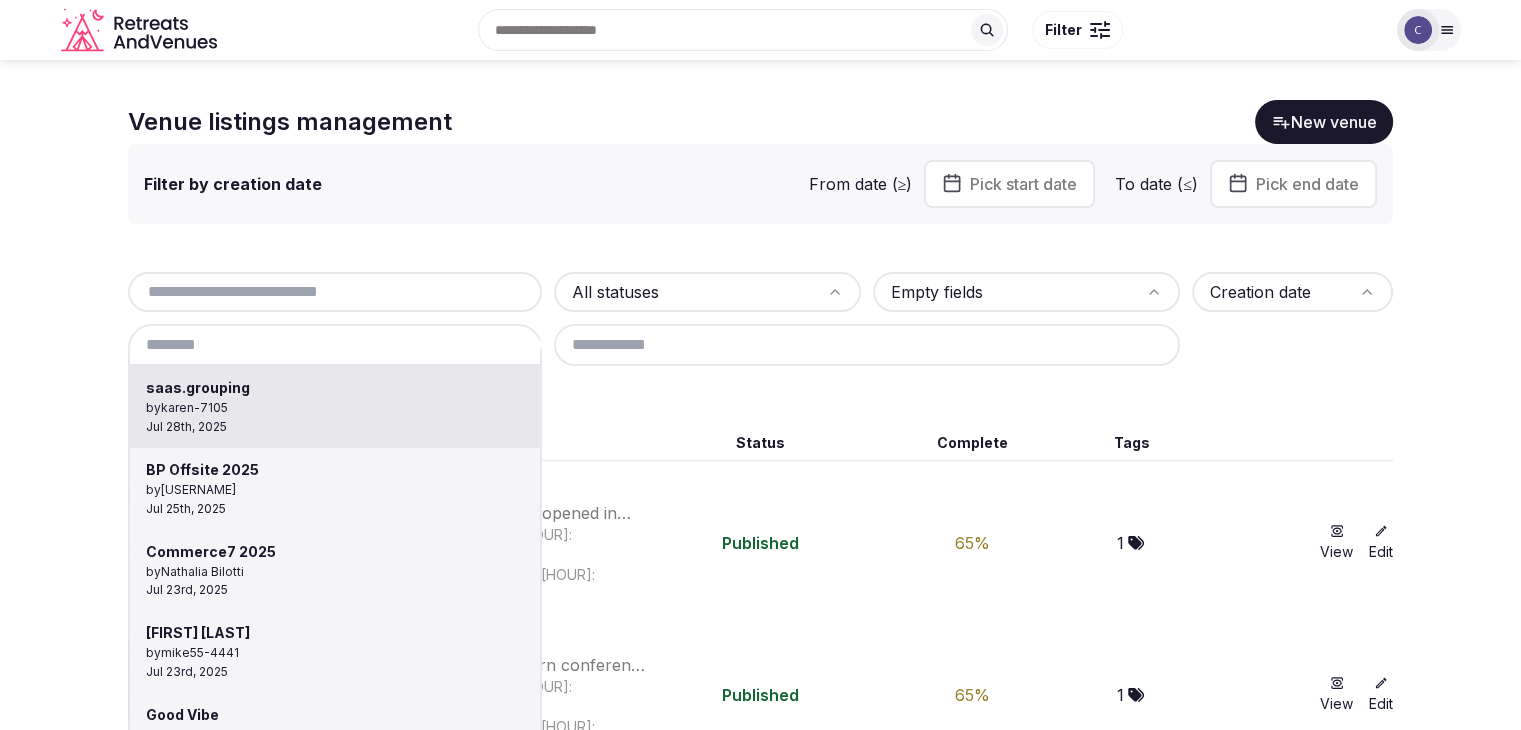 click at bounding box center [335, 345] 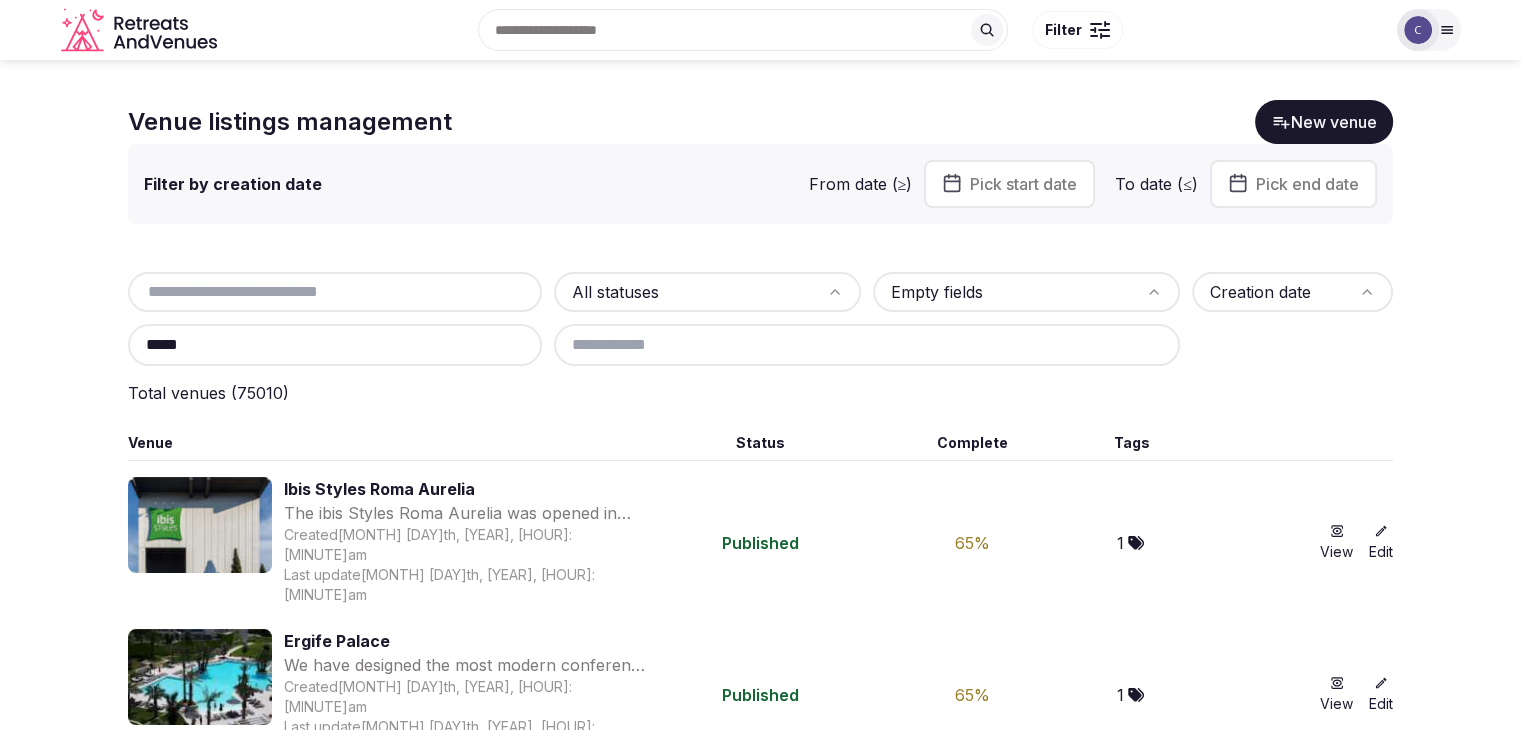 click on "*****" at bounding box center [335, 345] 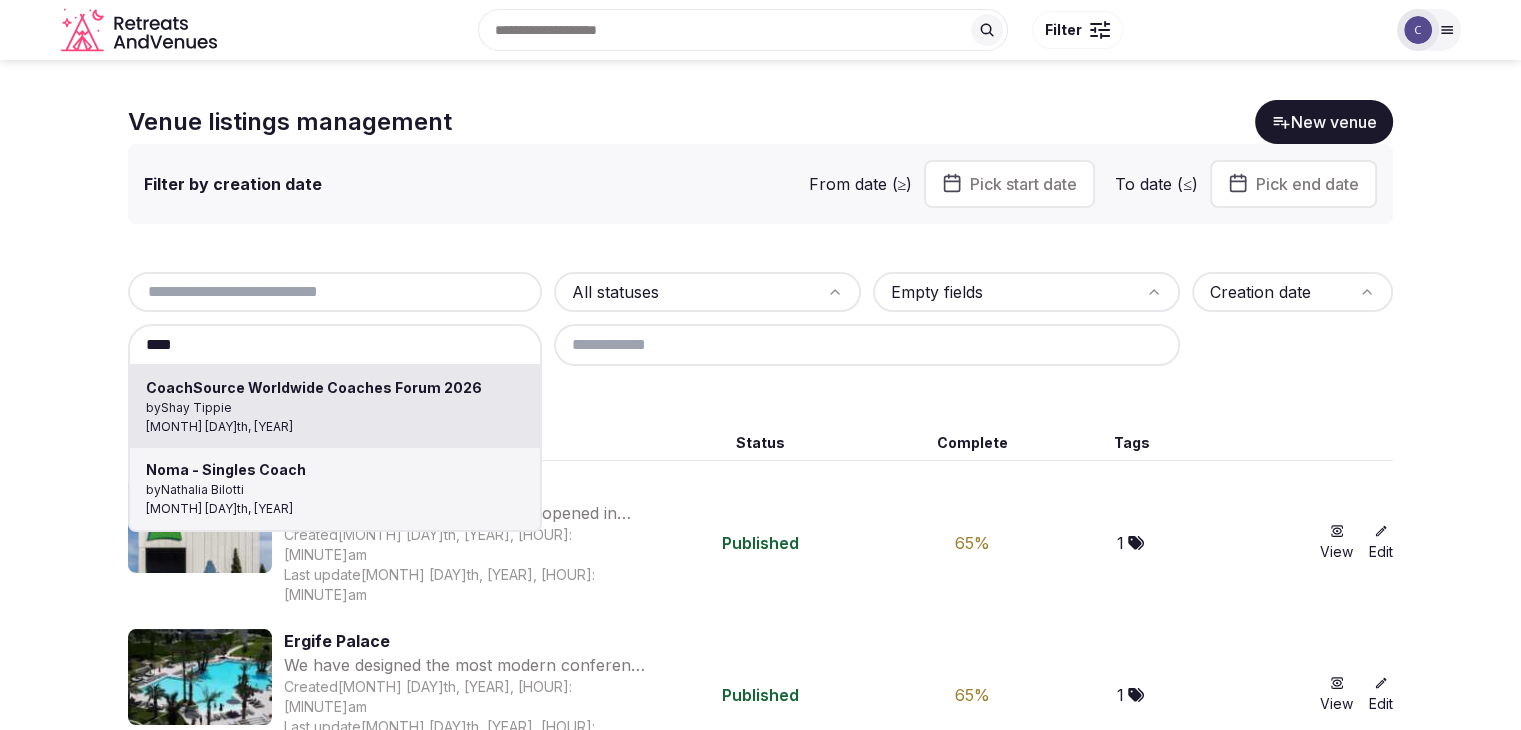 type on "**********" 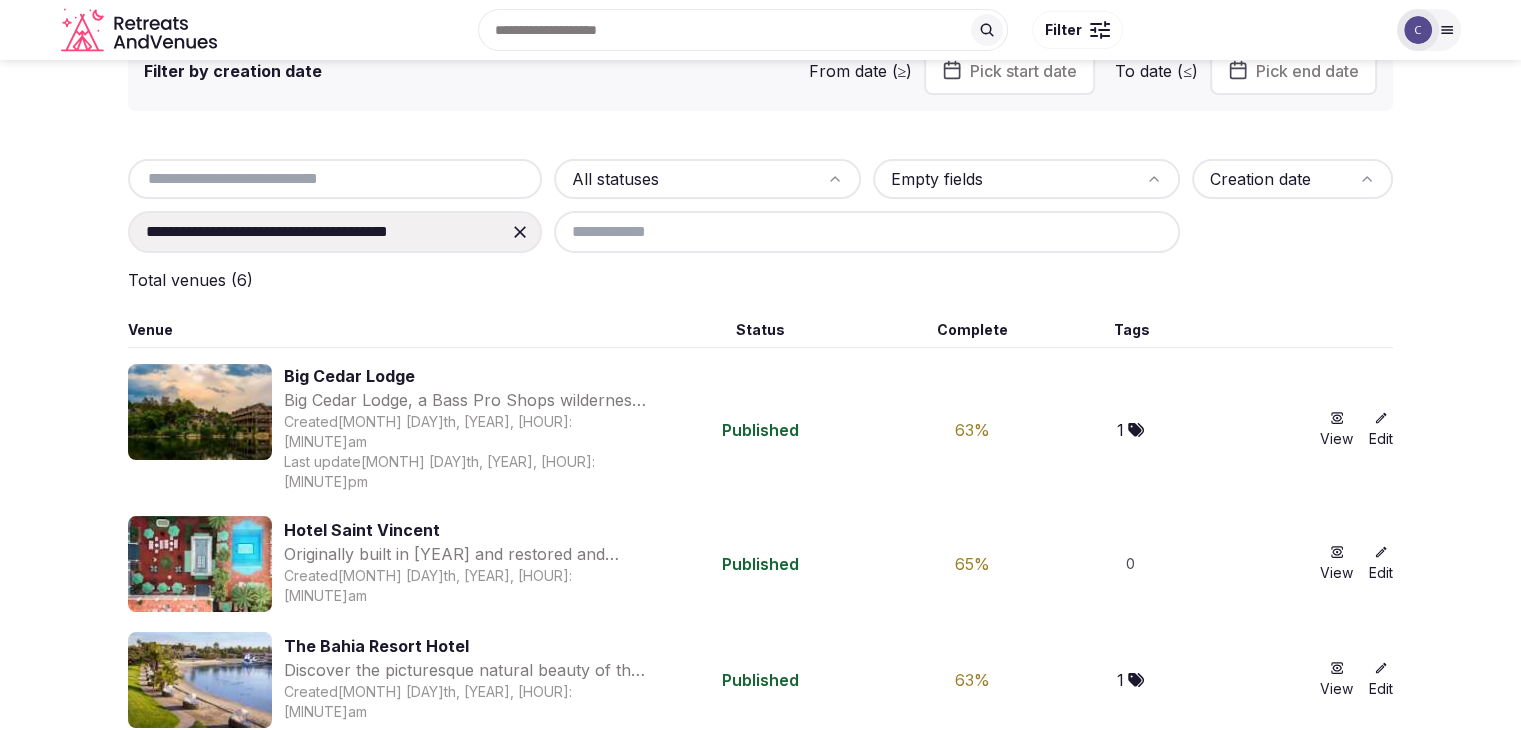 scroll, scrollTop: 0, scrollLeft: 0, axis: both 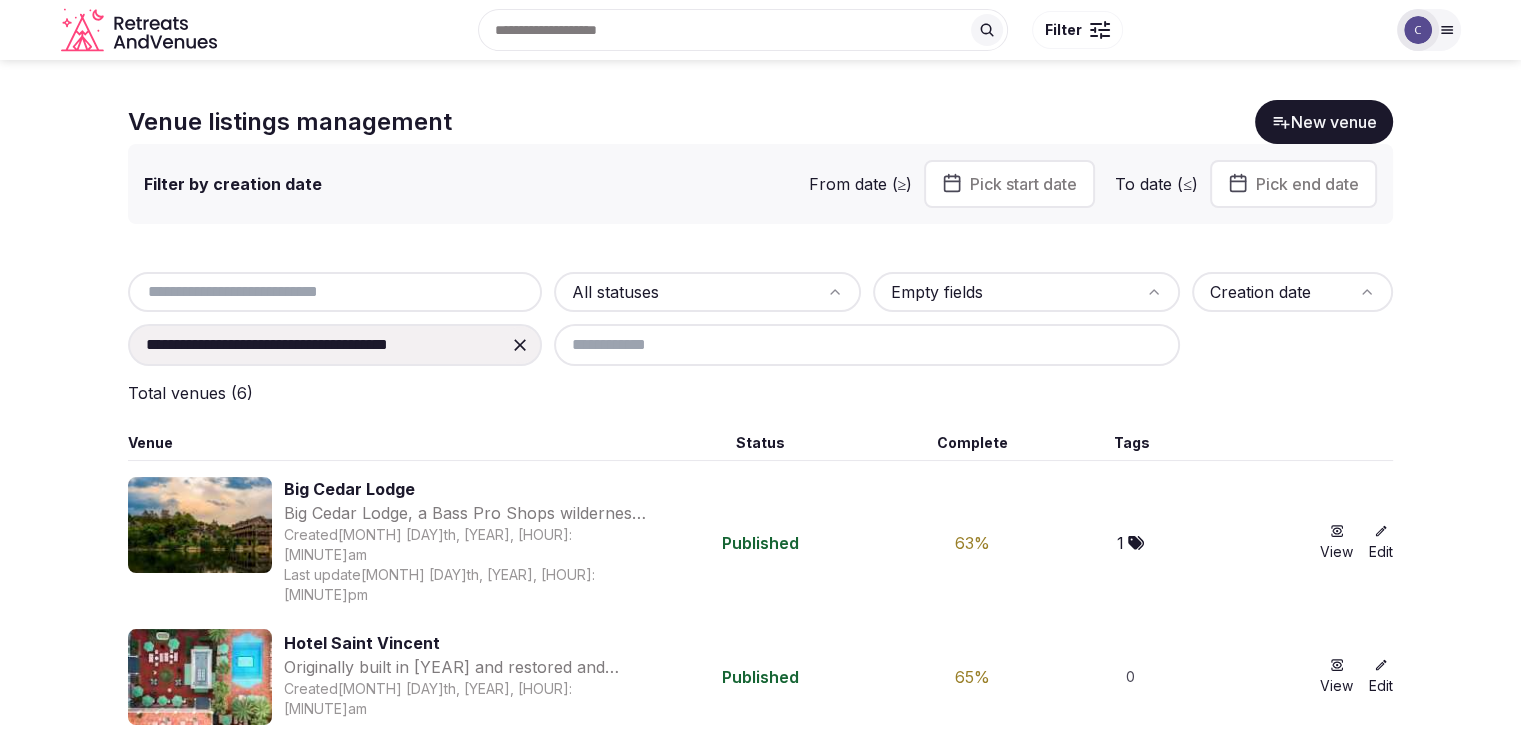 click 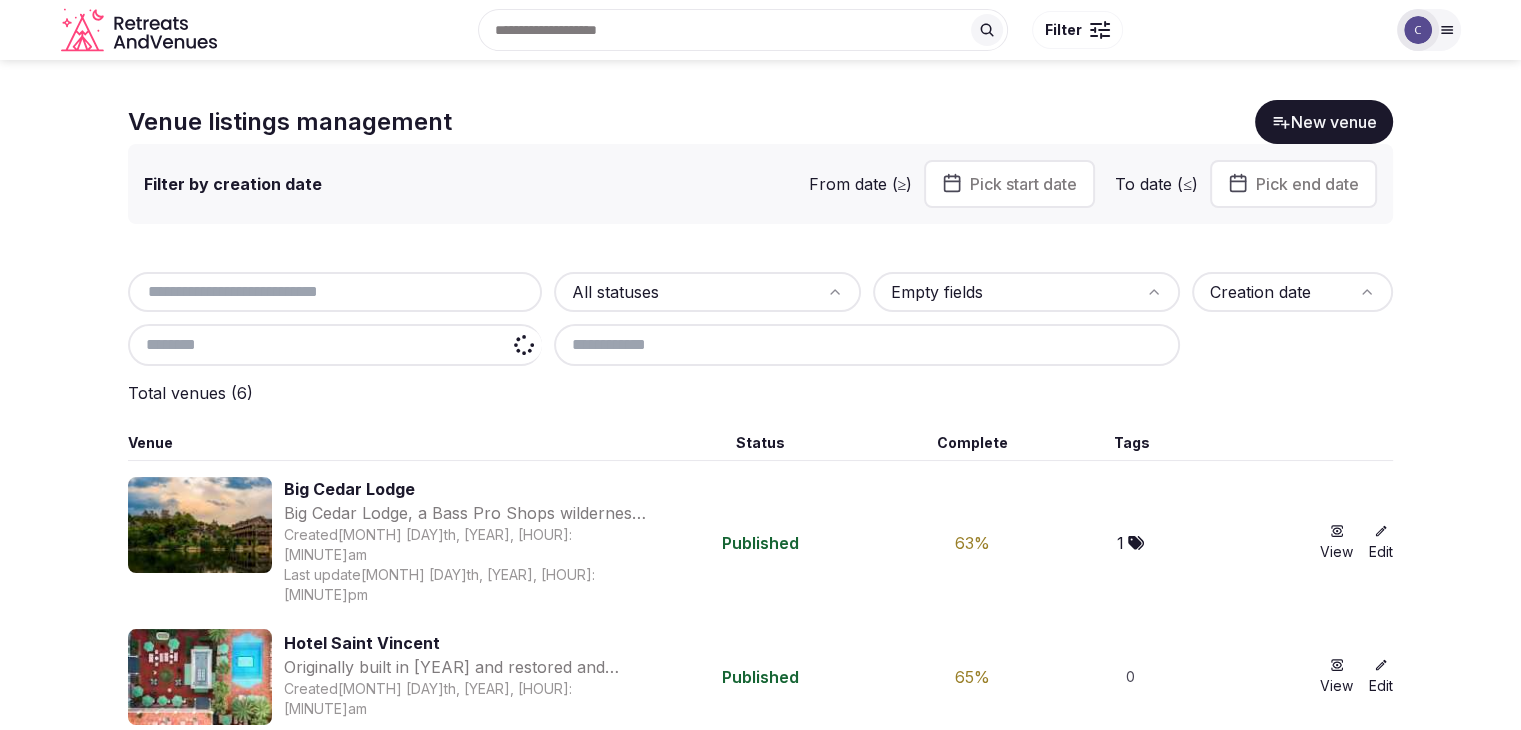 click at bounding box center [335, 345] 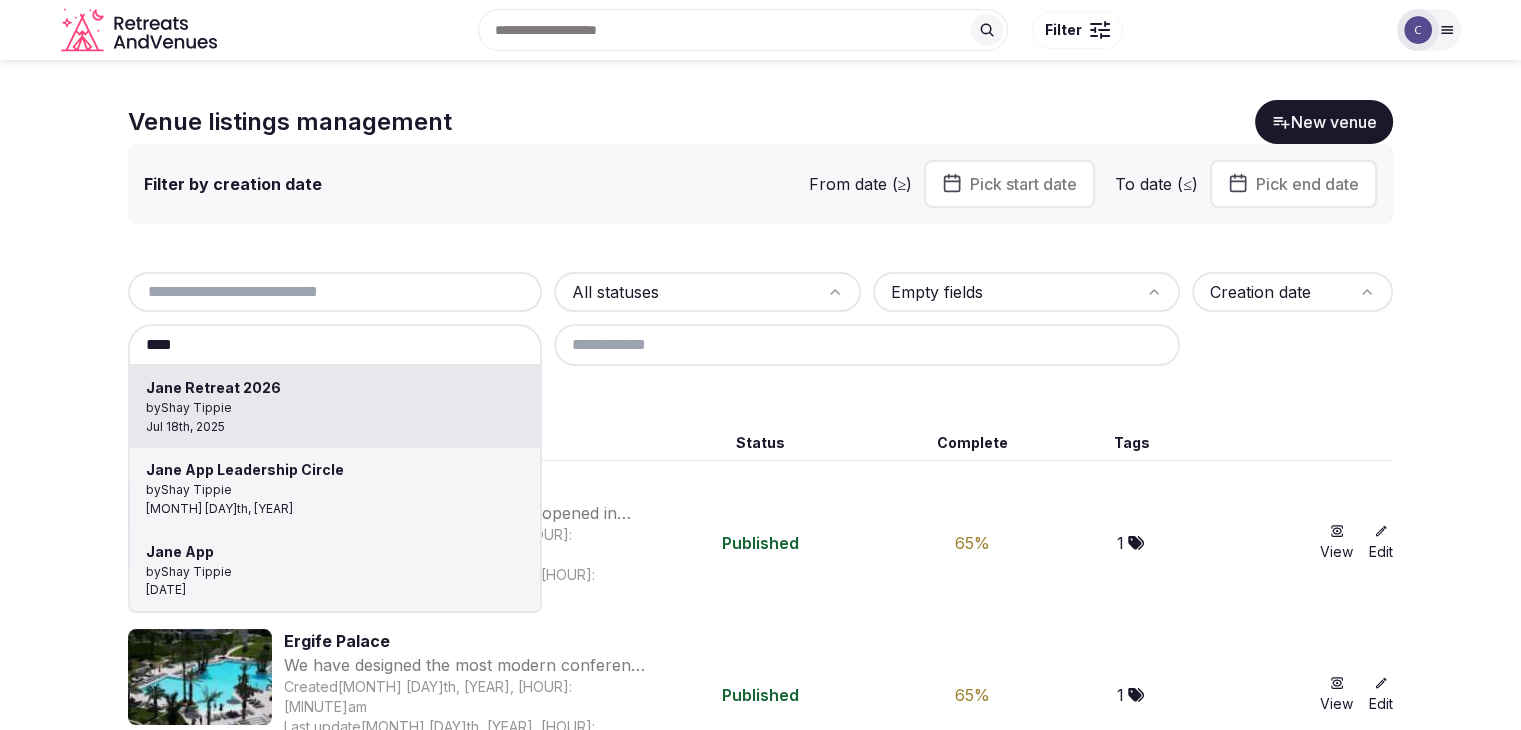 type on "**********" 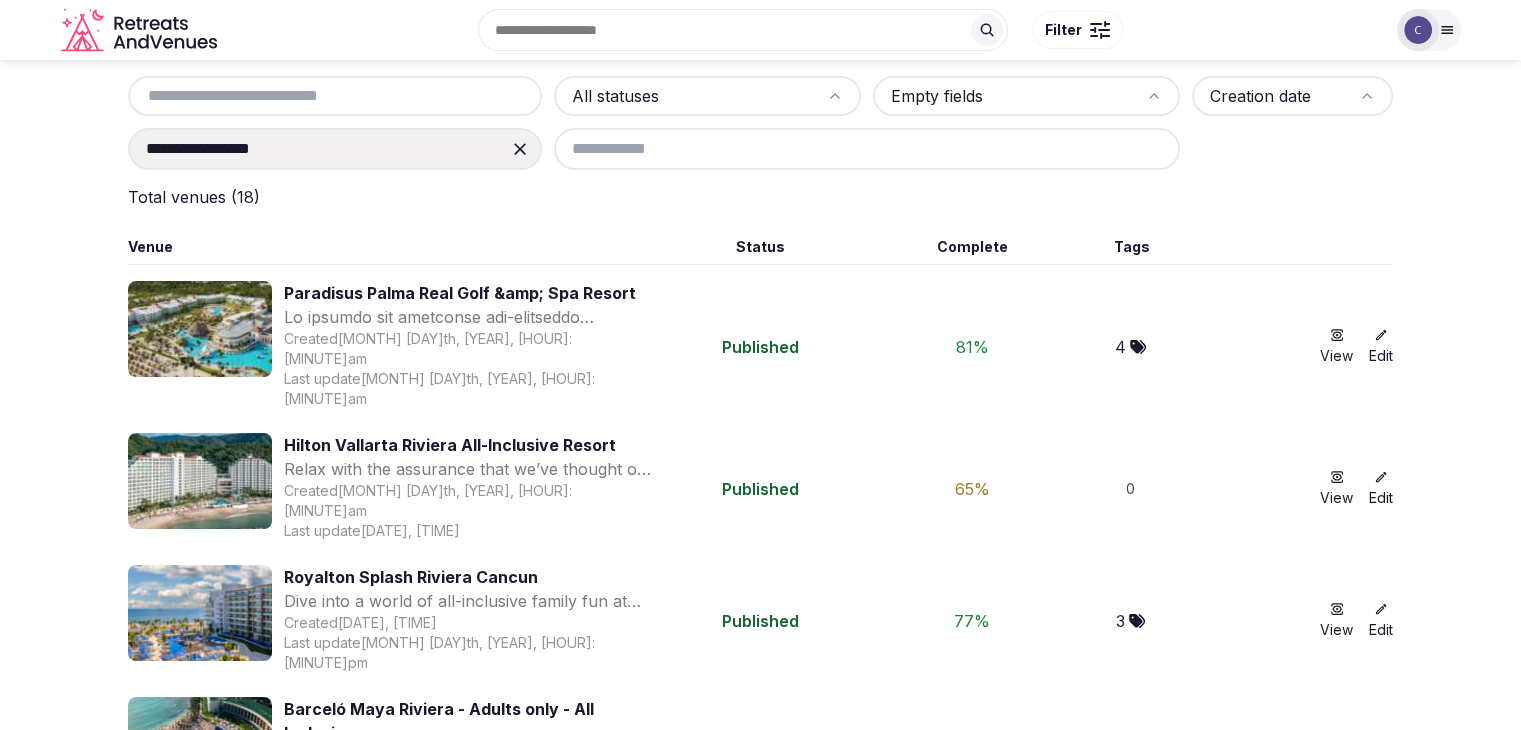 scroll, scrollTop: 0, scrollLeft: 0, axis: both 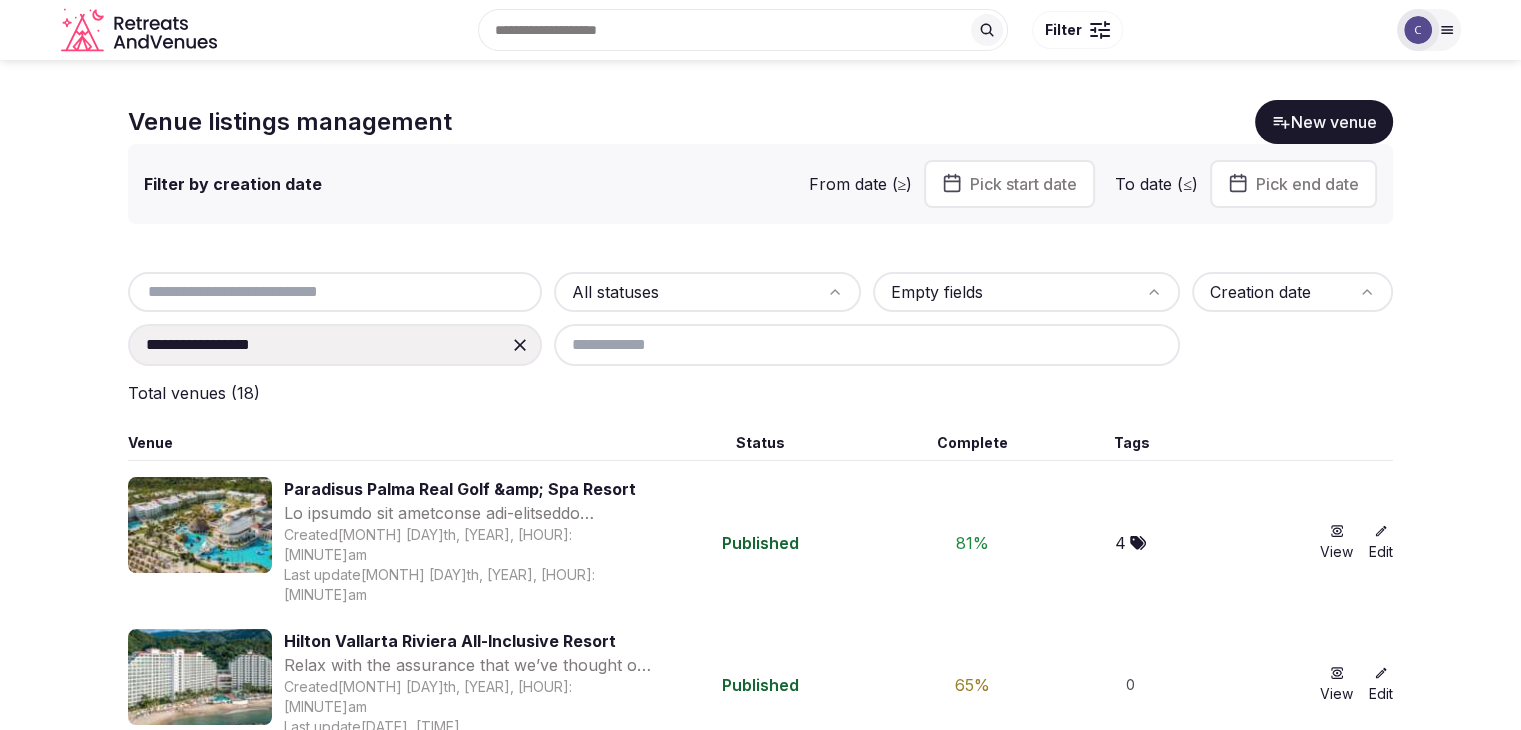 click 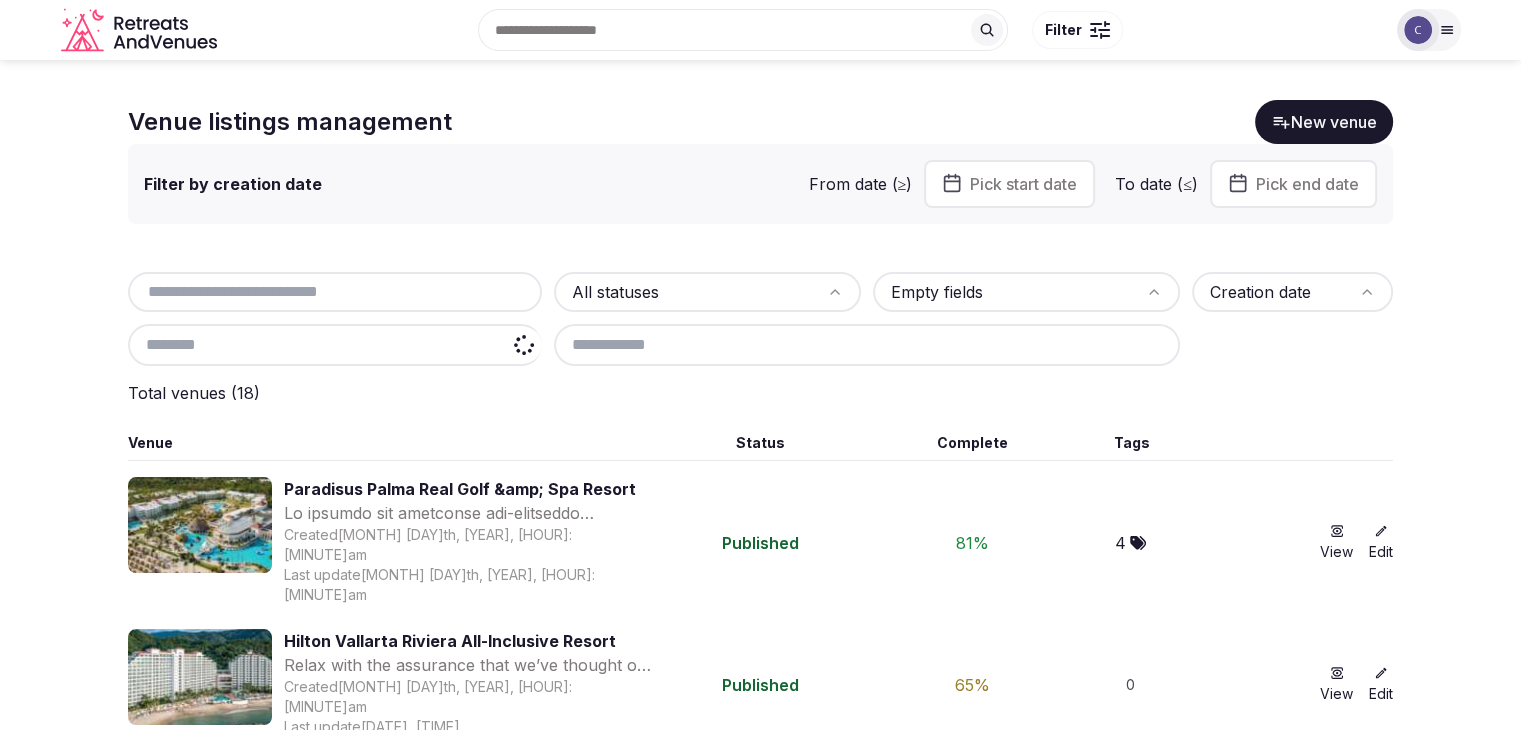 click at bounding box center [335, 345] 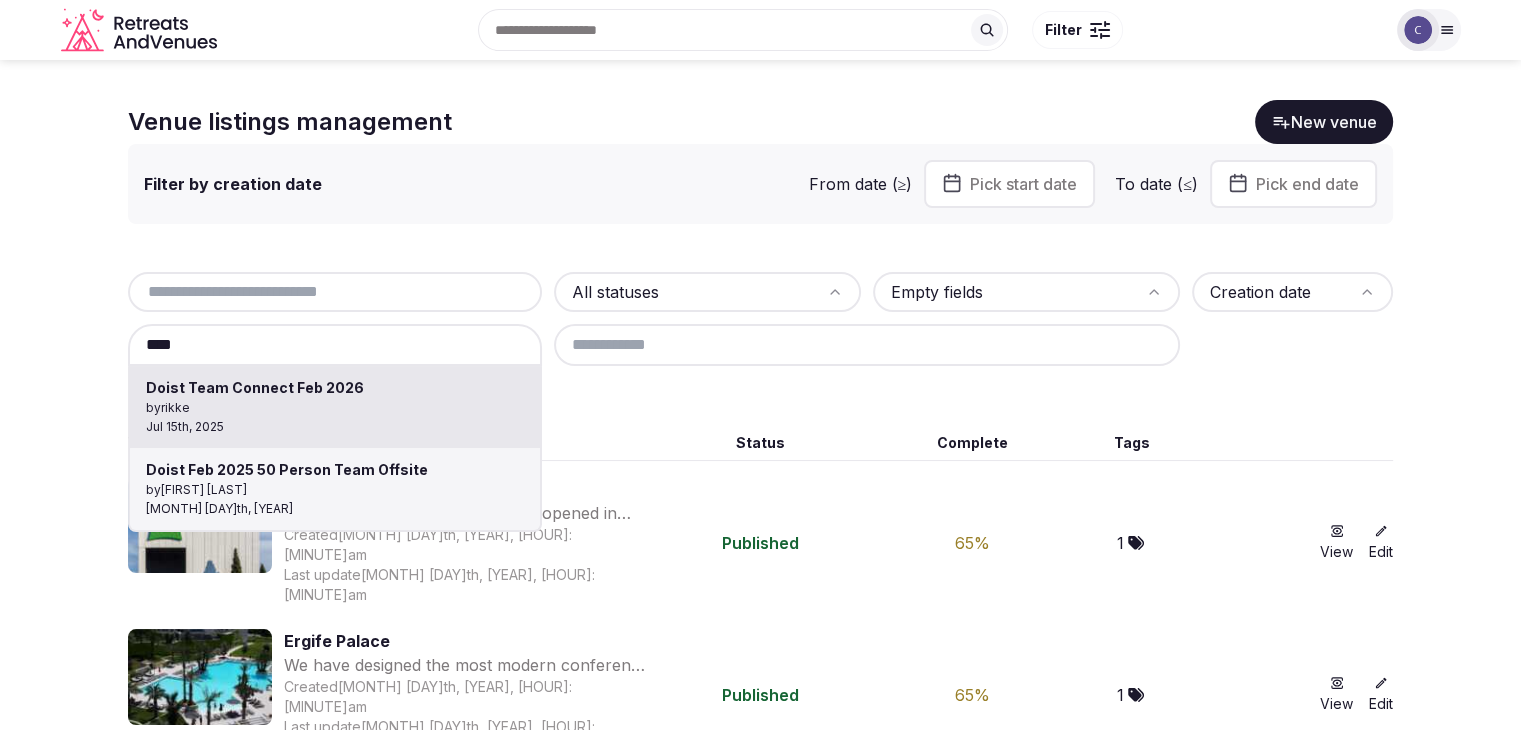 type on "**********" 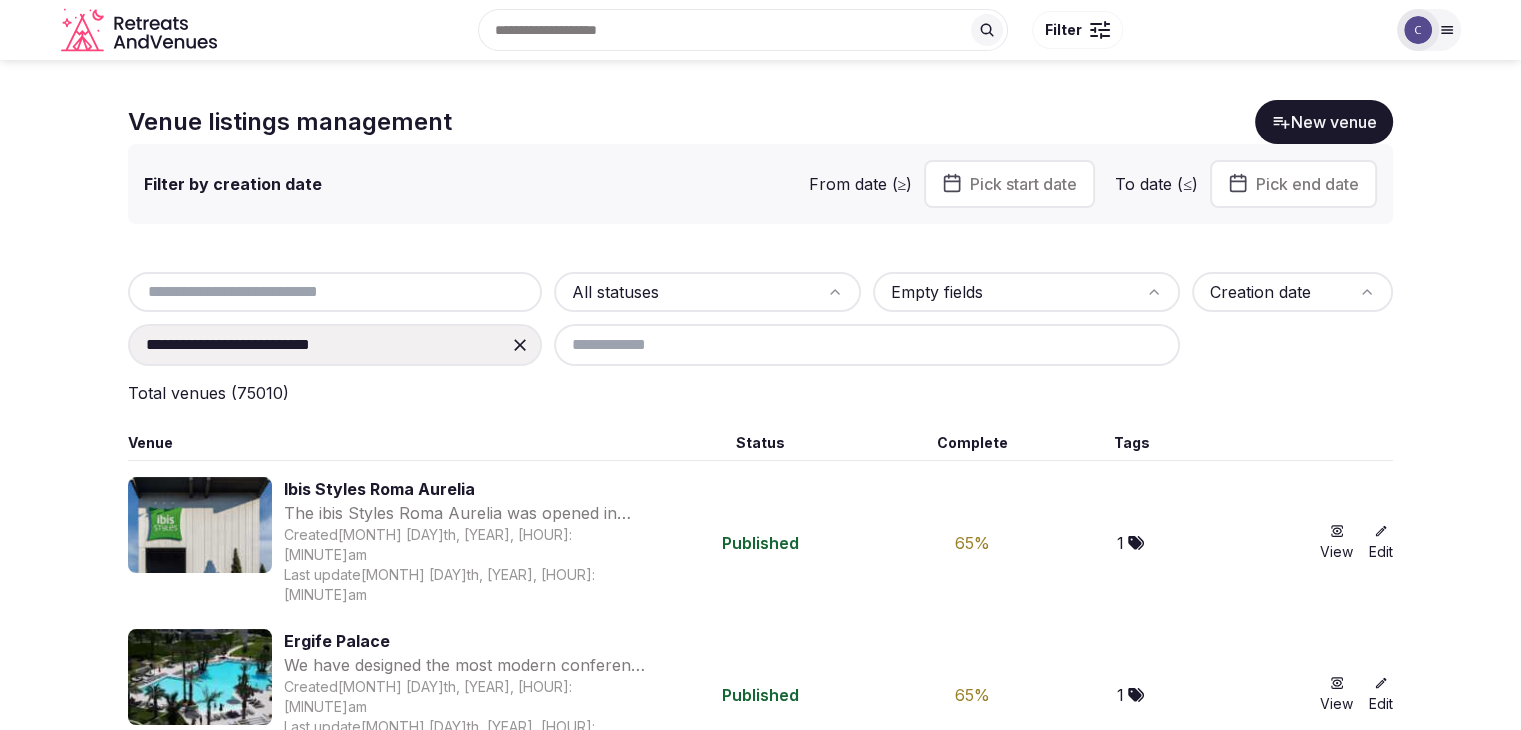 drag, startPoint x: 372, startPoint y: 397, endPoint x: 569, endPoint y: 522, distance: 233.31096 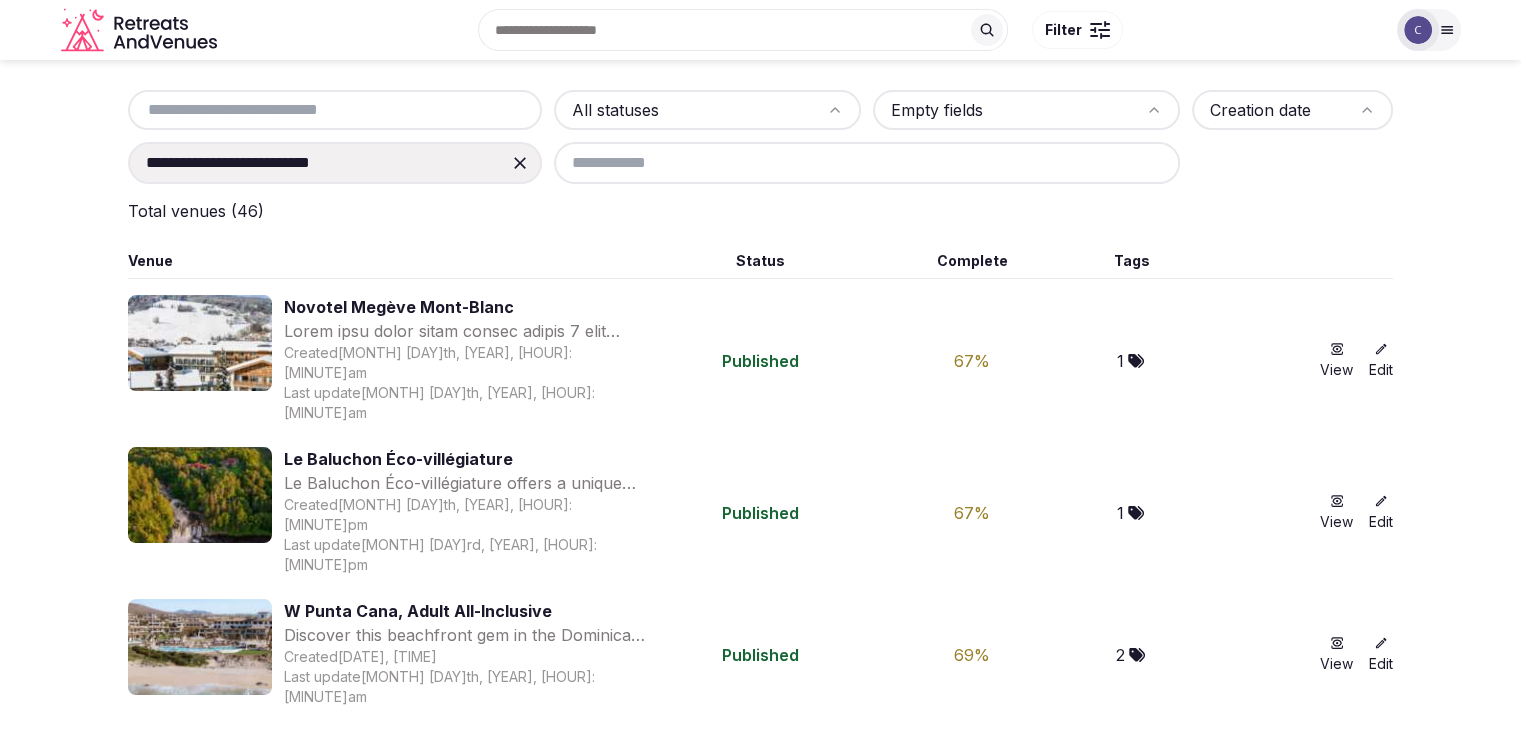 scroll, scrollTop: 0, scrollLeft: 0, axis: both 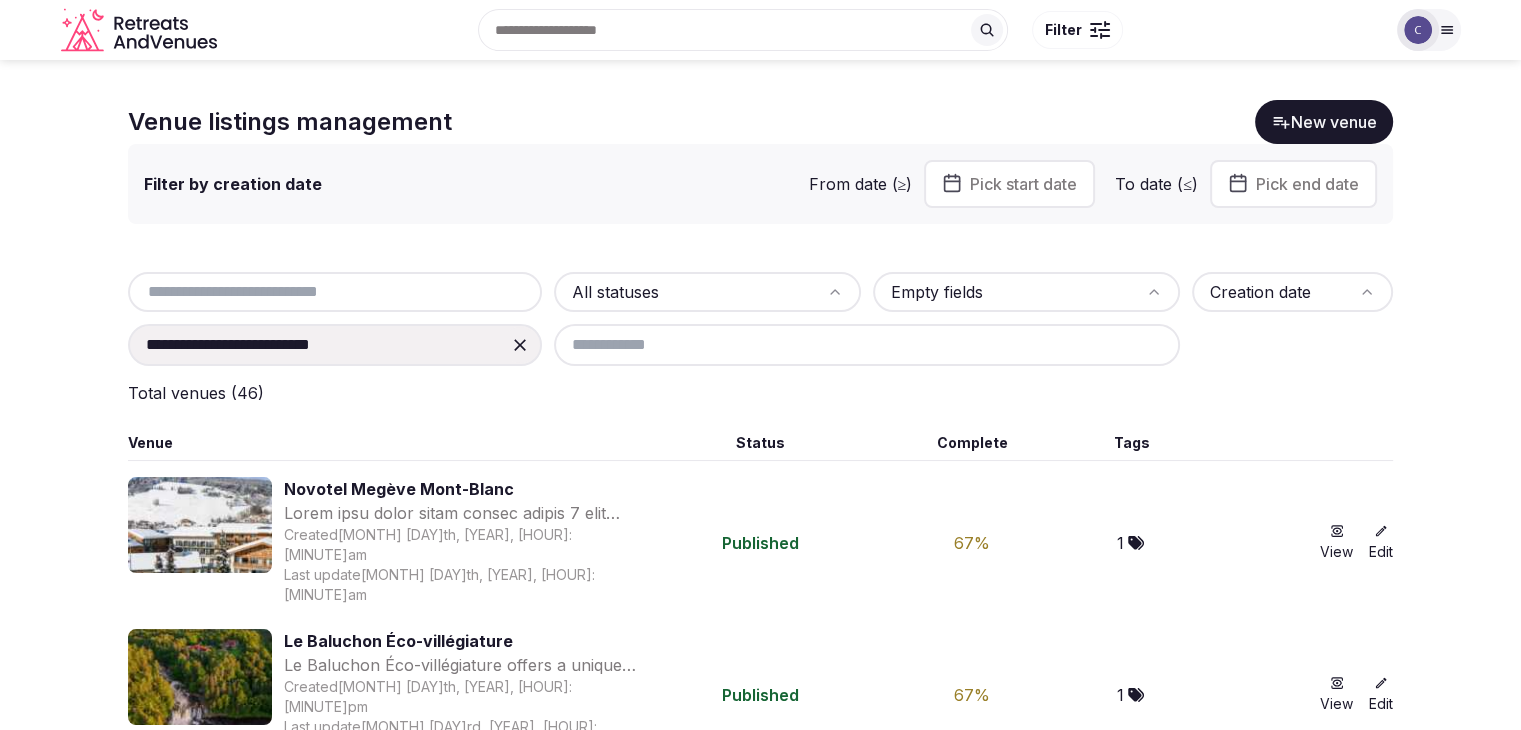 click 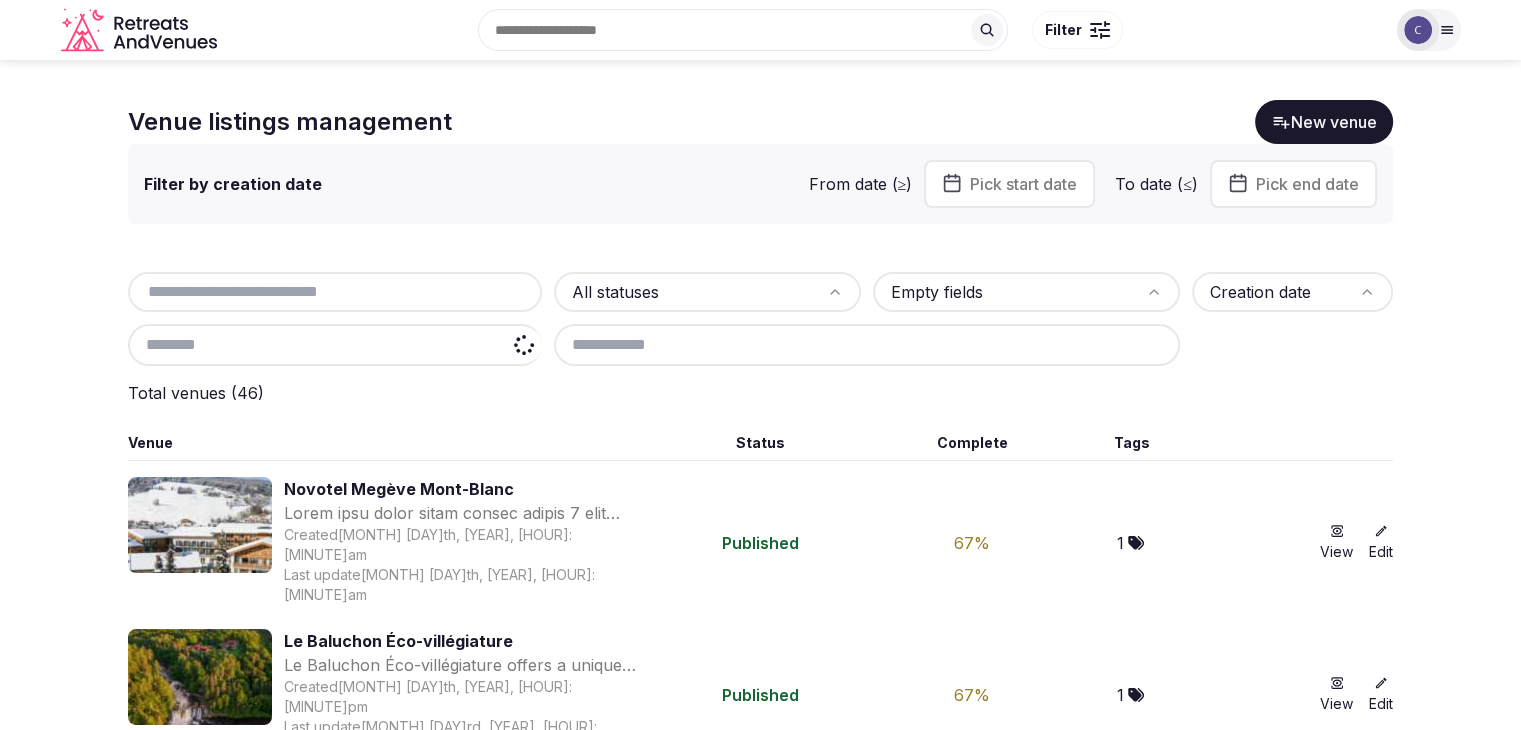 click at bounding box center [335, 345] 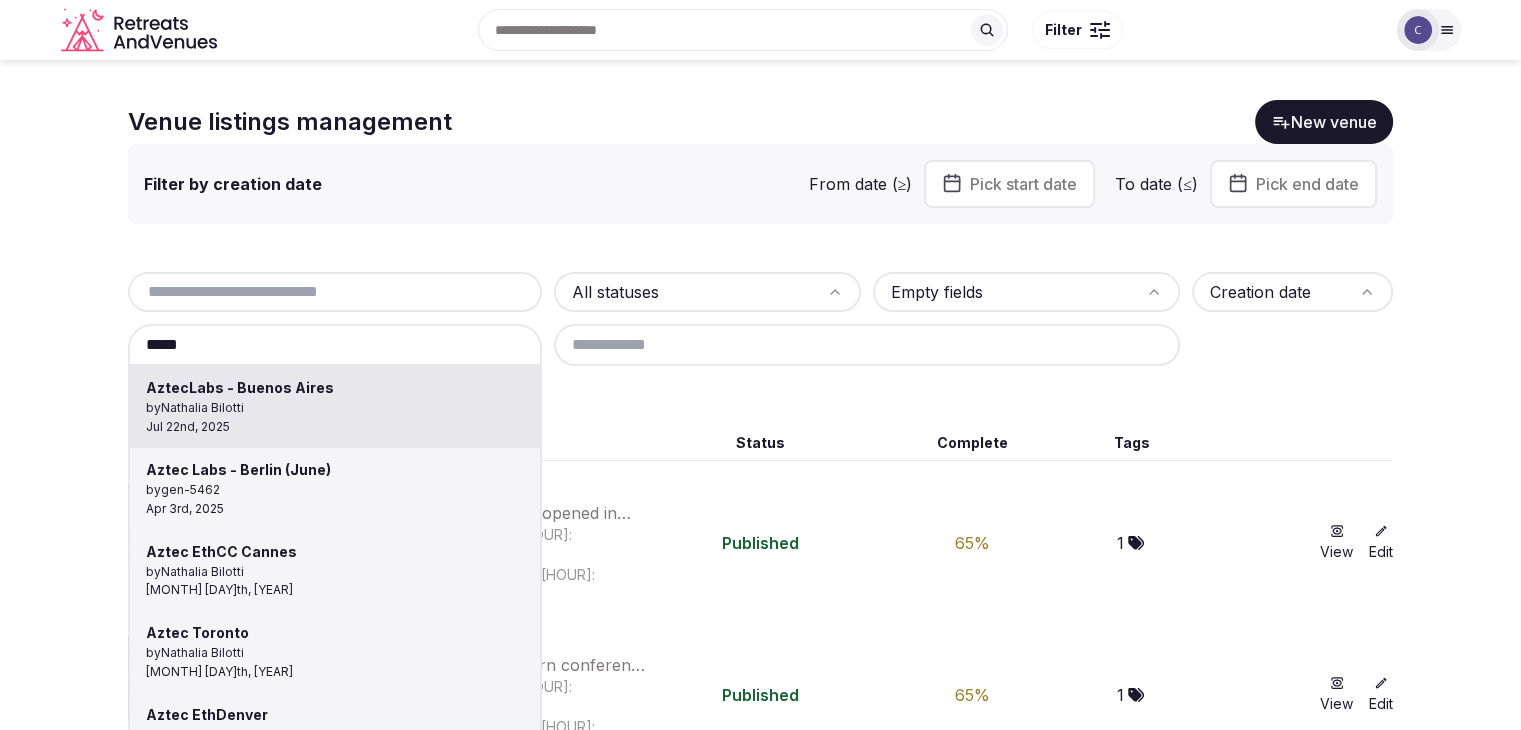 type on "**********" 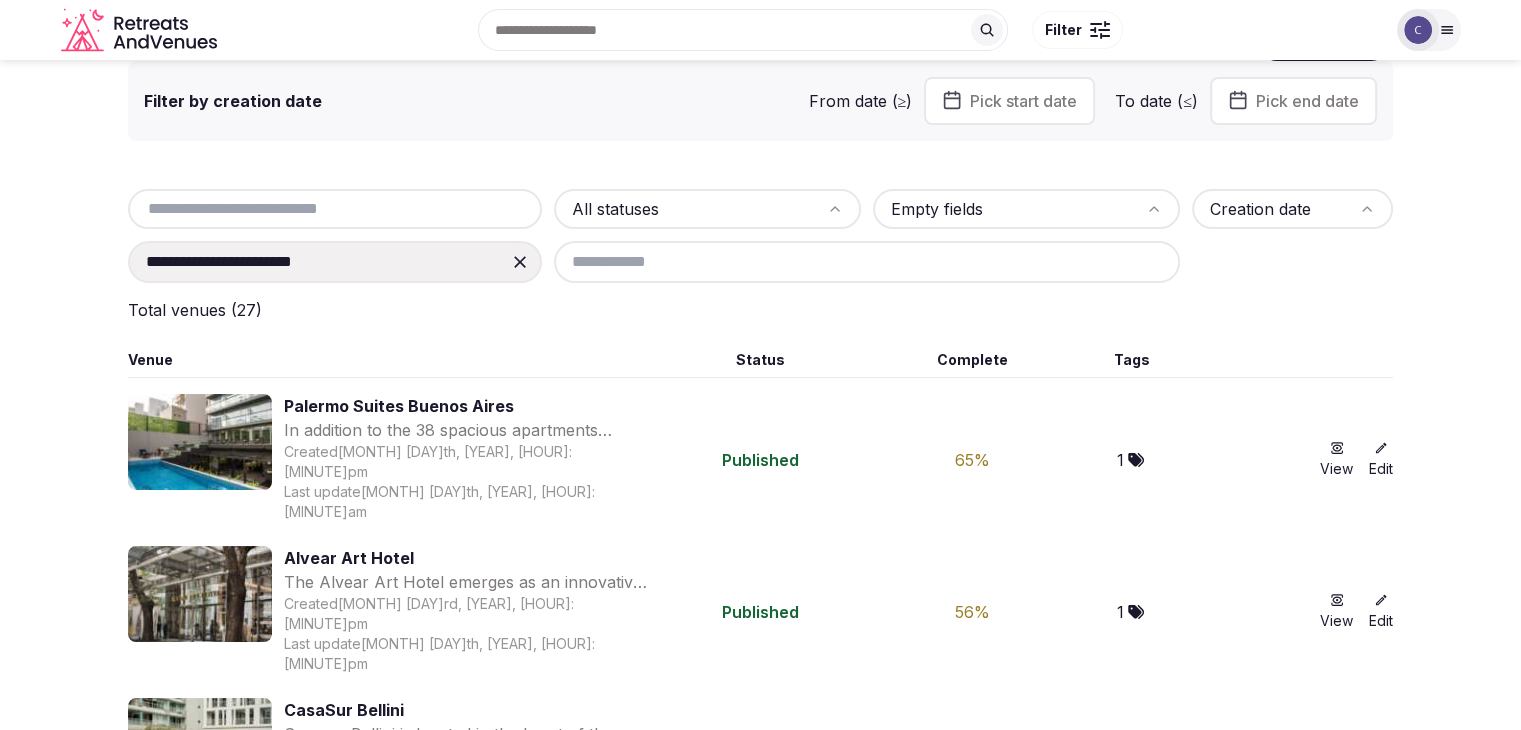 scroll, scrollTop: 0, scrollLeft: 0, axis: both 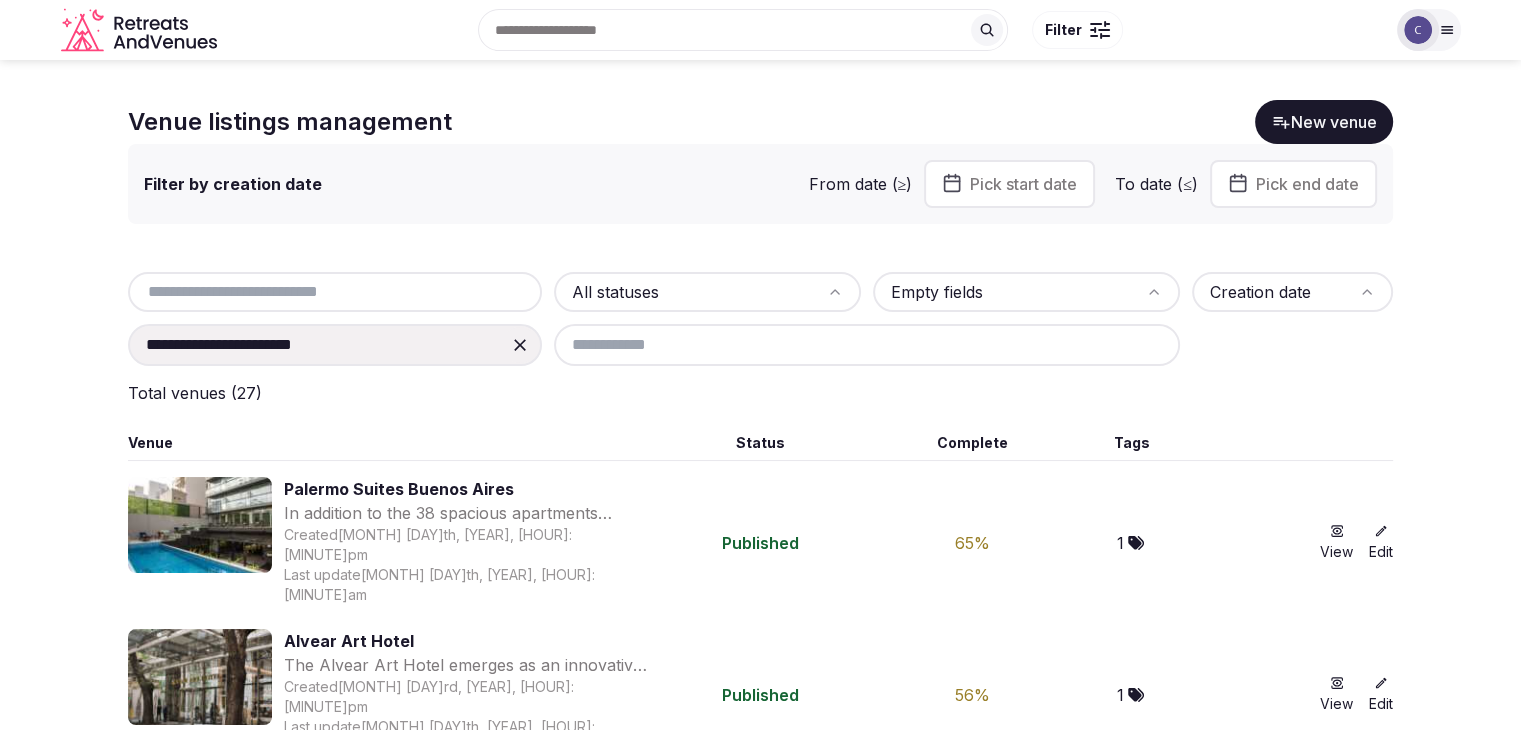 click 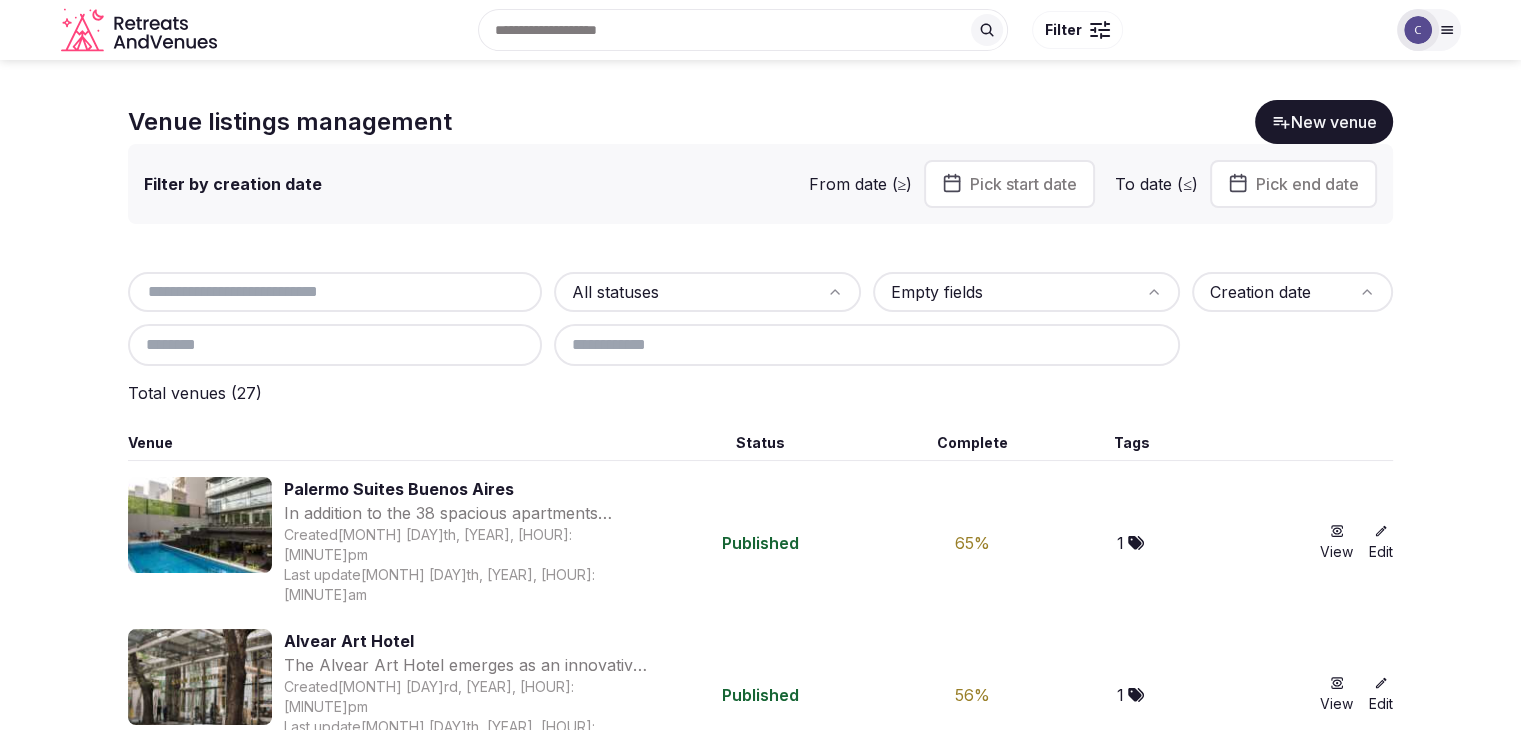 click at bounding box center (335, 345) 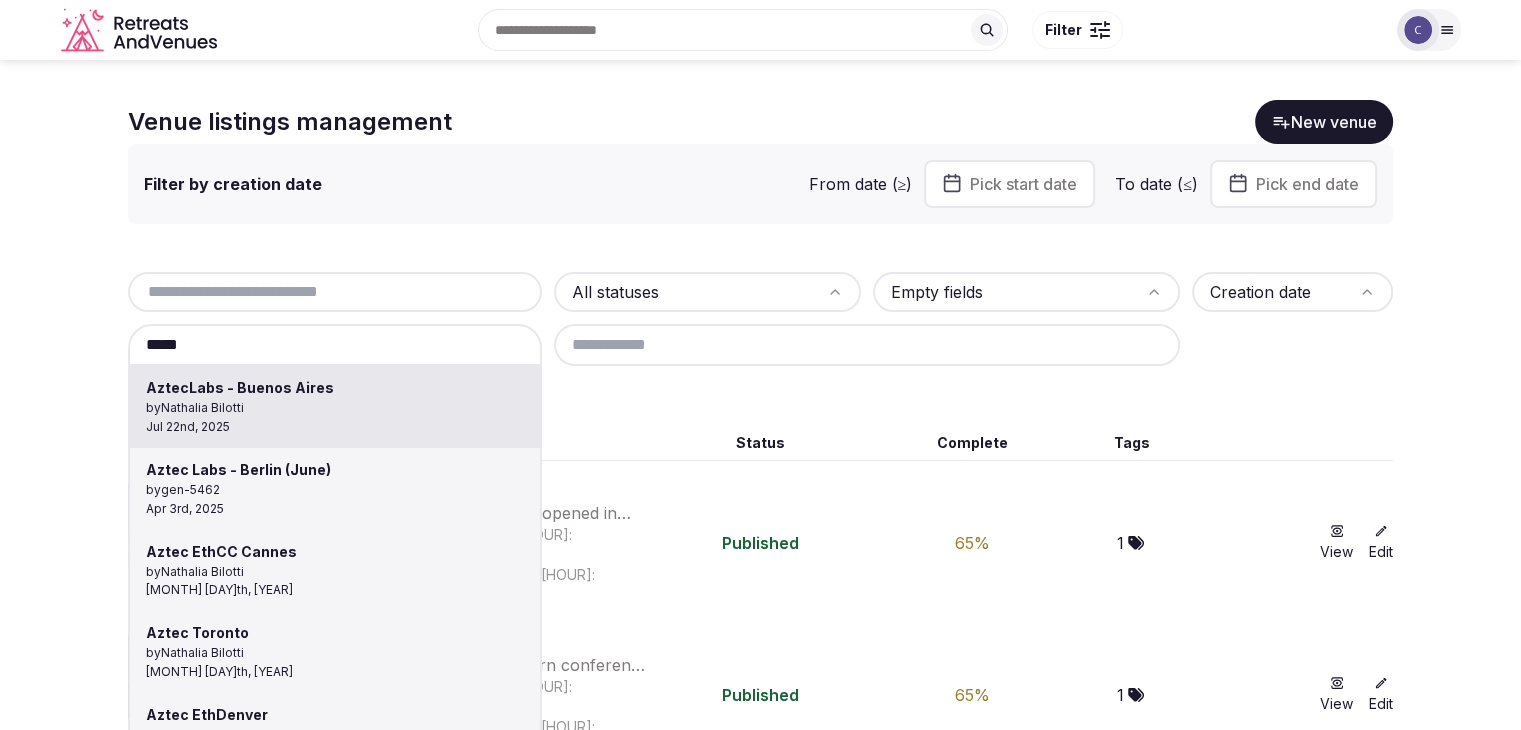 type on "**********" 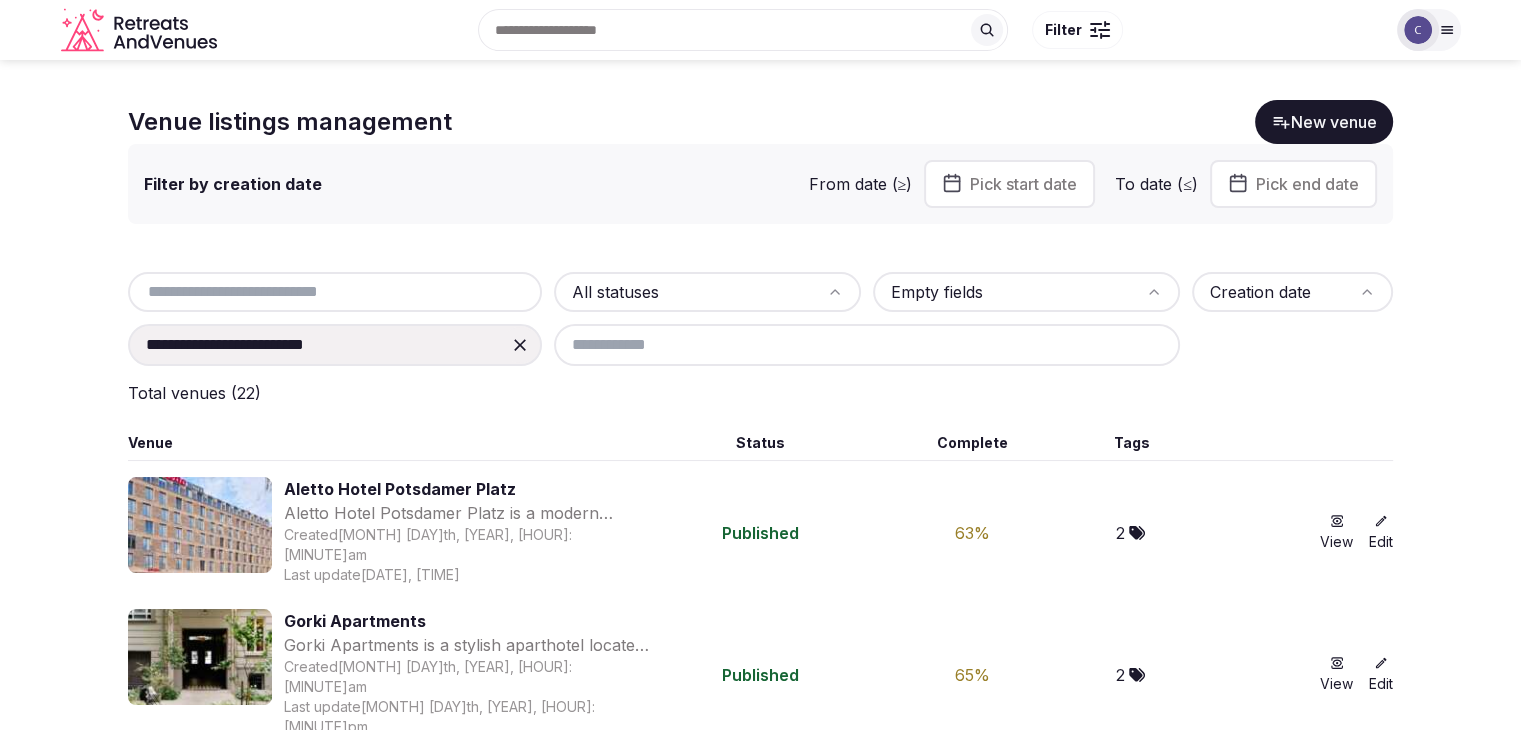 scroll, scrollTop: 0, scrollLeft: 0, axis: both 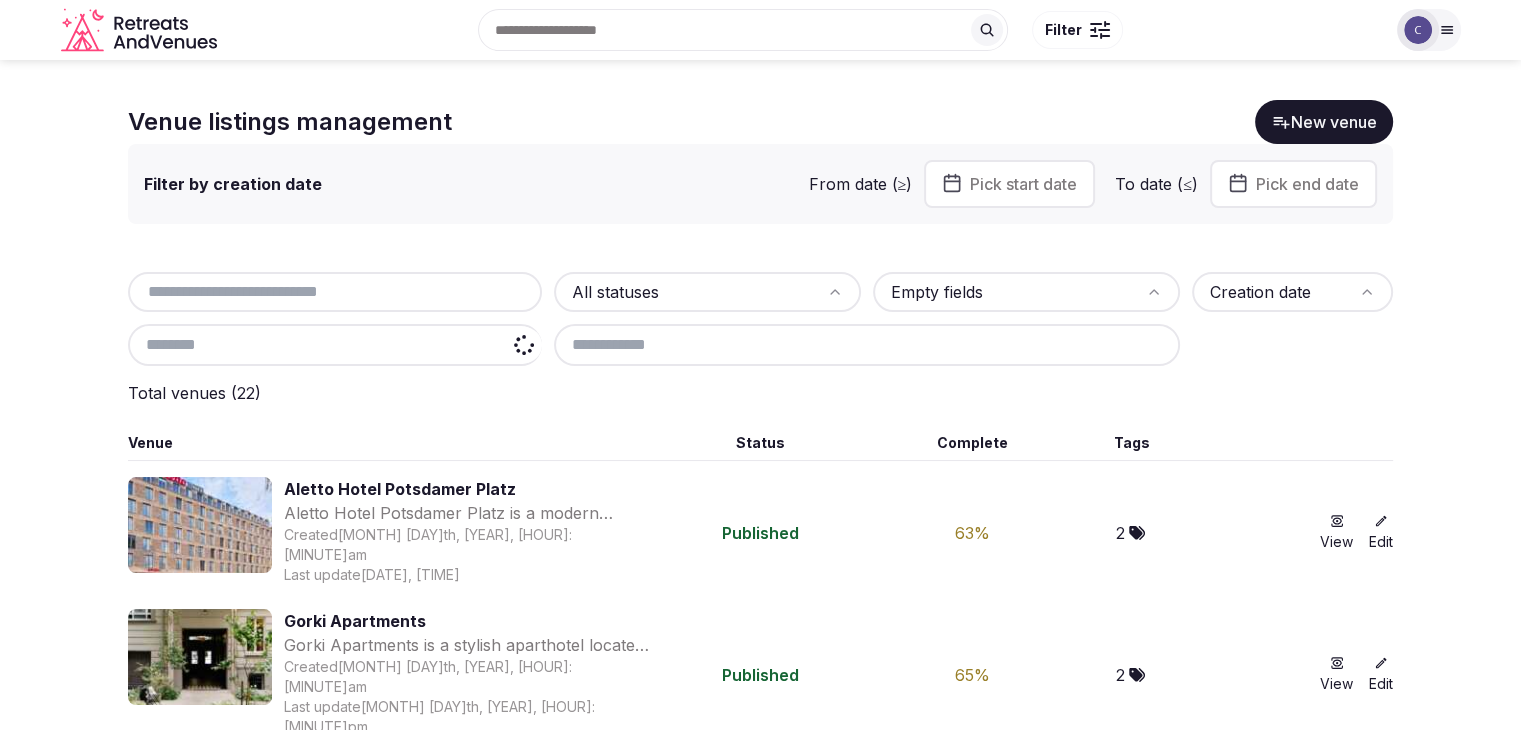 click at bounding box center (335, 345) 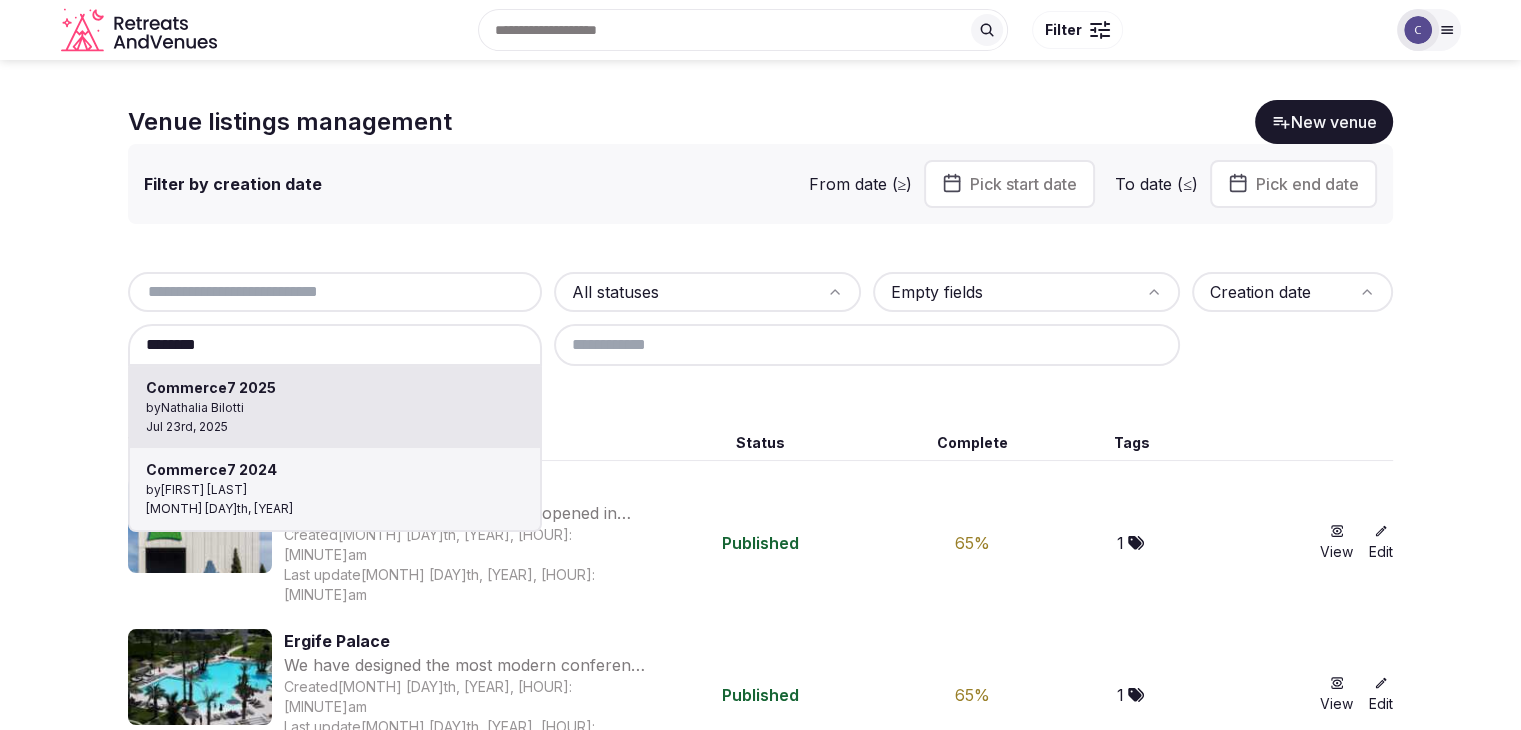 type on "**********" 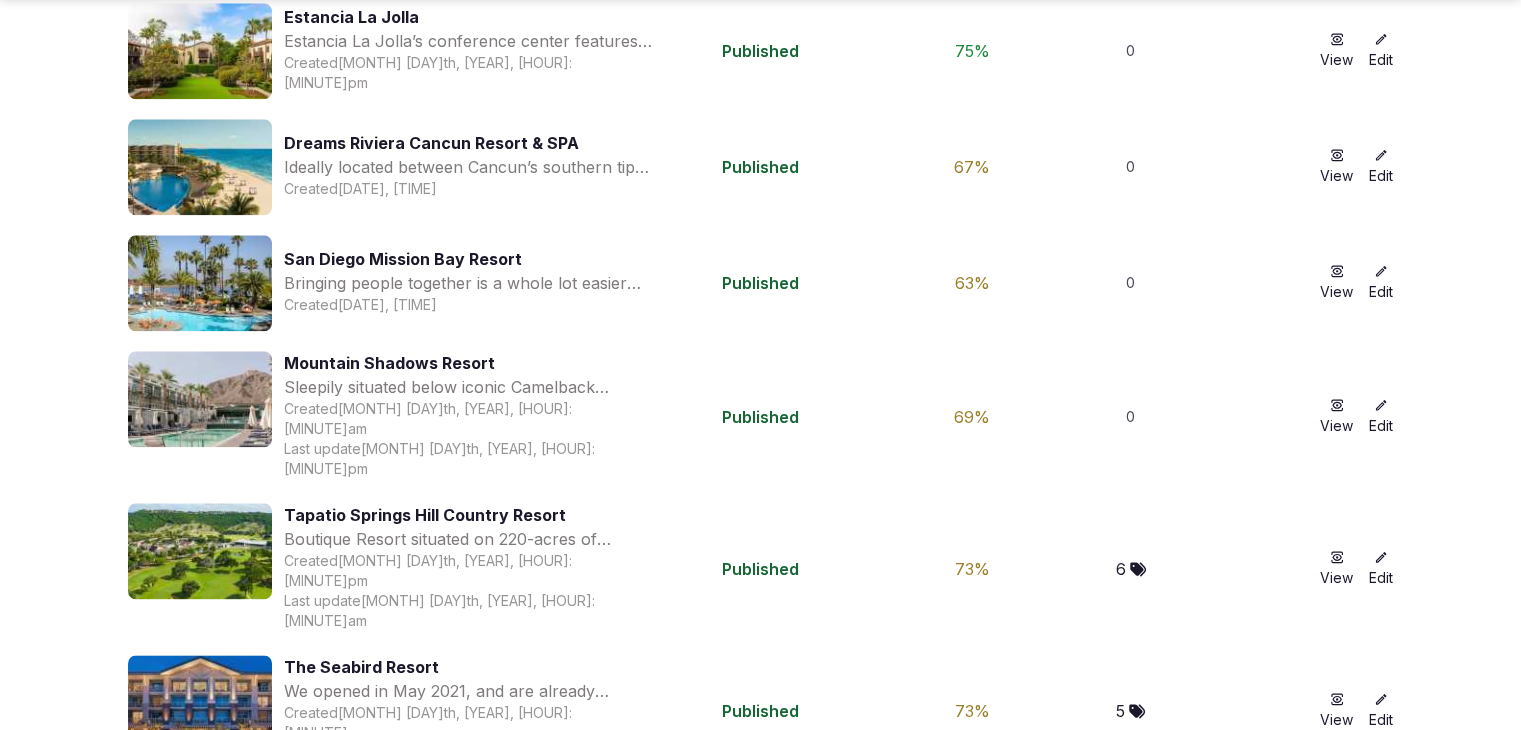 scroll, scrollTop: 2323, scrollLeft: 0, axis: vertical 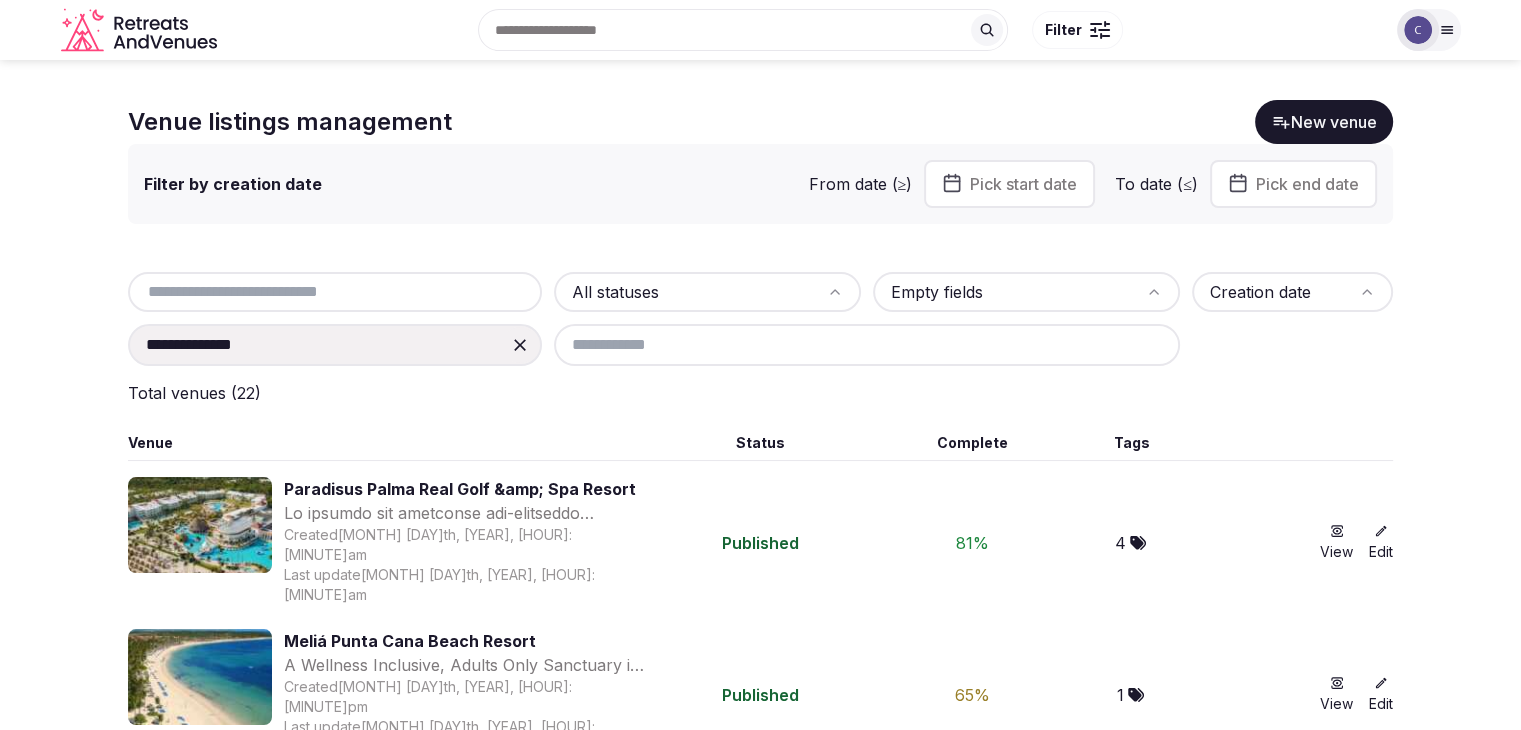 drag, startPoint x: 522, startPoint y: 341, endPoint x: 401, endPoint y: 351, distance: 121.41252 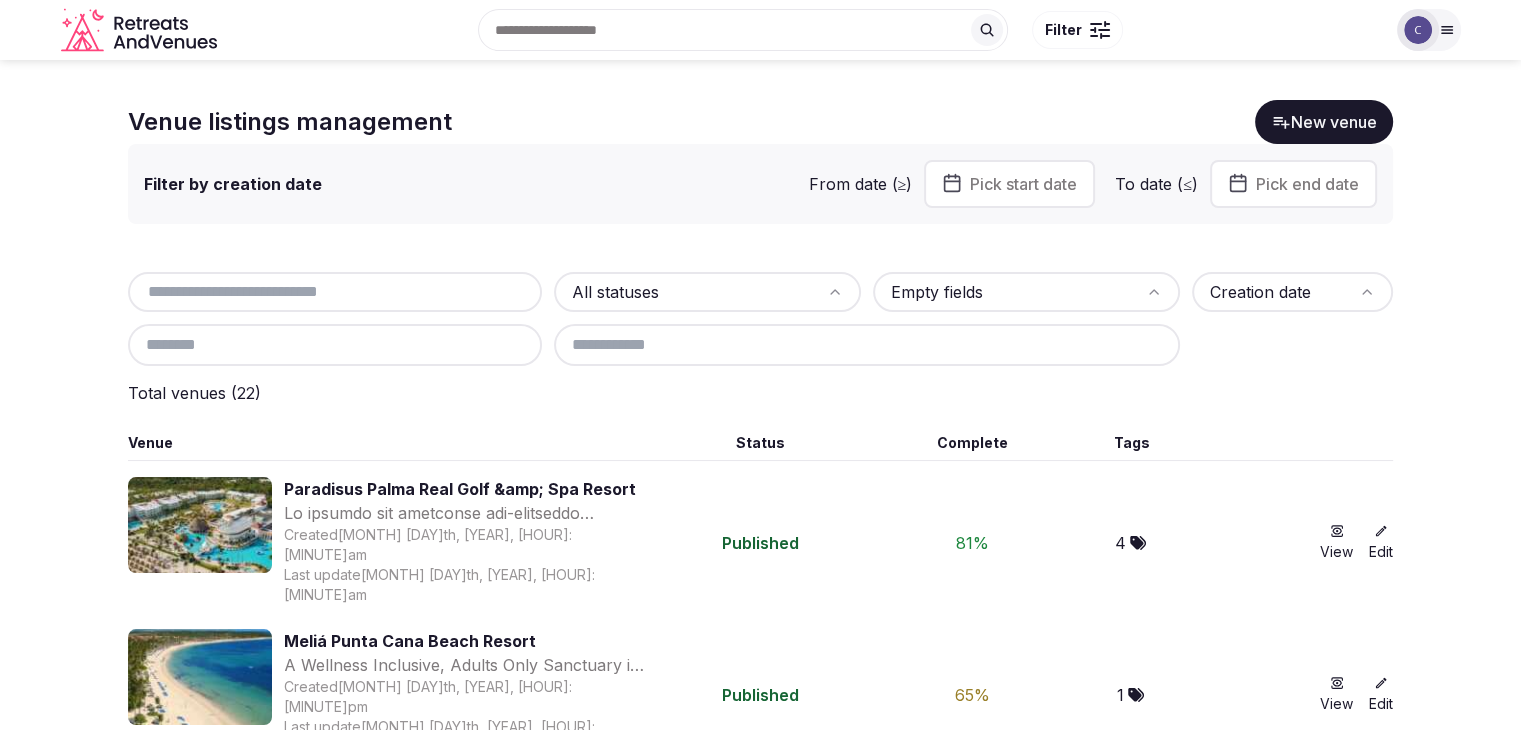 click at bounding box center [335, 345] 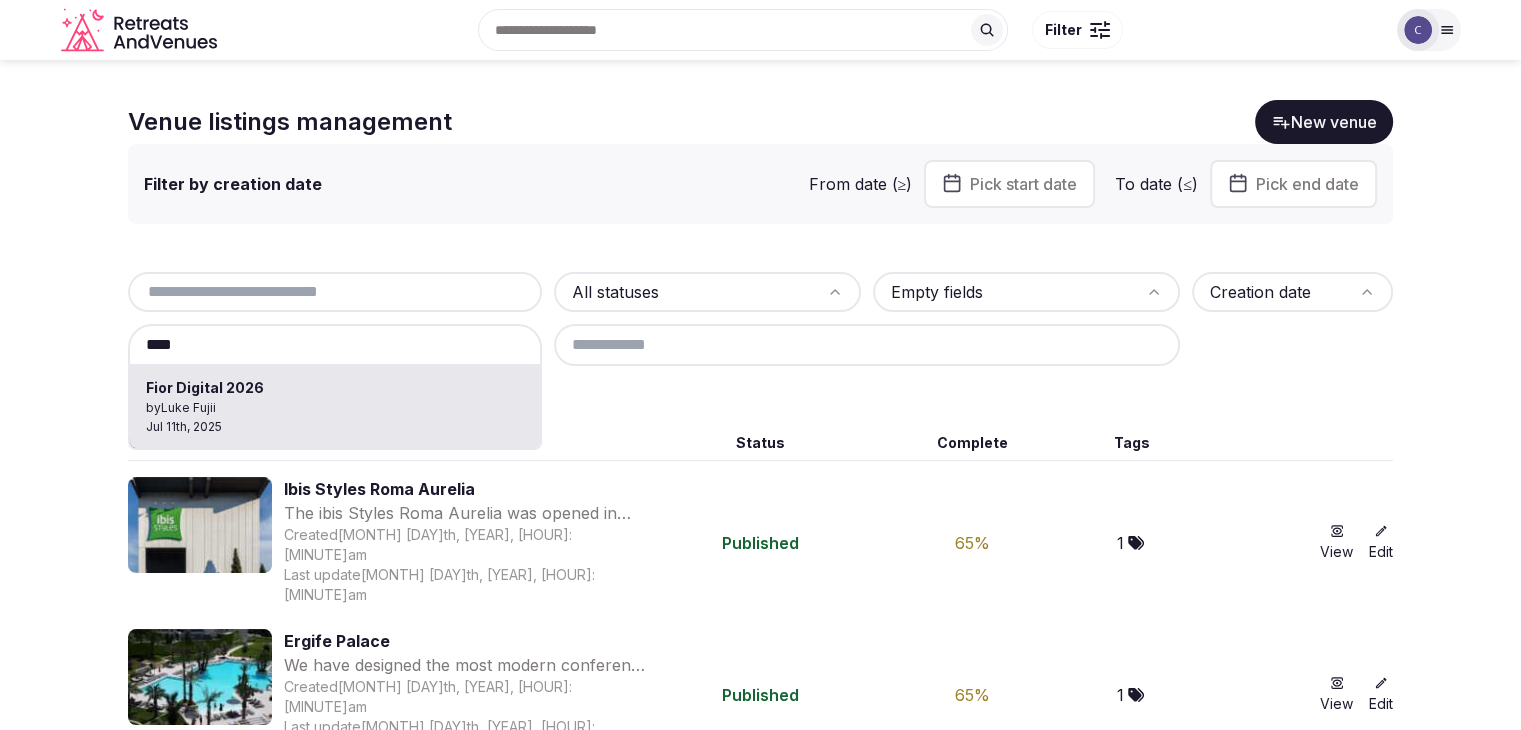 type on "**********" 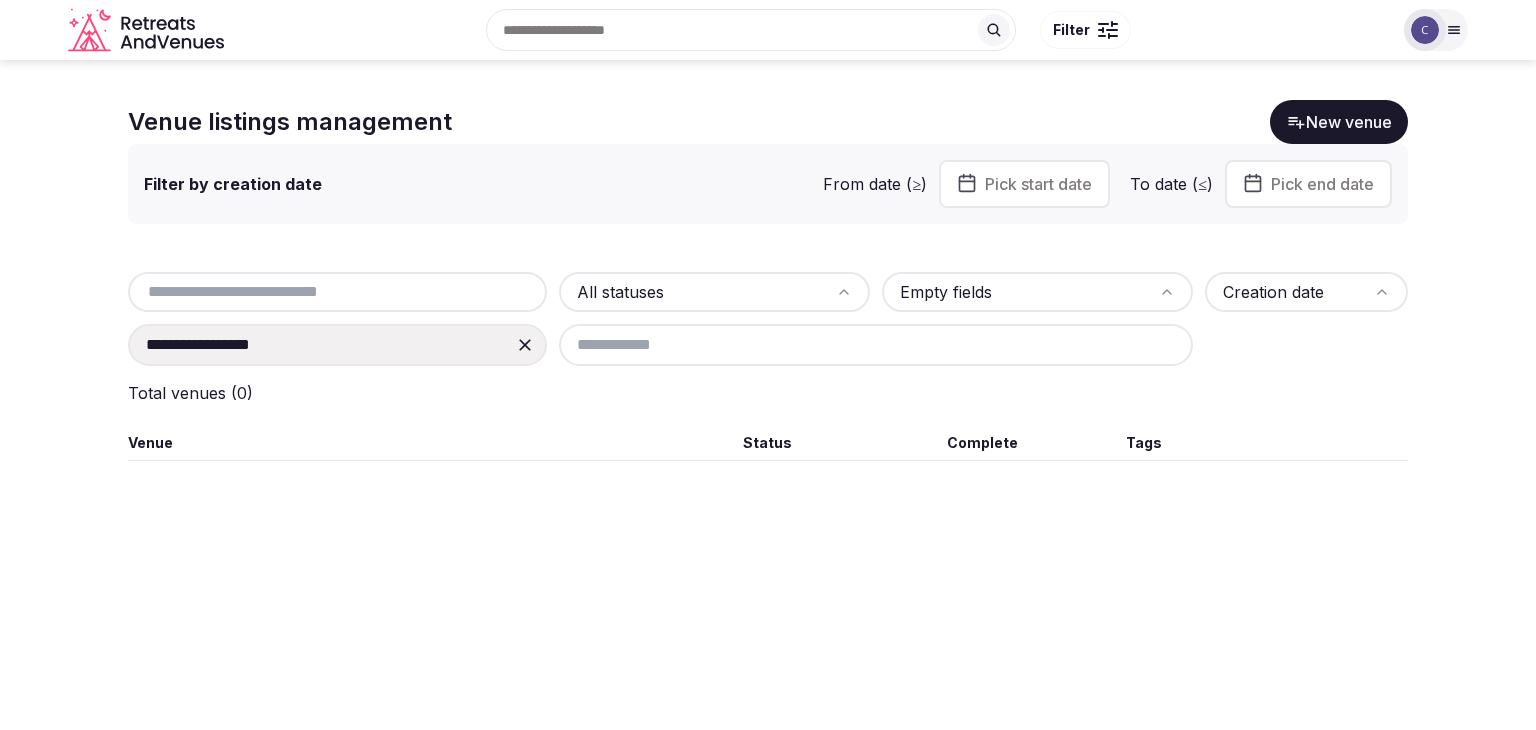click 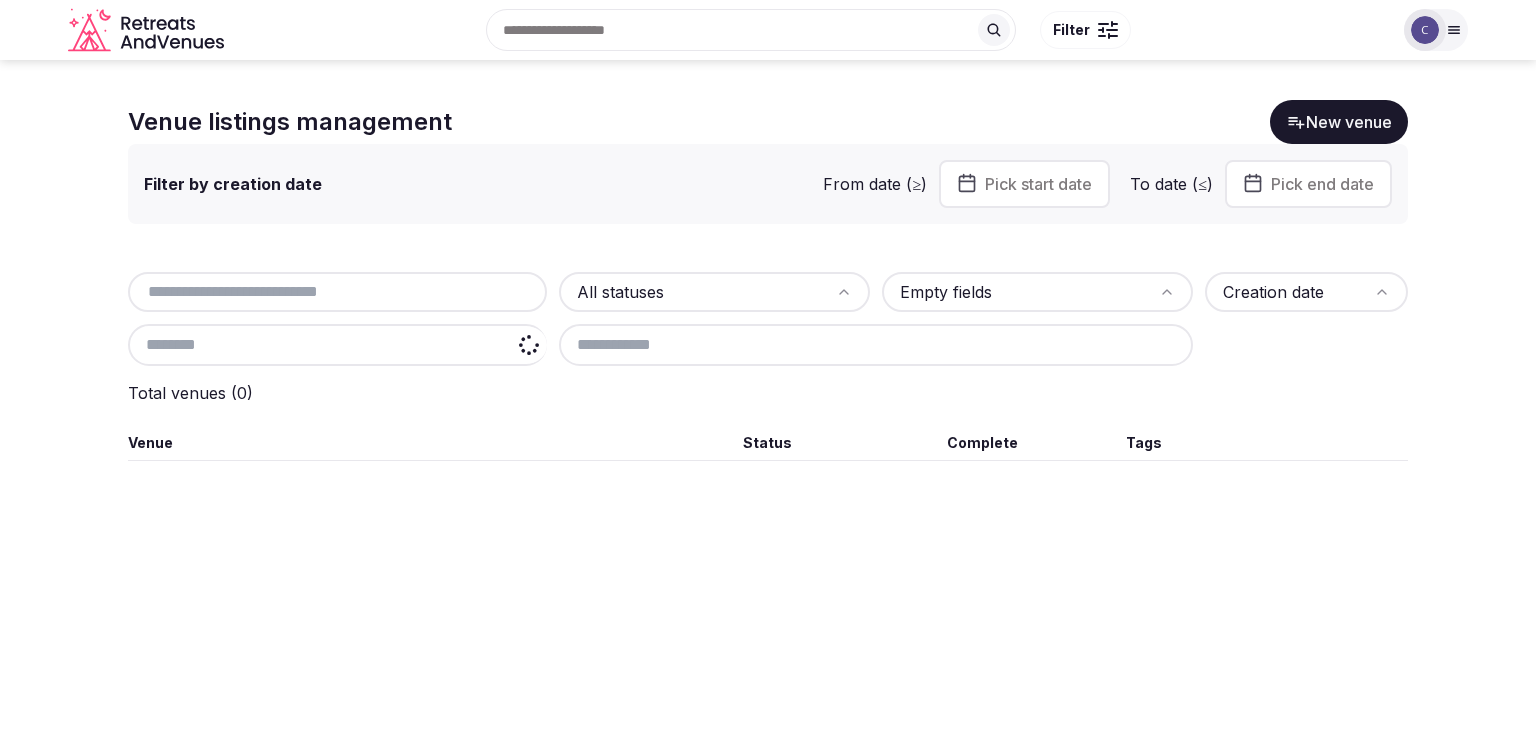 click at bounding box center (337, 345) 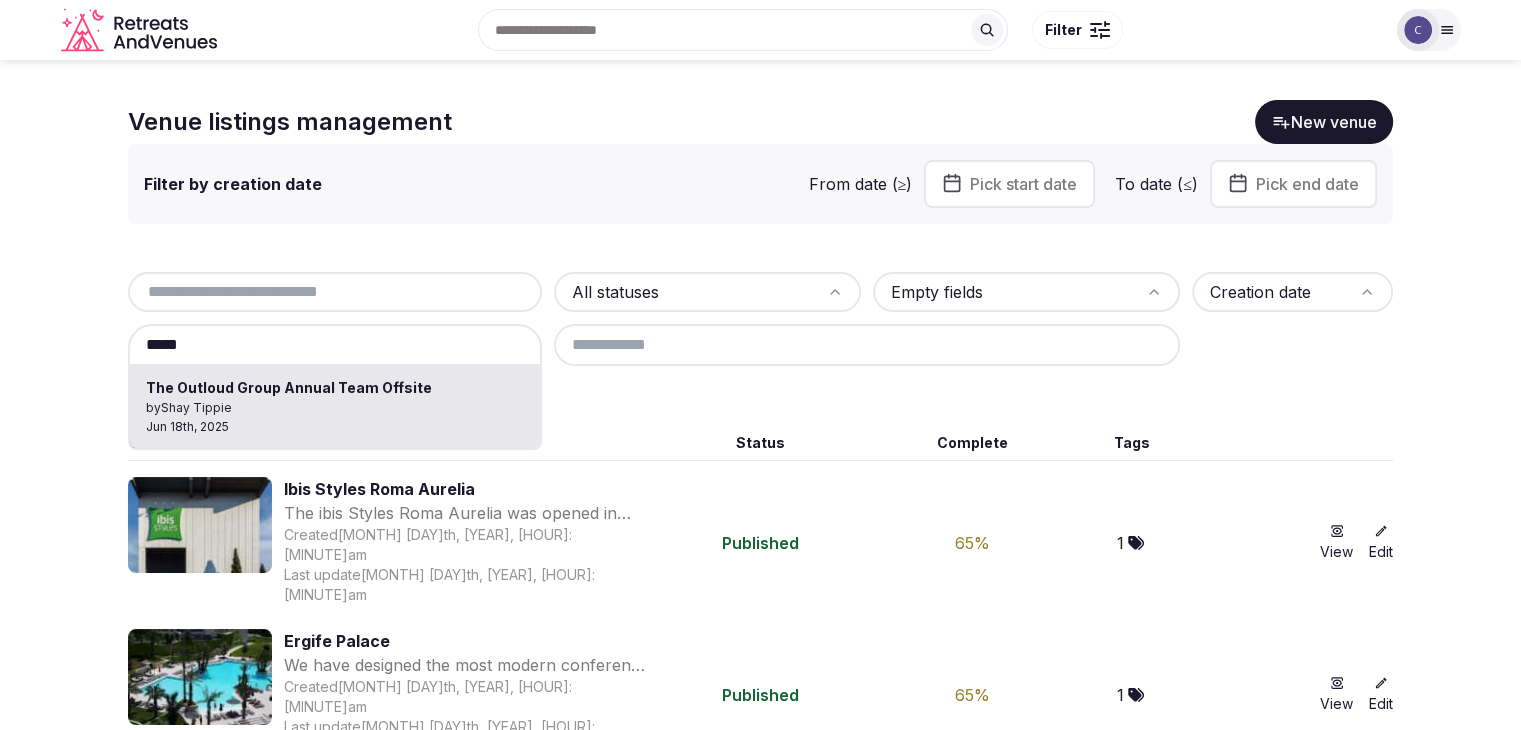 type on "**********" 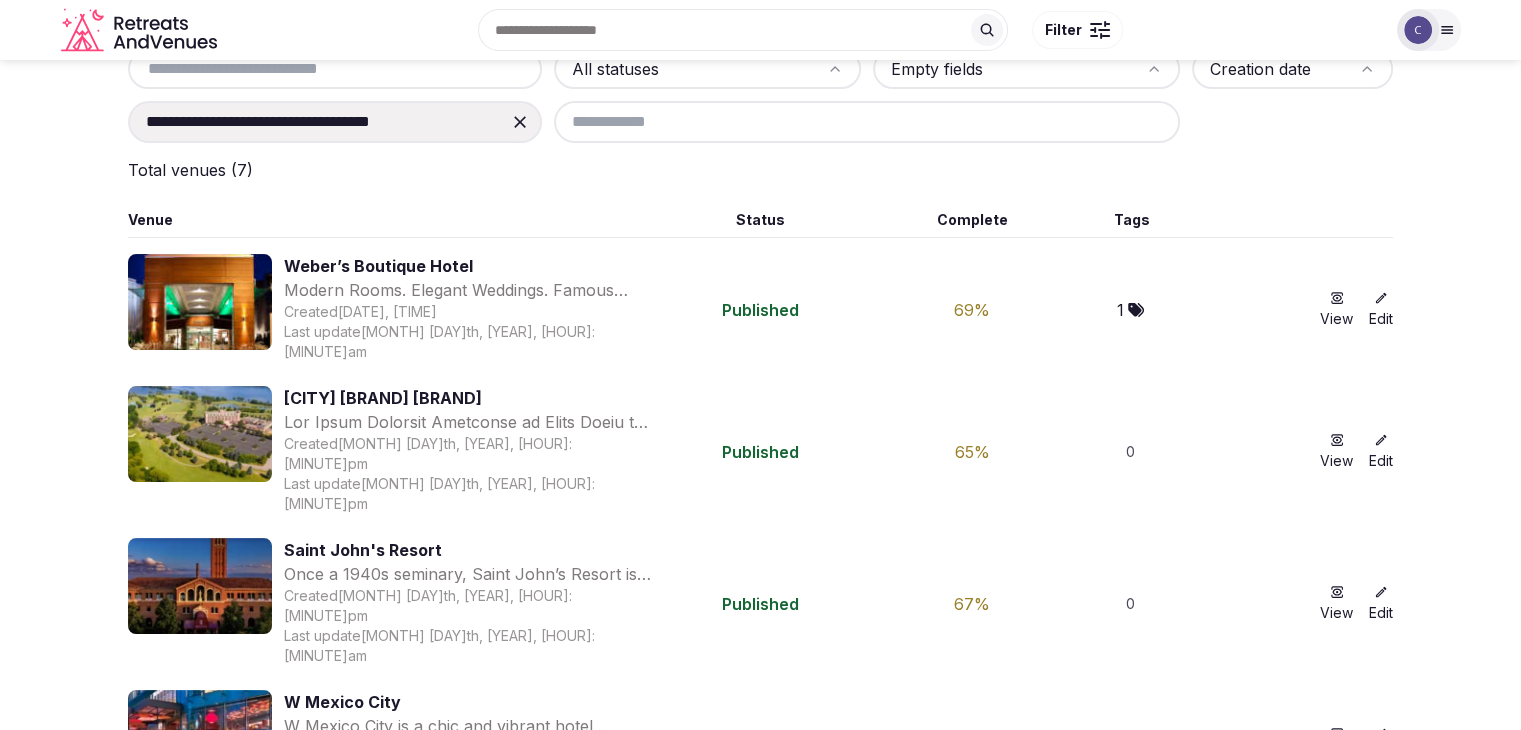 scroll, scrollTop: 0, scrollLeft: 0, axis: both 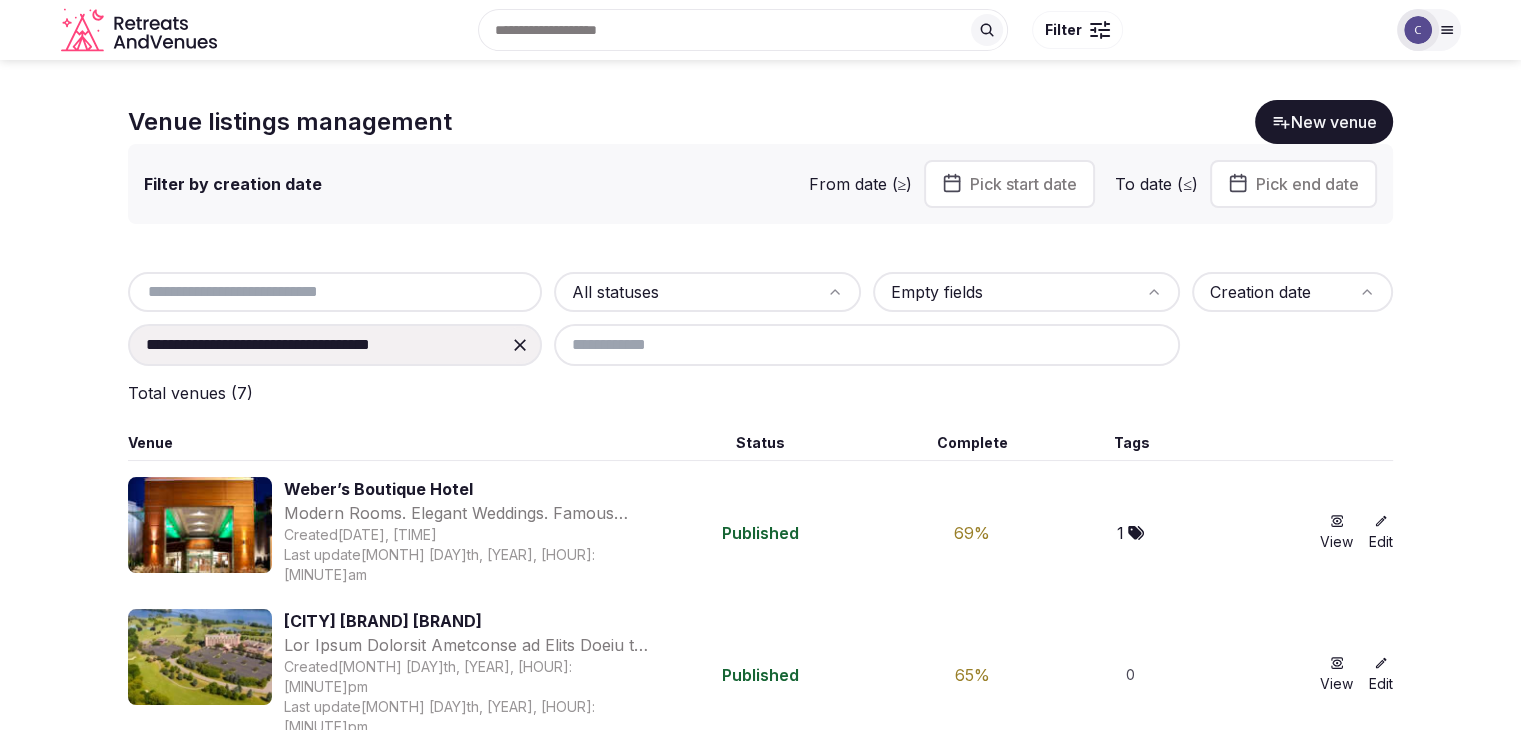 click 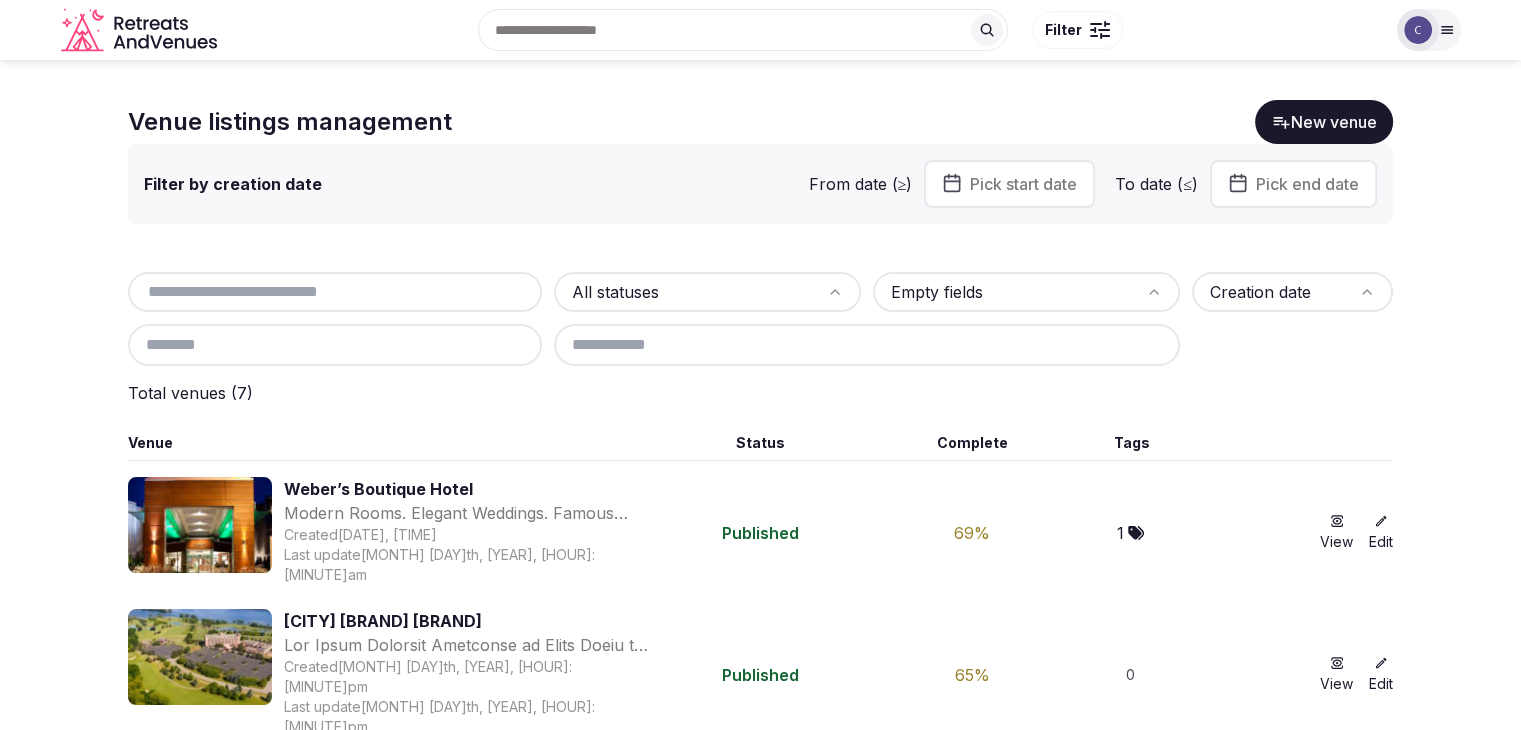 click at bounding box center (335, 345) 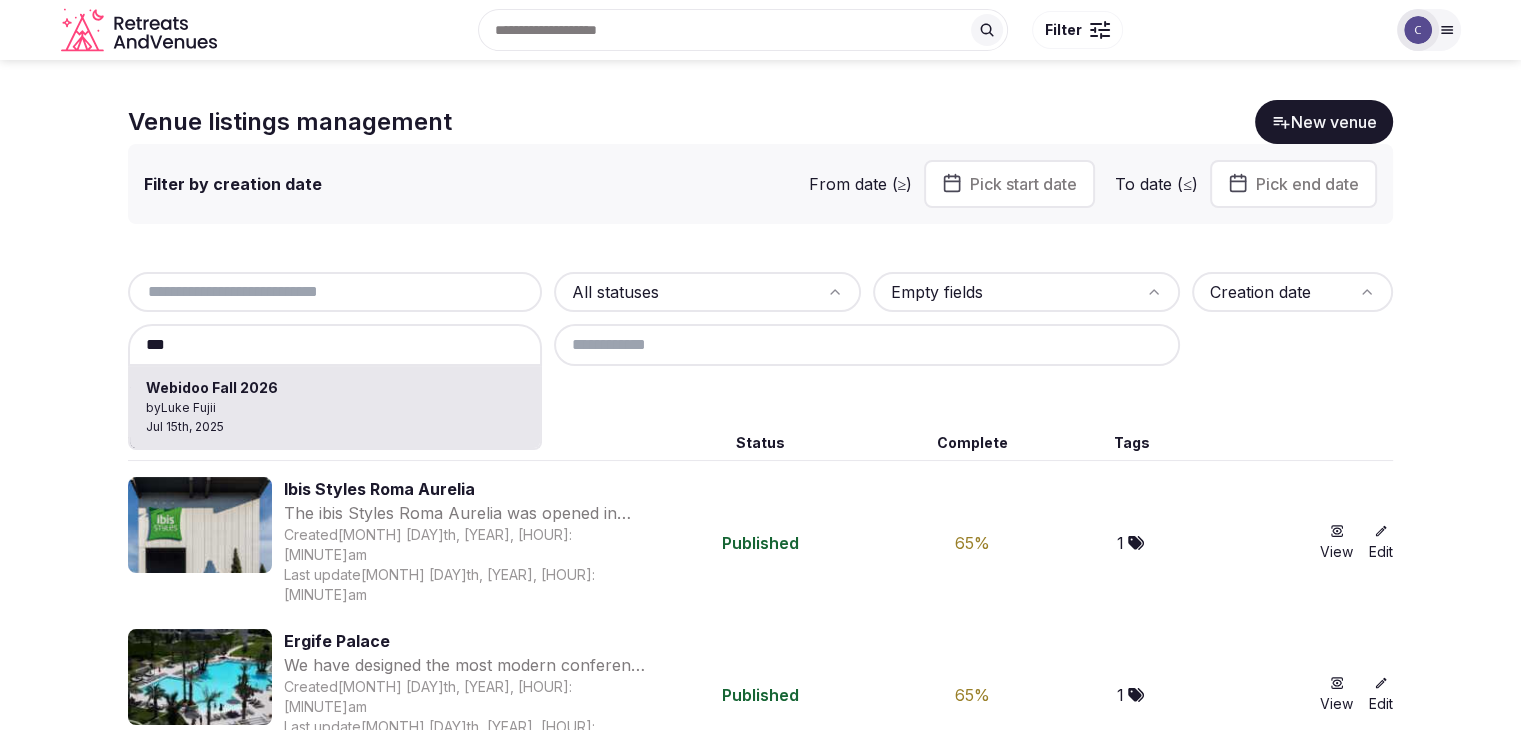 type on "**********" 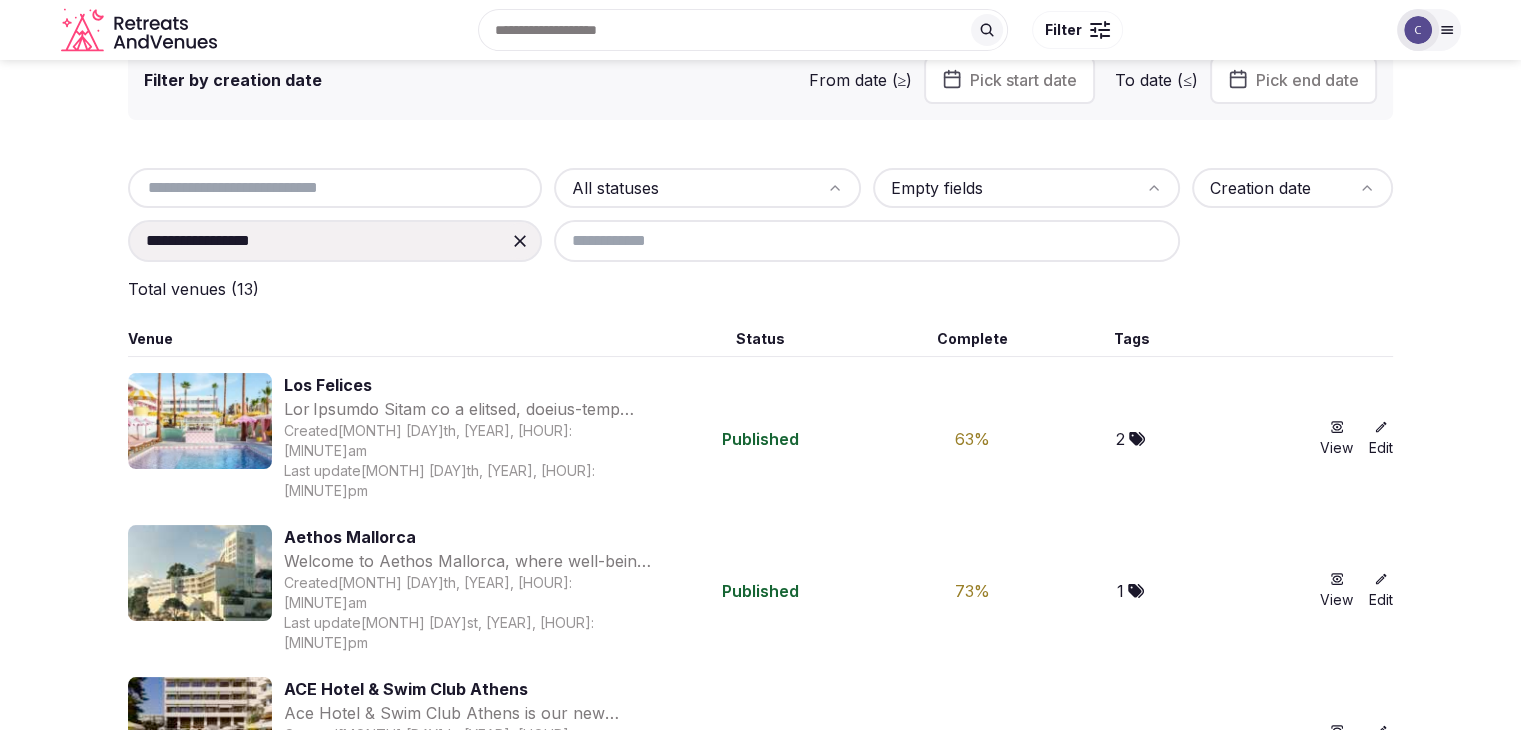 scroll, scrollTop: 0, scrollLeft: 0, axis: both 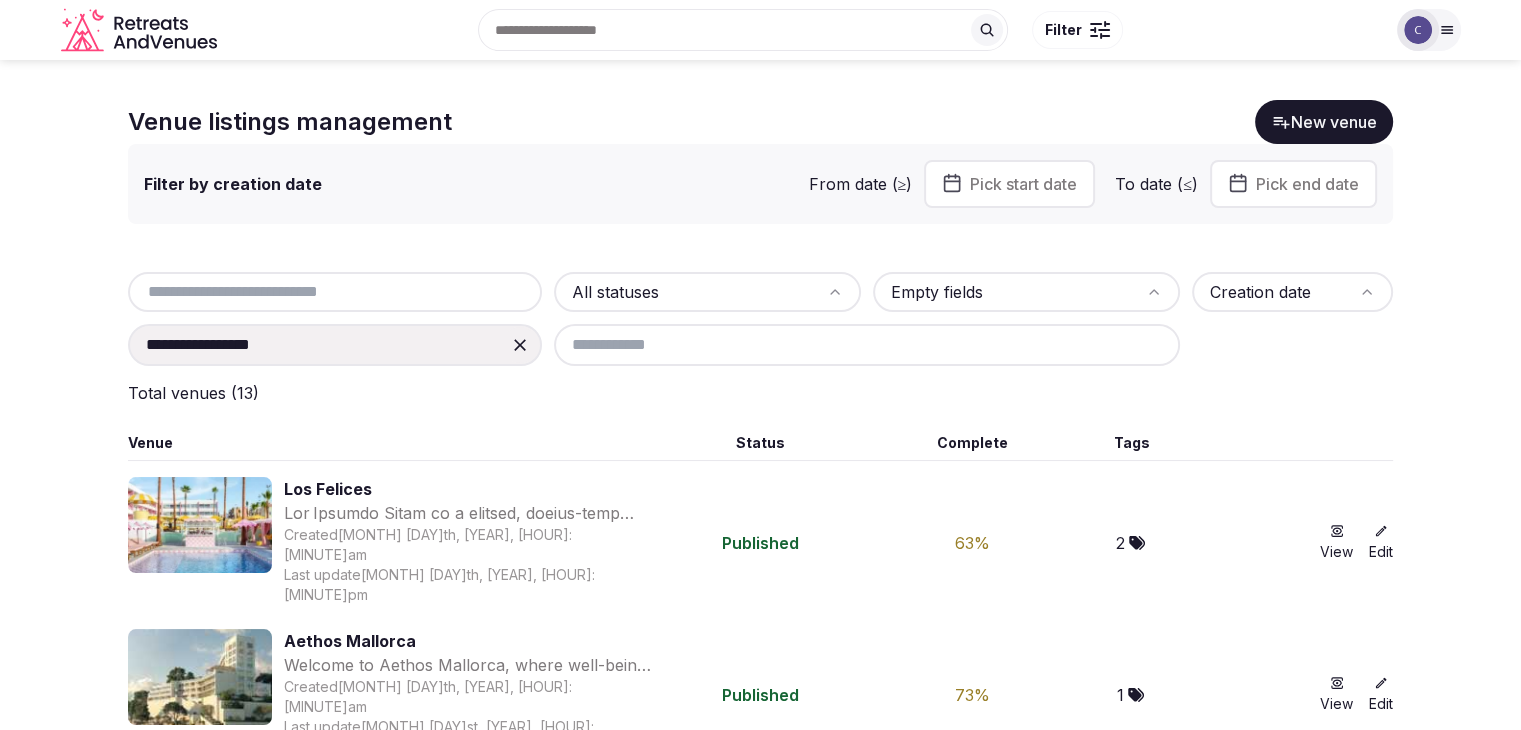 click 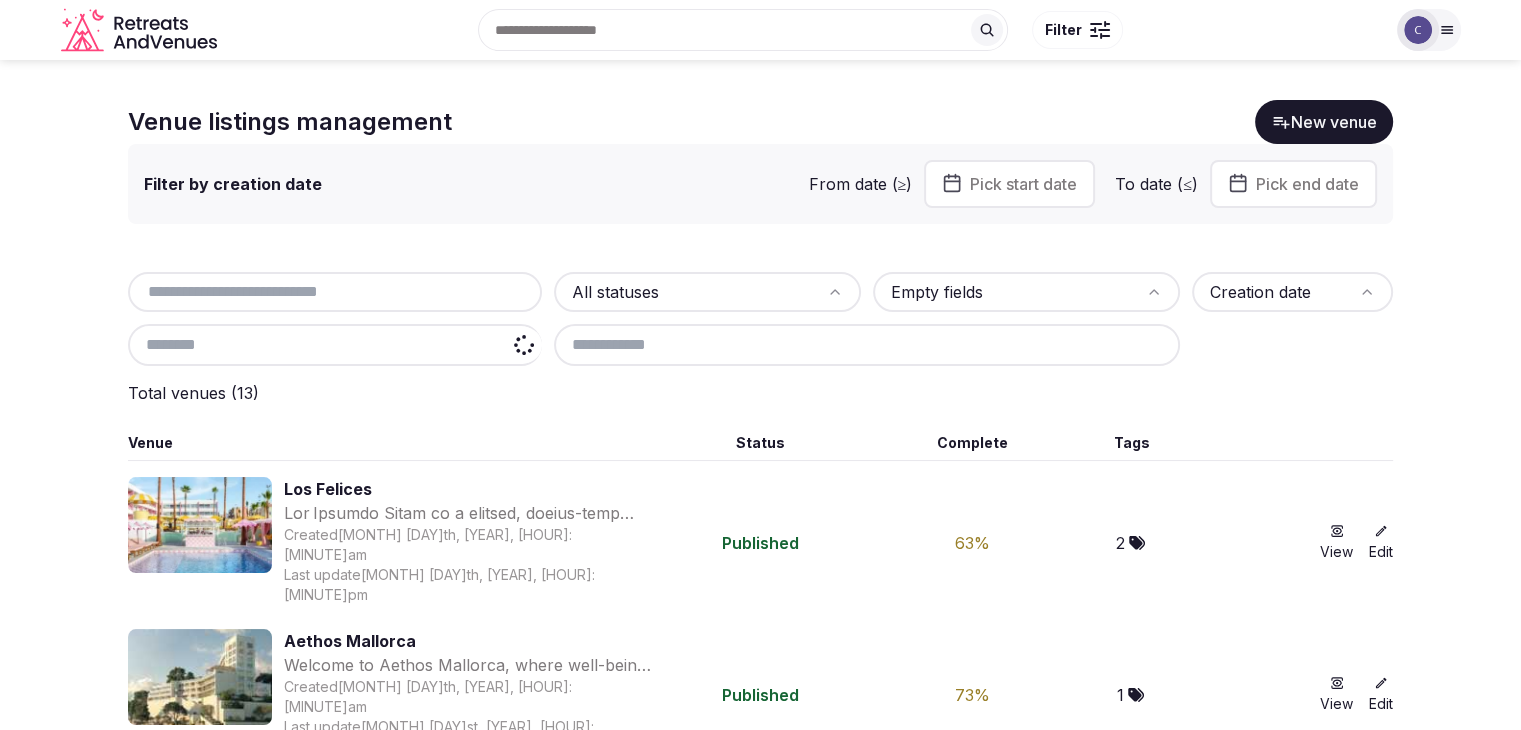 click at bounding box center [335, 345] 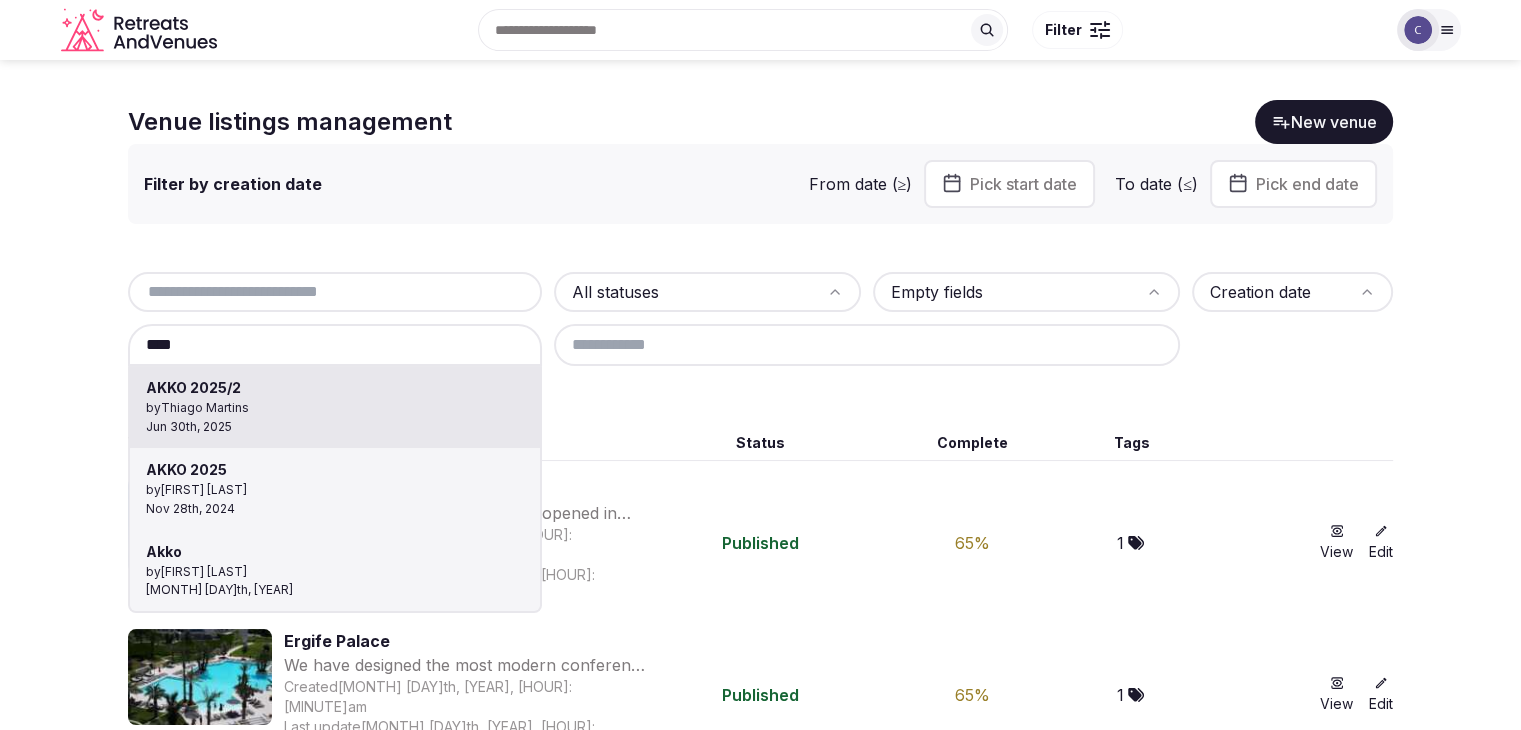 type on "**********" 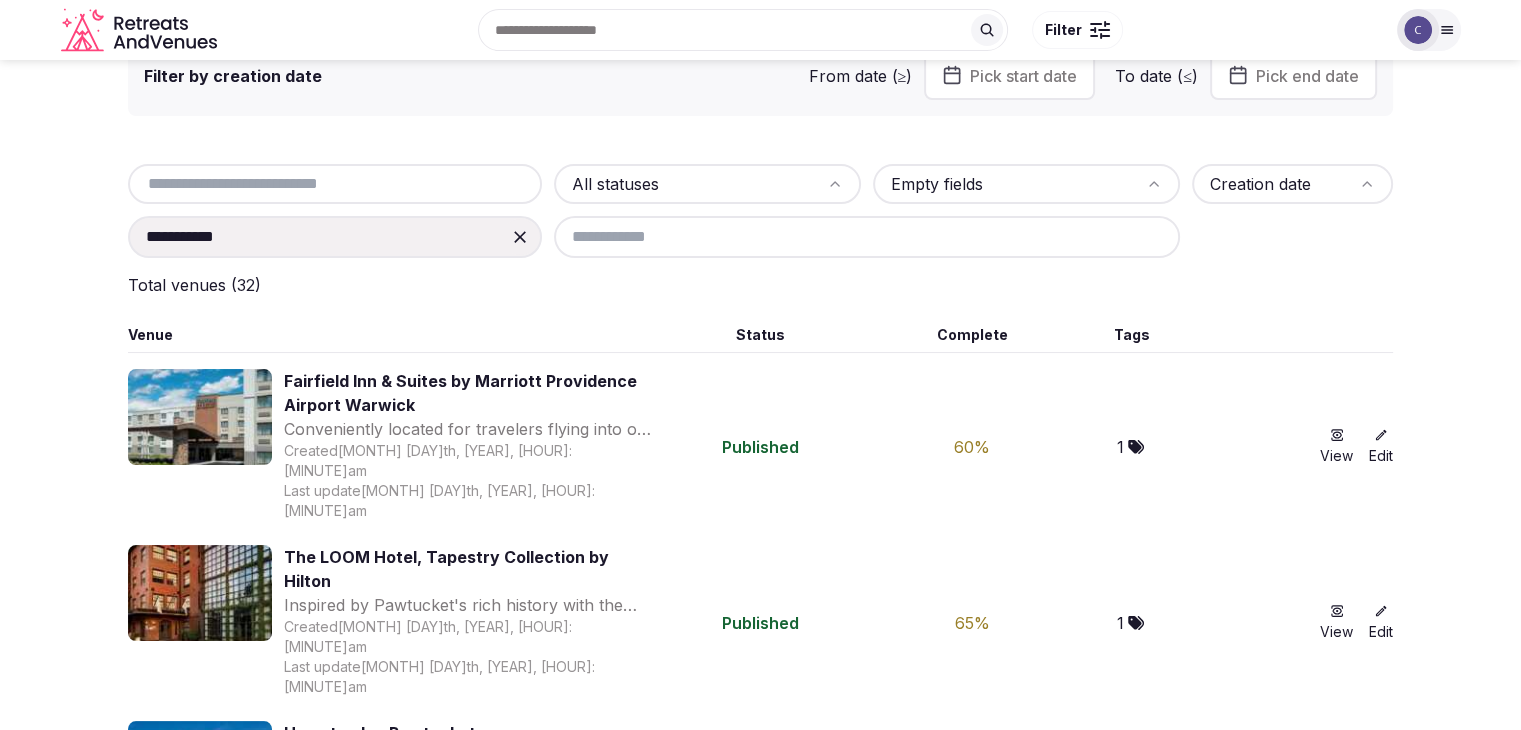 scroll, scrollTop: 0, scrollLeft: 0, axis: both 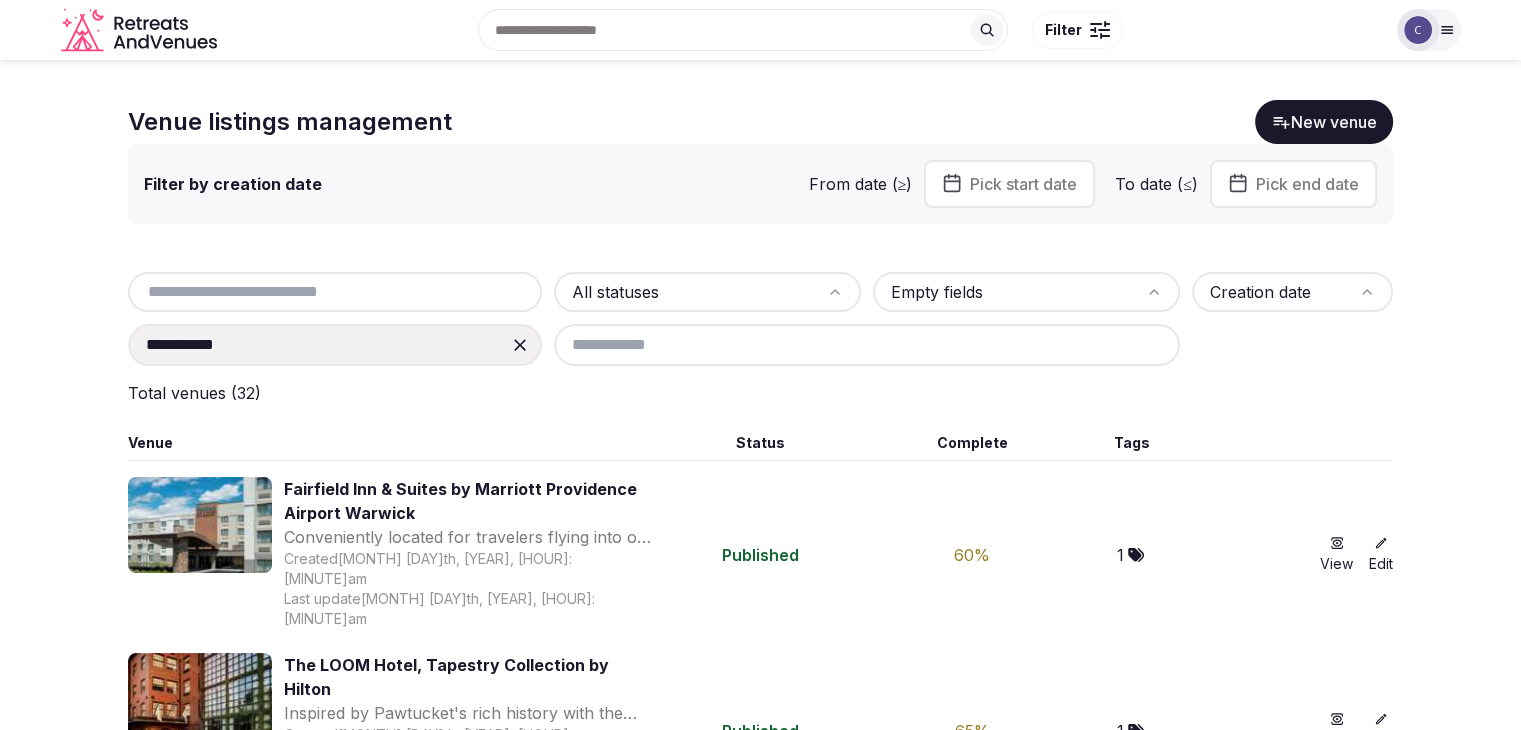 click 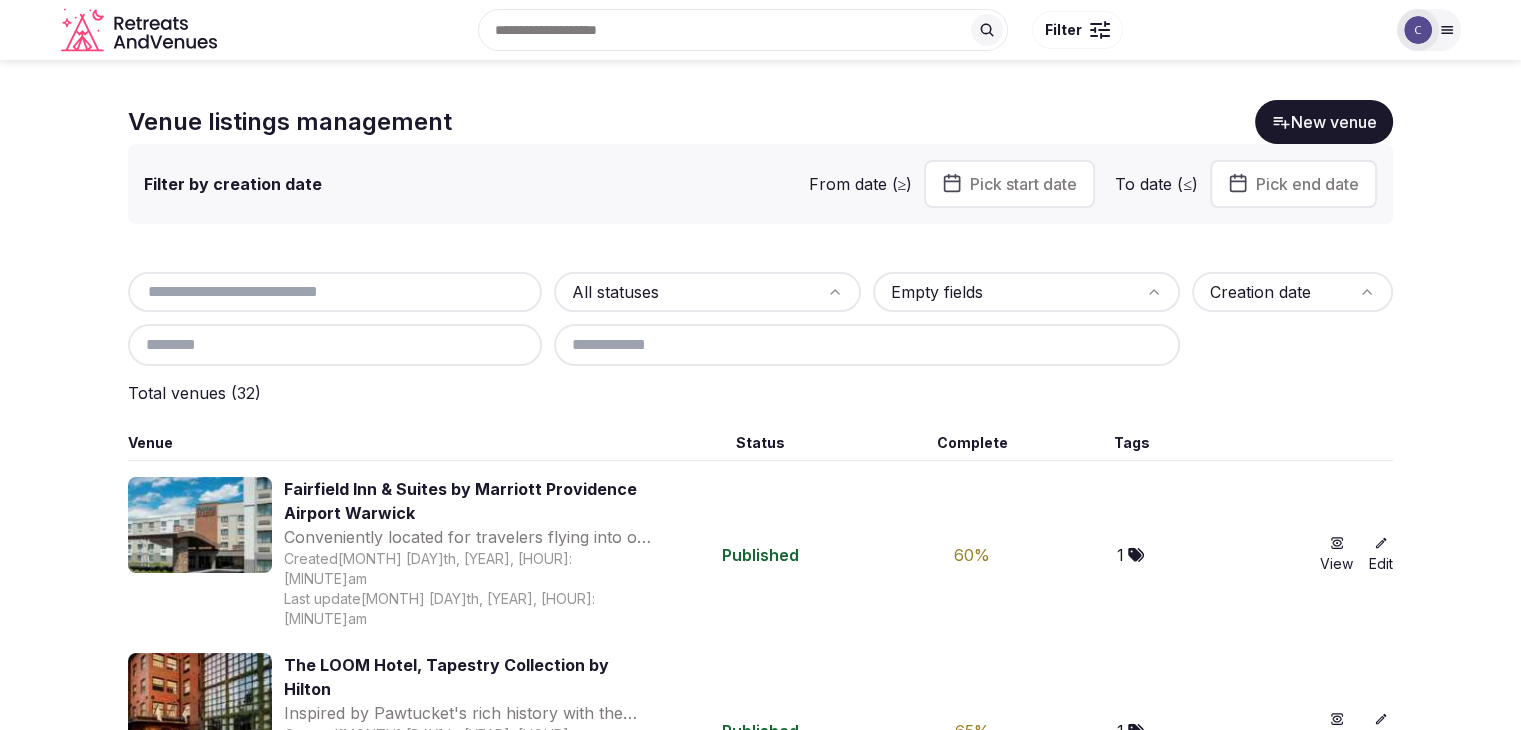 click at bounding box center [335, 345] 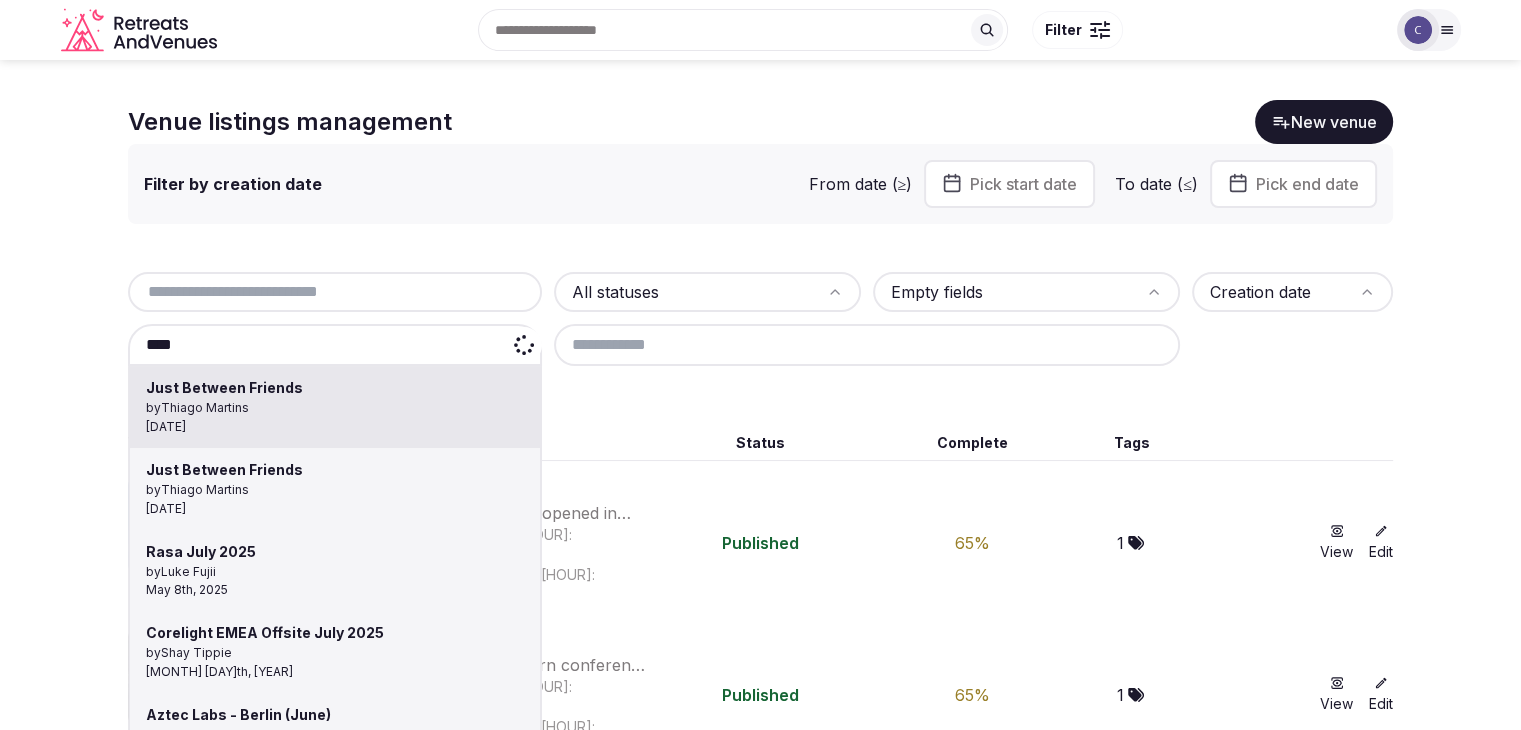 type on "**********" 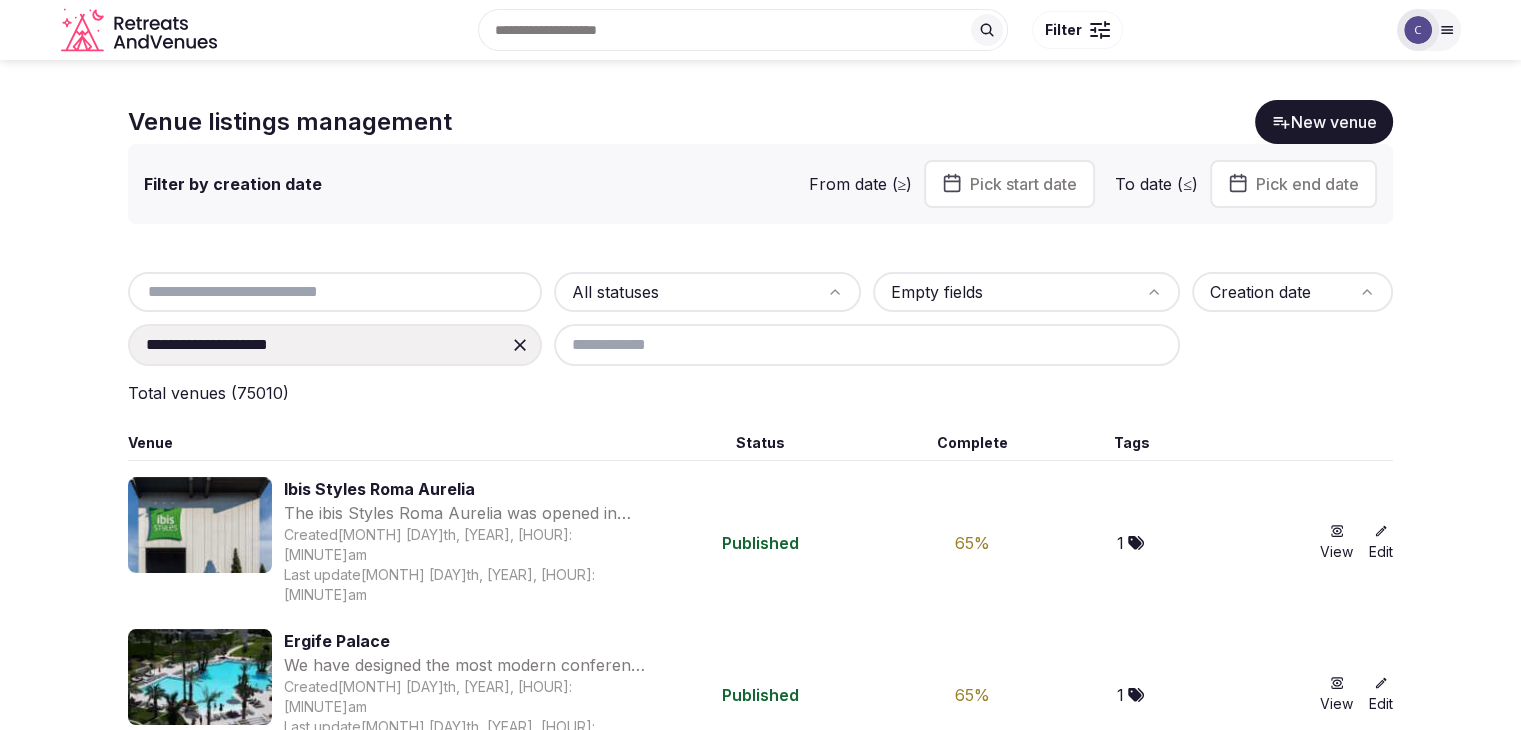 drag, startPoint x: 338, startPoint y: 396, endPoint x: 516, endPoint y: 516, distance: 214.67184 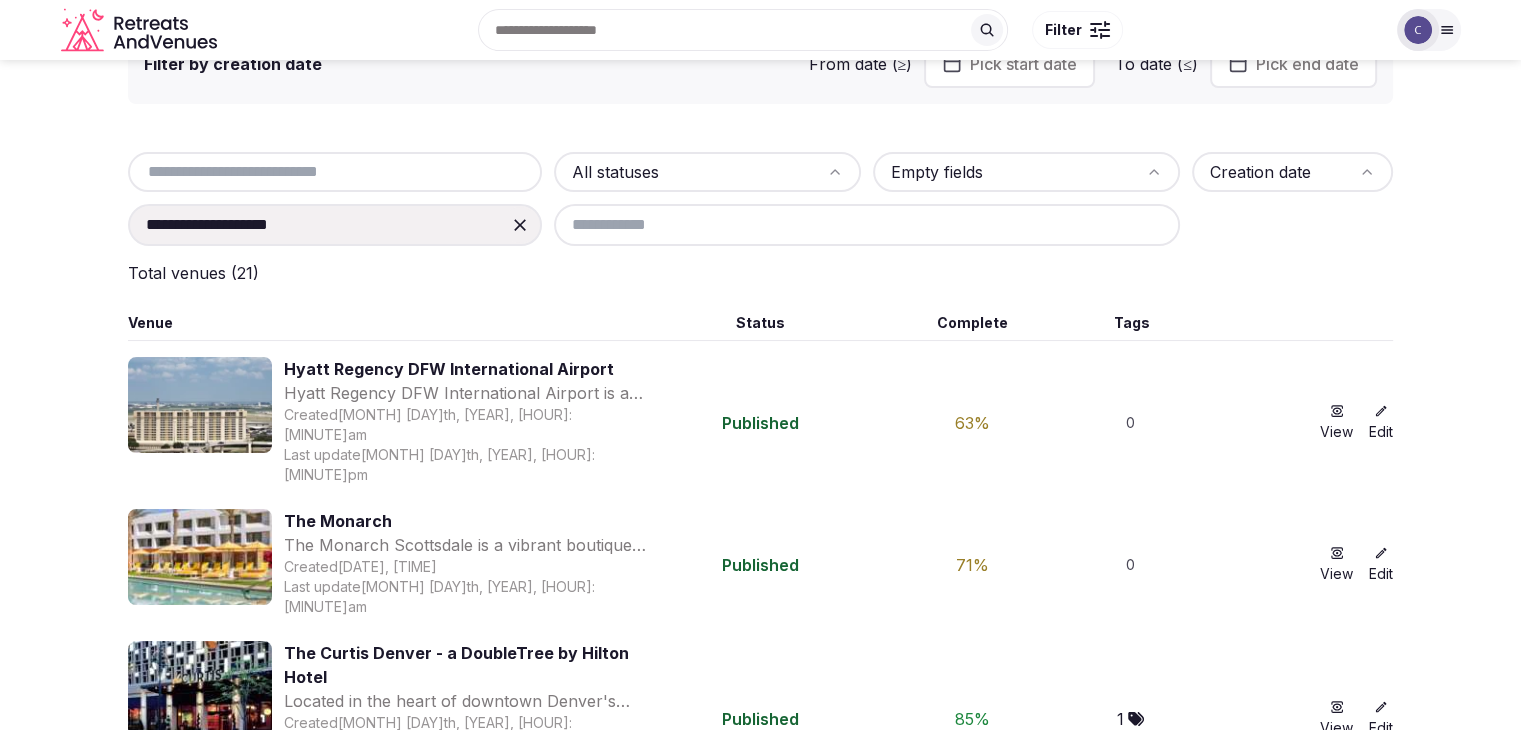 scroll, scrollTop: 0, scrollLeft: 0, axis: both 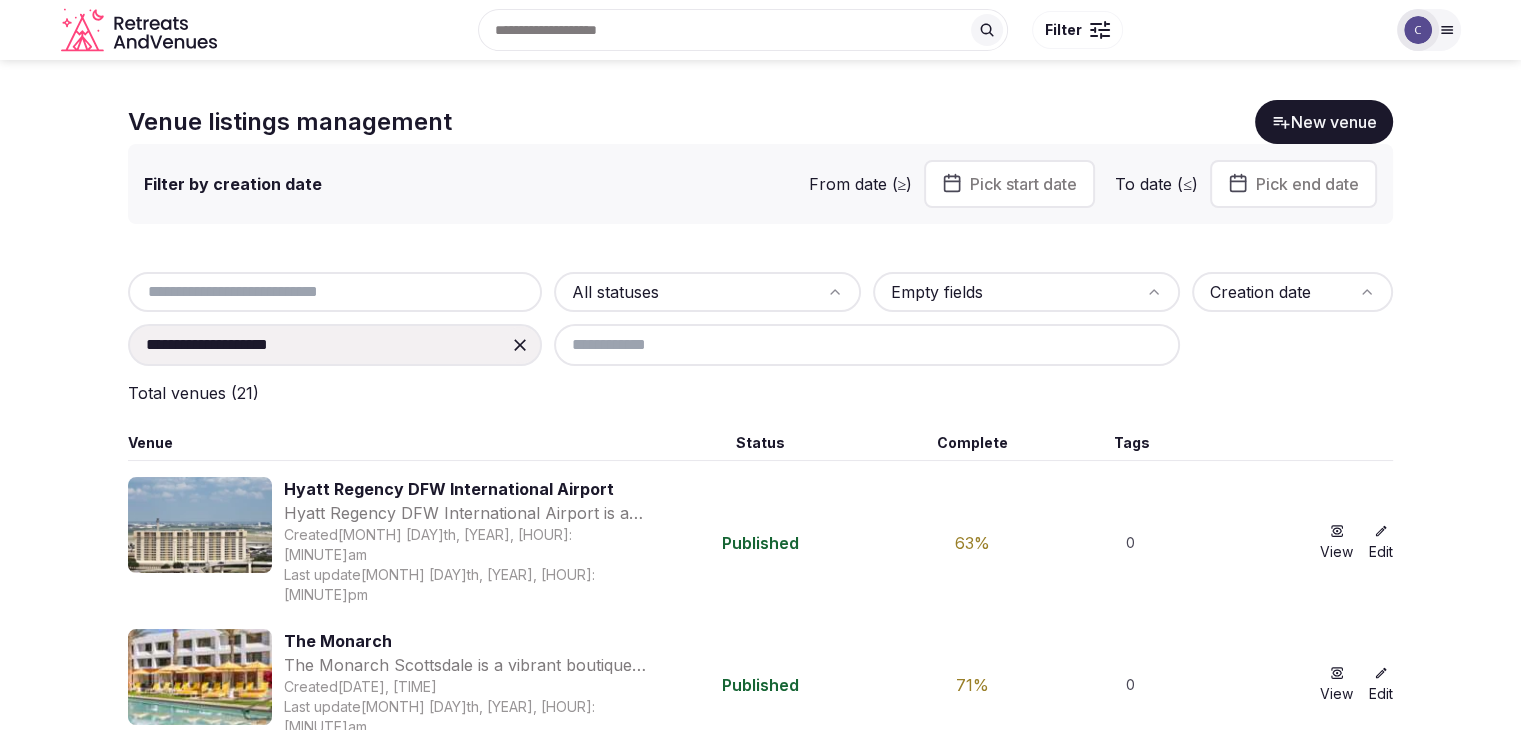 click 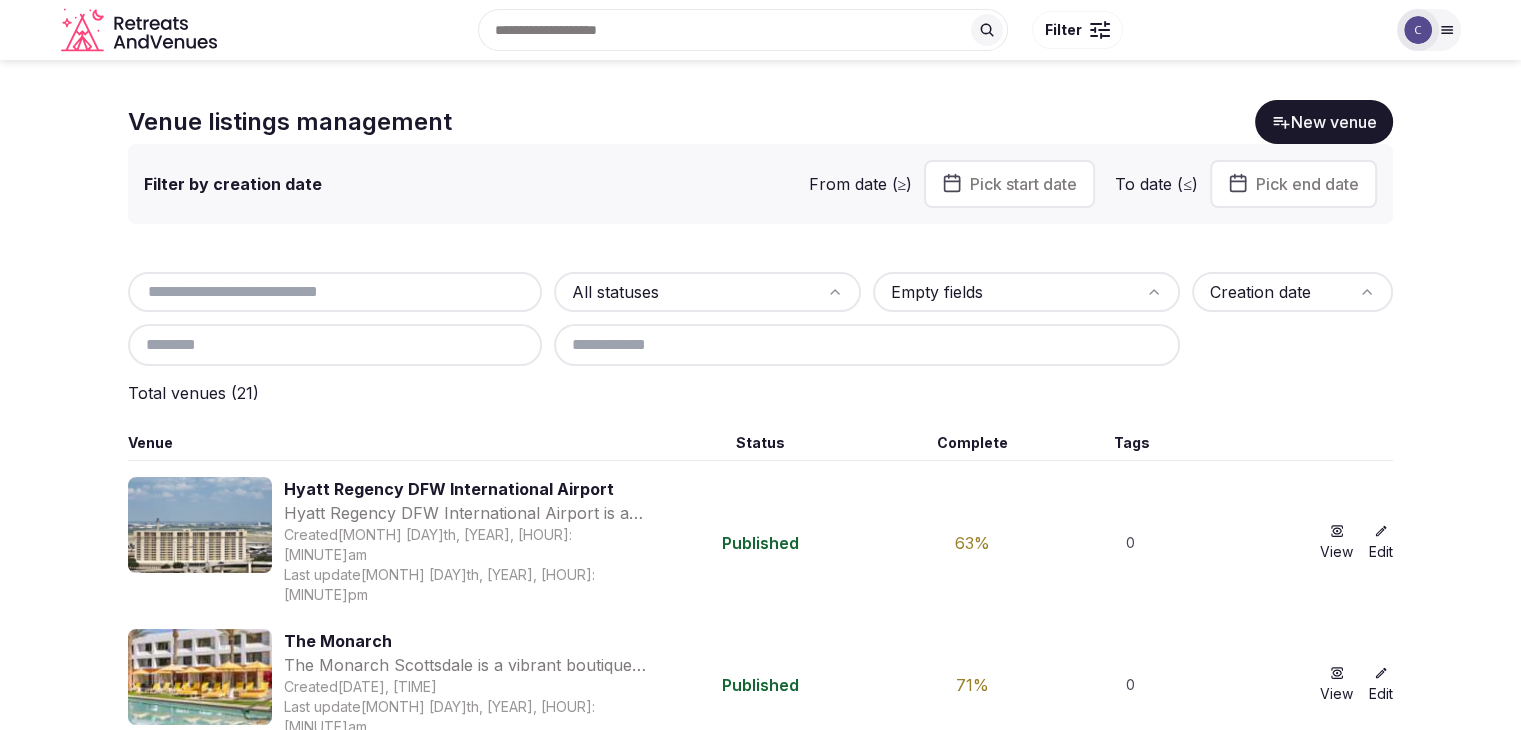 click on "All statuses Empty fields Creation date" at bounding box center [760, 319] 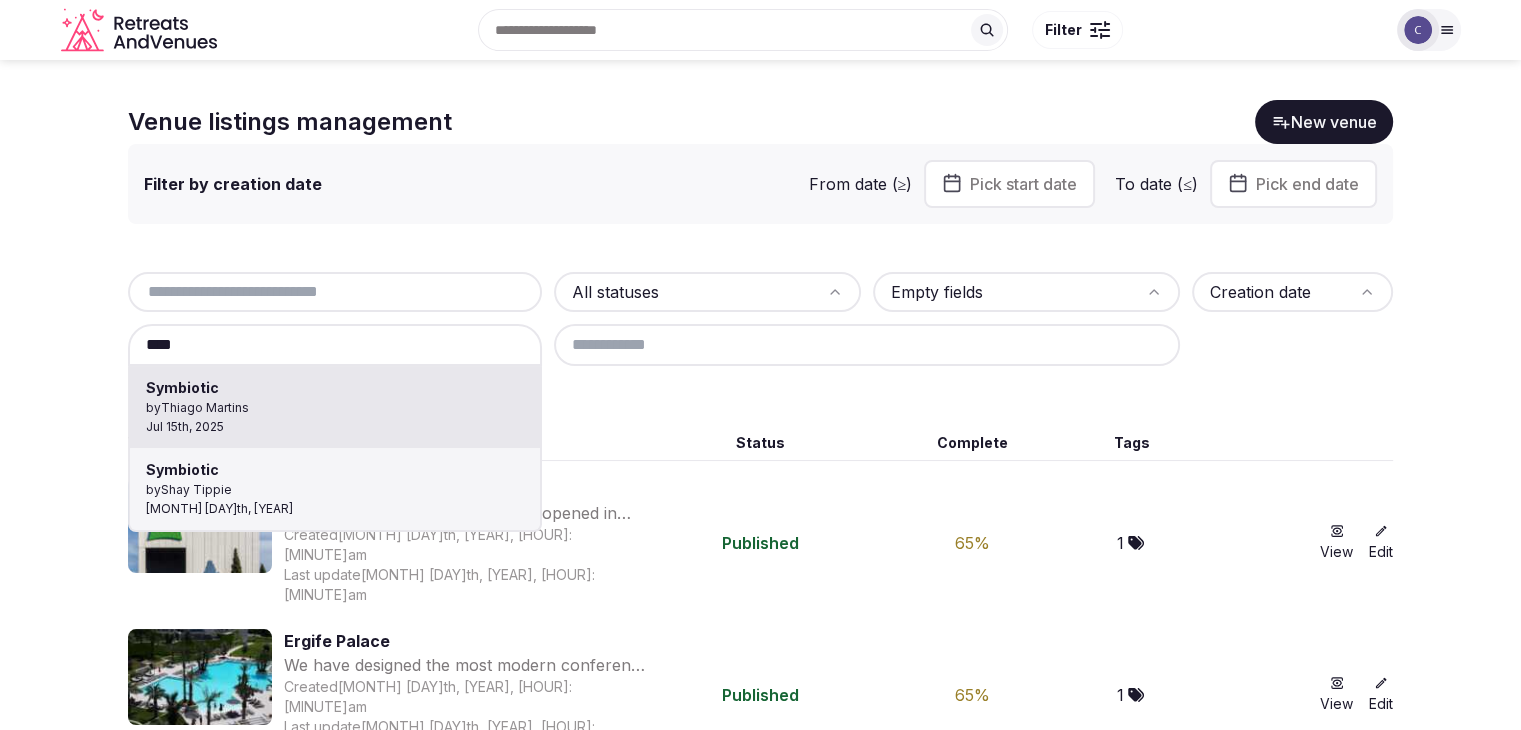 type on "*********" 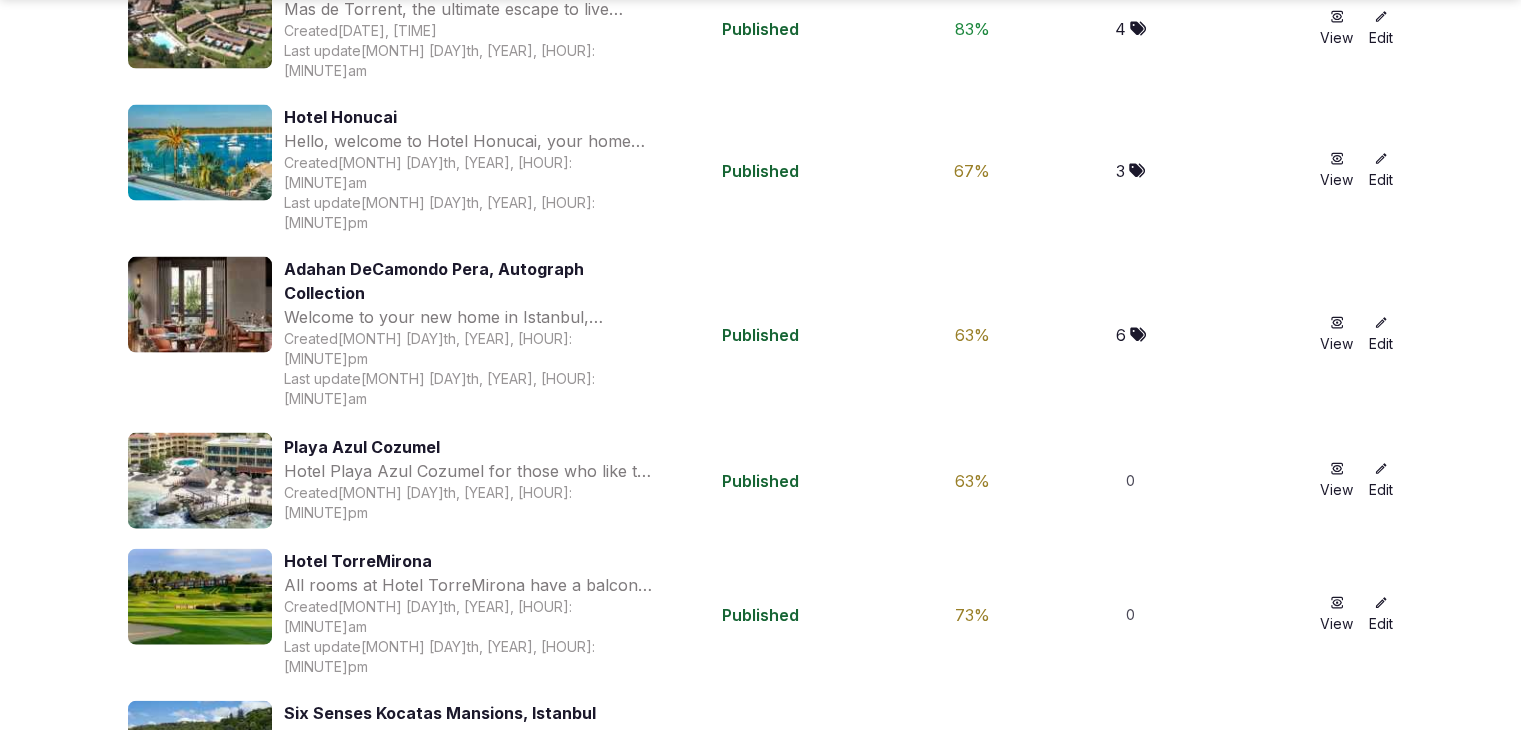 scroll, scrollTop: 4551, scrollLeft: 0, axis: vertical 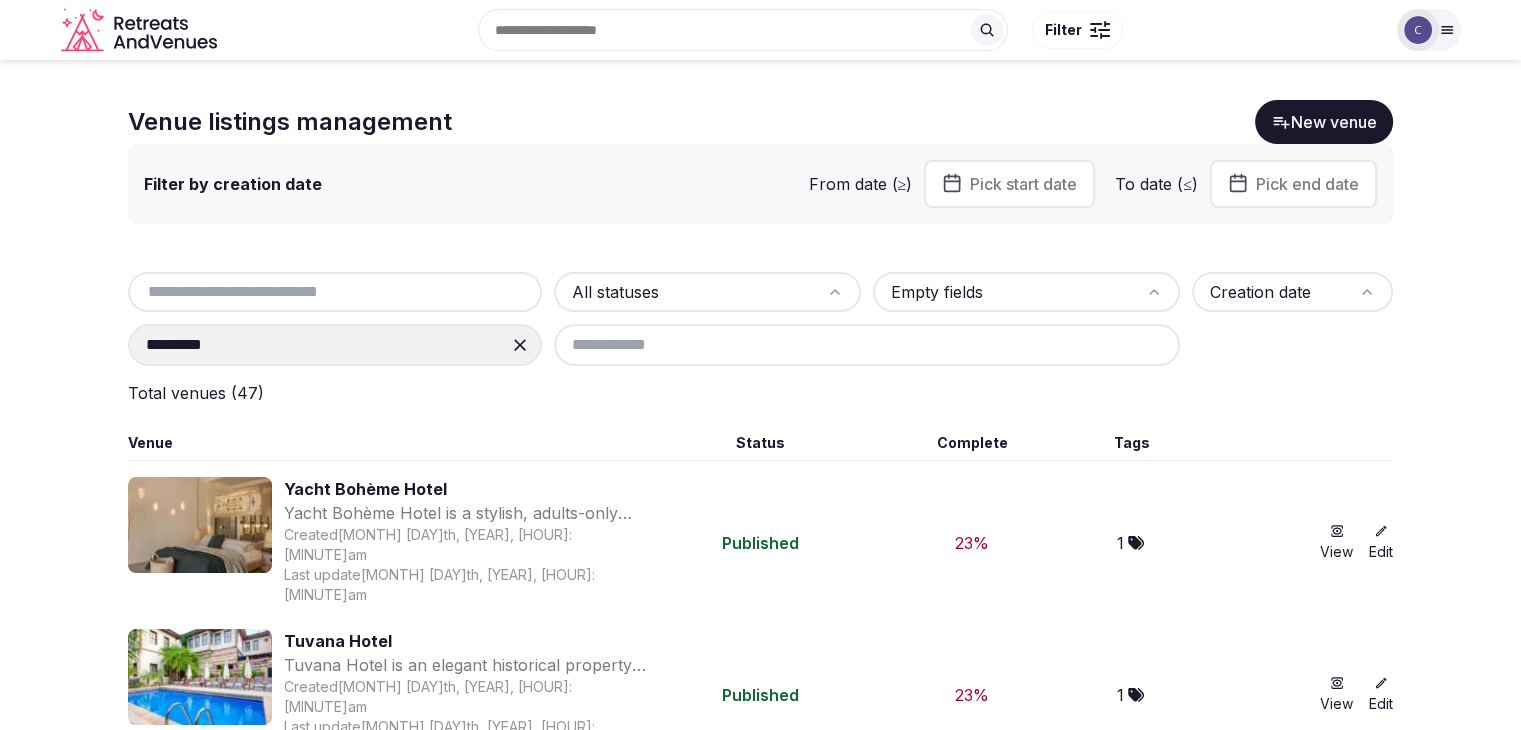 click at bounding box center [1418, 30] 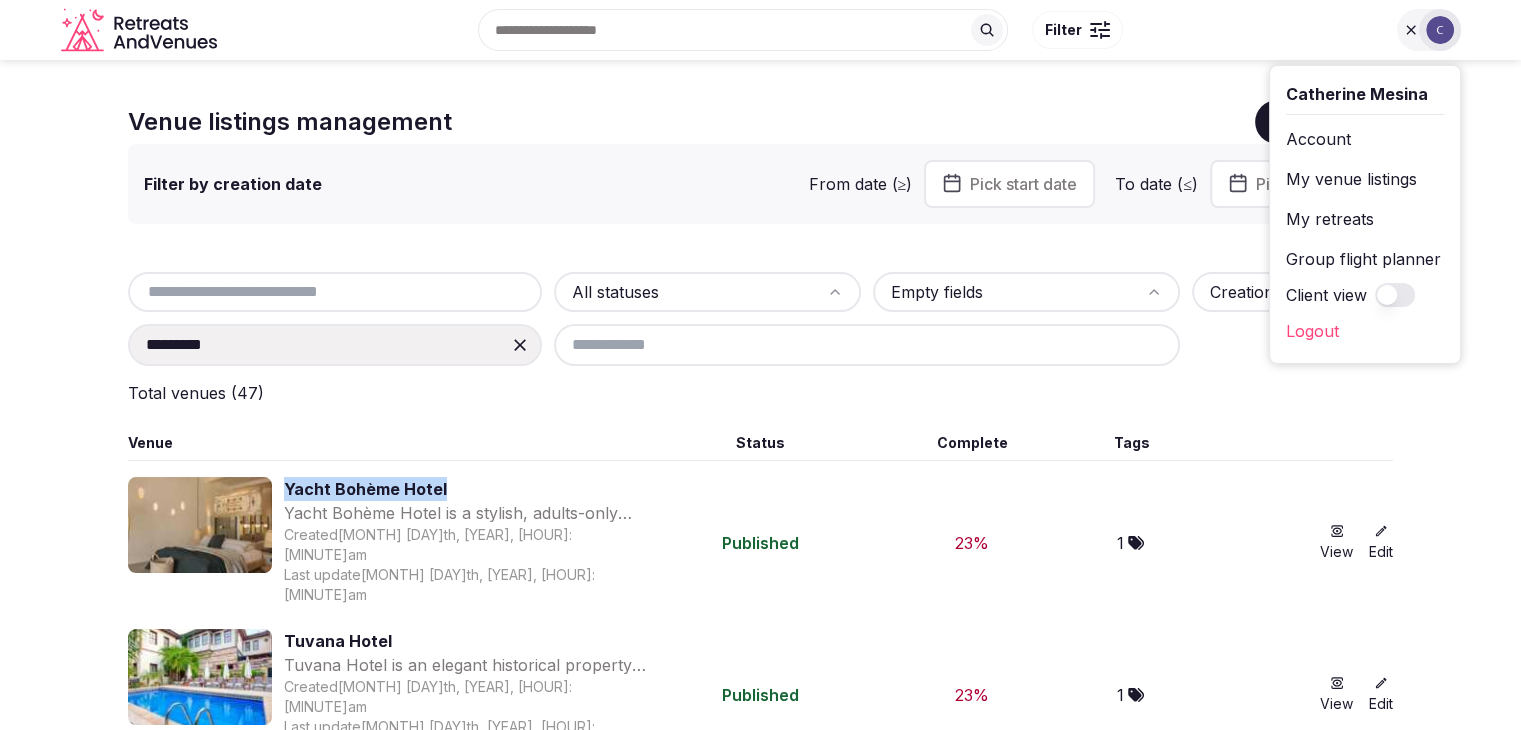 drag, startPoint x: 492, startPoint y: 476, endPoint x: 287, endPoint y: 487, distance: 205.2949 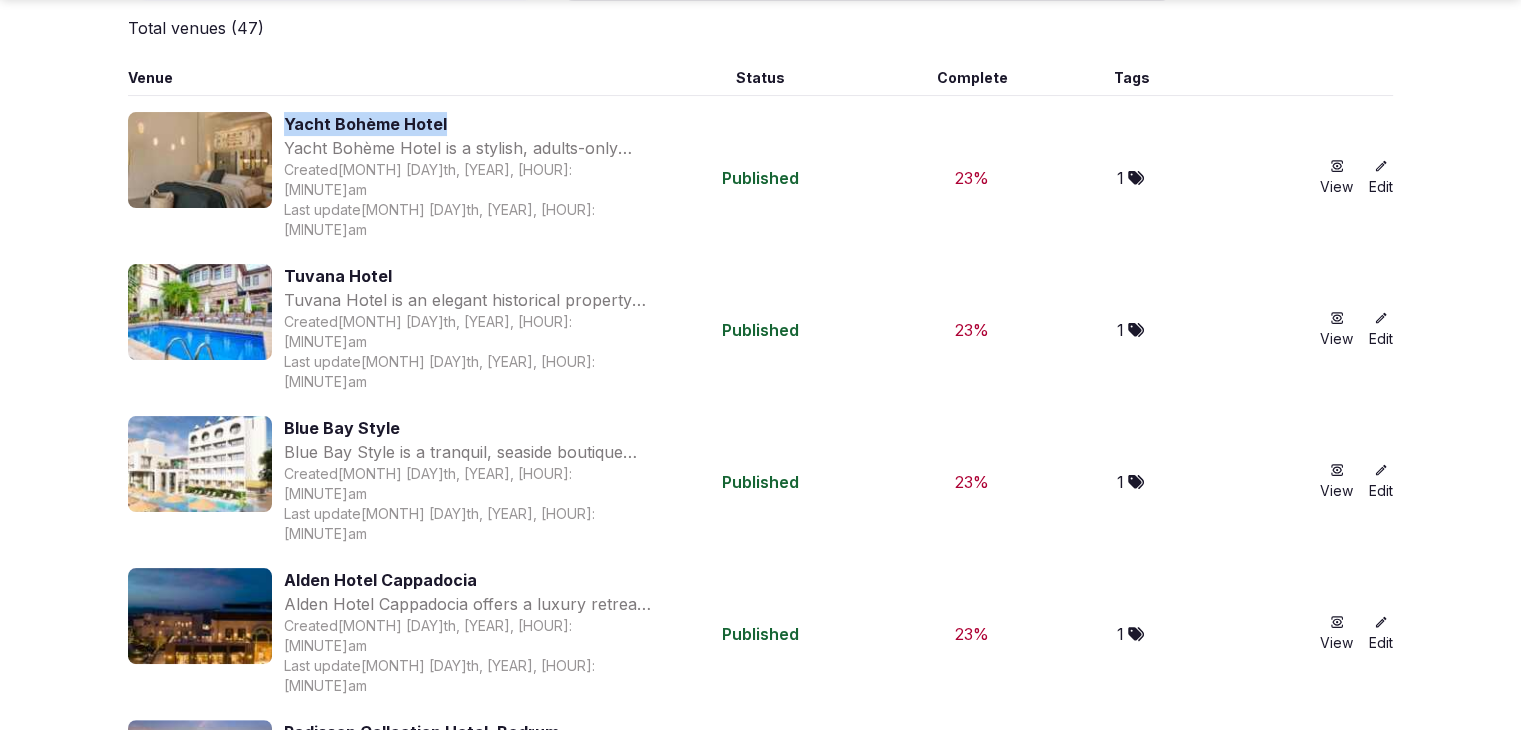 scroll, scrollTop: 400, scrollLeft: 0, axis: vertical 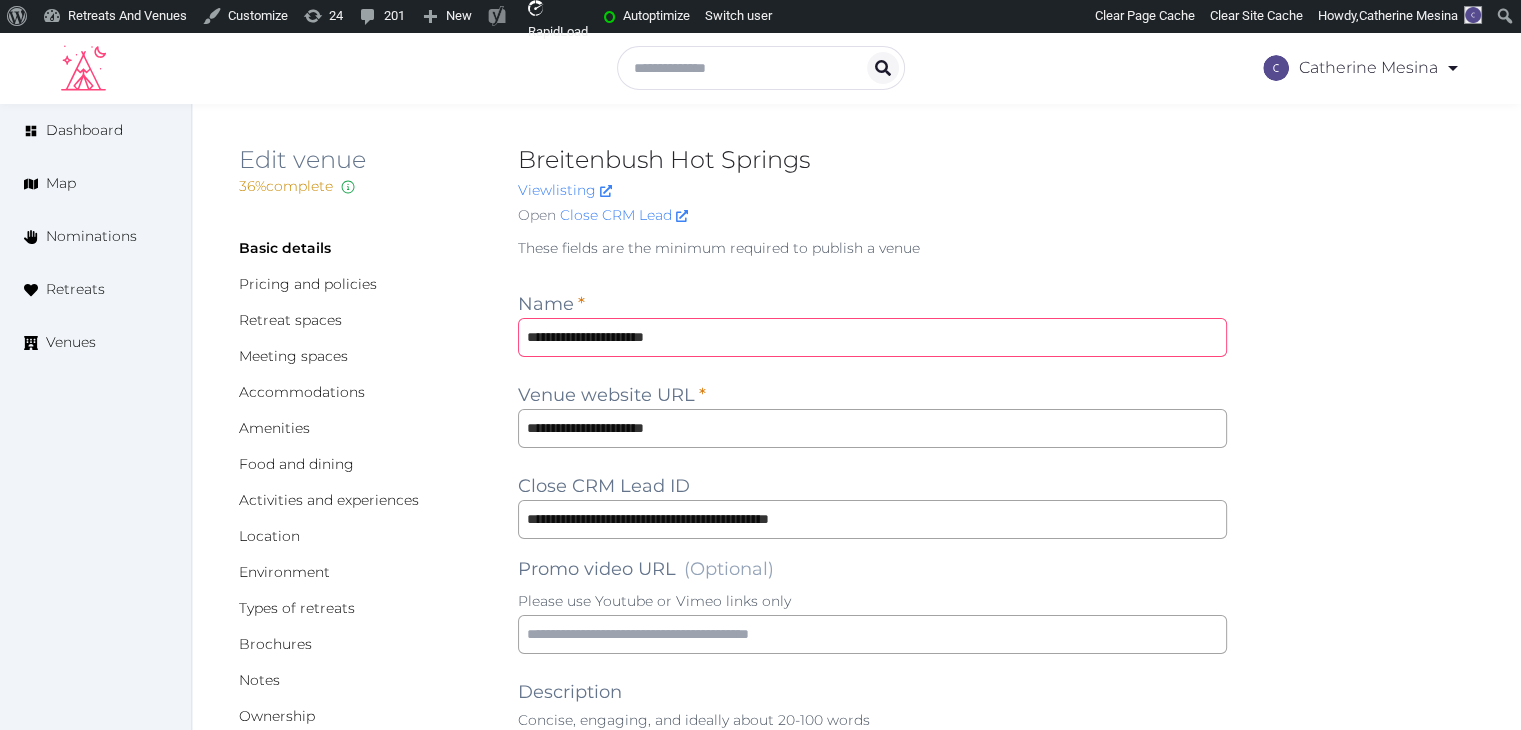 click on "**********" at bounding box center [872, 337] 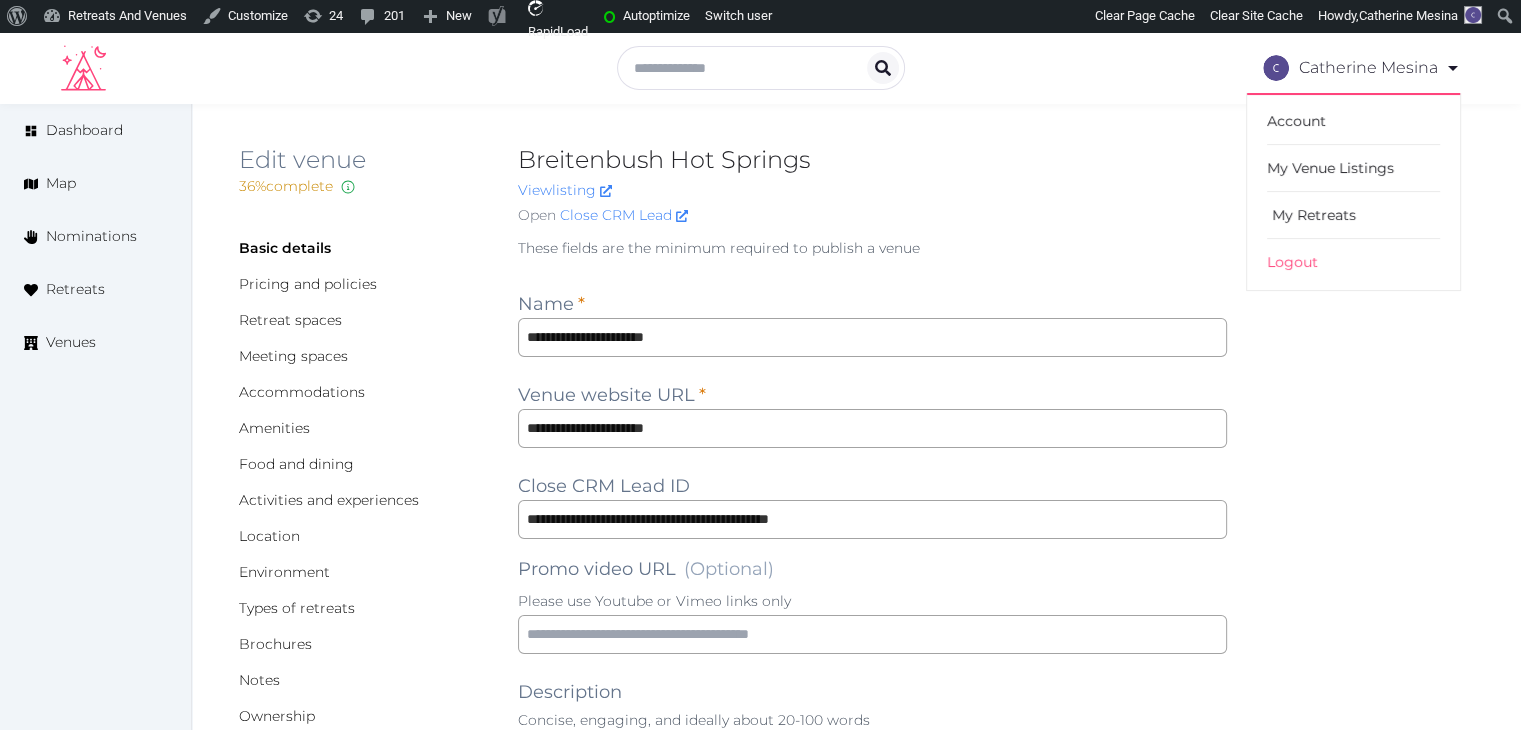 click on "My Retreats" at bounding box center [1353, 215] 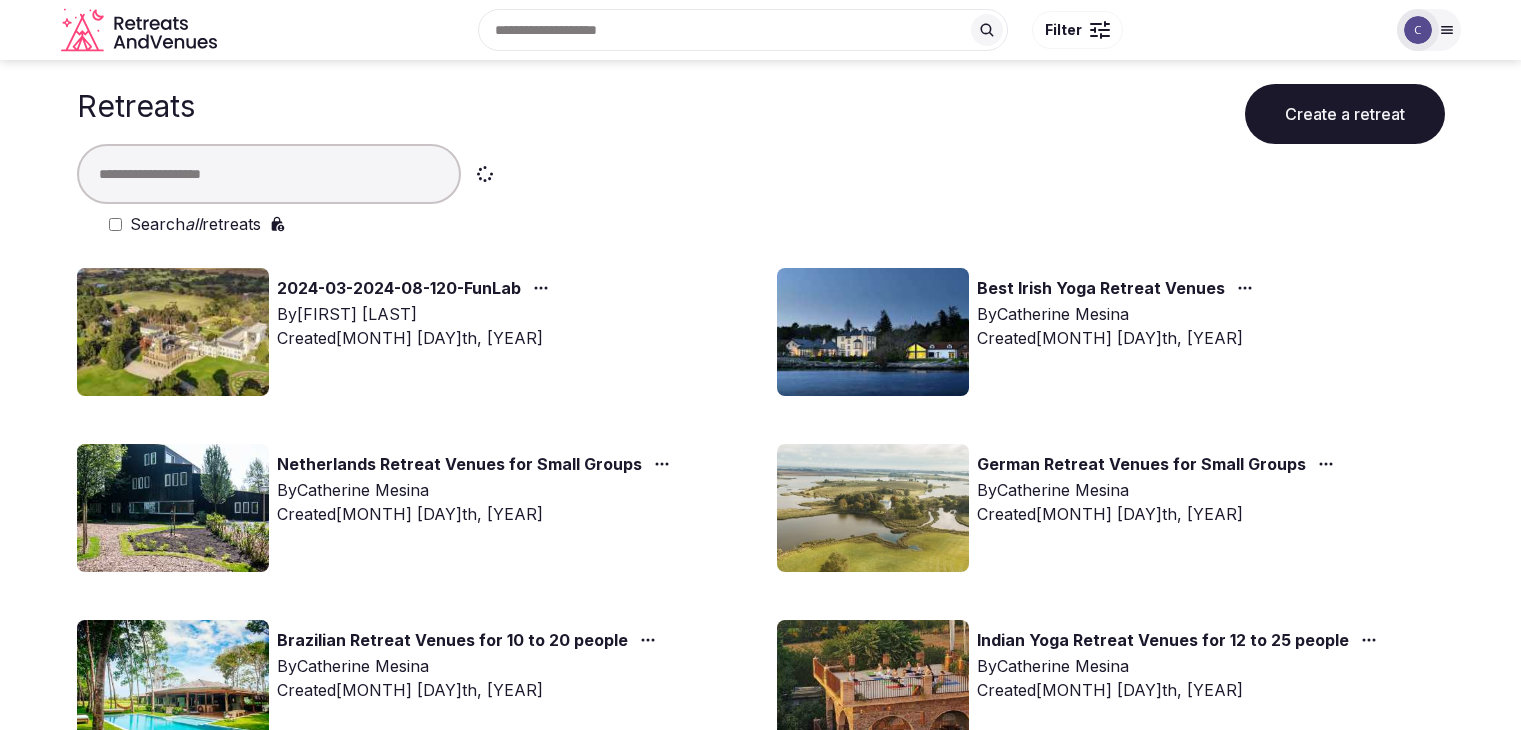 scroll, scrollTop: 0, scrollLeft: 0, axis: both 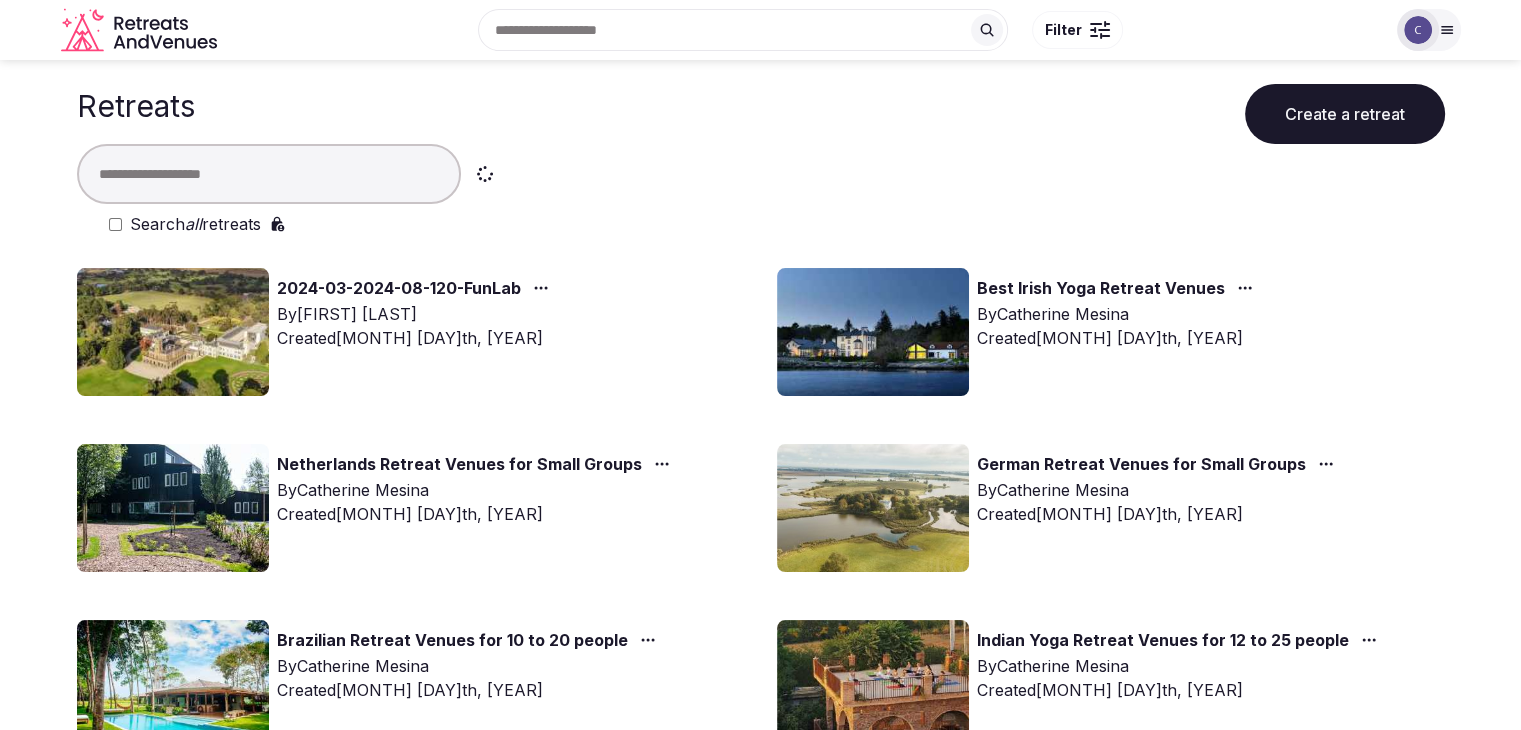 drag, startPoint x: 241, startPoint y: 233, endPoint x: 240, endPoint y: 222, distance: 11.045361 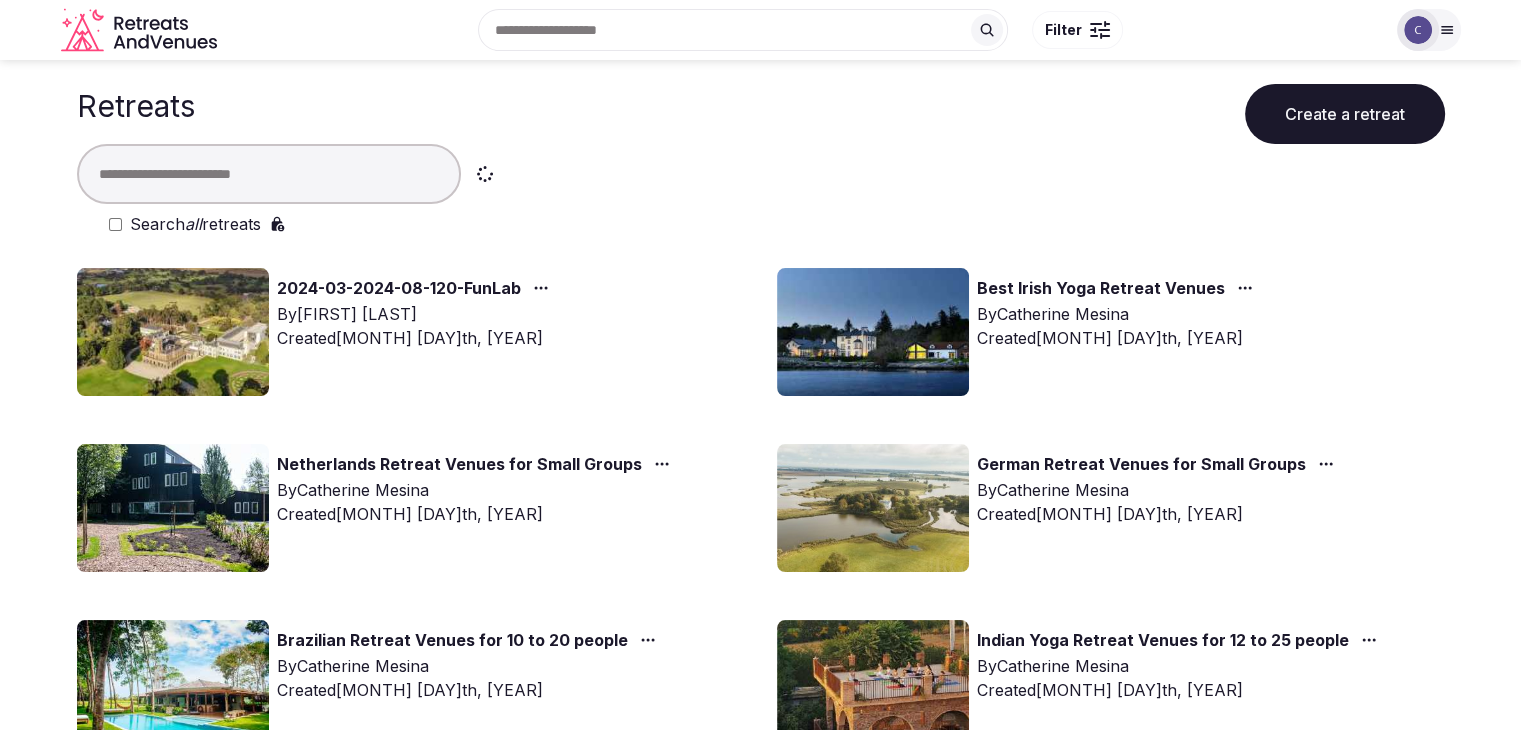 click at bounding box center (269, 174) 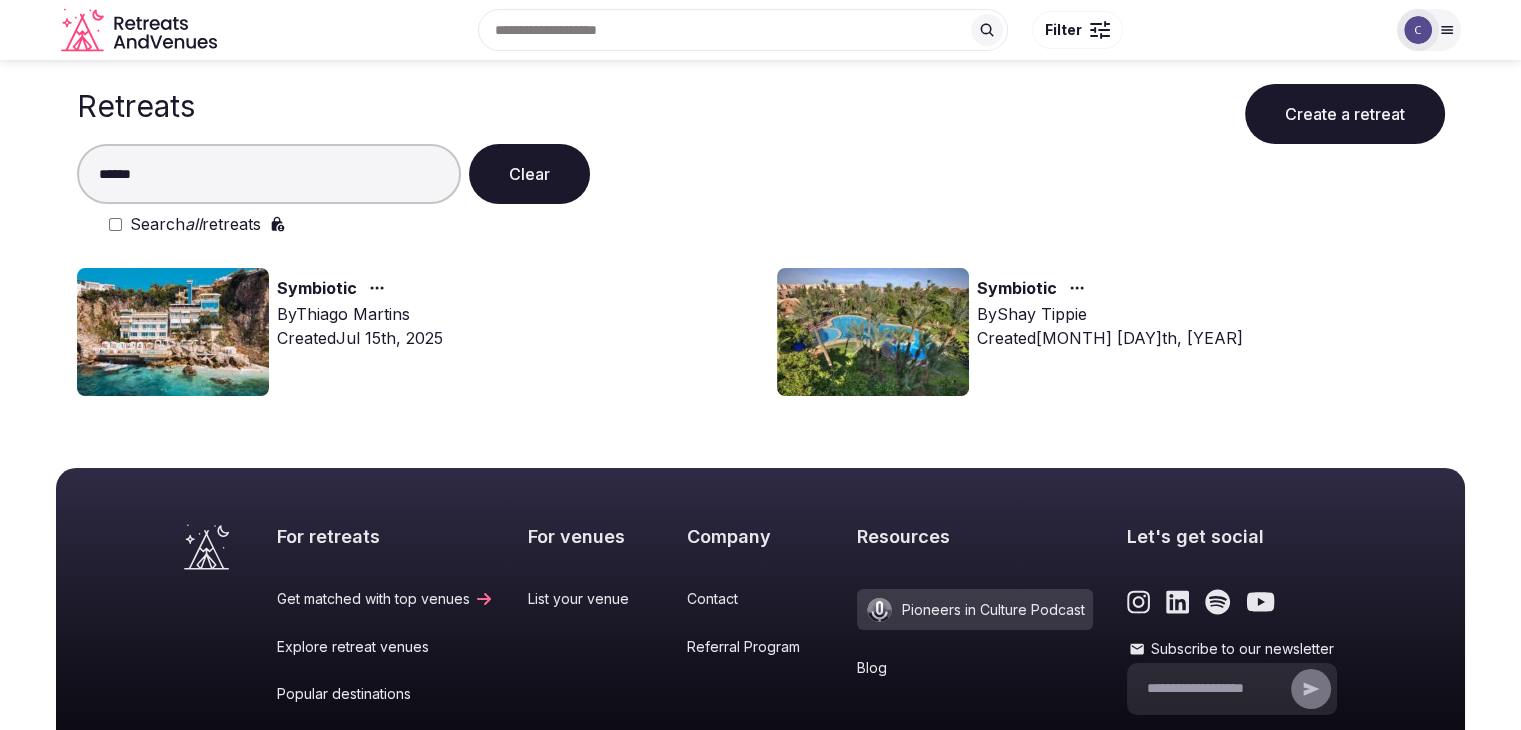 type on "******" 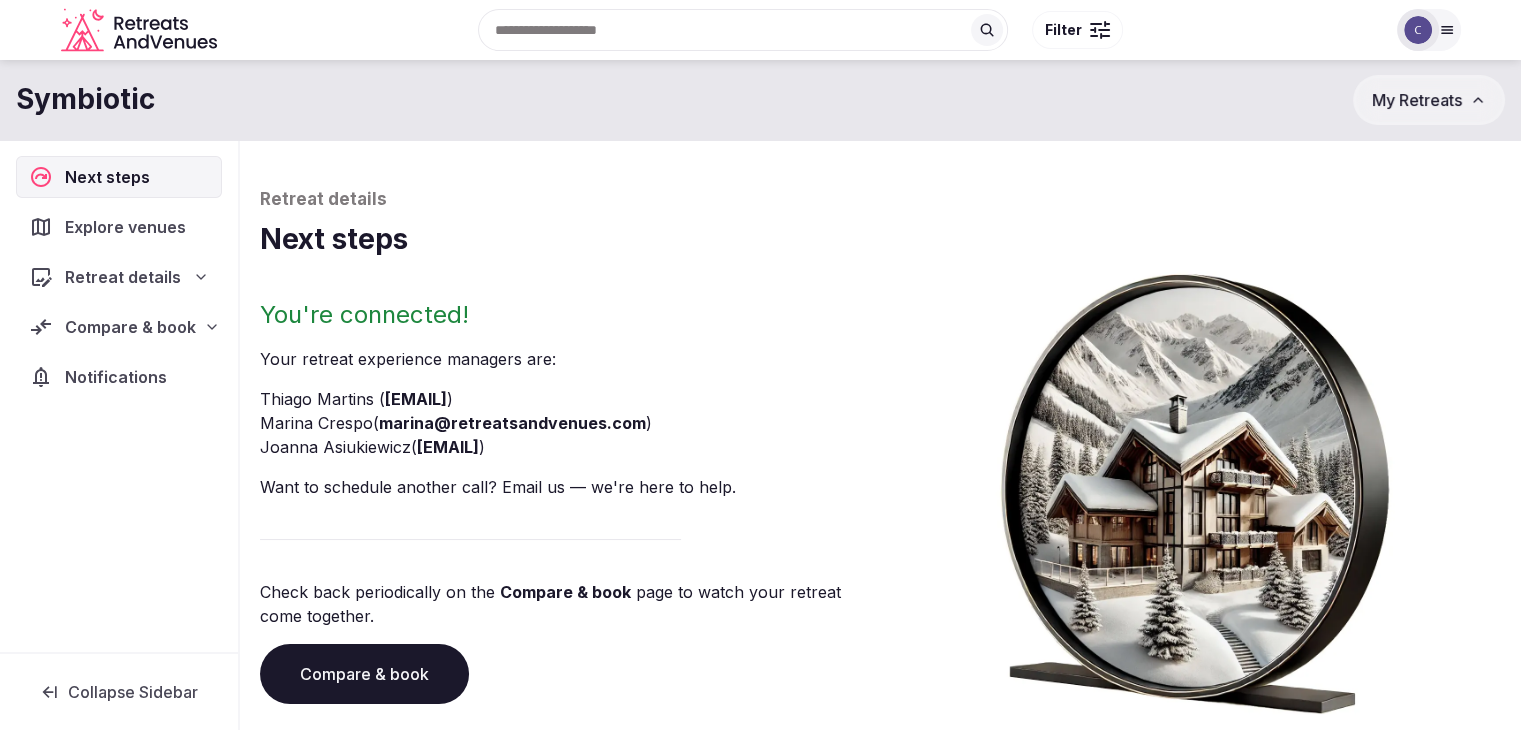 click on "Compare & book" at bounding box center [364, 674] 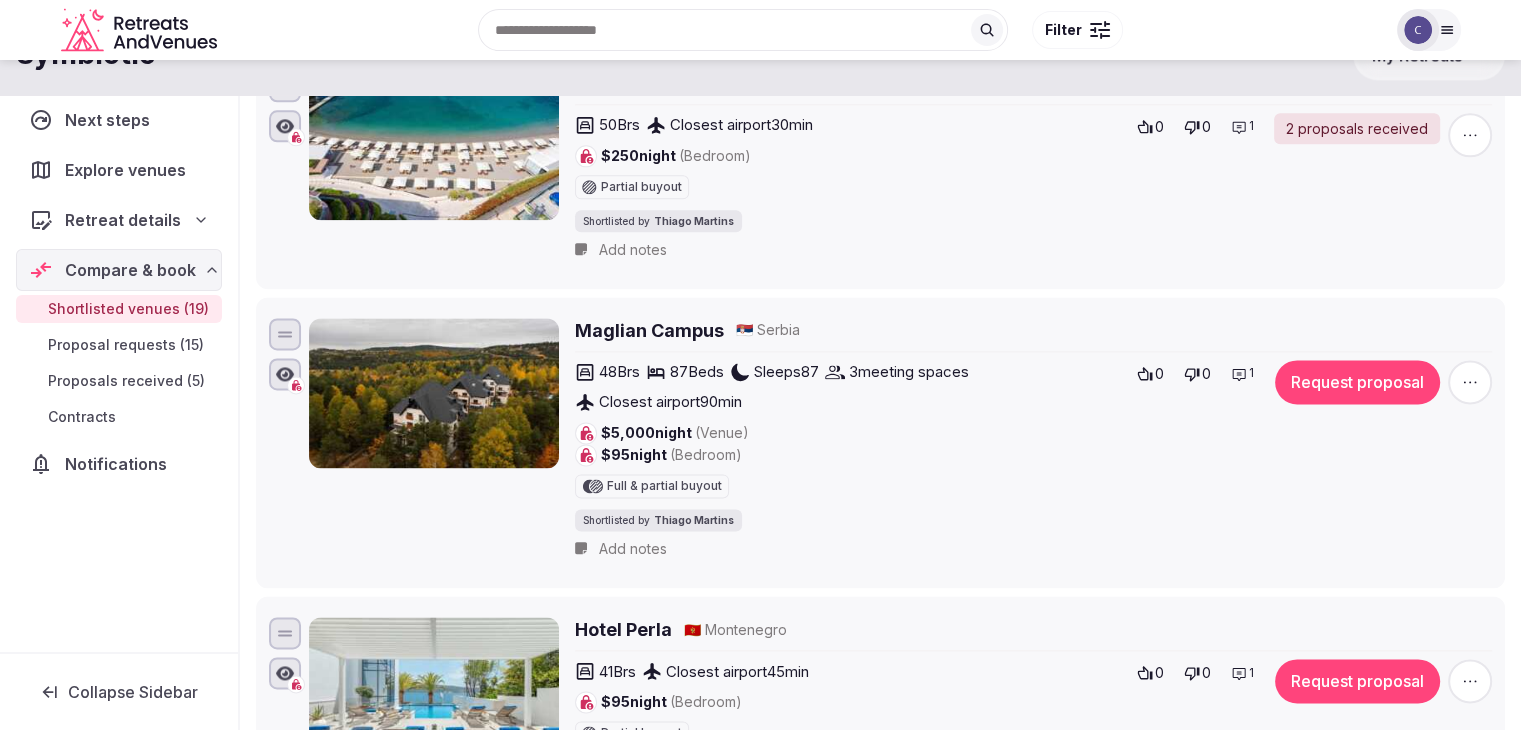 scroll, scrollTop: 2400, scrollLeft: 0, axis: vertical 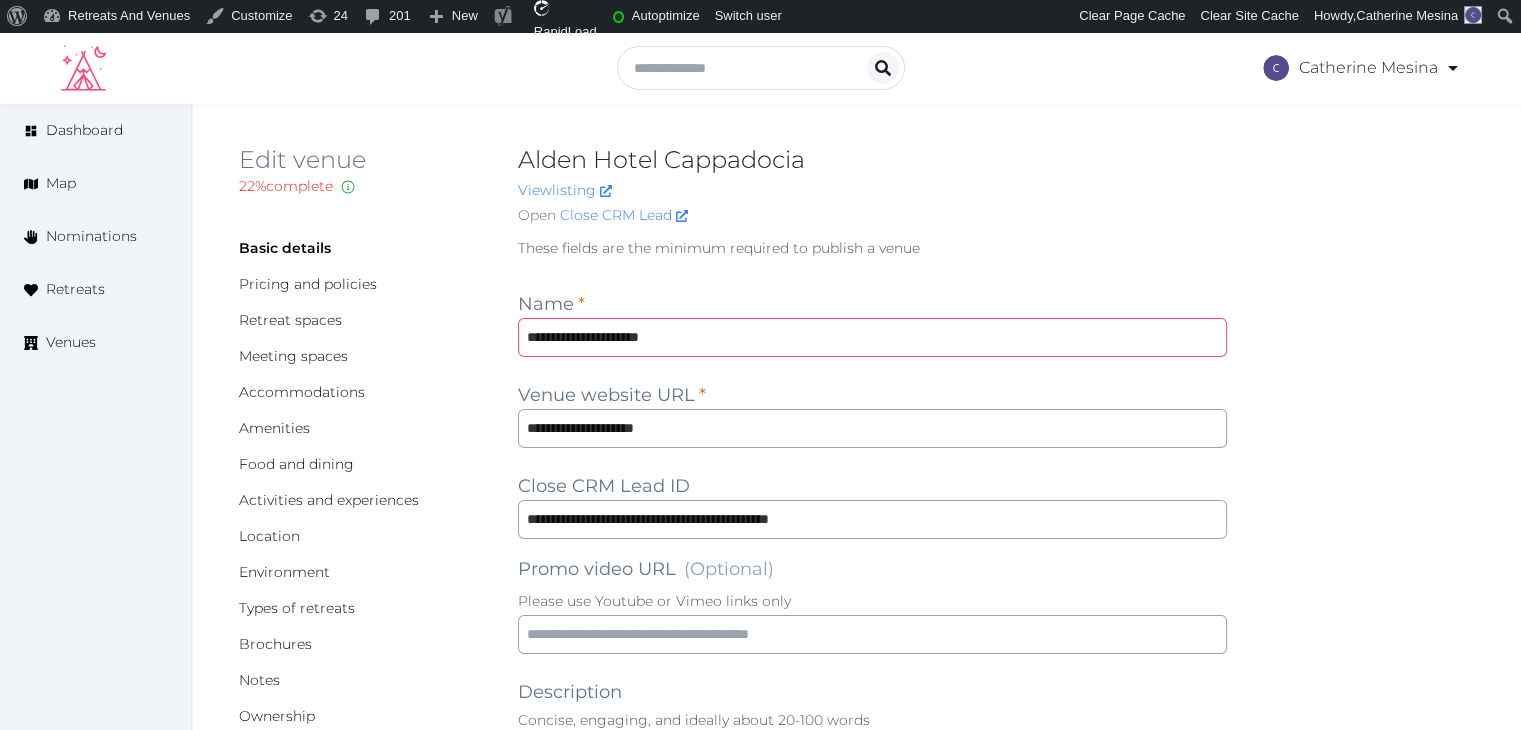 click on "**********" at bounding box center (872, 337) 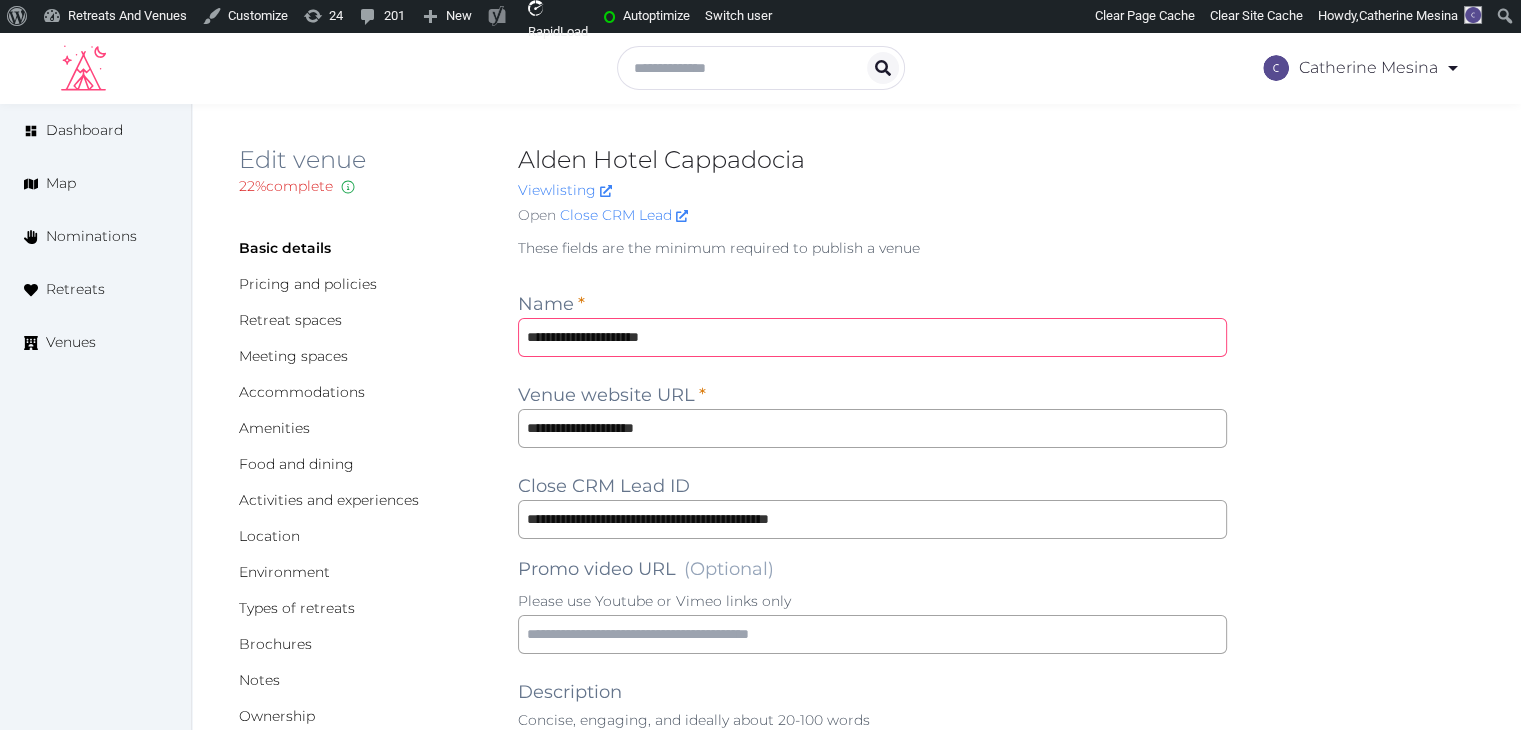 click on "**********" at bounding box center (872, 337) 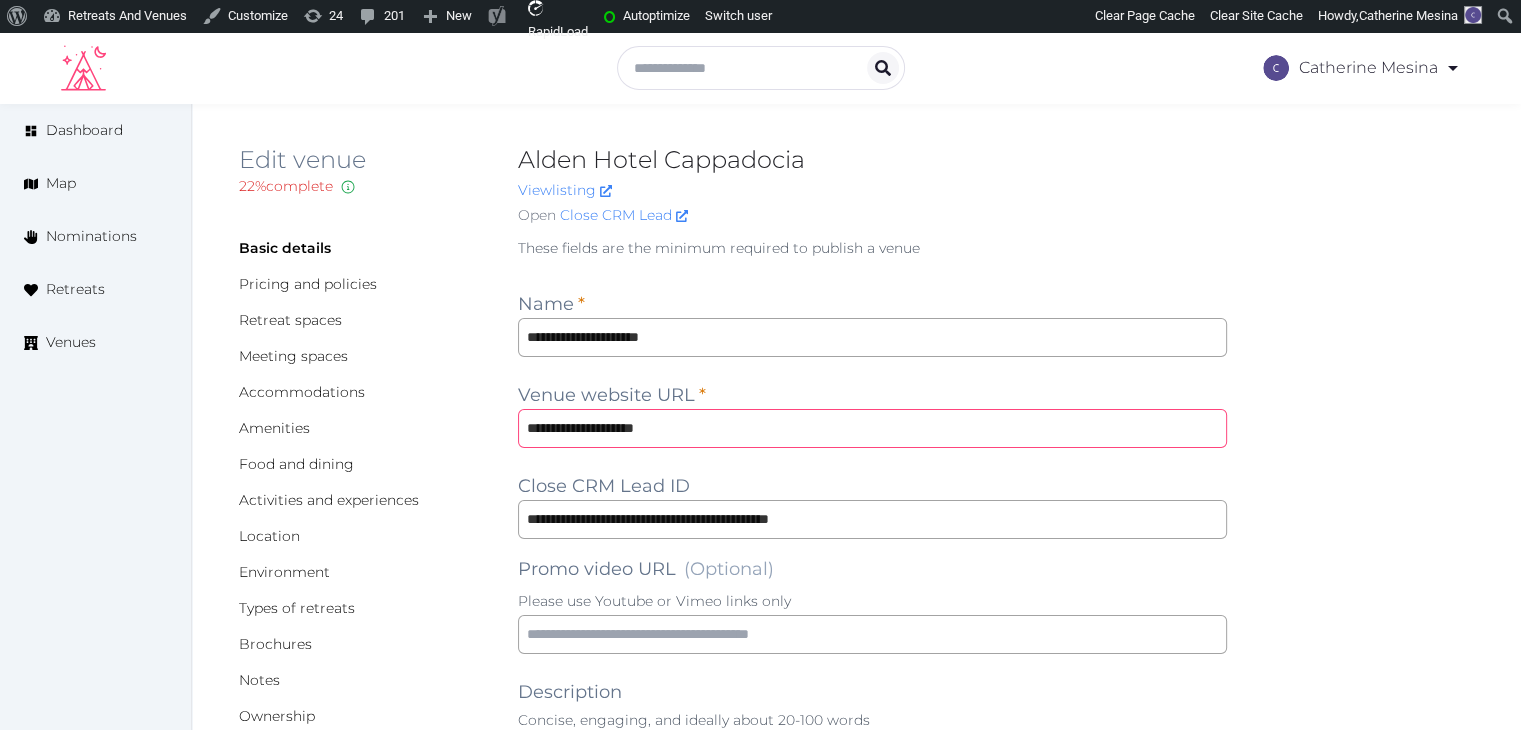 click on "**********" at bounding box center (872, 428) 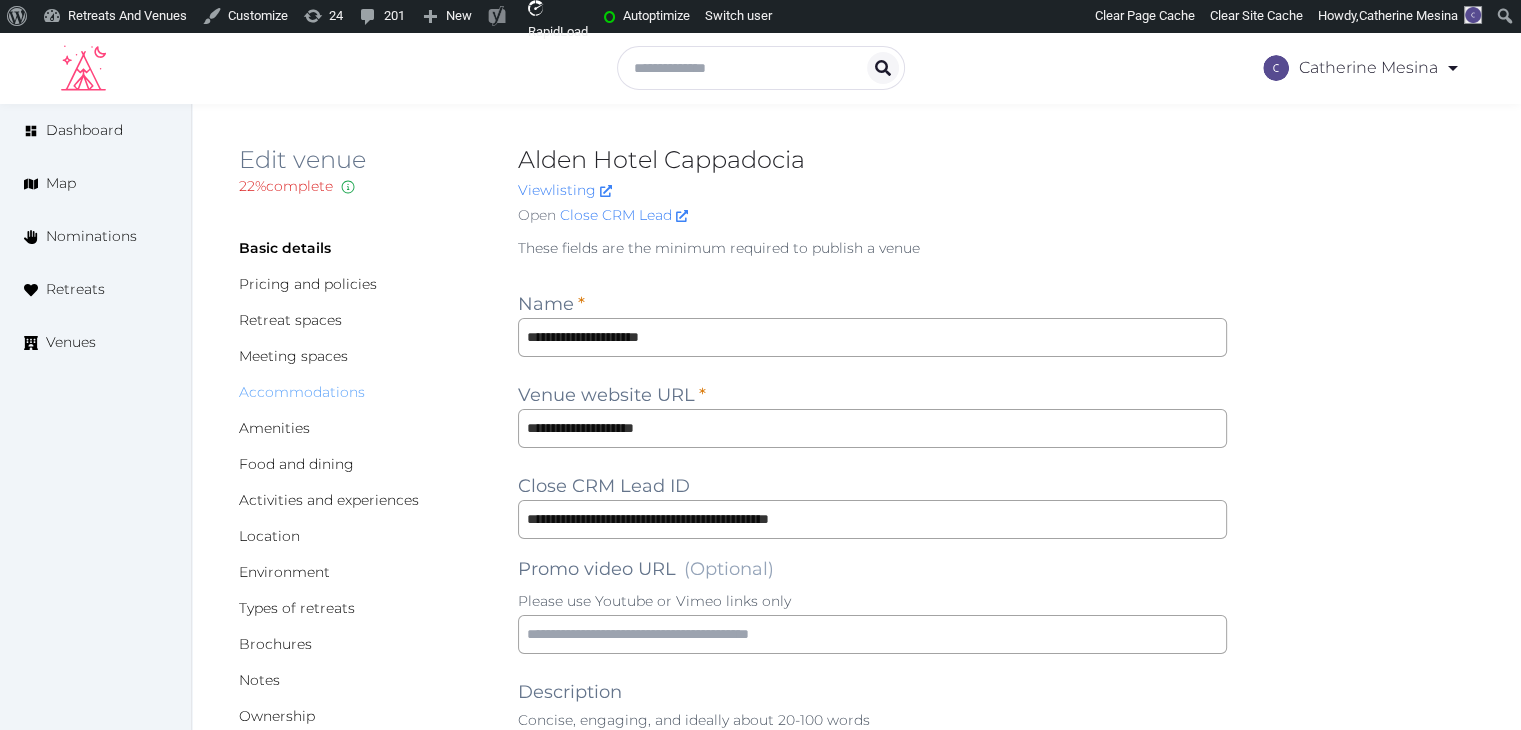 click on "Accommodations" at bounding box center [302, 392] 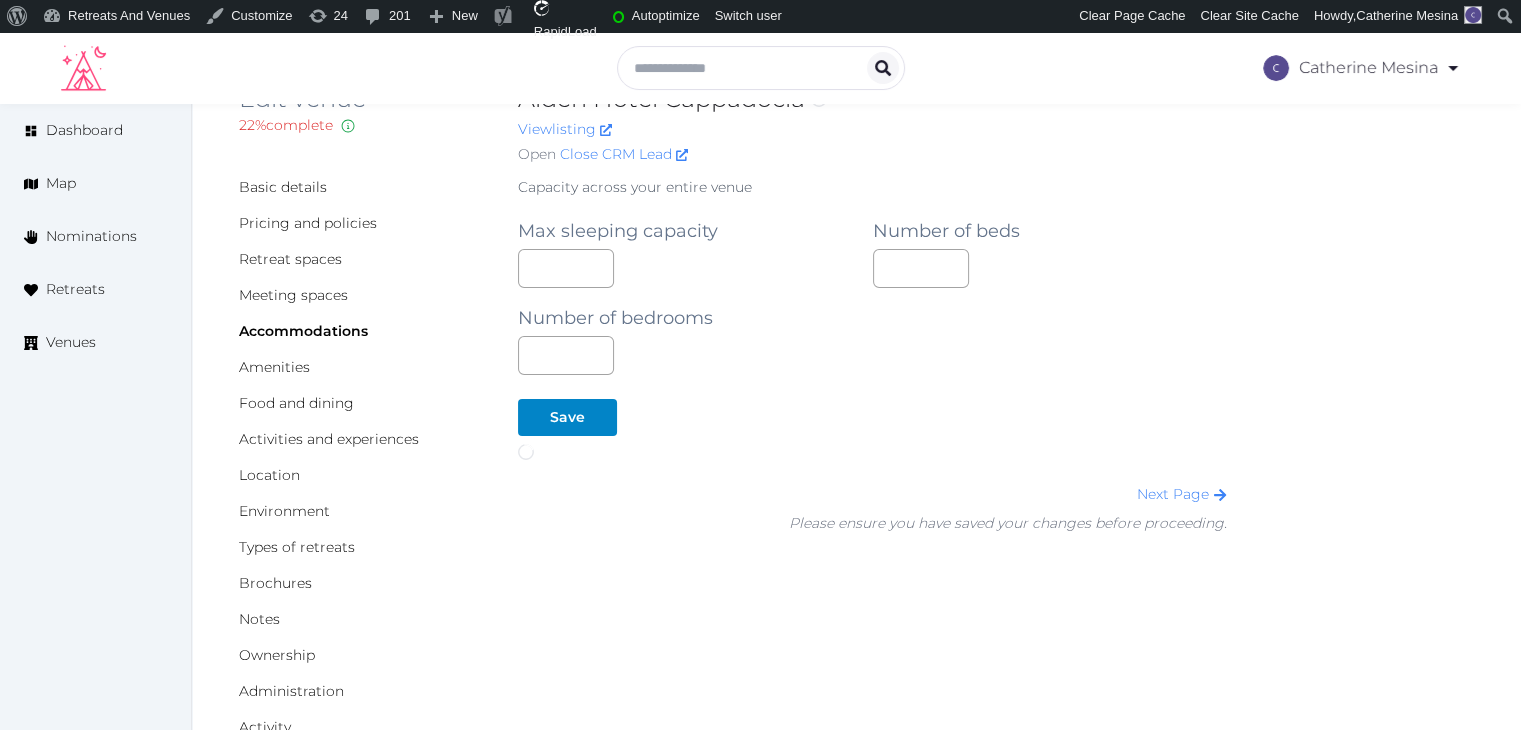 scroll, scrollTop: 116, scrollLeft: 0, axis: vertical 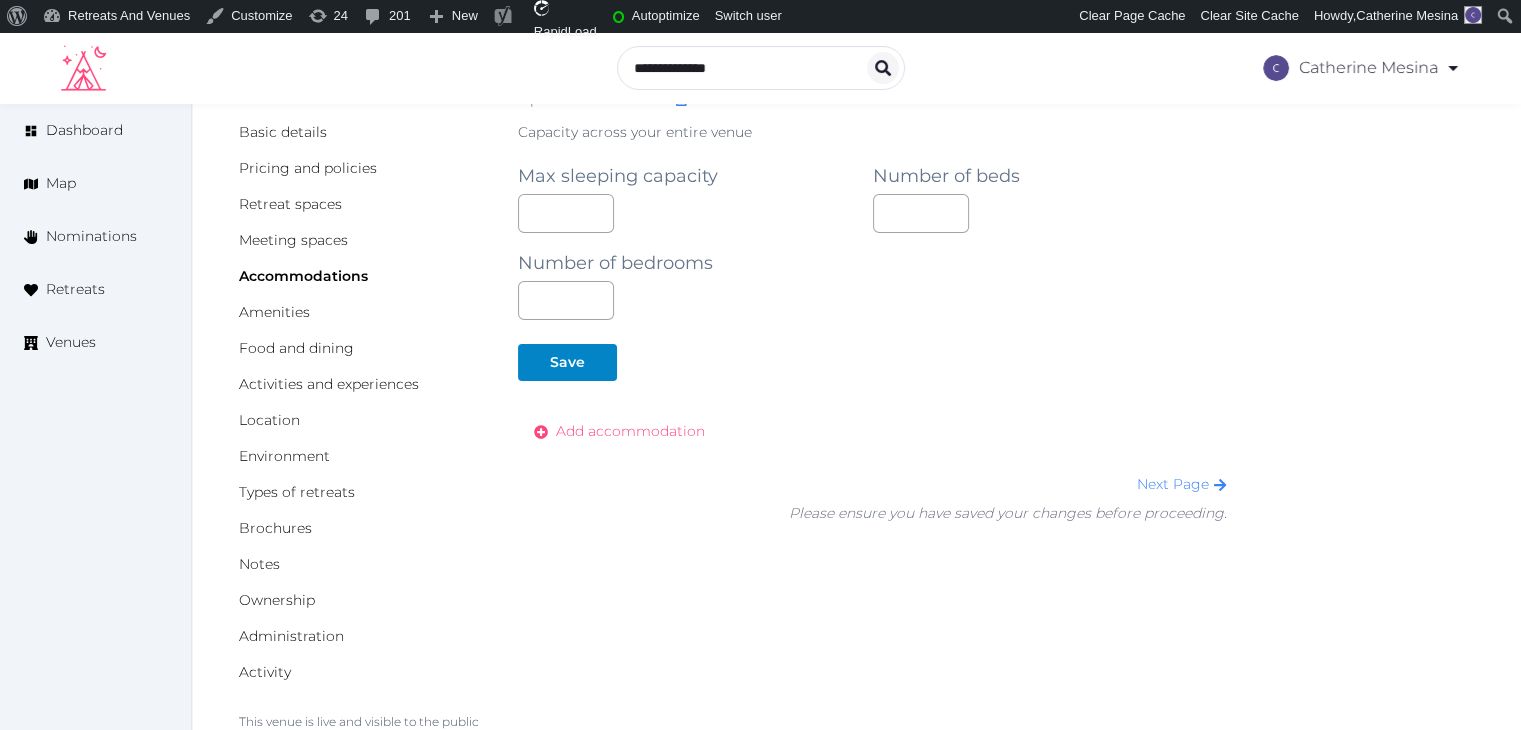click on "Add accommodation" at bounding box center (619, 431) 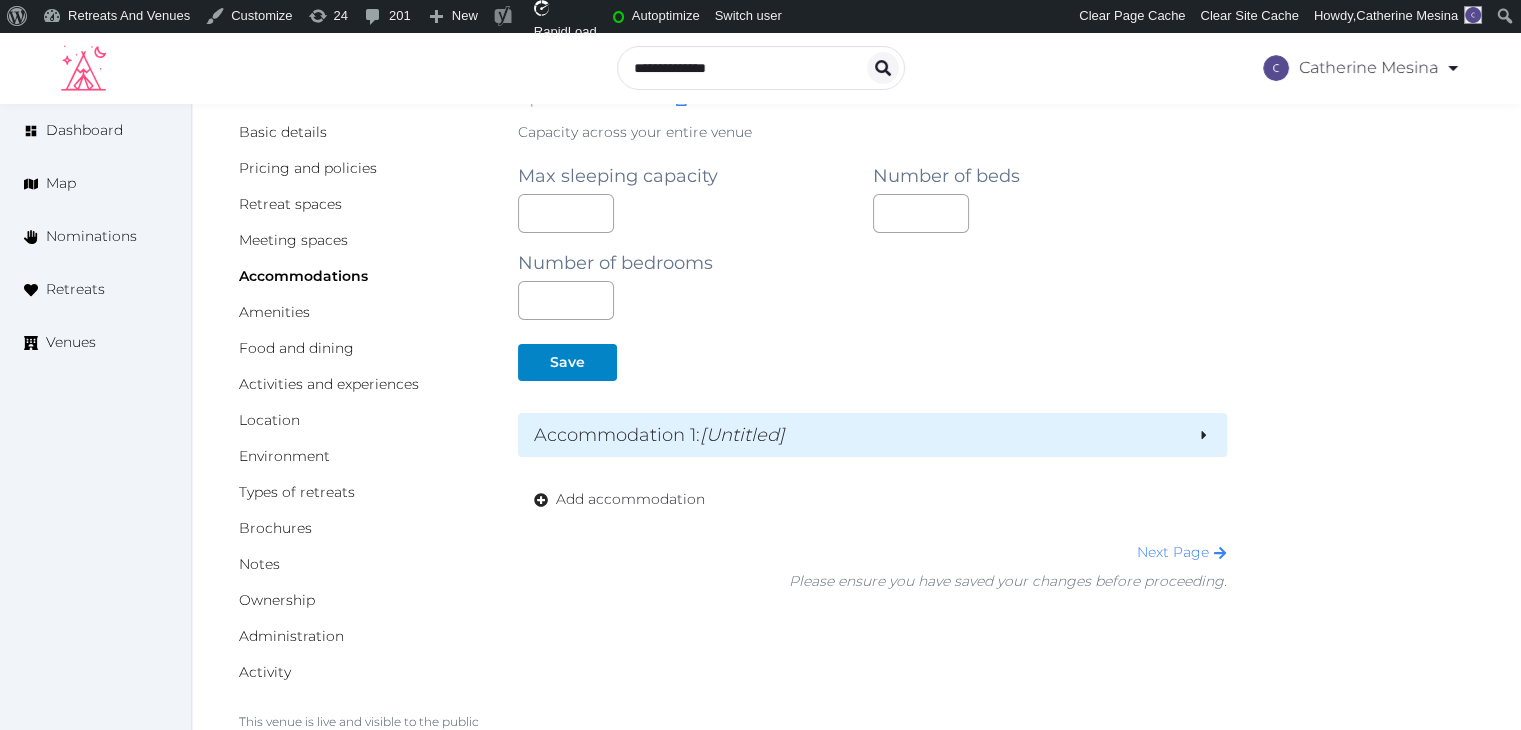 drag, startPoint x: 720, startPoint y: 435, endPoint x: 722, endPoint y: 445, distance: 10.198039 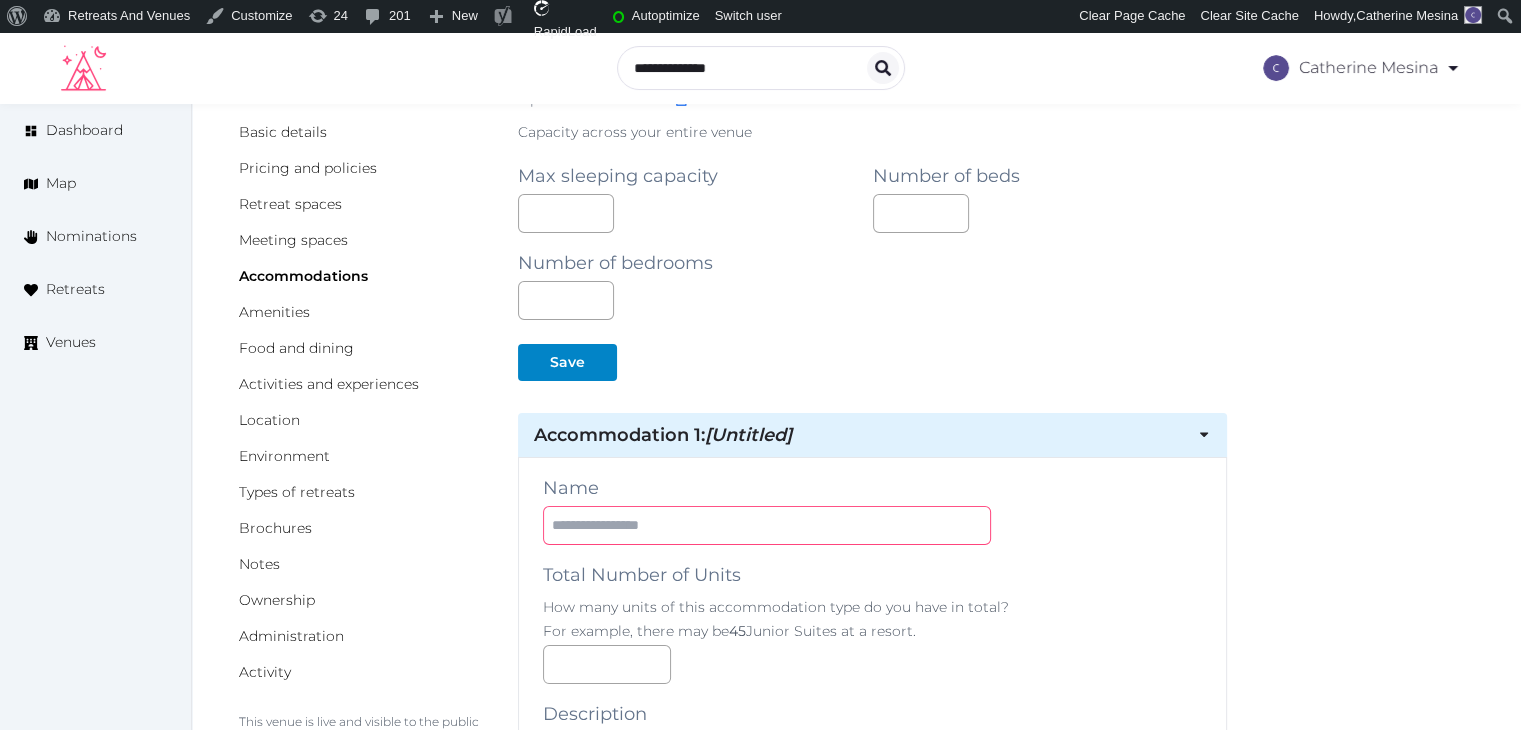 click at bounding box center [767, 525] 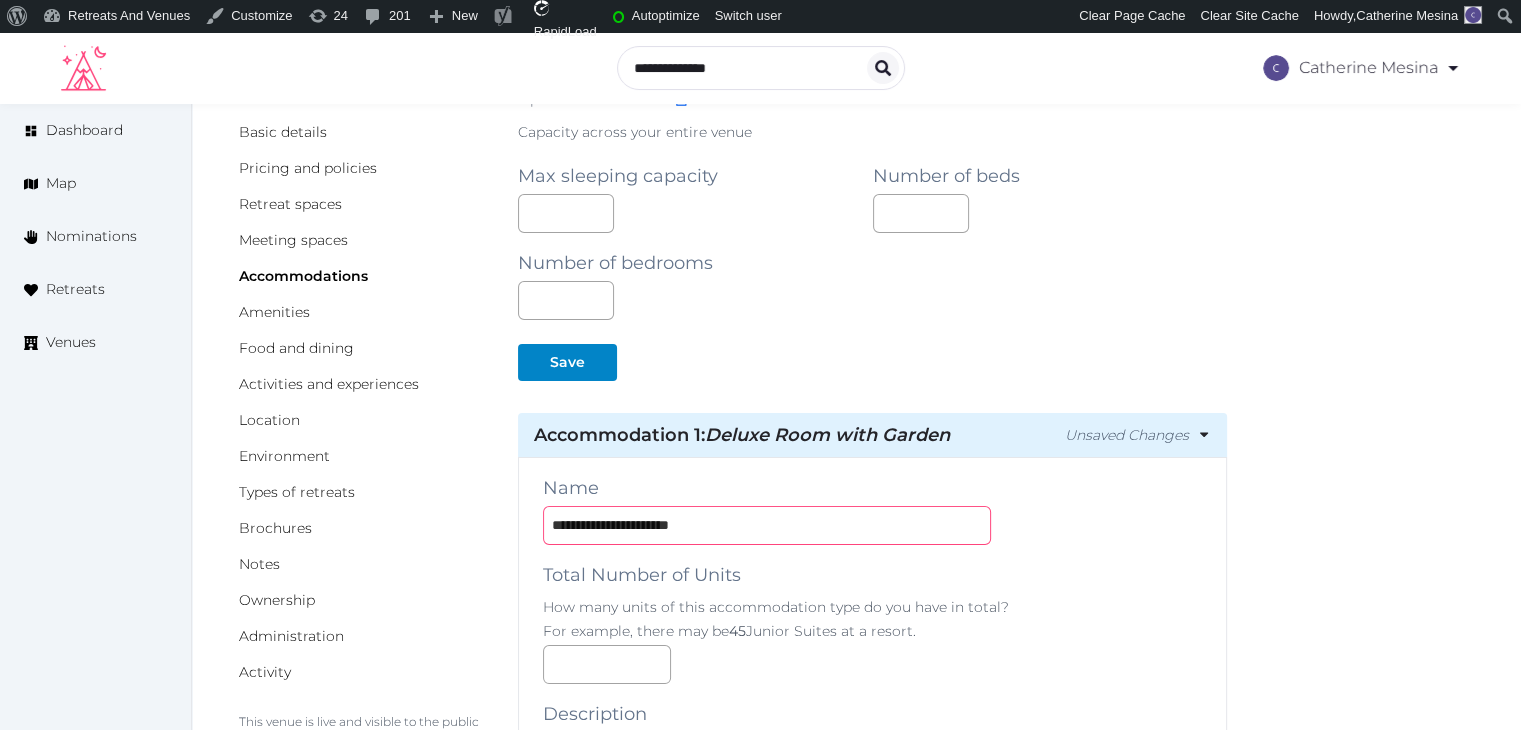 scroll, scrollTop: 516, scrollLeft: 0, axis: vertical 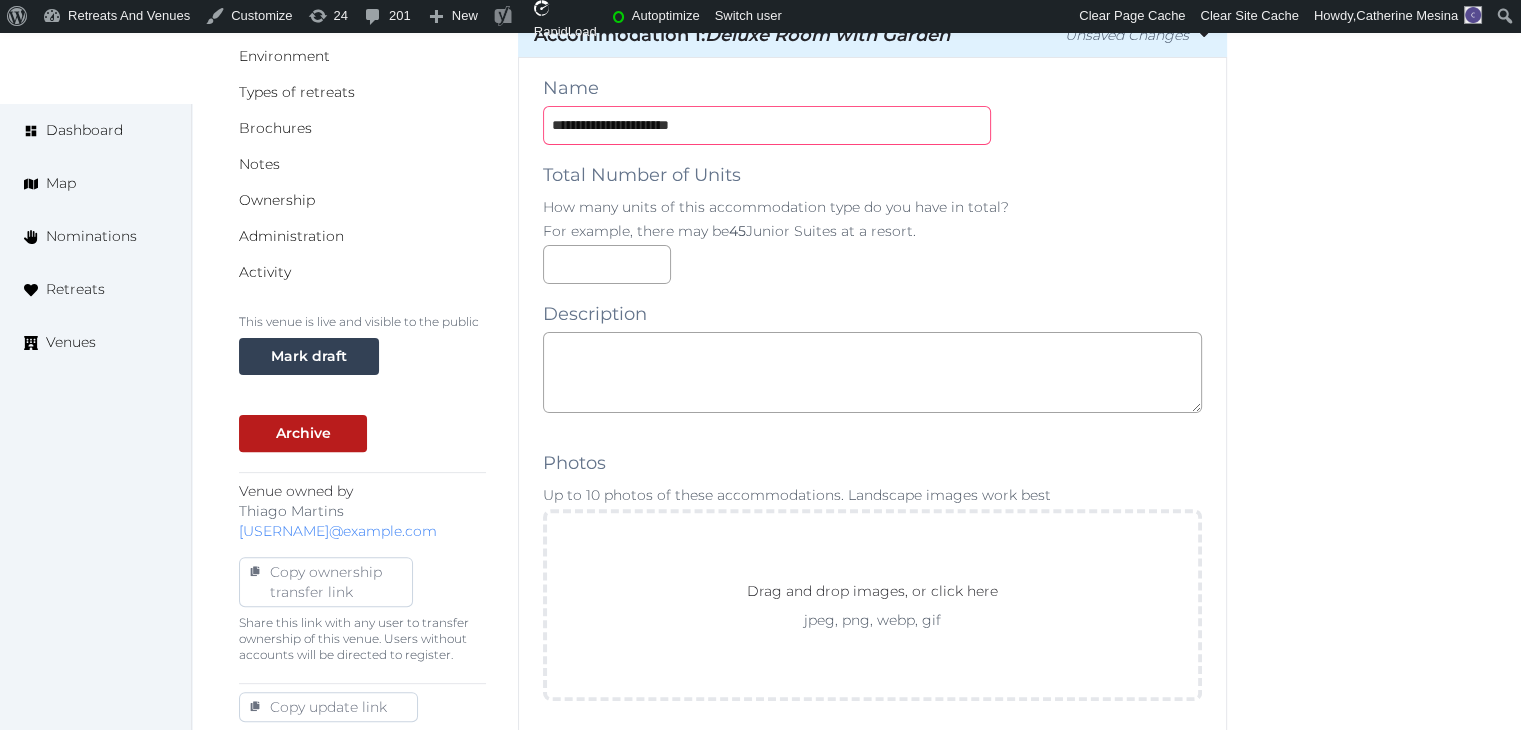 type on "**********" 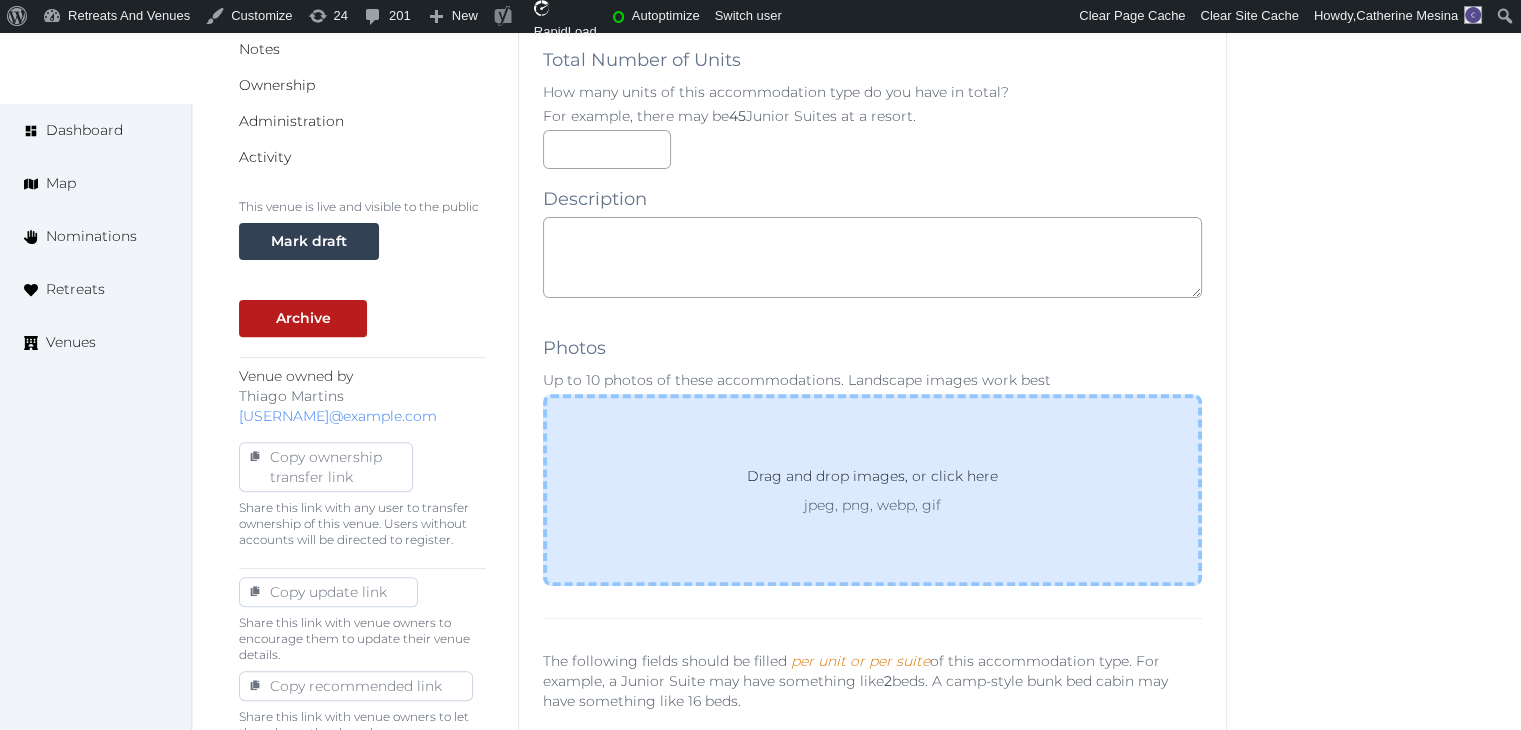 scroll, scrollTop: 716, scrollLeft: 0, axis: vertical 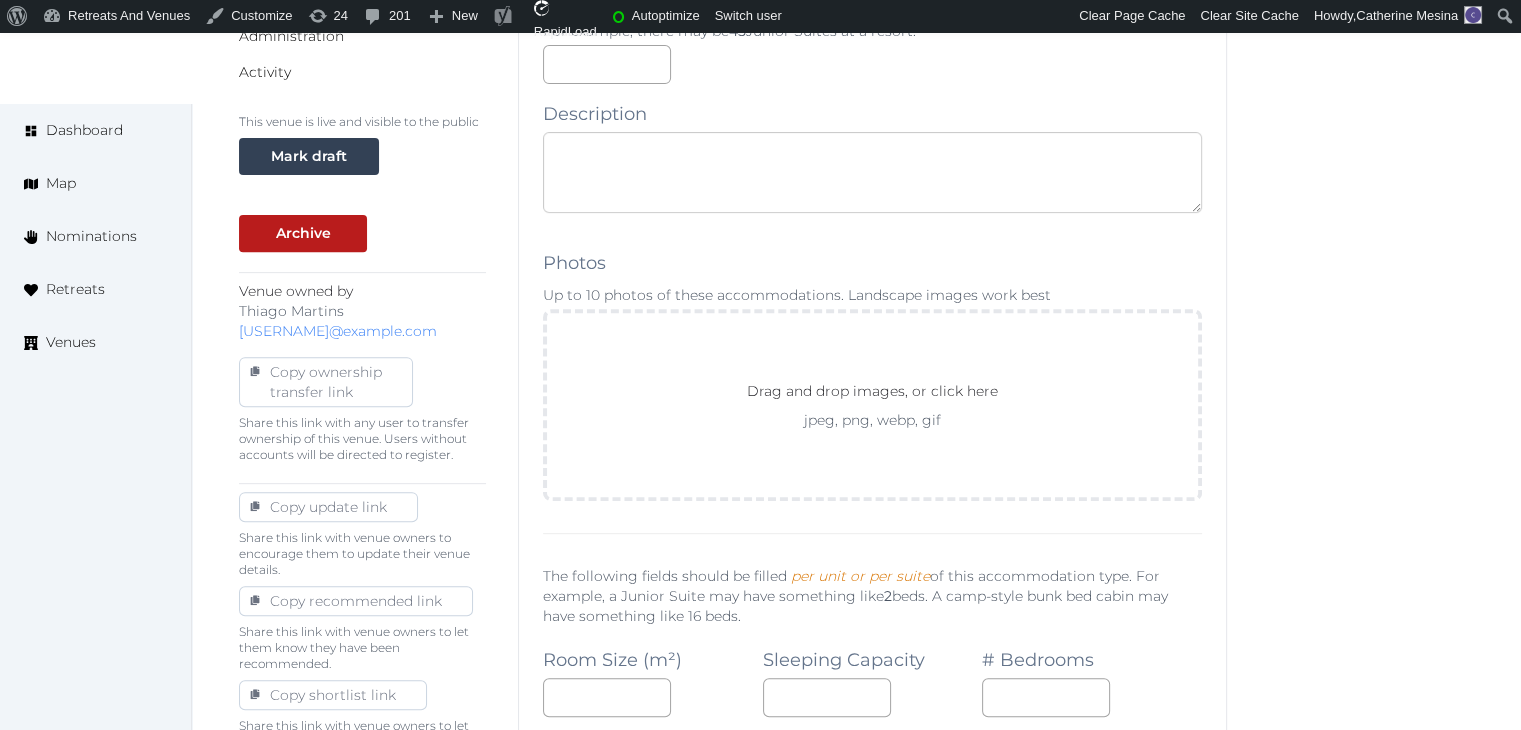 click at bounding box center [872, 172] 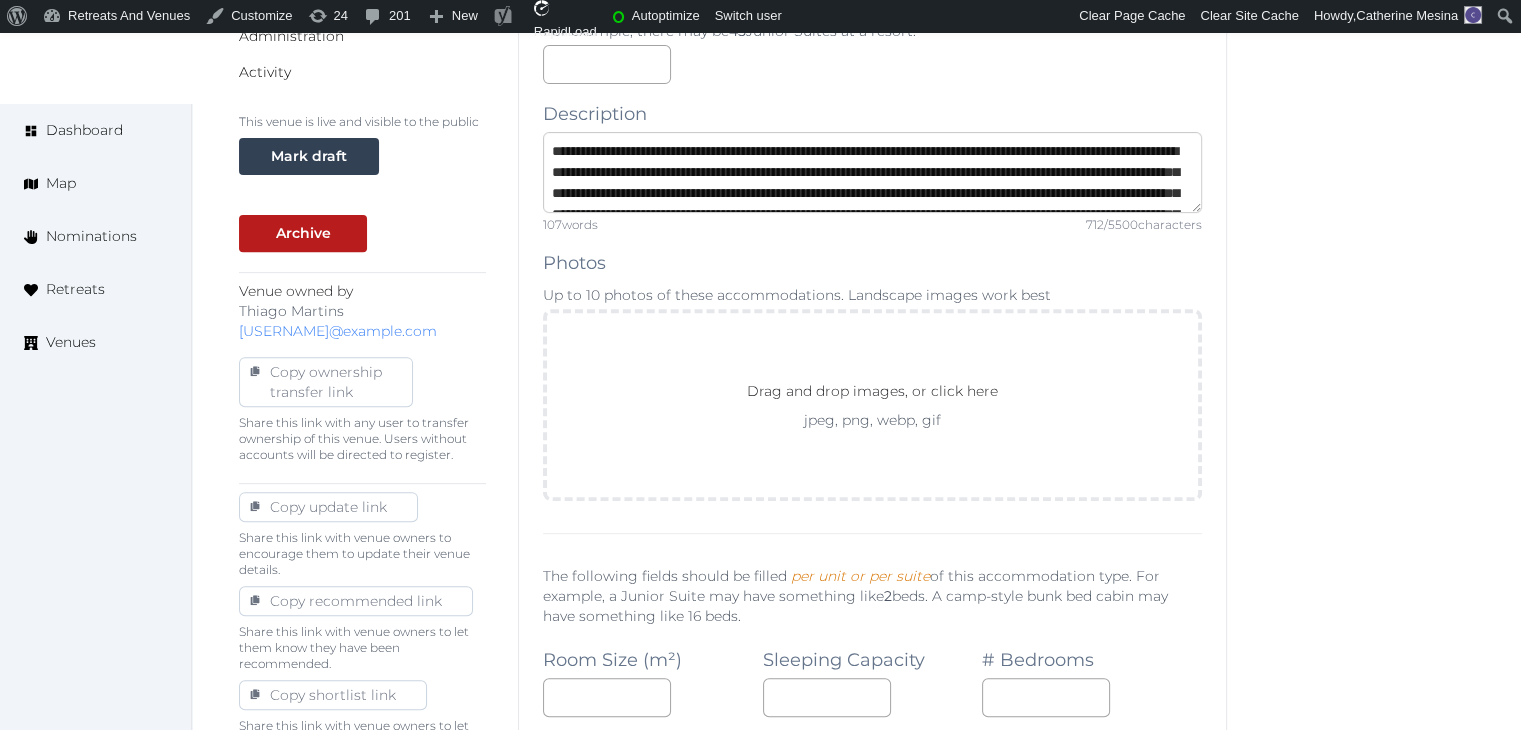 scroll, scrollTop: 158, scrollLeft: 0, axis: vertical 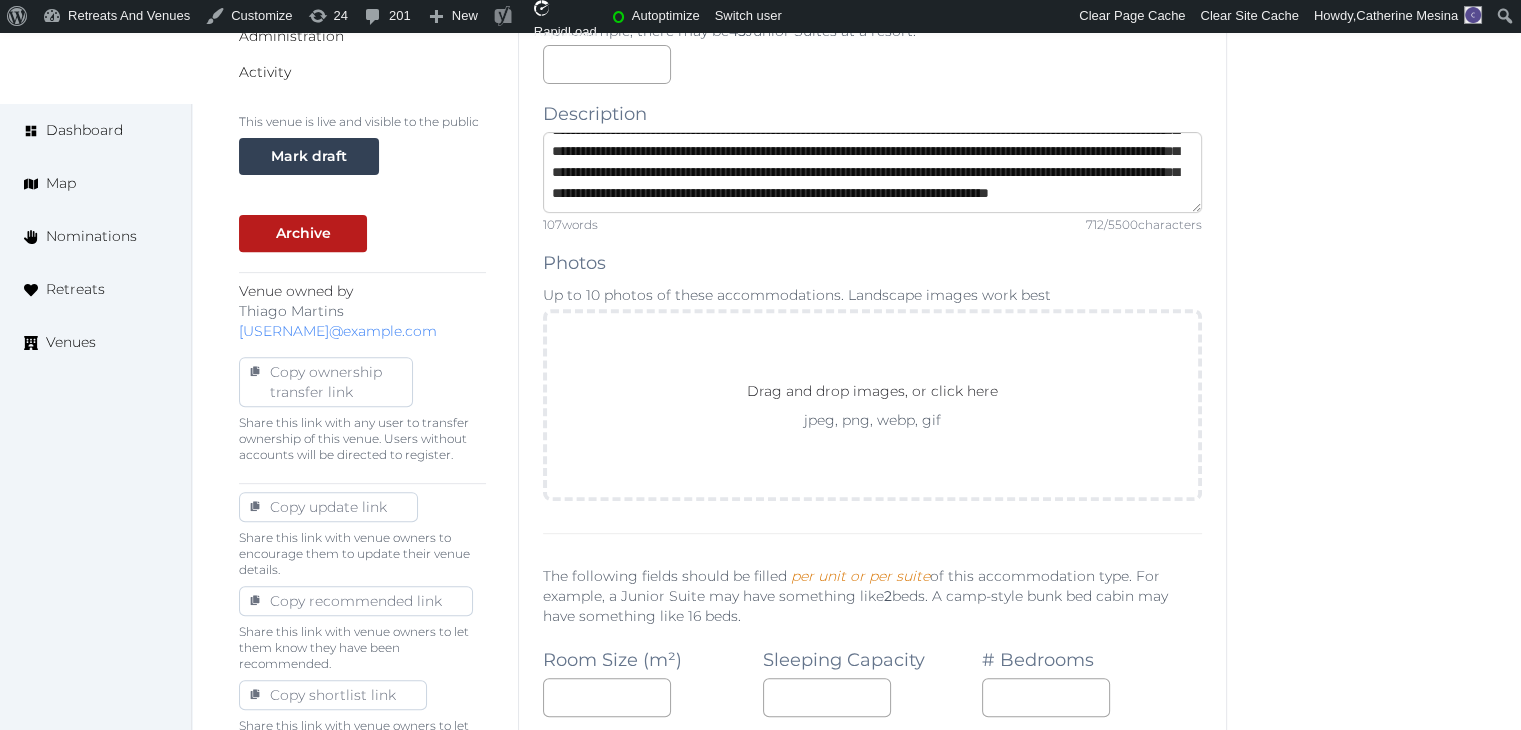 type on "**********" 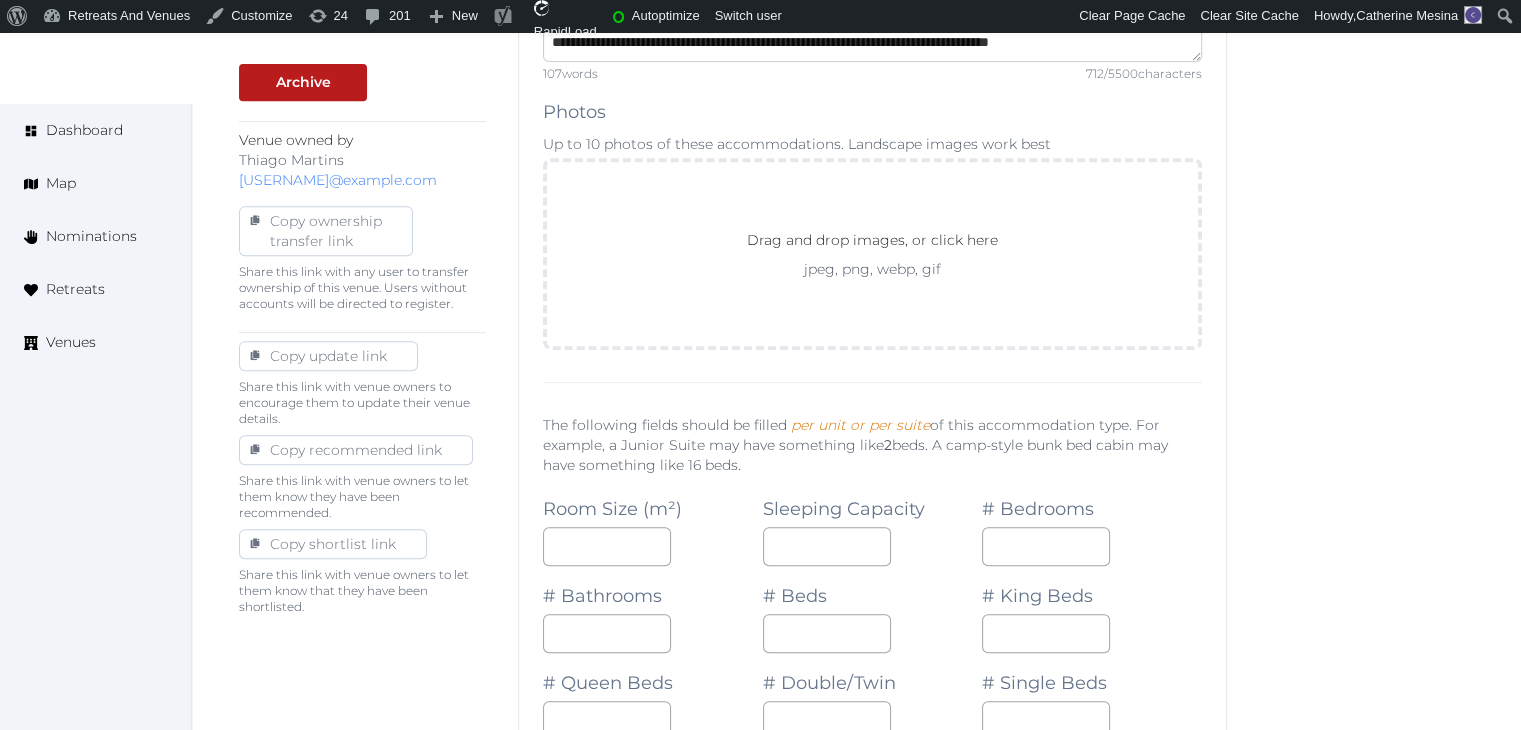 scroll, scrollTop: 1016, scrollLeft: 0, axis: vertical 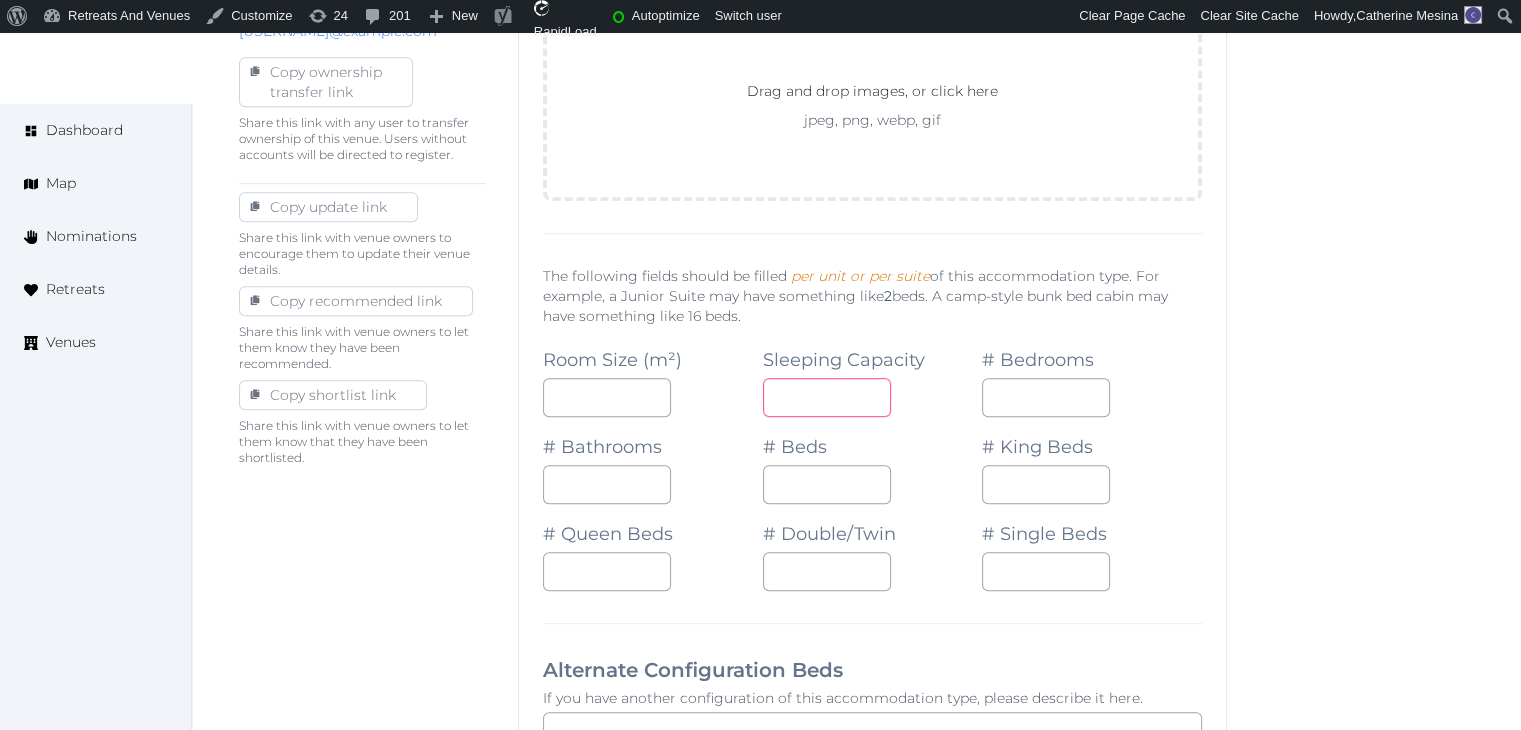 click at bounding box center [827, 397] 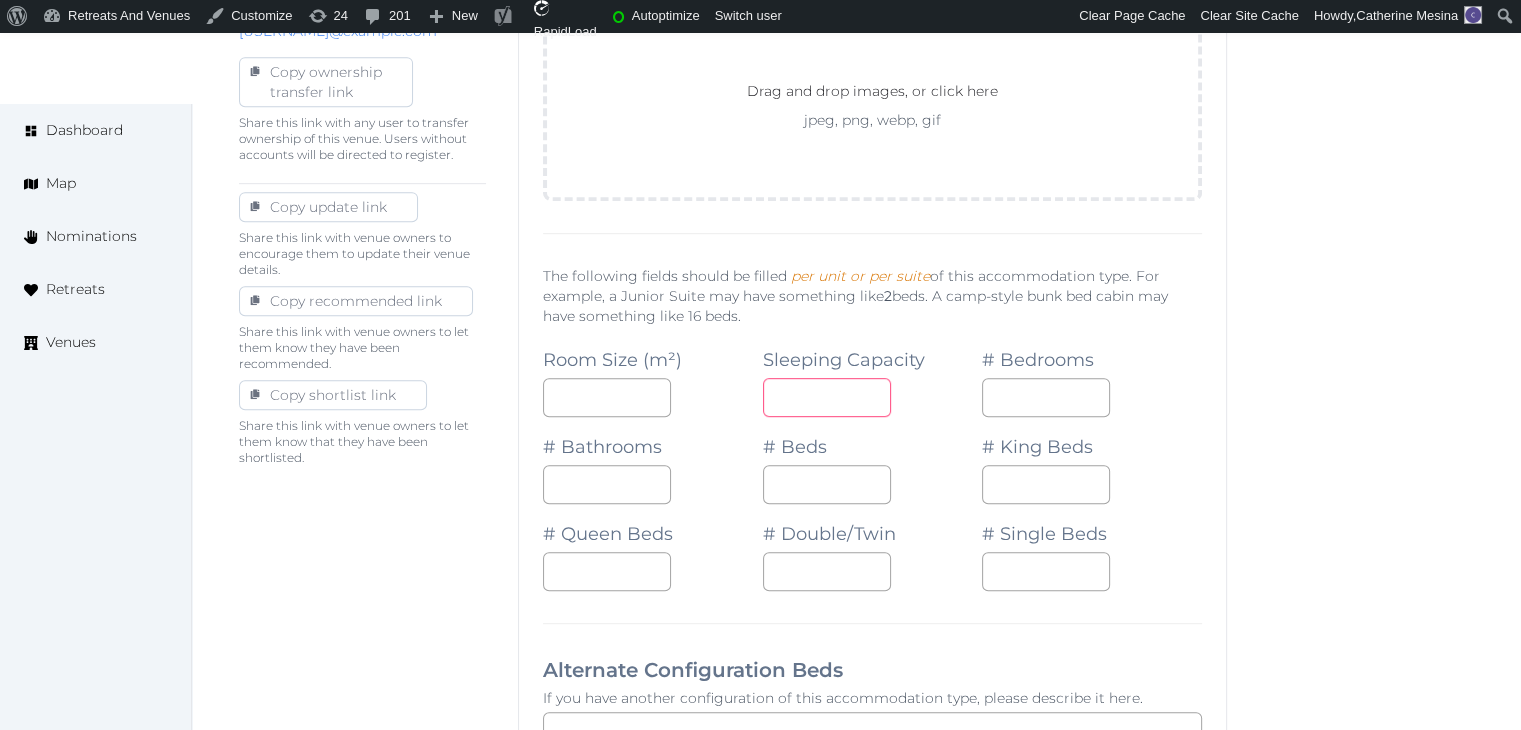 type on "*" 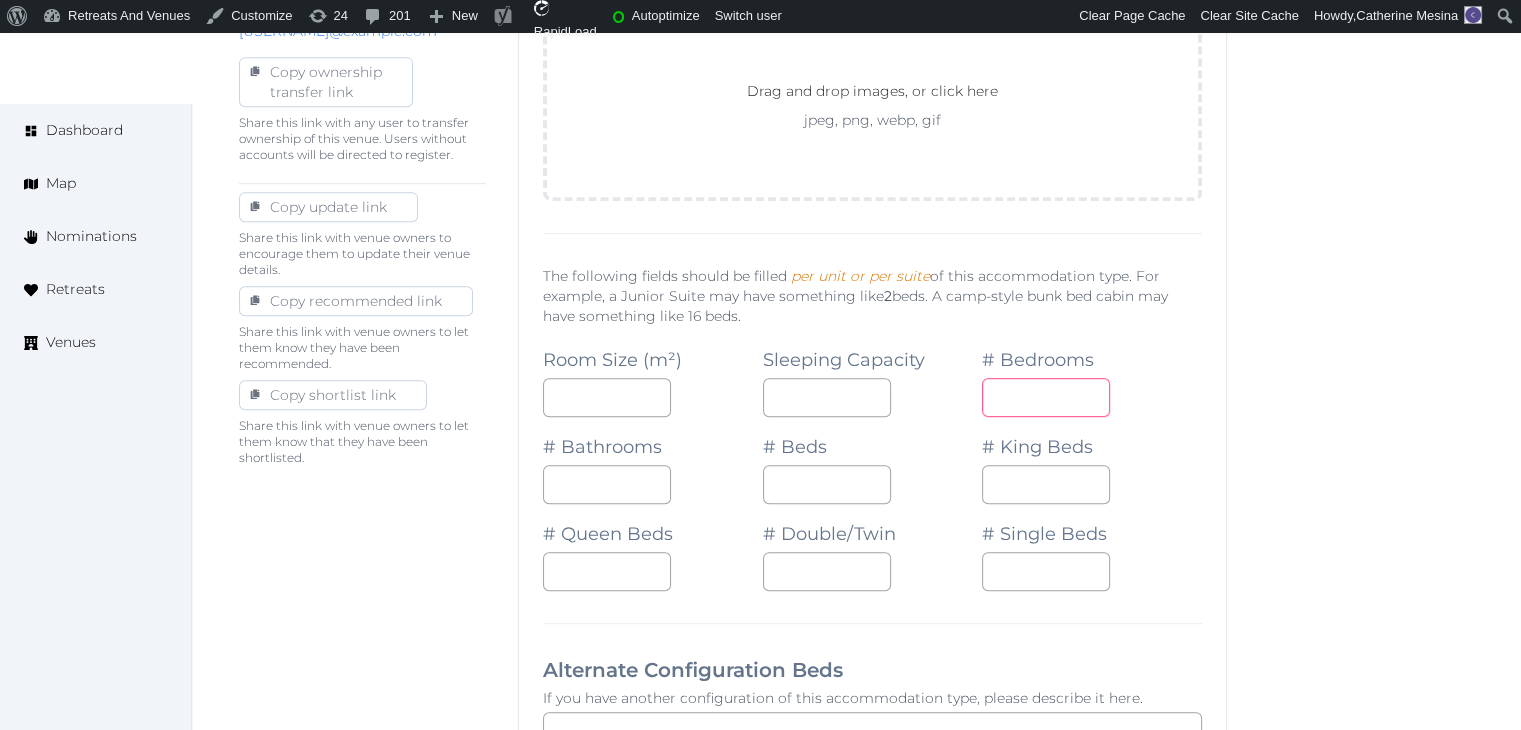 click at bounding box center (1046, 397) 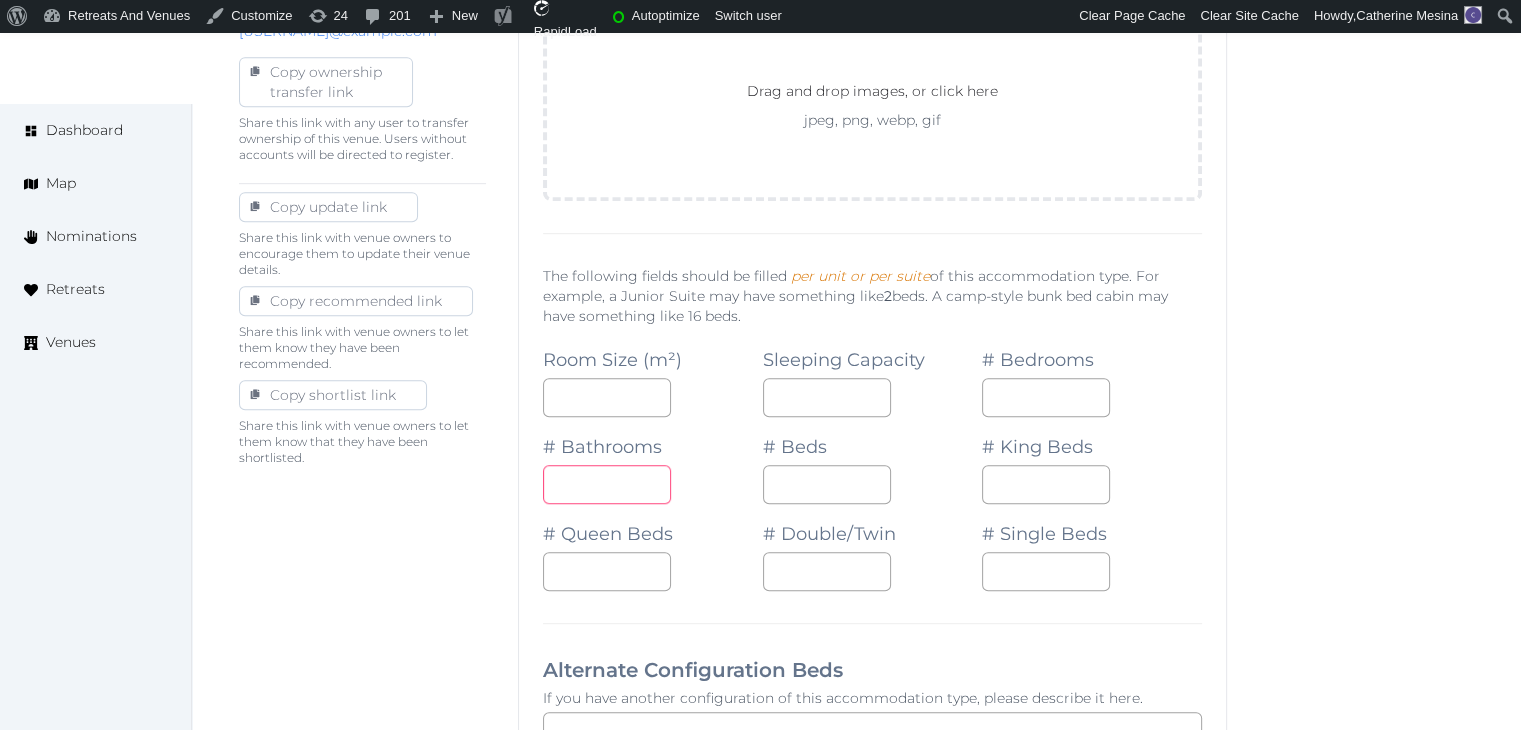 click at bounding box center [607, 484] 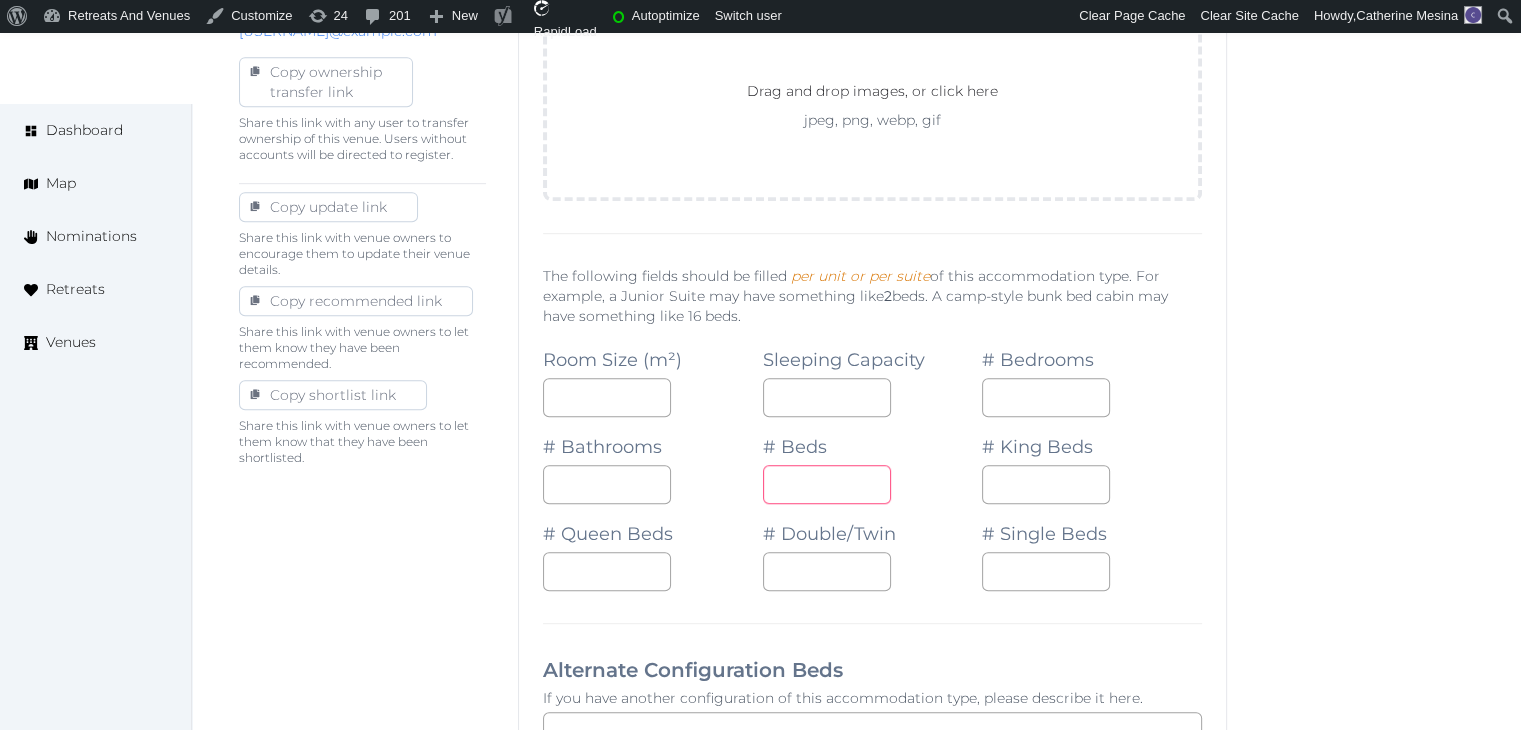 click at bounding box center [827, 484] 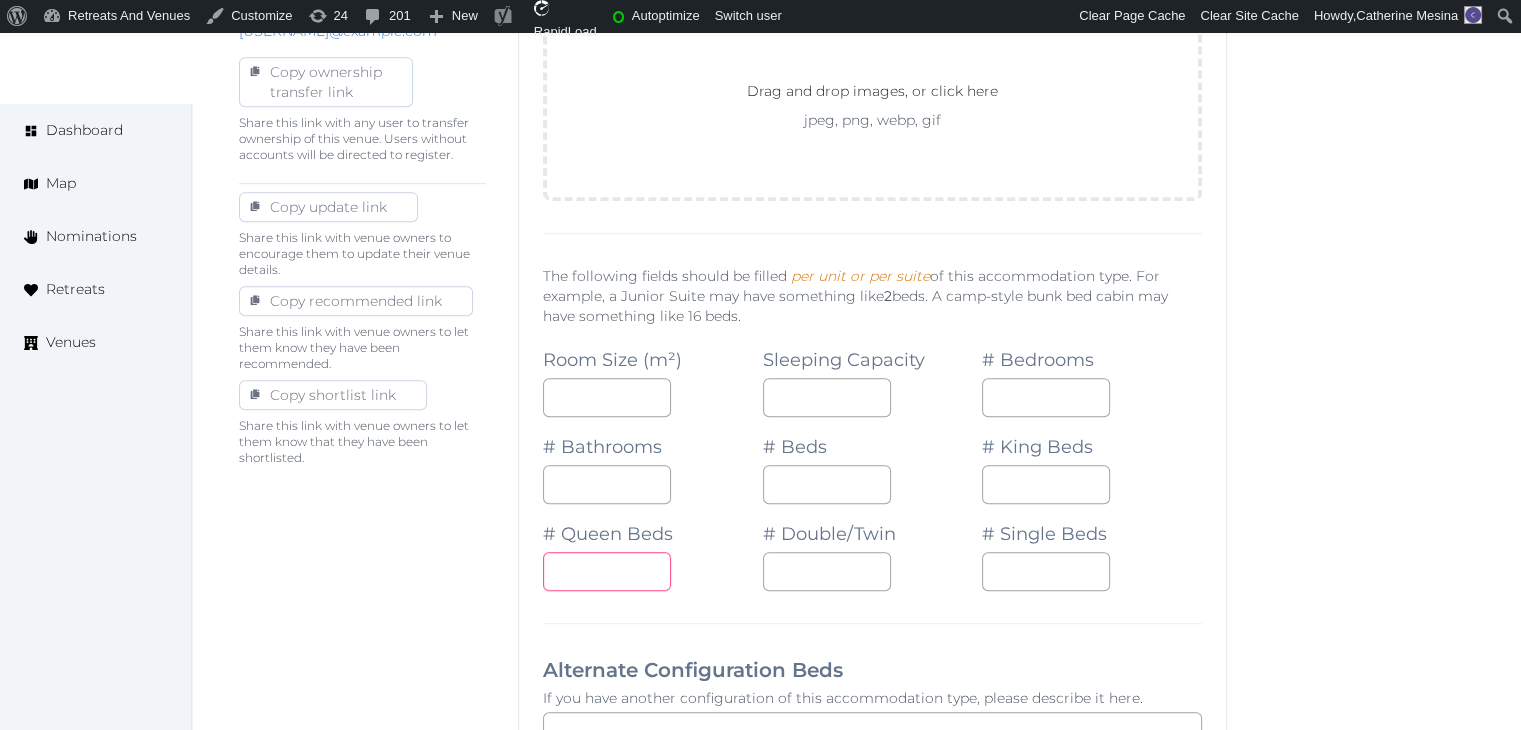 click at bounding box center [607, 571] 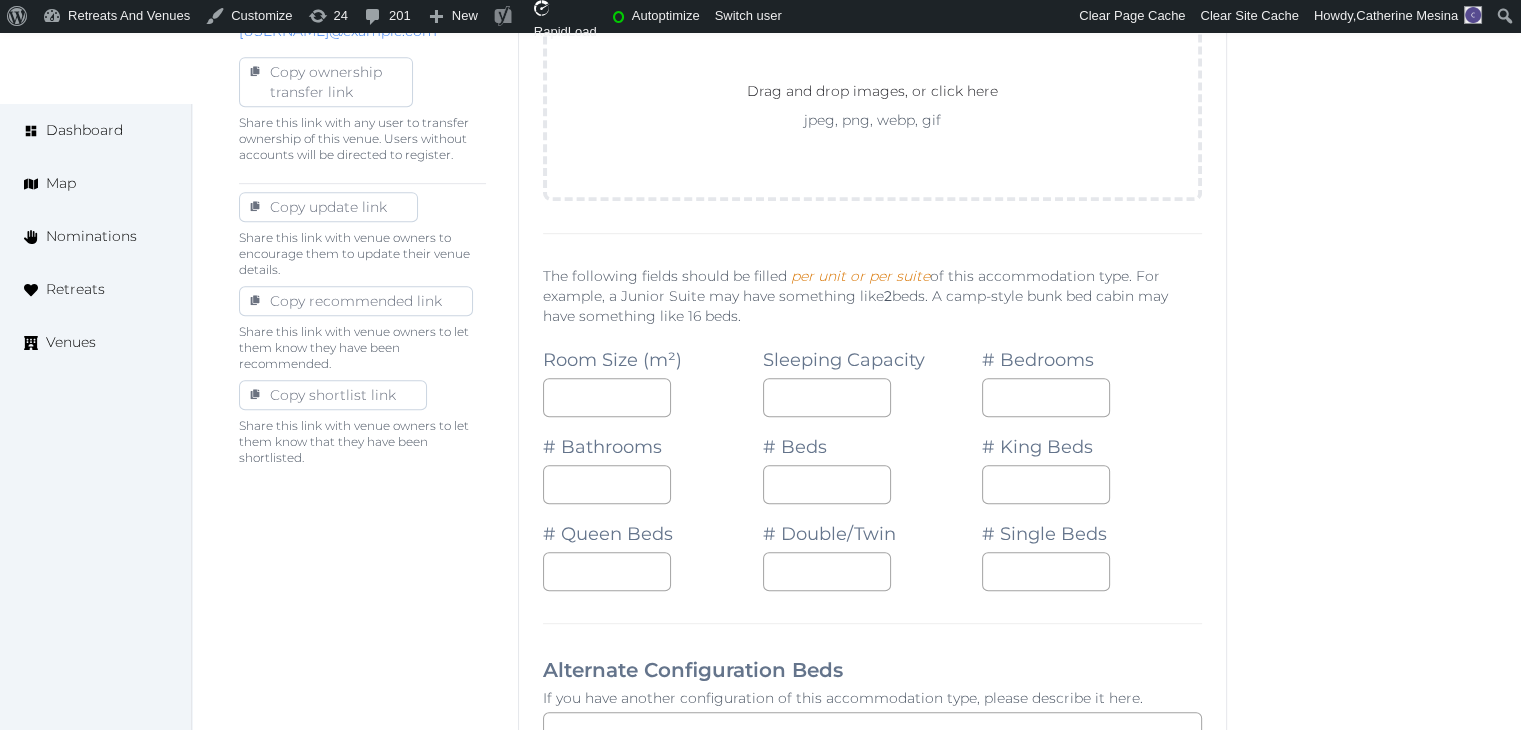 click on "**********" at bounding box center (872, 851) 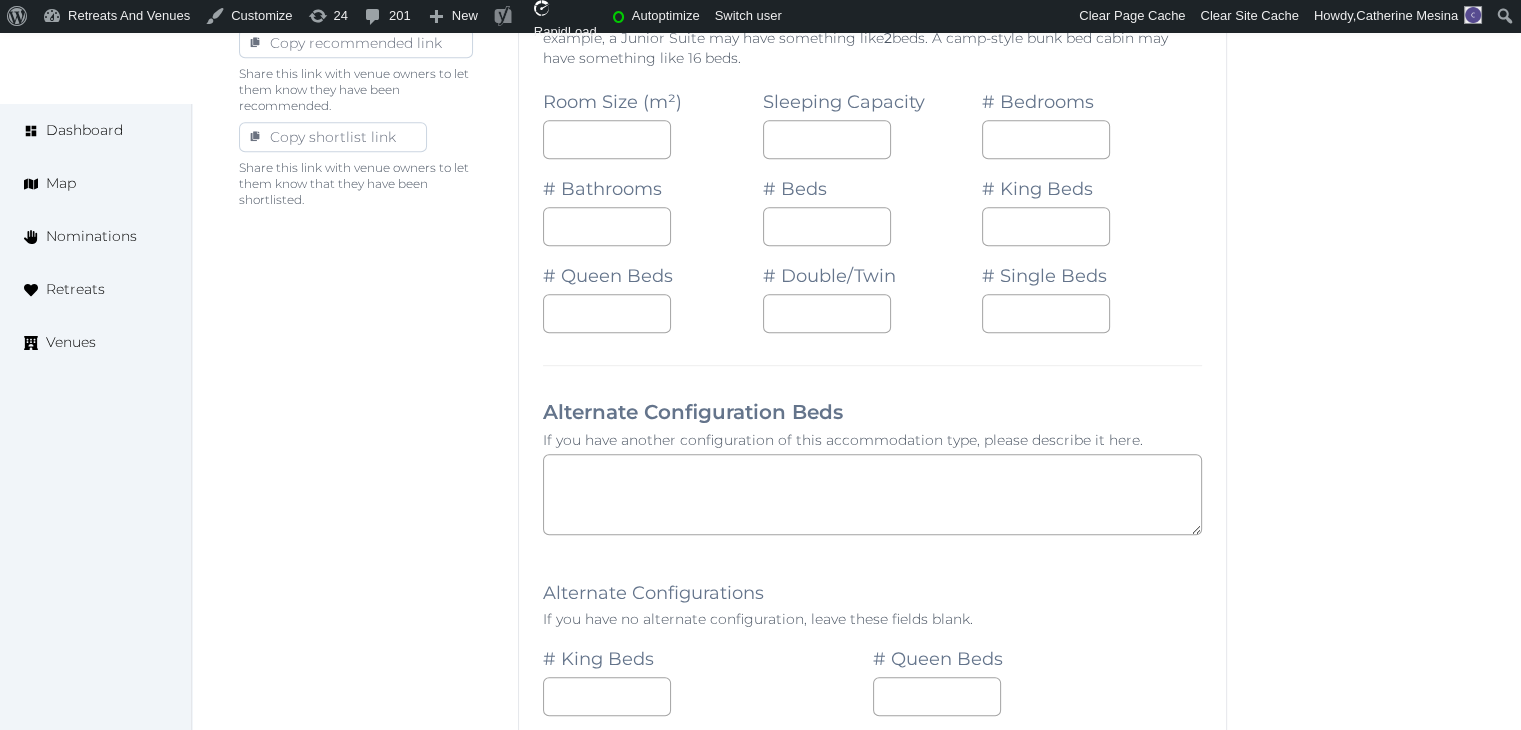 scroll, scrollTop: 1616, scrollLeft: 0, axis: vertical 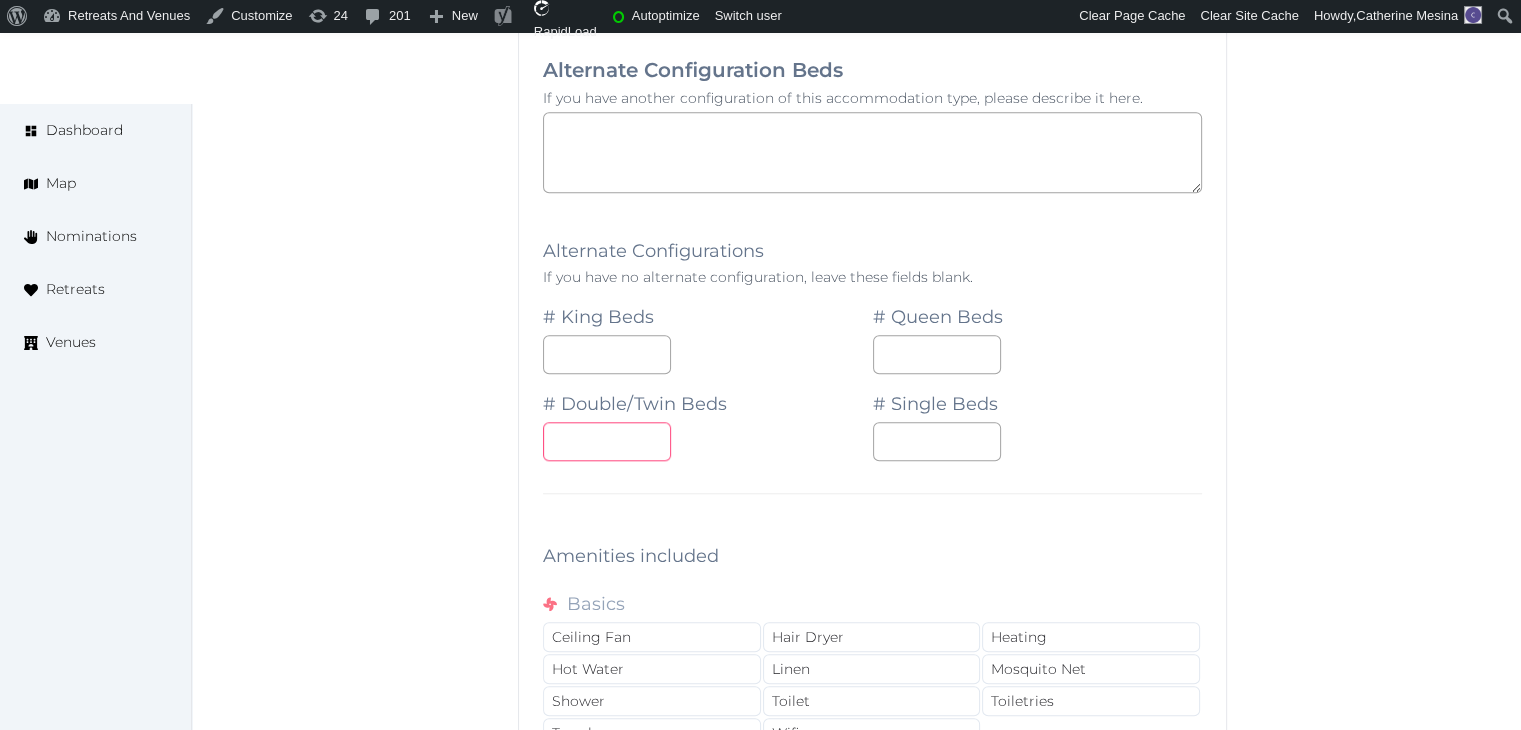 click at bounding box center (607, 441) 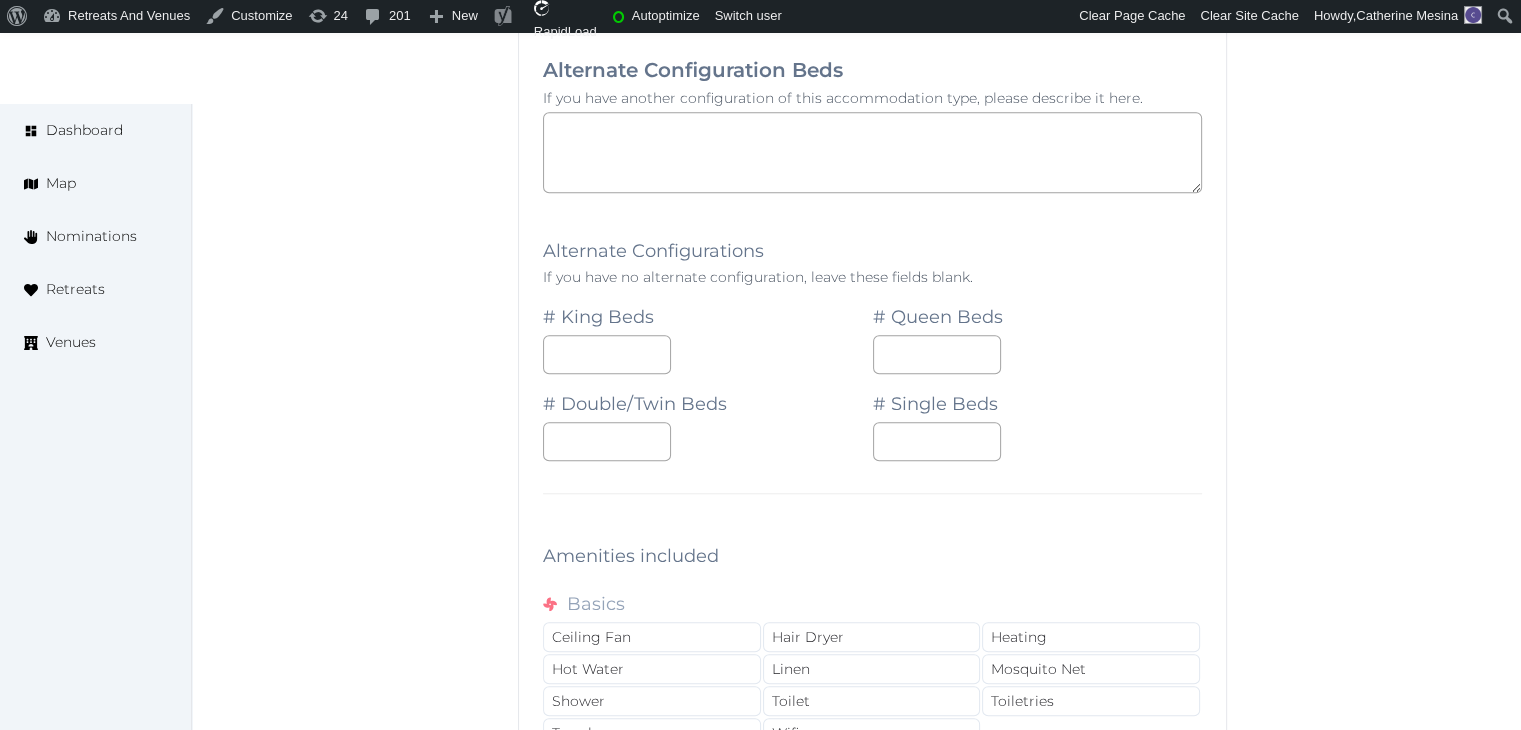click on "**********" at bounding box center (872, 251) 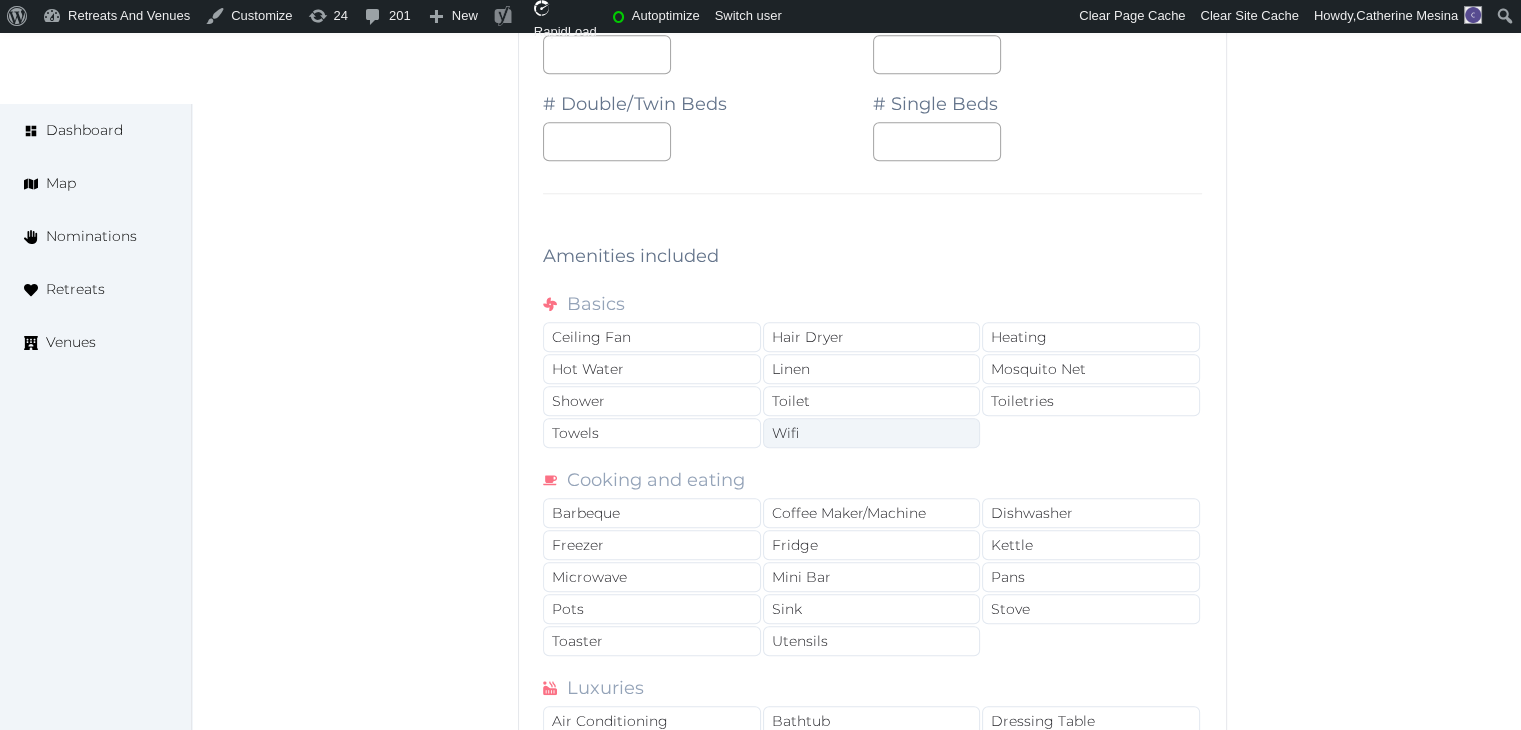 click on "Wifi" at bounding box center [872, 433] 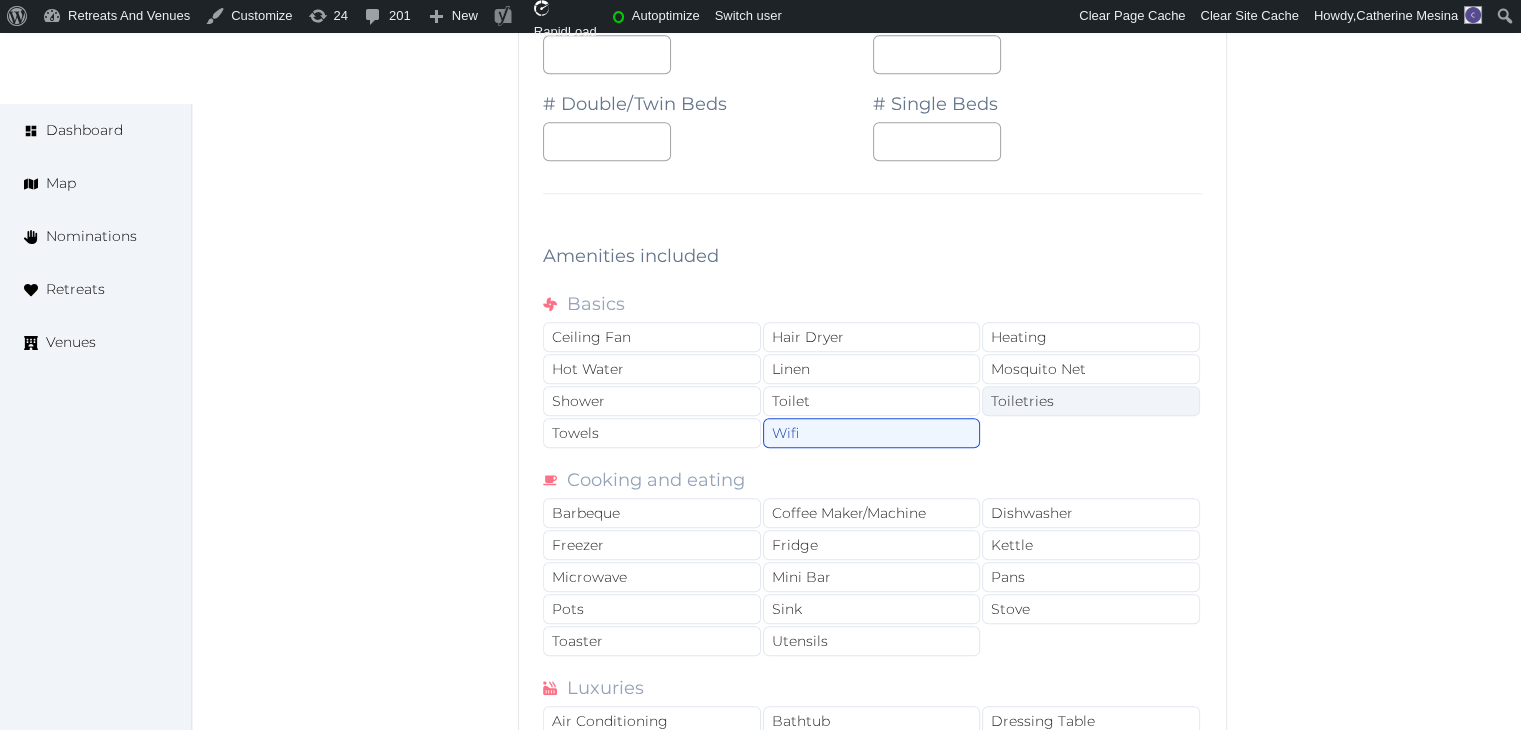 click on "Toiletries" at bounding box center [1091, 401] 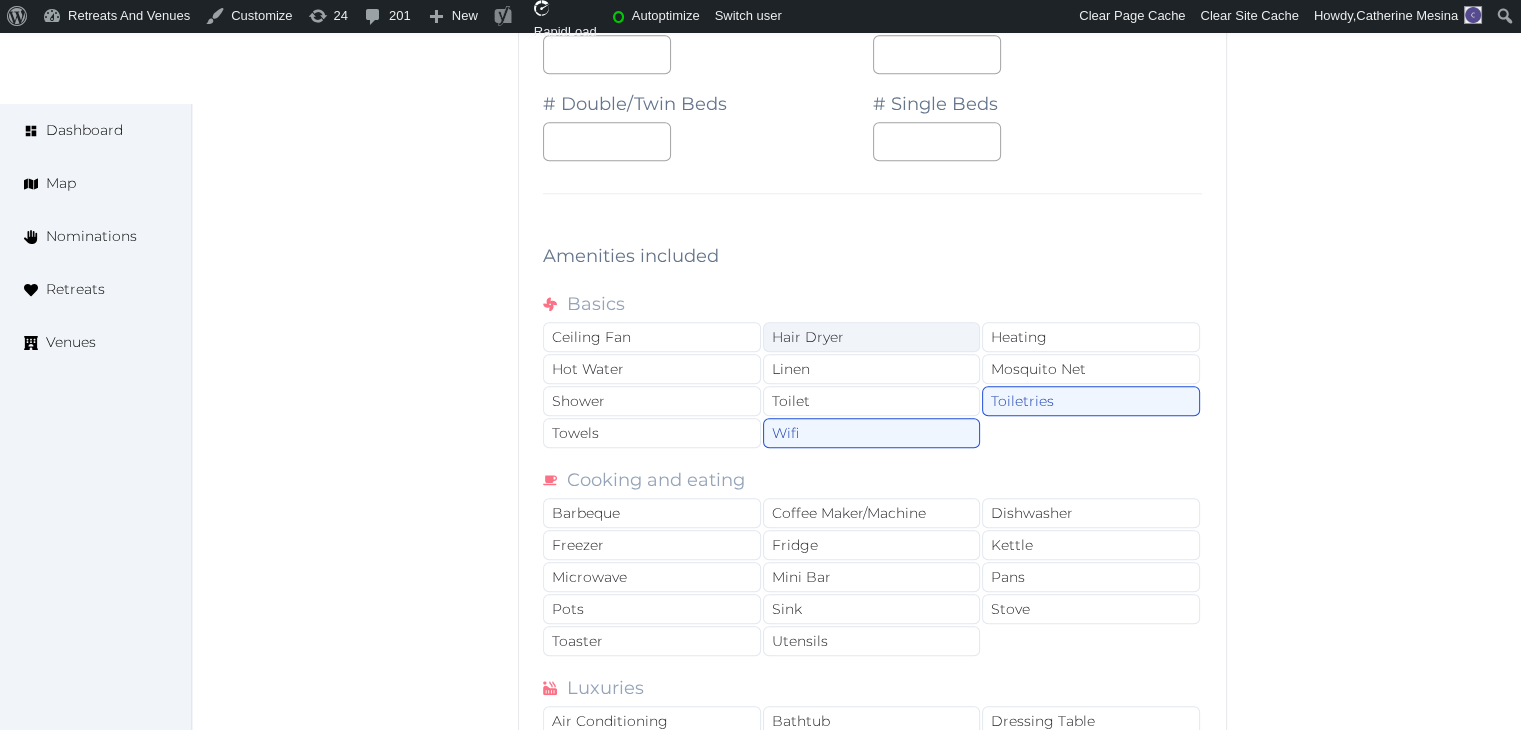 click on "Hair Dryer" at bounding box center [872, 337] 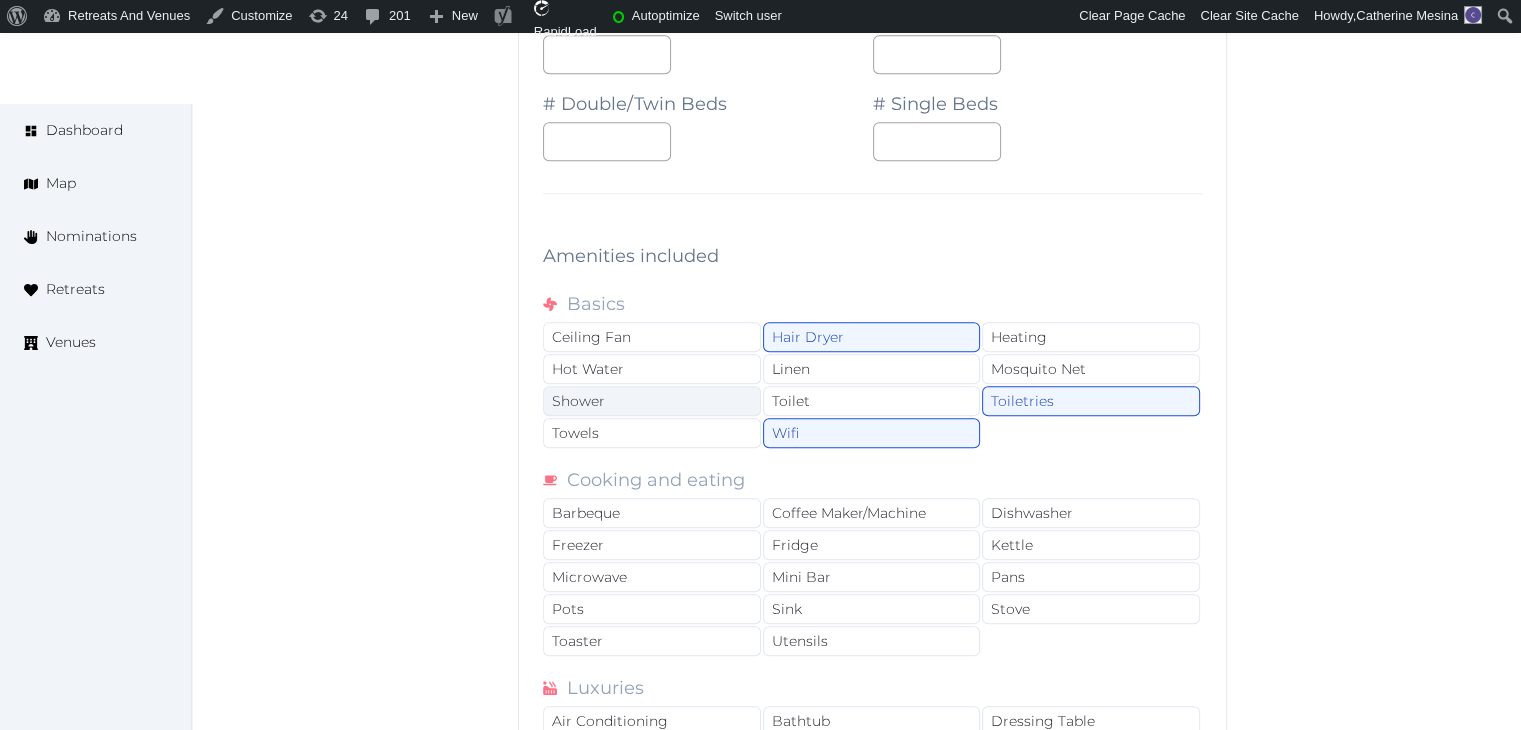 click on "Shower" at bounding box center [652, 401] 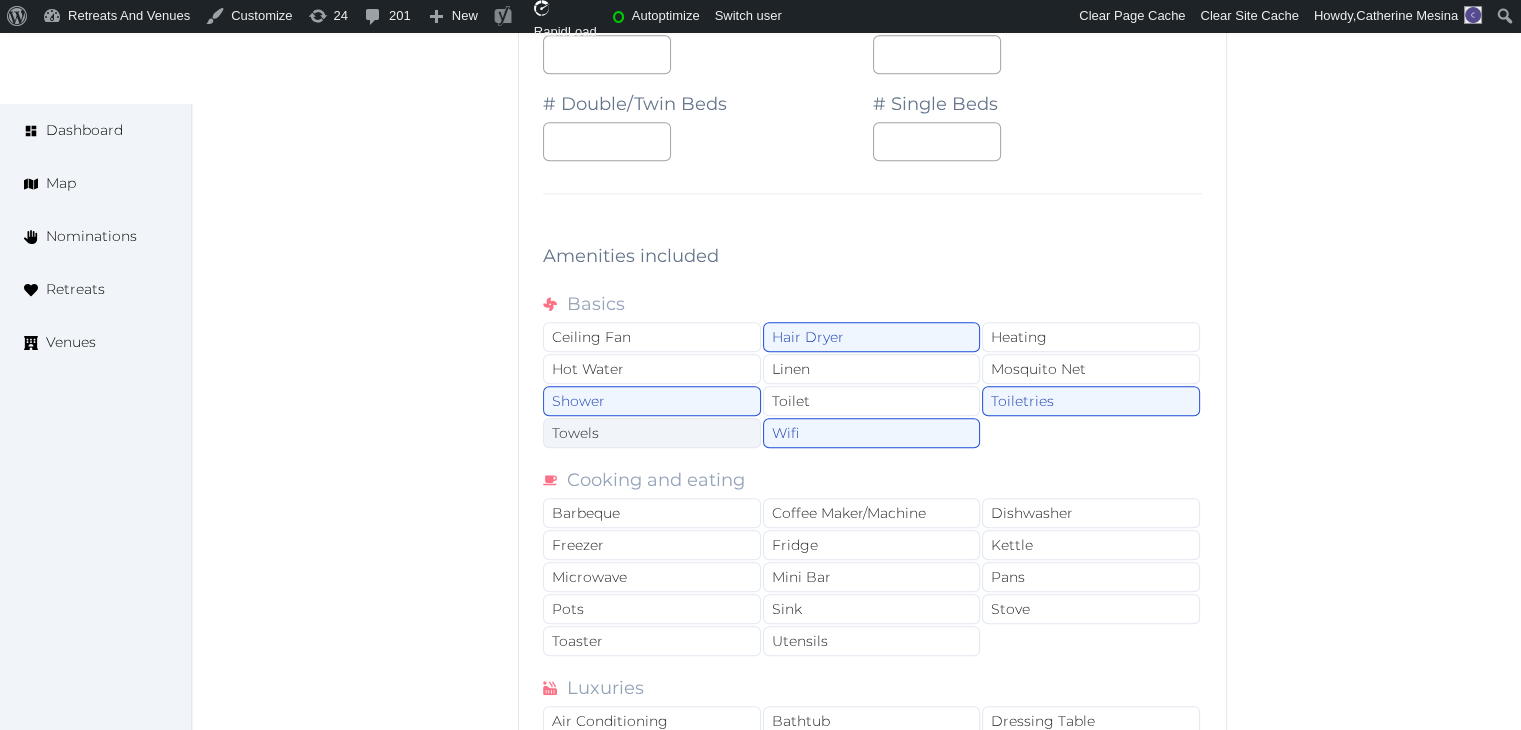 click on "Towels" at bounding box center (652, 433) 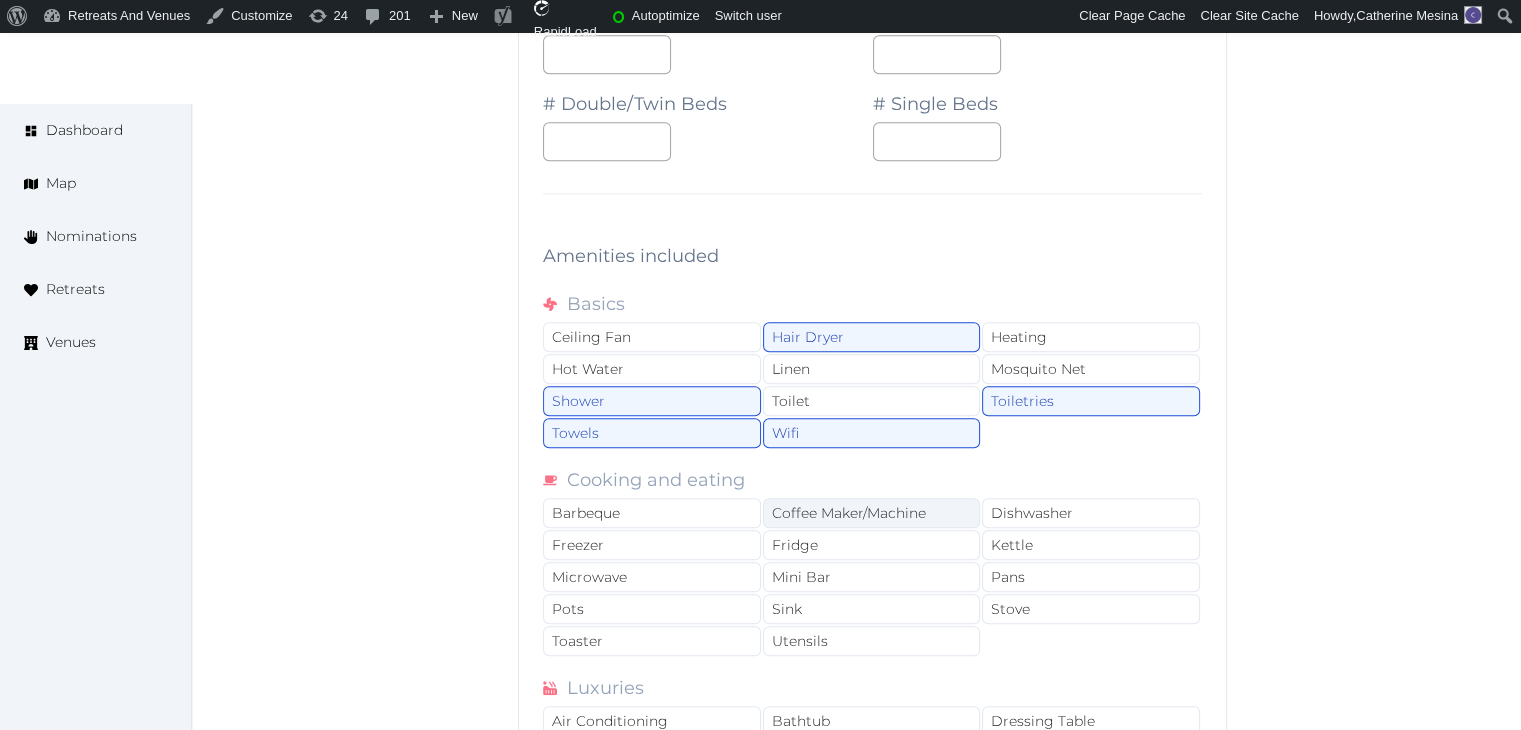 click on "Coffee Maker/Machine" at bounding box center (872, 513) 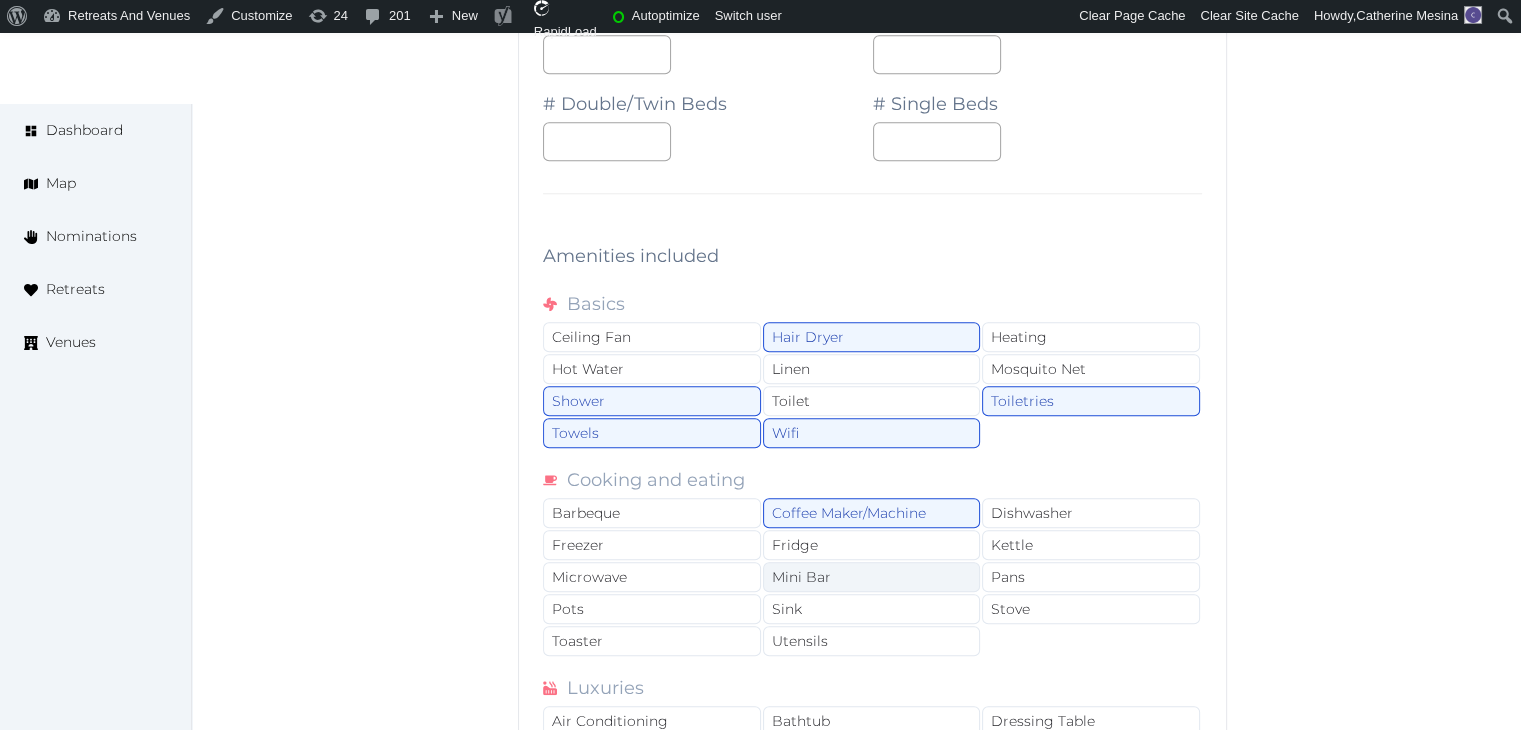 click on "Mini Bar" at bounding box center [872, 577] 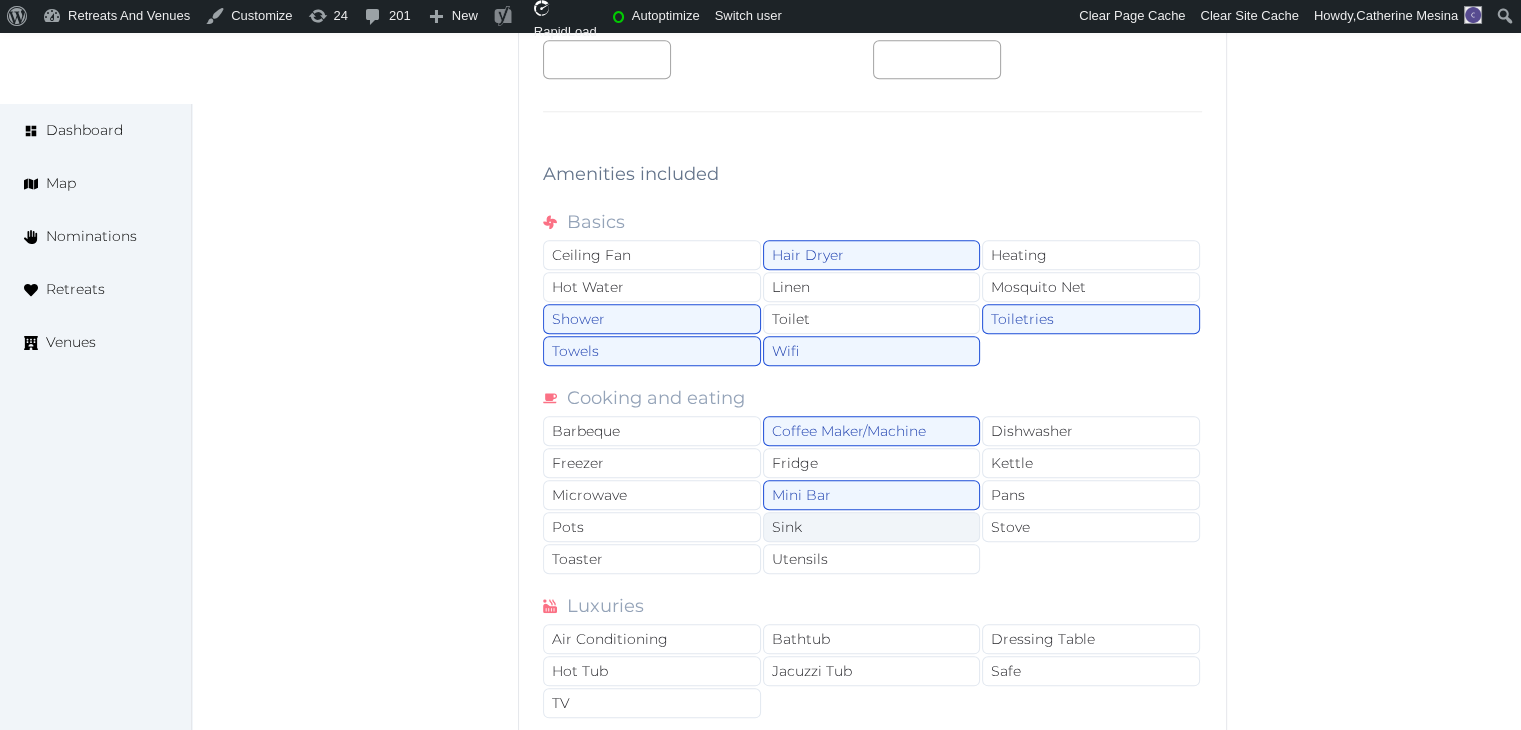 scroll, scrollTop: 2116, scrollLeft: 0, axis: vertical 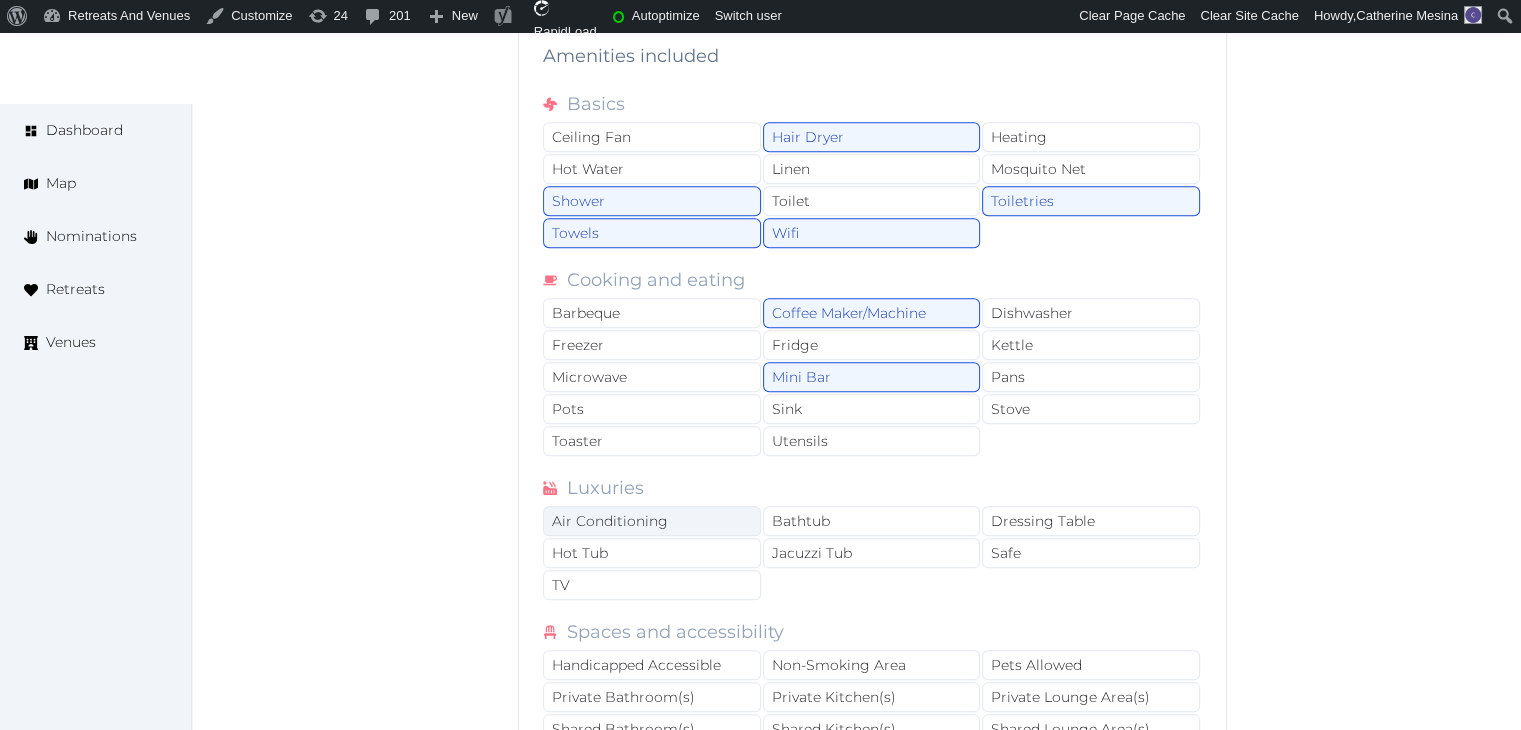 click on "Air Conditioning" at bounding box center [652, 521] 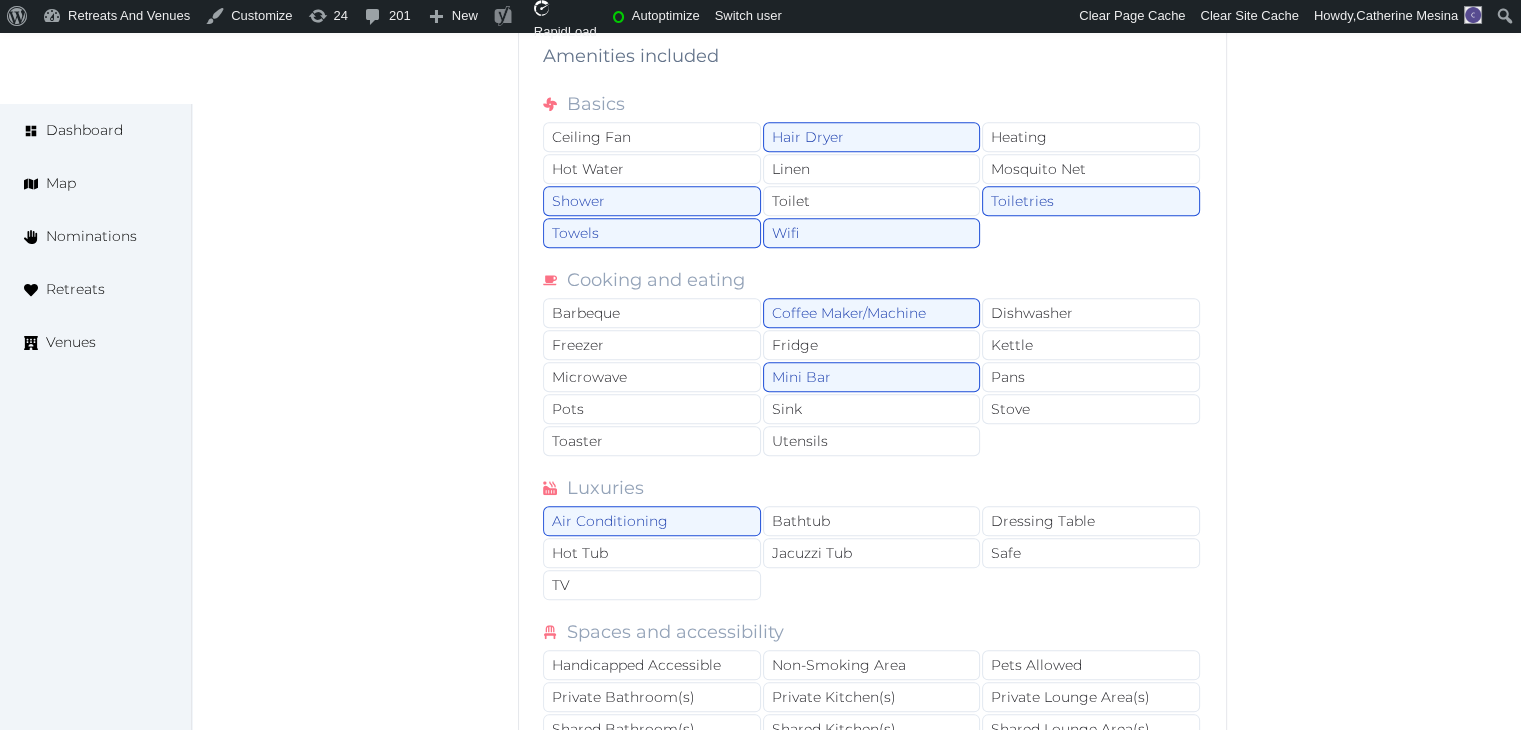 drag, startPoint x: 739, startPoint y: 577, endPoint x: 1058, endPoint y: 567, distance: 319.1567 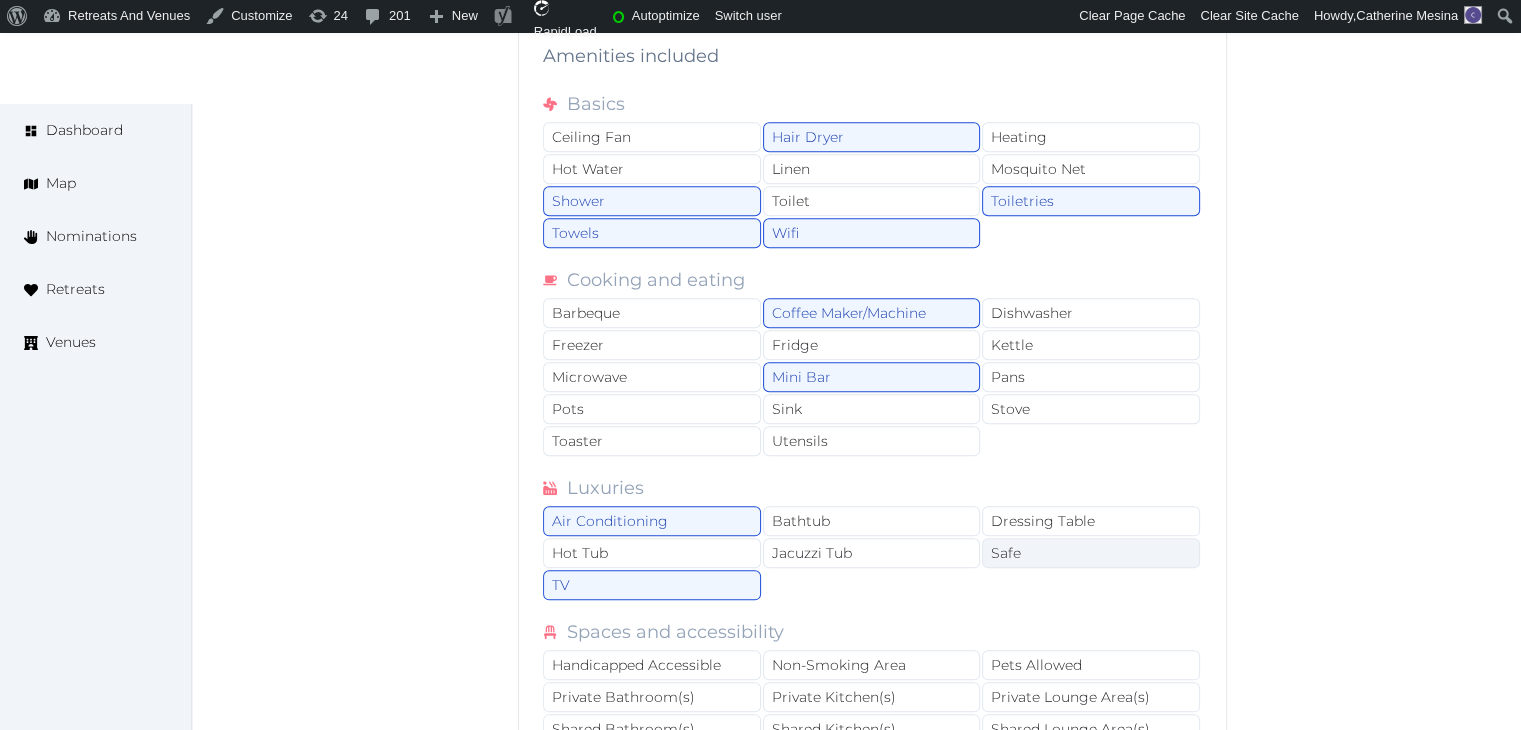 click on "Safe" at bounding box center (1091, 553) 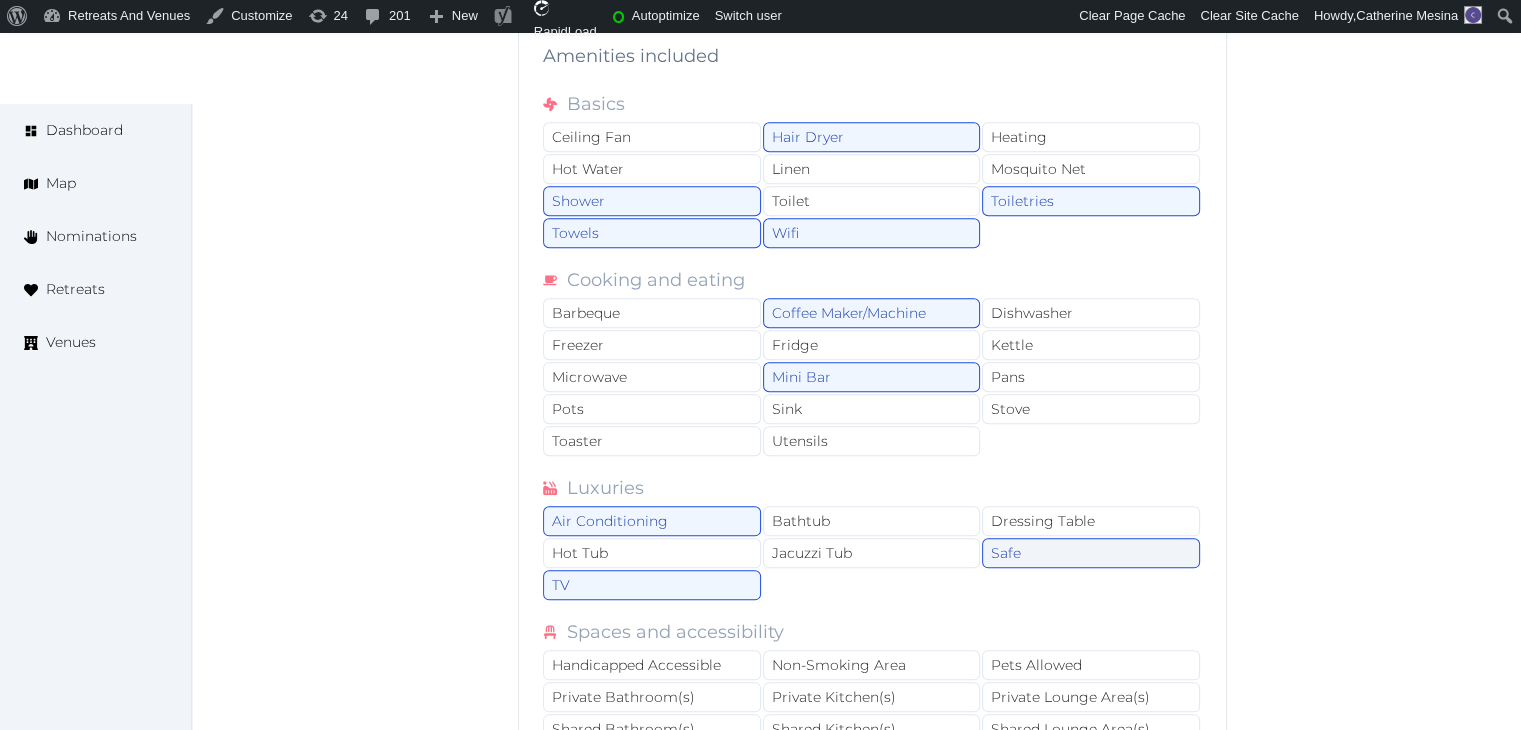 scroll, scrollTop: 2316, scrollLeft: 0, axis: vertical 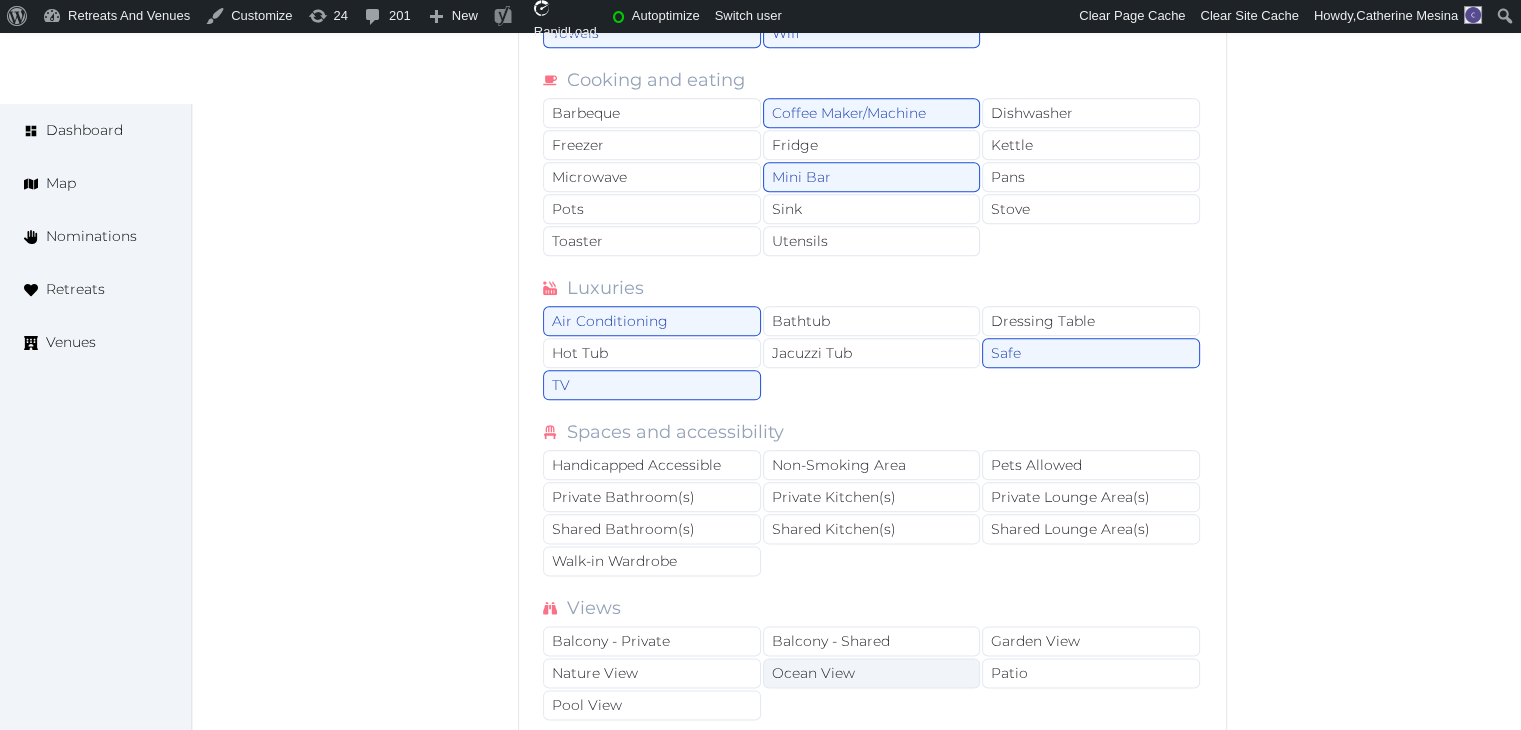 drag, startPoint x: 732, startPoint y: 485, endPoint x: 778, endPoint y: 645, distance: 166.48123 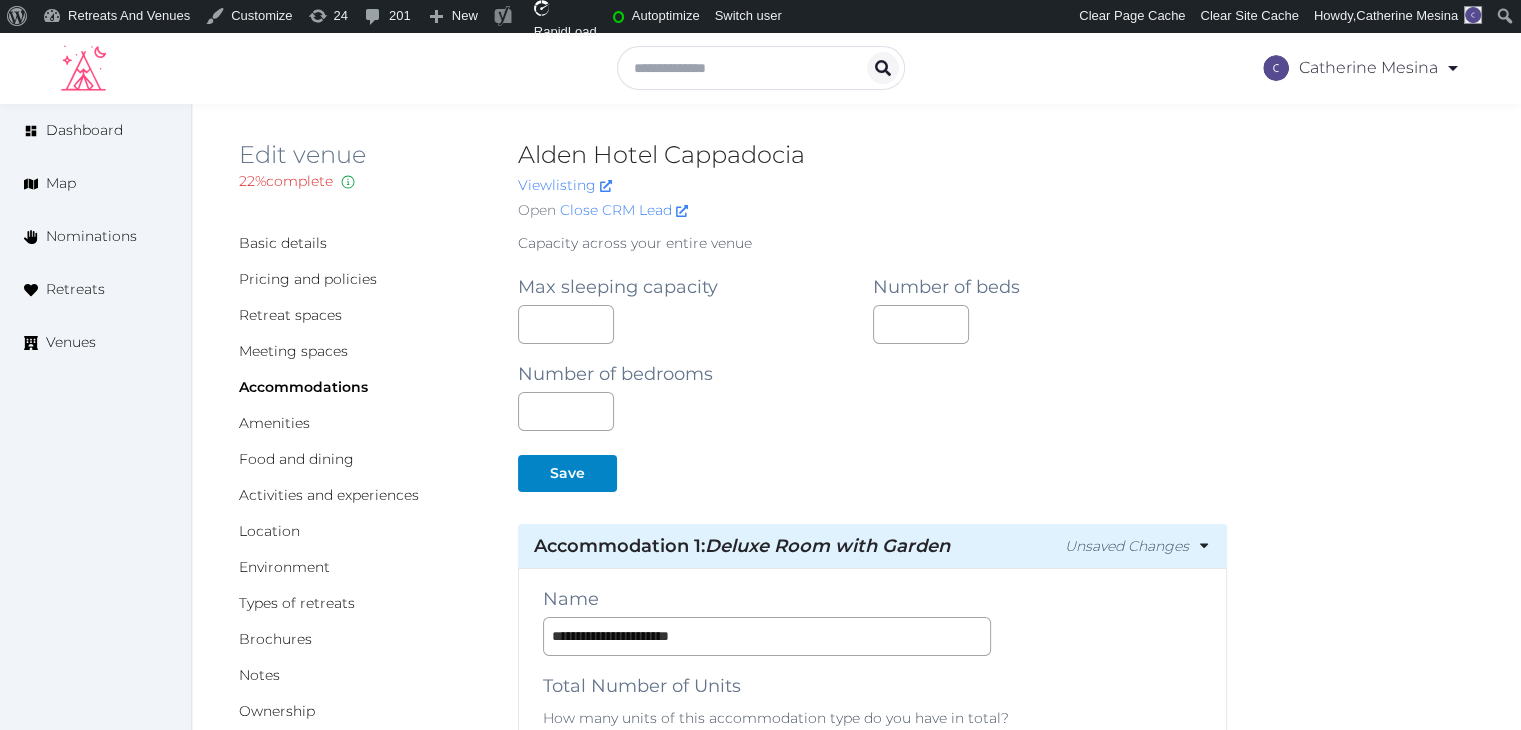 scroll, scrollTop: 0, scrollLeft: 0, axis: both 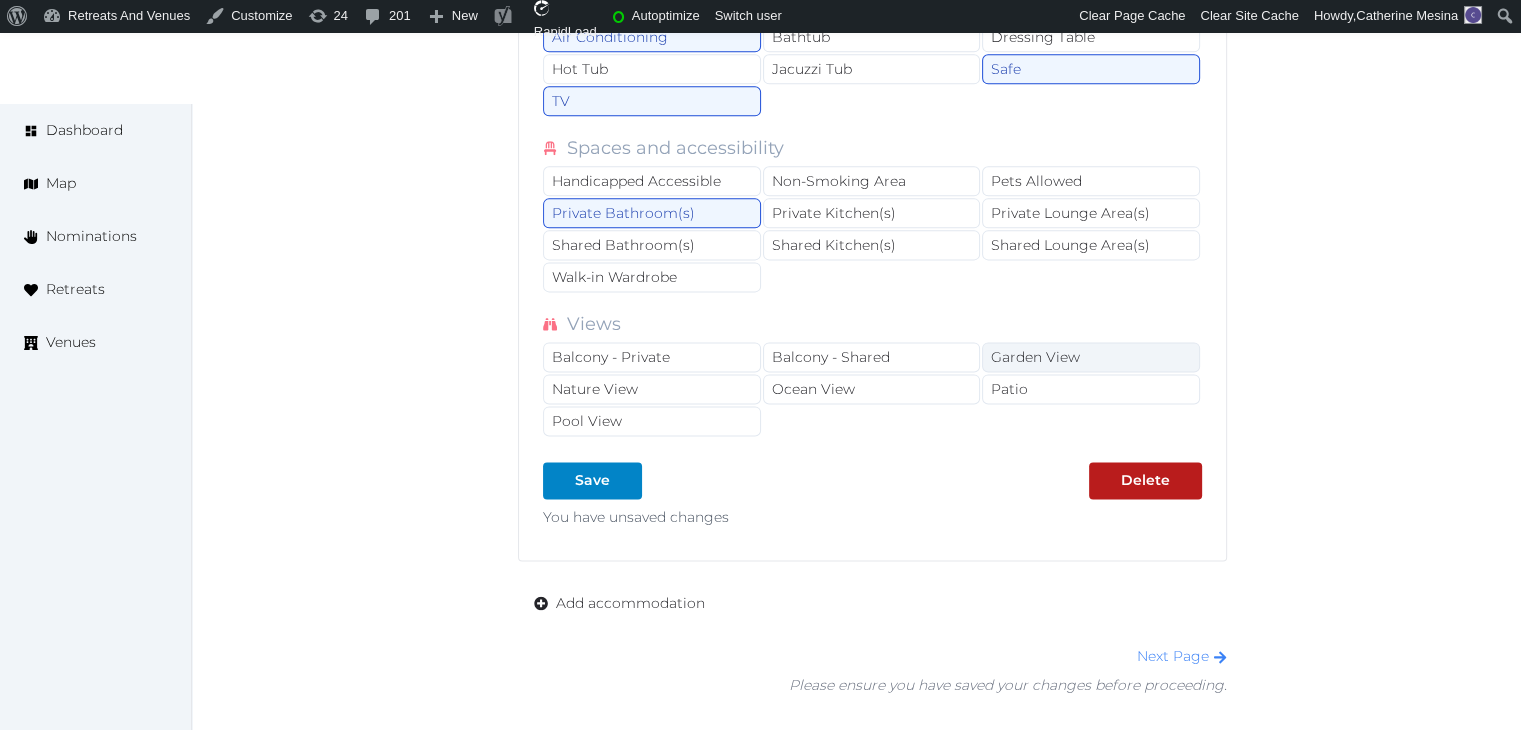 click on "Garden View" at bounding box center (1091, 357) 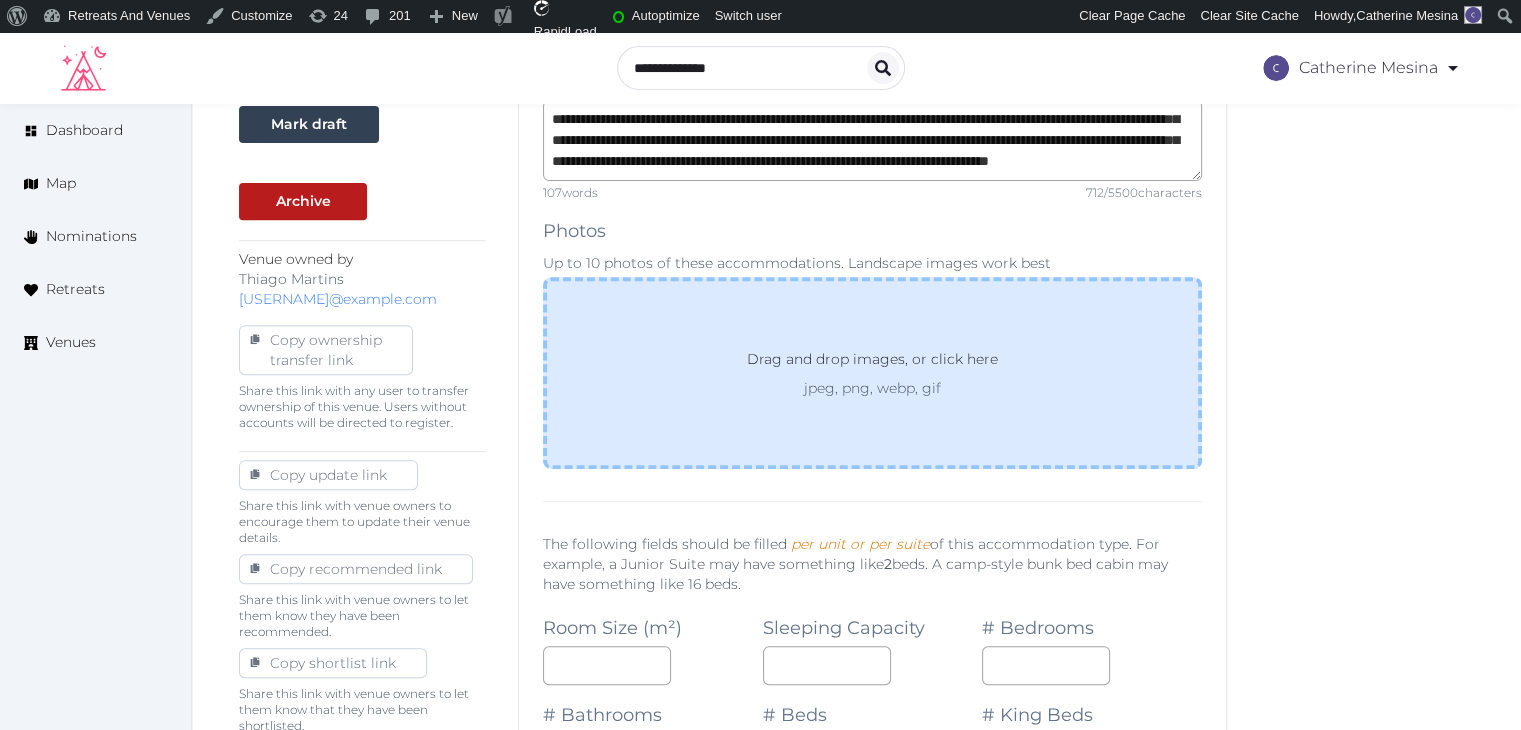 scroll, scrollTop: 600, scrollLeft: 0, axis: vertical 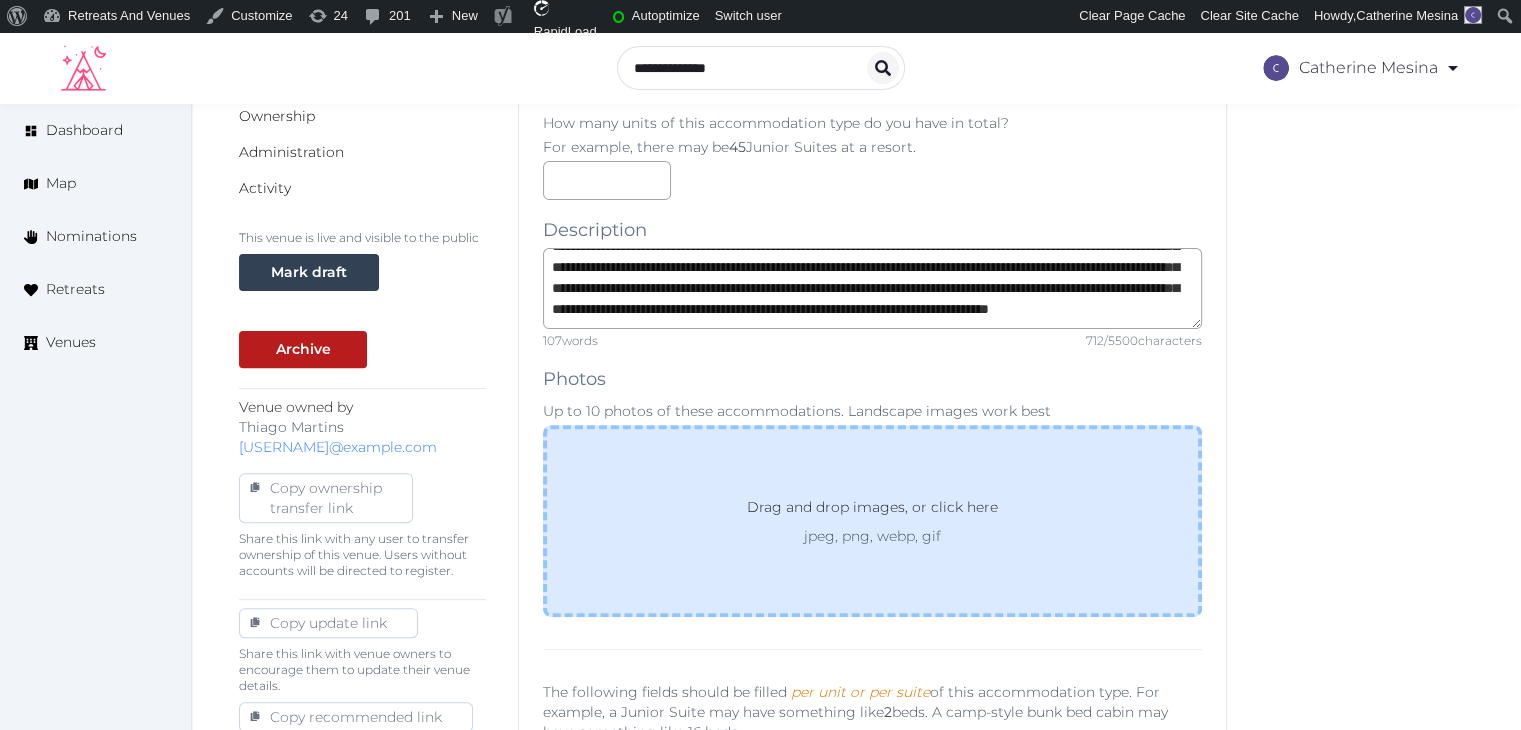 click on "Drag and drop images, or click here jpeg, png, webp, gif" at bounding box center [872, 521] 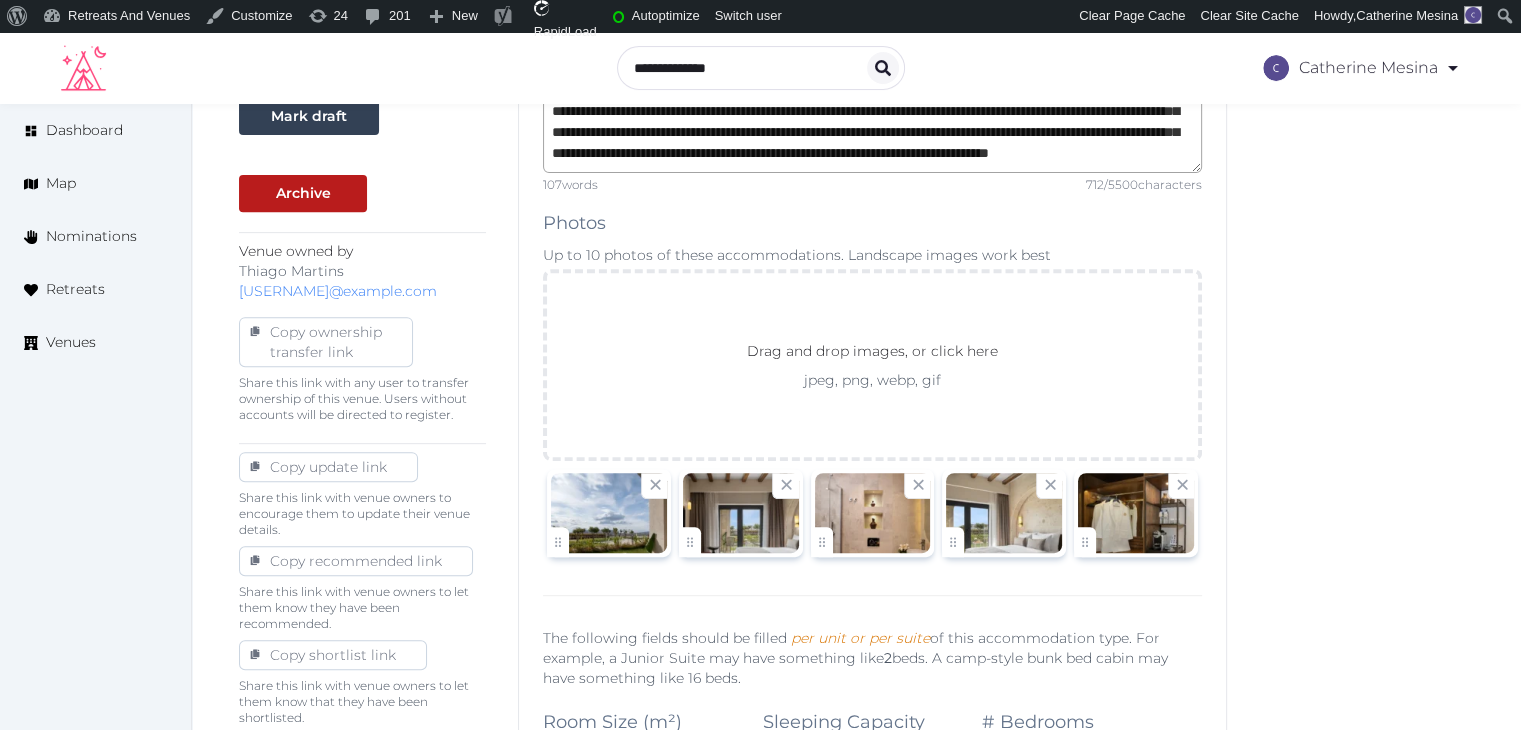 scroll, scrollTop: 900, scrollLeft: 0, axis: vertical 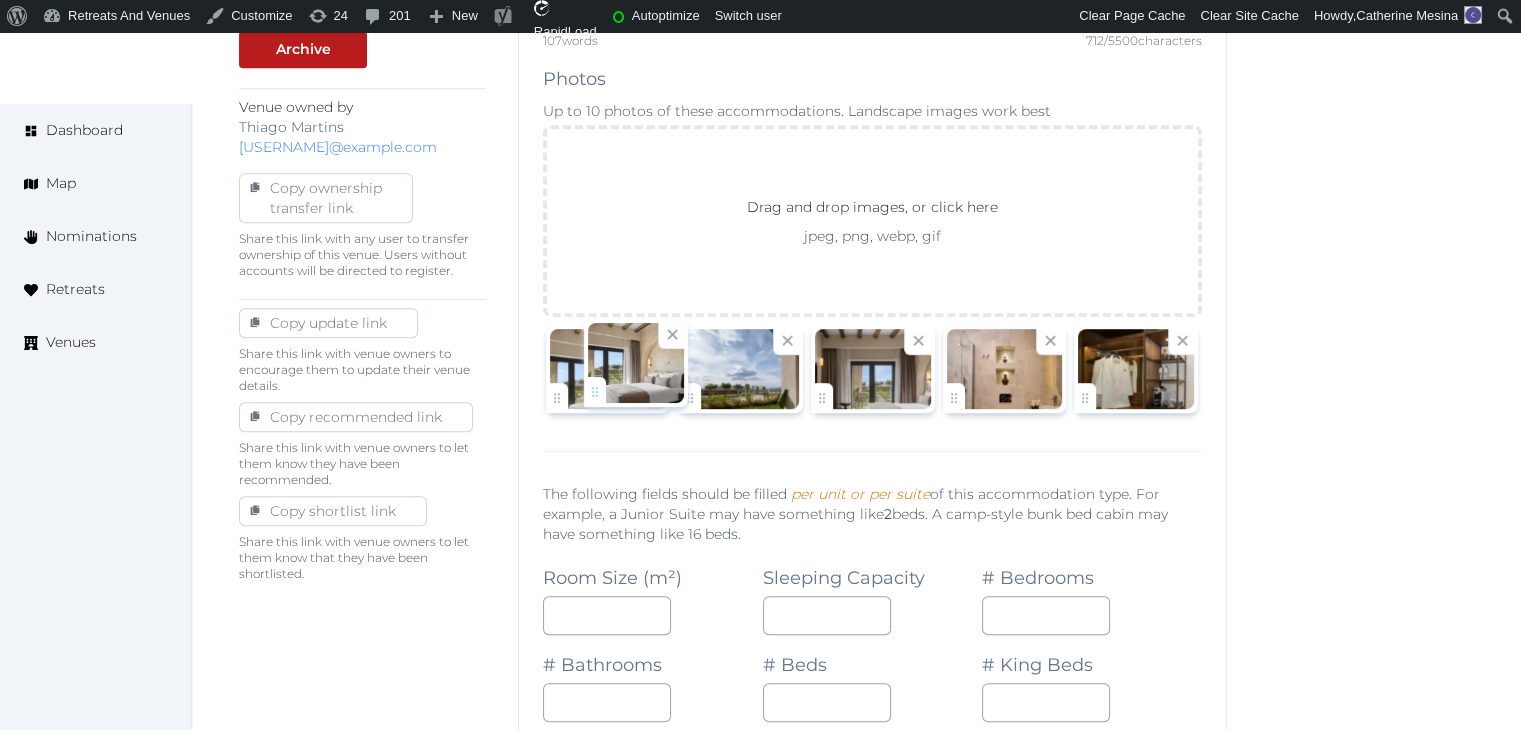 drag, startPoint x: 962, startPoint y: 404, endPoint x: 567, endPoint y: 393, distance: 395.15314 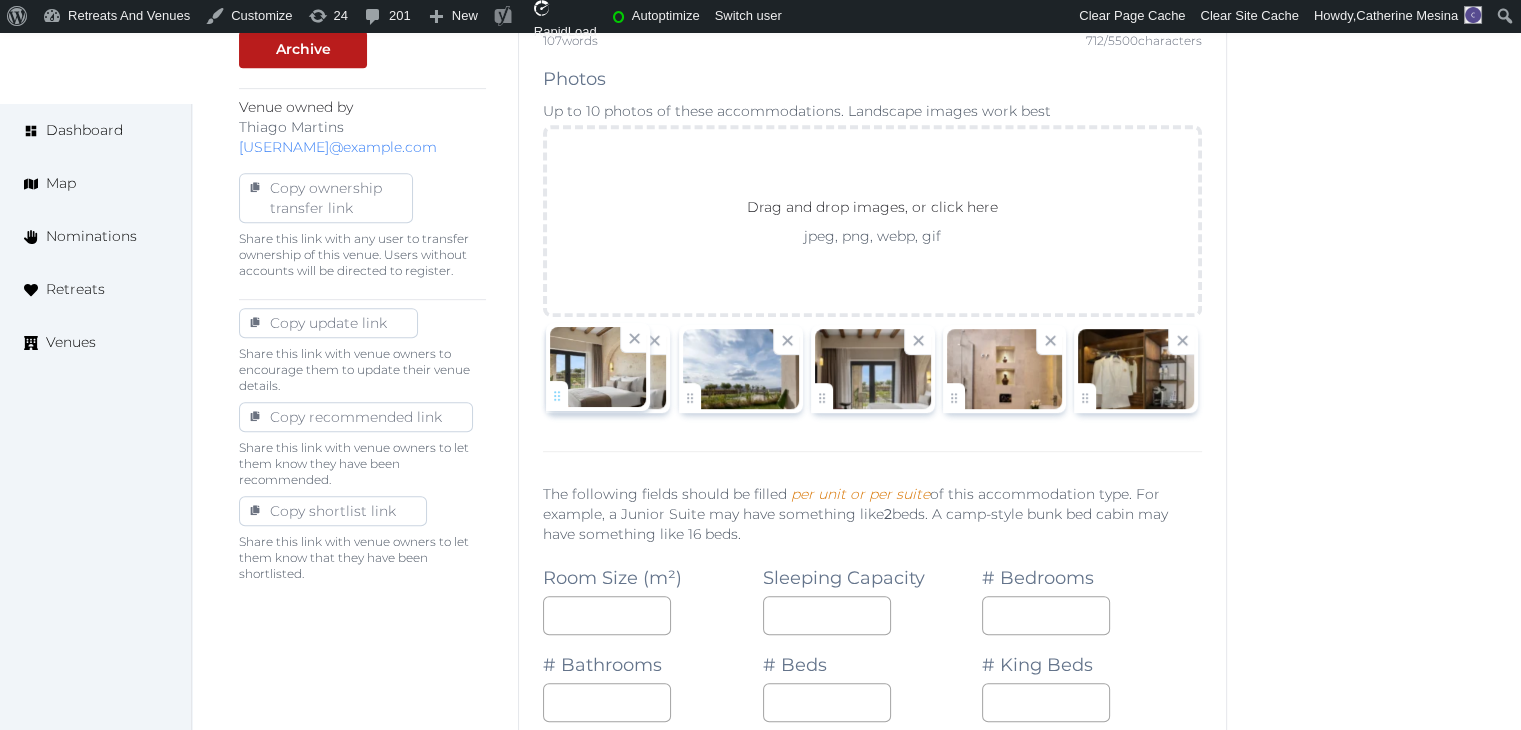 click on "Catherine Mesina   Account My Venue Listings My Retreats Logout      Dashboard Map Nominations Retreats Venues Edit venue 22 %  complete Fill out all the fields in your listing to increase its completion percentage.   A higher completion percentage will make your listing more attractive and result in better matches. Alden Hotel Cappadocia   View  listing   Open    Close CRM Lead Basic details Pricing and policies Retreat spaces Meeting spaces Accommodations Amenities Food and dining Activities and experiences Location Environment Types of retreats Brochures Notes Ownership Administration Activity This venue is live and visible to the public Mark draft Archive Venue owned by Thiago Martins thiago@retreatsandvenues.com Copy ownership transfer link Share this link with any user to transfer ownership of this venue. Users without accounts will be directed to register. Copy update link Copy recommended link Copy shortlist link Number of beds ** /" at bounding box center (760, 927) 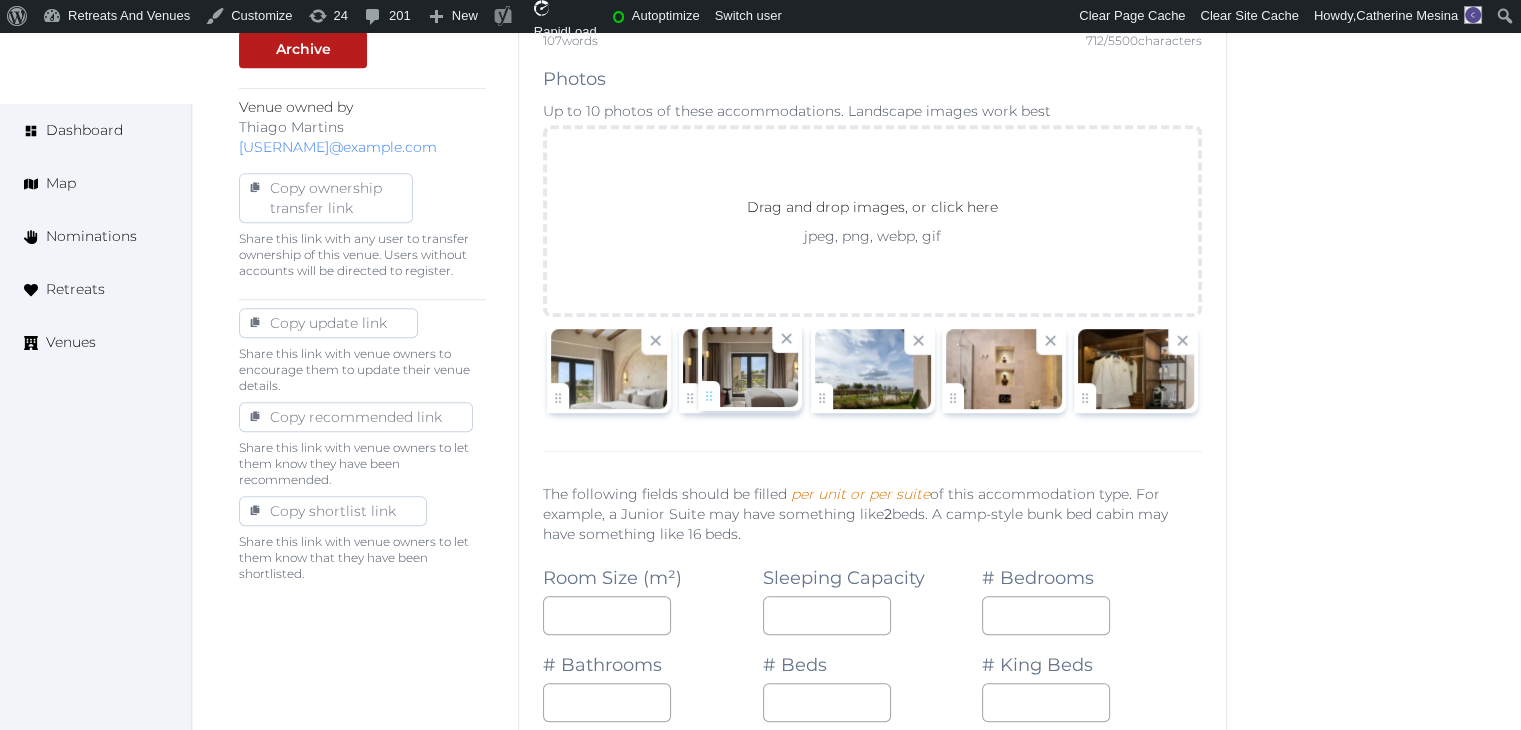 drag, startPoint x: 822, startPoint y: 392, endPoint x: 710, endPoint y: 392, distance: 112 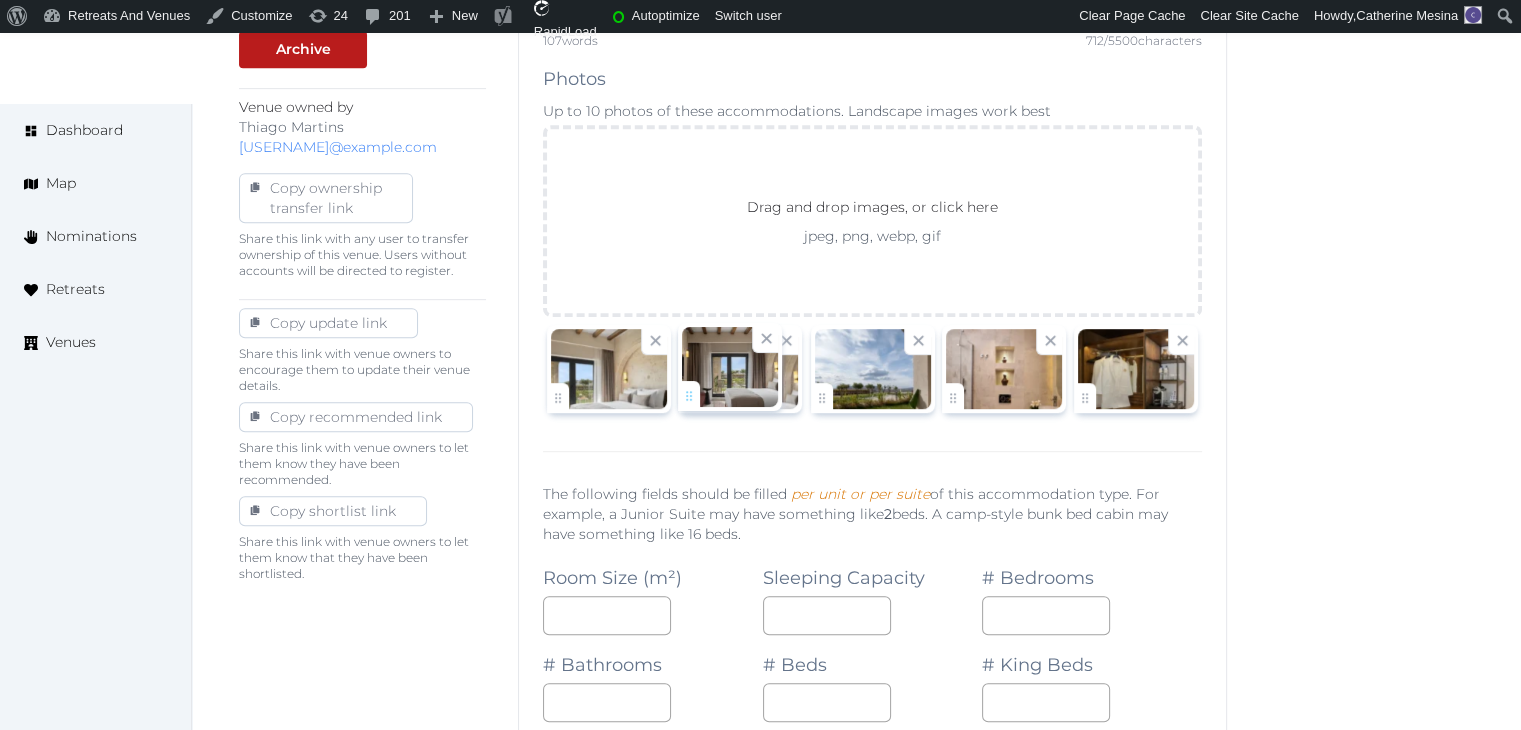 click on "Catherine Mesina   Account My Venue Listings My Retreats Logout      Dashboard Map Nominations Retreats Venues Edit venue 22 %  complete Fill out all the fields in your listing to increase its completion percentage.   A higher completion percentage will make your listing more attractive and result in better matches. Alden Hotel Cappadocia   View  listing   Open    Close CRM Lead Basic details Pricing and policies Retreat spaces Meeting spaces Accommodations Amenities Food and dining Activities and experiences Location Environment Types of retreats Brochures Notes Ownership Administration Activity This venue is live and visible to the public Mark draft Archive Venue owned by Thiago Martins thiago@retreatsandvenues.com Copy ownership transfer link Share this link with any user to transfer ownership of this venue. Users without accounts will be directed to register. Copy update link Copy recommended link Copy shortlist link Number of beds ** /" at bounding box center (760, 927) 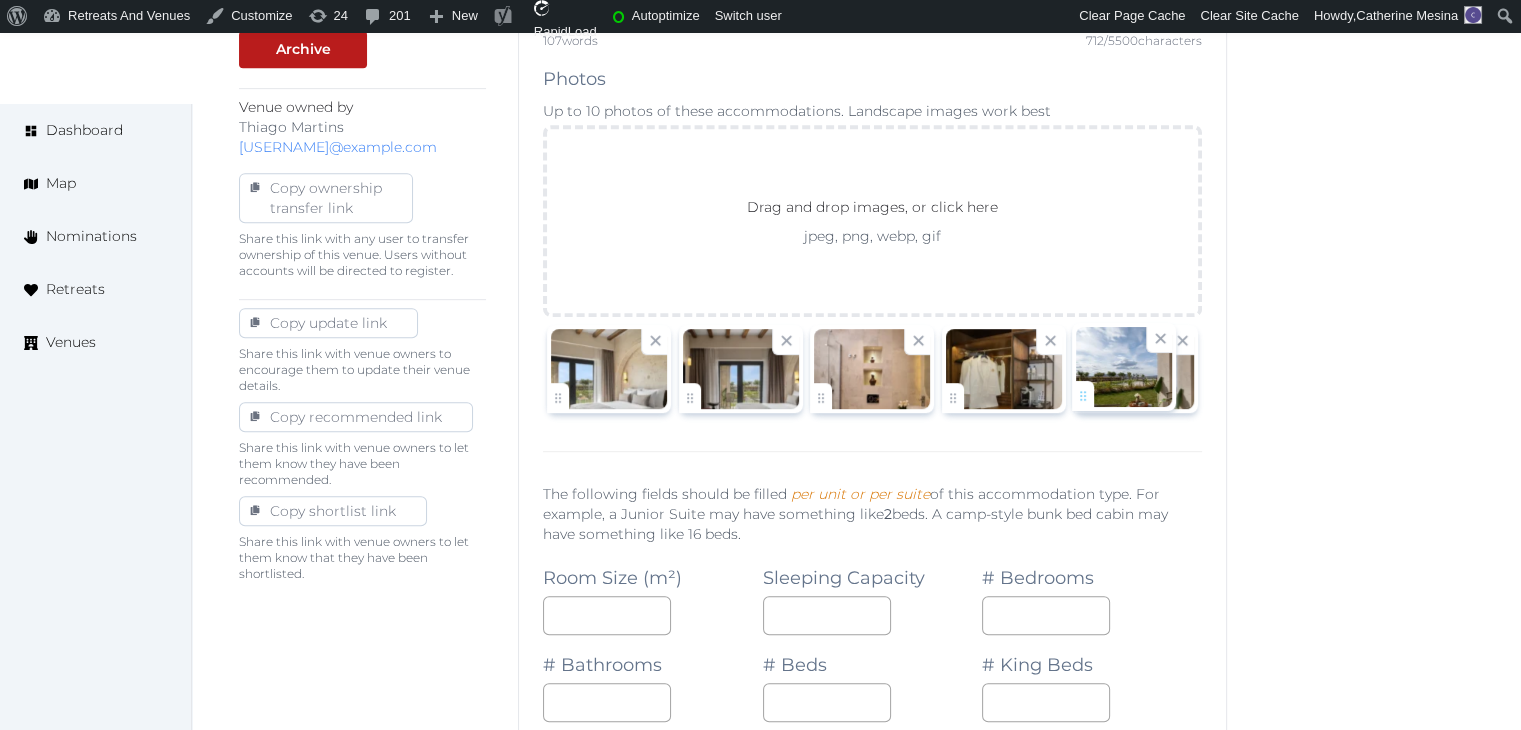 drag, startPoint x: 828, startPoint y: 393, endPoint x: 1108, endPoint y: 392, distance: 280.0018 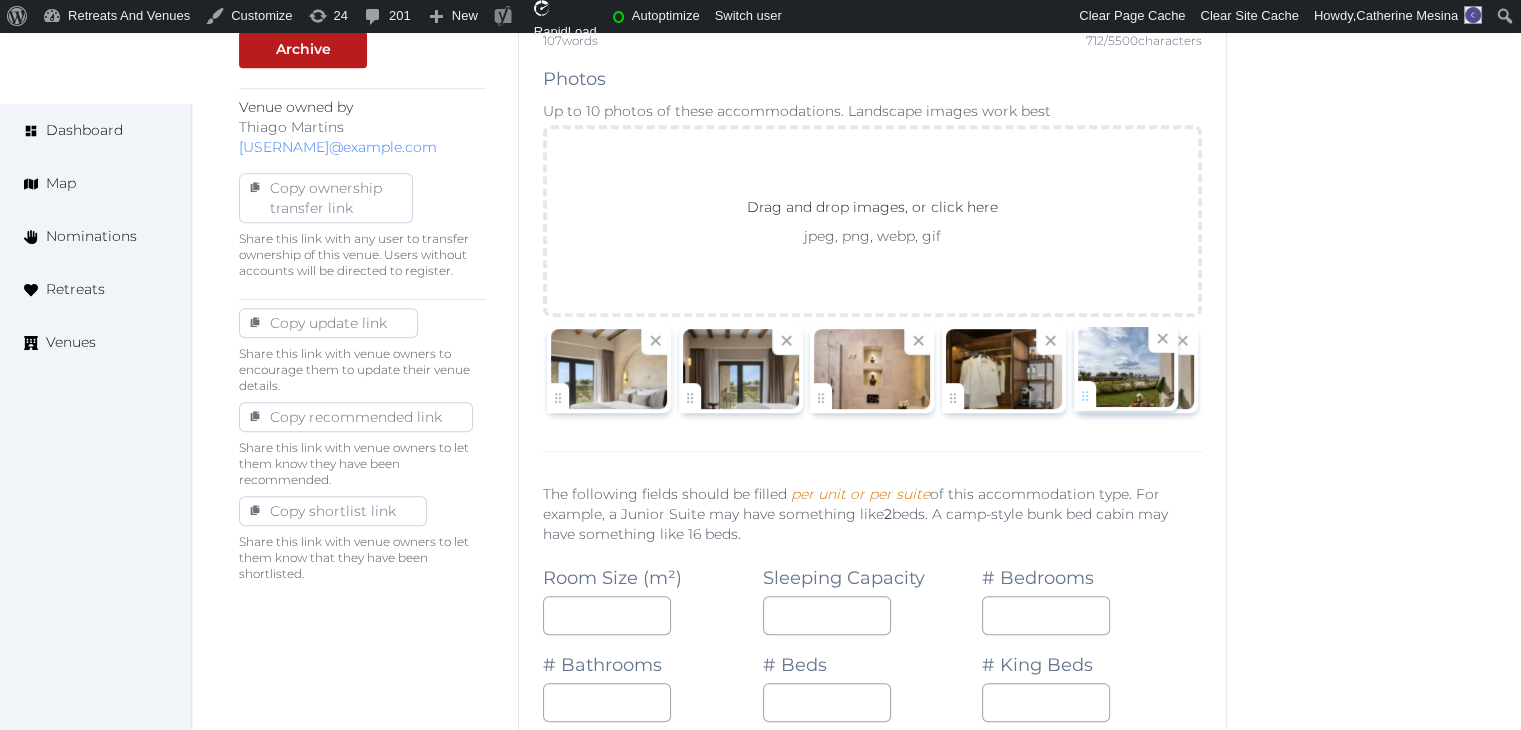 click on "Catherine Mesina   Account My Venue Listings My Retreats Logout      Dashboard Map Nominations Retreats Venues Edit venue 22 %  complete Fill out all the fields in your listing to increase its completion percentage.   A higher completion percentage will make your listing more attractive and result in better matches. Alden Hotel Cappadocia   View  listing   Open    Close CRM Lead Basic details Pricing and policies Retreat spaces Meeting spaces Accommodations Amenities Food and dining Activities and experiences Location Environment Types of retreats Brochures Notes Ownership Administration Activity This venue is live and visible to the public Mark draft Archive Venue owned by Thiago Martins thiago@retreatsandvenues.com Copy ownership transfer link Share this link with any user to transfer ownership of this venue. Users without accounts will be directed to register. Copy update link Copy recommended link Copy shortlist link Number of beds ** /" at bounding box center (760, 927) 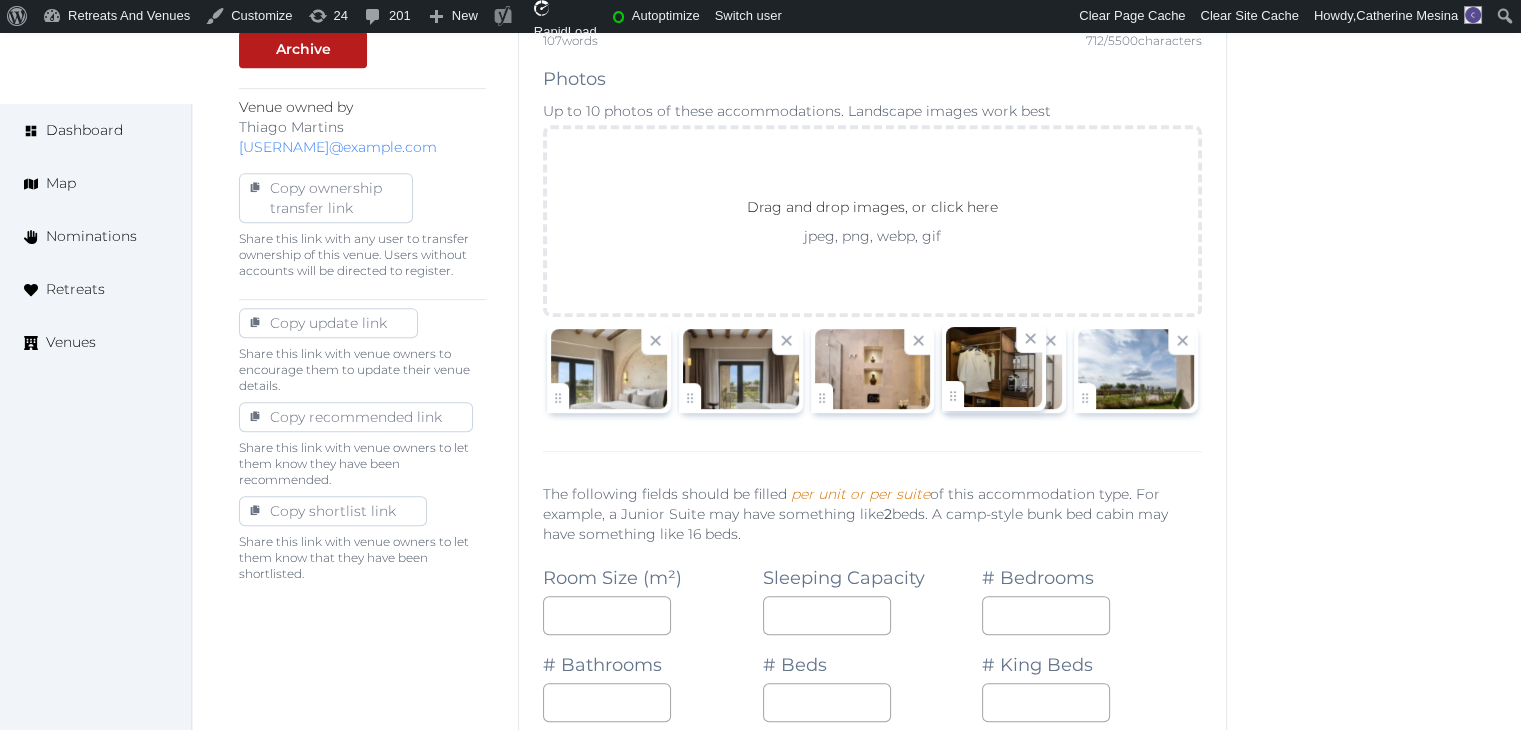 click on "Catherine Mesina   Account My Venue Listings My Retreats Logout      Dashboard Map Nominations Retreats Venues Edit venue 22 %  complete Fill out all the fields in your listing to increase its completion percentage.   A higher completion percentage will make your listing more attractive and result in better matches. Alden Hotel Cappadocia   View  listing   Open    Close CRM Lead Basic details Pricing and policies Retreat spaces Meeting spaces Accommodations Amenities Food and dining Activities and experiences Location Environment Types of retreats Brochures Notes Ownership Administration Activity This venue is live and visible to the public Mark draft Archive Venue owned by Thiago Martins thiago@retreatsandvenues.com Copy ownership transfer link Share this link with any user to transfer ownership of this venue. Users without accounts will be directed to register. Copy update link Copy recommended link Copy shortlist link Number of beds ** /" at bounding box center [760, 927] 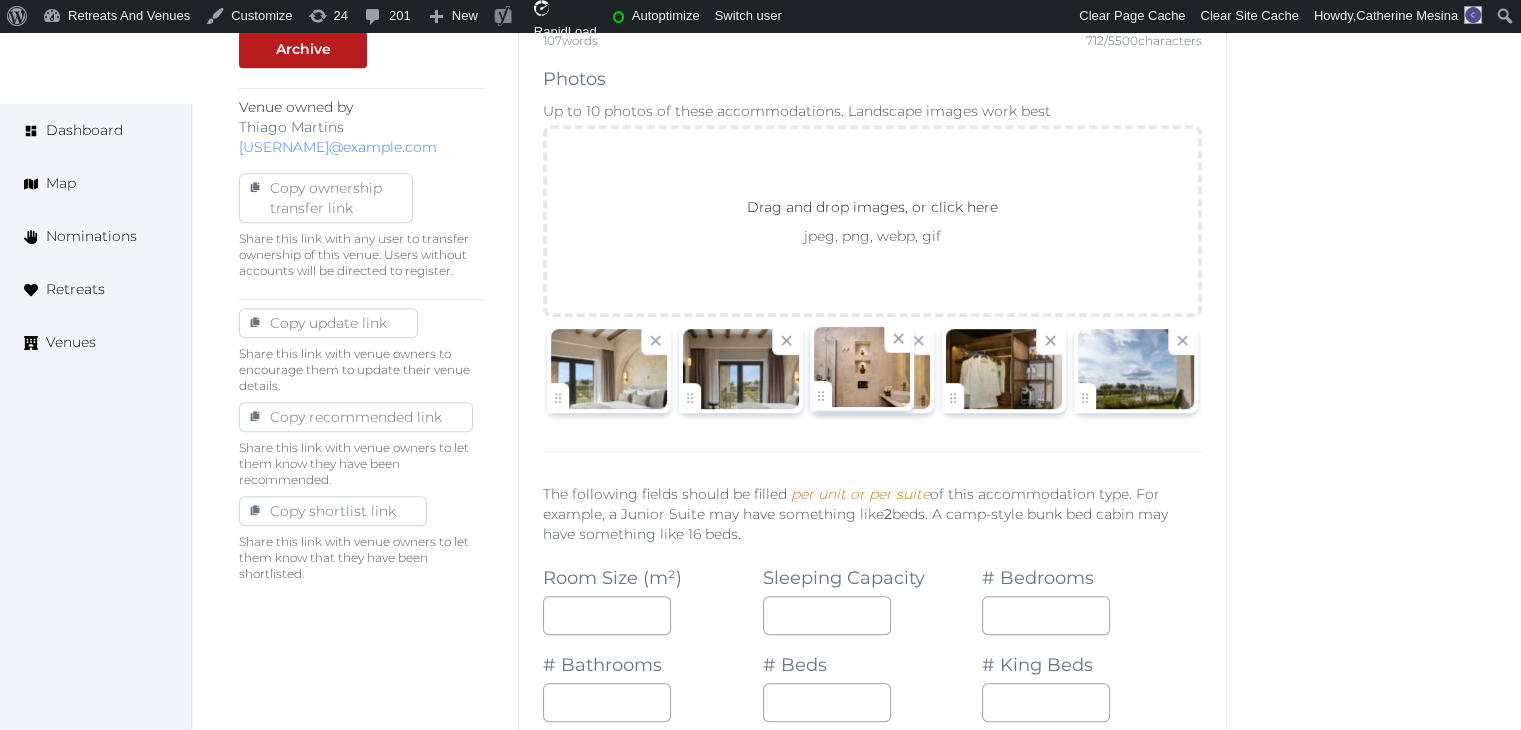 click on "Catherine Mesina   Account My Venue Listings My Retreats Logout      Dashboard Map Nominations Retreats Venues Edit venue 22 %  complete Fill out all the fields in your listing to increase its completion percentage.   A higher completion percentage will make your listing more attractive and result in better matches. Alden Hotel Cappadocia   View  listing   Open    Close CRM Lead Basic details Pricing and policies Retreat spaces Meeting spaces Accommodations Amenities Food and dining Activities and experiences Location Environment Types of retreats Brochures Notes Ownership Administration Activity This venue is live and visible to the public Mark draft Archive Venue owned by Thiago Martins thiago@retreatsandvenues.com Copy ownership transfer link Share this link with any user to transfer ownership of this venue. Users without accounts will be directed to register. Copy update link Copy recommended link Copy shortlist link Number of beds ** /" at bounding box center [760, 927] 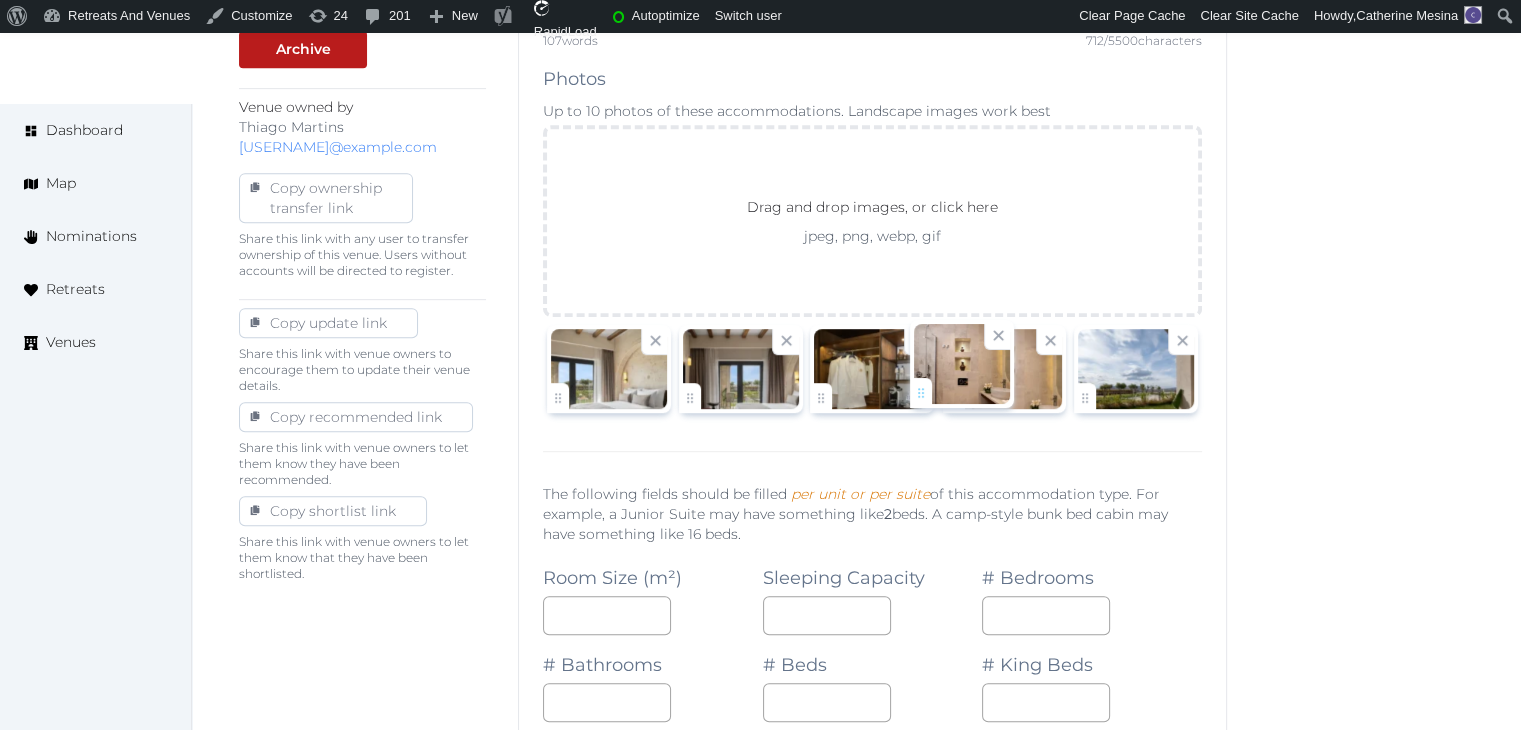 drag, startPoint x: 825, startPoint y: 393, endPoint x: 932, endPoint y: 391, distance: 107.01869 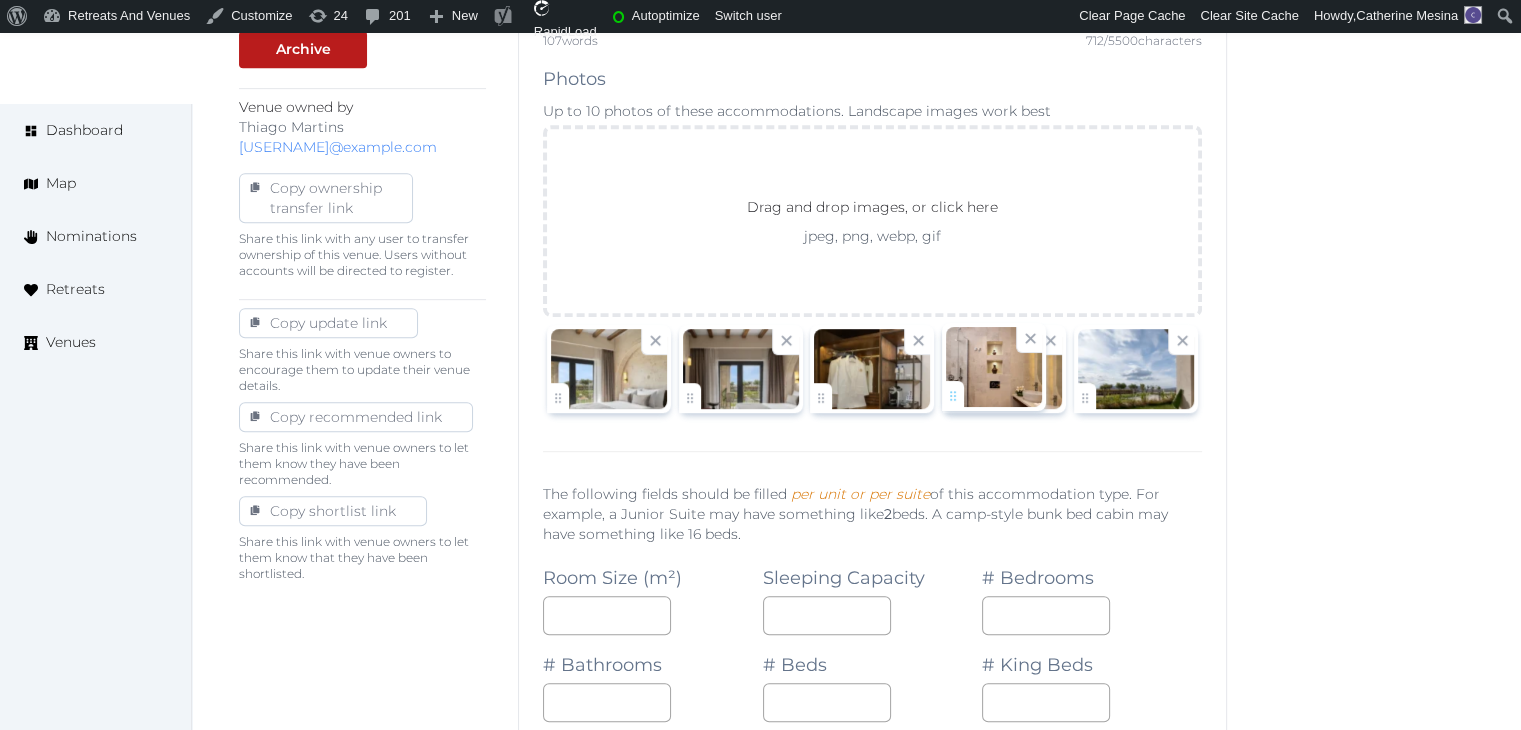 click on "Catherine Mesina   Account My Venue Listings My Retreats Logout      Dashboard Map Nominations Retreats Venues Edit venue 22 %  complete Fill out all the fields in your listing to increase its completion percentage.   A higher completion percentage will make your listing more attractive and result in better matches. Alden Hotel Cappadocia   View  listing   Open    Close CRM Lead Basic details Pricing and policies Retreat spaces Meeting spaces Accommodations Amenities Food and dining Activities and experiences Location Environment Types of retreats Brochures Notes Ownership Administration Activity This venue is live and visible to the public Mark draft Archive Venue owned by Thiago Martins thiago@retreatsandvenues.com Copy ownership transfer link Share this link with any user to transfer ownership of this venue. Users without accounts will be directed to register. Copy update link Copy recommended link Copy shortlist link Number of beds ** /" at bounding box center [760, 927] 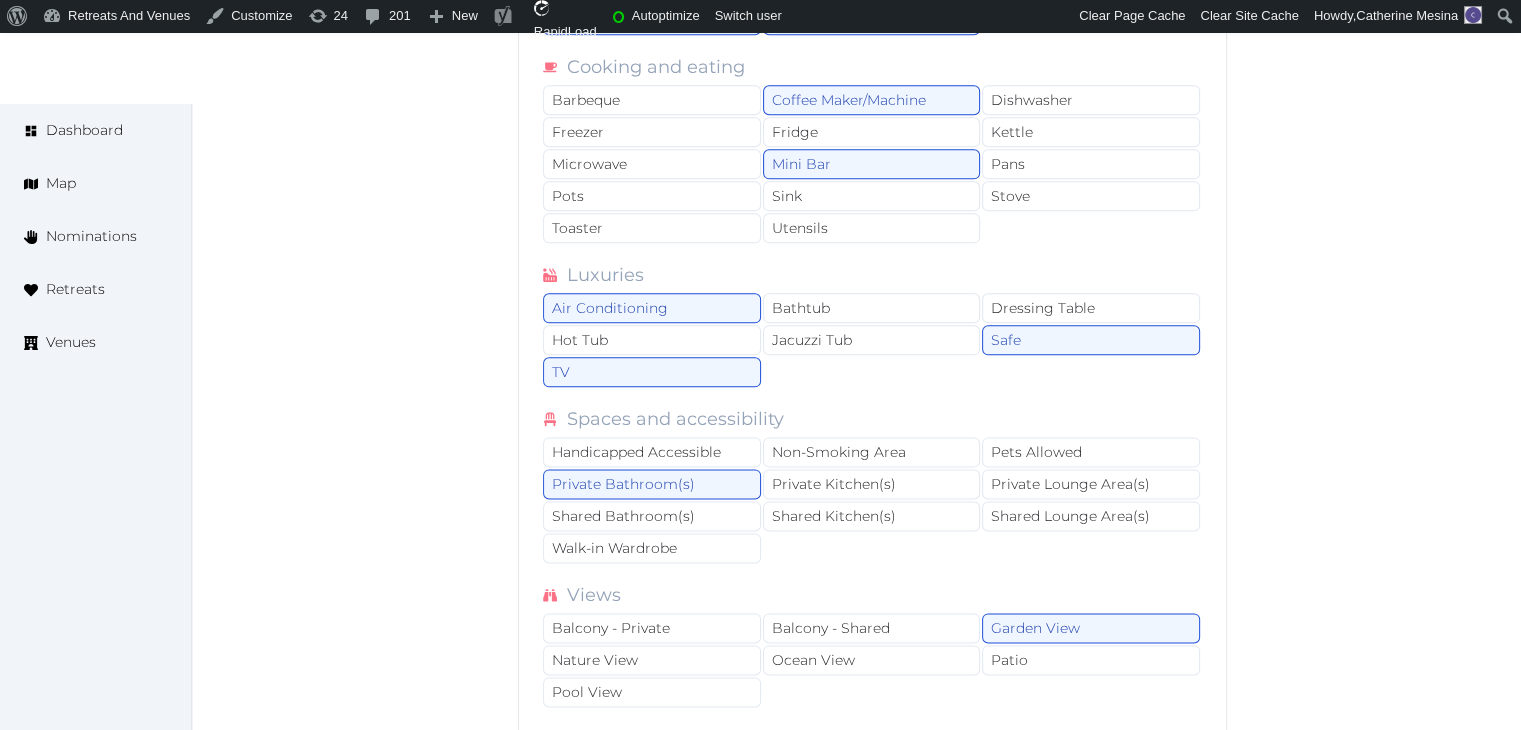 scroll, scrollTop: 2879, scrollLeft: 0, axis: vertical 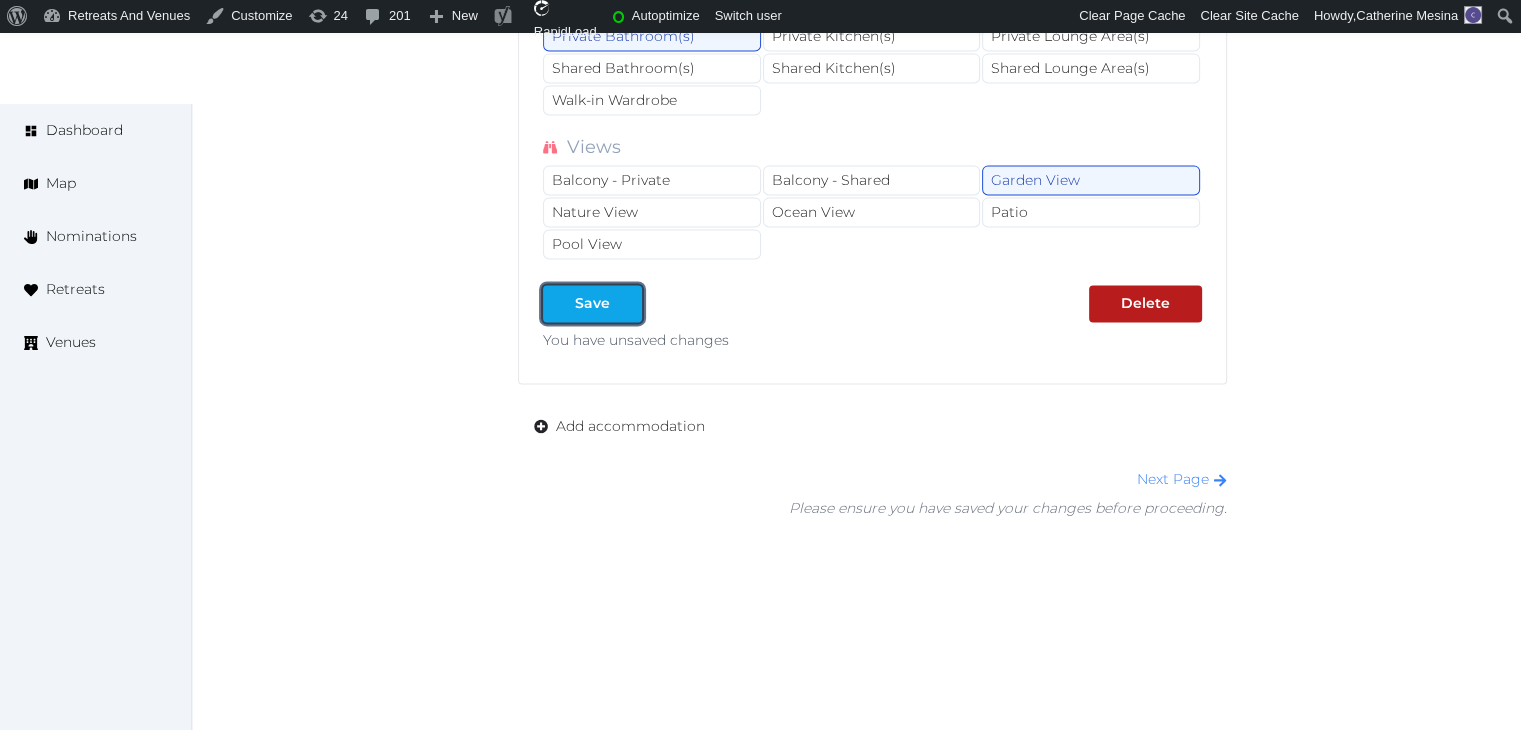 drag, startPoint x: 569, startPoint y: 283, endPoint x: 572, endPoint y: 296, distance: 13.341664 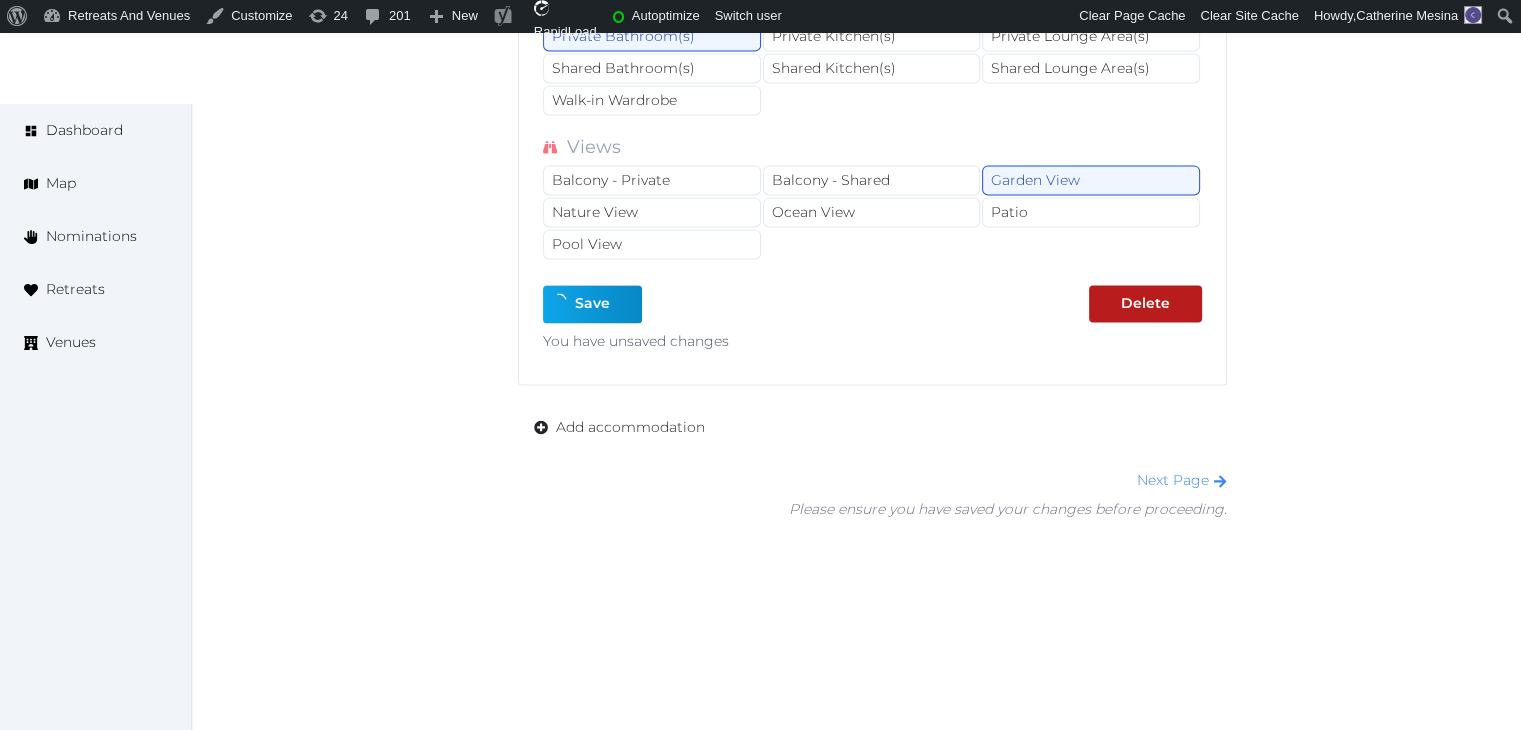 type on "*" 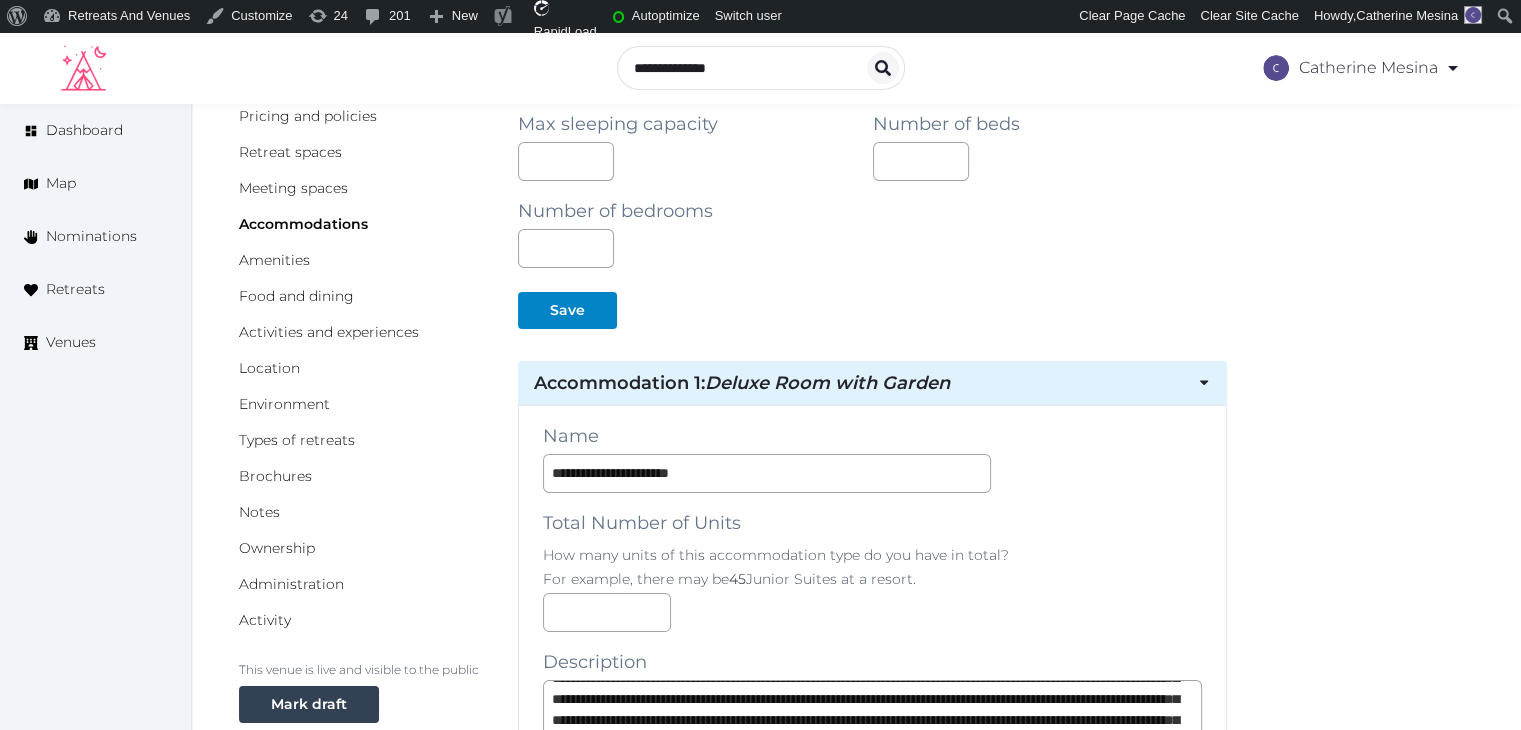 scroll, scrollTop: 0, scrollLeft: 0, axis: both 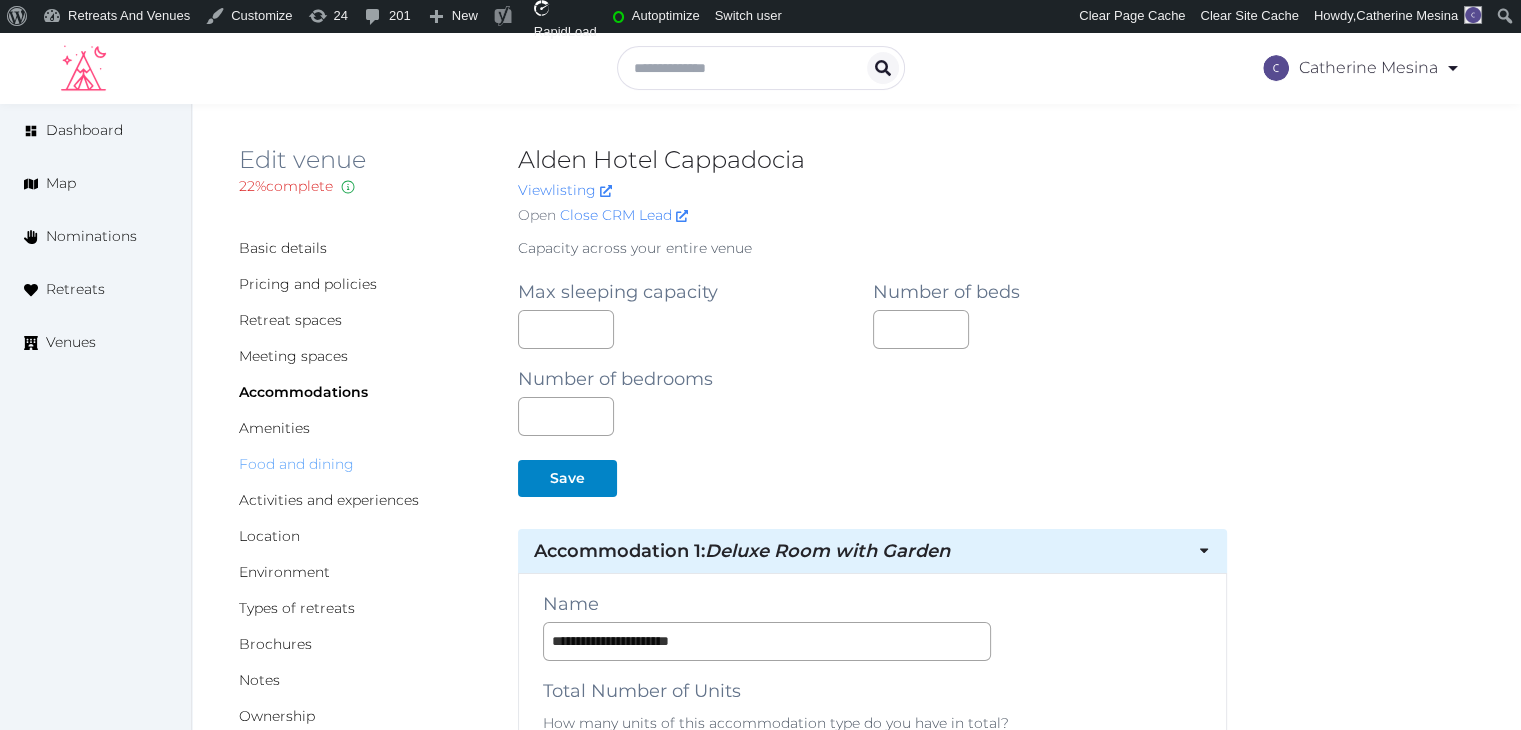 click on "Food and dining" at bounding box center (296, 464) 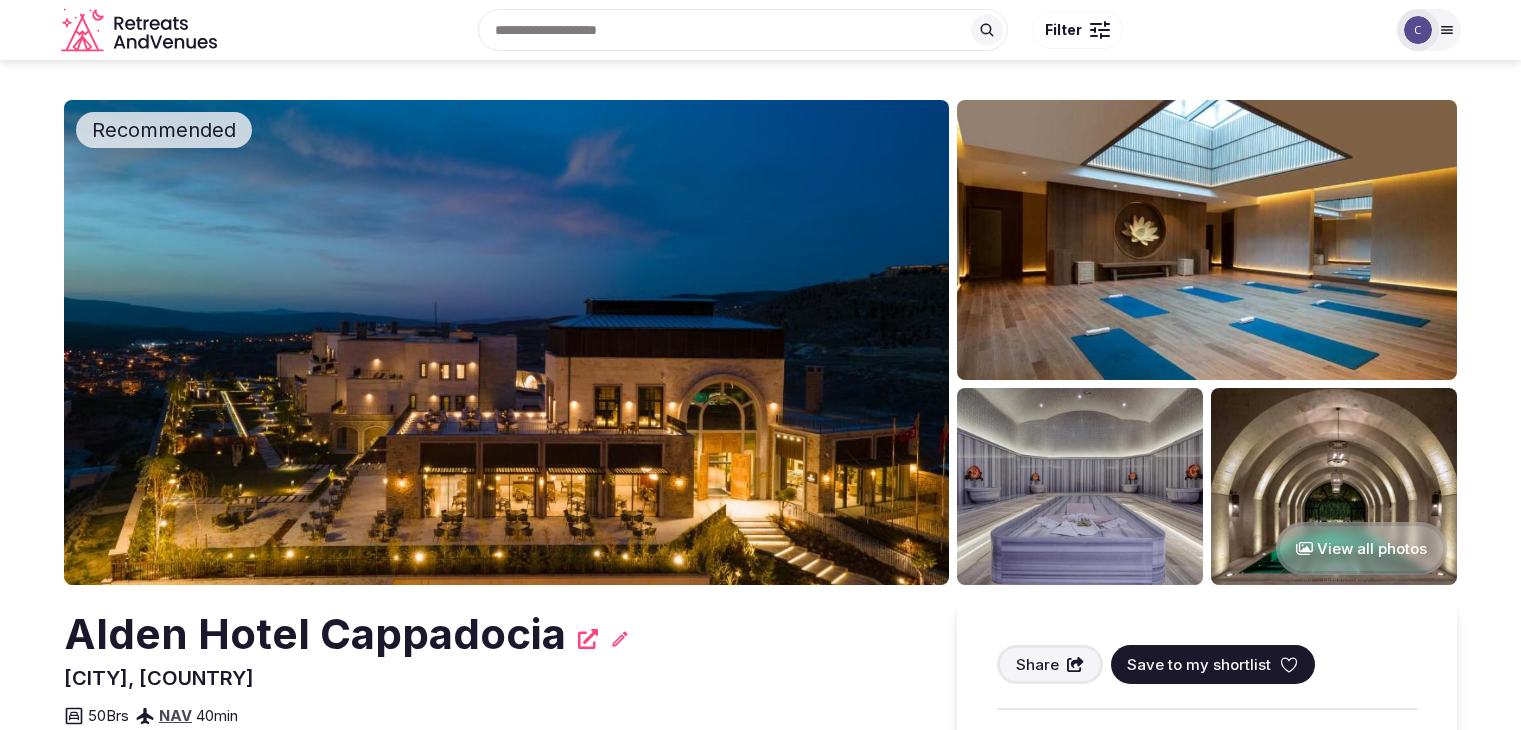 scroll, scrollTop: 200, scrollLeft: 0, axis: vertical 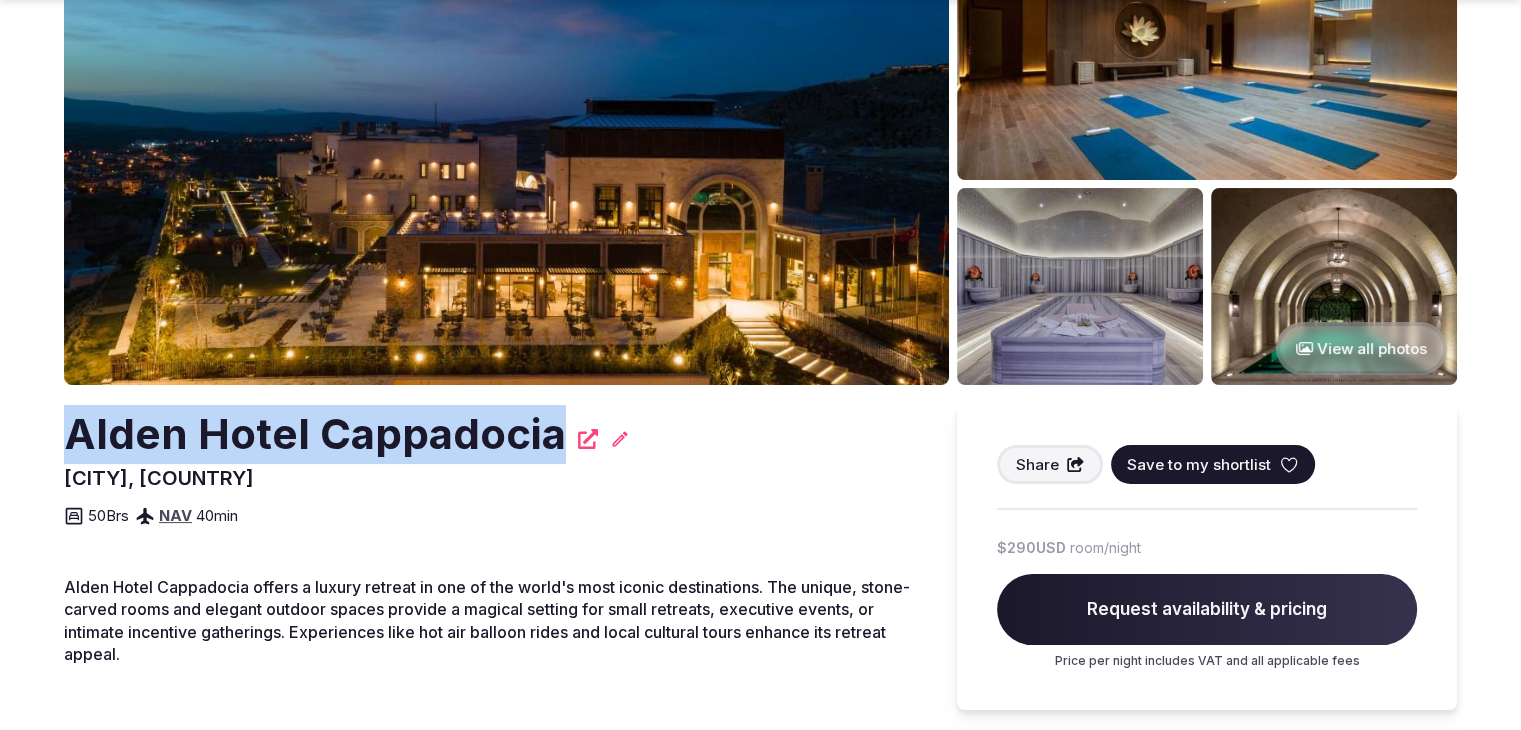 drag, startPoint x: 72, startPoint y: 435, endPoint x: 548, endPoint y: 422, distance: 476.1775 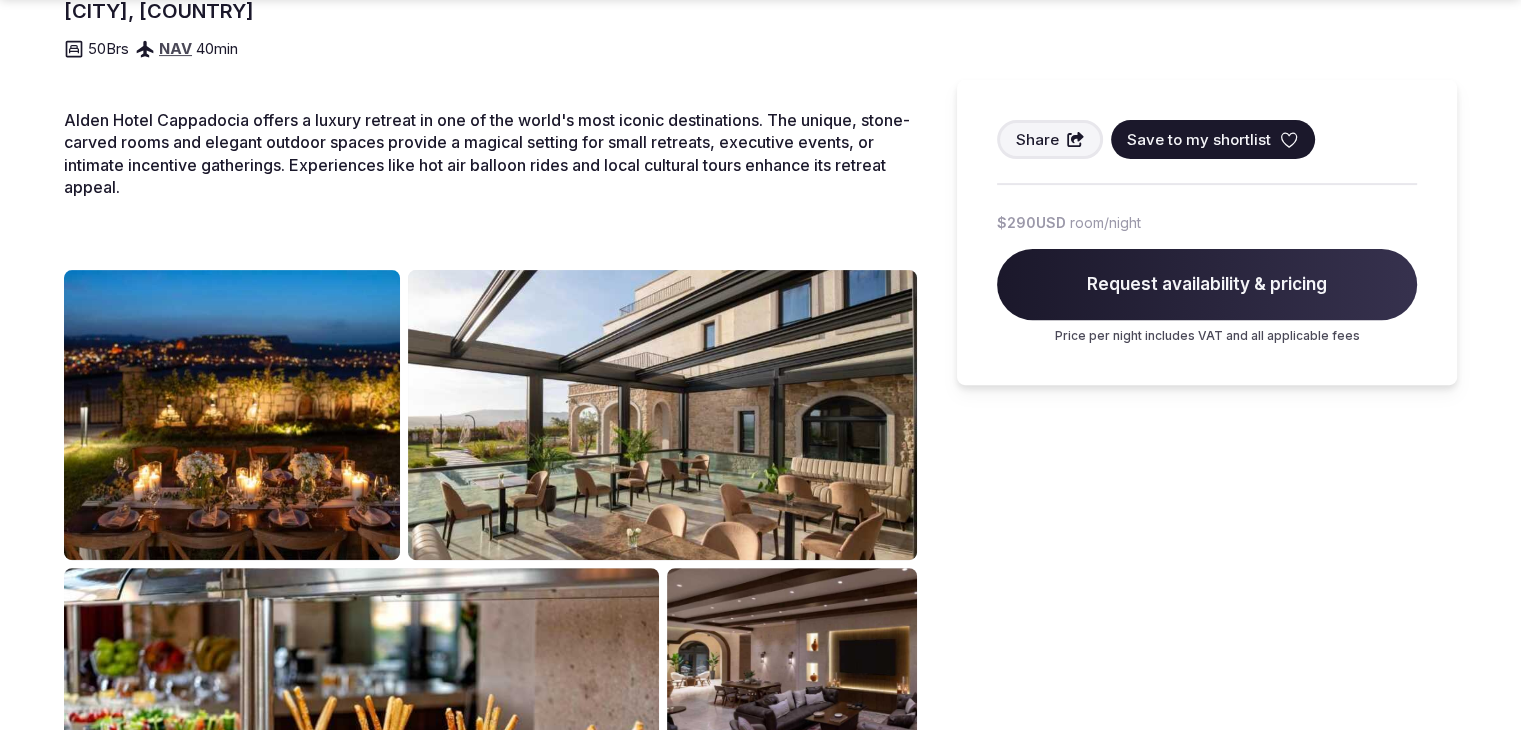 scroll, scrollTop: 800, scrollLeft: 0, axis: vertical 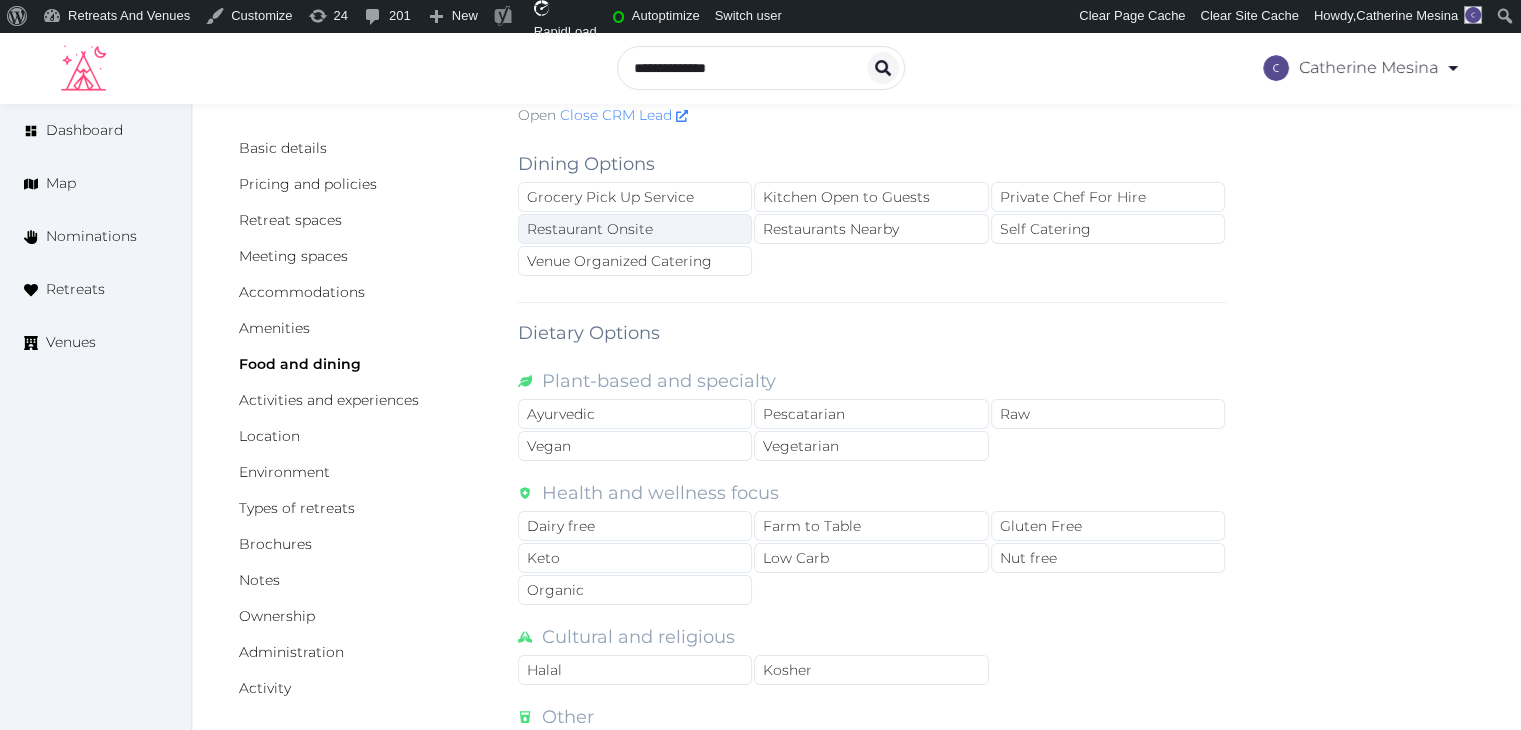 click on "Restaurant Onsite" at bounding box center [635, 229] 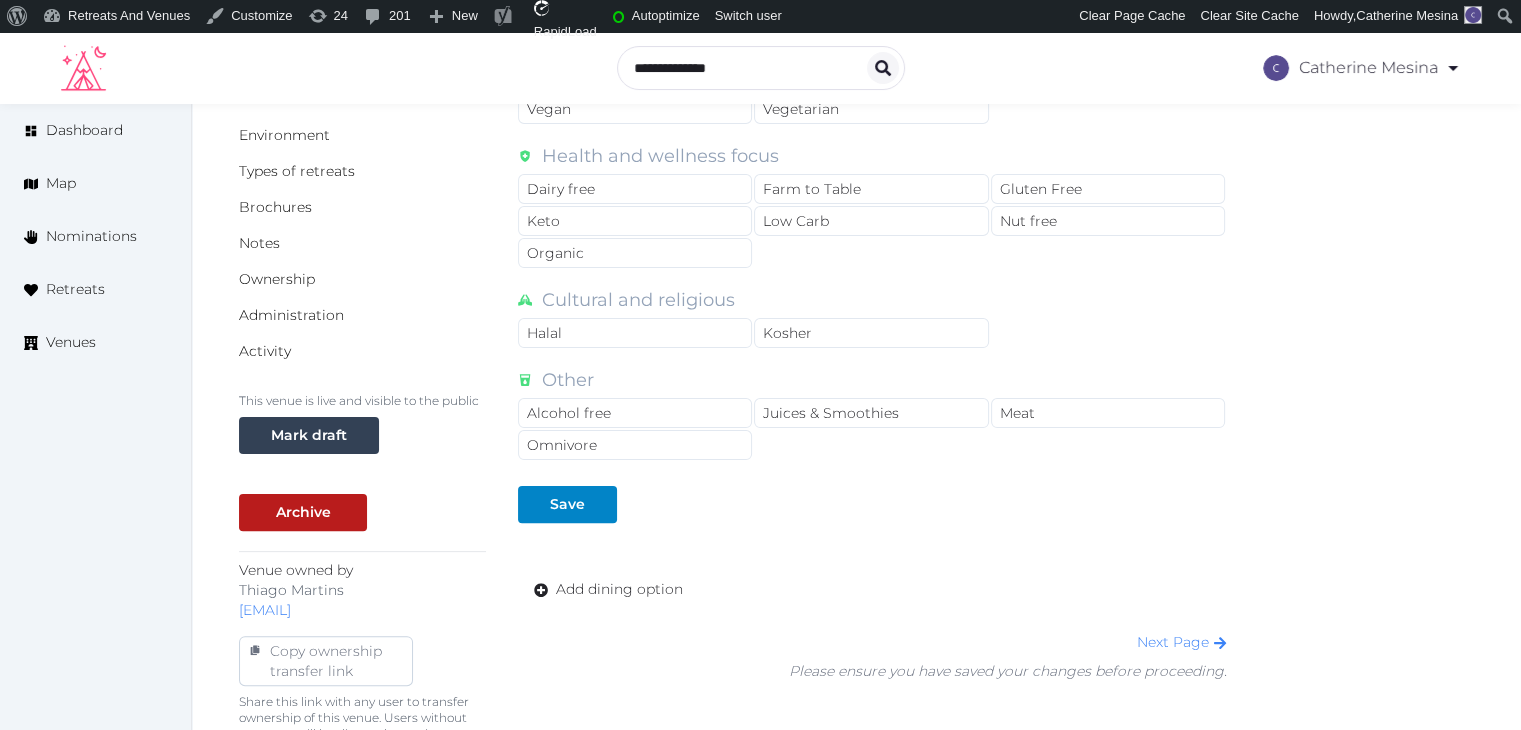 scroll, scrollTop: 700, scrollLeft: 0, axis: vertical 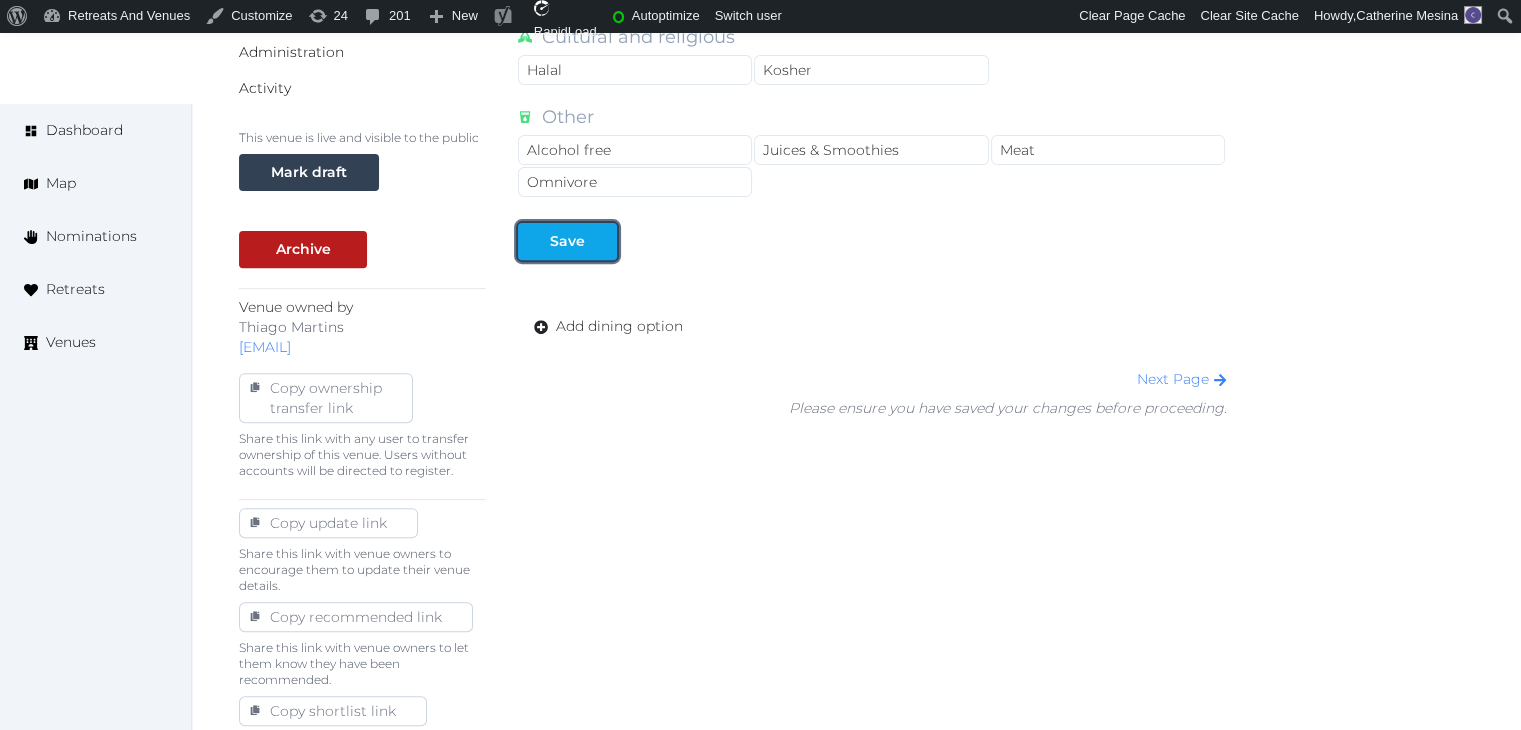 click on "Save" at bounding box center (567, 241) 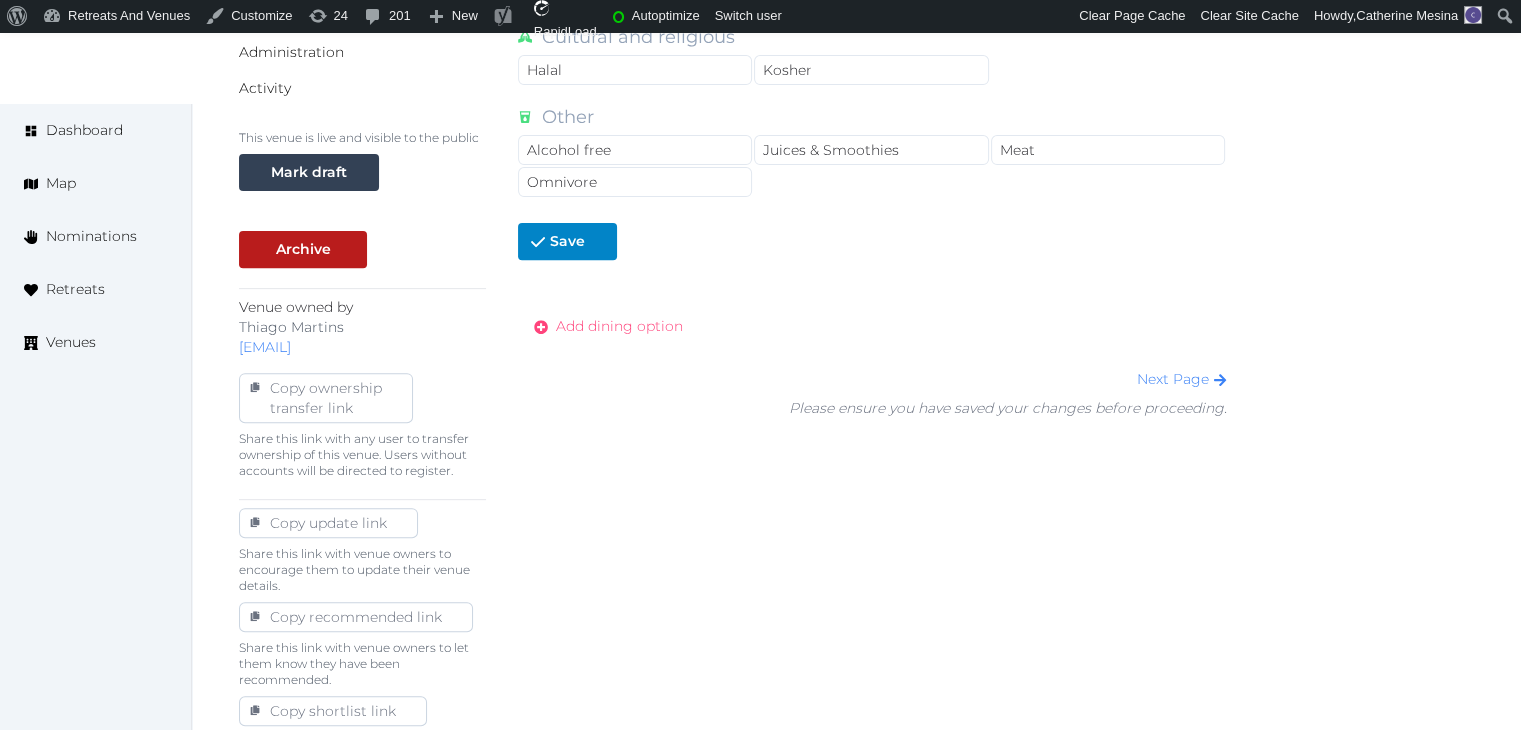 click on "Add dining option" at bounding box center (619, 326) 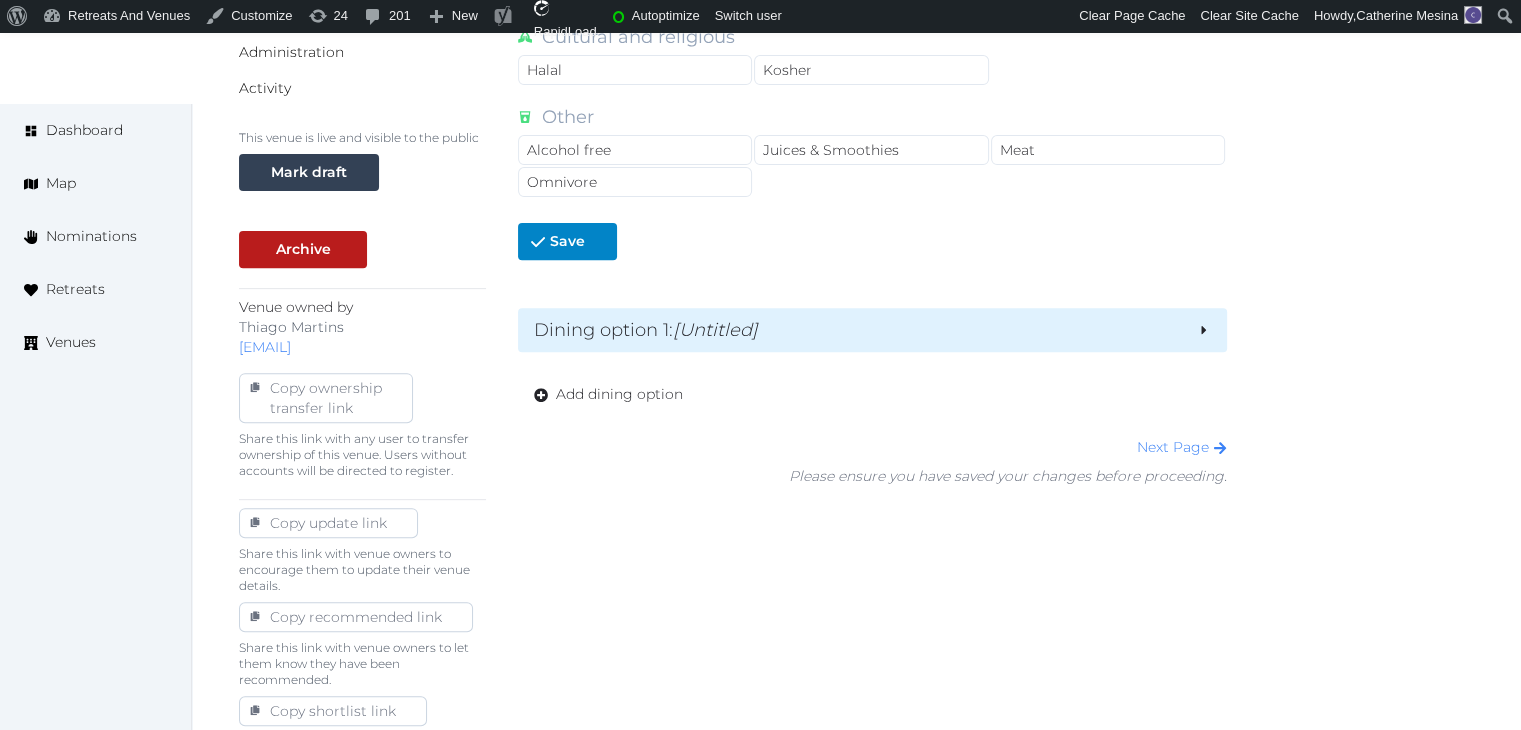 click on "Dining option 1 :  [Untitled]" at bounding box center (857, 330) 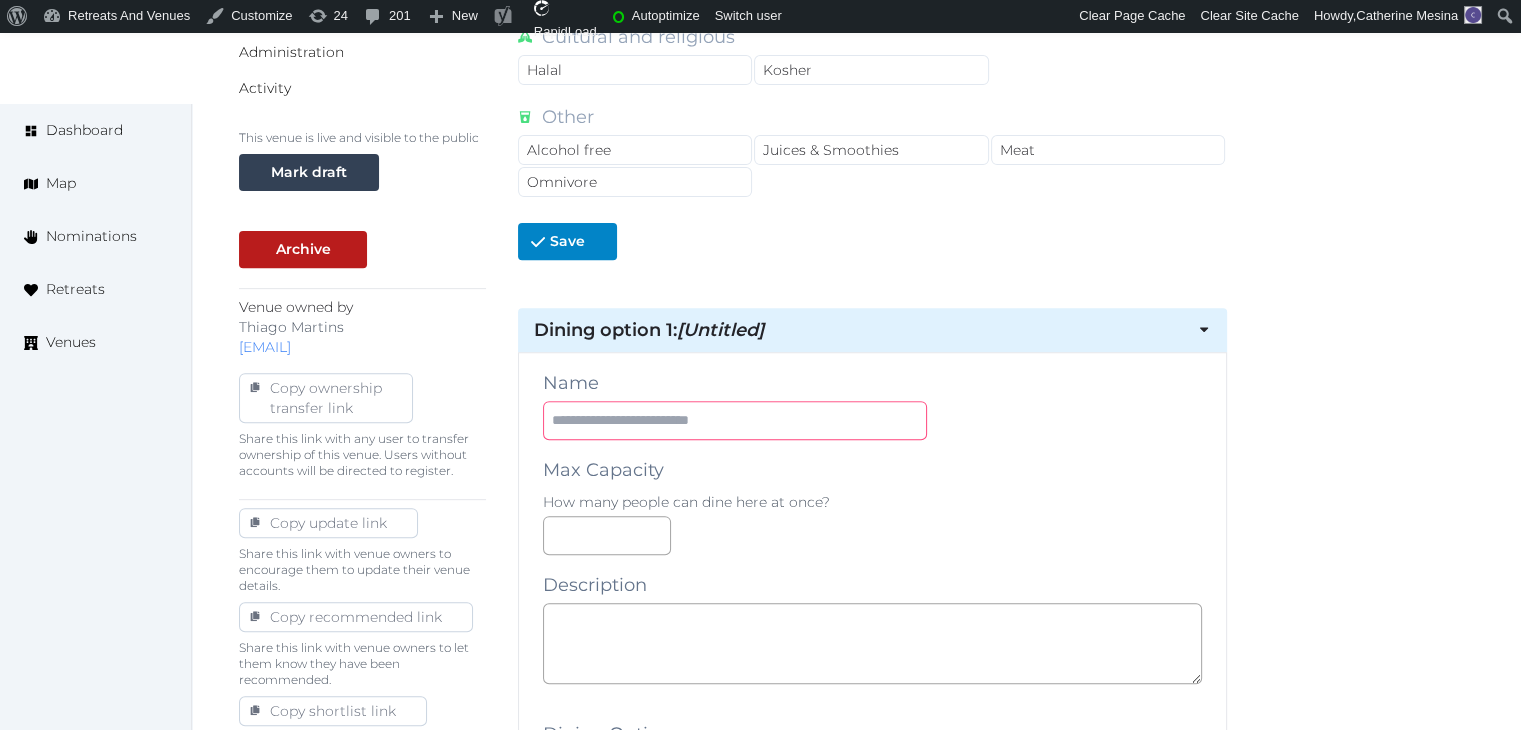 click at bounding box center [735, 420] 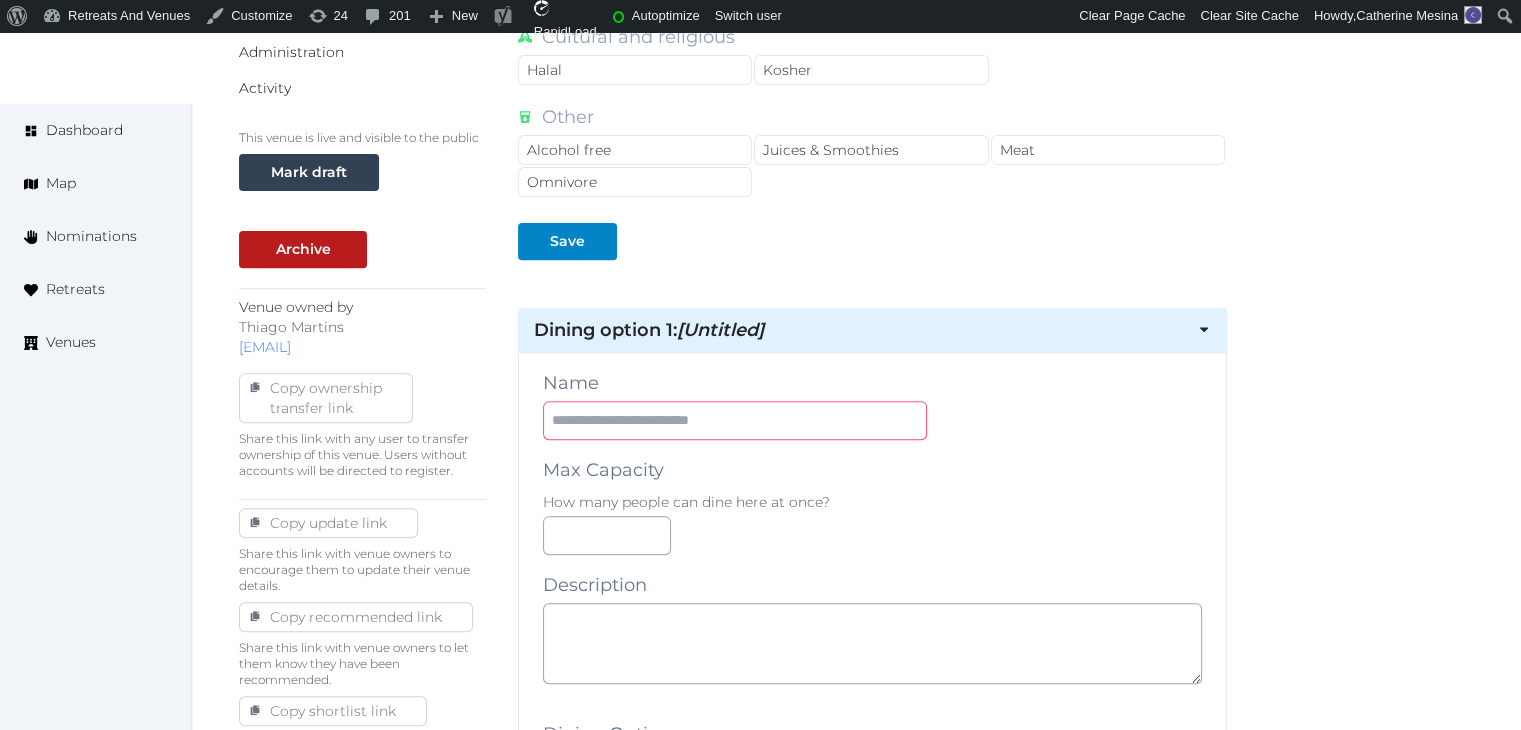 paste on "**********" 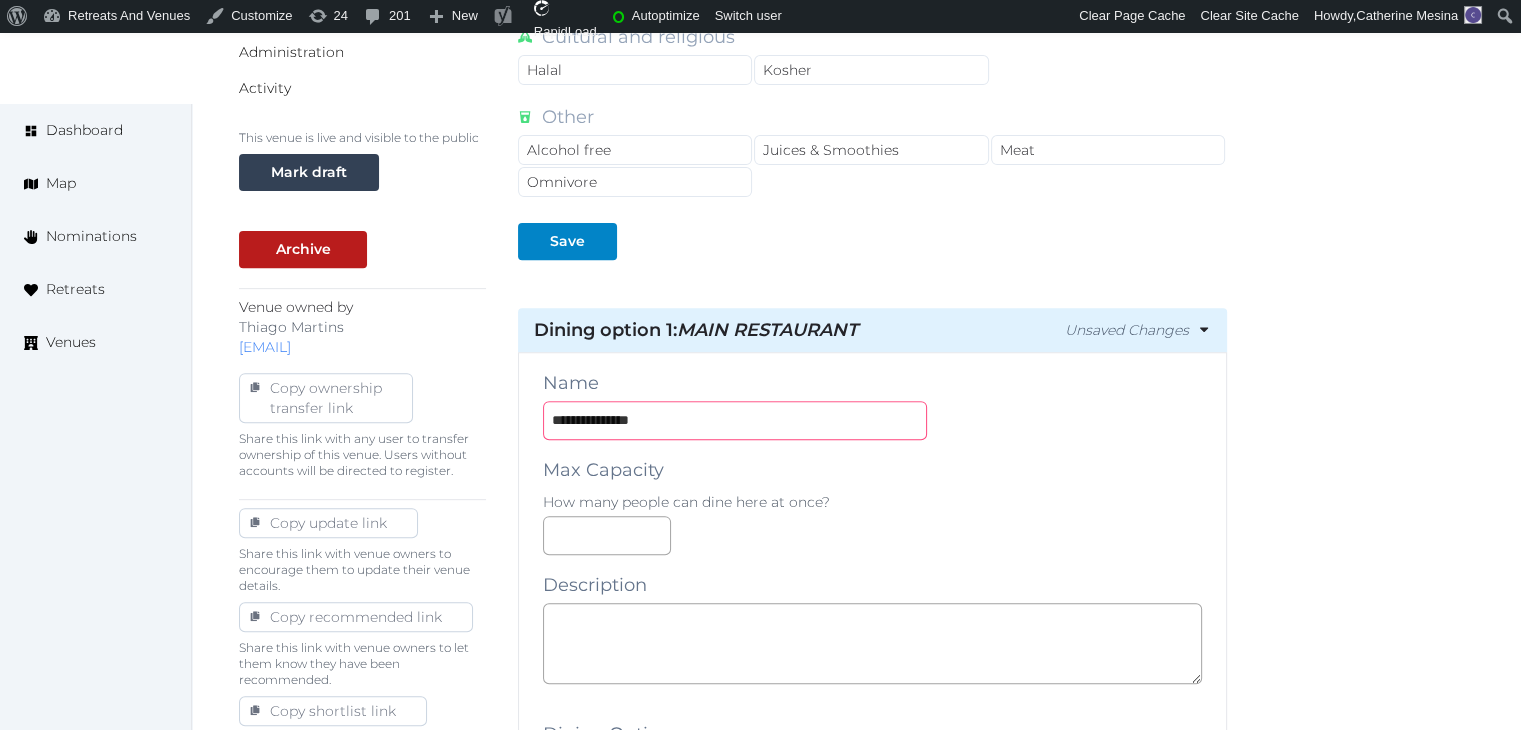 type on "**********" 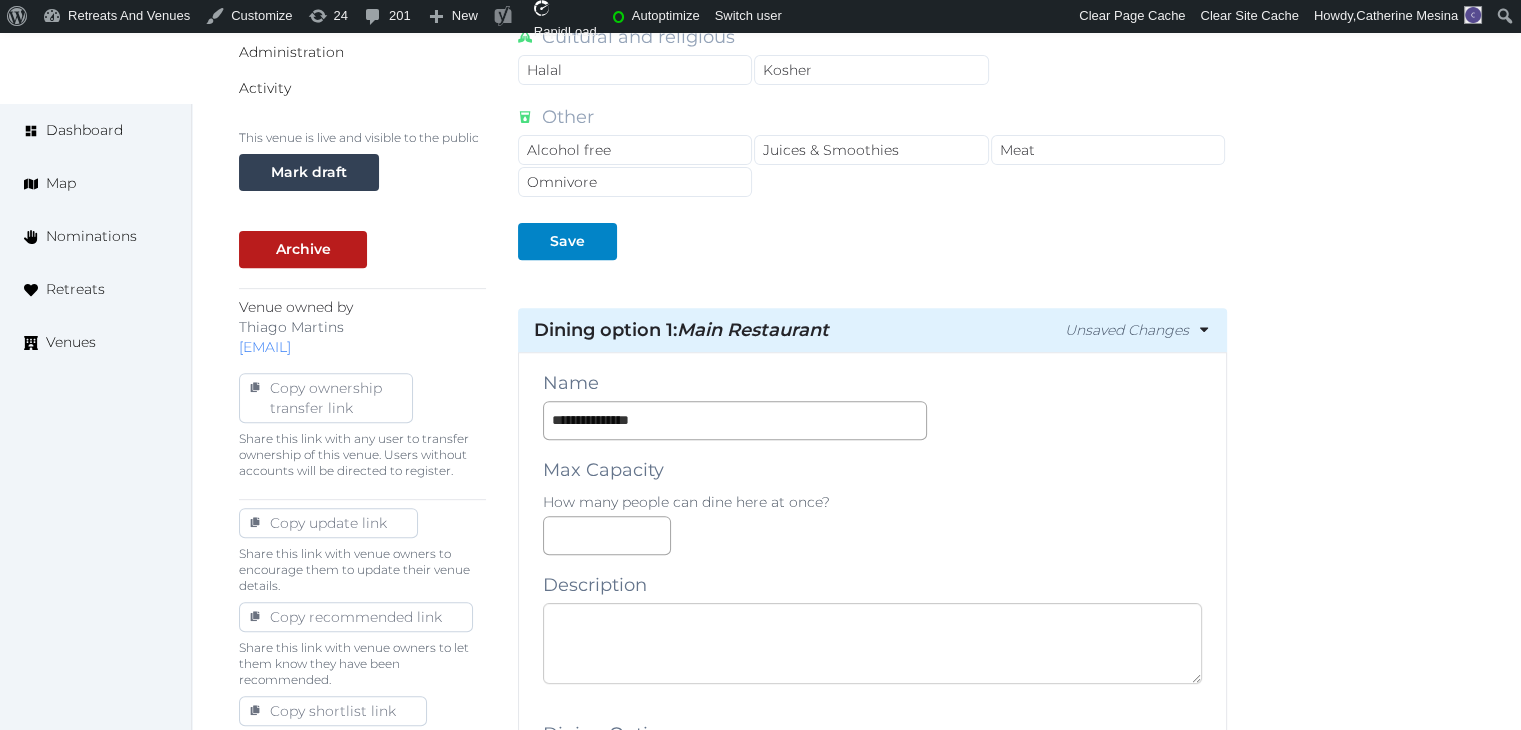 click at bounding box center [872, 643] 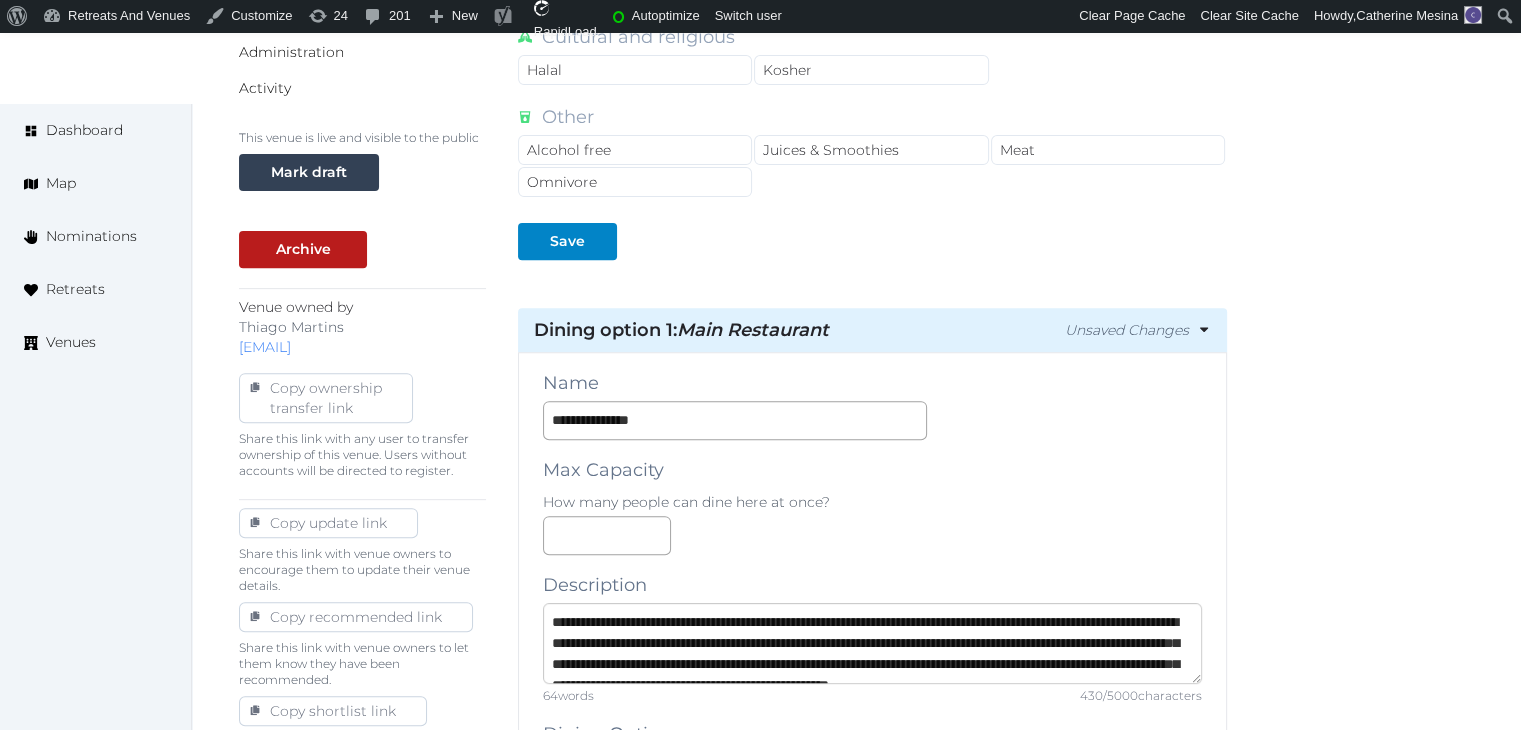 scroll, scrollTop: 74, scrollLeft: 0, axis: vertical 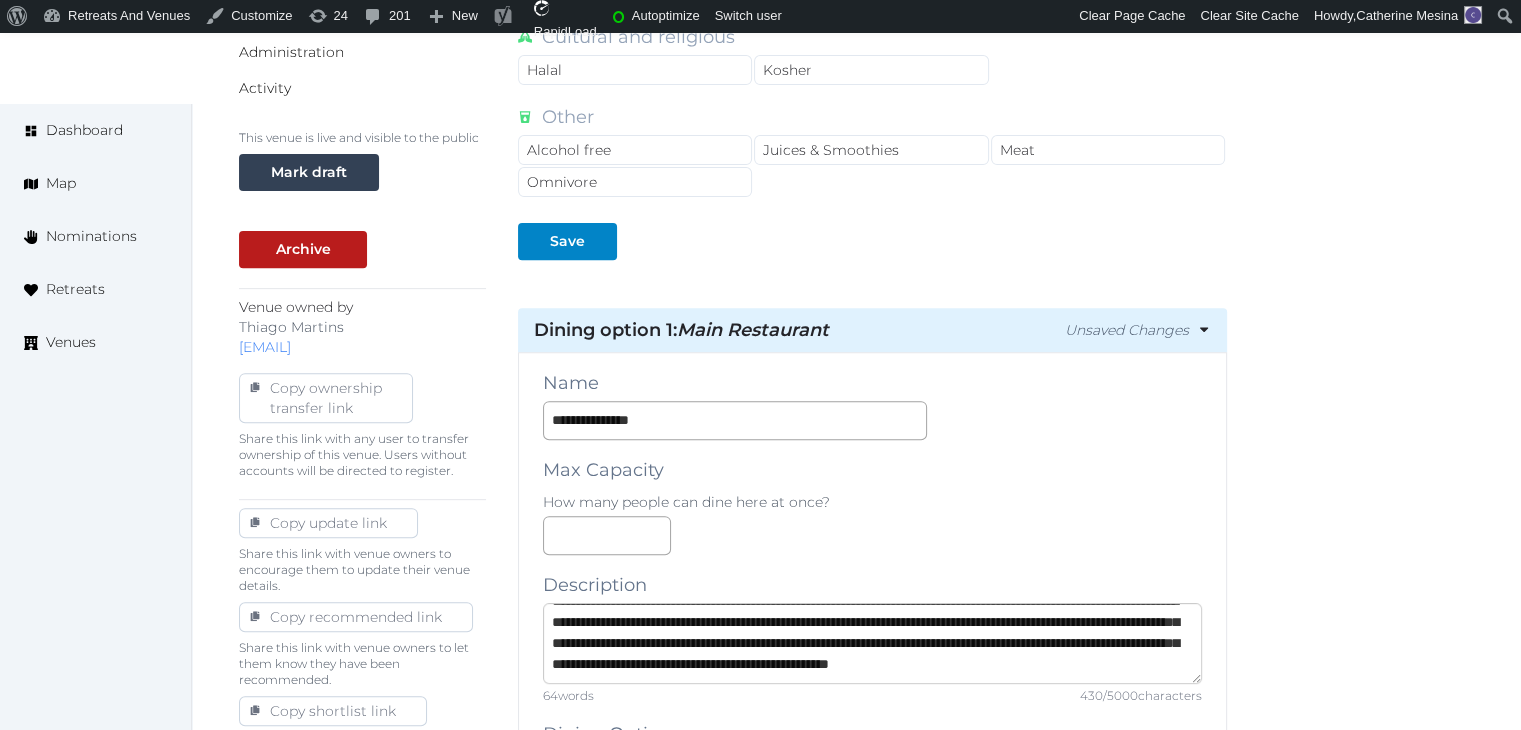 type on "**********" 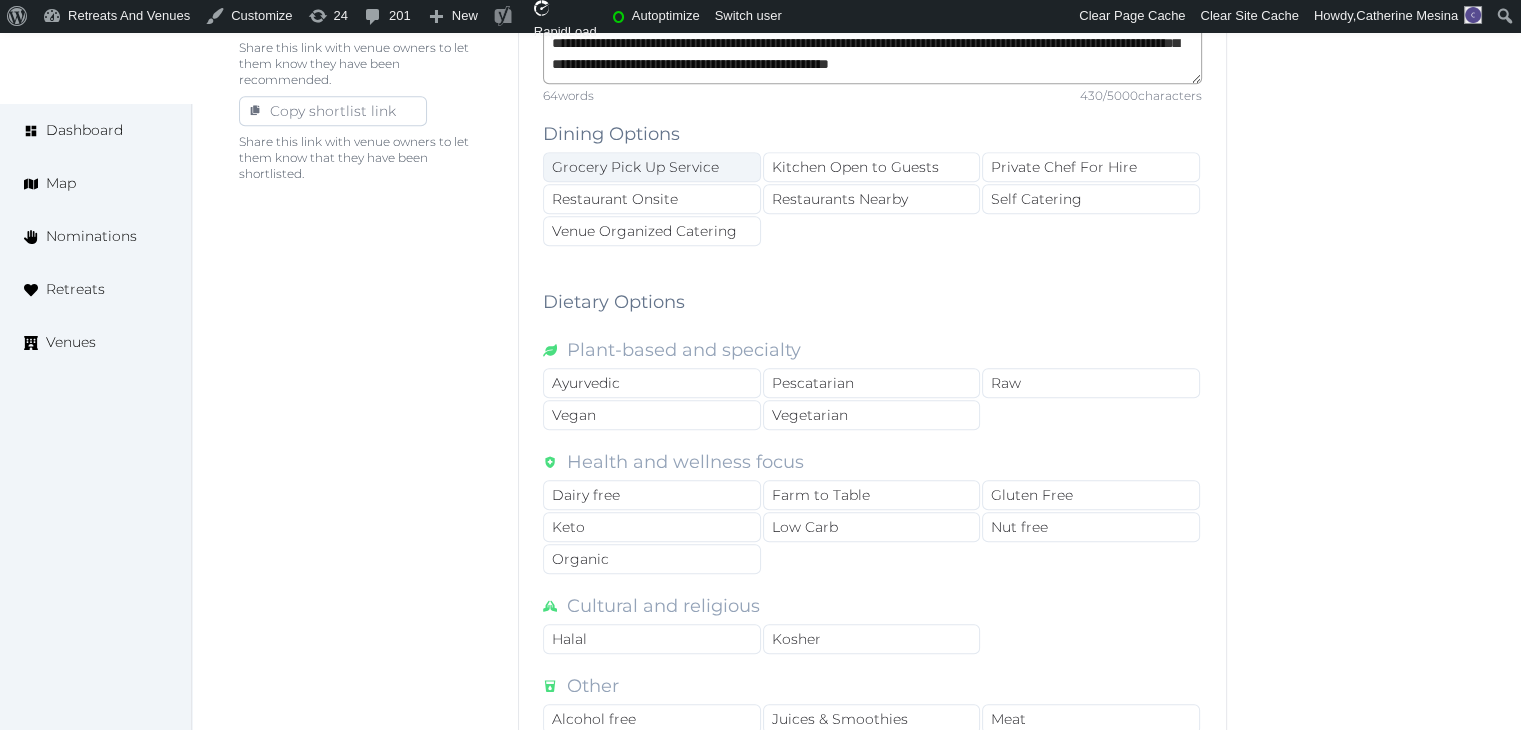 click on "Grocery Pick Up Service" at bounding box center [652, 167] 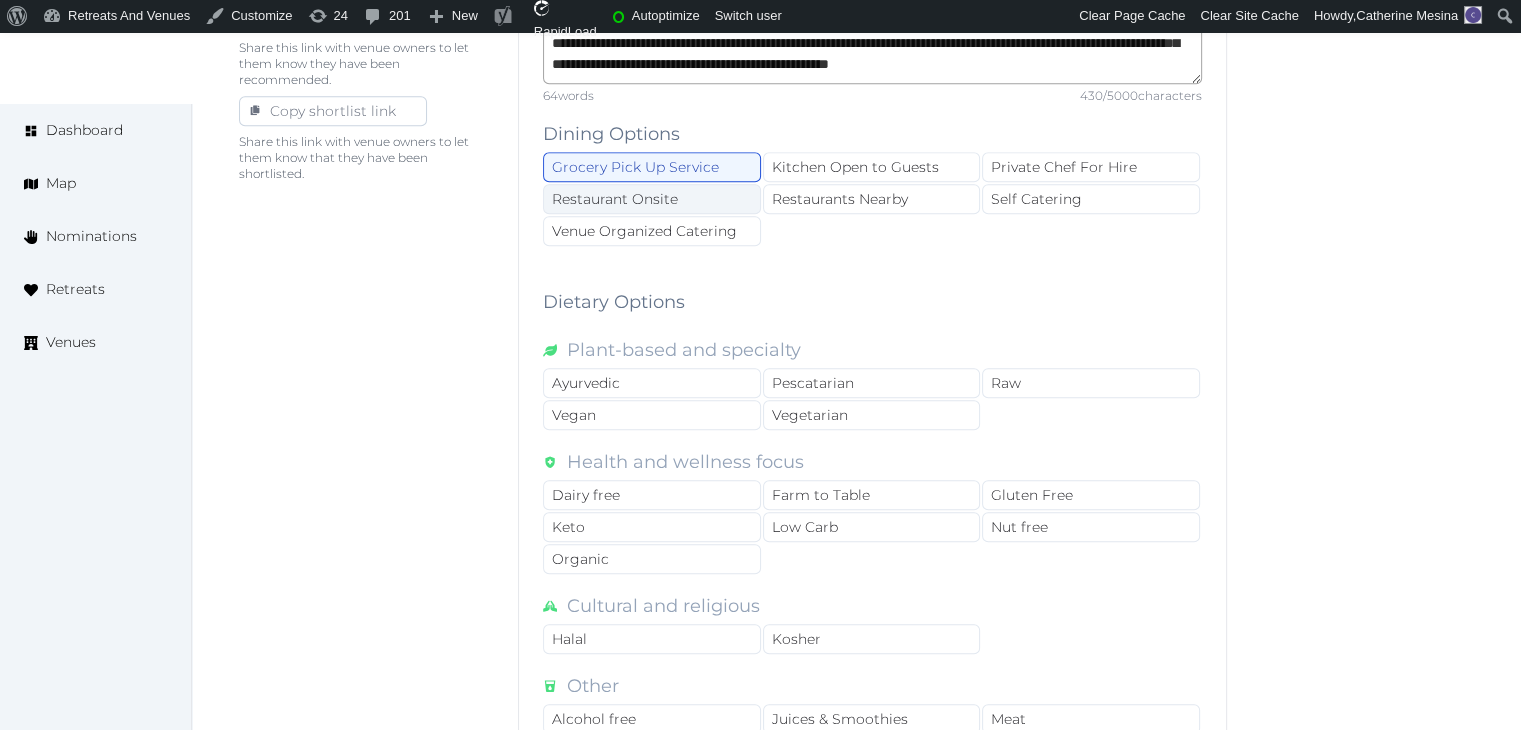 click on "Restaurant Onsite" at bounding box center [652, 199] 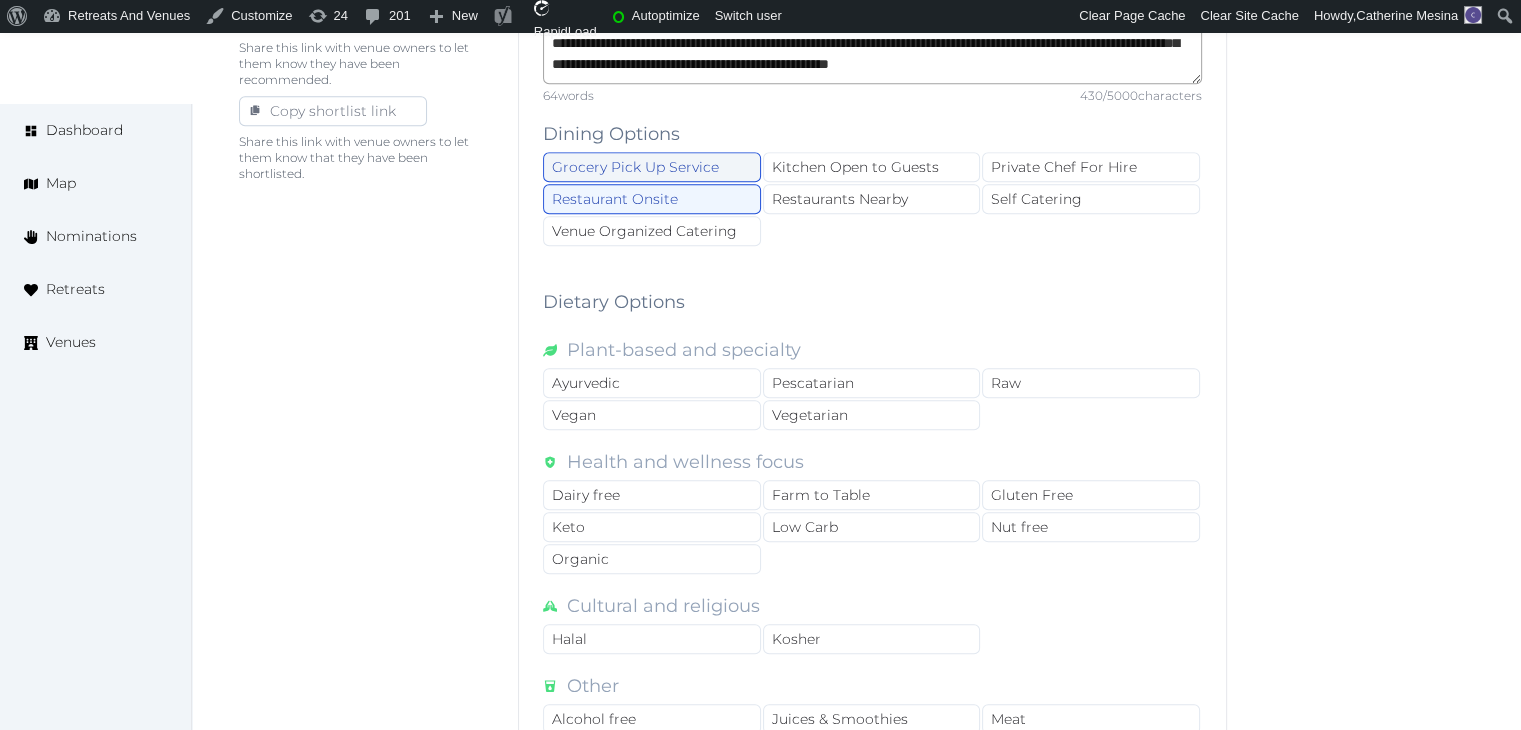 drag, startPoint x: 704, startPoint y: 158, endPoint x: 705, endPoint y: 173, distance: 15.033297 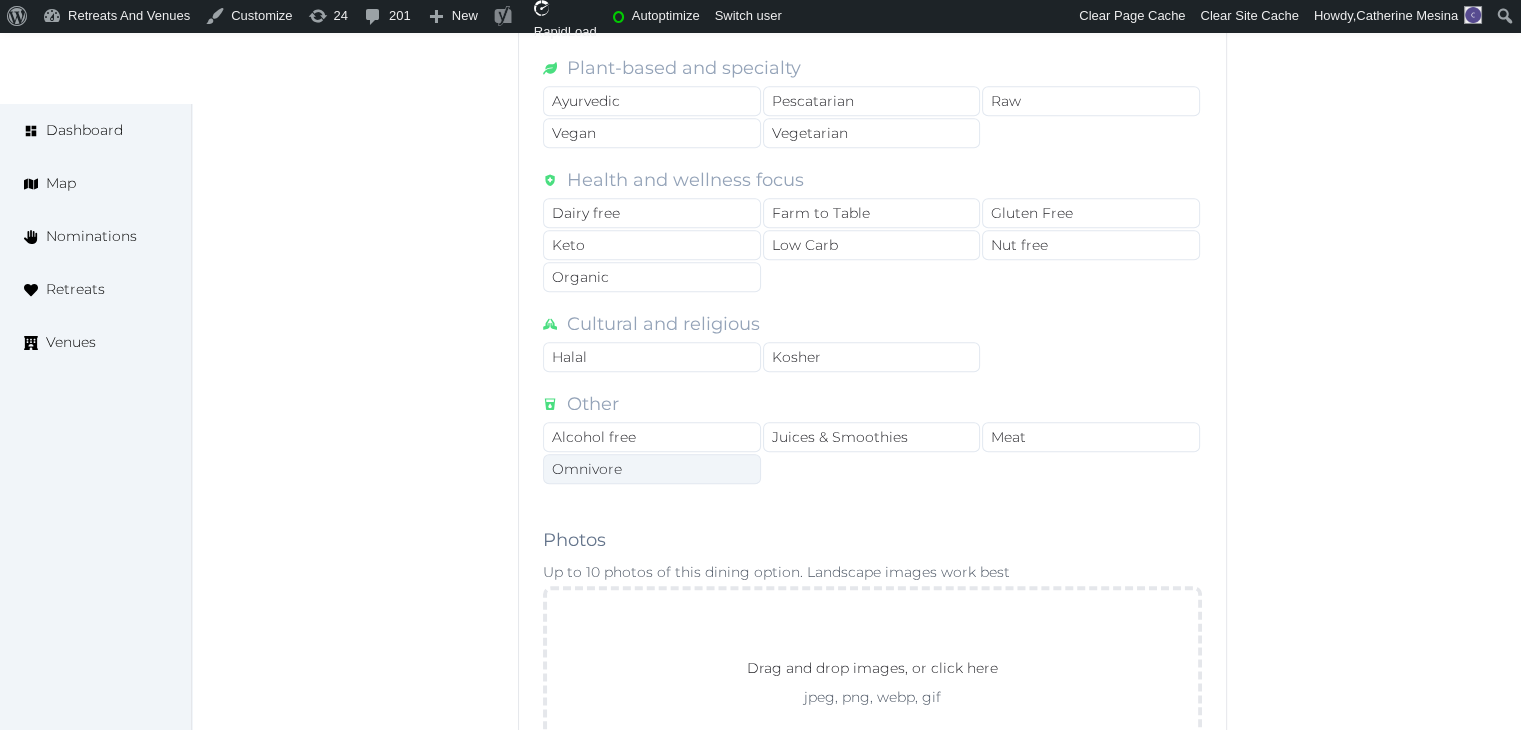 scroll, scrollTop: 1900, scrollLeft: 0, axis: vertical 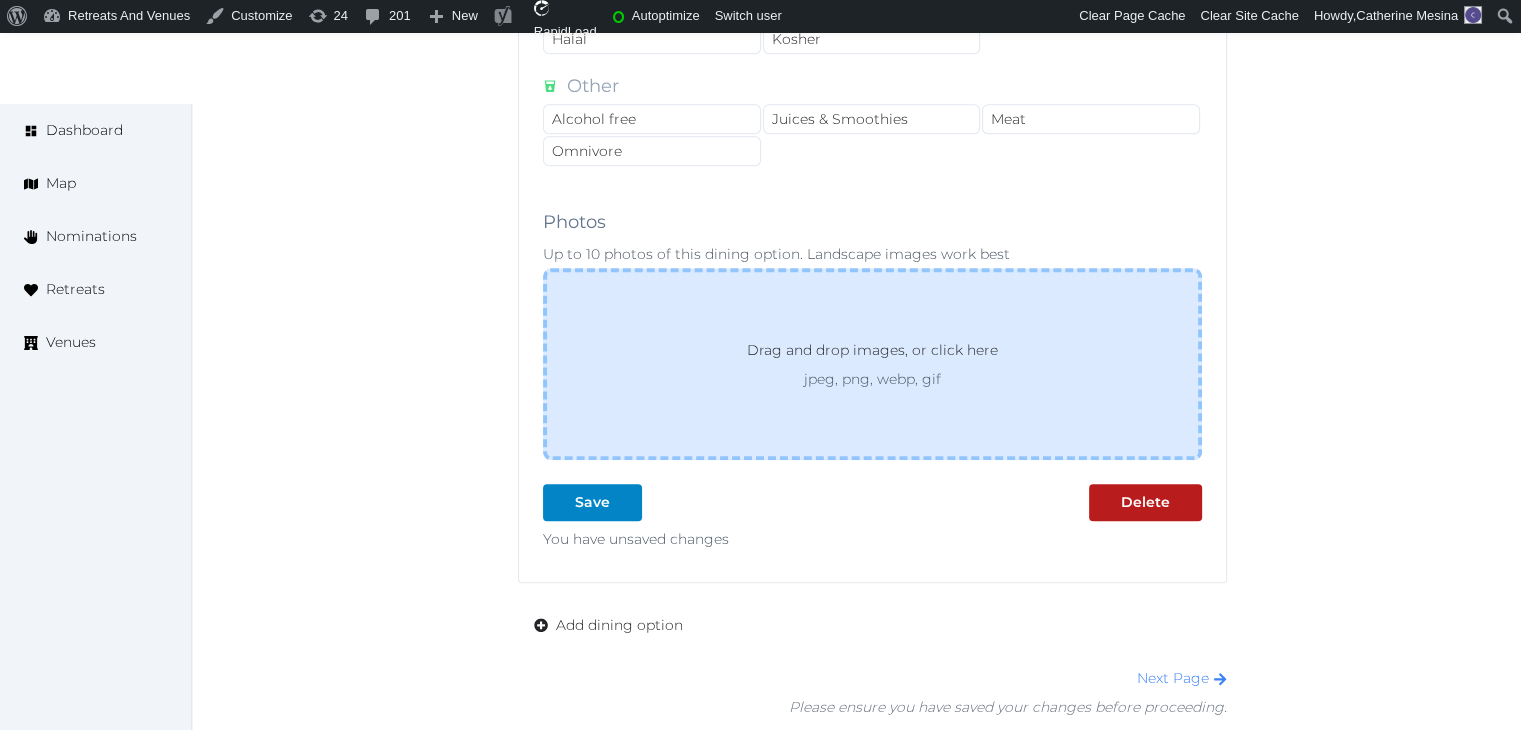 click on "jpeg, png, webp, gif" at bounding box center [872, 379] 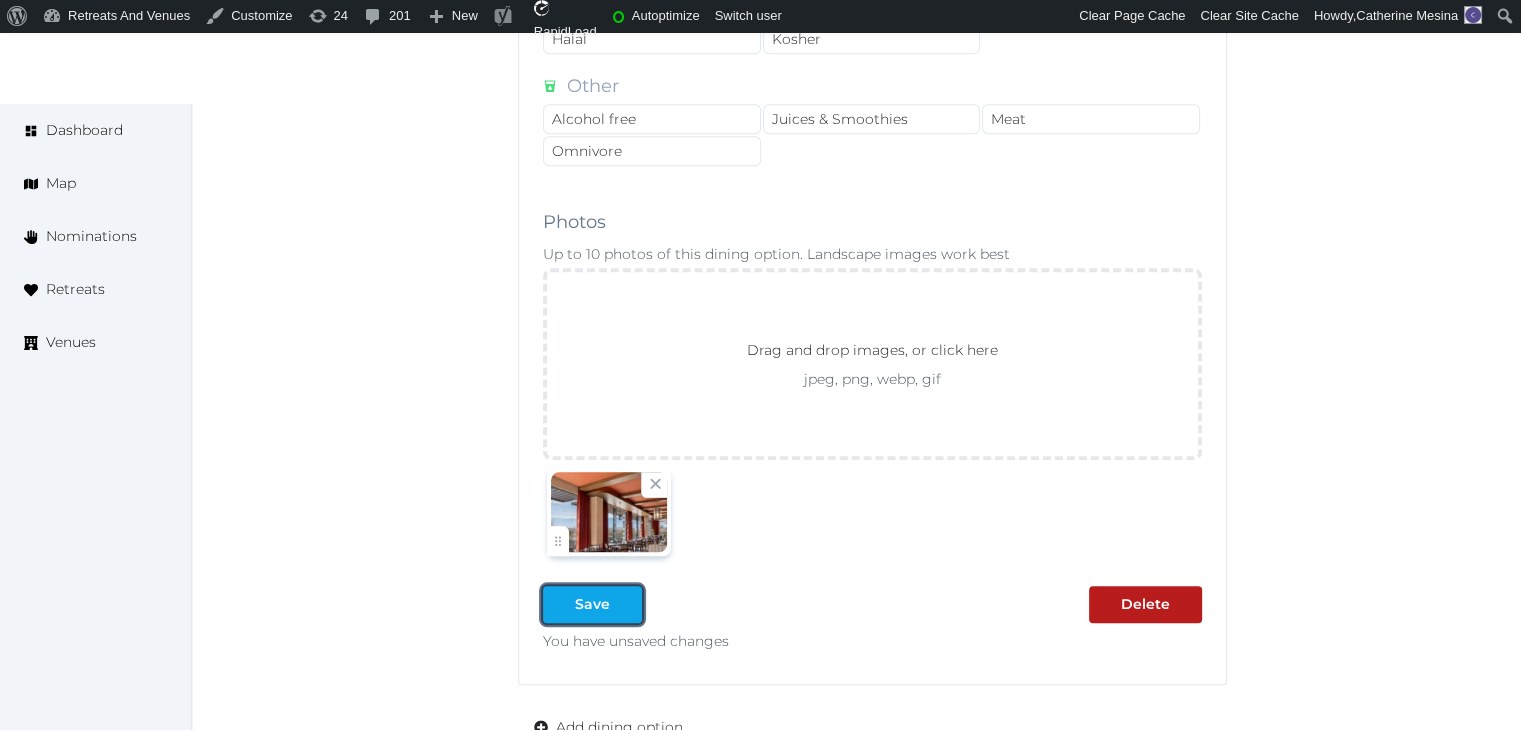 click at bounding box center (626, 604) 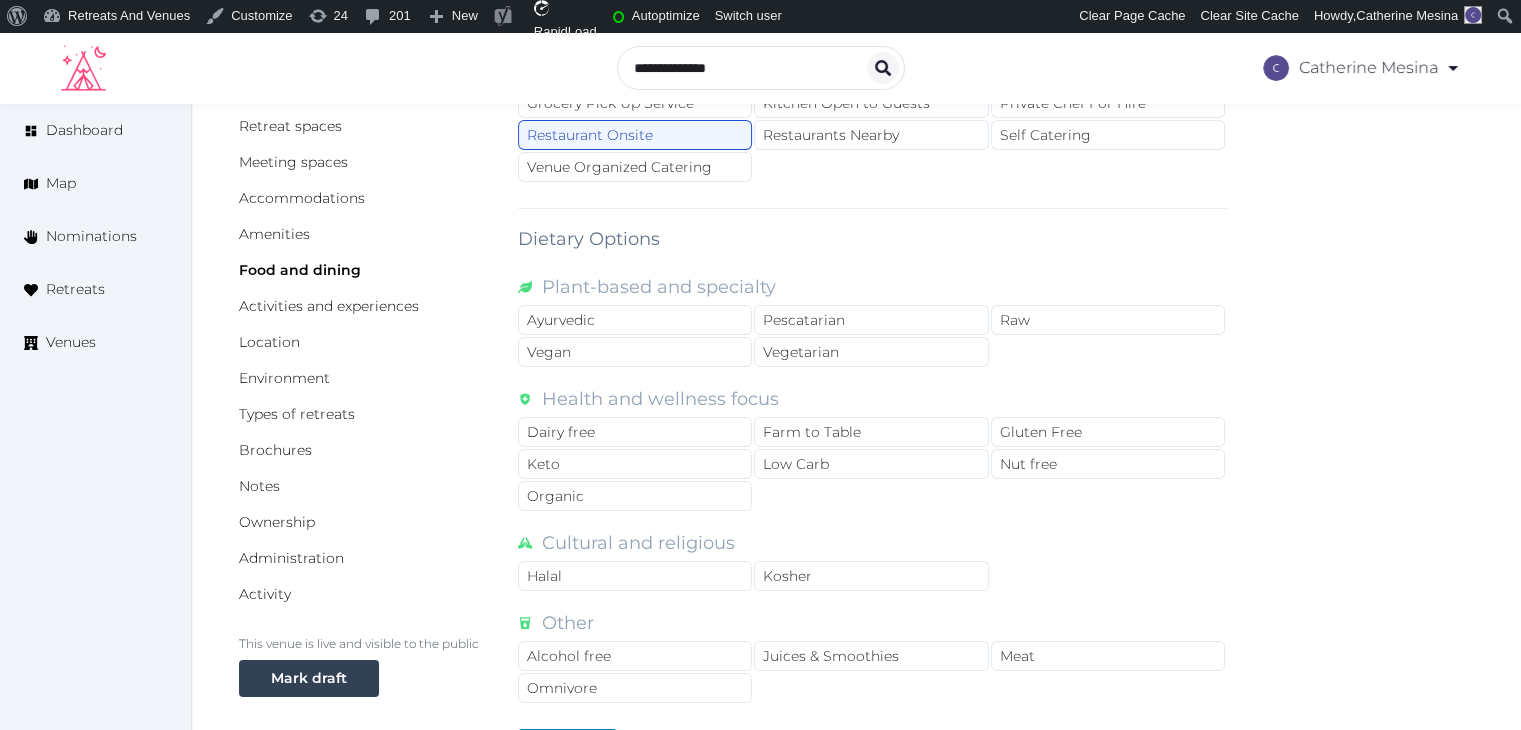 scroll, scrollTop: 0, scrollLeft: 0, axis: both 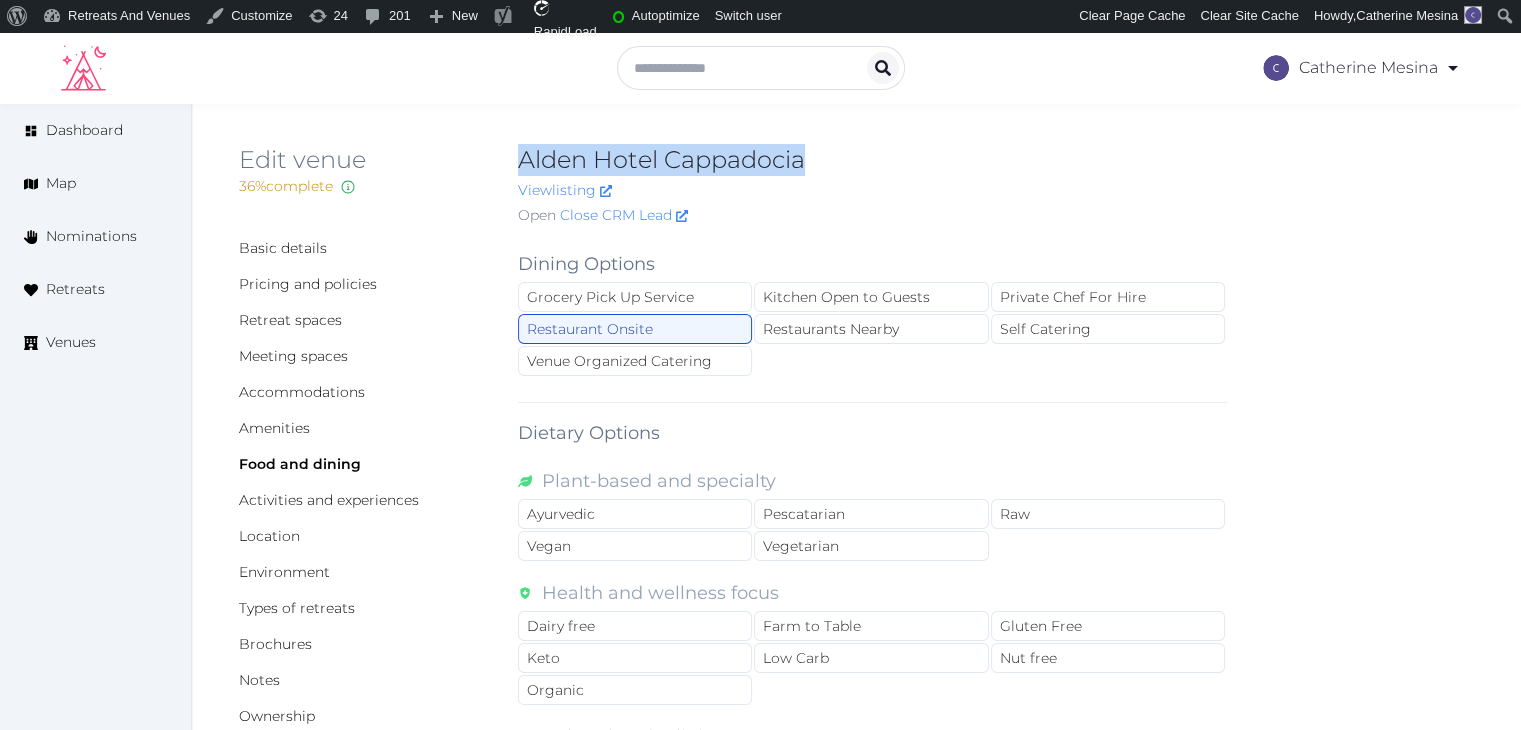 drag, startPoint x: 529, startPoint y: 166, endPoint x: 824, endPoint y: 158, distance: 295.10846 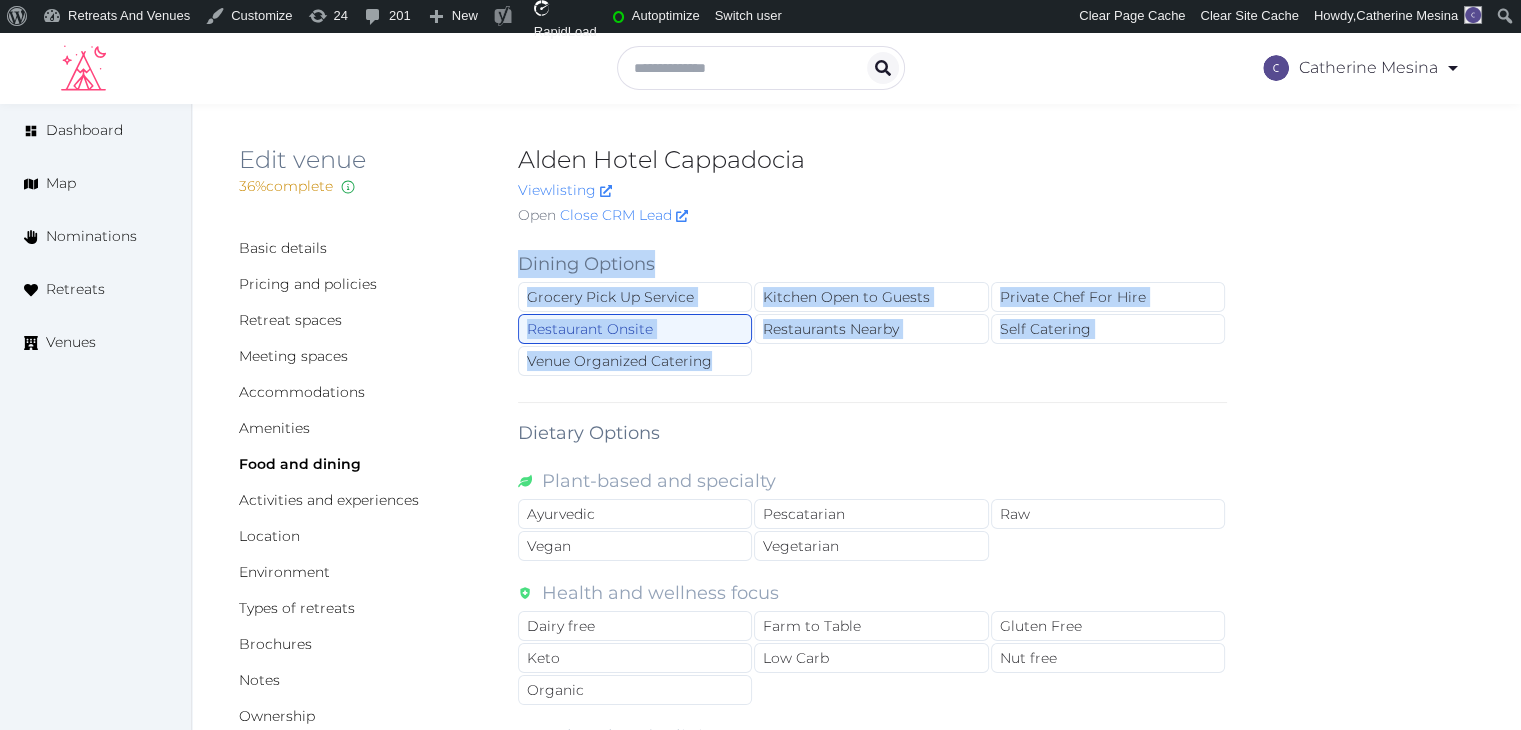 drag, startPoint x: 512, startPoint y: 256, endPoint x: 757, endPoint y: 376, distance: 272.80945 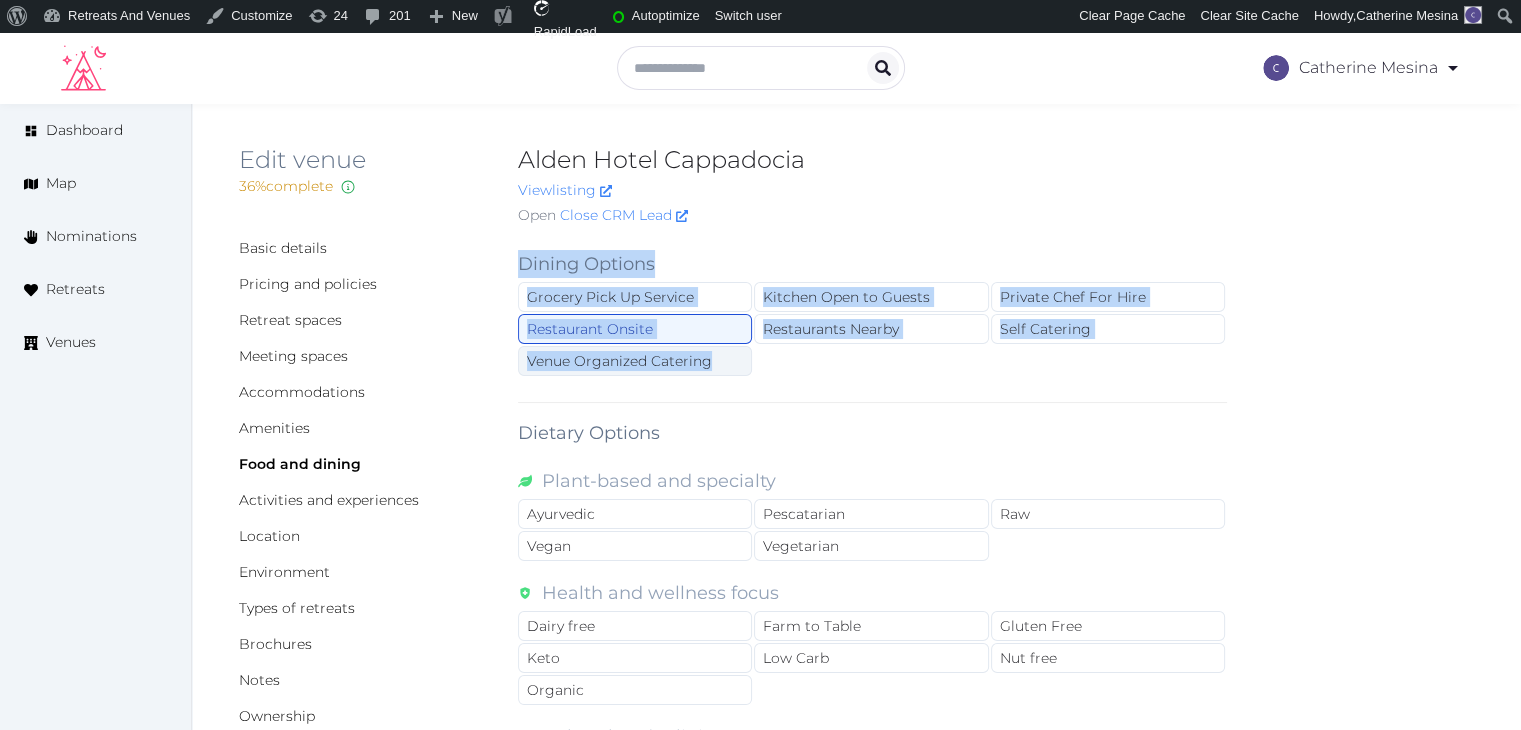 click on "Venue Organized Catering" at bounding box center (635, 361) 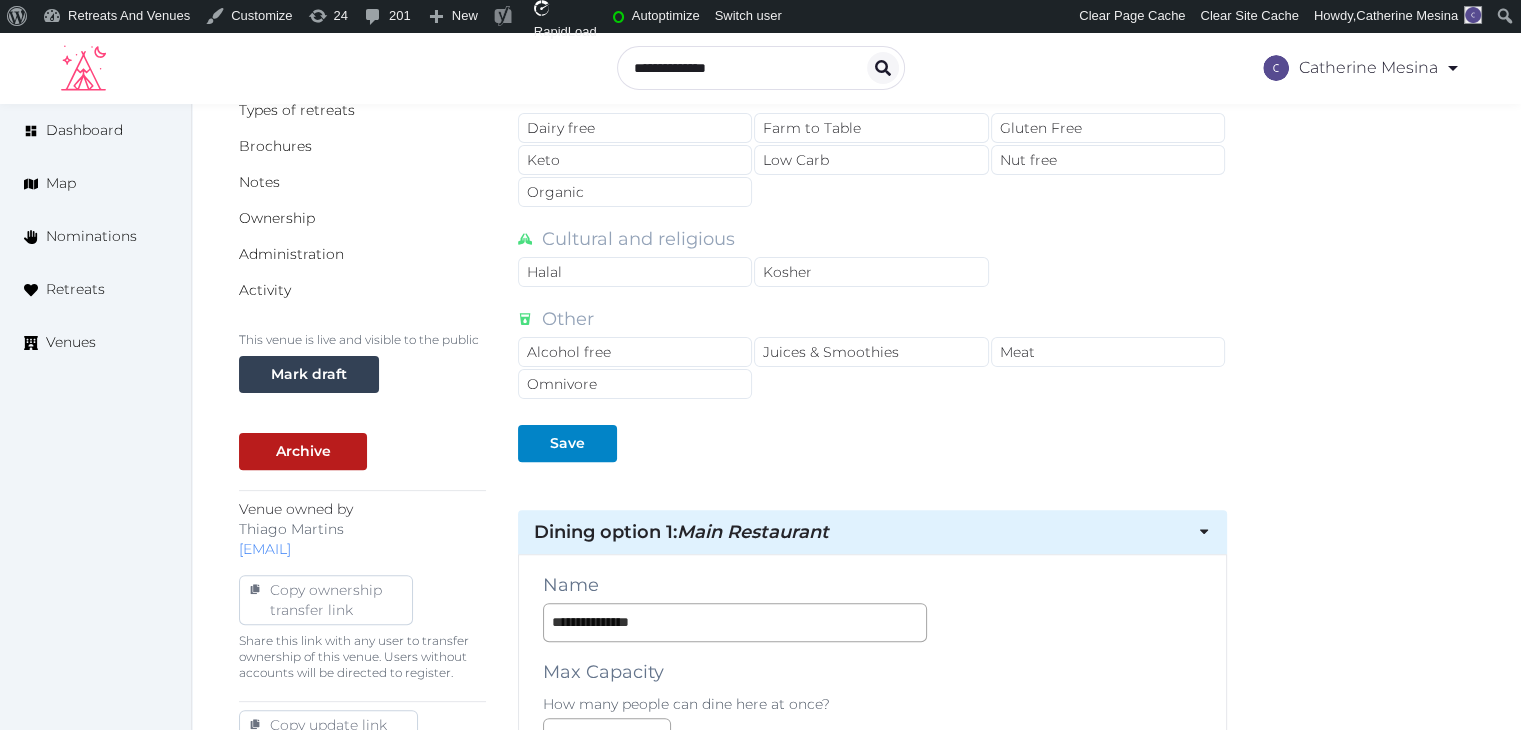 scroll, scrollTop: 500, scrollLeft: 0, axis: vertical 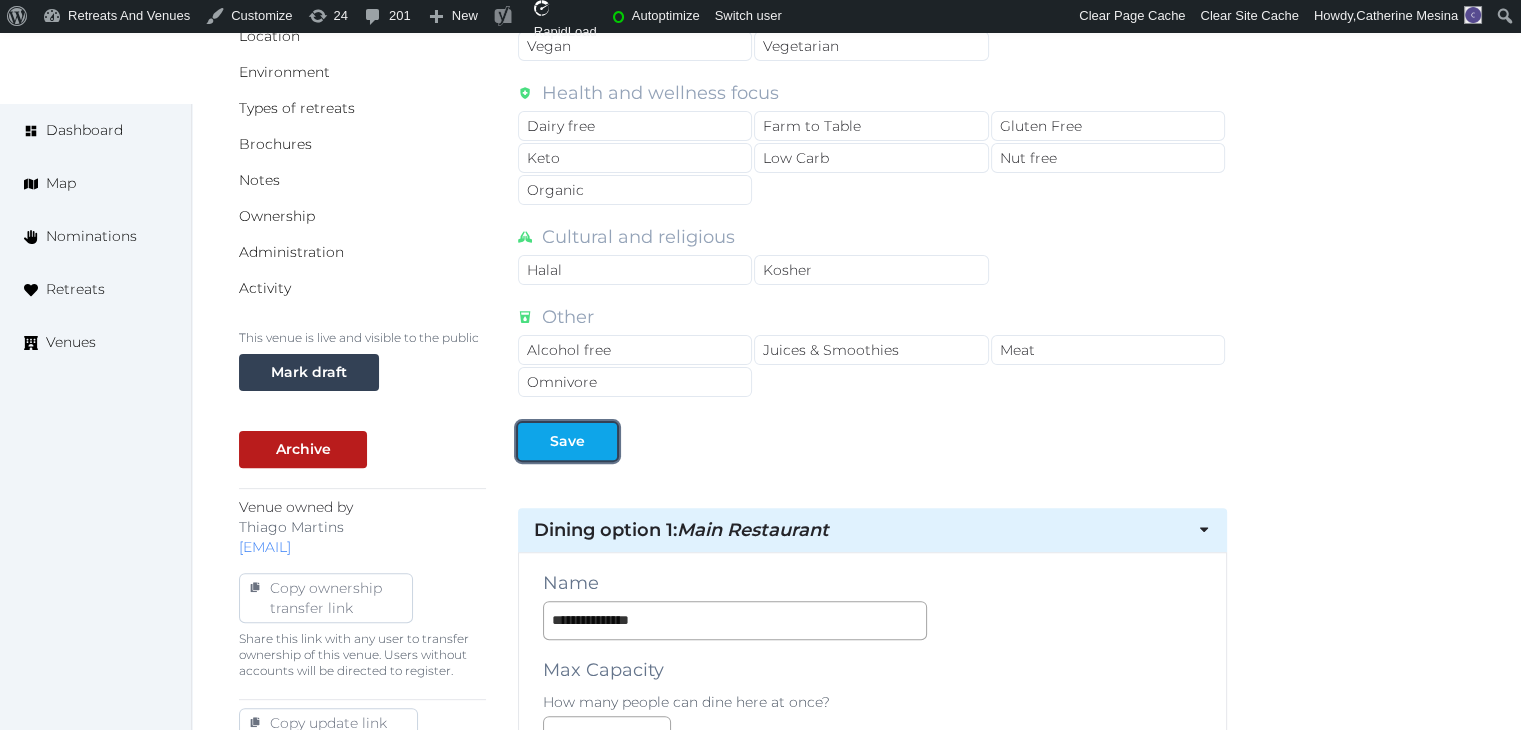 click on "Save" at bounding box center (567, 441) 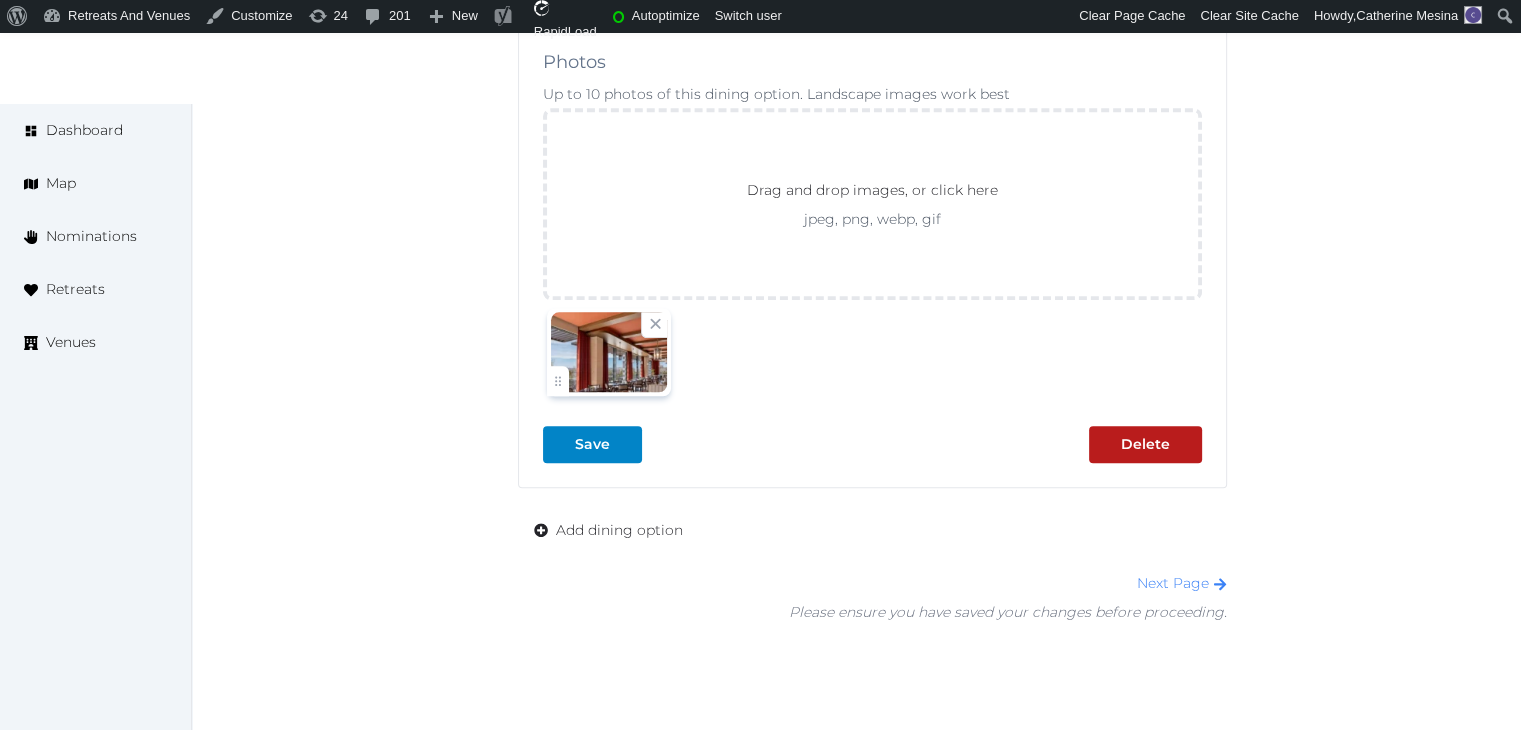 scroll, scrollTop: 2166, scrollLeft: 0, axis: vertical 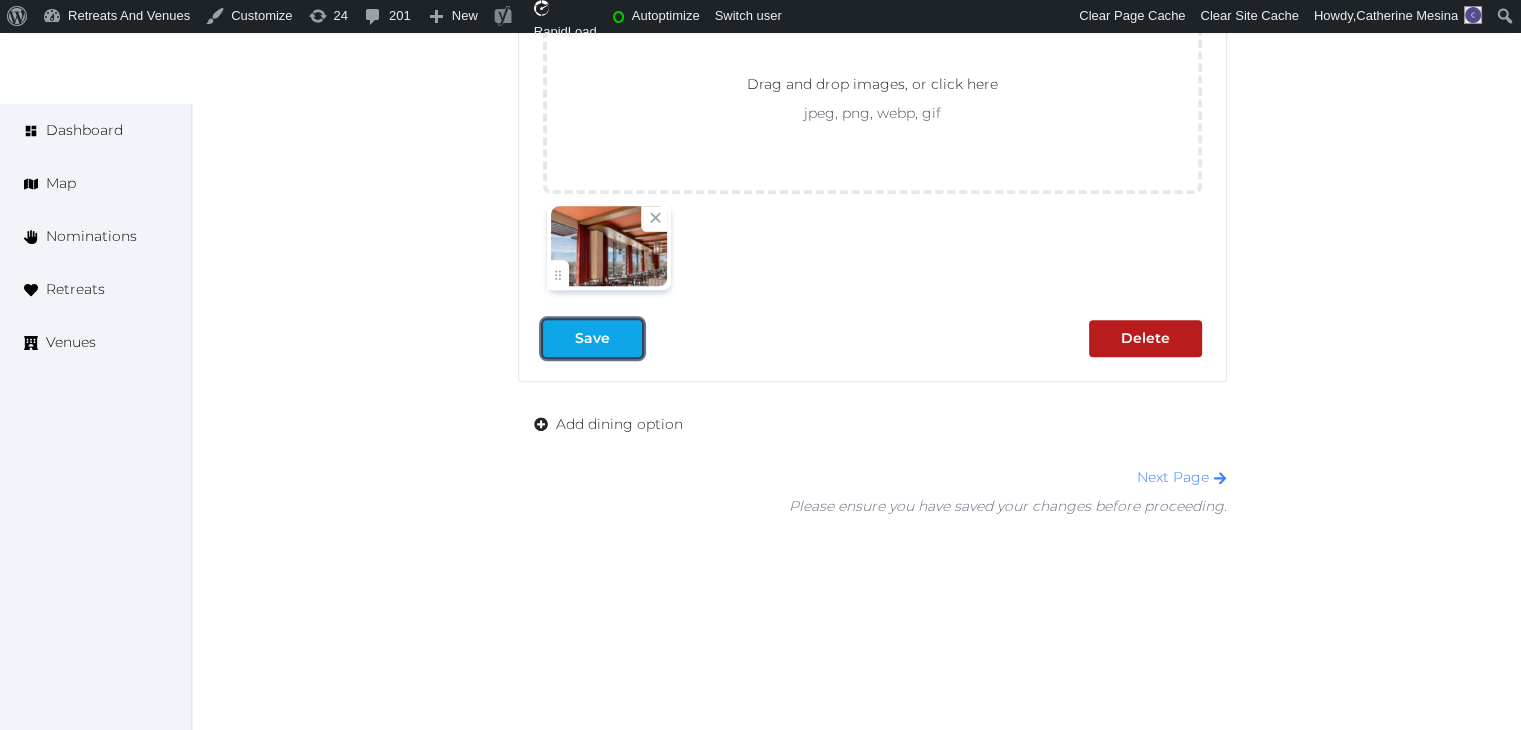 click on "Save" at bounding box center (592, 338) 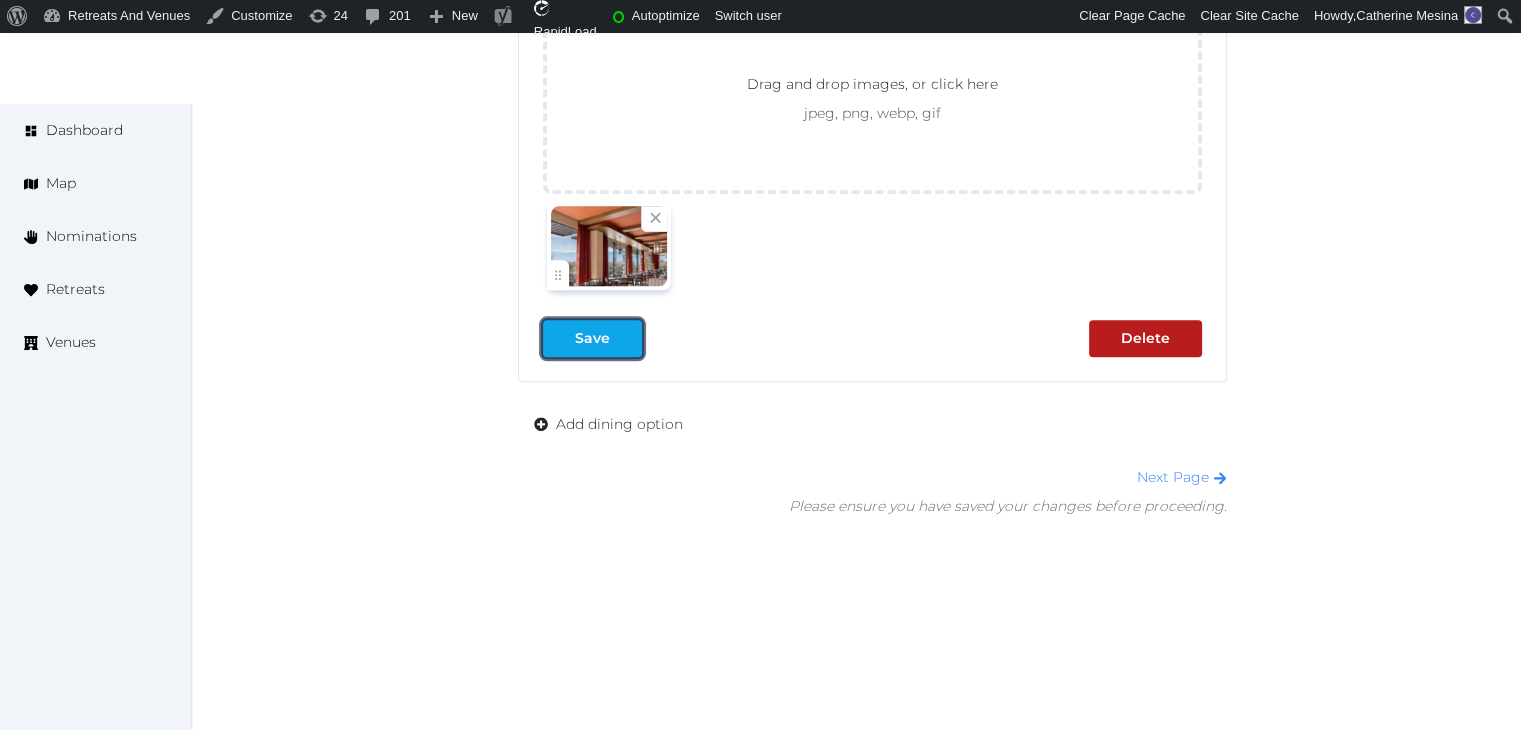 click on "Save" at bounding box center [592, 338] 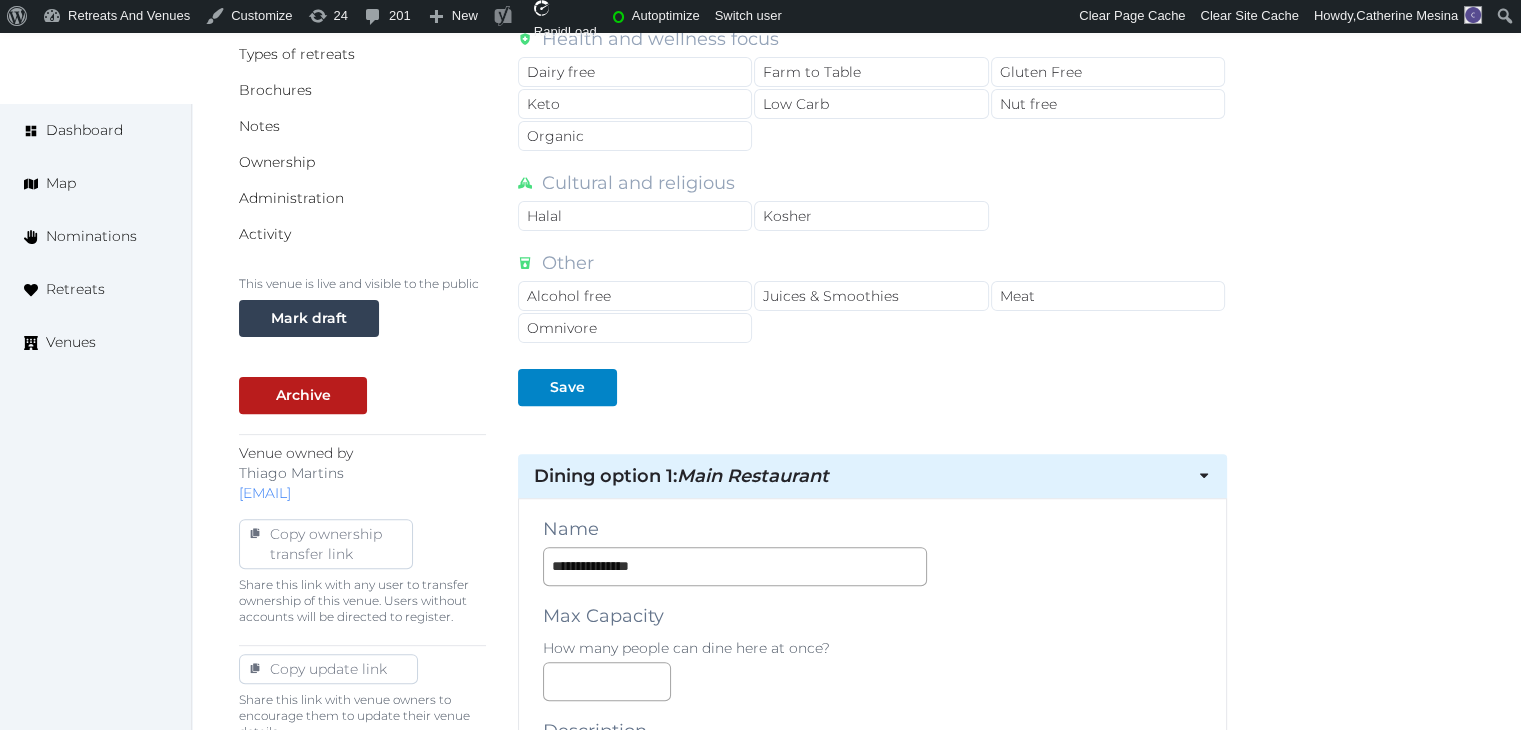 scroll, scrollTop: 0, scrollLeft: 0, axis: both 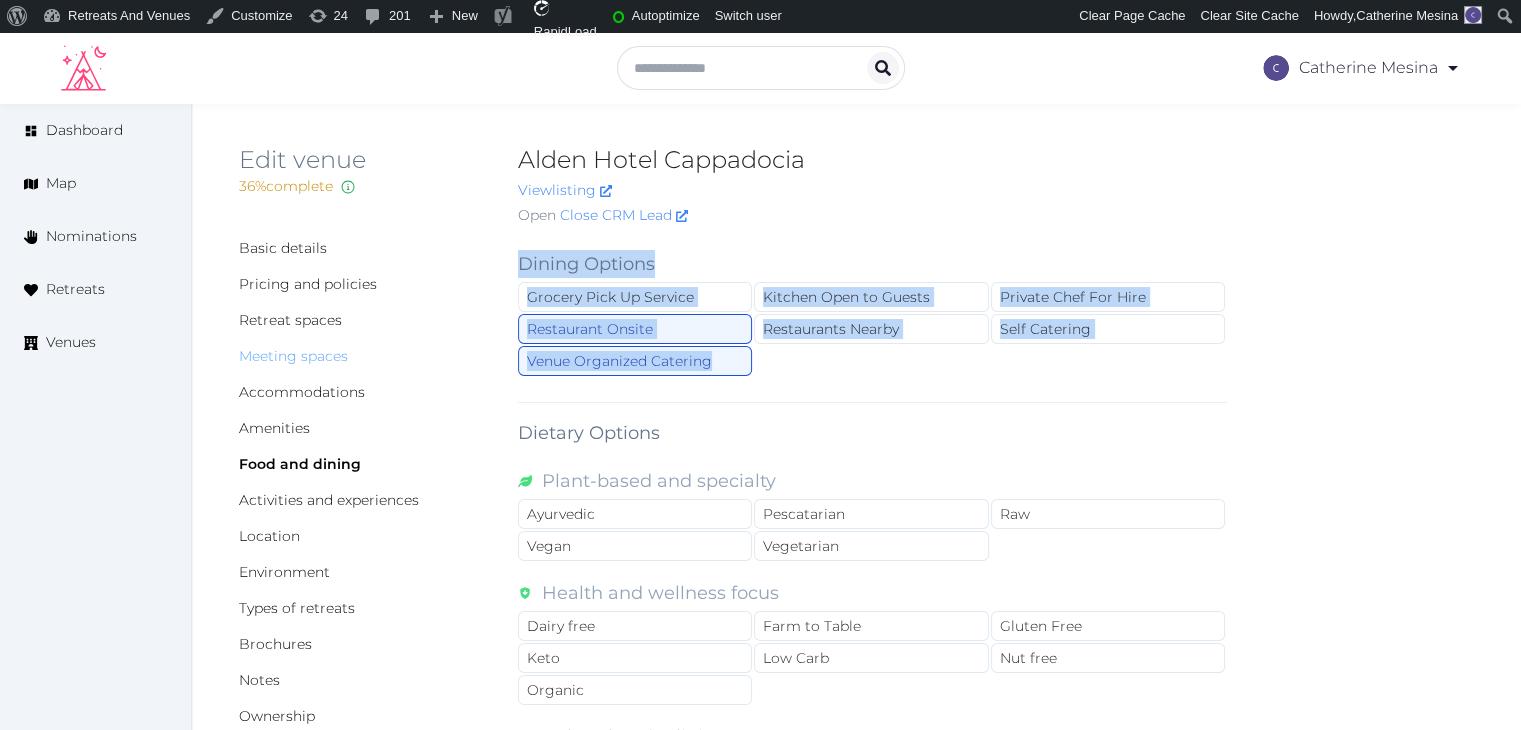 click on "Meeting spaces" at bounding box center [293, 356] 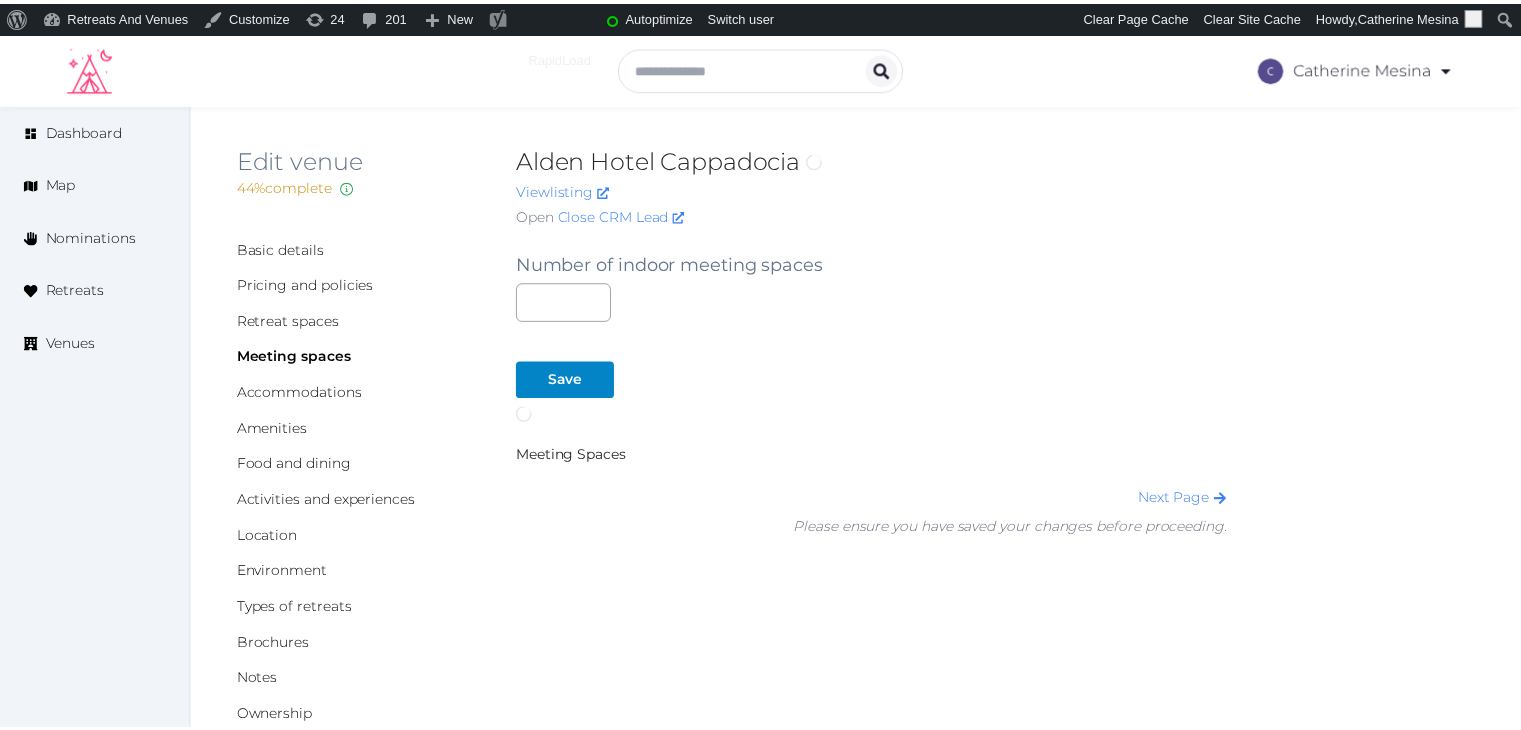 scroll, scrollTop: 0, scrollLeft: 0, axis: both 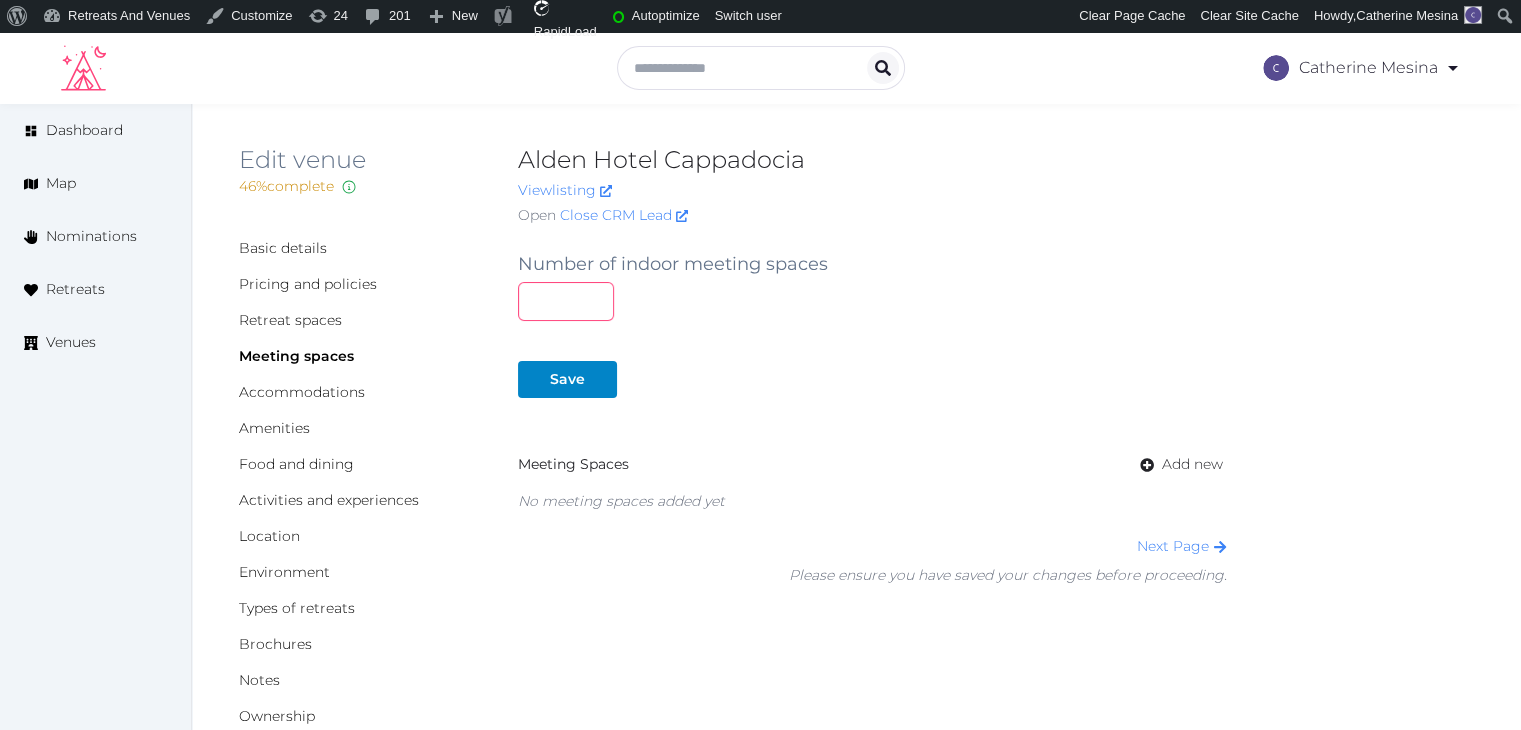 click at bounding box center [566, 301] 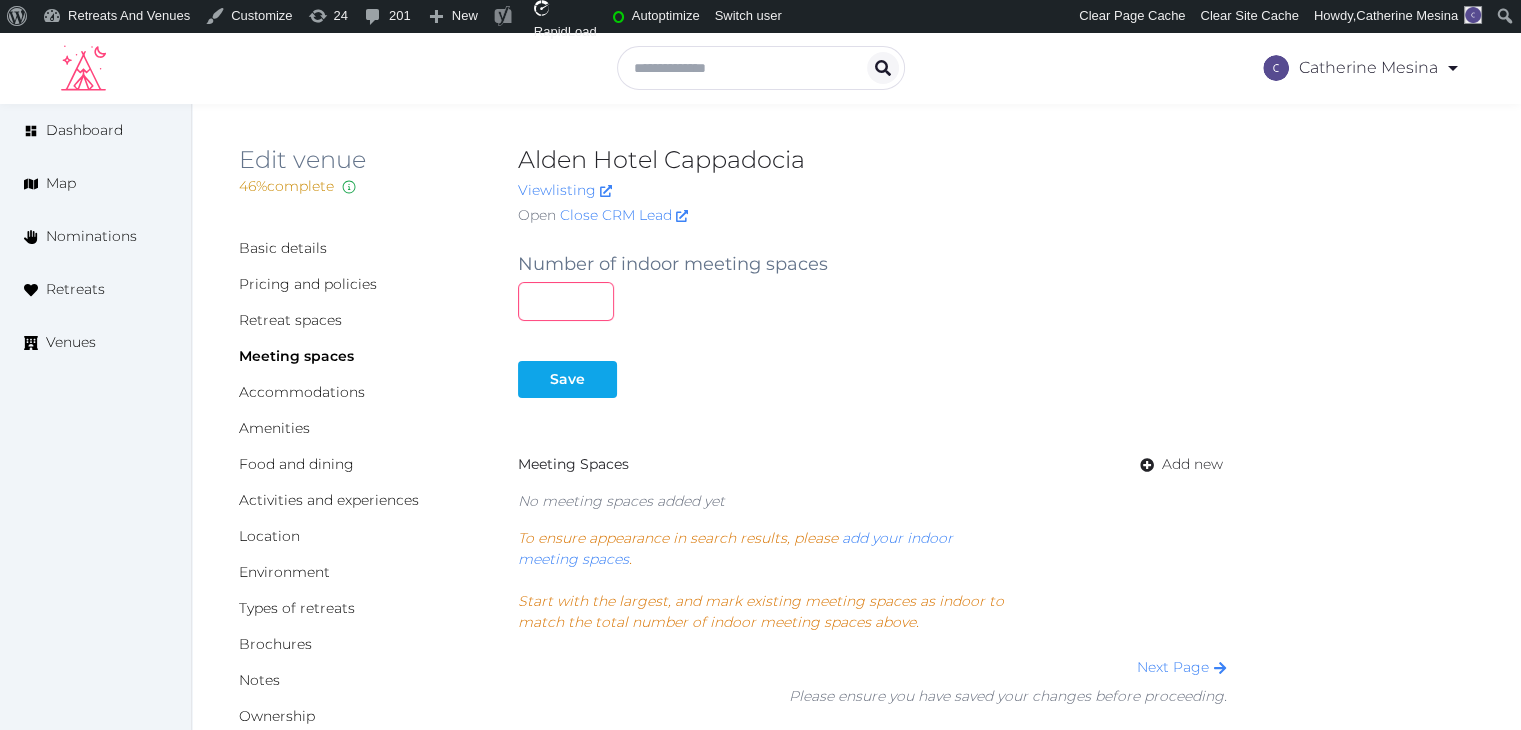 type on "*" 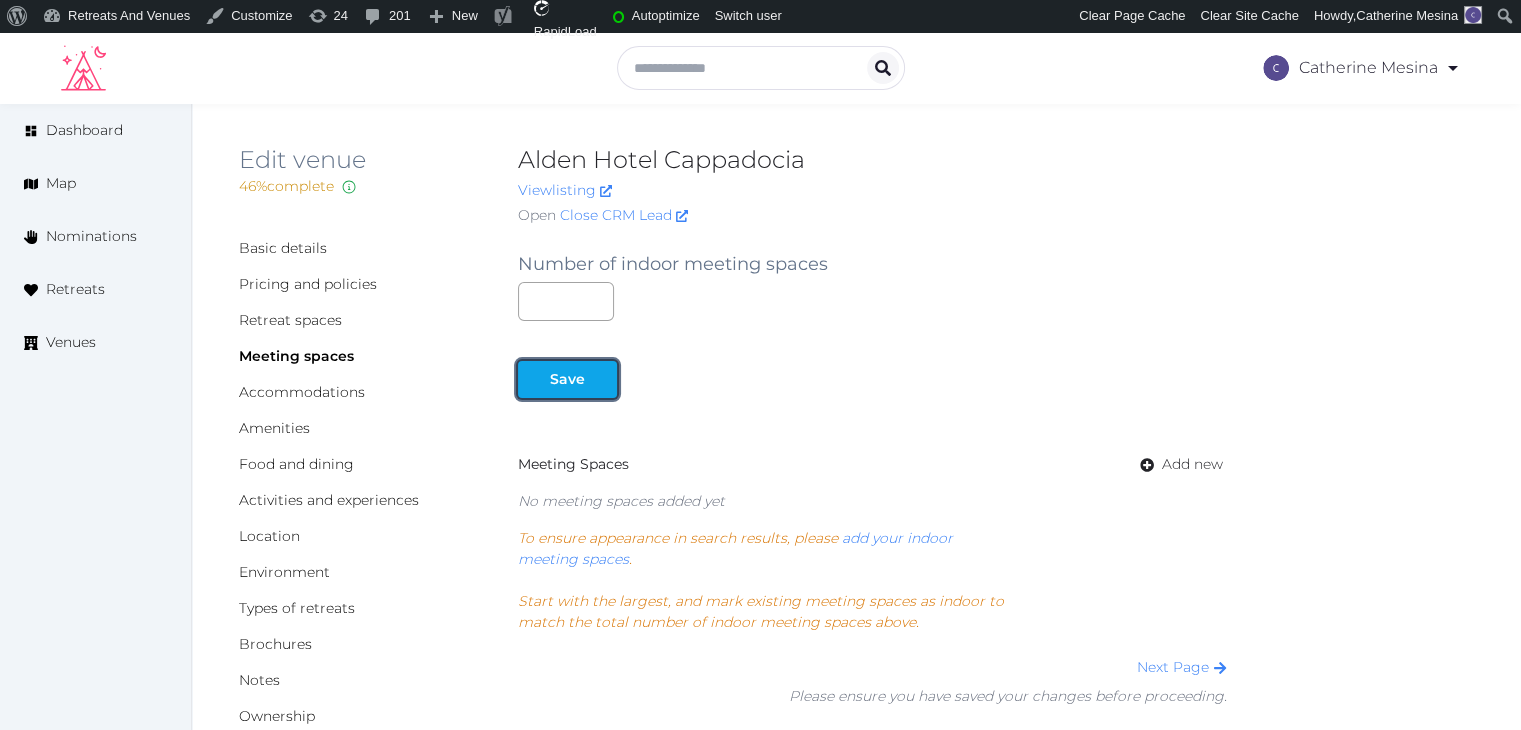 drag, startPoint x: 582, startPoint y: 384, endPoint x: 645, endPoint y: 406, distance: 66.730804 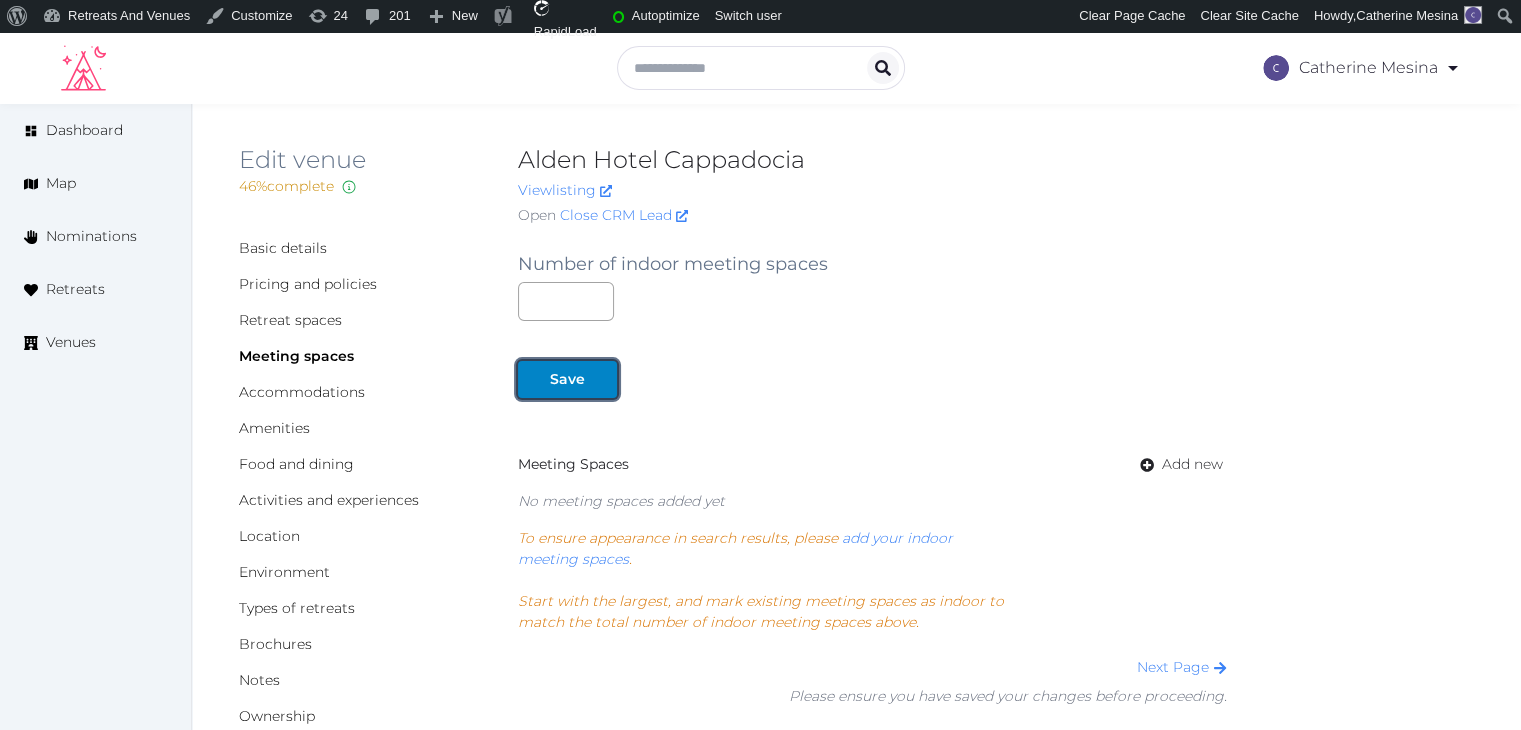 click on "Save" at bounding box center [567, 379] 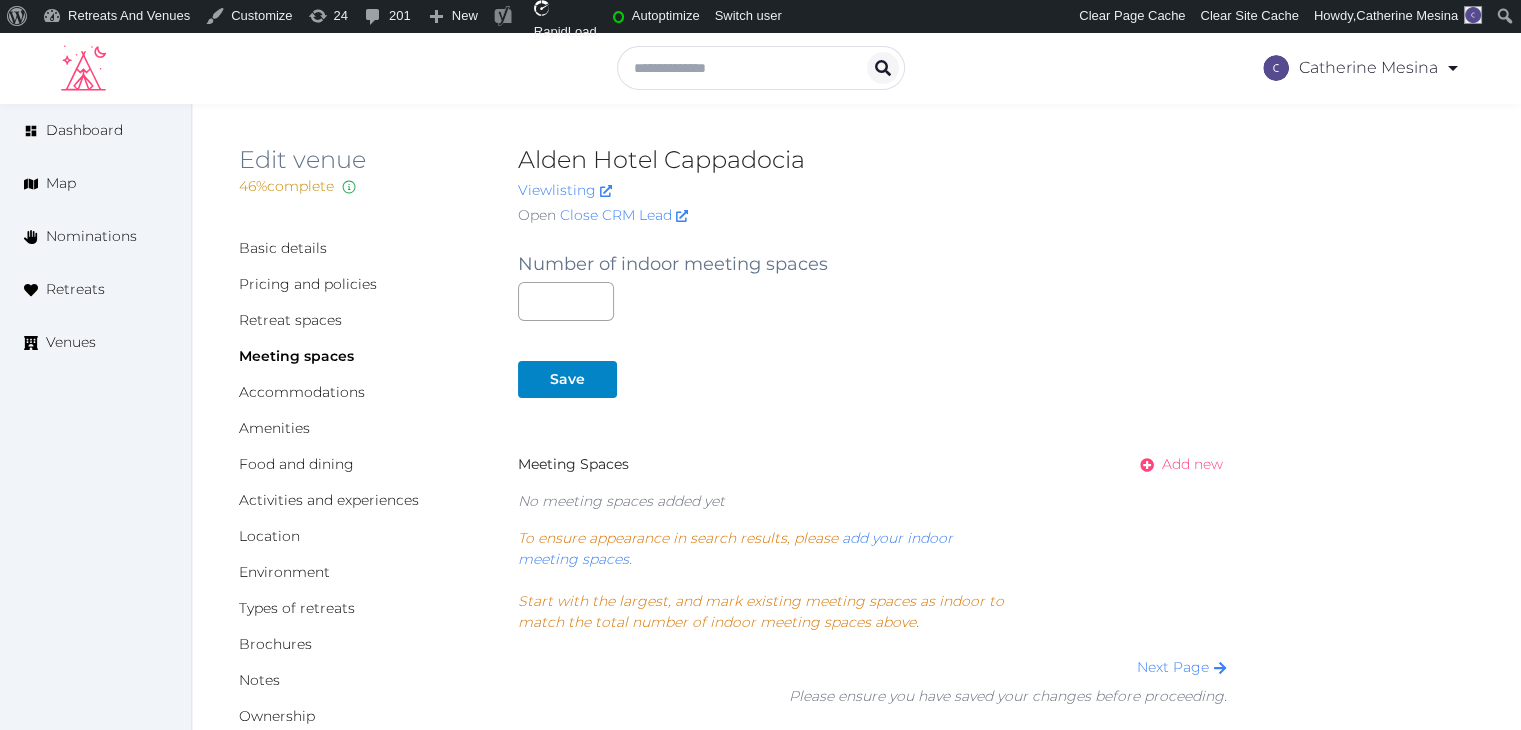 drag, startPoint x: 1180, startPoint y: 467, endPoint x: 1193, endPoint y: 524, distance: 58.463665 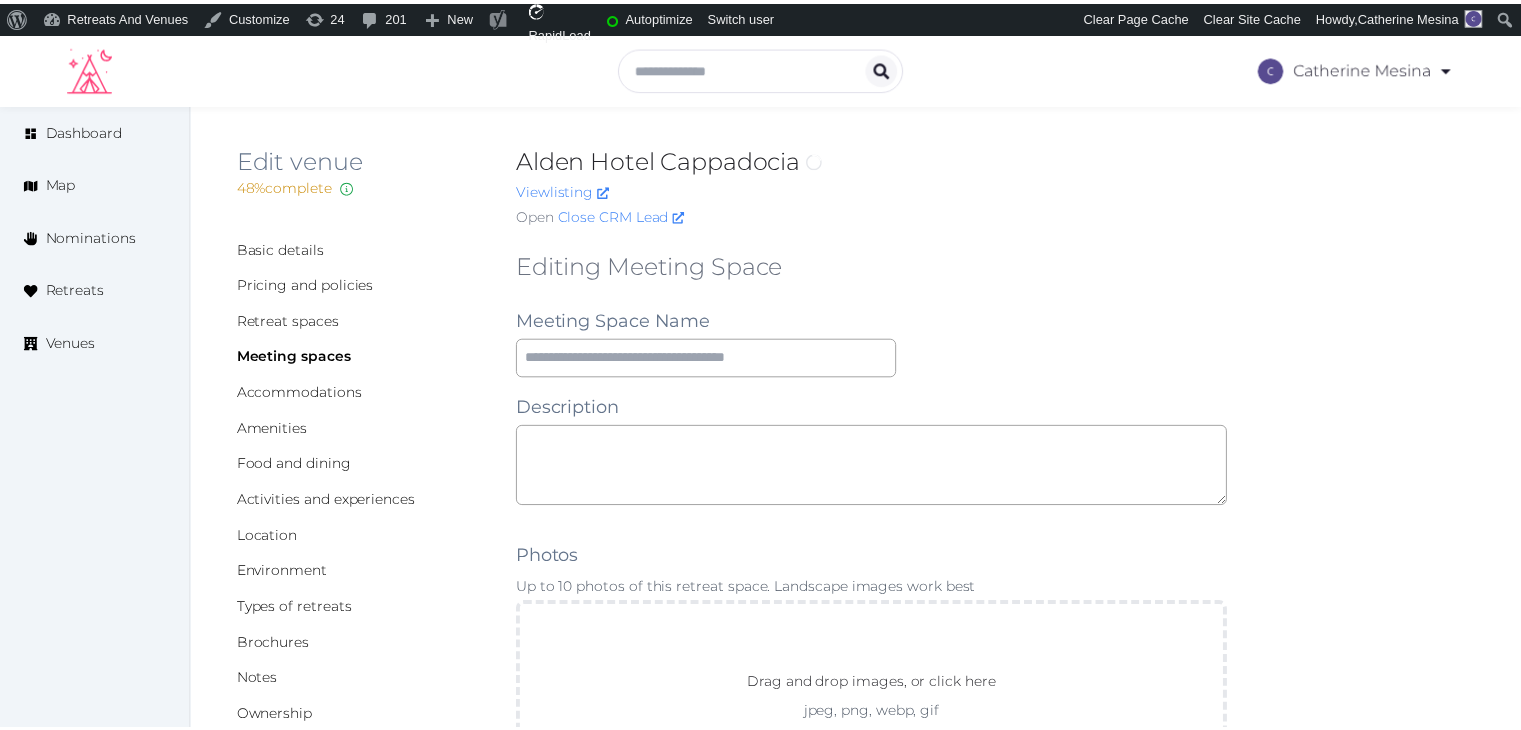 scroll, scrollTop: 0, scrollLeft: 0, axis: both 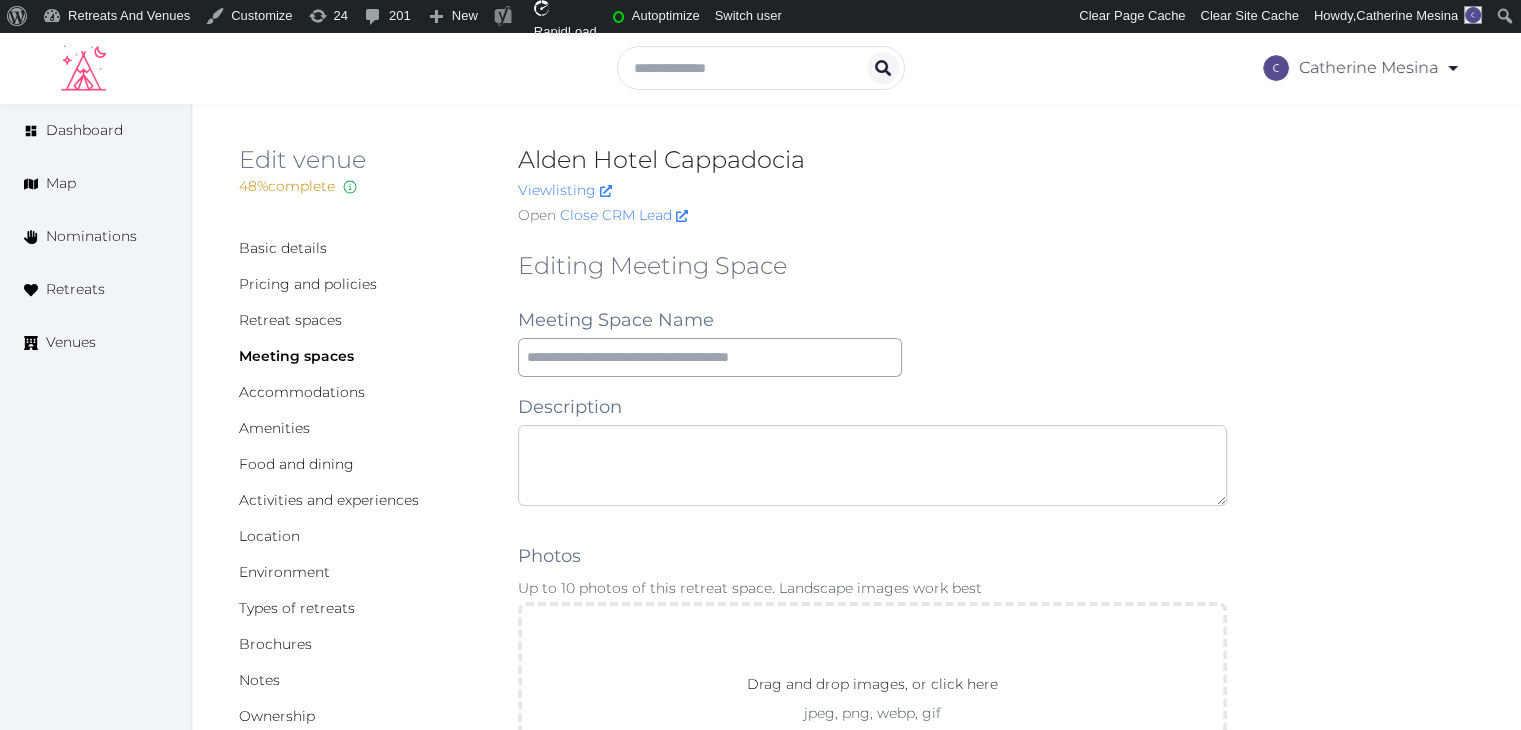click at bounding box center [872, 465] 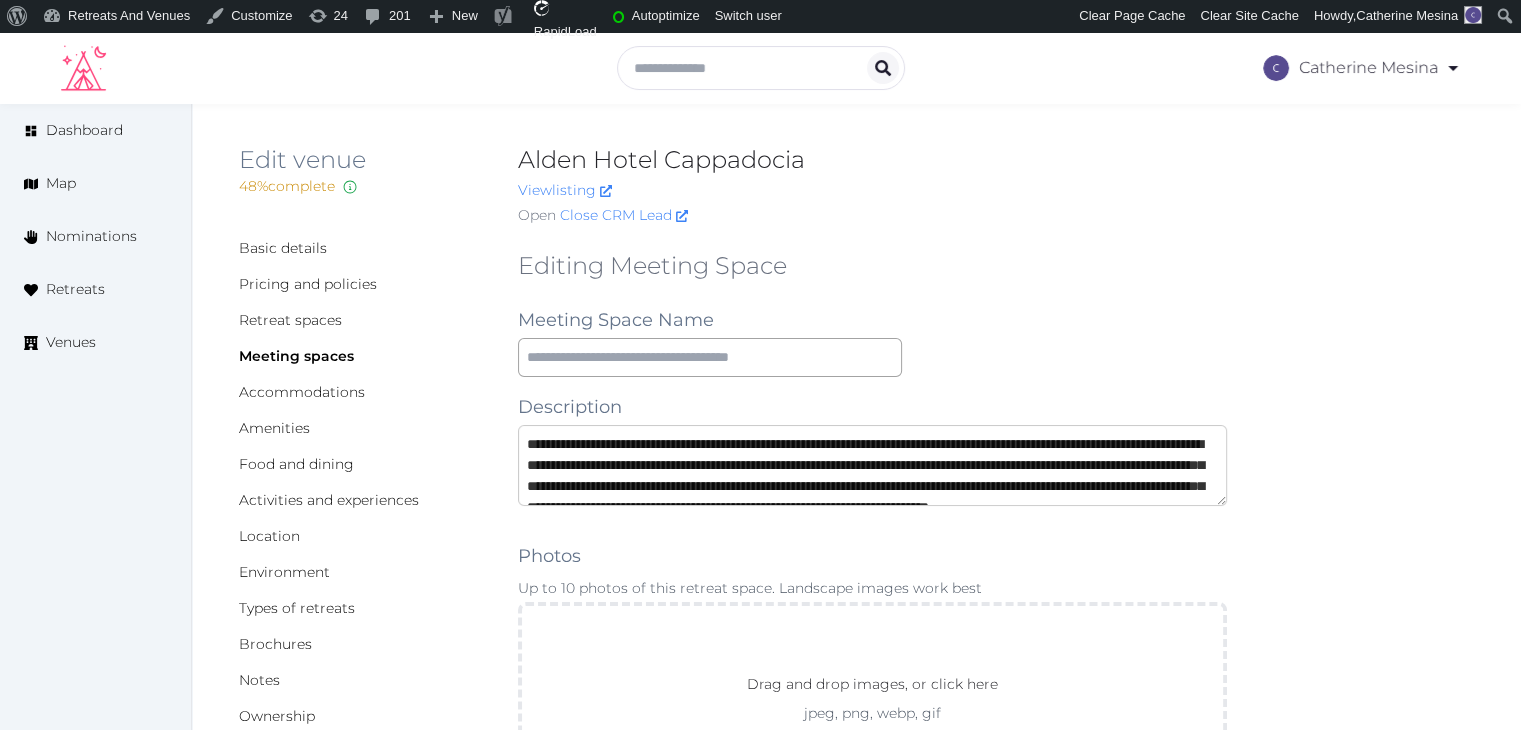 scroll, scrollTop: 95, scrollLeft: 0, axis: vertical 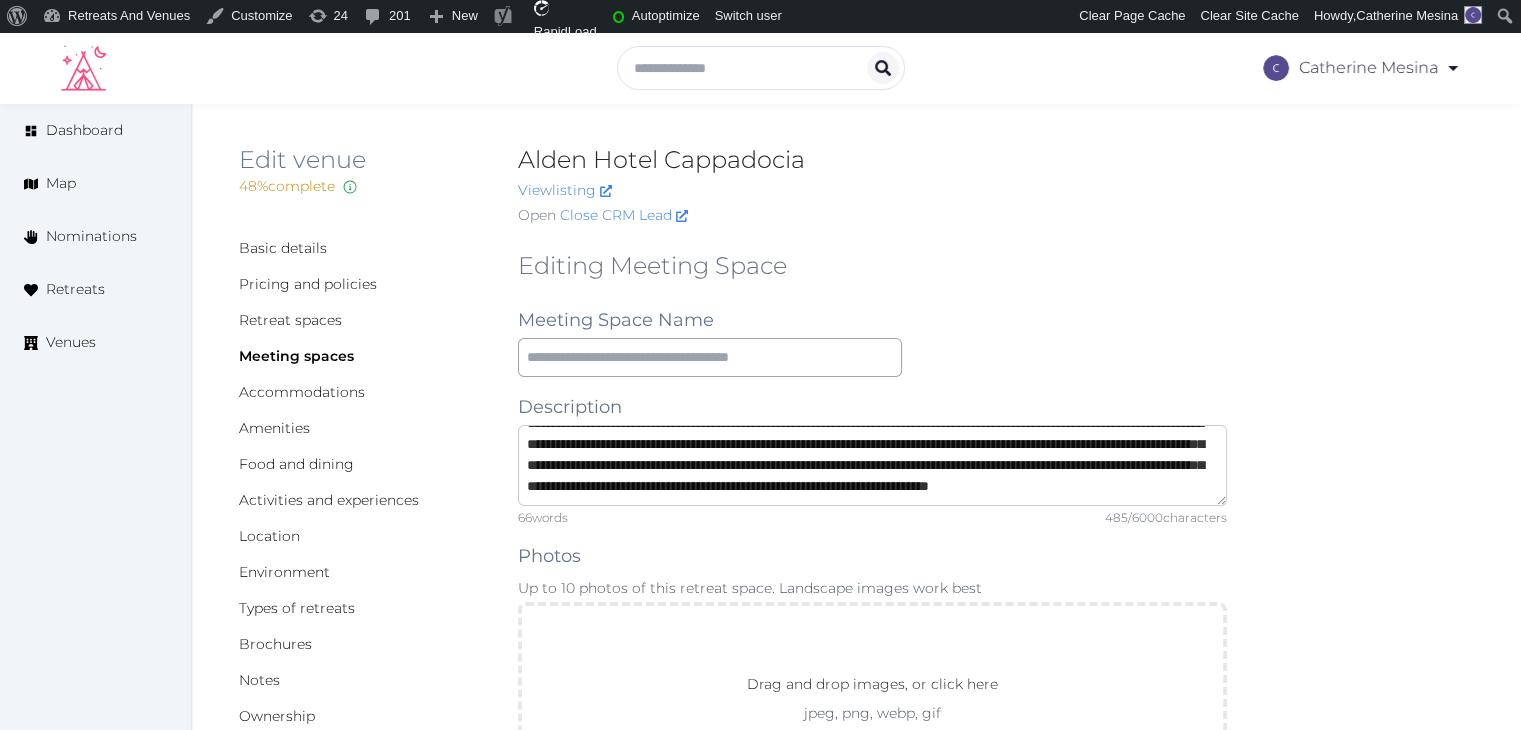 type on "**********" 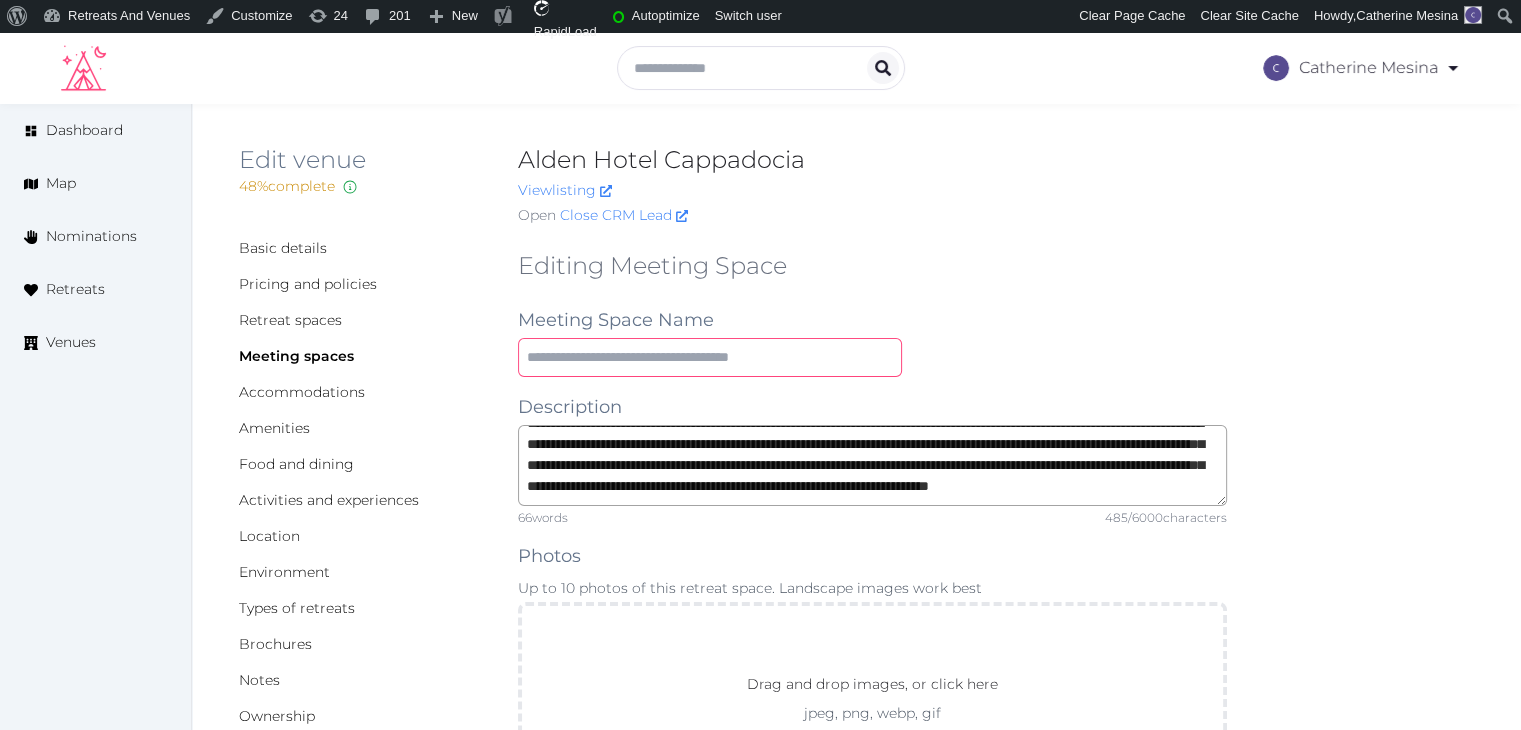 click at bounding box center [710, 357] 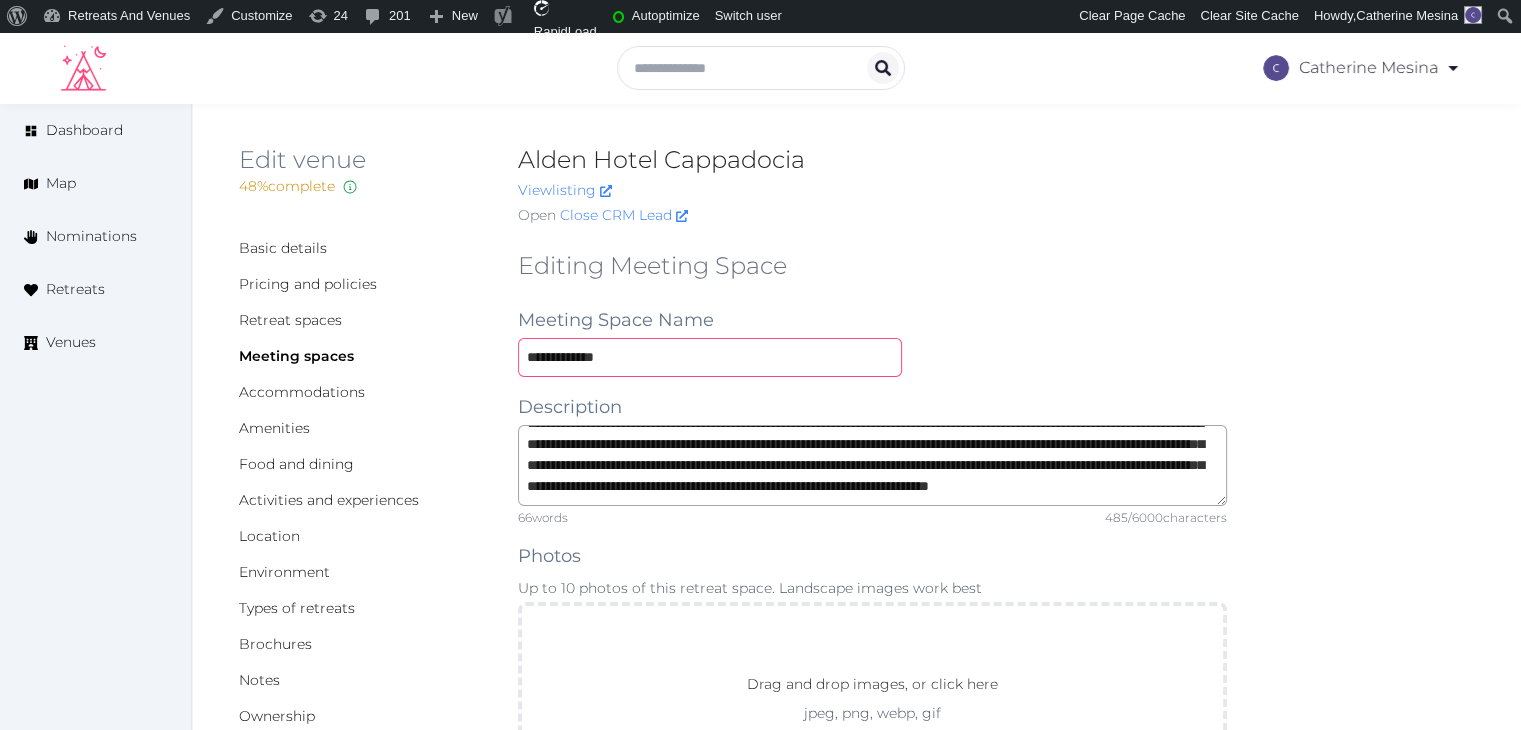 type on "**********" 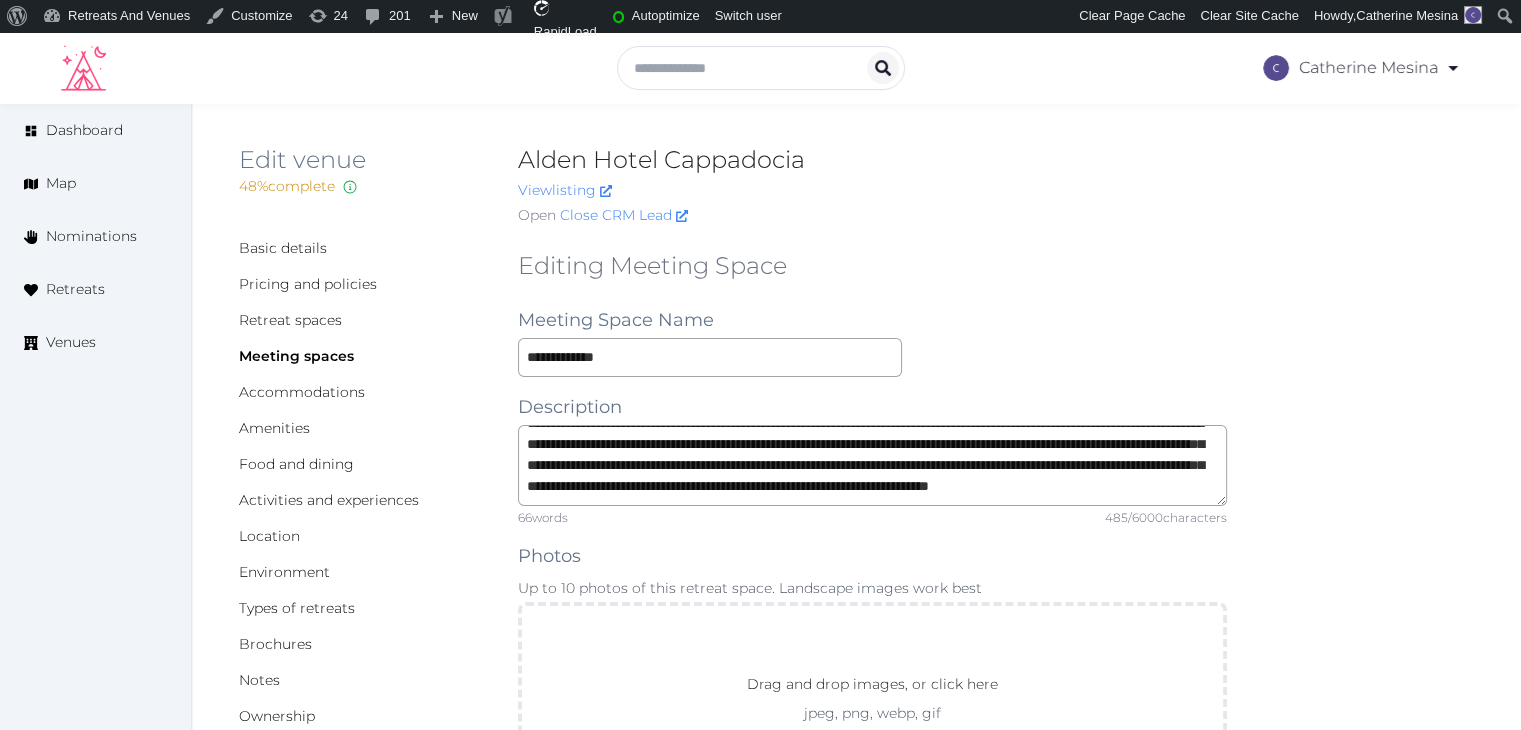 click on "**********" at bounding box center (872, 1378) 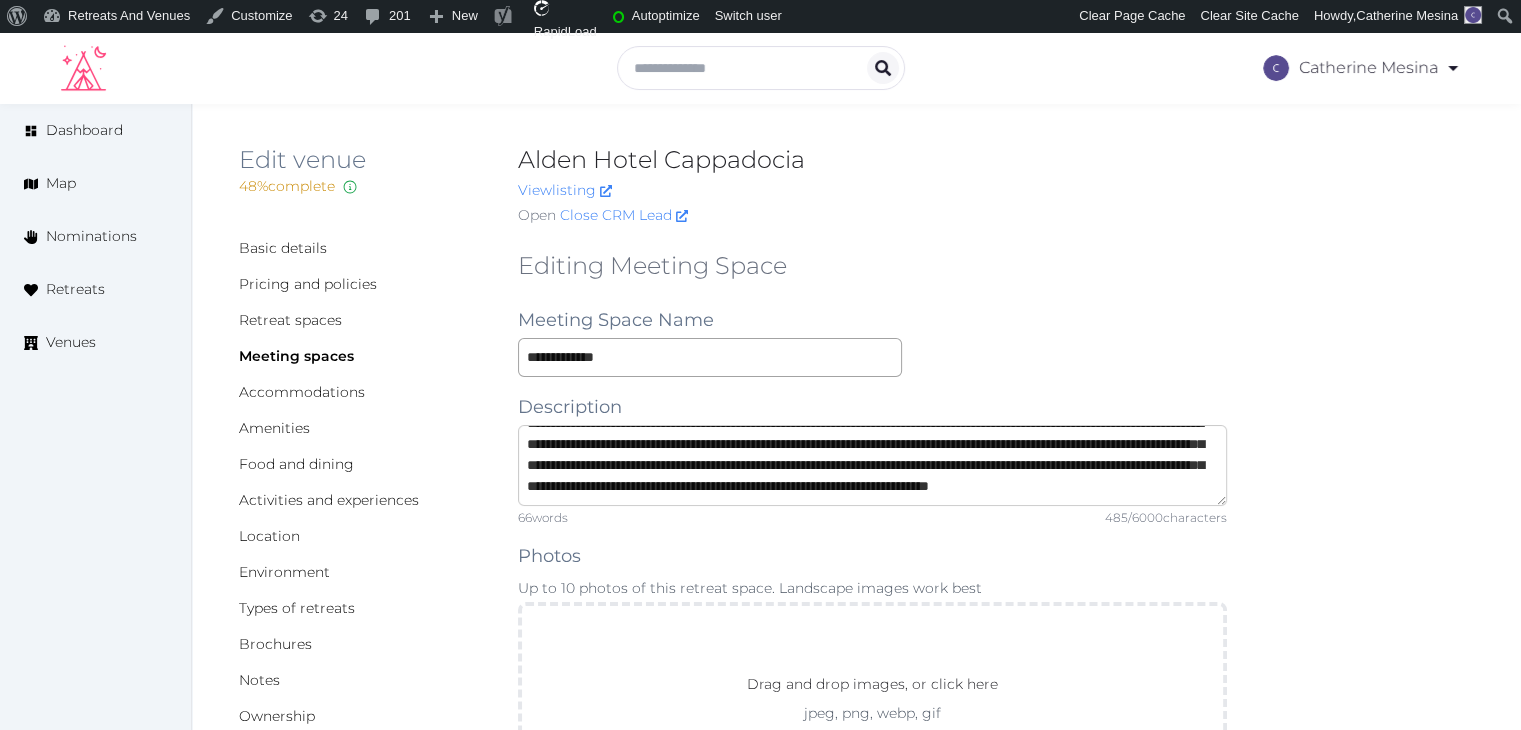 click on "**********" at bounding box center [872, 465] 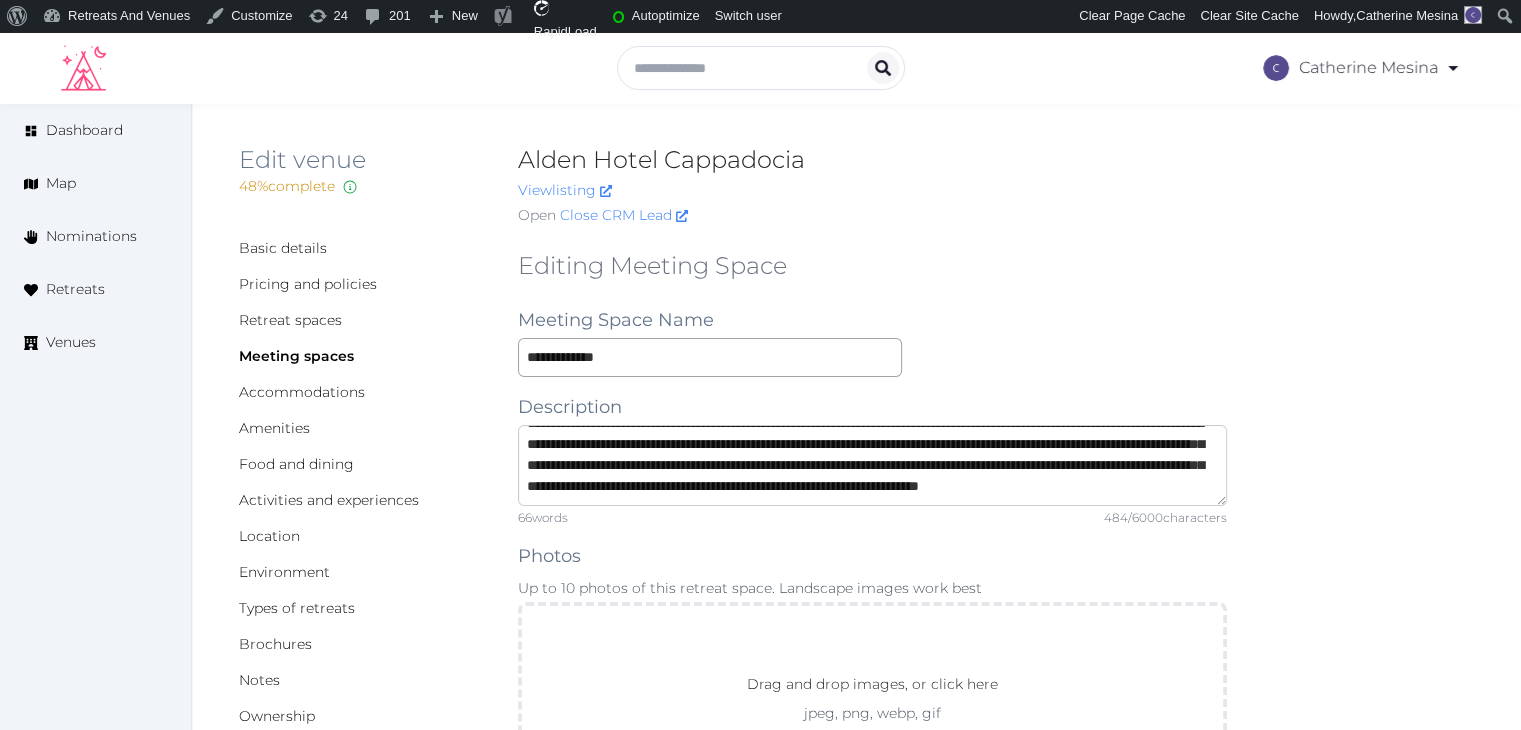 scroll, scrollTop: 63, scrollLeft: 0, axis: vertical 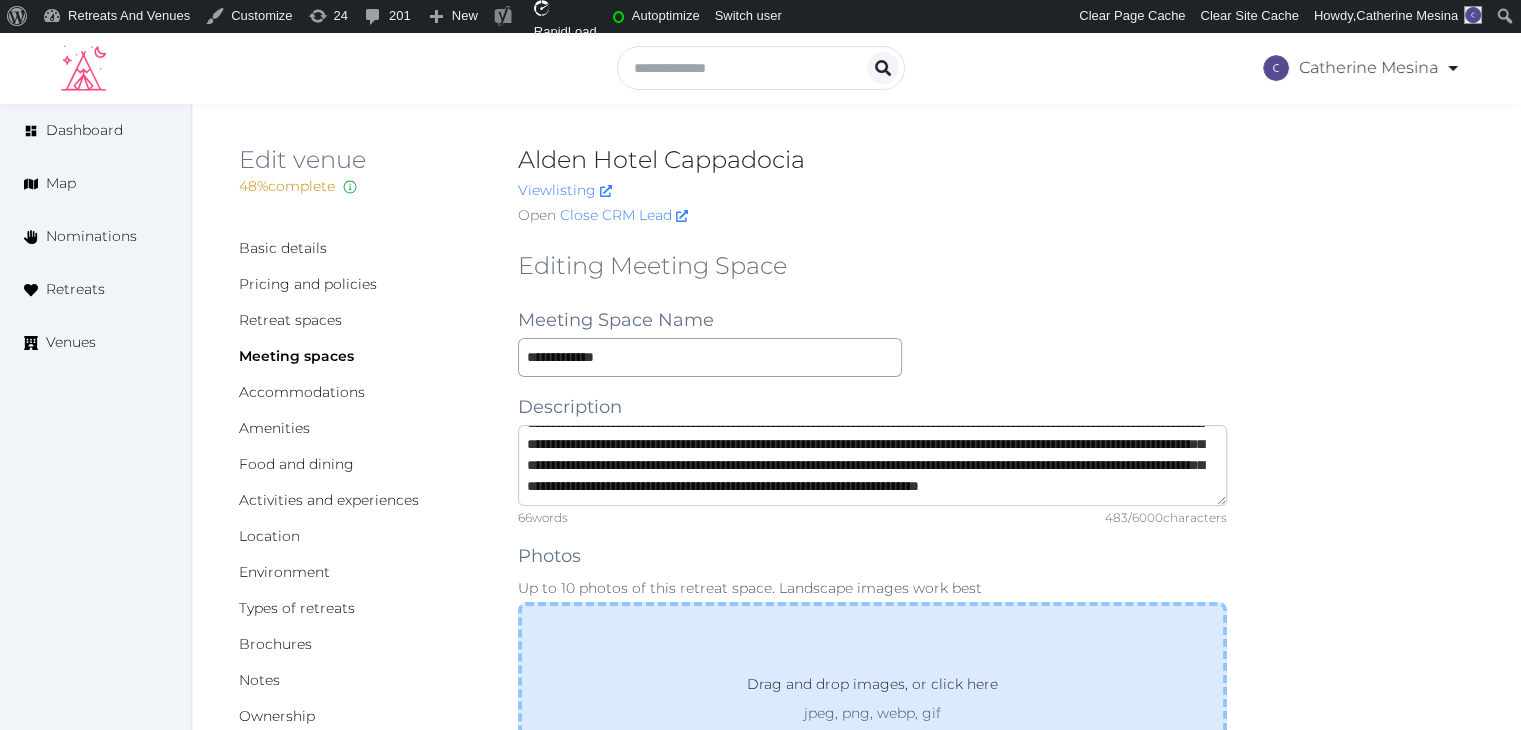 type on "**********" 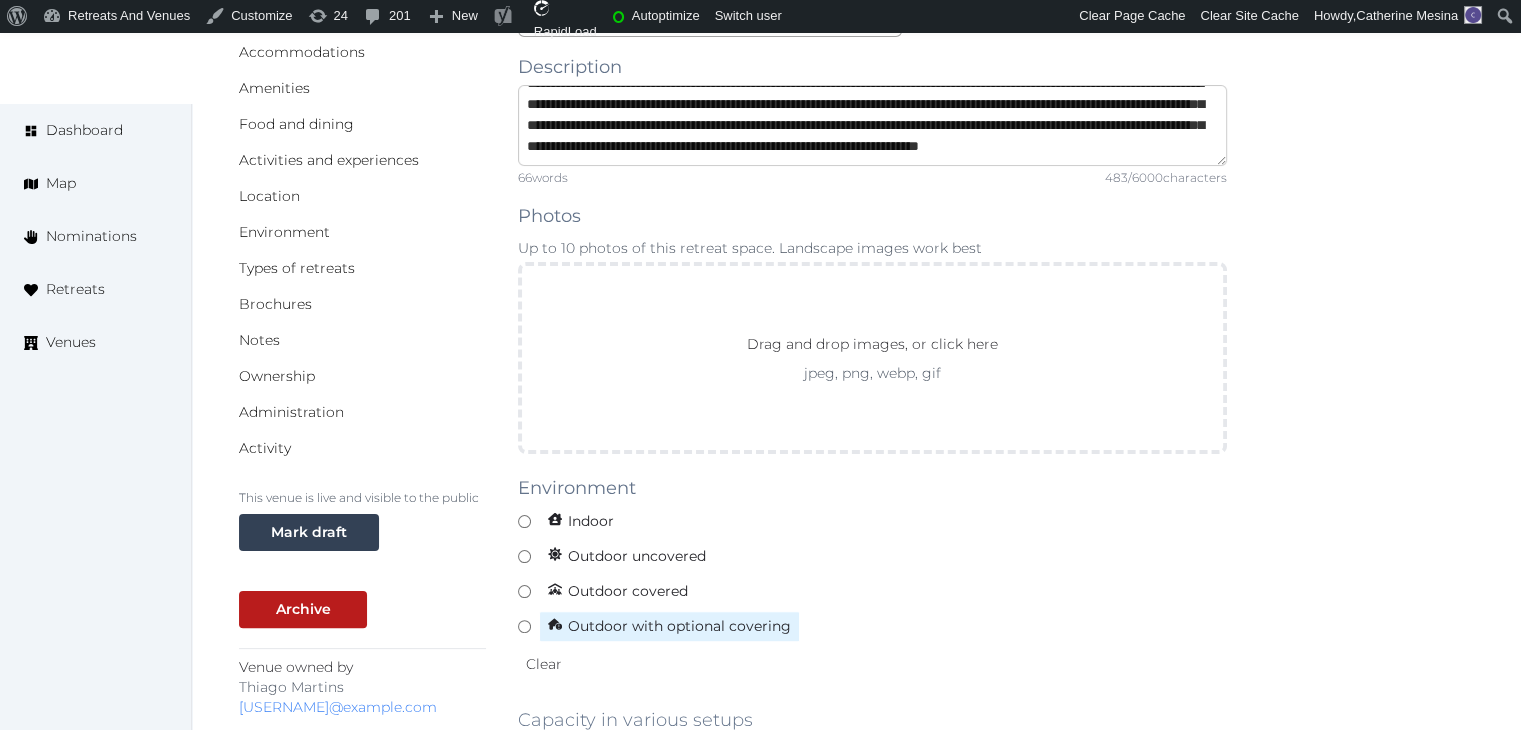 scroll, scrollTop: 400, scrollLeft: 0, axis: vertical 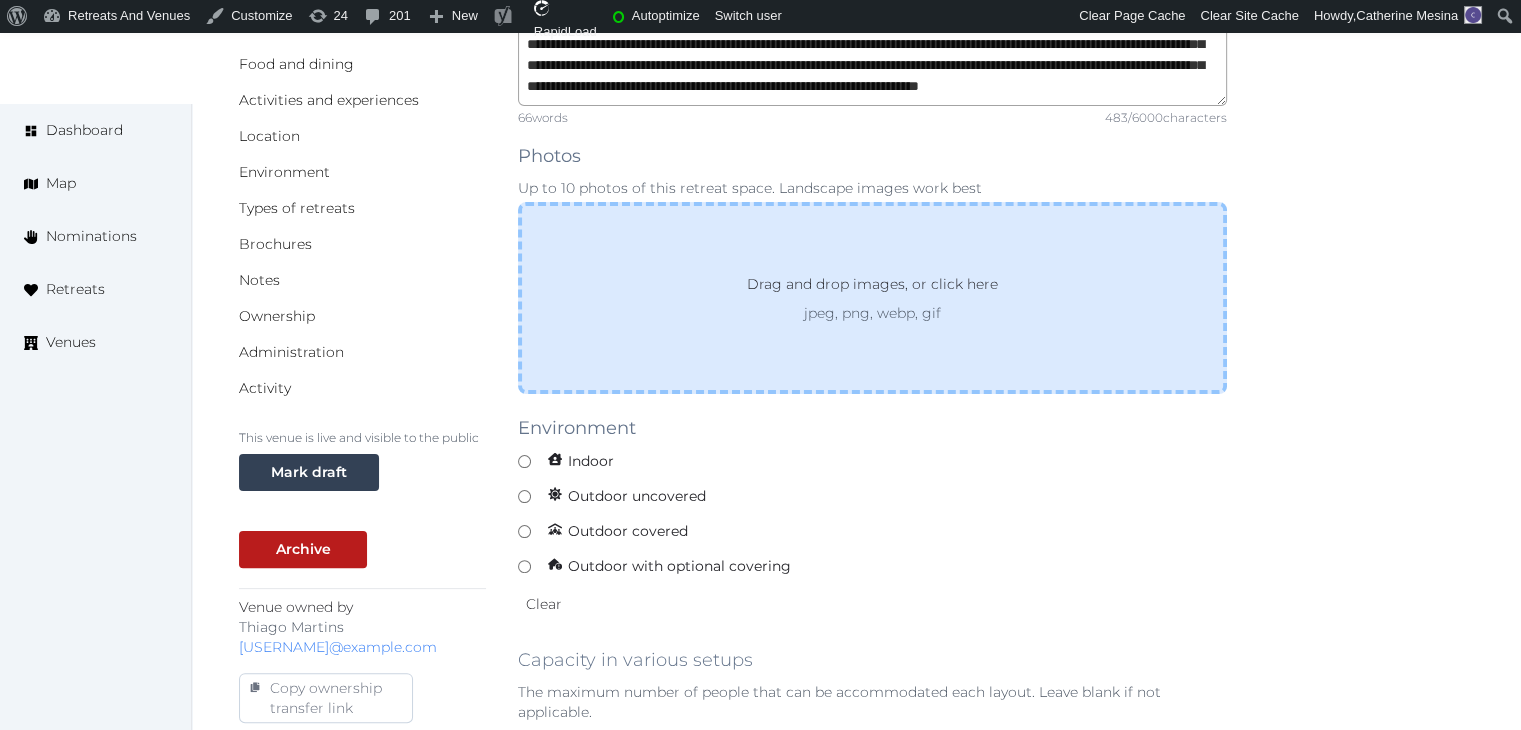 click on "Drag and drop images, or click here jpeg, png, webp, gif" at bounding box center (872, 298) 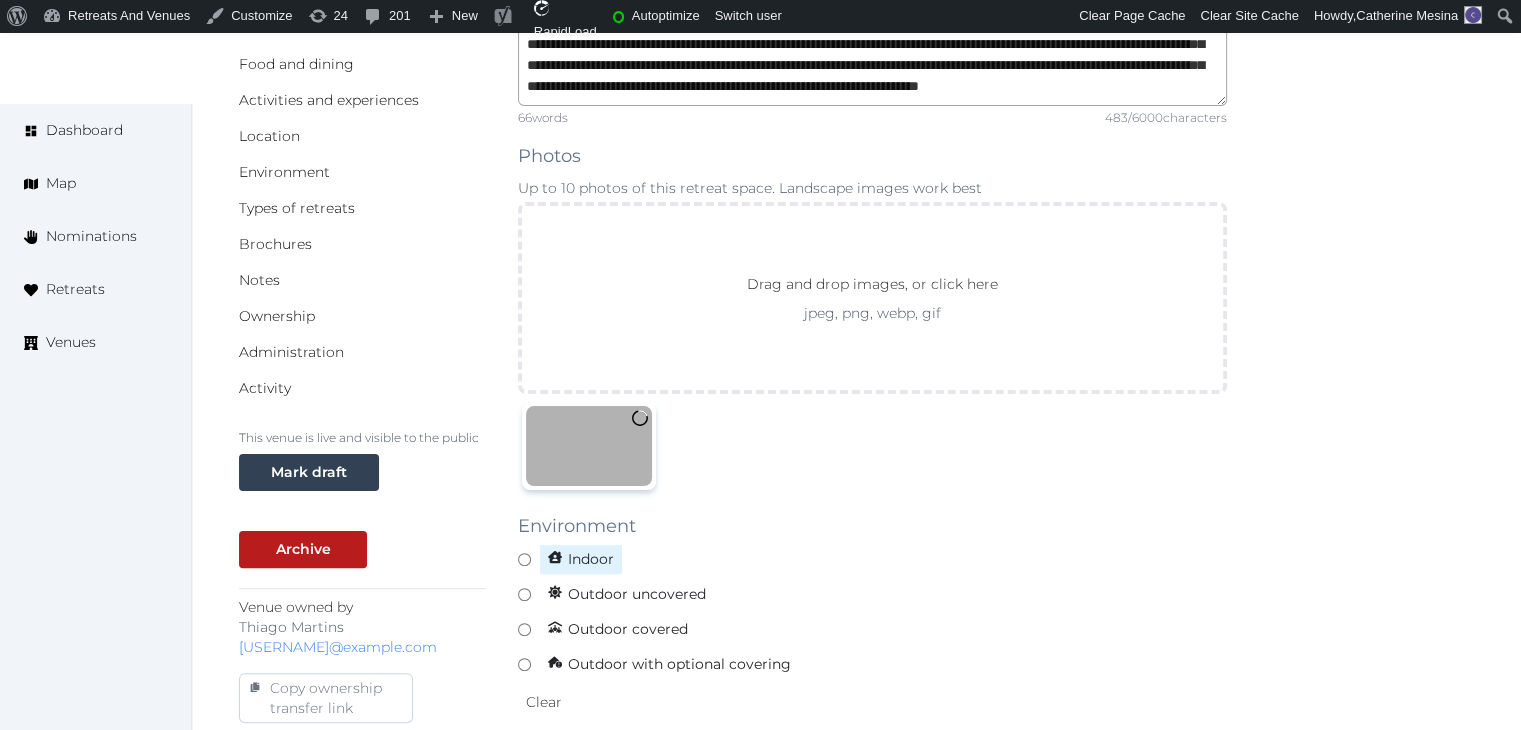 click on "Indoor" at bounding box center [581, 559] 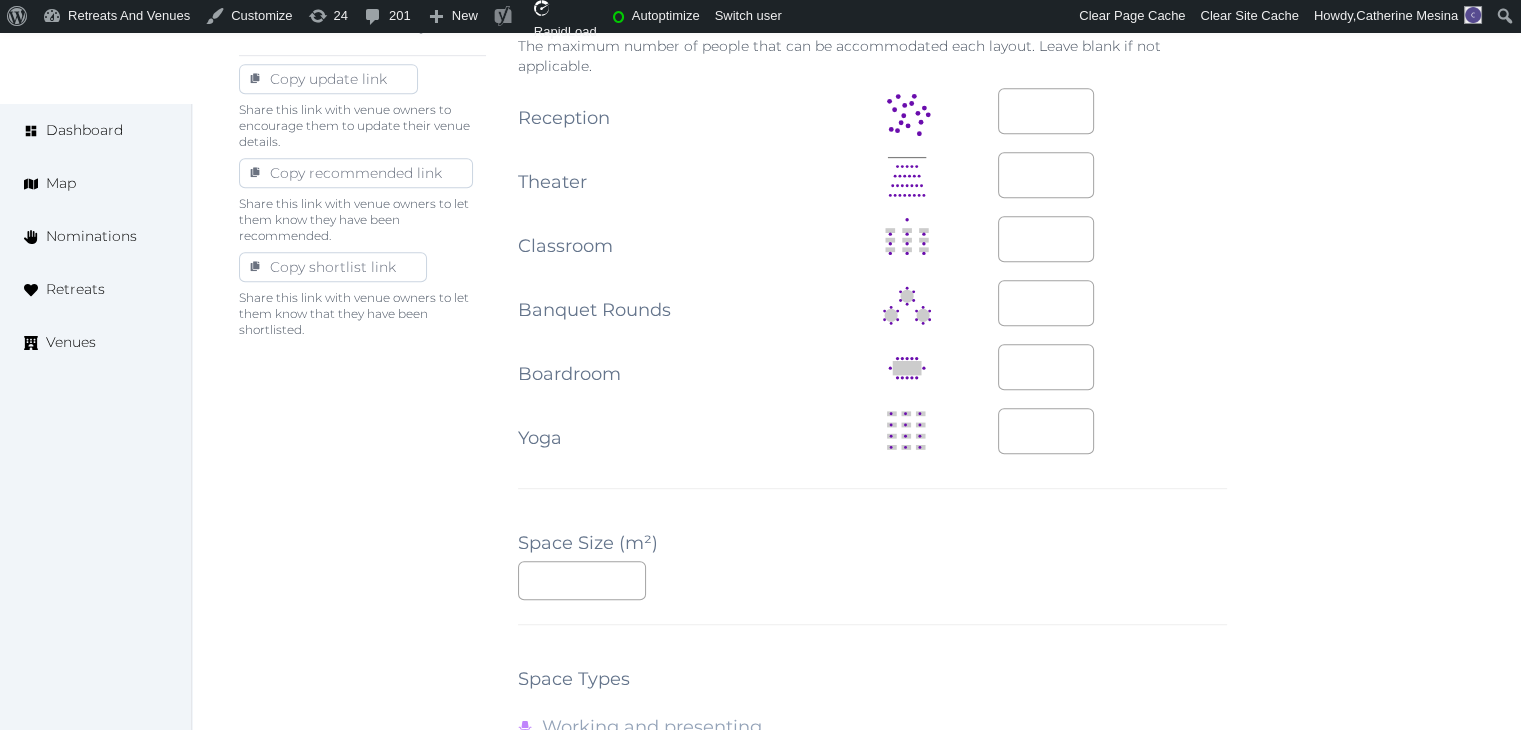 scroll, scrollTop: 1300, scrollLeft: 0, axis: vertical 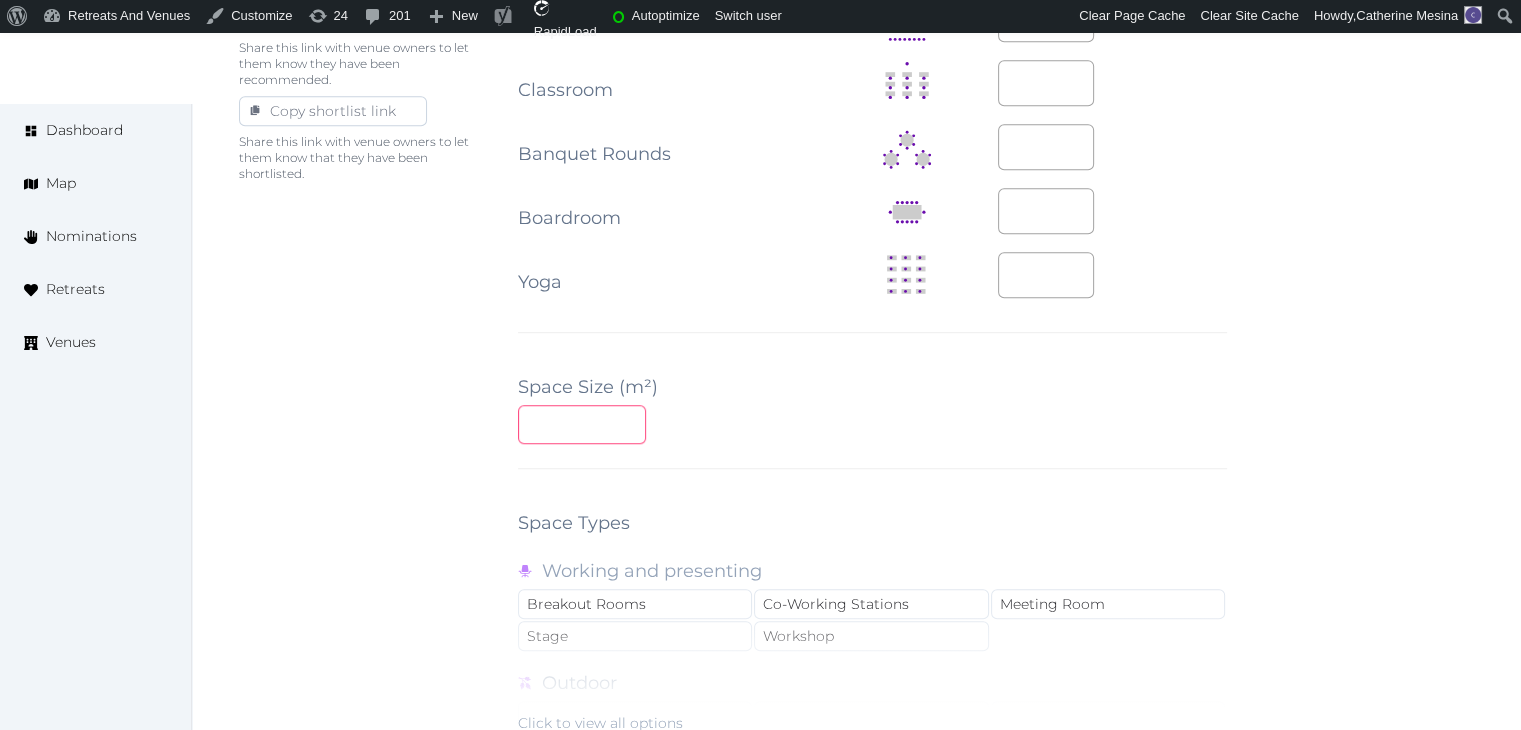 click at bounding box center (582, 424) 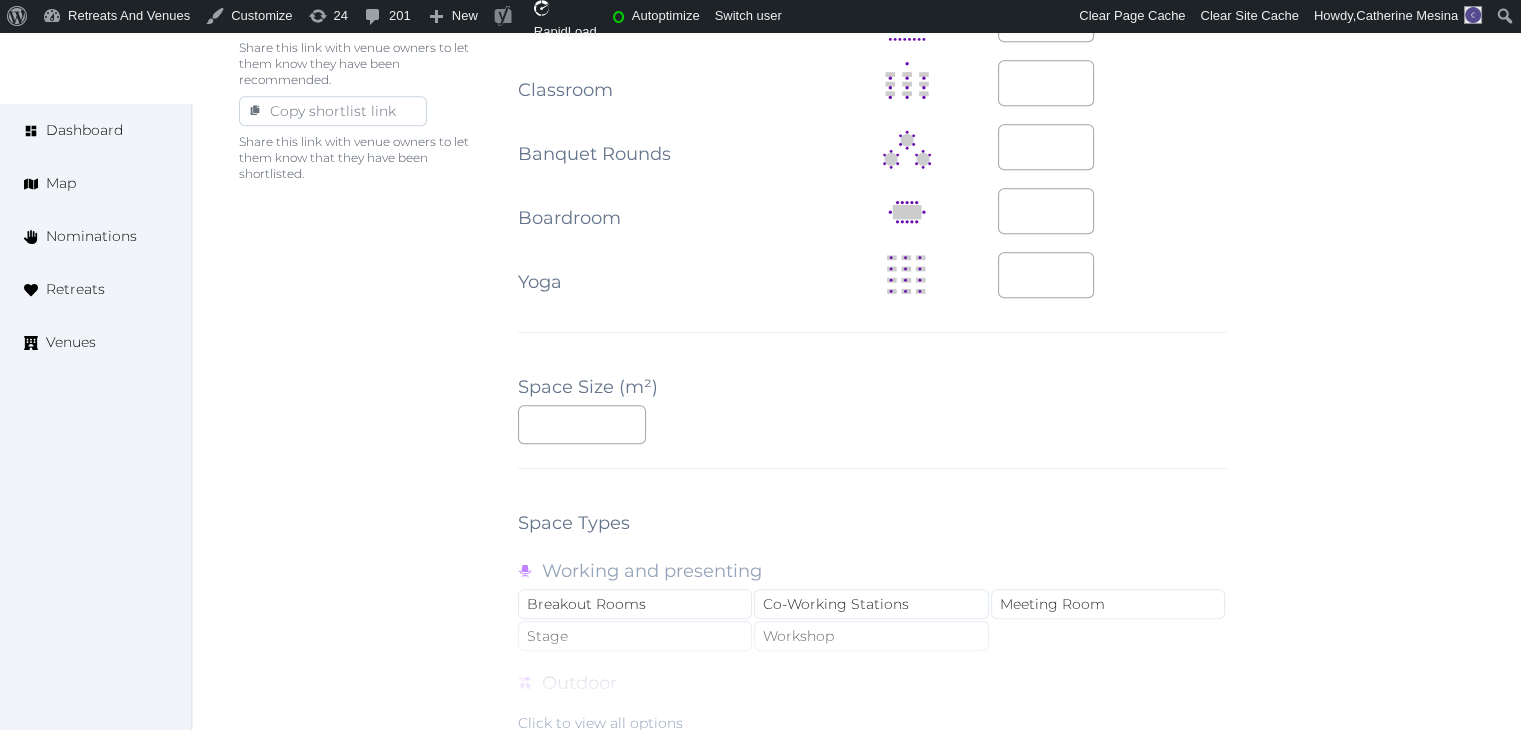 click on "**********" at bounding box center [872, 127] 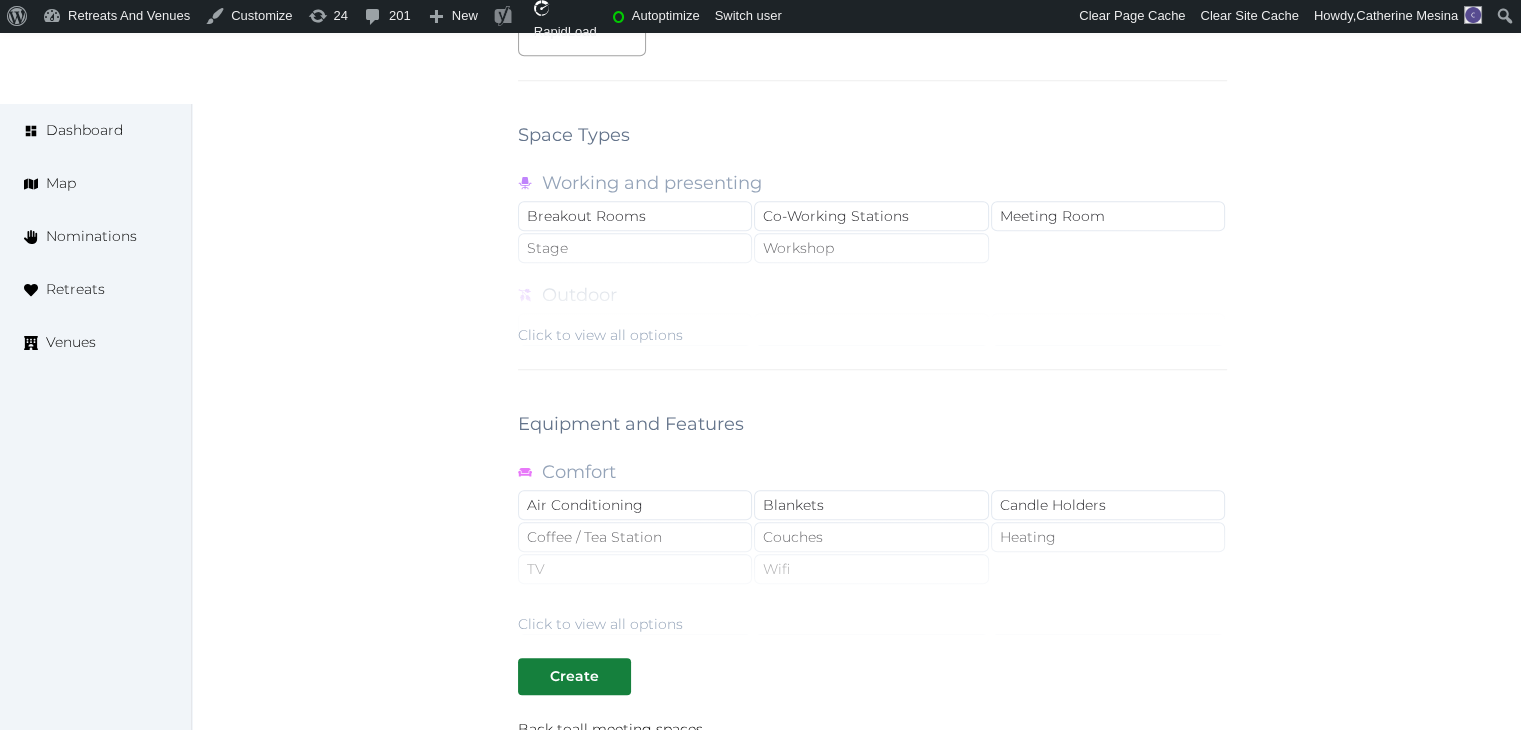 scroll, scrollTop: 1700, scrollLeft: 0, axis: vertical 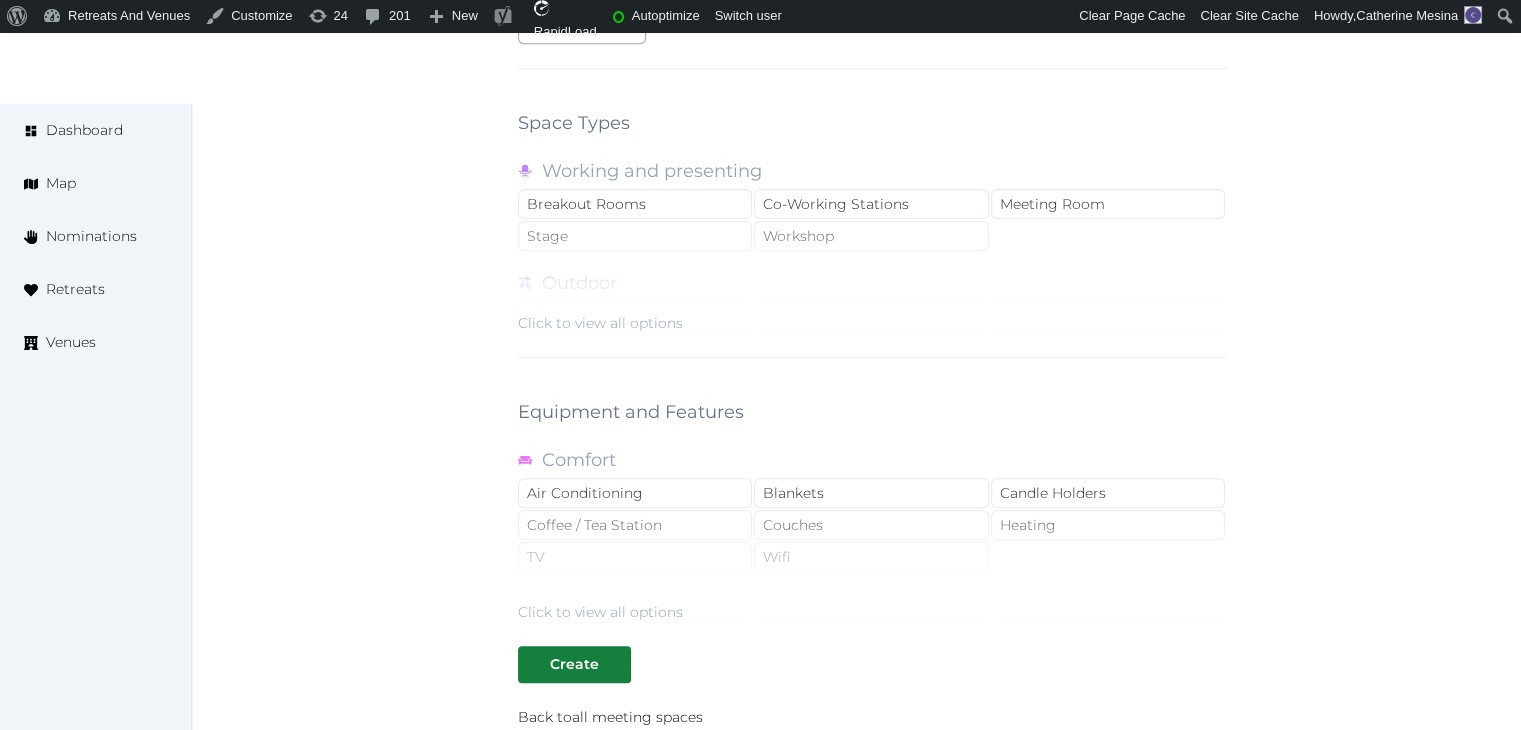 click on "Click to view all options" at bounding box center [872, 269] 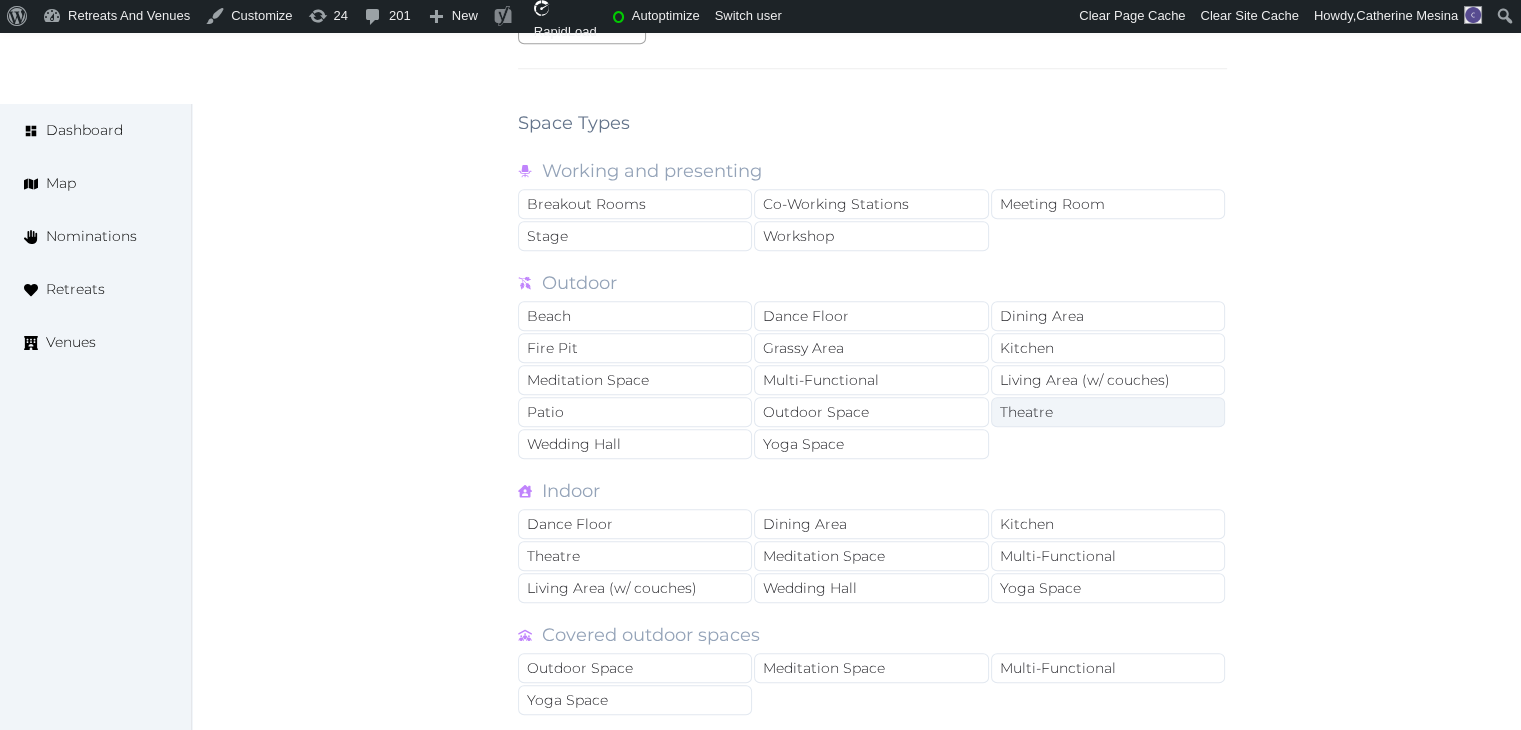 drag, startPoint x: 1064, startPoint y: 209, endPoint x: 1027, endPoint y: 402, distance: 196.51463 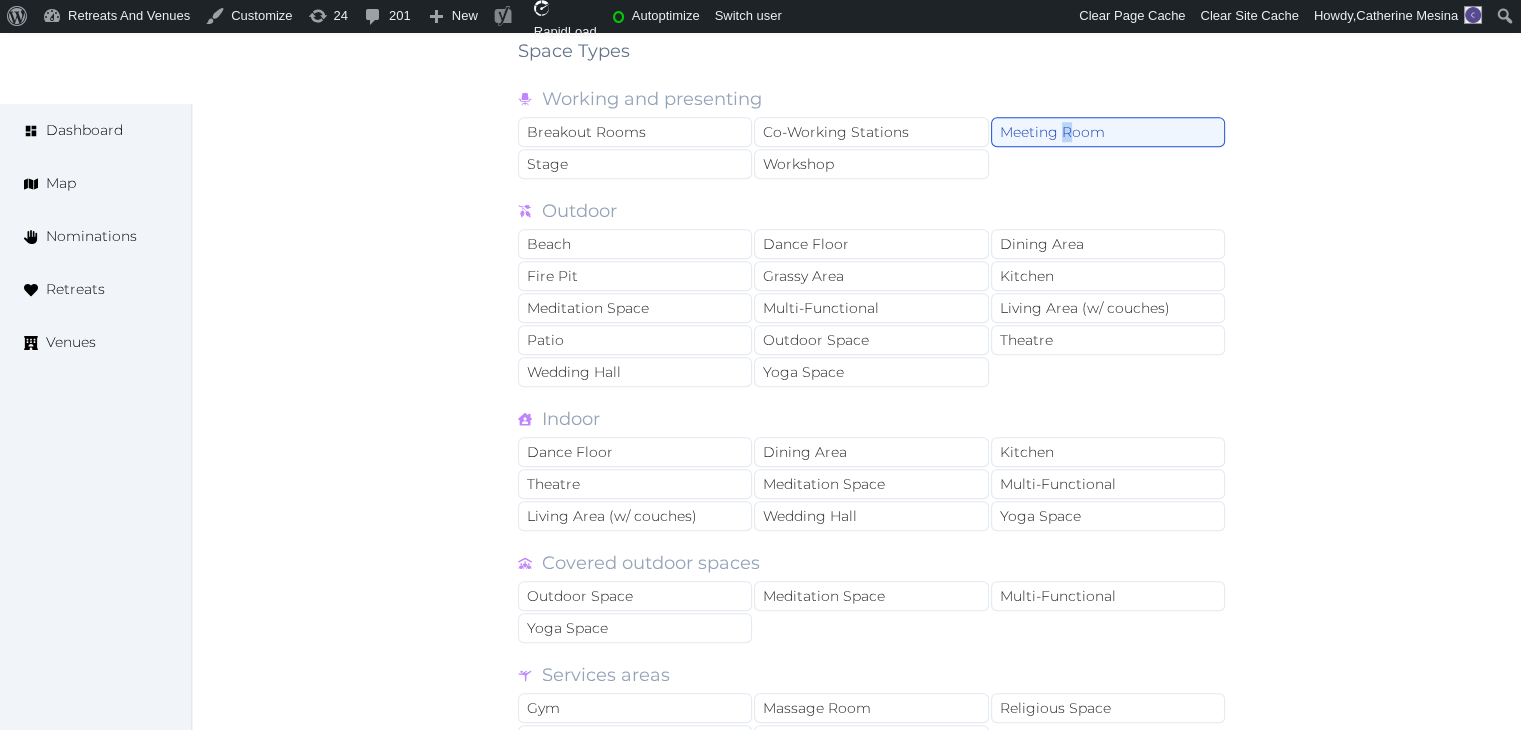 scroll, scrollTop: 2000, scrollLeft: 0, axis: vertical 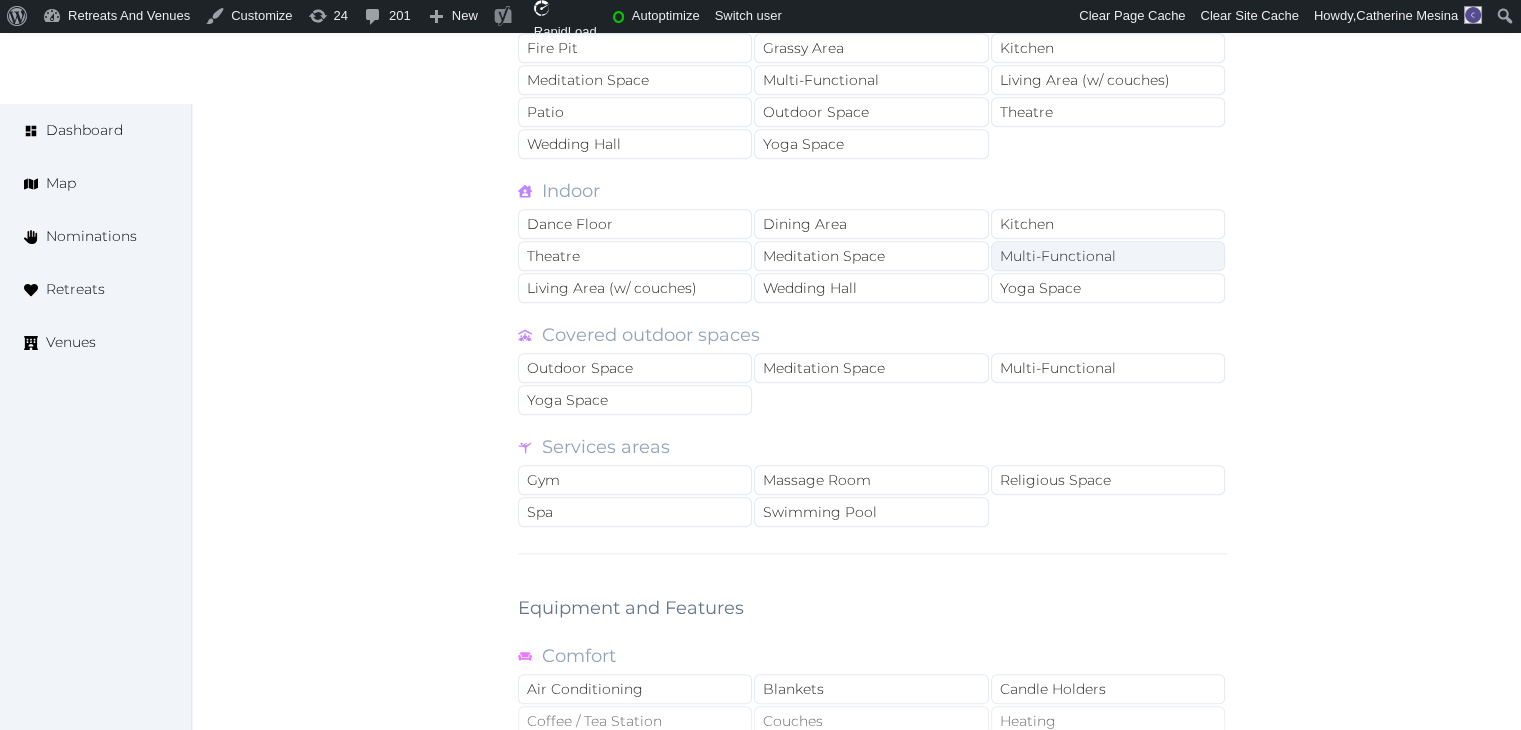 click on "Multi-Functional" at bounding box center [1108, 256] 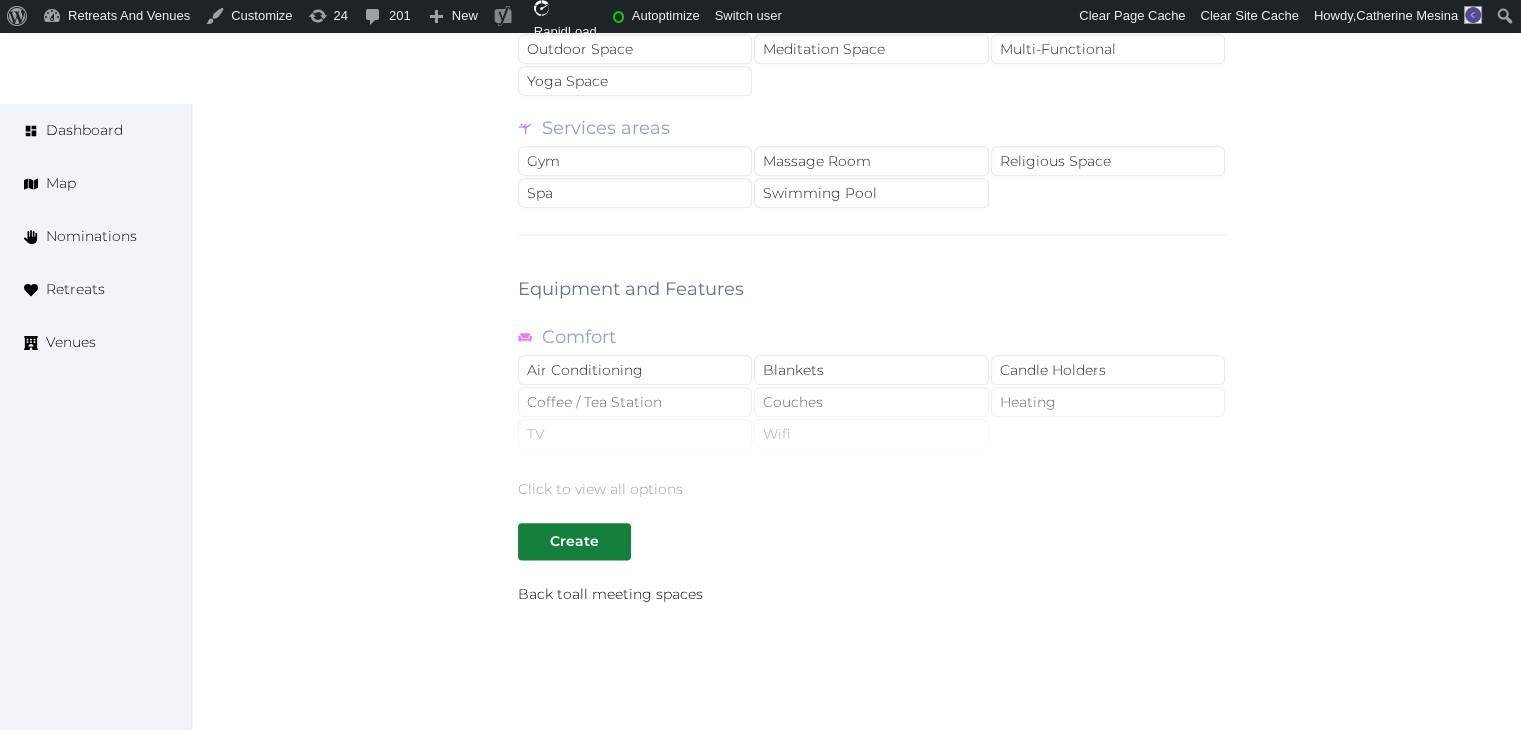 scroll, scrollTop: 2400, scrollLeft: 0, axis: vertical 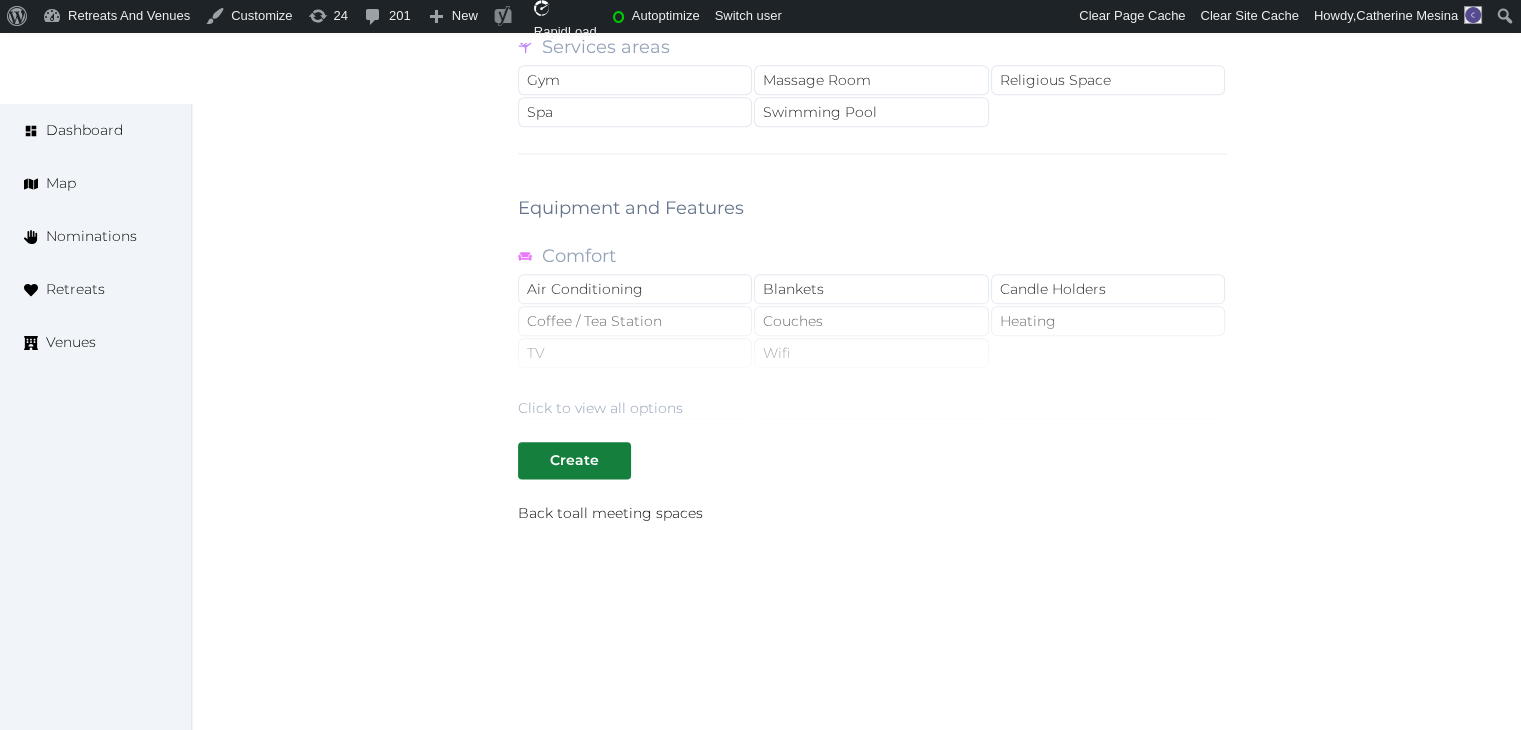 click on "Click to view all options" at bounding box center [600, 408] 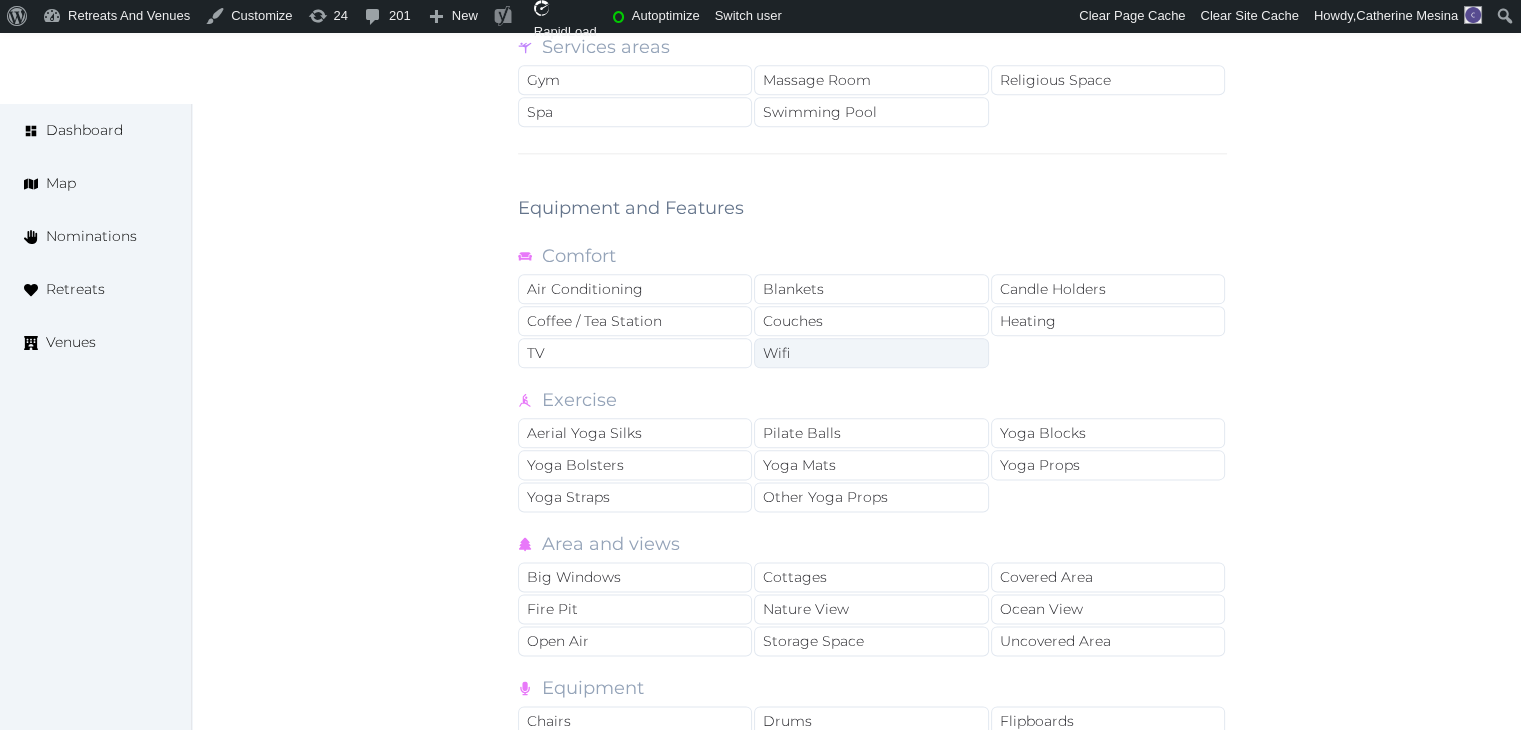 click on "Wifi" at bounding box center [871, 353] 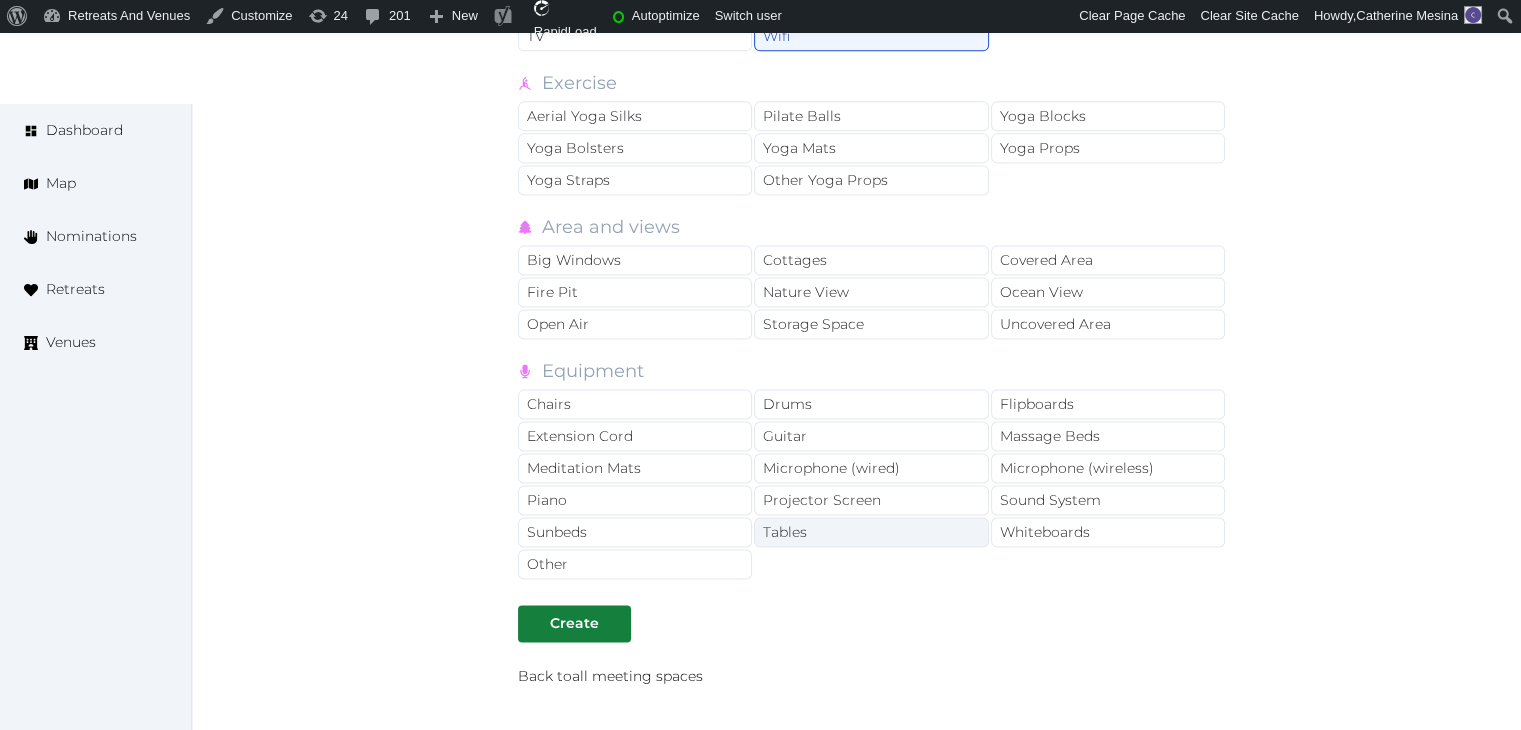 scroll, scrollTop: 2800, scrollLeft: 0, axis: vertical 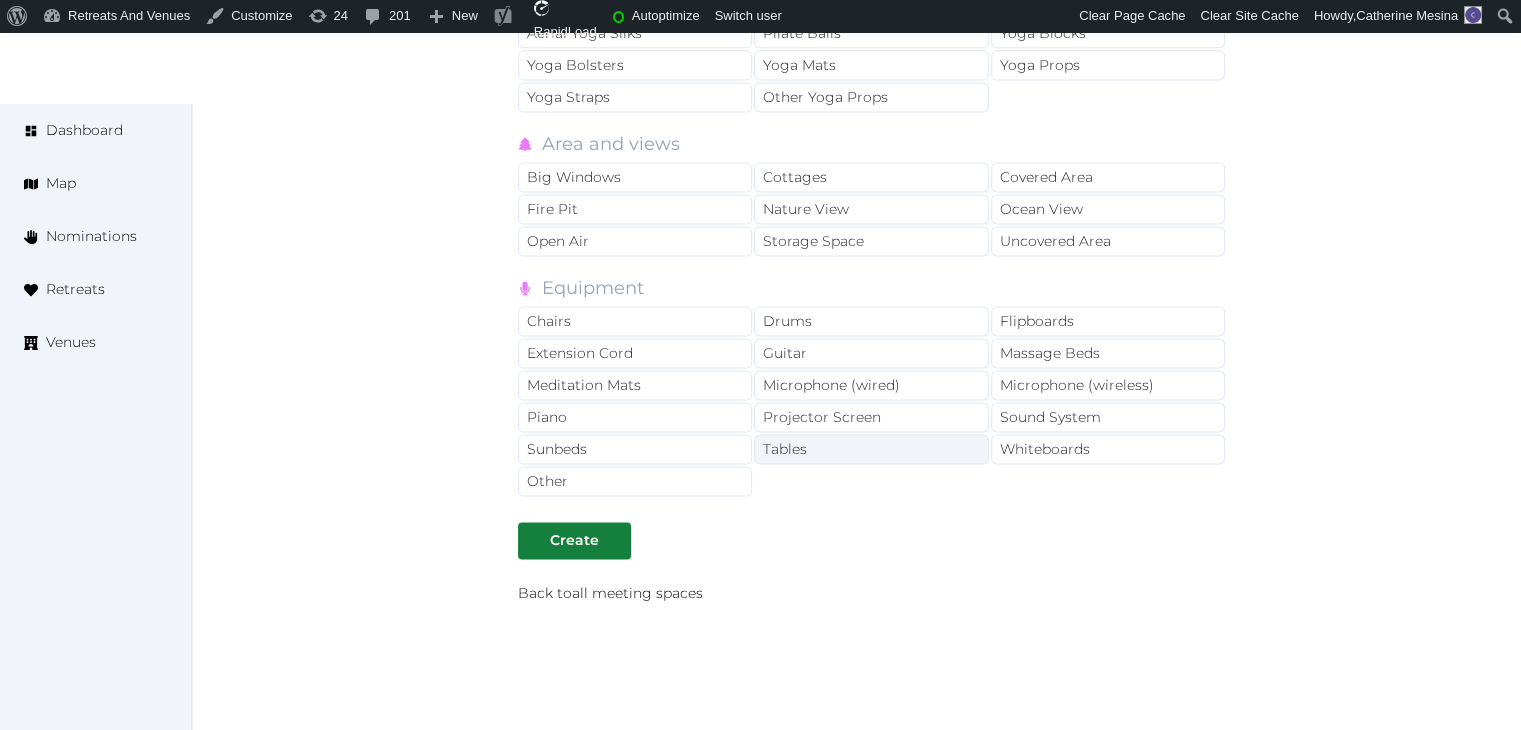 click on "Tables" at bounding box center (871, 449) 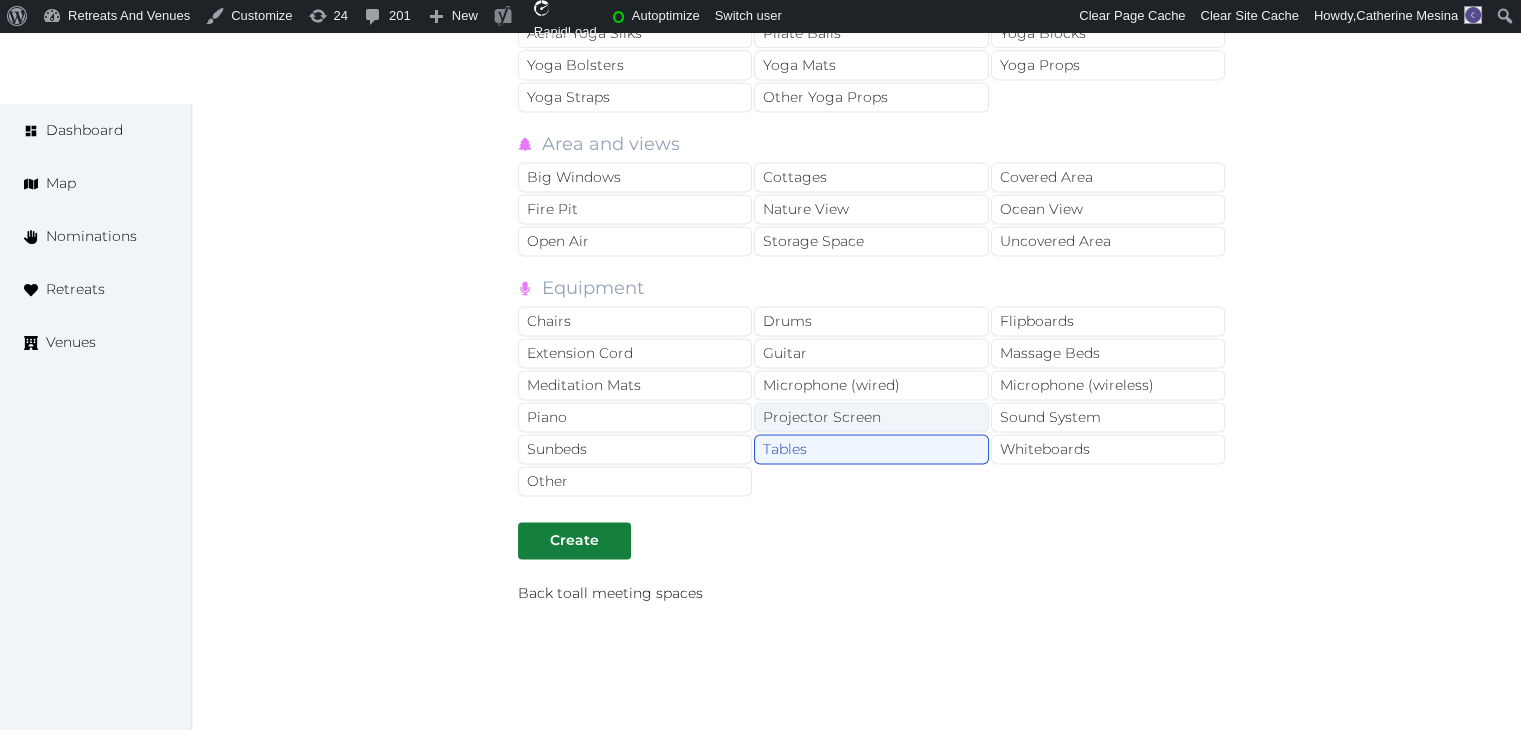 click on "Projector Screen" at bounding box center [871, 417] 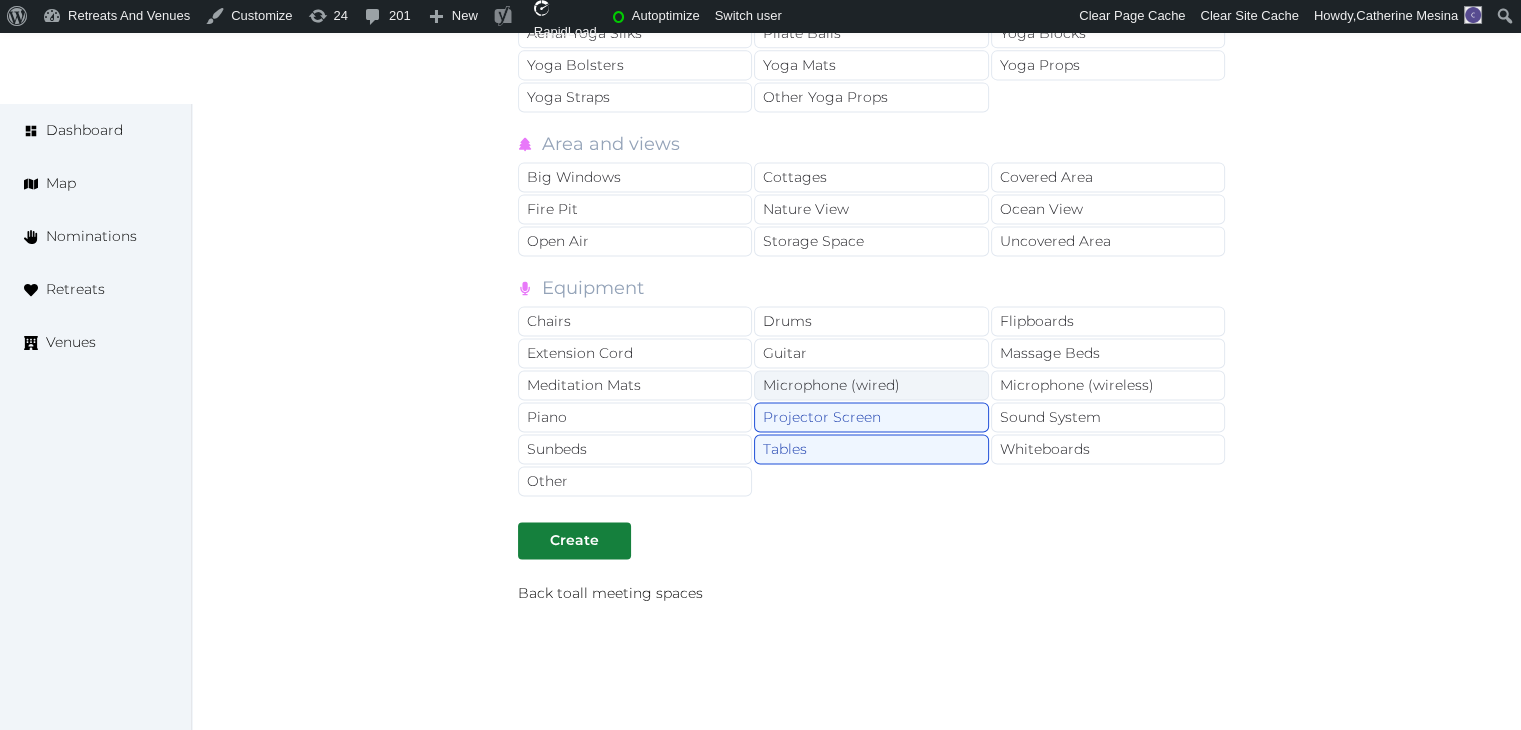 drag, startPoint x: 708, startPoint y: 311, endPoint x: 897, endPoint y: 365, distance: 196.56297 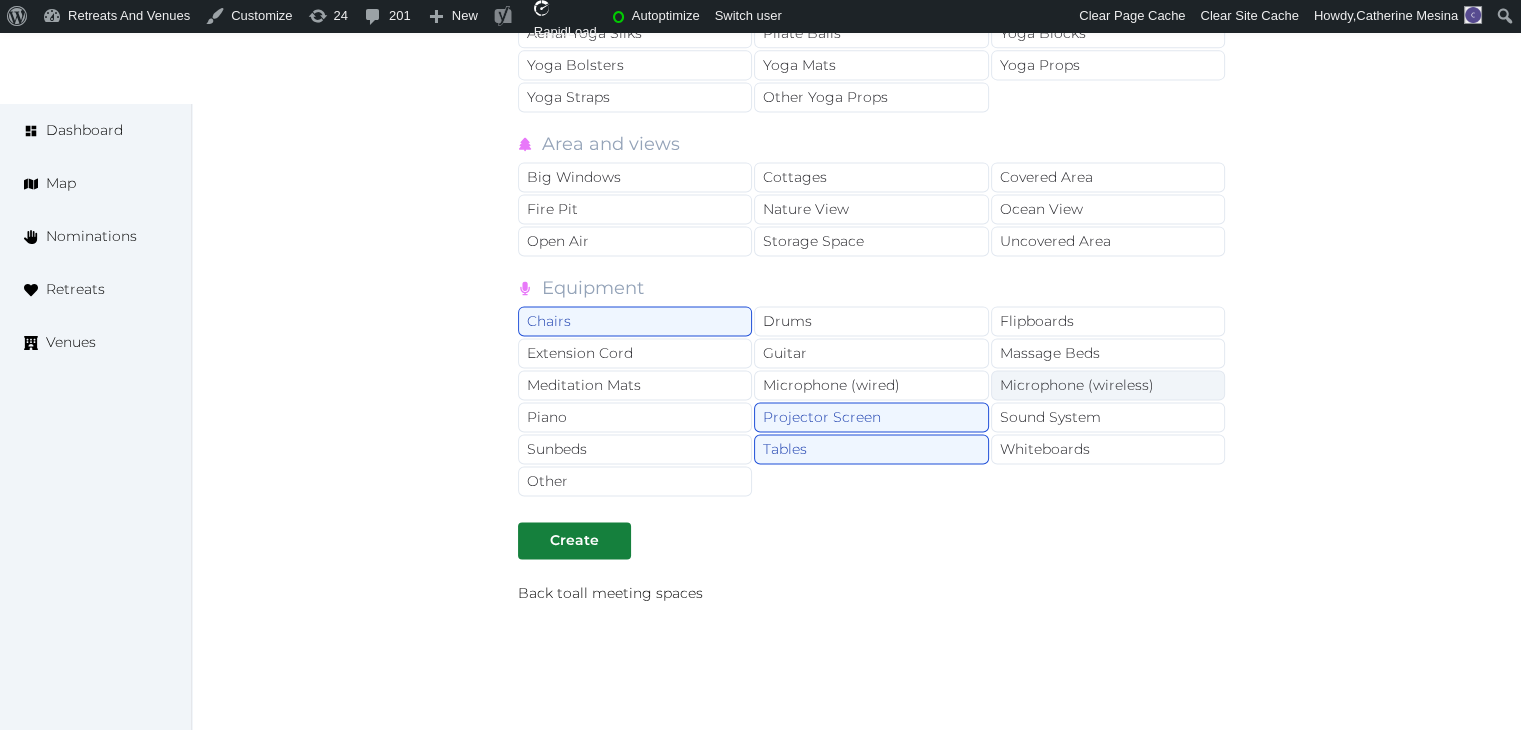 click on "Microphone (wireless)" at bounding box center [1108, 385] 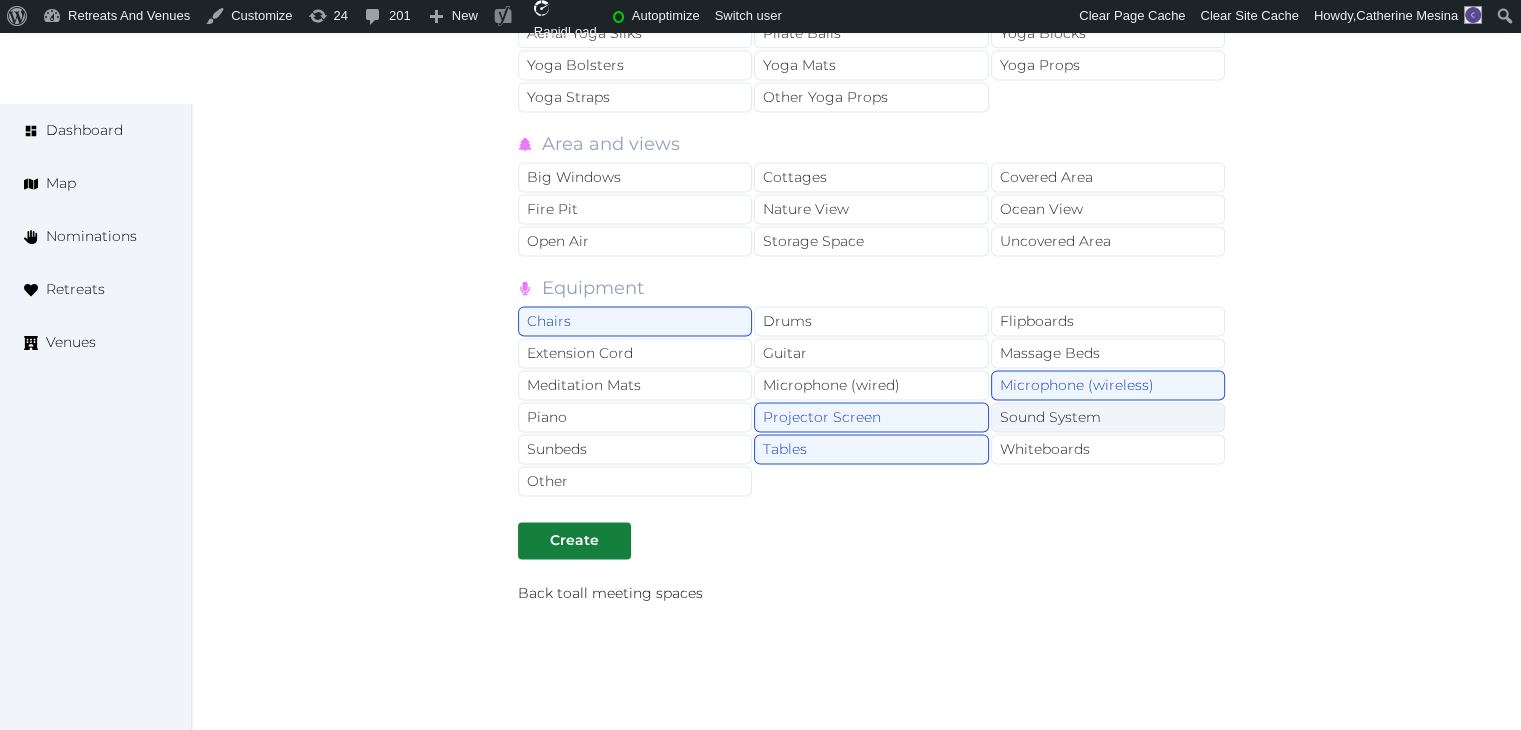 drag, startPoint x: 1073, startPoint y: 393, endPoint x: 1023, endPoint y: 500, distance: 118.10589 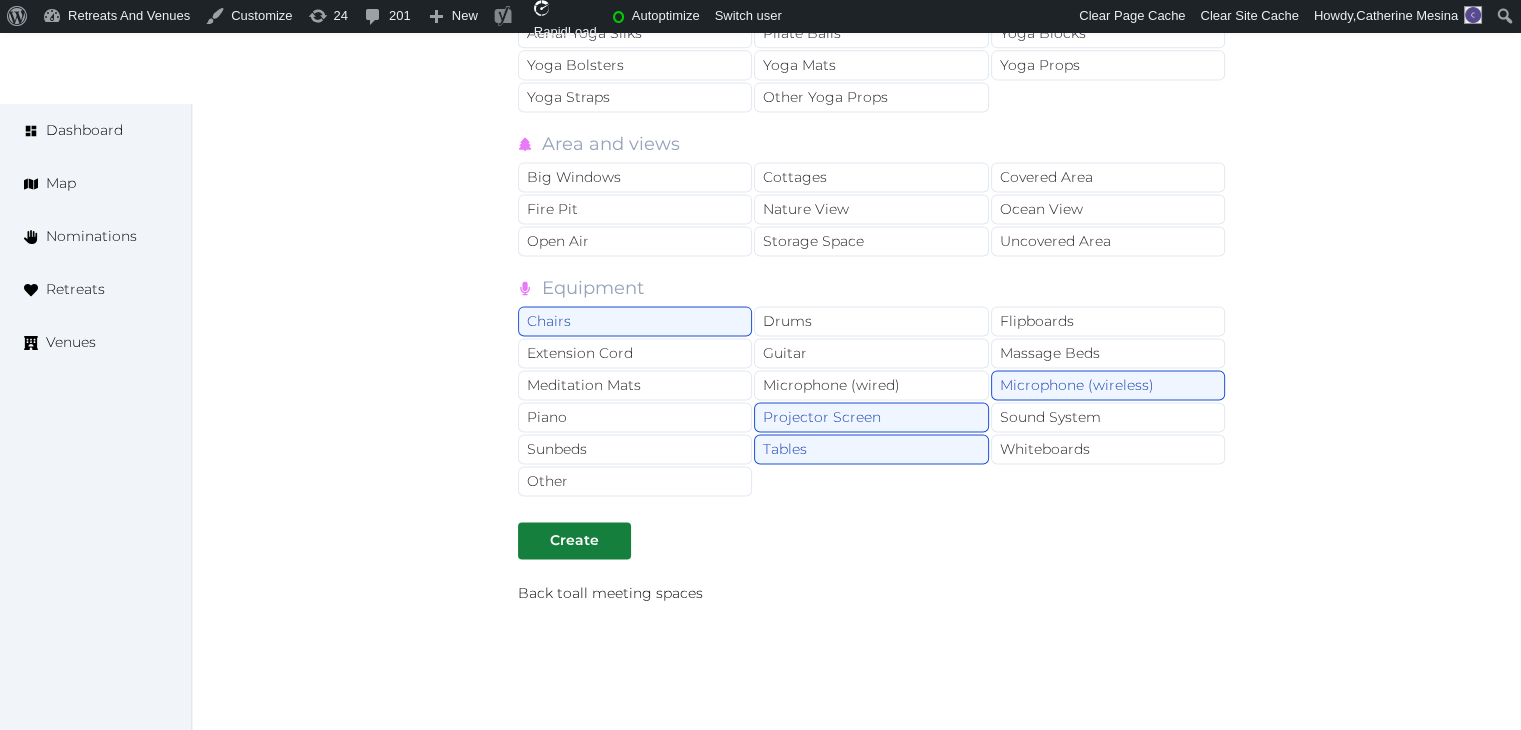 click on "Sound System" at bounding box center [1108, 417] 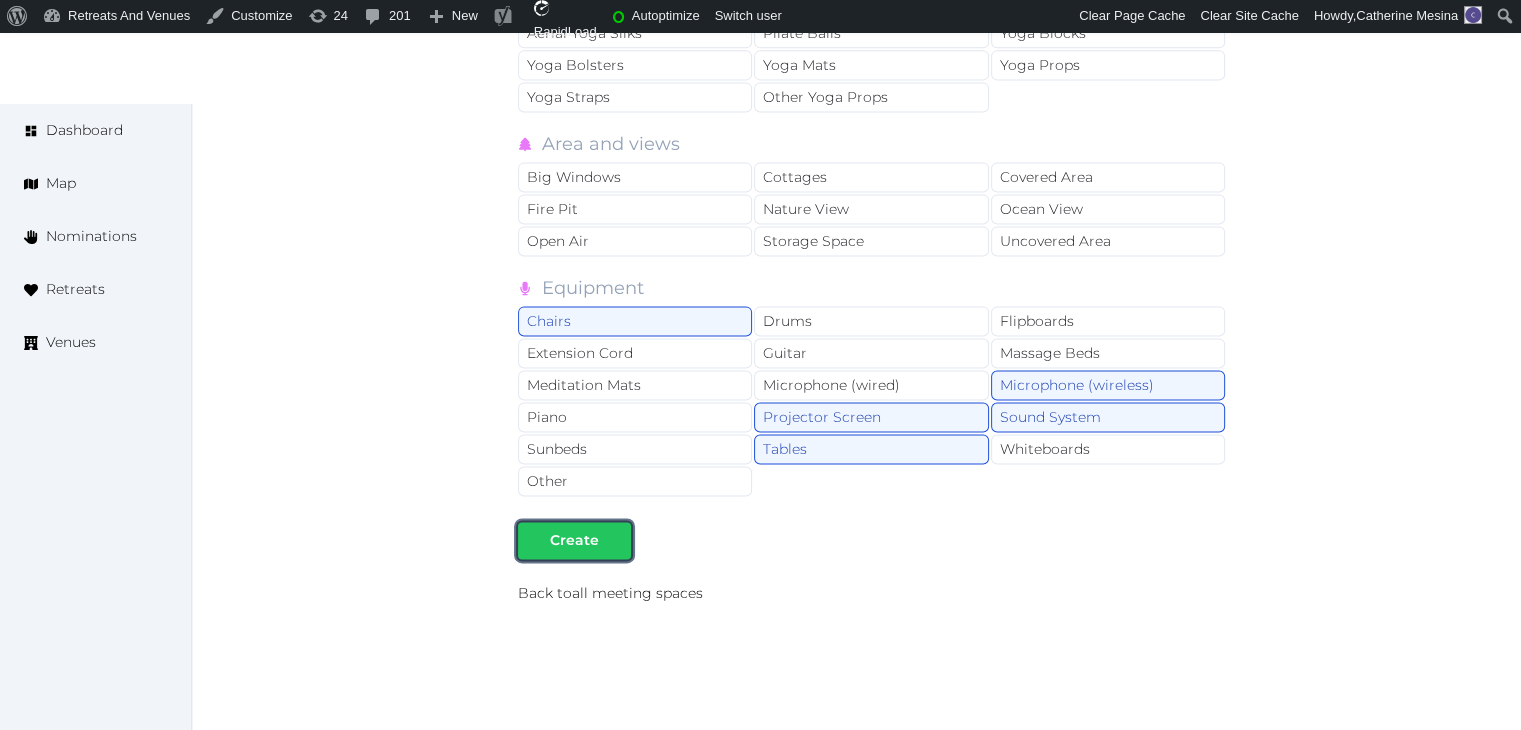 click on "Create" at bounding box center (574, 540) 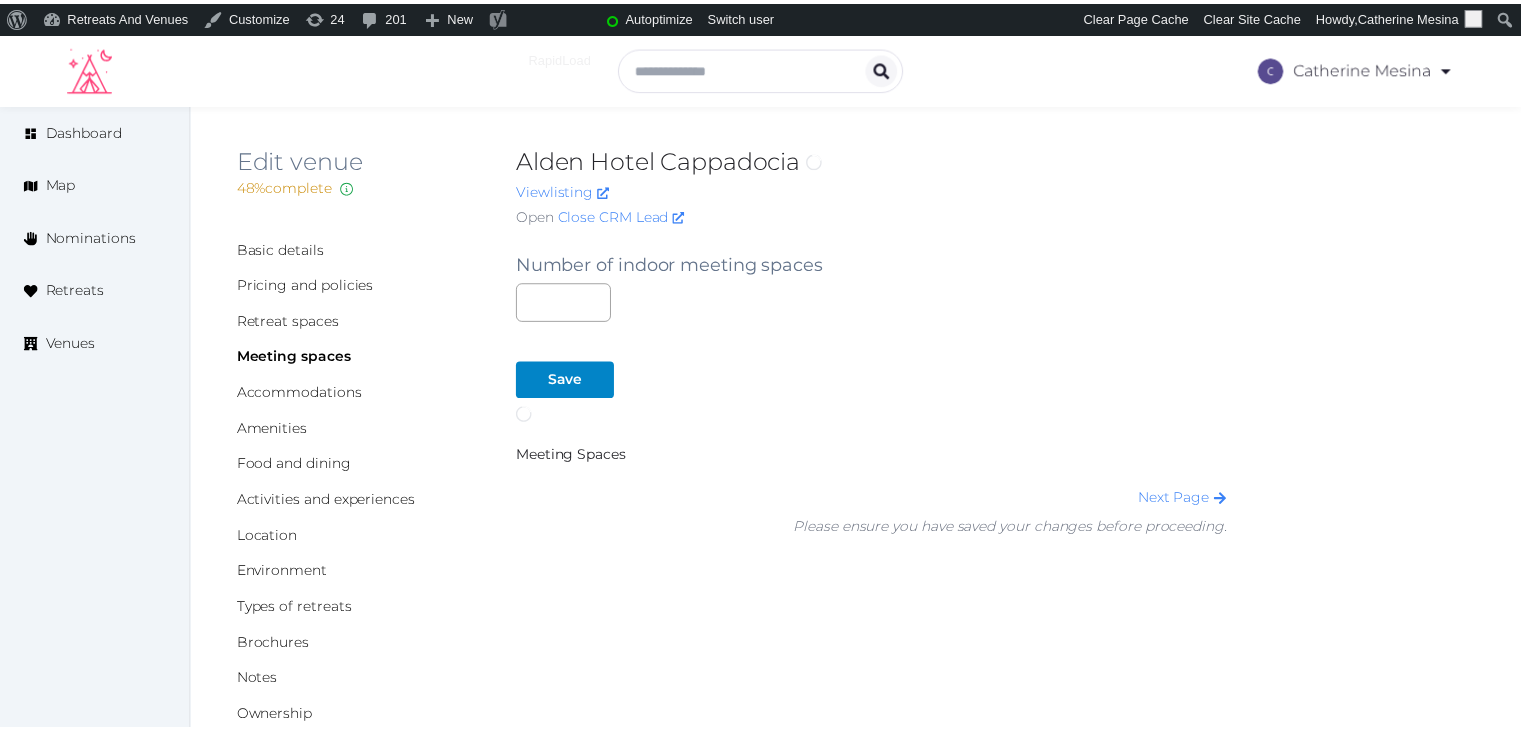 scroll, scrollTop: 0, scrollLeft: 0, axis: both 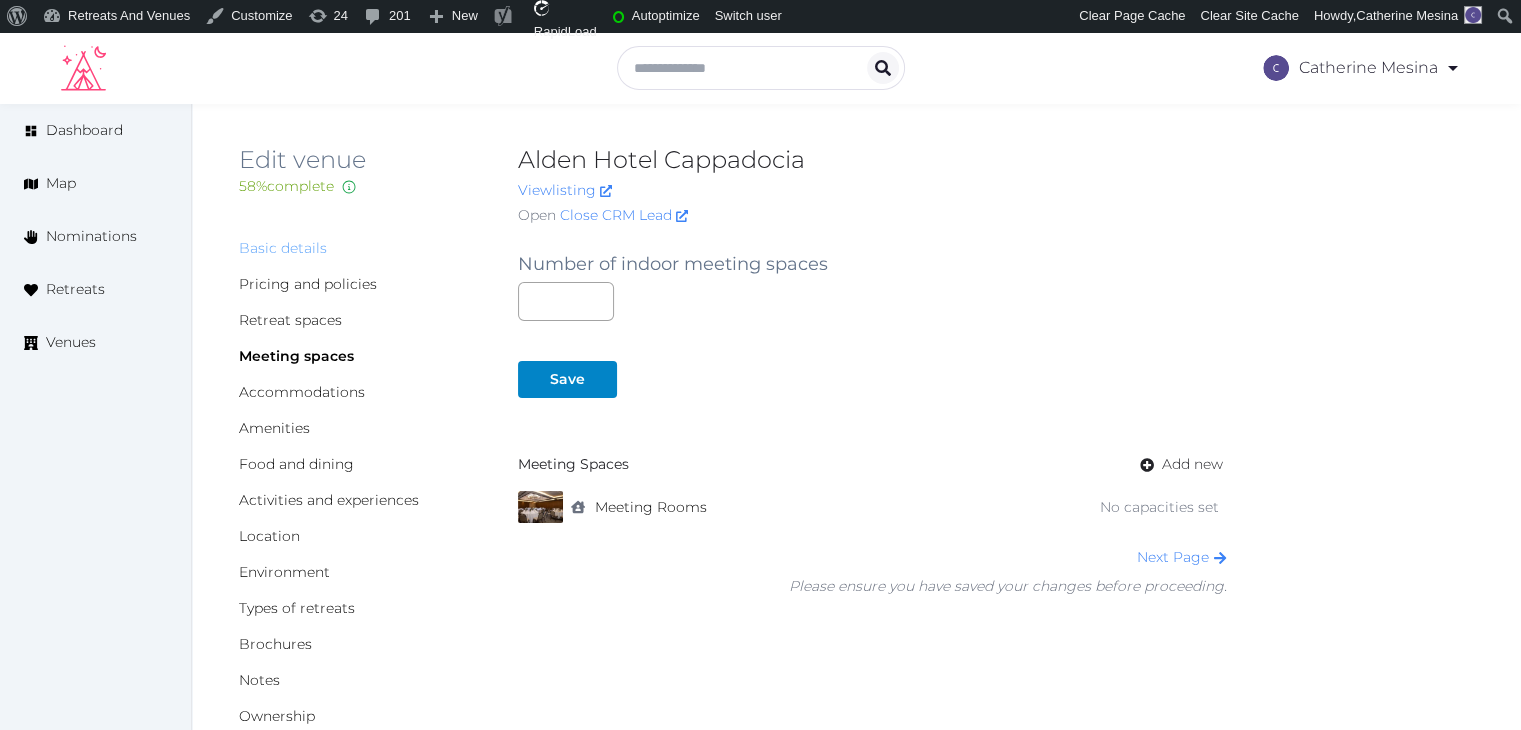click on "Basic details" at bounding box center [283, 248] 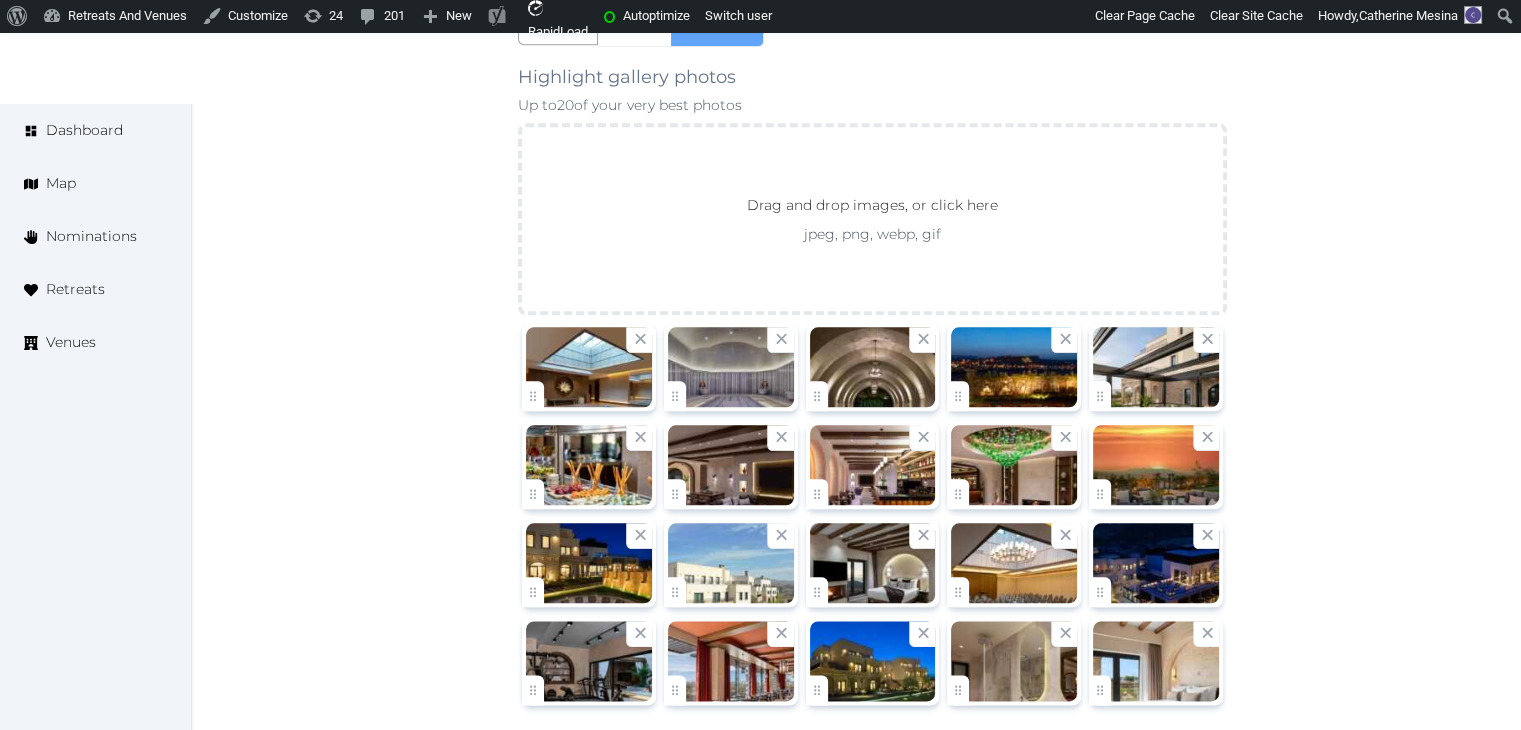 scroll, scrollTop: 2400, scrollLeft: 0, axis: vertical 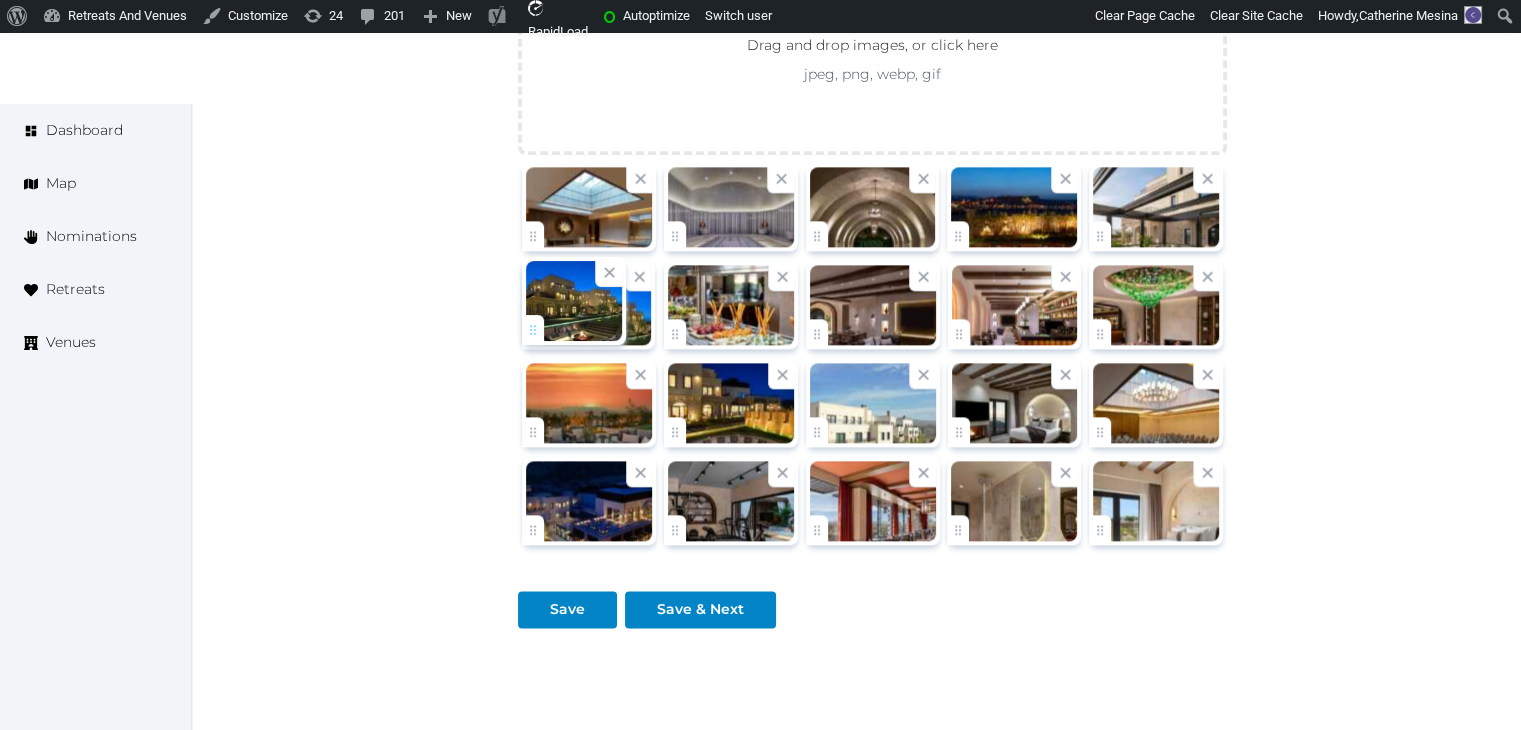 drag, startPoint x: 819, startPoint y: 521, endPoint x: 540, endPoint y: 319, distance: 344.44882 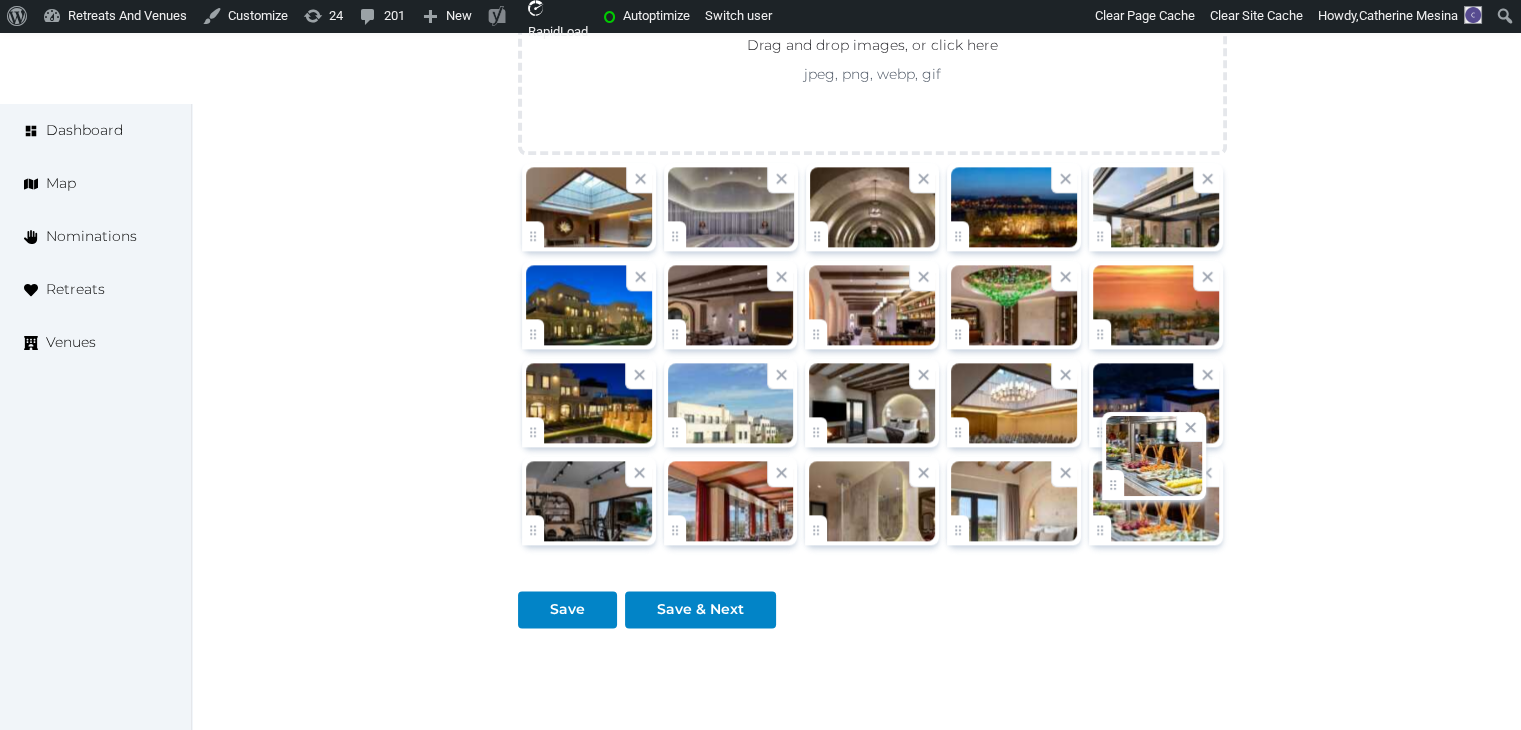 drag, startPoint x: 672, startPoint y: 325, endPoint x: 1100, endPoint y: 501, distance: 462.77423 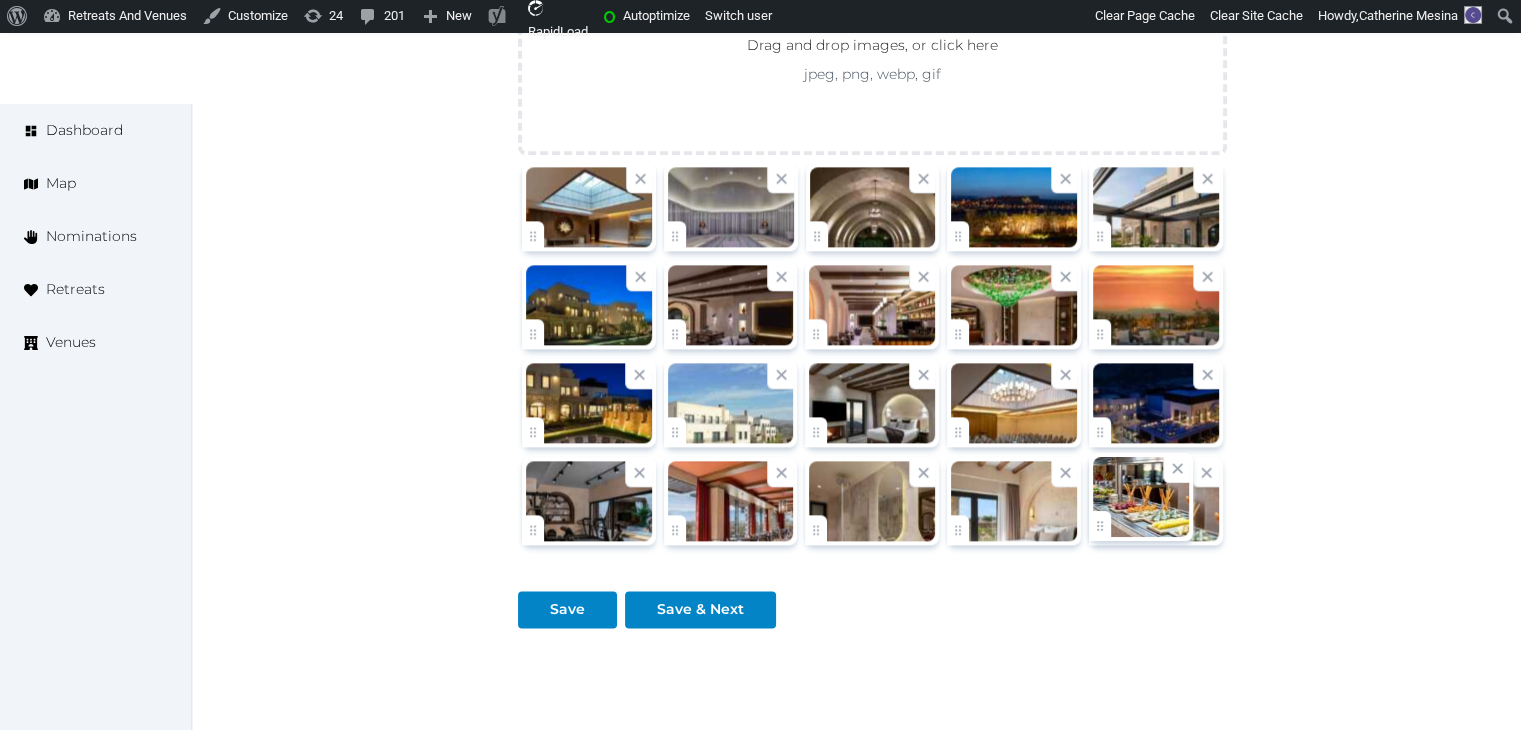 click on "Catherine Mesina   Account My Venue Listings My Retreats Logout      Dashboard Map Nominations Retreats Venues Edit venue 58 %  complete Fill out all the fields in your listing to increase its completion percentage.   A higher completion percentage will make your listing more attractive and result in better matches. Alden Hotel Cappadocia   View  listing   Open    Close CRM Lead Basic details Pricing and policies Retreat spaces Meeting spaces Accommodations Amenities Food and dining Activities and experiences Location Environment Types of retreats Brochures Notes Ownership Administration Activity This venue is live and visible to the public Mark draft Archive Venue owned by Thiago Martins thiago@retreatsandvenues.com Copy ownership transfer link Share this link with any user to transfer ownership of this venue. Users without accounts will be directed to register. Copy update link Copy recommended link Copy shortlist link Name * * (Optional)" at bounding box center [760, -758] 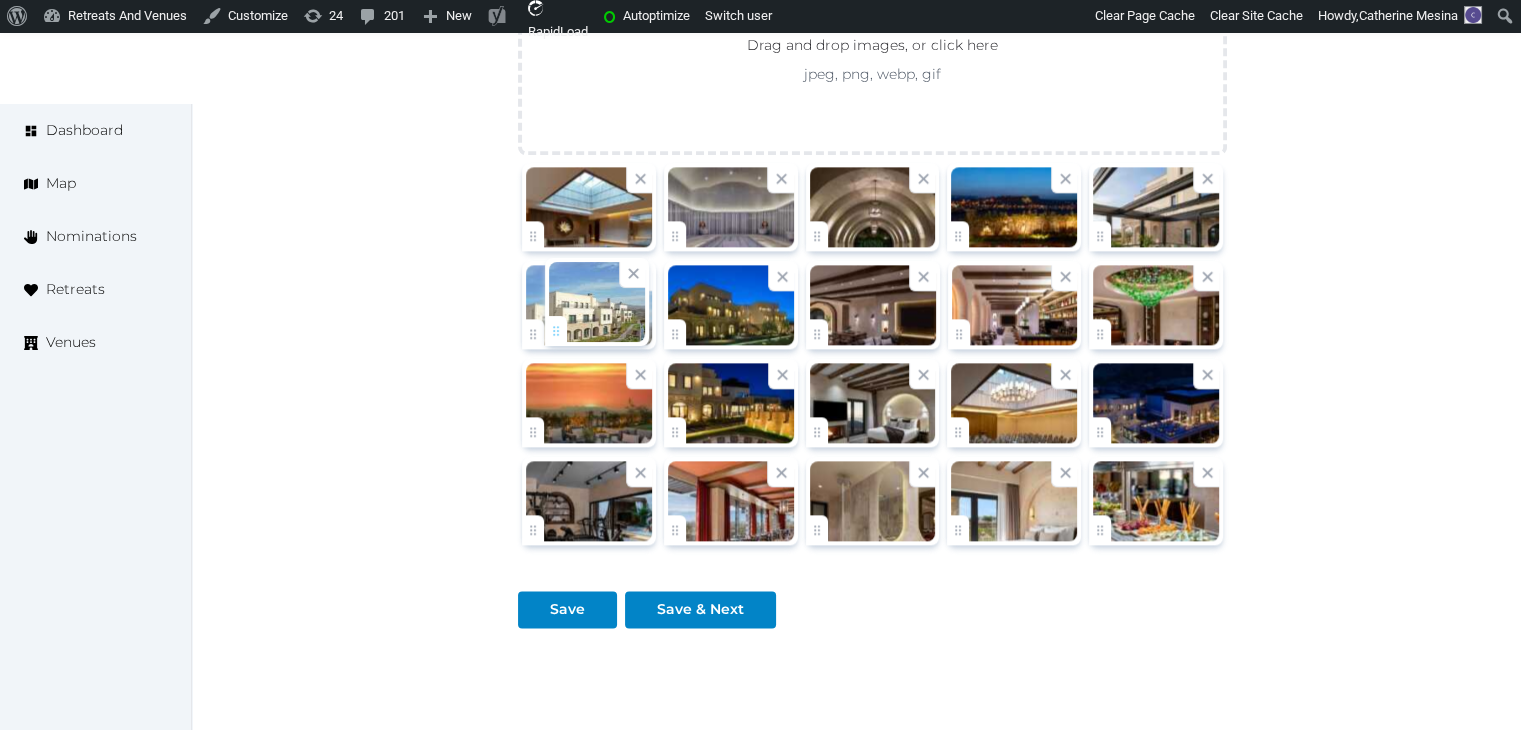 drag, startPoint x: 685, startPoint y: 419, endPoint x: 566, endPoint y: 322, distance: 153.52524 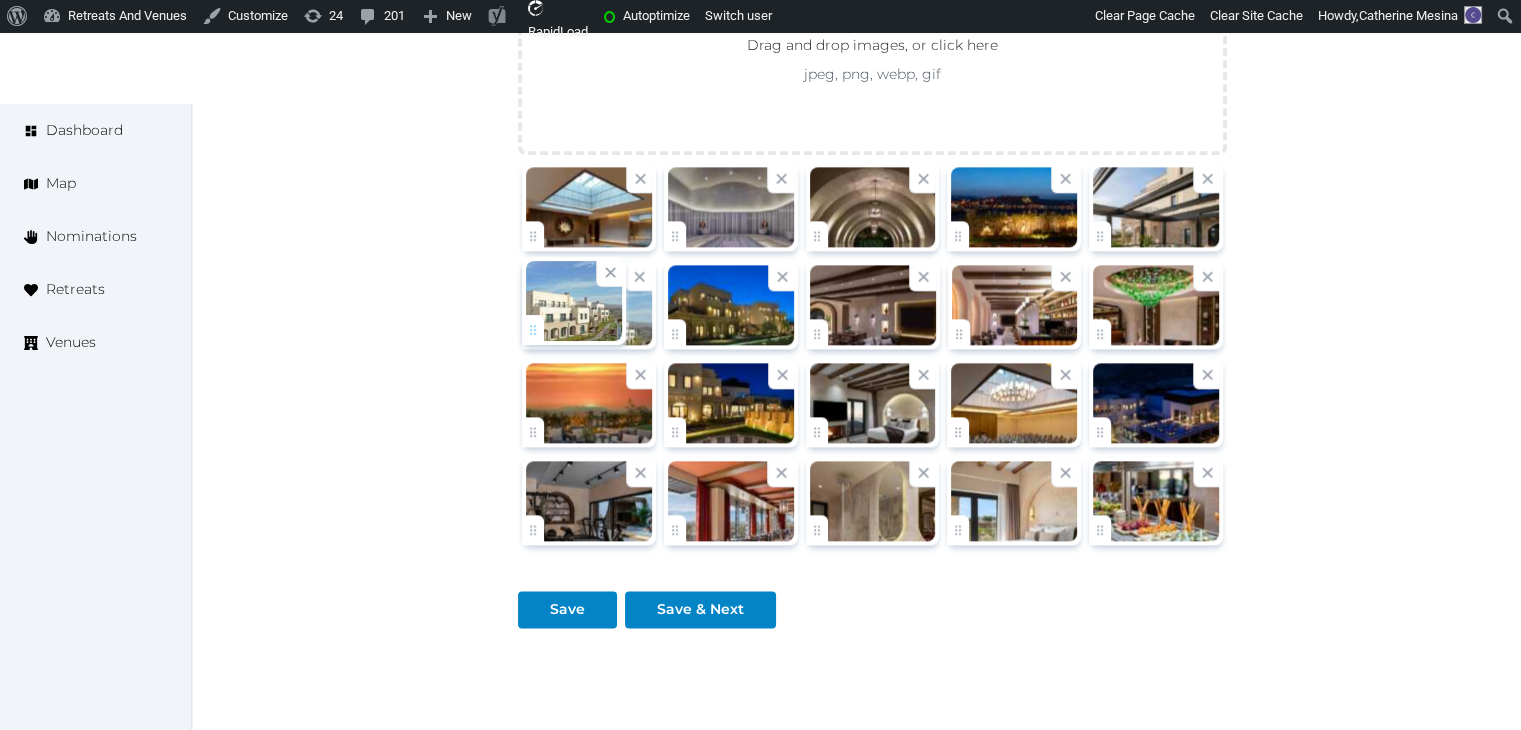 click on "Catherine Mesina   Account My Venue Listings My Retreats Logout      Dashboard Map Nominations Retreats Venues Edit venue 58 %  complete Fill out all the fields in your listing to increase its completion percentage.   A higher completion percentage will make your listing more attractive and result in better matches. Alden Hotel Cappadocia   View  listing   Open    Close CRM Lead Basic details Pricing and policies Retreat spaces Meeting spaces Accommodations Amenities Food and dining Activities and experiences Location Environment Types of retreats Brochures Notes Ownership Administration Activity This venue is live and visible to the public Mark draft Archive Venue owned by Thiago Martins thiago@retreatsandvenues.com Copy ownership transfer link Share this link with any user to transfer ownership of this venue. Users without accounts will be directed to register. Copy update link Copy recommended link Copy shortlist link Name * * (Optional)" at bounding box center (760, -758) 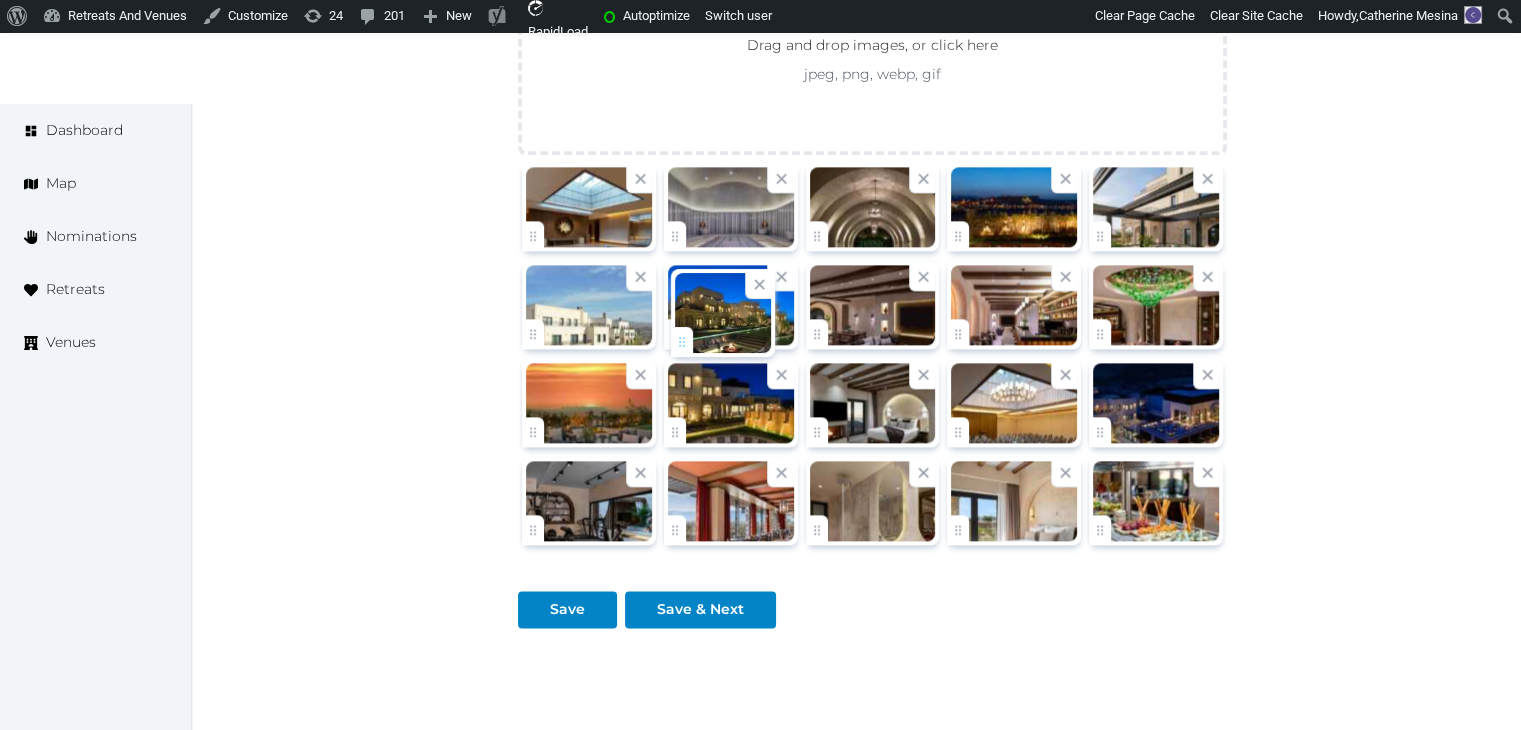 drag, startPoint x: 676, startPoint y: 332, endPoint x: 683, endPoint y: 344, distance: 13.892444 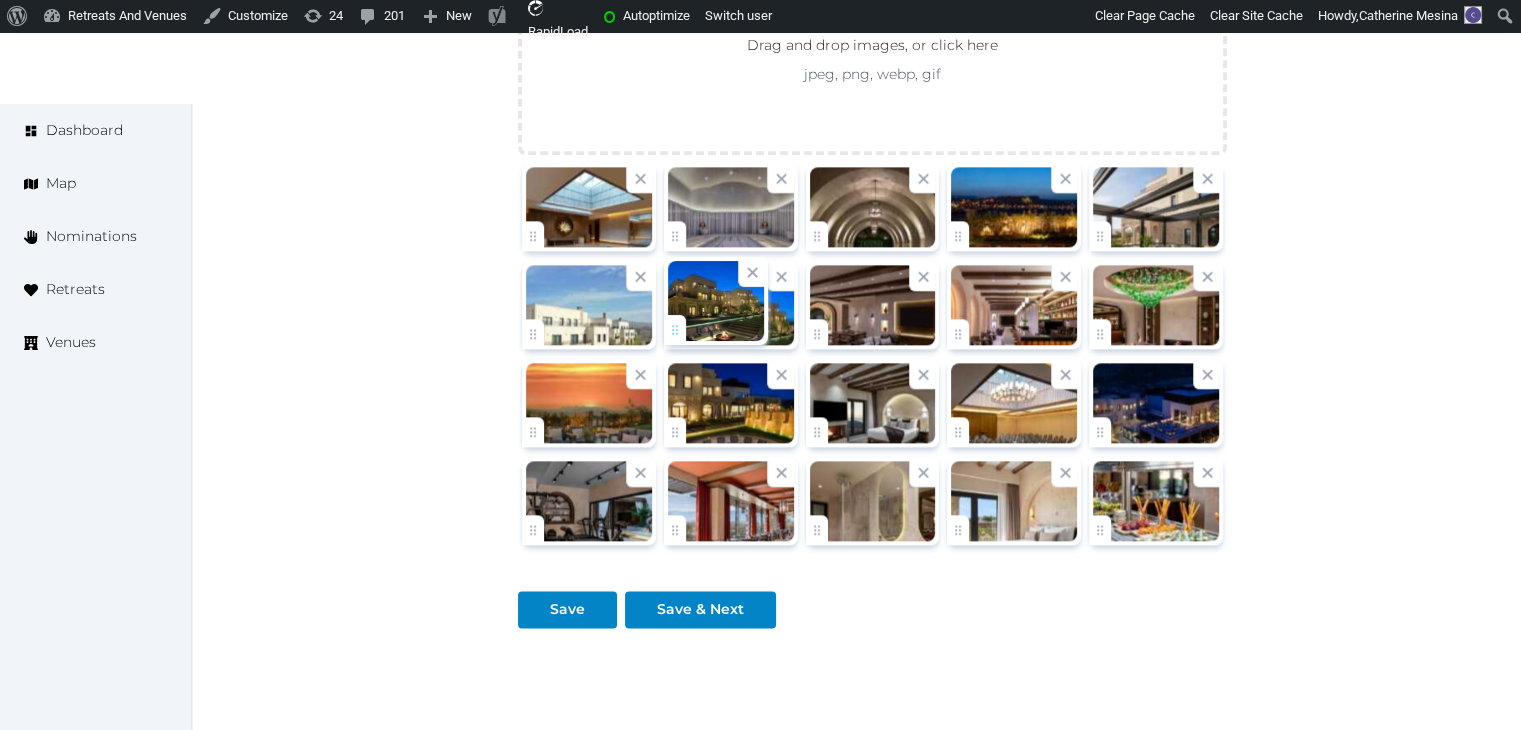 click on "Catherine Mesina   Account My Venue Listings My Retreats Logout      Dashboard Map Nominations Retreats Venues Edit venue 58 %  complete Fill out all the fields in your listing to increase its completion percentage.   A higher completion percentage will make your listing more attractive and result in better matches. Alden Hotel Cappadocia   View  listing   Open    Close CRM Lead Basic details Pricing and policies Retreat spaces Meeting spaces Accommodations Amenities Food and dining Activities and experiences Location Environment Types of retreats Brochures Notes Ownership Administration Activity This venue is live and visible to the public Mark draft Archive Venue owned by Thiago Martins thiago@retreatsandvenues.com Copy ownership transfer link Share this link with any user to transfer ownership of this venue. Users without accounts will be directed to register. Copy update link Copy recommended link Copy shortlist link Name * * (Optional)" at bounding box center (760, -758) 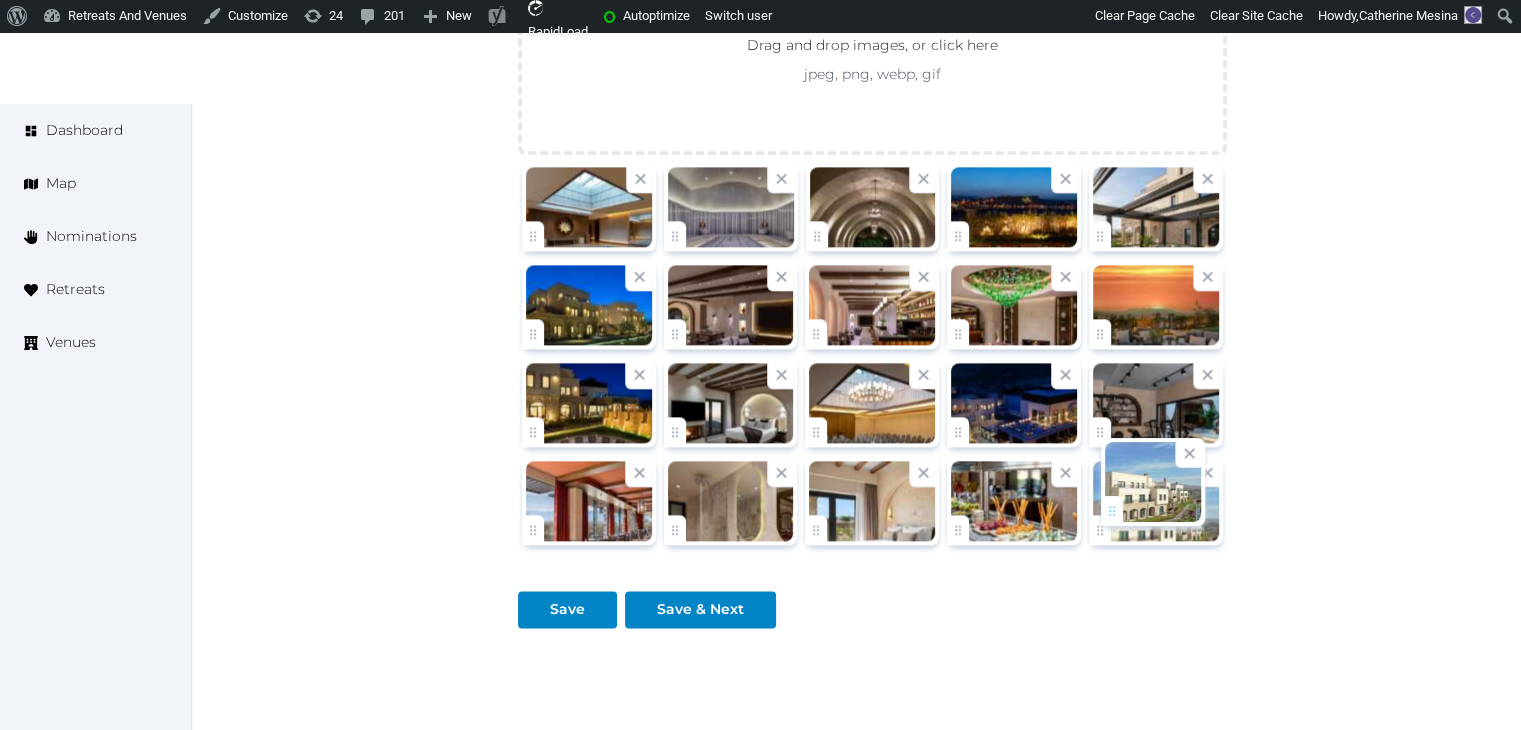drag, startPoint x: 540, startPoint y: 329, endPoint x: 1122, endPoint y: 516, distance: 611.3043 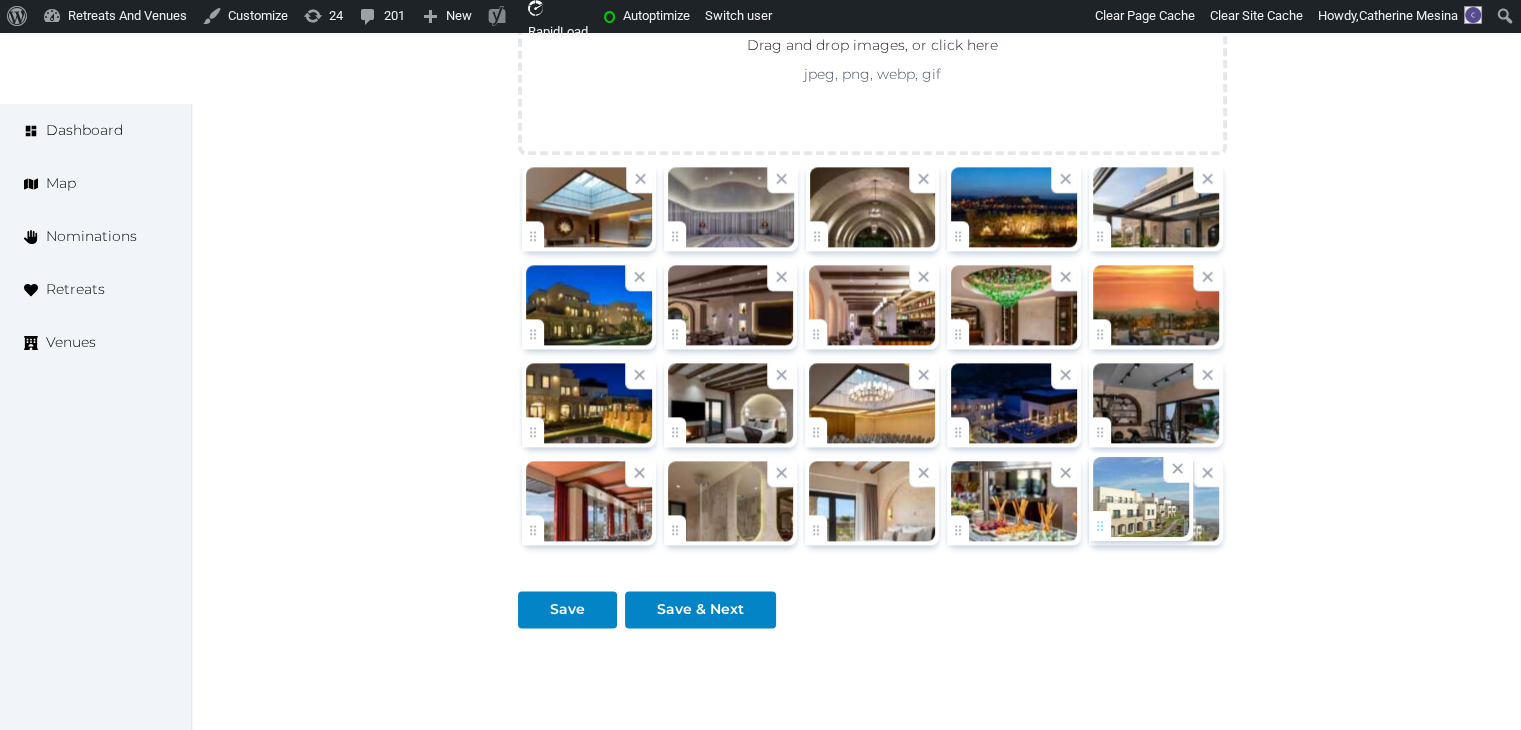 click on "Catherine Mesina   Account My Venue Listings My Retreats Logout      Dashboard Map Nominations Retreats Venues Edit venue 58 %  complete Fill out all the fields in your listing to increase its completion percentage.   A higher completion percentage will make your listing more attractive and result in better matches. Alden Hotel Cappadocia   View  listing   Open    Close CRM Lead Basic details Pricing and policies Retreat spaces Meeting spaces Accommodations Amenities Food and dining Activities and experiences Location Environment Types of retreats Brochures Notes Ownership Administration Activity This venue is live and visible to the public Mark draft Archive Venue owned by Thiago Martins thiago@retreatsandvenues.com Copy ownership transfer link Share this link with any user to transfer ownership of this venue. Users without accounts will be directed to register. Copy update link Copy recommended link Copy shortlist link Name * * (Optional)" at bounding box center [760, -758] 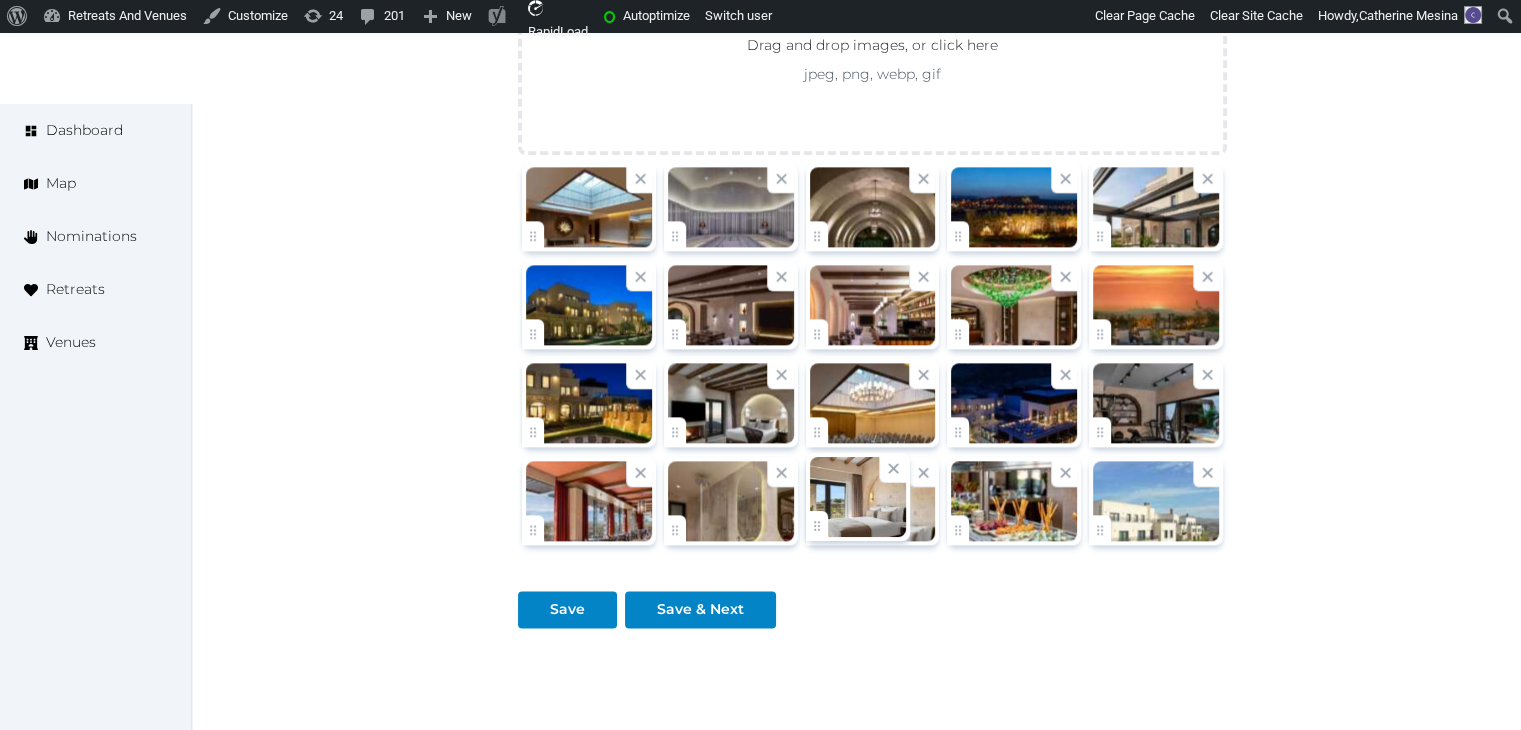 click on "Catherine Mesina   Account My Venue Listings My Retreats Logout      Dashboard Map Nominations Retreats Venues Edit venue 58 %  complete Fill out all the fields in your listing to increase its completion percentage.   A higher completion percentage will make your listing more attractive and result in better matches. Alden Hotel Cappadocia   View  listing   Open    Close CRM Lead Basic details Pricing and policies Retreat spaces Meeting spaces Accommodations Amenities Food and dining Activities and experiences Location Environment Types of retreats Brochures Notes Ownership Administration Activity This venue is live and visible to the public Mark draft Archive Venue owned by Thiago Martins thiago@retreatsandvenues.com Copy ownership transfer link Share this link with any user to transfer ownership of this venue. Users without accounts will be directed to register. Copy update link Copy recommended link Copy shortlist link Name * * (Optional)" at bounding box center [760, -758] 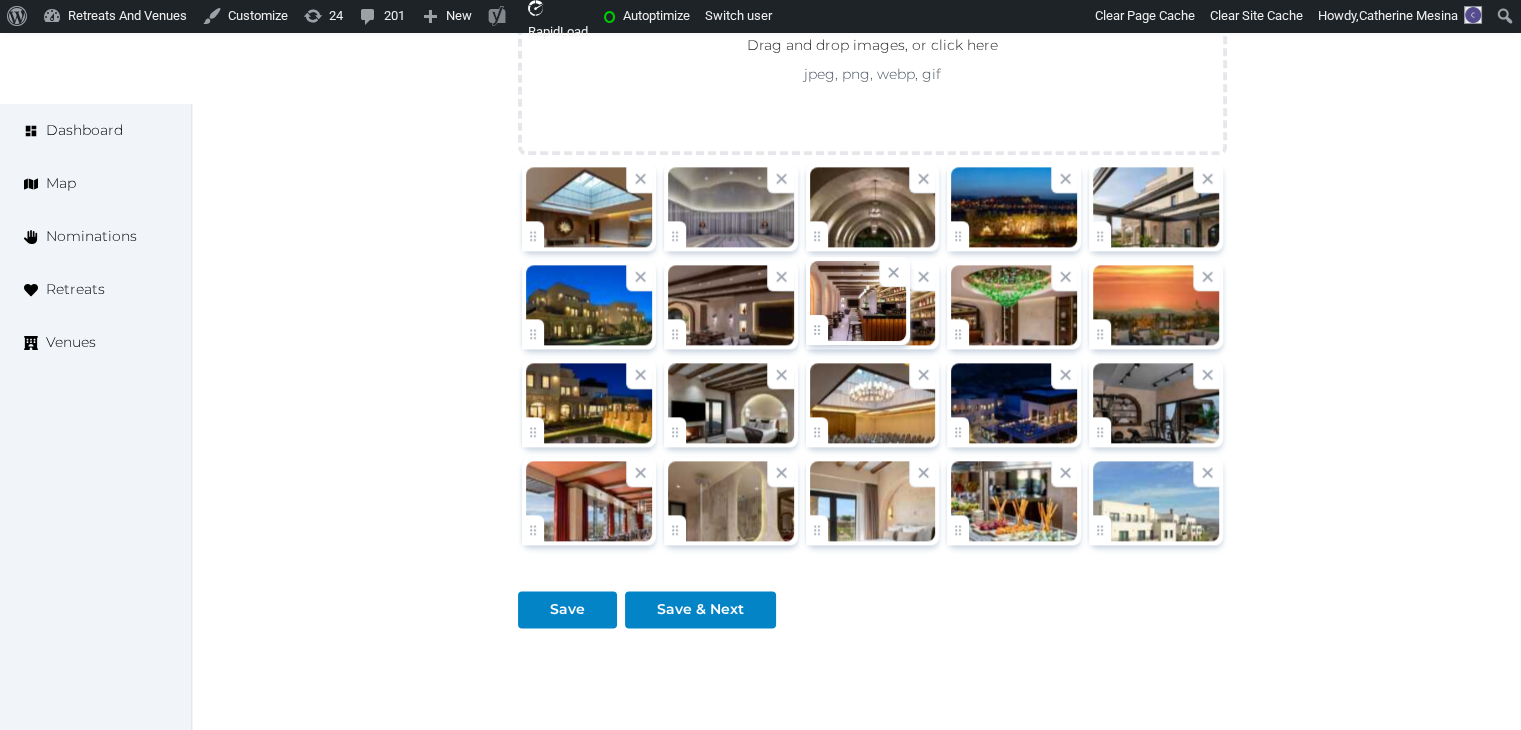 click on "Catherine Mesina   Account My Venue Listings My Retreats Logout      Dashboard Map Nominations Retreats Venues Edit venue 58 %  complete Fill out all the fields in your listing to increase its completion percentage.   A higher completion percentage will make your listing more attractive and result in better matches. Alden Hotel Cappadocia   View  listing   Open    Close CRM Lead Basic details Pricing and policies Retreat spaces Meeting spaces Accommodations Amenities Food and dining Activities and experiences Location Environment Types of retreats Brochures Notes Ownership Administration Activity This venue is live and visible to the public Mark draft Archive Venue owned by Thiago Martins thiago@retreatsandvenues.com Copy ownership transfer link Share this link with any user to transfer ownership of this venue. Users without accounts will be directed to register. Copy update link Copy recommended link Copy shortlist link Name * * (Optional)" at bounding box center [760, -758] 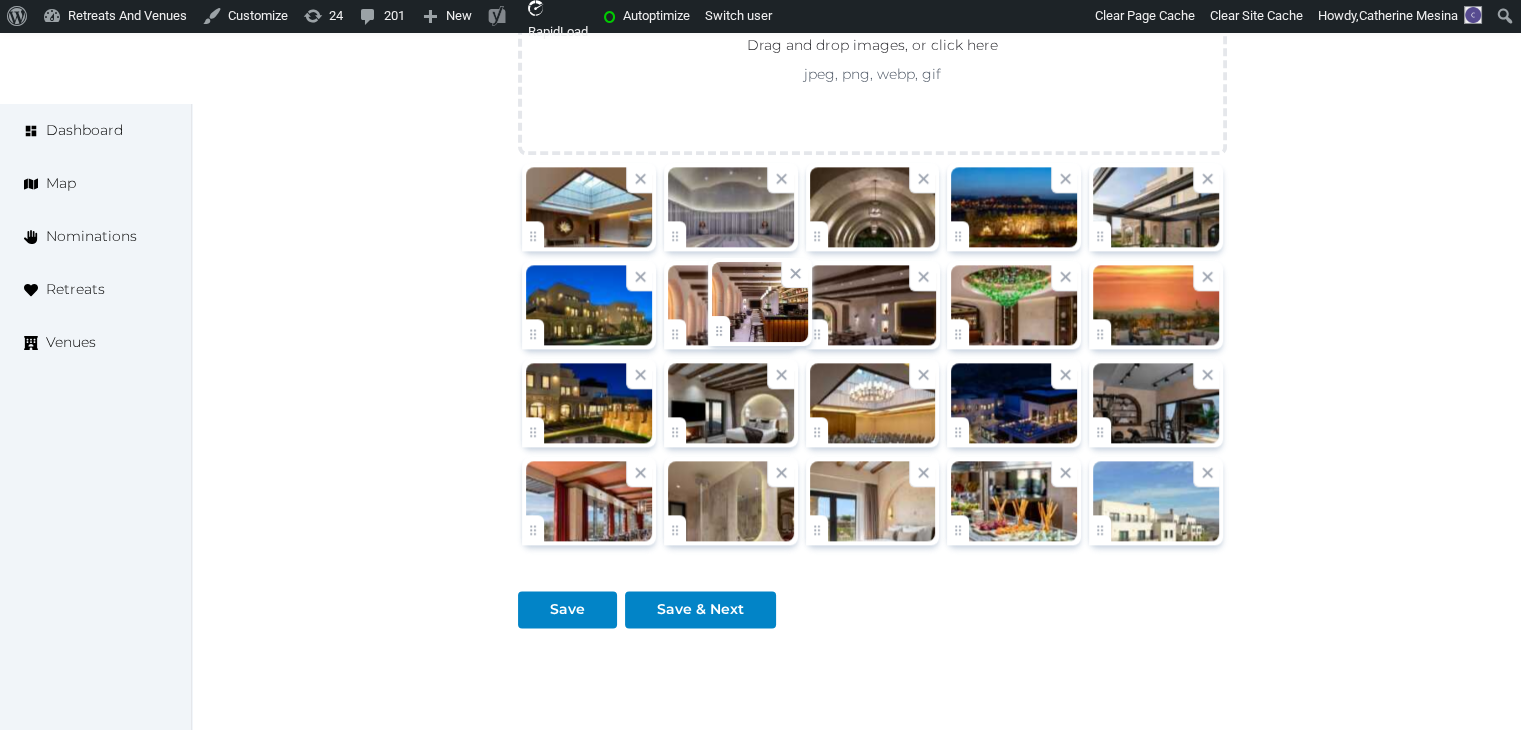 drag, startPoint x: 820, startPoint y: 325, endPoint x: 724, endPoint y: 426, distance: 139.3449 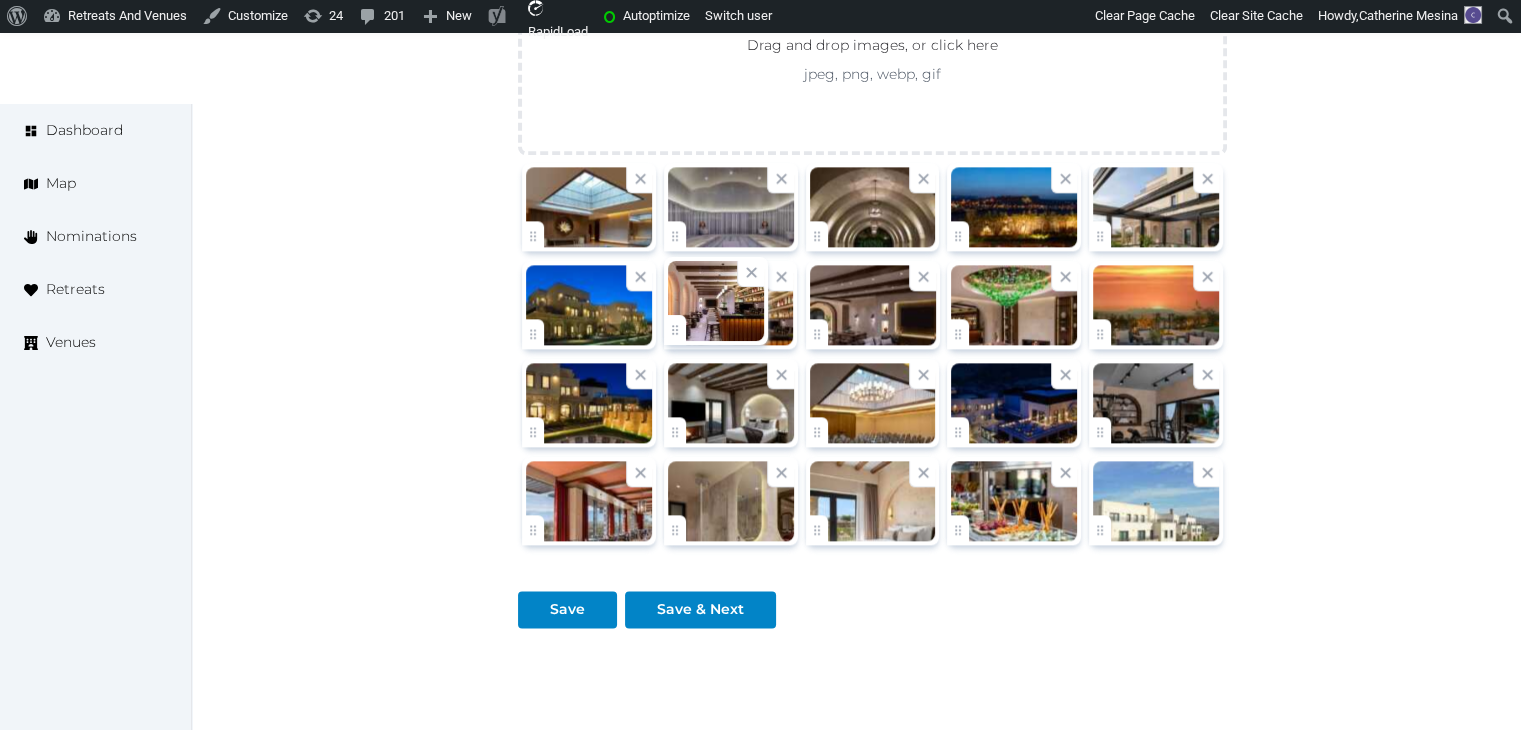 click on "Catherine Mesina   Account My Venue Listings My Retreats Logout      Dashboard Map Nominations Retreats Venues Edit venue 58 %  complete Fill out all the fields in your listing to increase its completion percentage.   A higher completion percentage will make your listing more attractive and result in better matches. Alden Hotel Cappadocia   View  listing   Open    Close CRM Lead Basic details Pricing and policies Retreat spaces Meeting spaces Accommodations Amenities Food and dining Activities and experiences Location Environment Types of retreats Brochures Notes Ownership Administration Activity This venue is live and visible to the public Mark draft Archive Venue owned by Thiago Martins thiago@retreatsandvenues.com Copy ownership transfer link Share this link with any user to transfer ownership of this venue. Users without accounts will be directed to register. Copy update link Copy recommended link Copy shortlist link Name * * (Optional)" at bounding box center (760, -758) 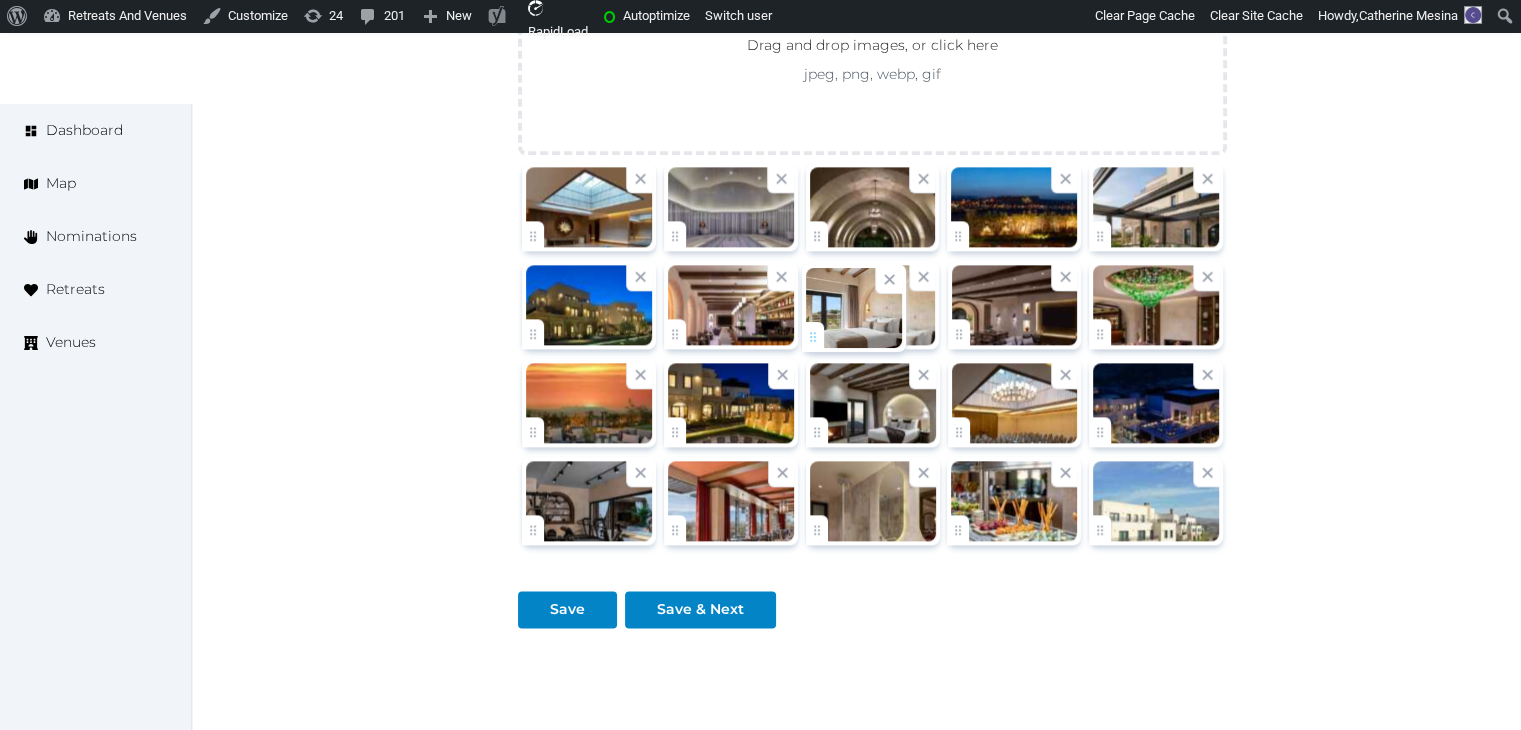 drag, startPoint x: 826, startPoint y: 518, endPoint x: 822, endPoint y: 328, distance: 190.0421 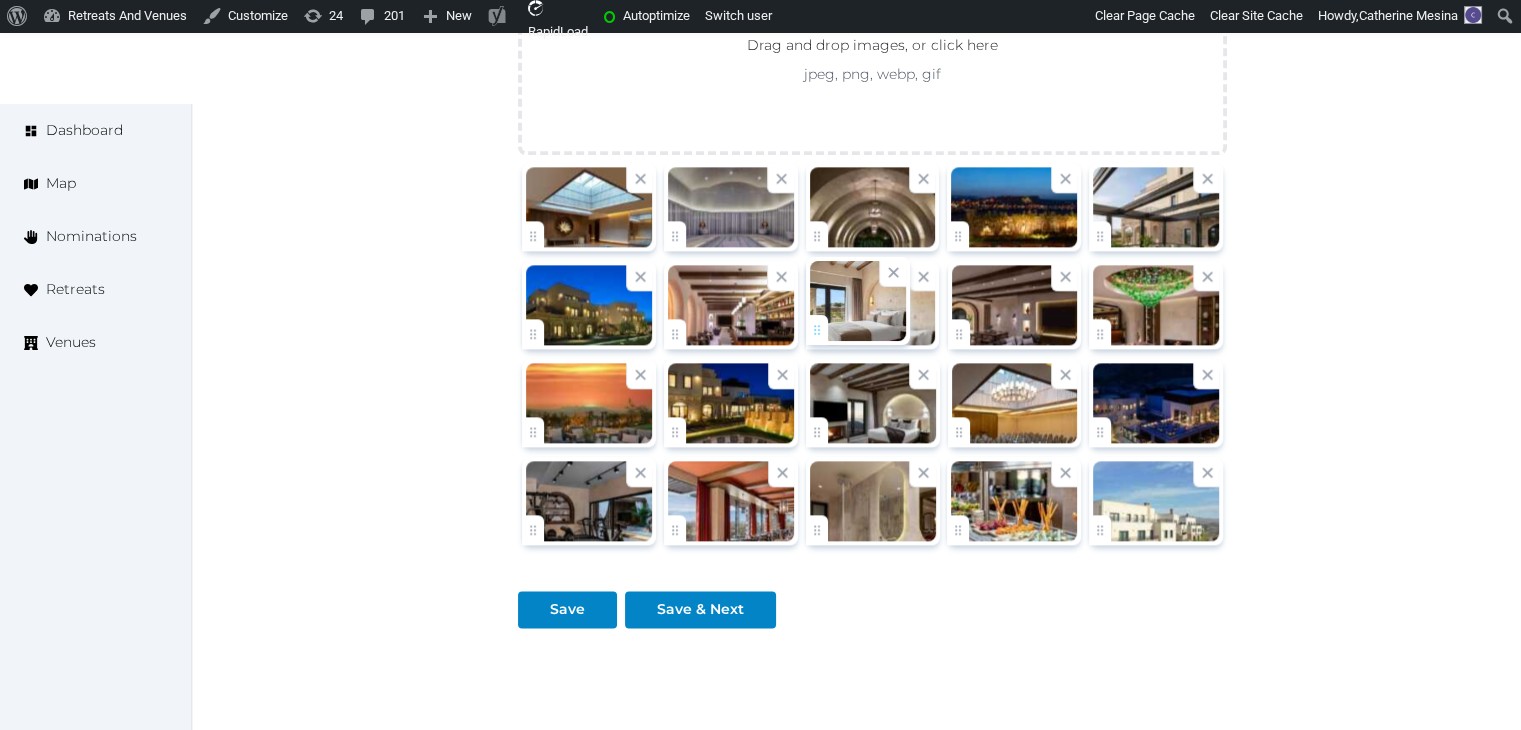 click on "Catherine Mesina   Account My Venue Listings My Retreats Logout      Dashboard Map Nominations Retreats Venues Edit venue 58 %  complete Fill out all the fields in your listing to increase its completion percentage.   A higher completion percentage will make your listing more attractive and result in better matches. Alden Hotel Cappadocia   View  listing   Open    Close CRM Lead Basic details Pricing and policies Retreat spaces Meeting spaces Accommodations Amenities Food and dining Activities and experiences Location Environment Types of retreats Brochures Notes Ownership Administration Activity This venue is live and visible to the public Mark draft Archive Venue owned by Thiago Martins thiago@retreatsandvenues.com Copy ownership transfer link Share this link with any user to transfer ownership of this venue. Users without accounts will be directed to register. Copy update link Copy recommended link Copy shortlist link Name * * (Optional)" at bounding box center [760, -758] 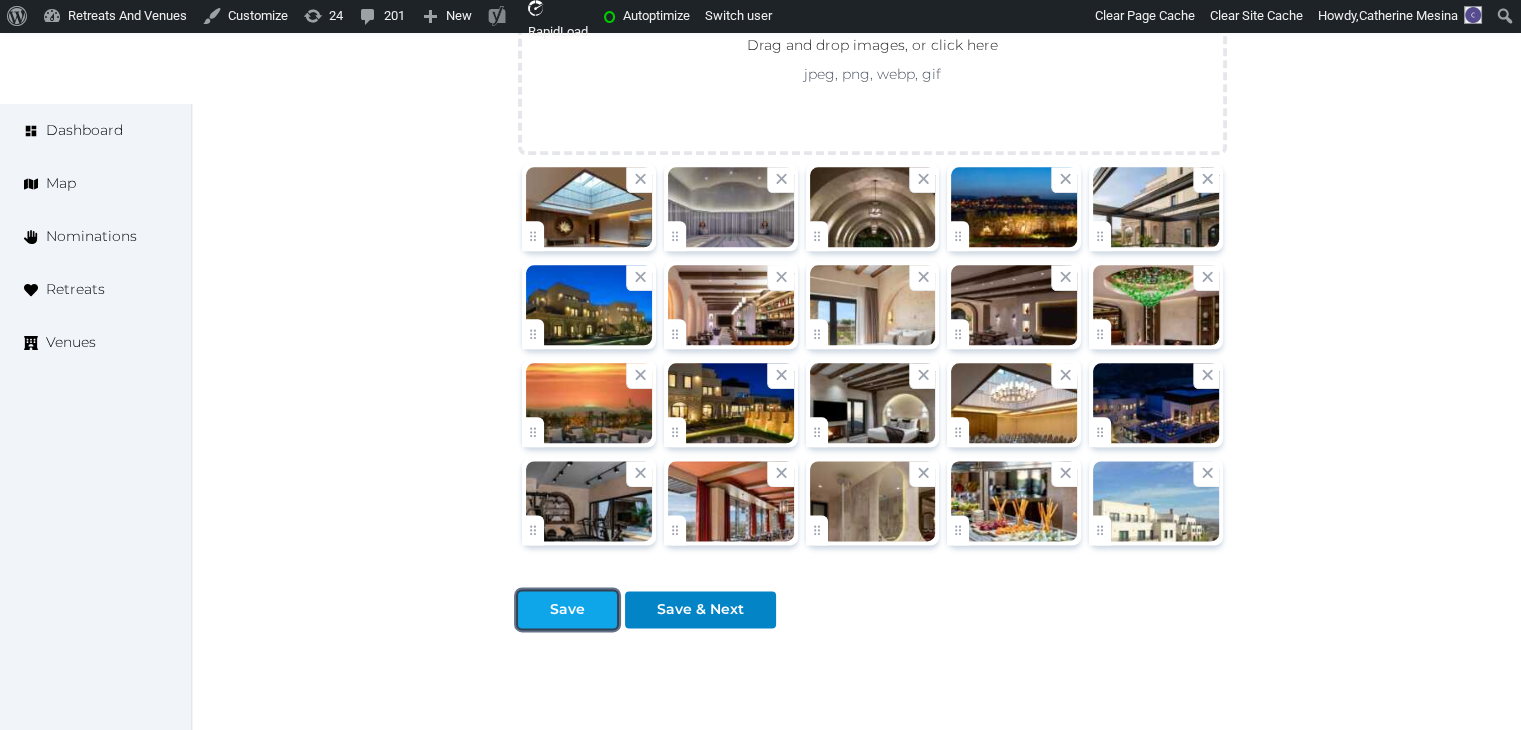 click on "Save" at bounding box center (567, 609) 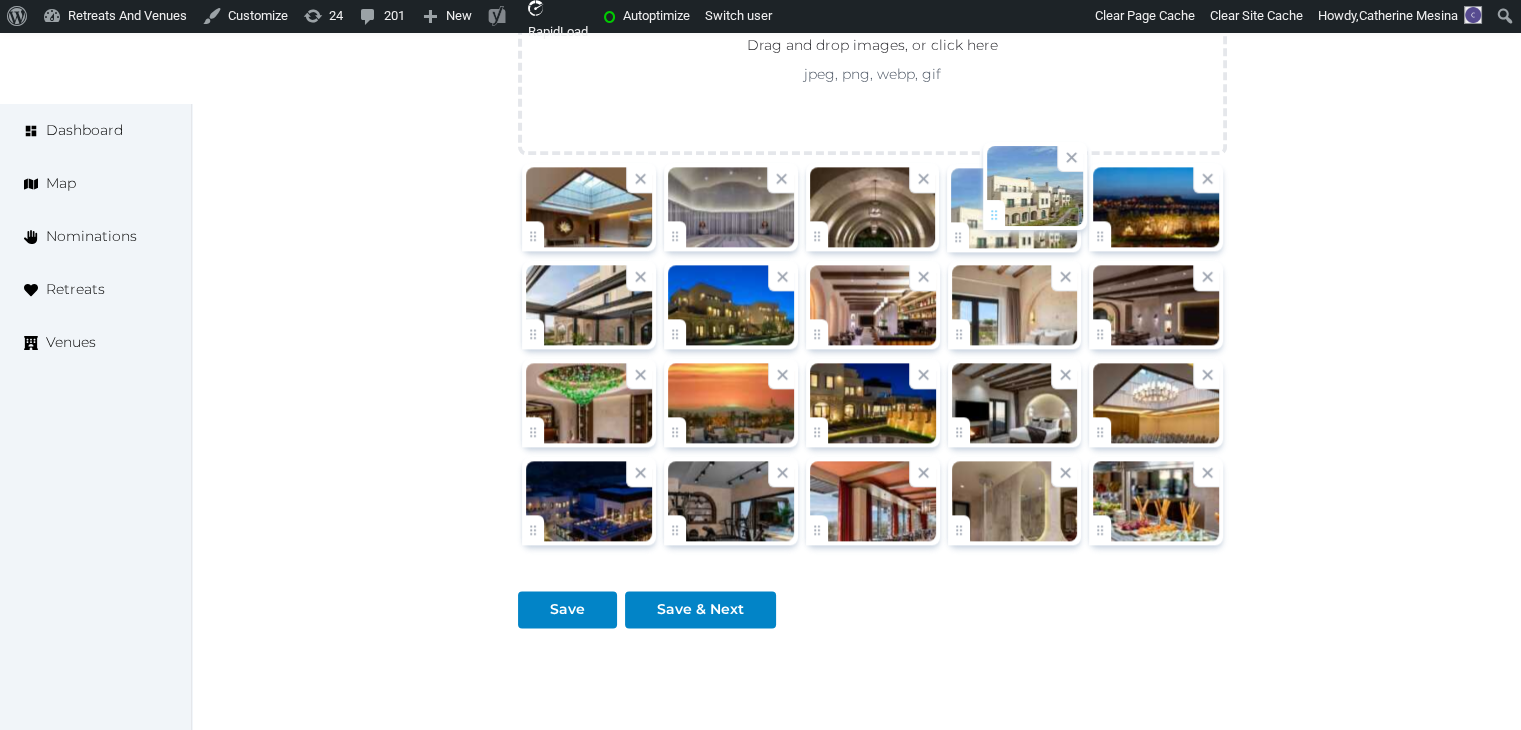 drag, startPoint x: 1106, startPoint y: 525, endPoint x: 1000, endPoint y: 213, distance: 329.5148 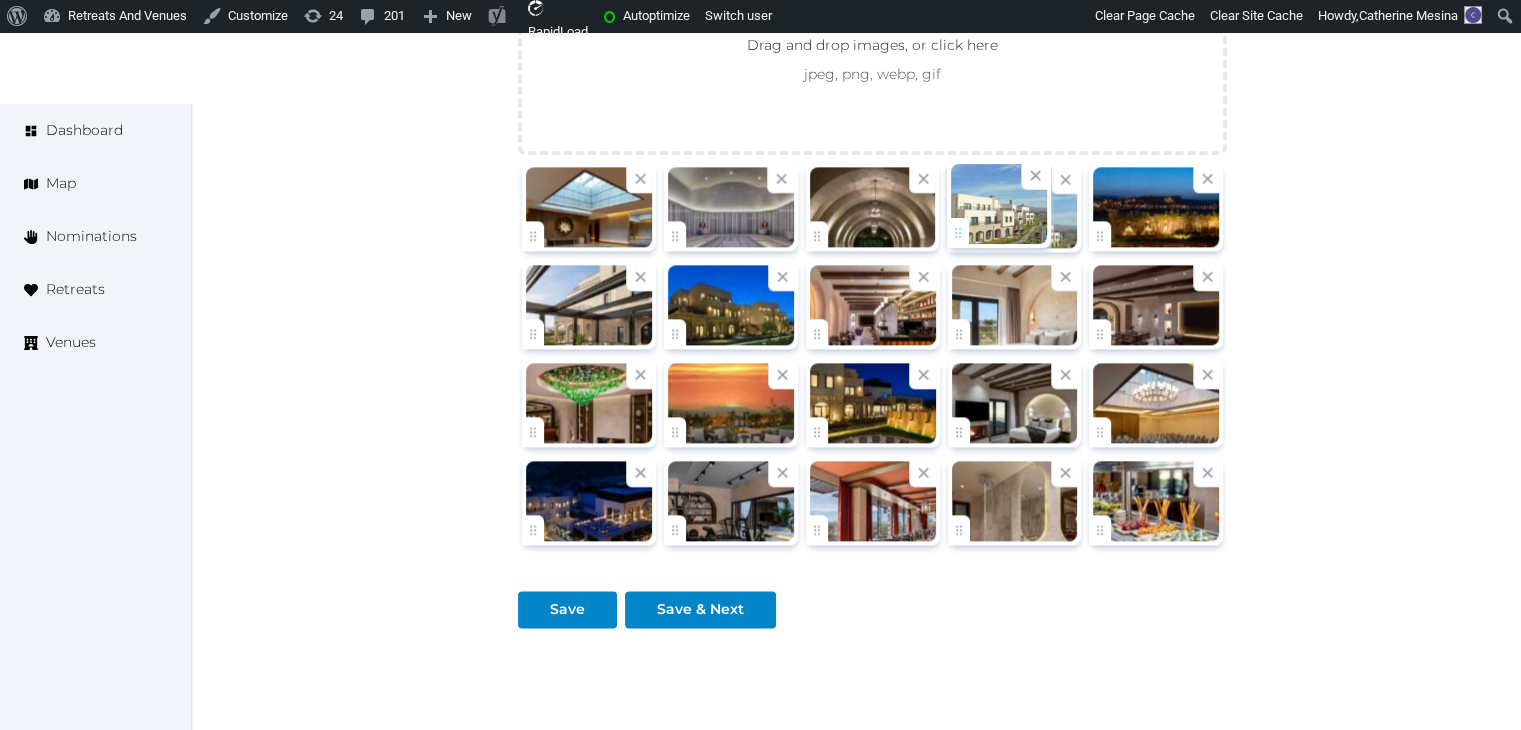click on "Catherine Mesina   Account My Venue Listings My Retreats Logout      Dashboard Map Nominations Retreats Venues Edit venue 58 %  complete Fill out all the fields in your listing to increase its completion percentage.   A higher completion percentage will make your listing more attractive and result in better matches. Alden Hotel Cappadocia   View  listing   Open    Close CRM Lead Basic details Pricing and policies Retreat spaces Meeting spaces Accommodations Amenities Food and dining Activities and experiences Location Environment Types of retreats Brochures Notes Ownership Administration Activity This venue is live and visible to the public Mark draft Archive Venue owned by Thiago Martins thiago@retreatsandvenues.com Copy ownership transfer link Share this link with any user to transfer ownership of this venue. Users without accounts will be directed to register. Copy update link Copy recommended link Copy shortlist link Name * * (Optional)" at bounding box center (760, -758) 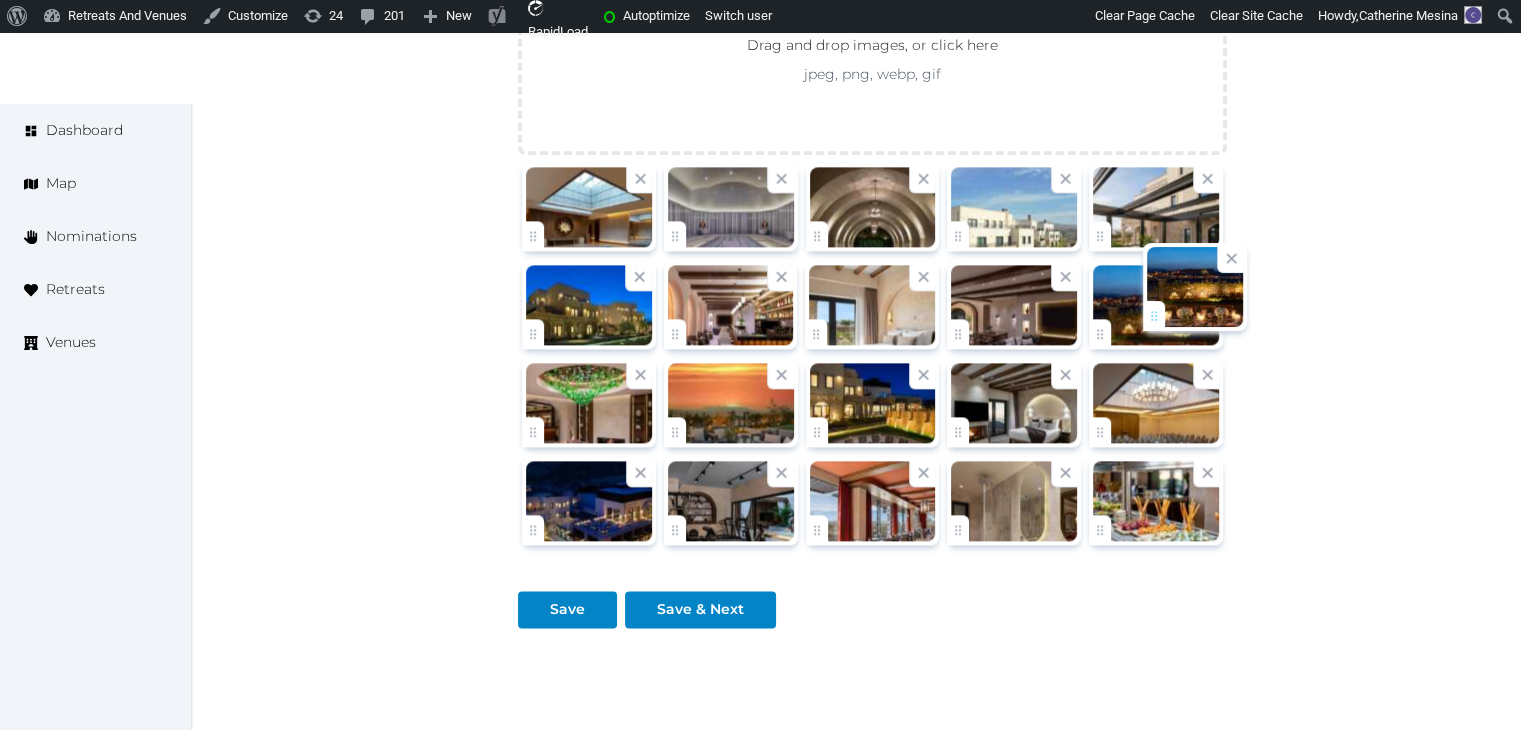 drag, startPoint x: 1089, startPoint y: 230, endPoint x: 1148, endPoint y: 319, distance: 106.78015 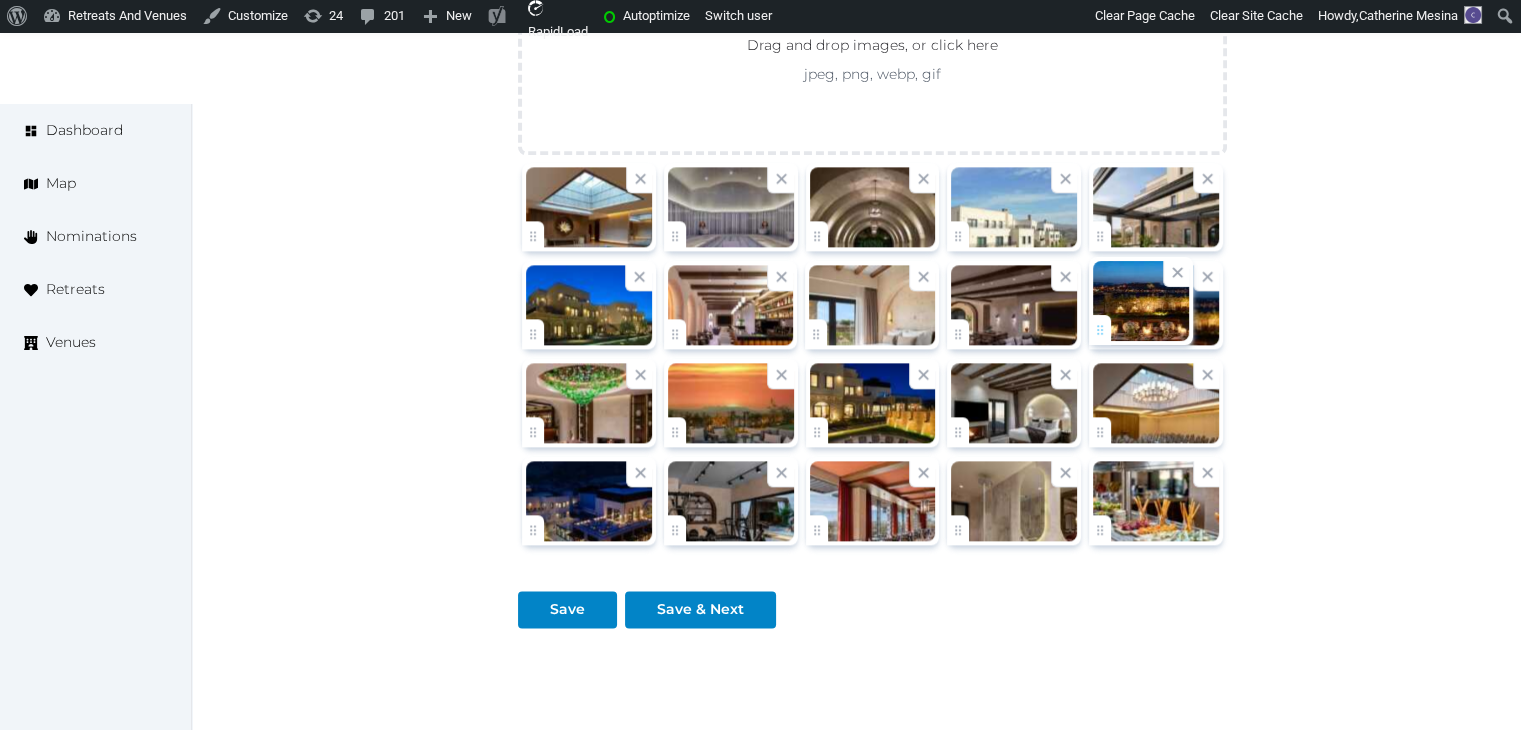 click on "Catherine Mesina   Account My Venue Listings My Retreats Logout      Dashboard Map Nominations Retreats Venues Edit venue 58 %  complete Fill out all the fields in your listing to increase its completion percentage.   A higher completion percentage will make your listing more attractive and result in better matches. Alden Hotel Cappadocia   View  listing   Open    Close CRM Lead Basic details Pricing and policies Retreat spaces Meeting spaces Accommodations Amenities Food and dining Activities and experiences Location Environment Types of retreats Brochures Notes Ownership Administration Activity This venue is live and visible to the public Mark draft Archive Venue owned by Thiago Martins thiago@retreatsandvenues.com Copy ownership transfer link Share this link with any user to transfer ownership of this venue. Users without accounts will be directed to register. Copy update link Copy recommended link Copy shortlist link Name * * (Optional)" at bounding box center [760, -758] 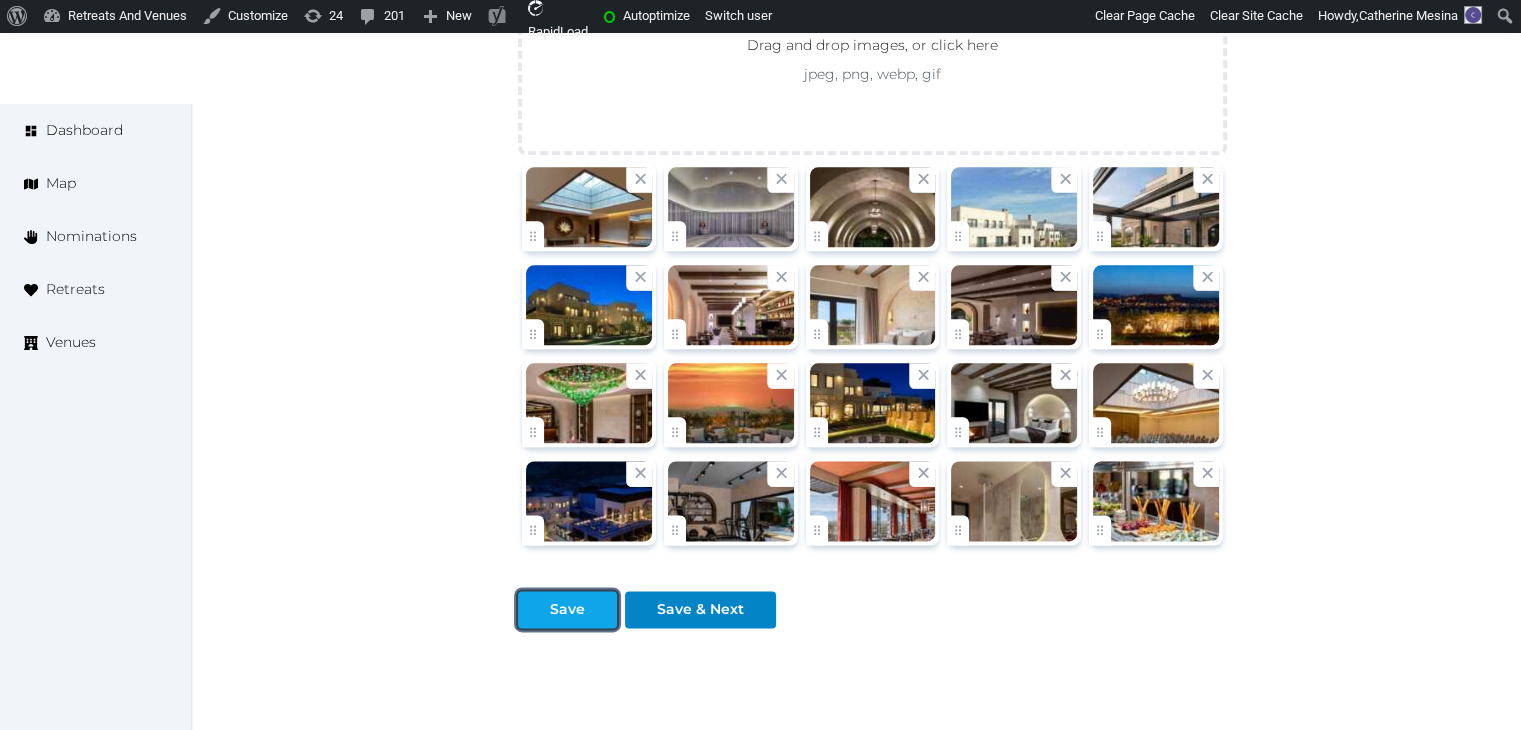 click on "Save" at bounding box center (567, 609) 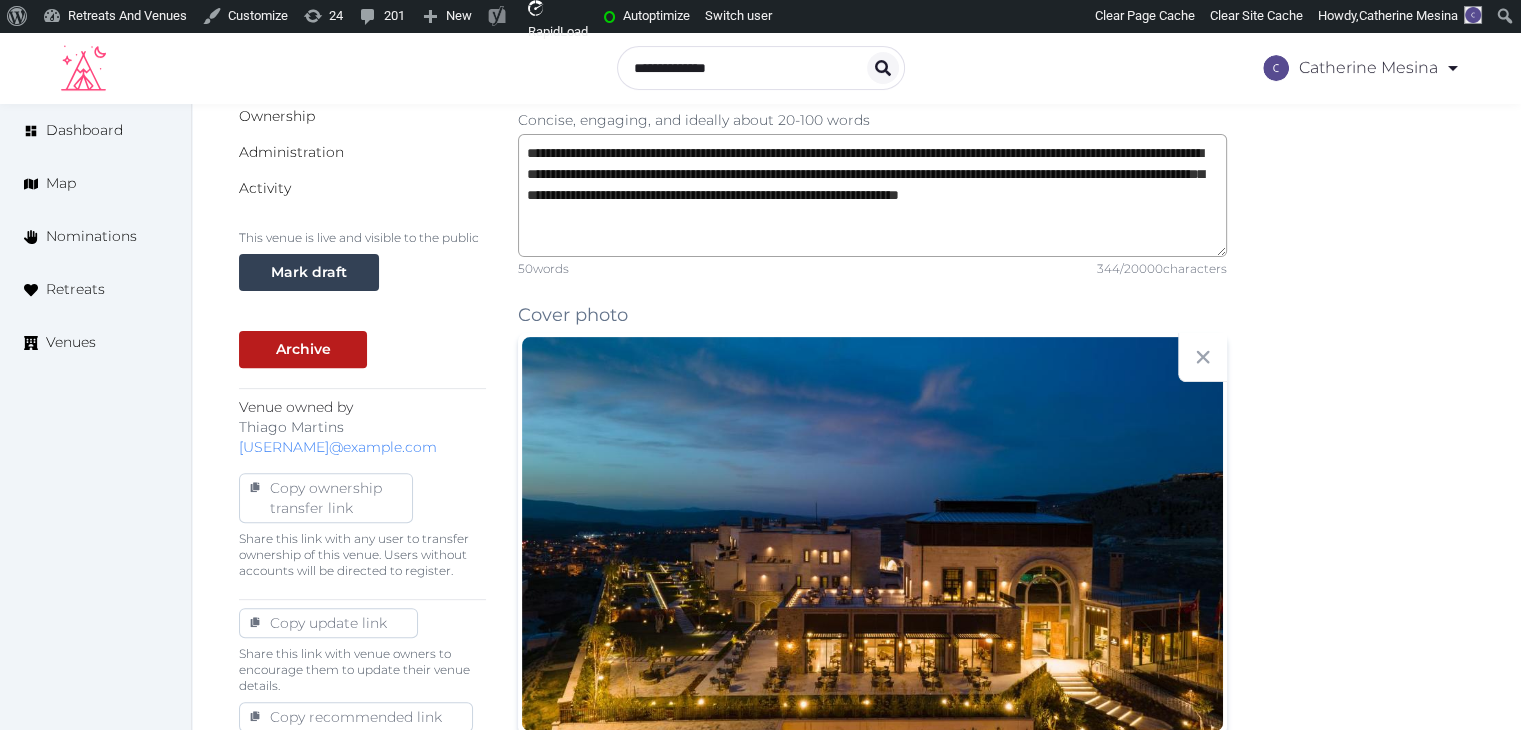 scroll, scrollTop: 300, scrollLeft: 0, axis: vertical 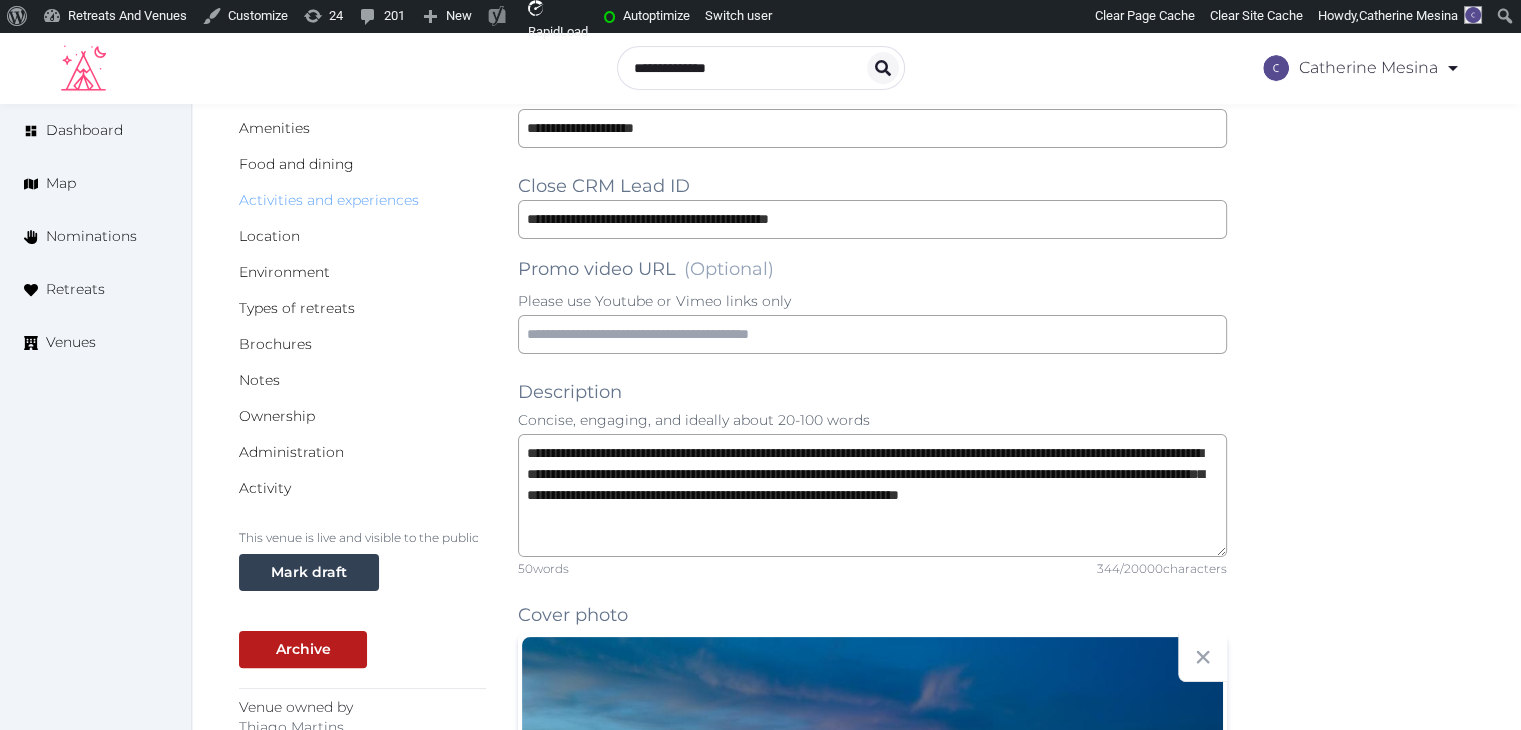 click on "Activities and experiences" at bounding box center (329, 200) 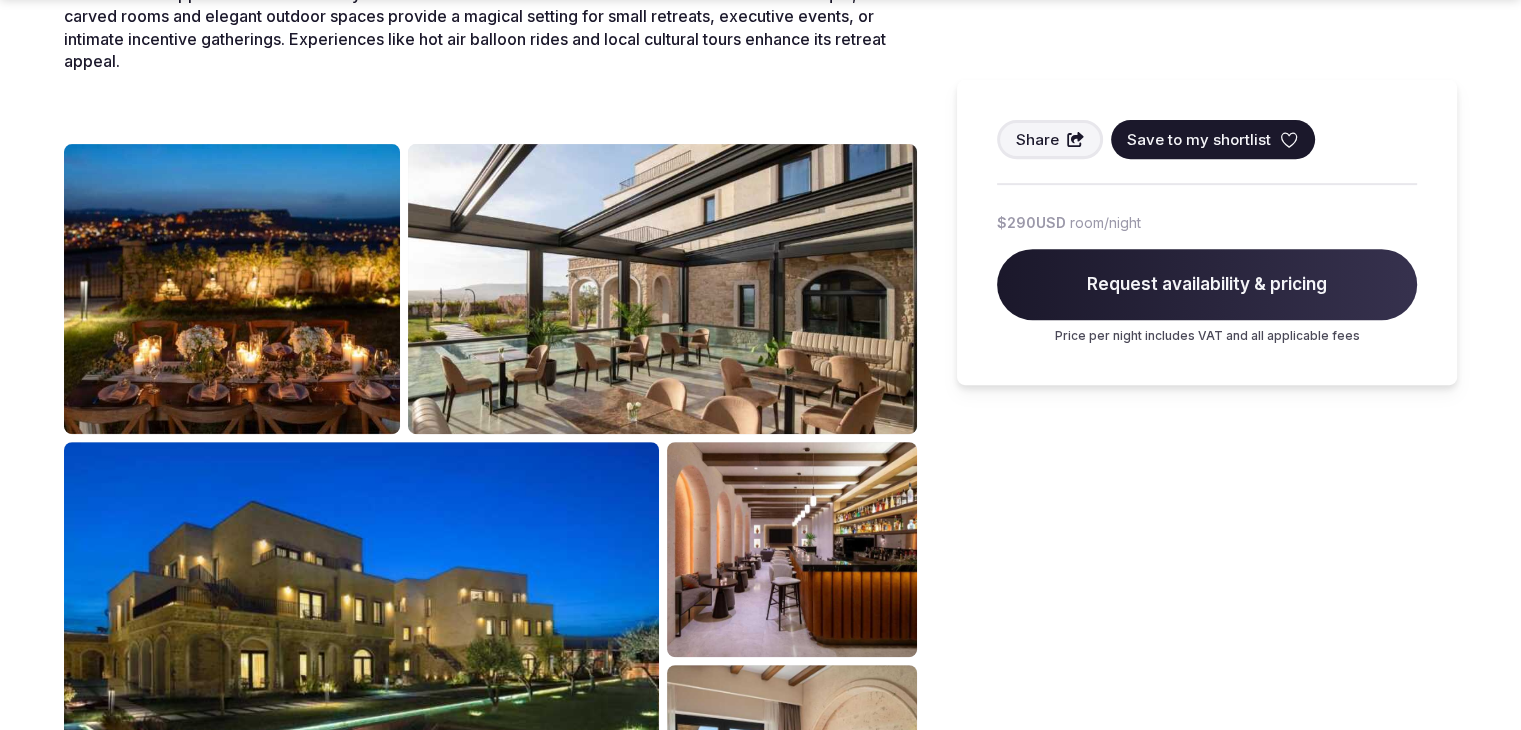 scroll, scrollTop: 900, scrollLeft: 0, axis: vertical 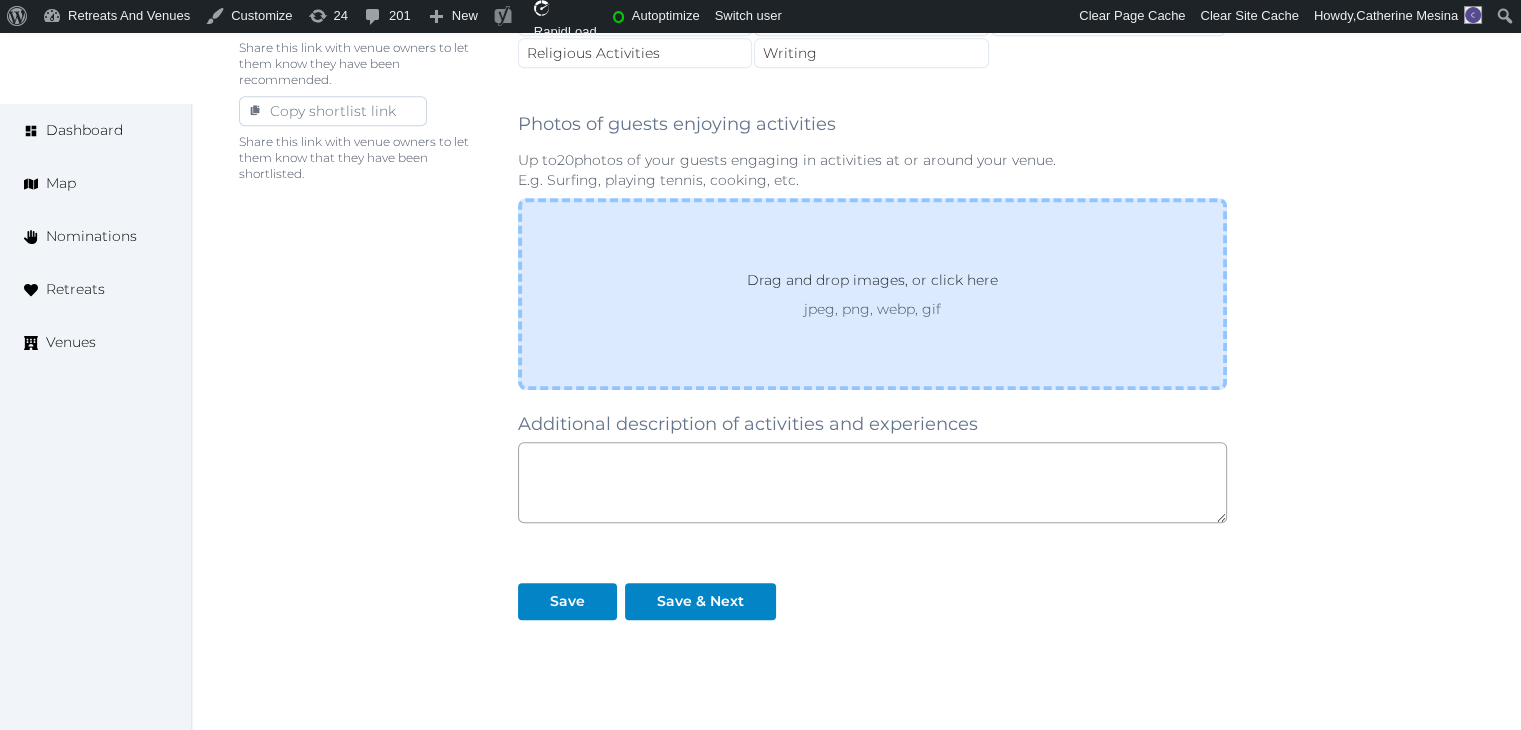 click on "Drag and drop images, or click here jpeg, png, webp, gif" at bounding box center (872, 294) 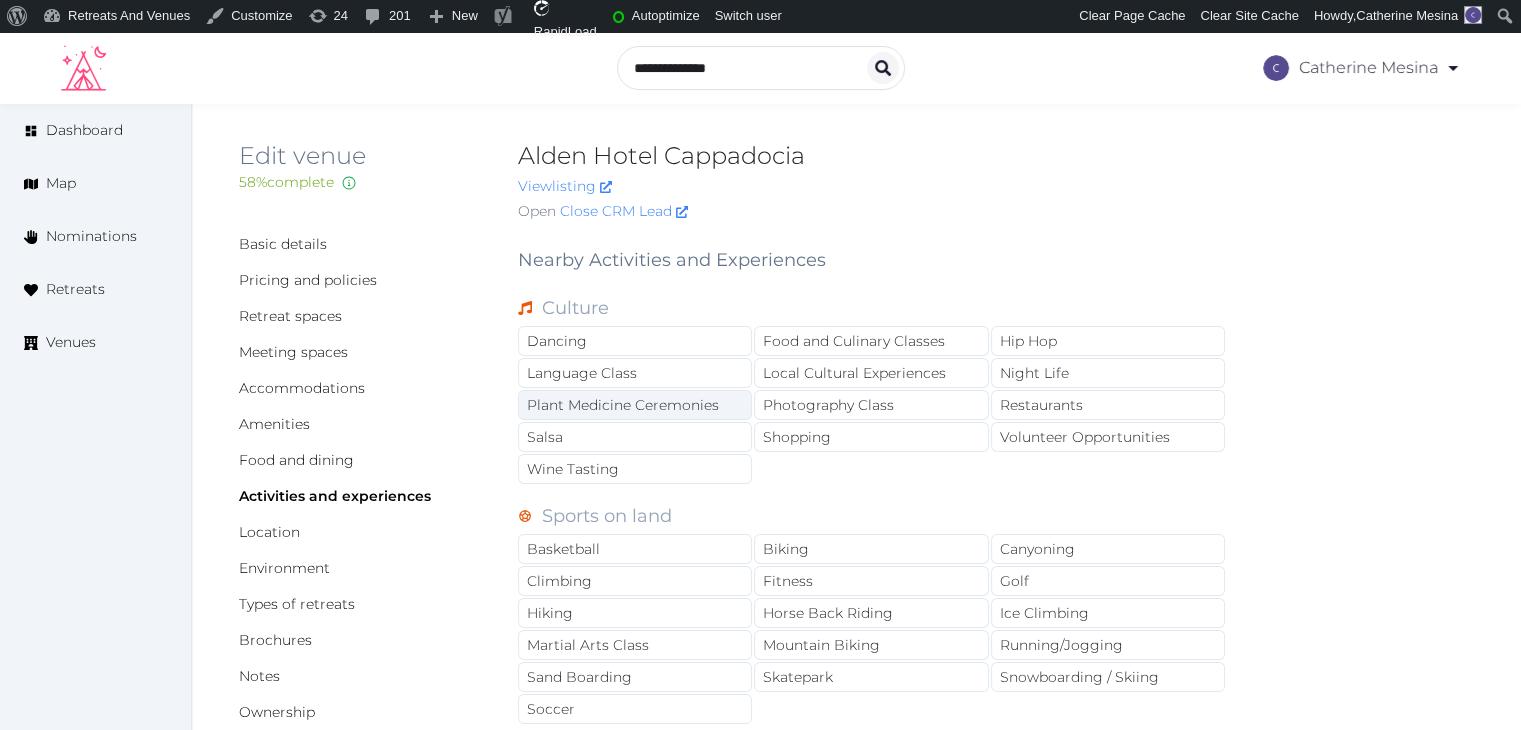 scroll, scrollTop: 0, scrollLeft: 0, axis: both 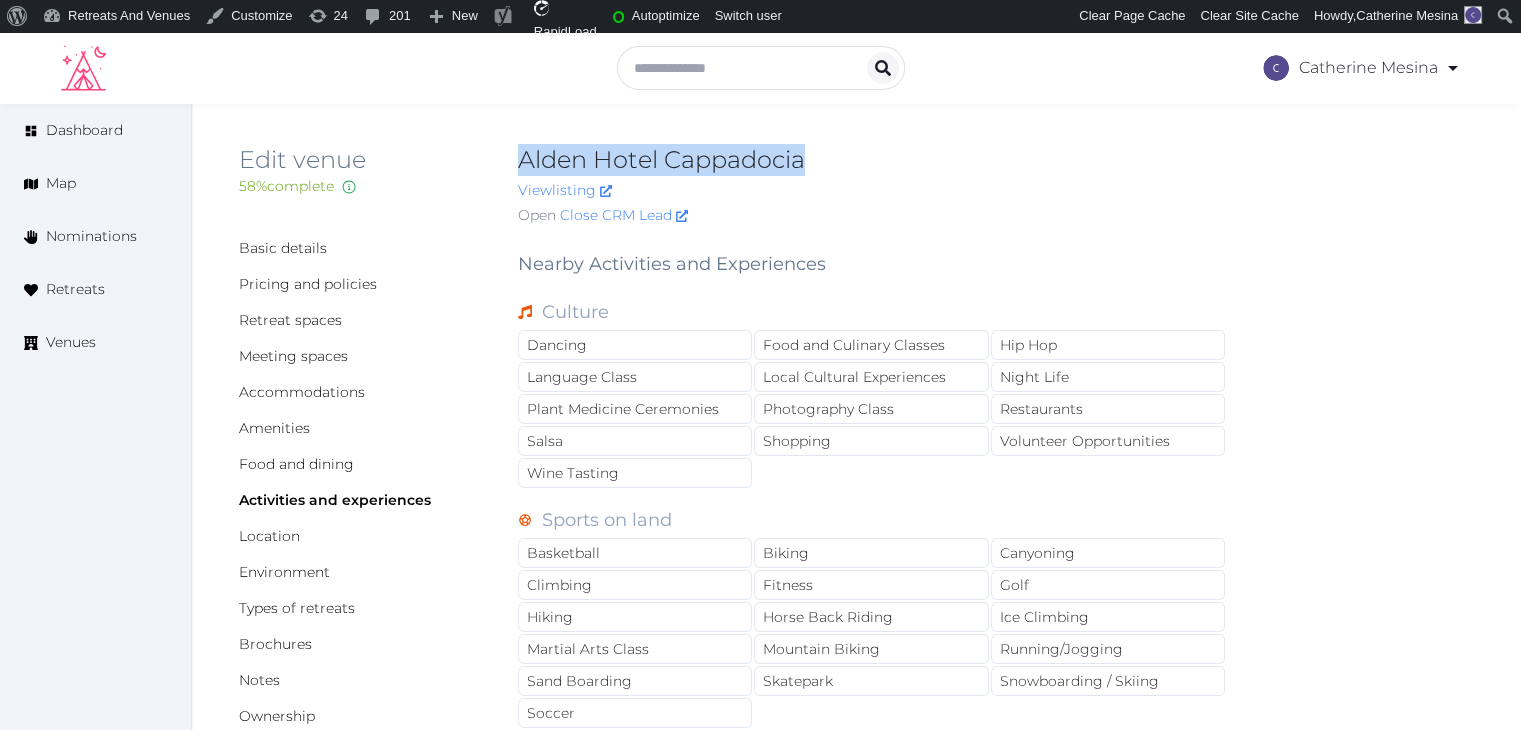 drag, startPoint x: 536, startPoint y: 152, endPoint x: 875, endPoint y: 152, distance: 339 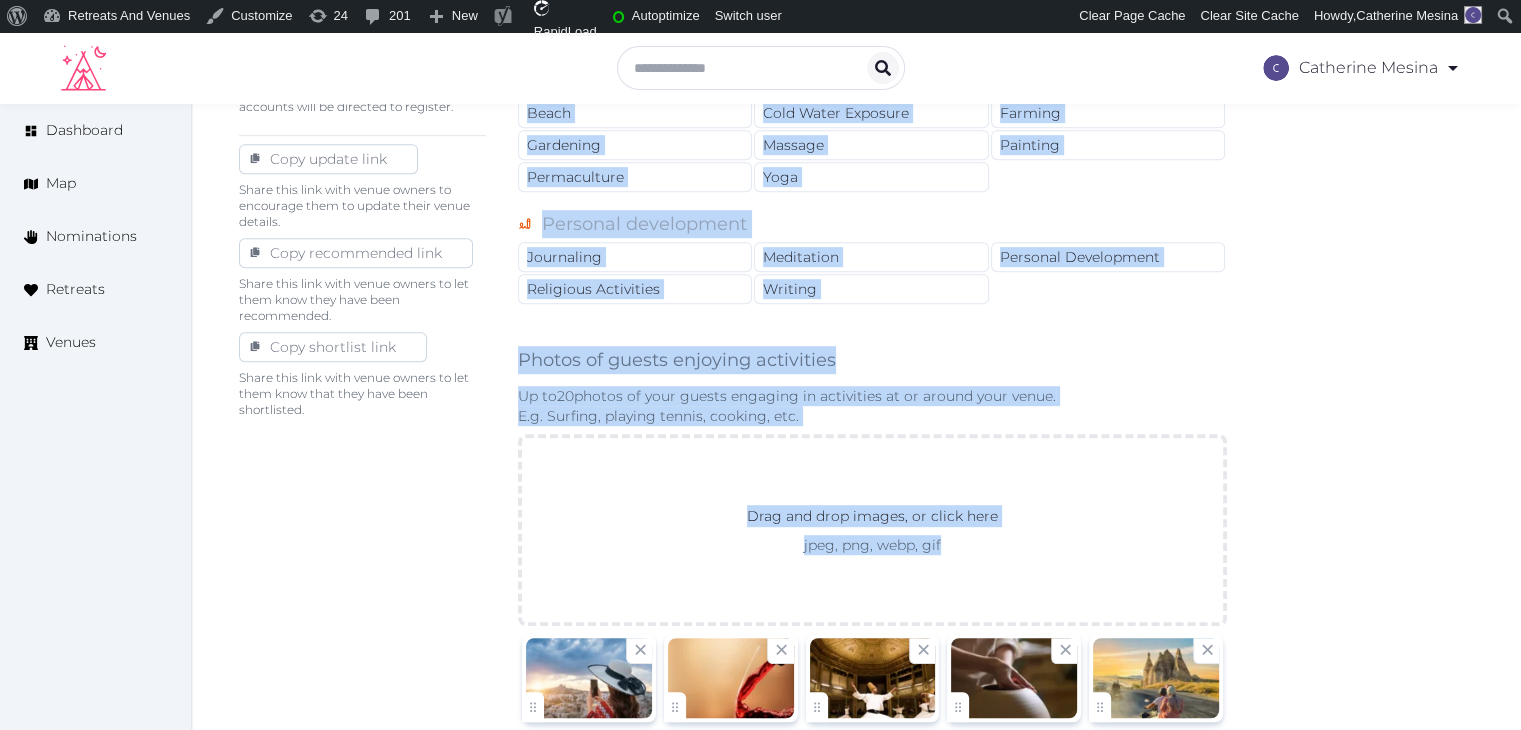 scroll, scrollTop: 1191, scrollLeft: 0, axis: vertical 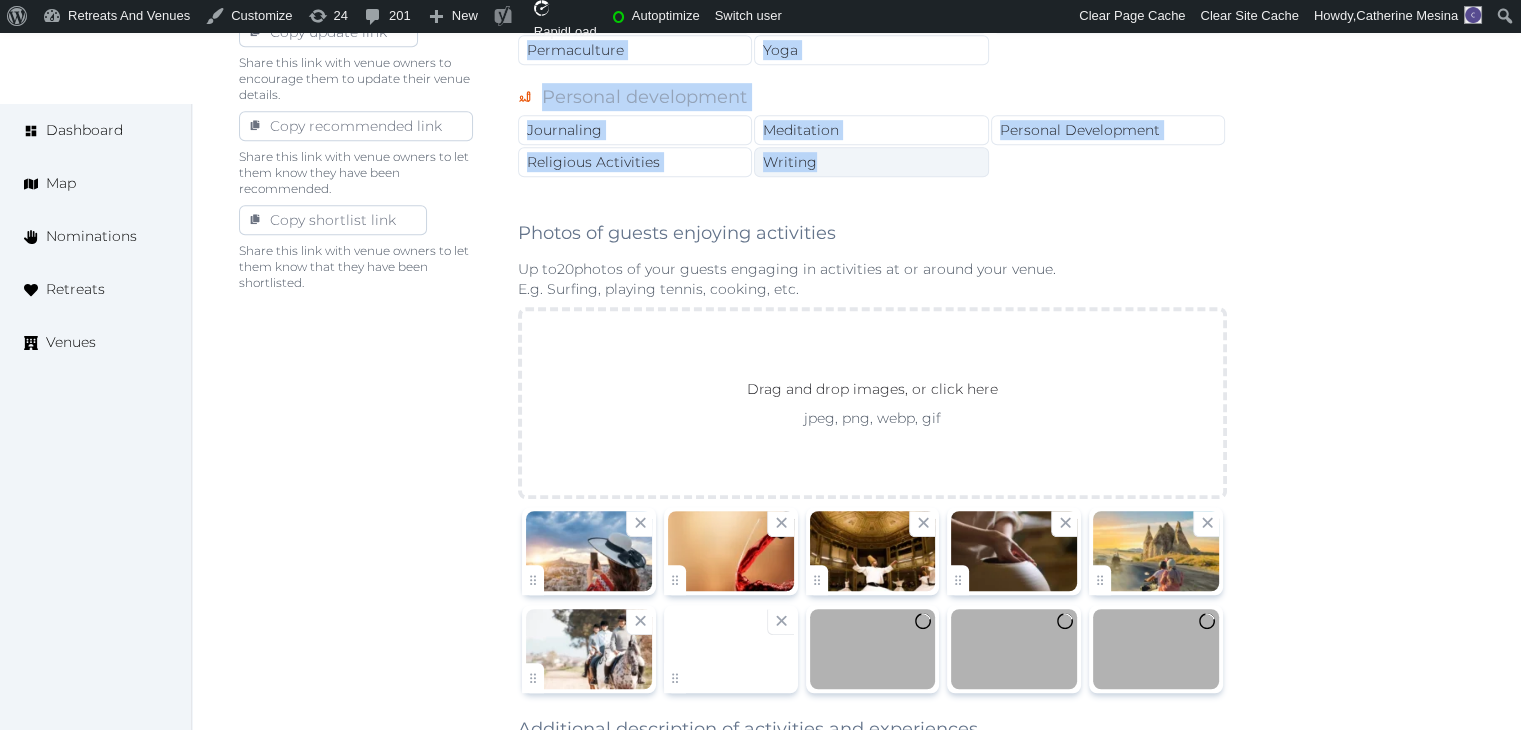 drag, startPoint x: 517, startPoint y: 261, endPoint x: 850, endPoint y: 151, distance: 350.69788 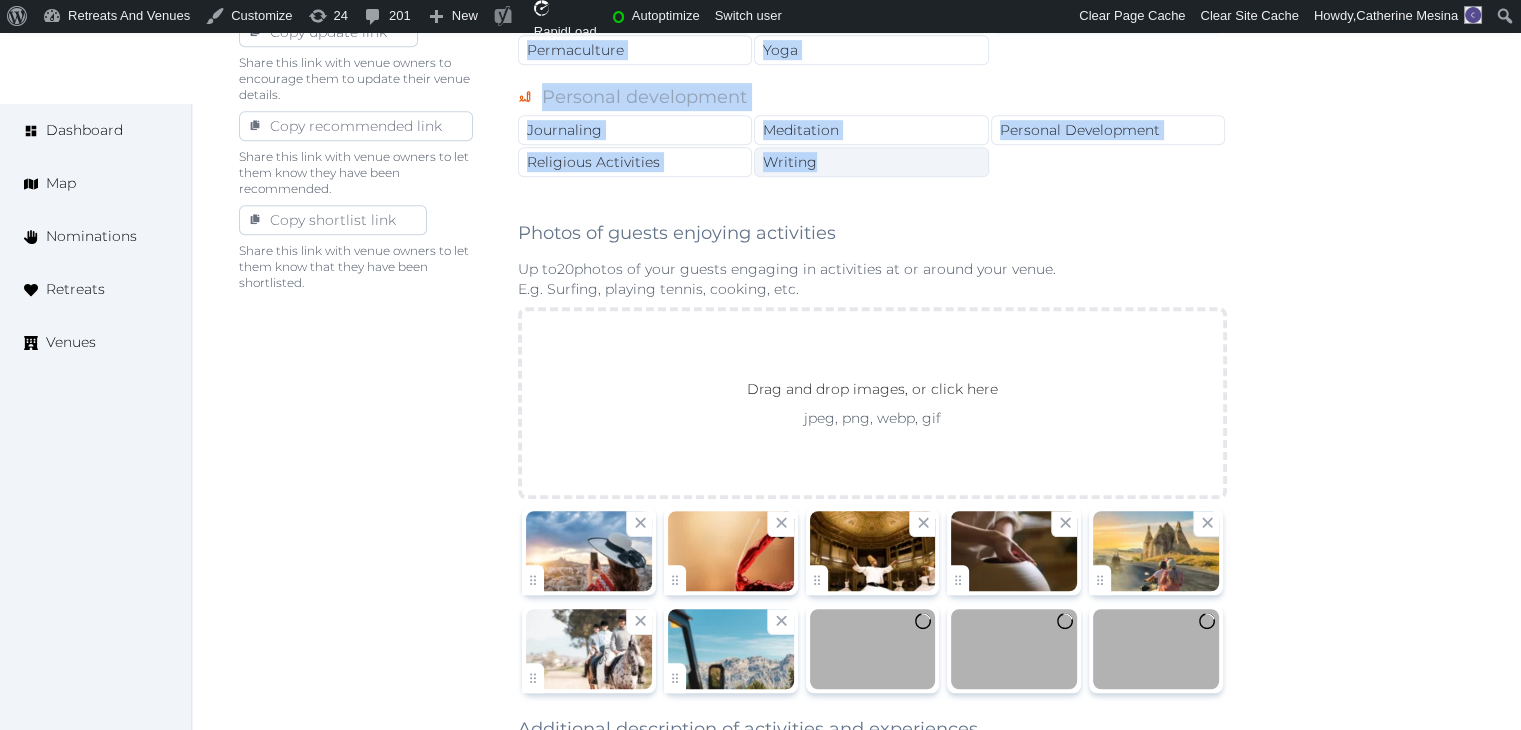 click on "Nearby Activities and Experiences Culture Dancing Food and Culinary Classes Hip Hop Language Class Local Cultural Experiences Night Life Plant Medicine Ceremonies Photography Class Restaurants Salsa Shopping Volunteer Opportunities Wine Tasting Sports on land Basketball Biking Canyoning Climbing Fitness Golf Hiking Horse Back Riding Ice Climbing Martial Arts Class Mountain Biking Running/Jogging Sand Boarding Skatepark Snowboarding / Skiing Soccer Water sports Canoeing / Kayaking Free Diving Kite Boarding Paddle Boarding Sailing Scuba Diving Surfing Swimming Watersports Whitewater Rafting / Kayaking Tours and sightseeing Cave Tours Bird Watching Boat Rentals Boat Tours Coffee Farm Tours Educational Tours Historic Sites Hot Air Balloons Island Tours Safari Walking Tour Waterfalls Wildlife Viewing Relaxation Beach Cold Water Exposure Farming Gardening Massage Painting Permaculture Yoga Personal development Journaling Meditation Personal Development Religious Activities Writing Up to  20 jpeg, png, webp, gif" at bounding box center (872, -16) 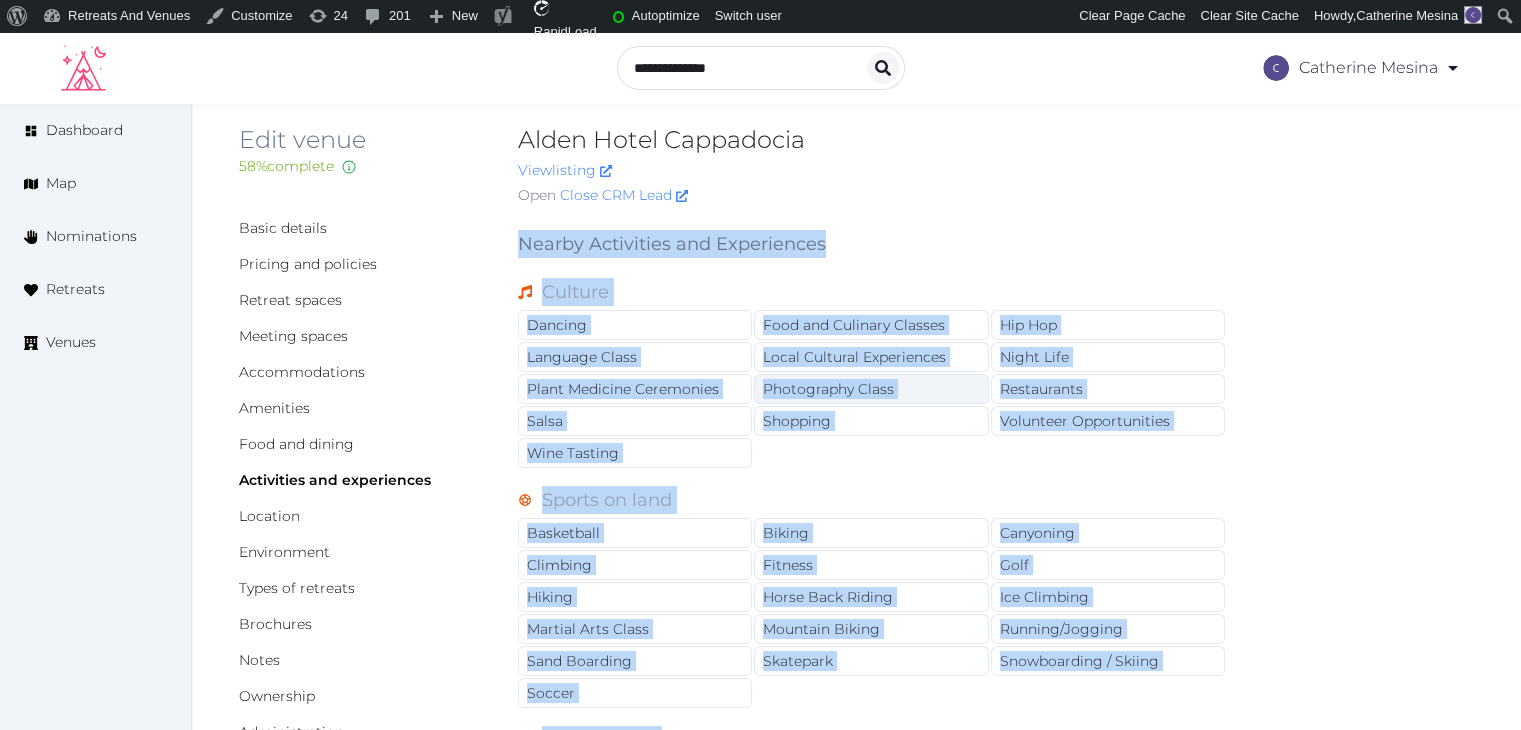 scroll, scrollTop: 0, scrollLeft: 0, axis: both 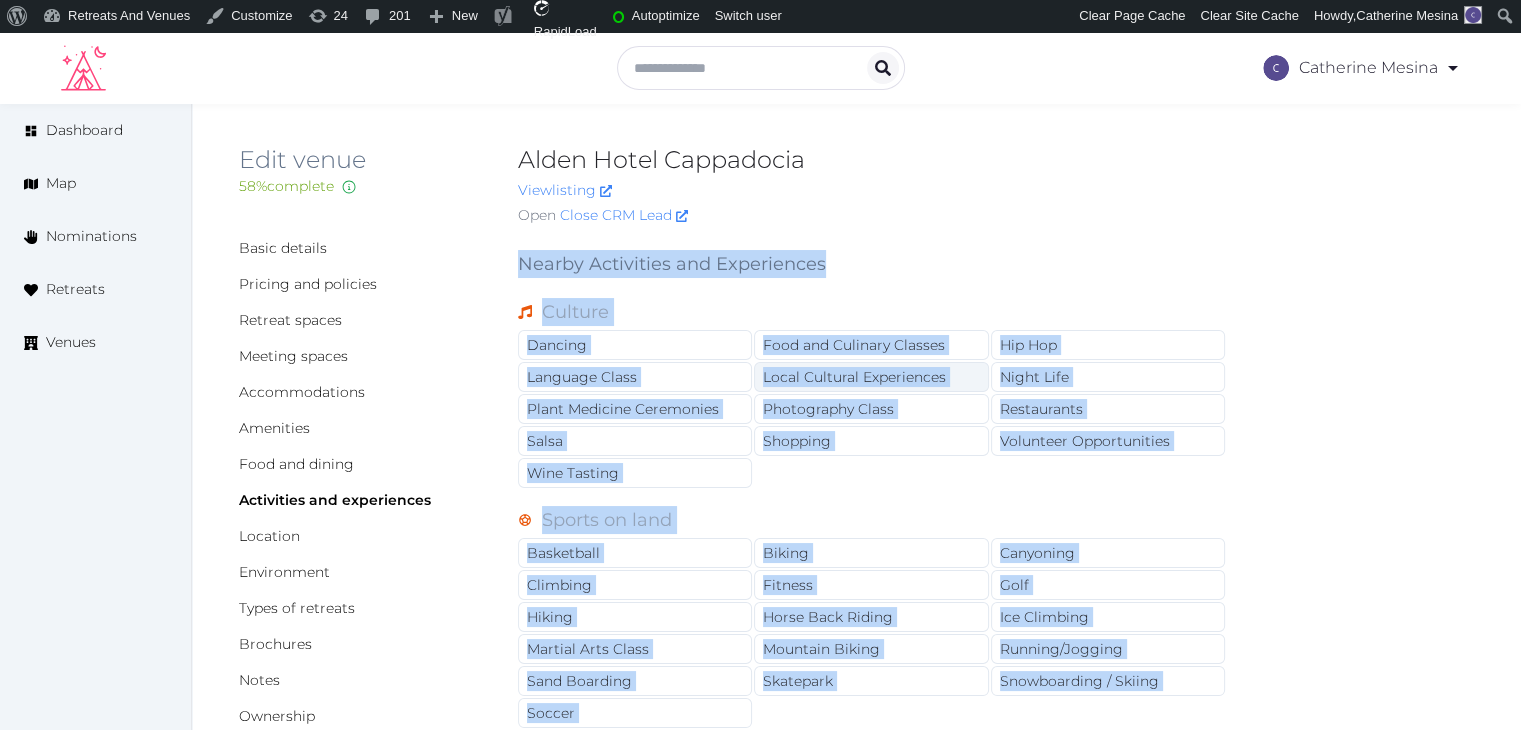 click on "Local Cultural Experiences" at bounding box center (871, 377) 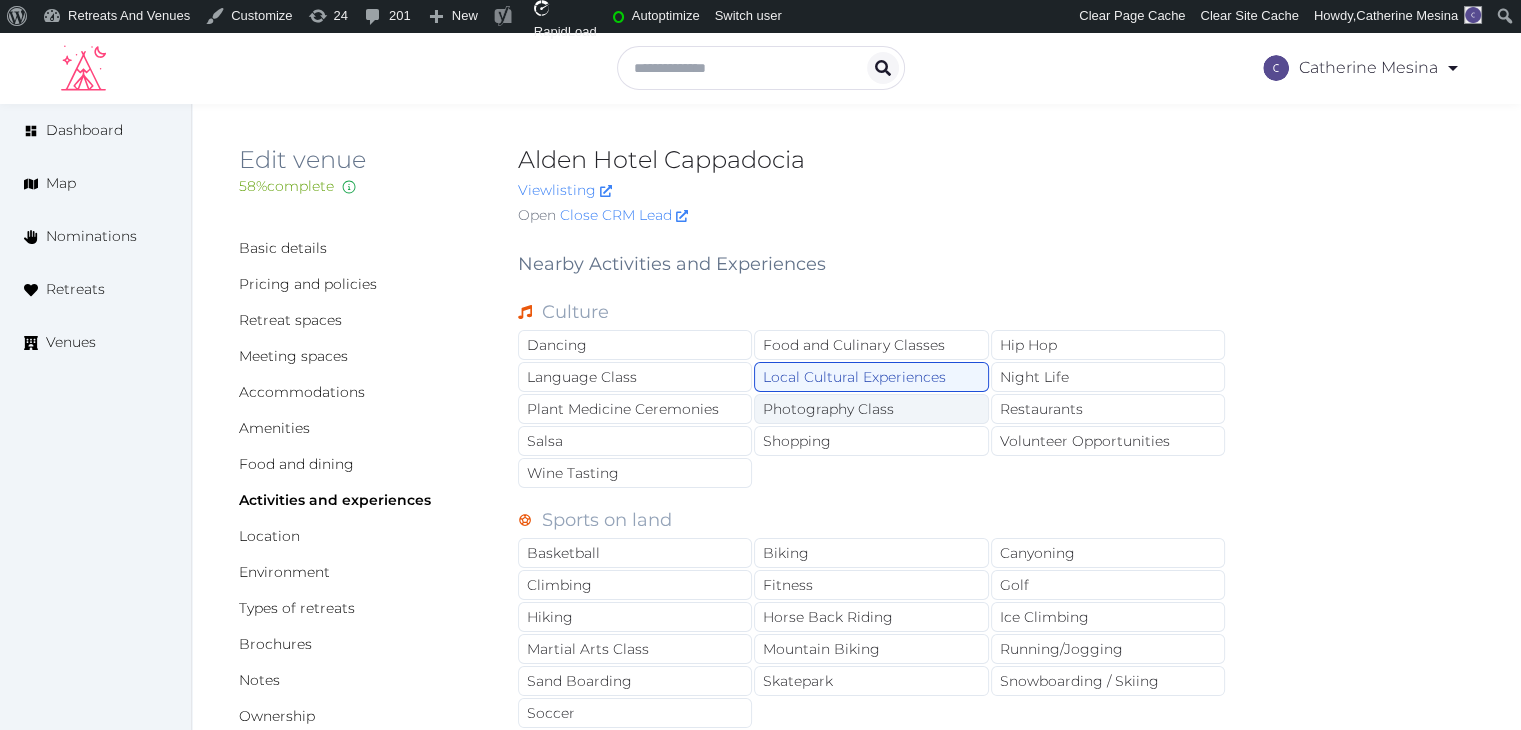click on "Photography Class" at bounding box center [871, 409] 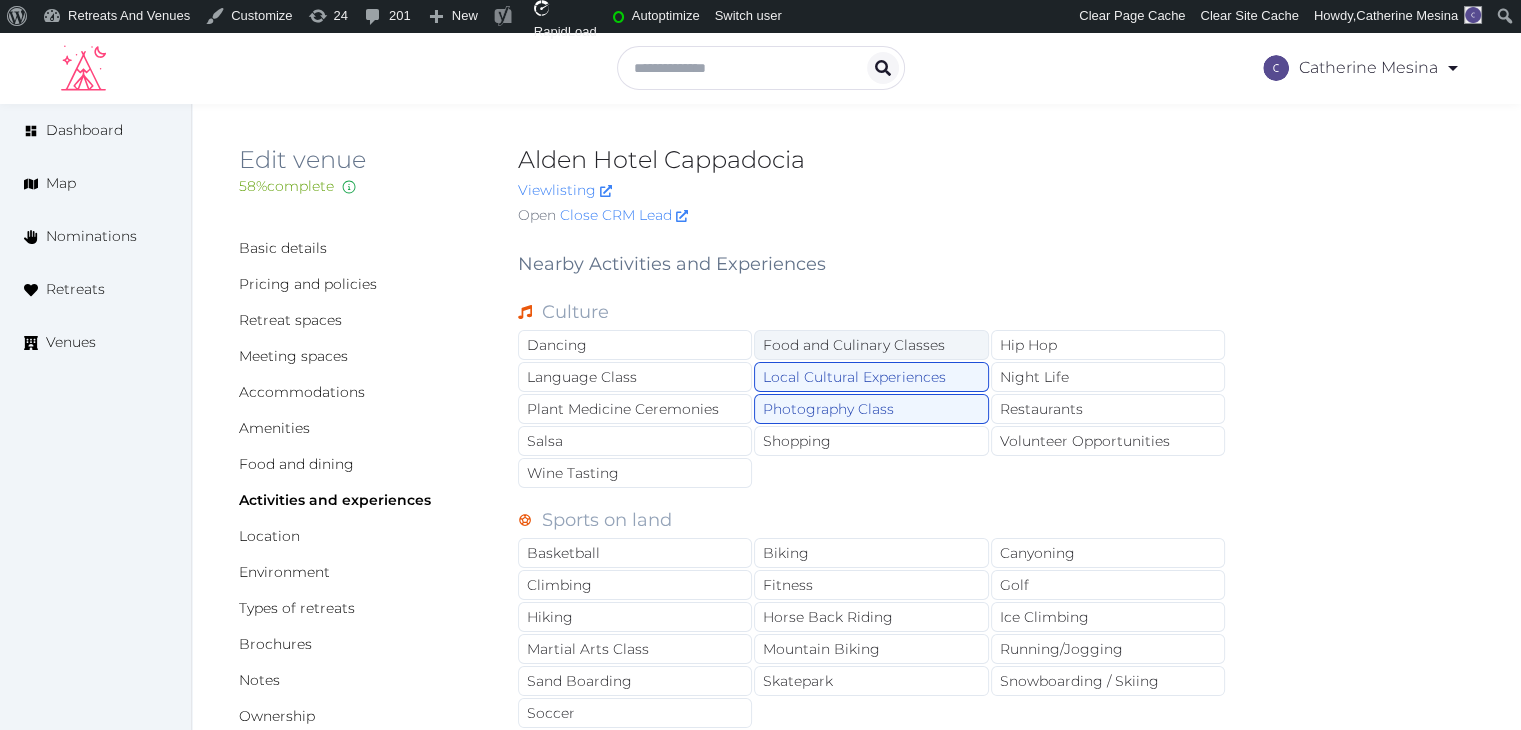 click on "Food and Culinary Classes" at bounding box center [871, 345] 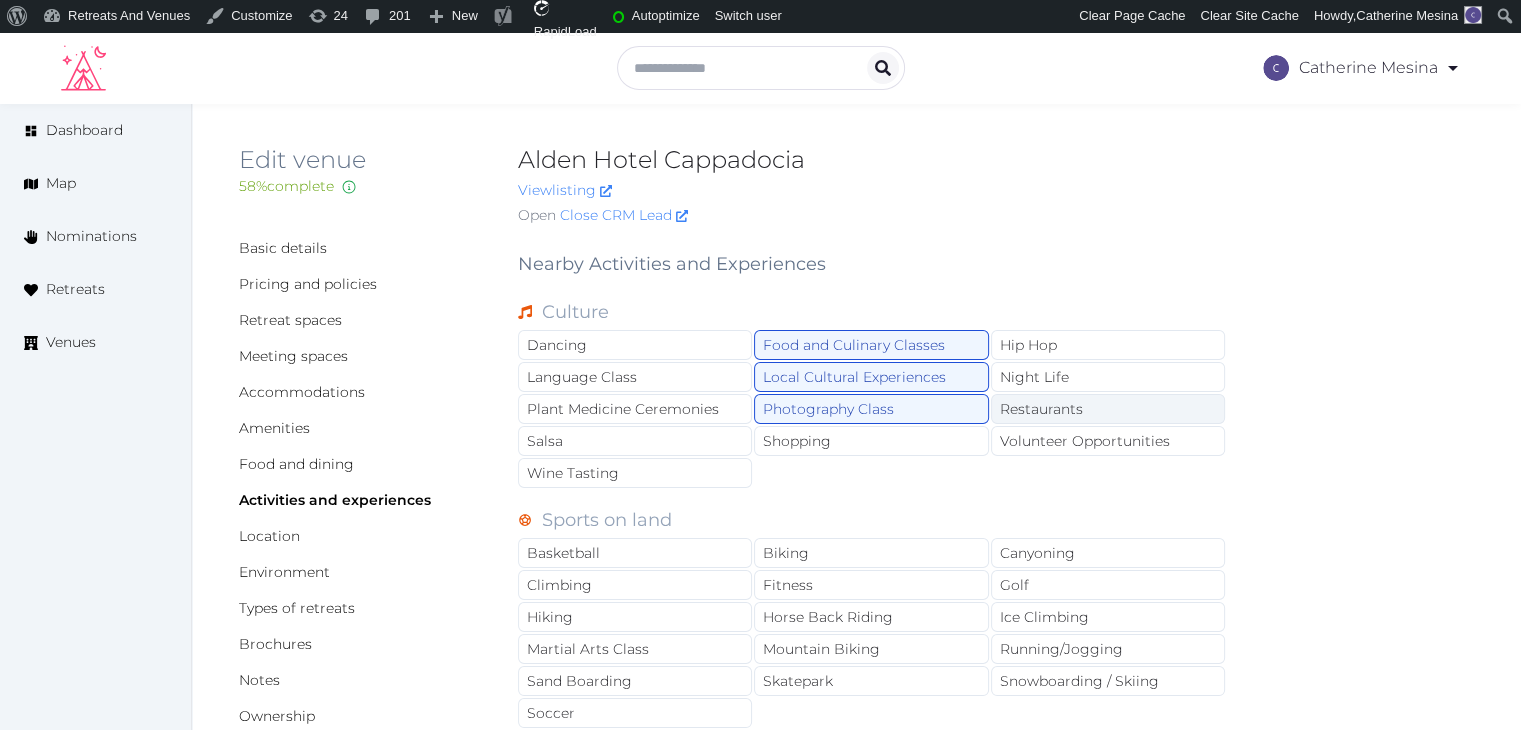 click on "Restaurants" at bounding box center (1108, 409) 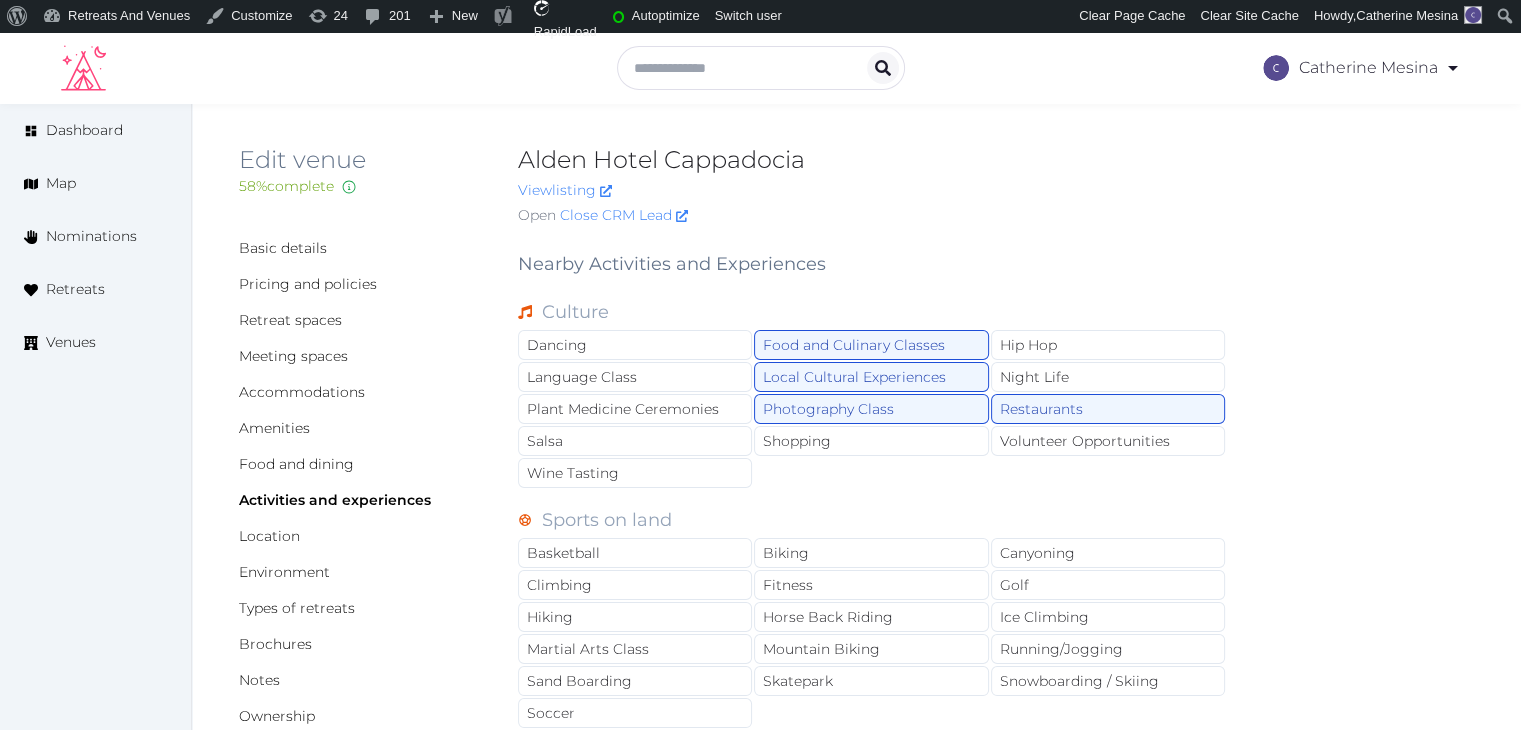 click on "Dancing Food and Culinary Classes Hip Hop Language Class Local Cultural Experiences Night Life Plant Medicine Ceremonies Photography Class Restaurants Salsa Shopping Volunteer Opportunities Wine Tasting" at bounding box center [872, 410] 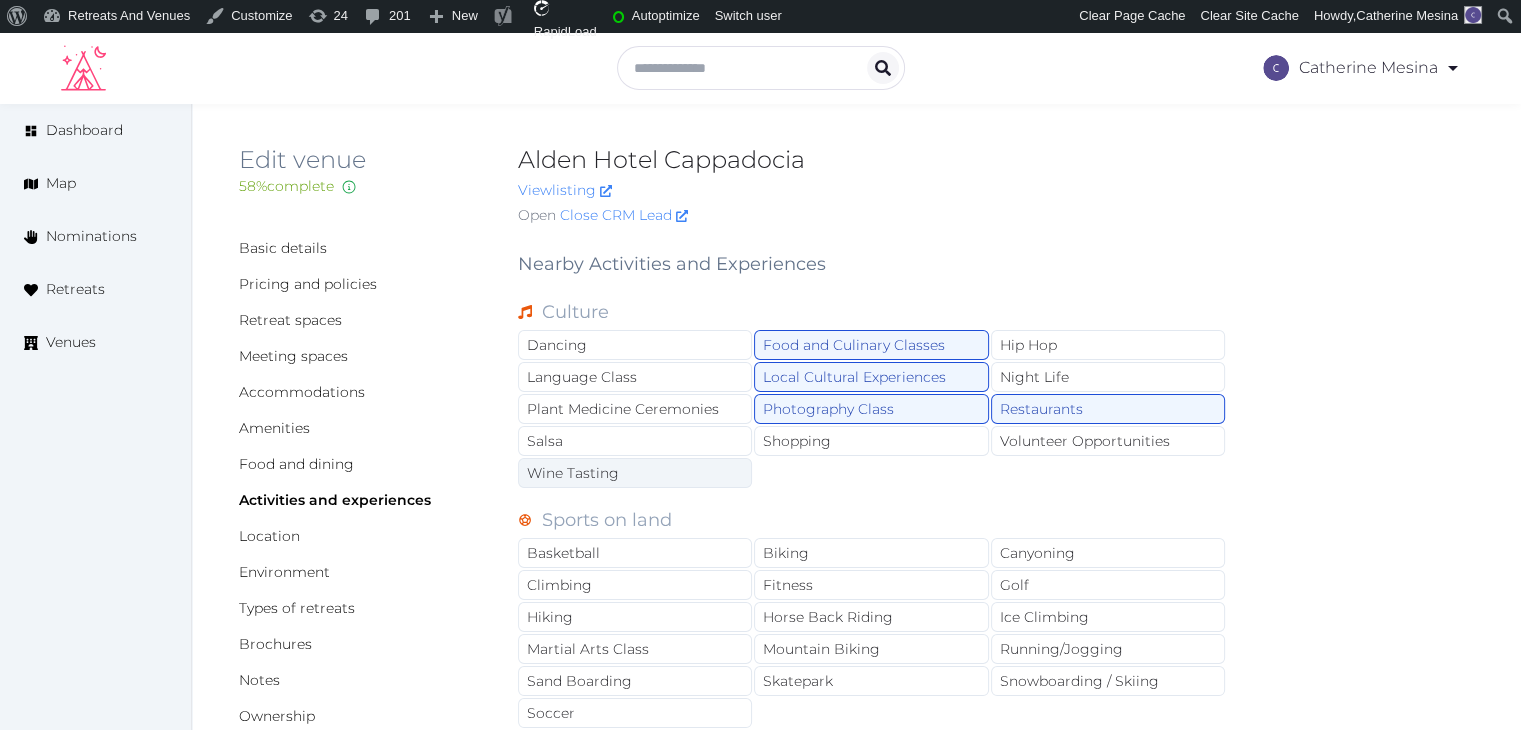 click on "Wine Tasting" at bounding box center (635, 473) 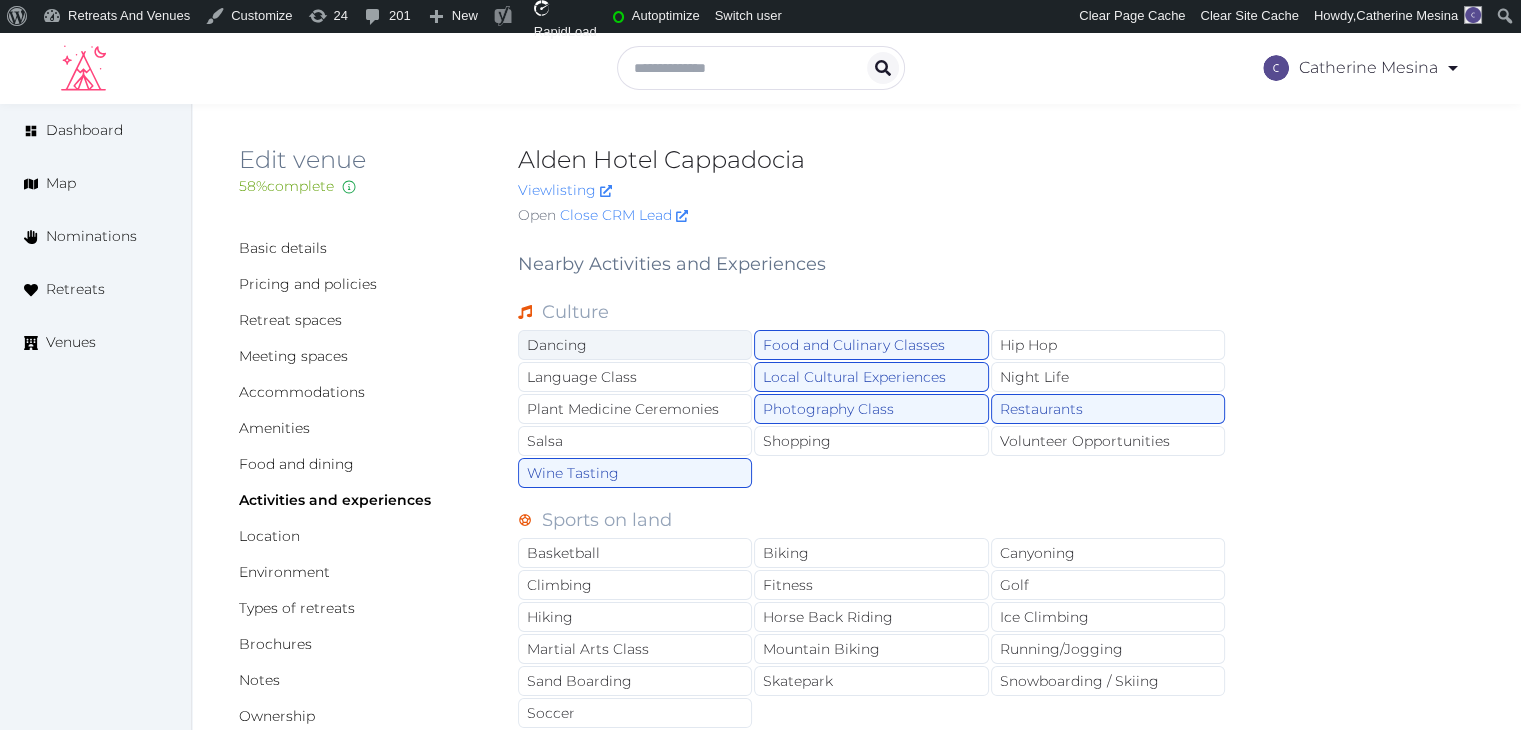 click on "Dancing" at bounding box center (635, 345) 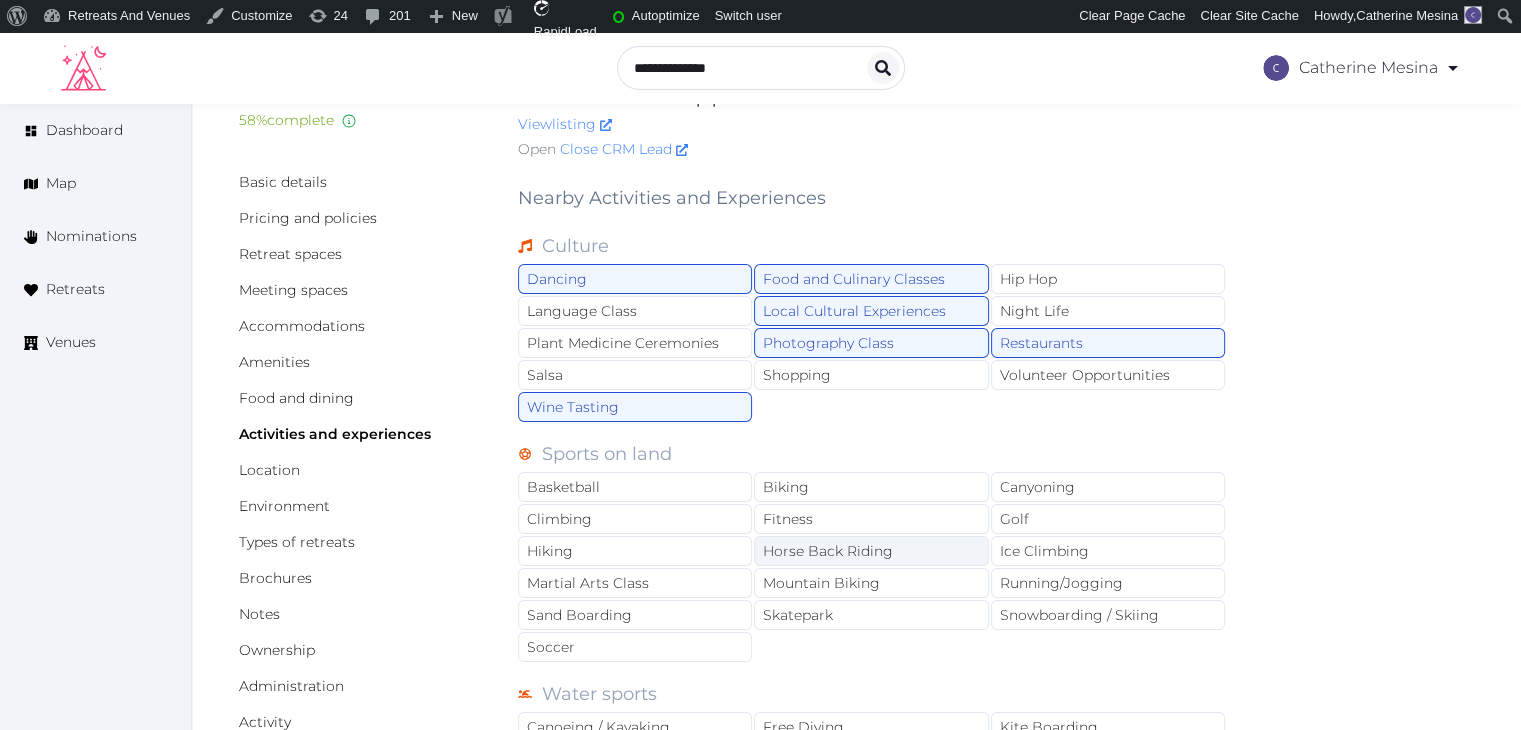 scroll, scrollTop: 100, scrollLeft: 0, axis: vertical 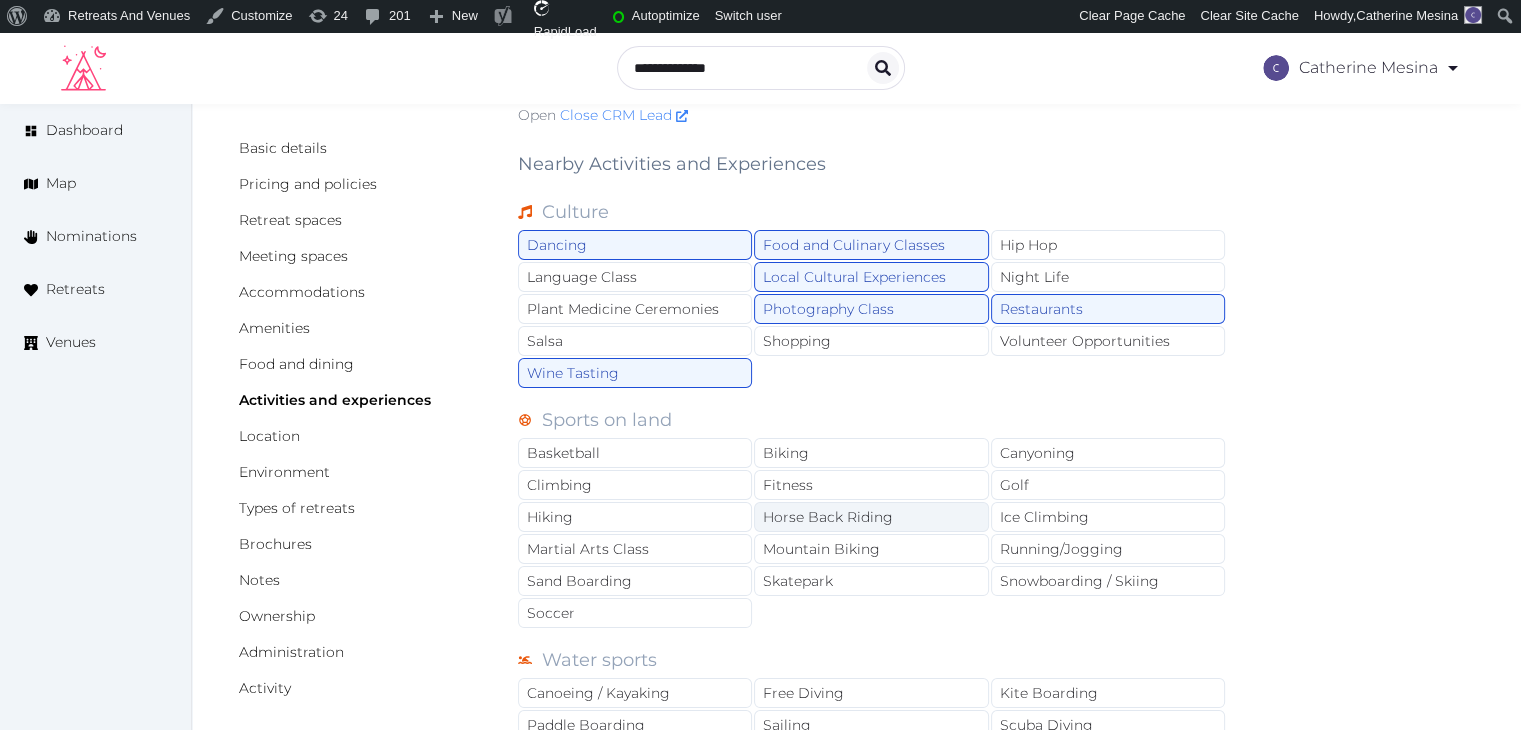 click on "Horse Back Riding" at bounding box center (871, 517) 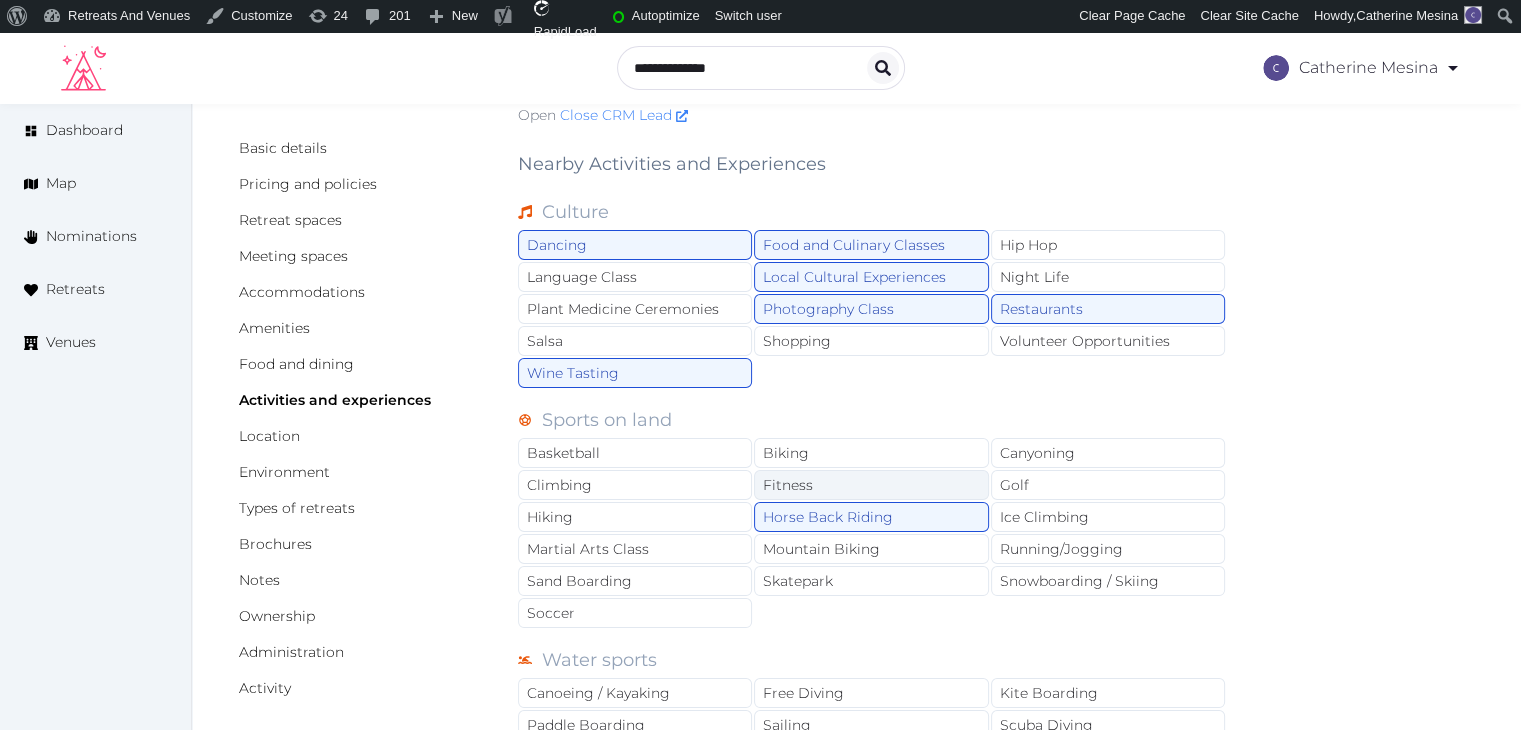click on "Fitness" at bounding box center [871, 485] 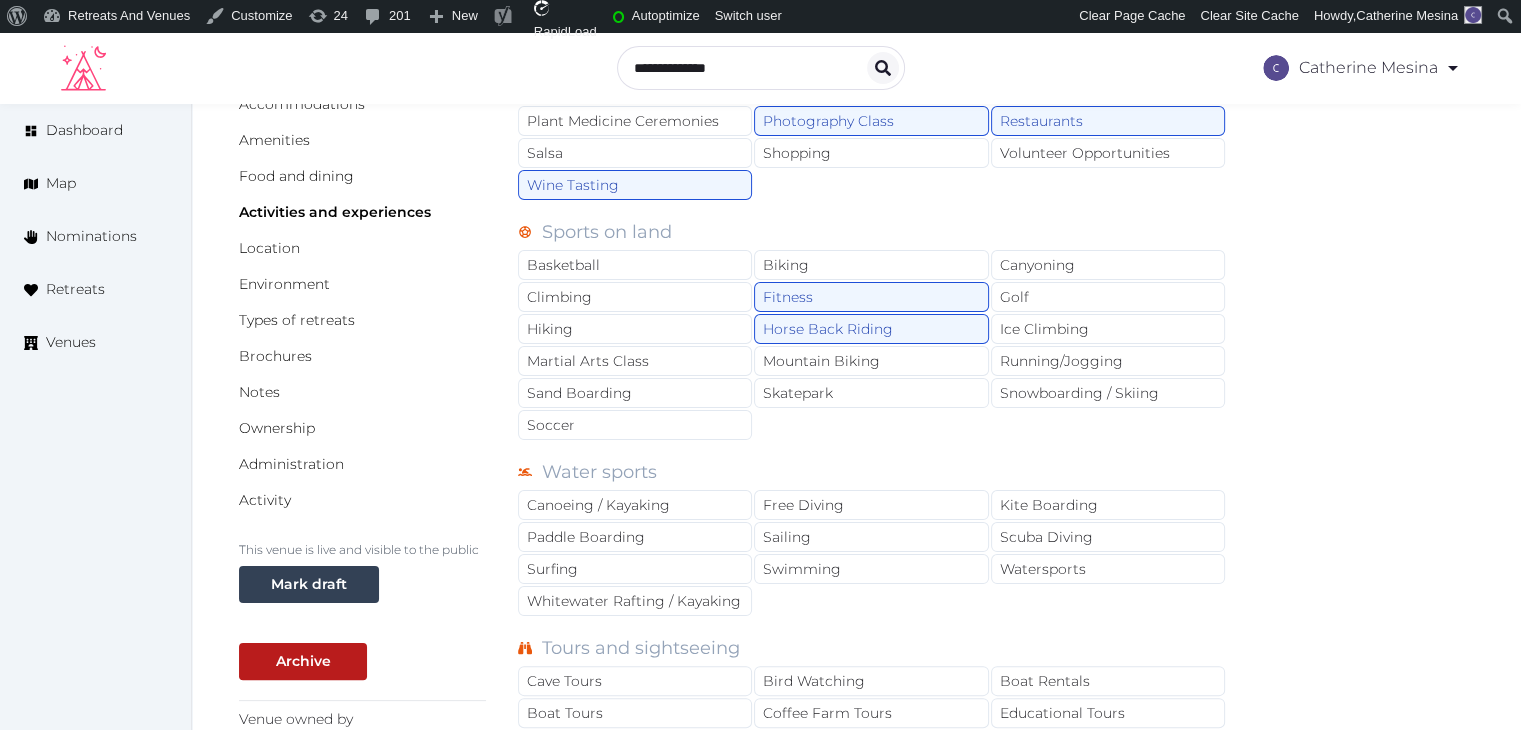 scroll, scrollTop: 300, scrollLeft: 0, axis: vertical 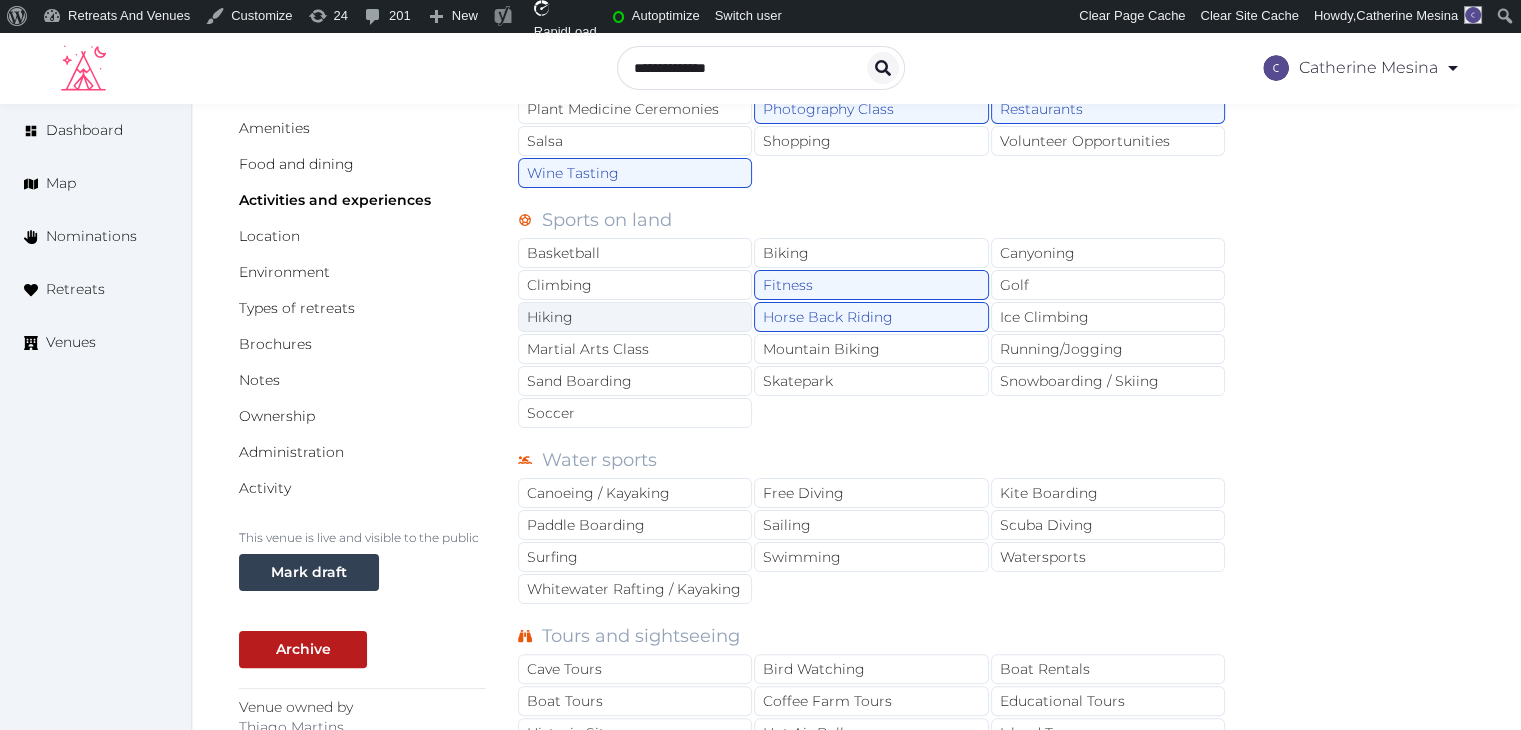 click on "Hiking" at bounding box center (635, 317) 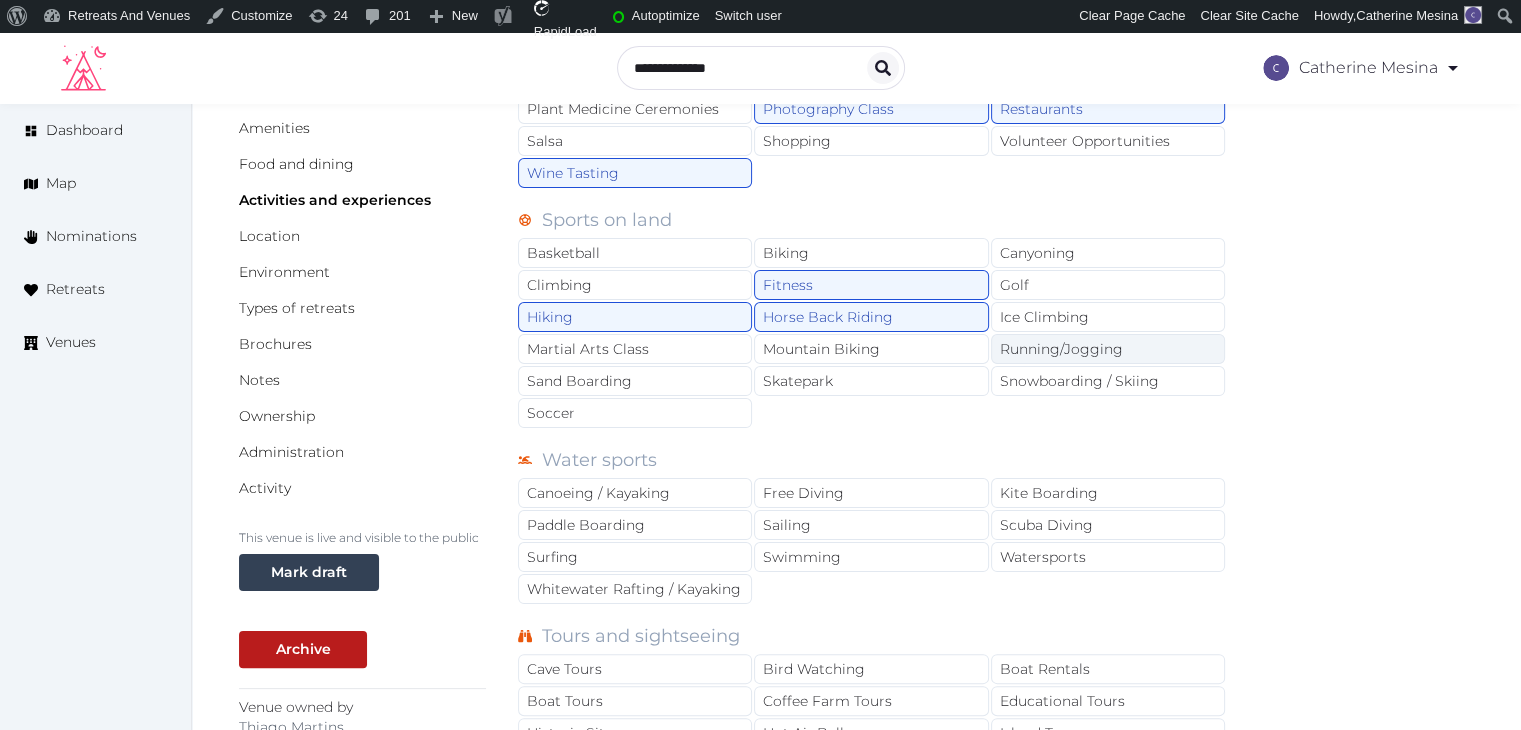 click on "Running/Jogging" at bounding box center (1108, 349) 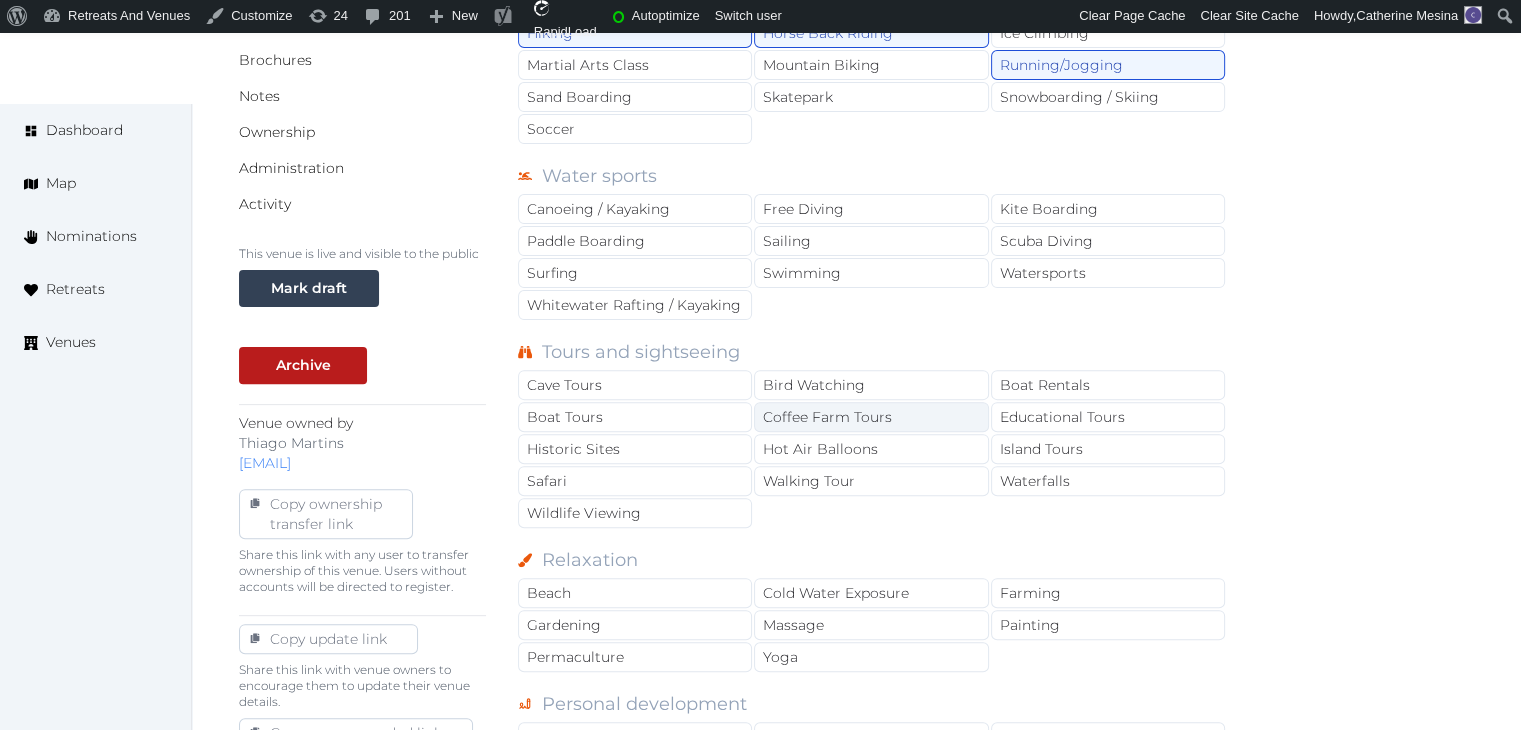 scroll, scrollTop: 600, scrollLeft: 0, axis: vertical 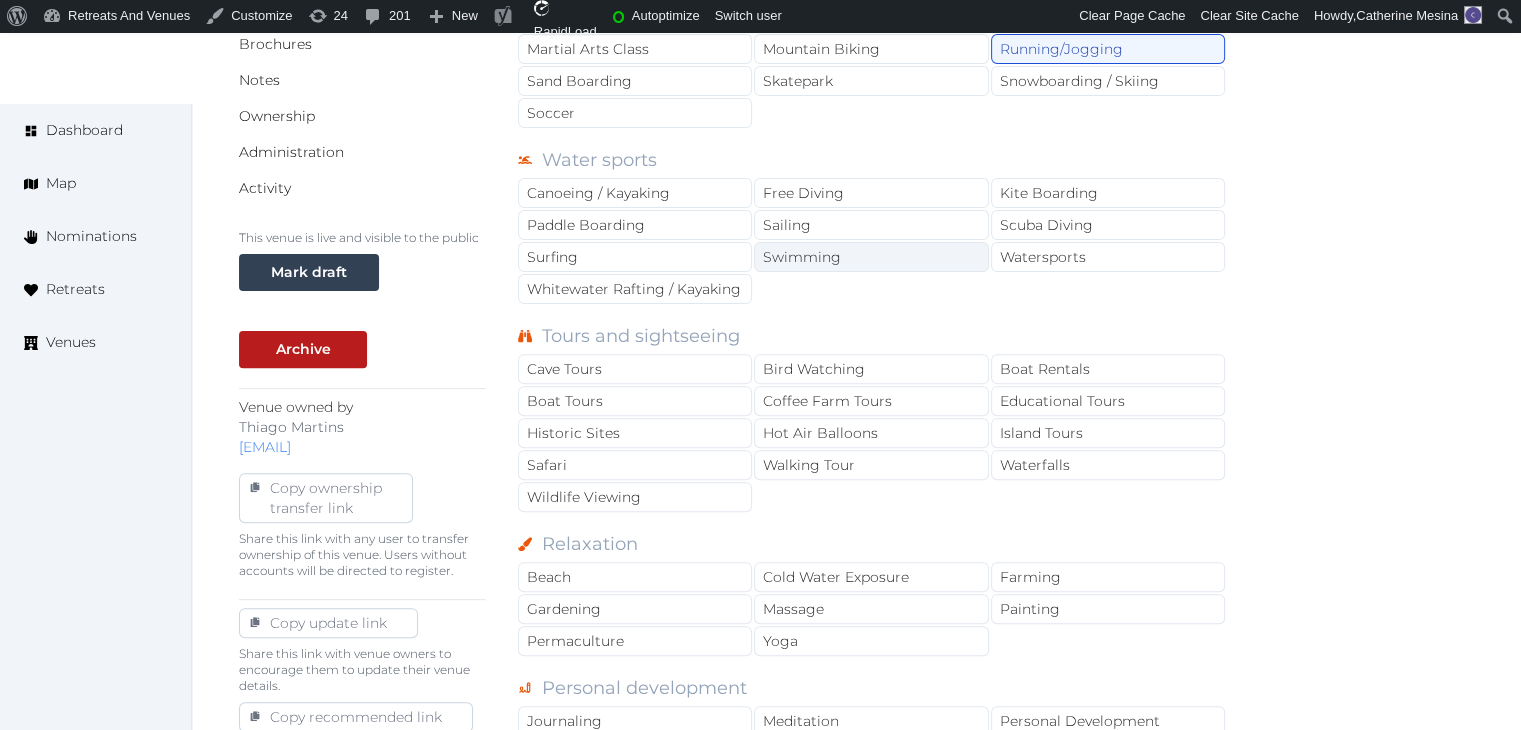 click on "Swimming" at bounding box center (871, 257) 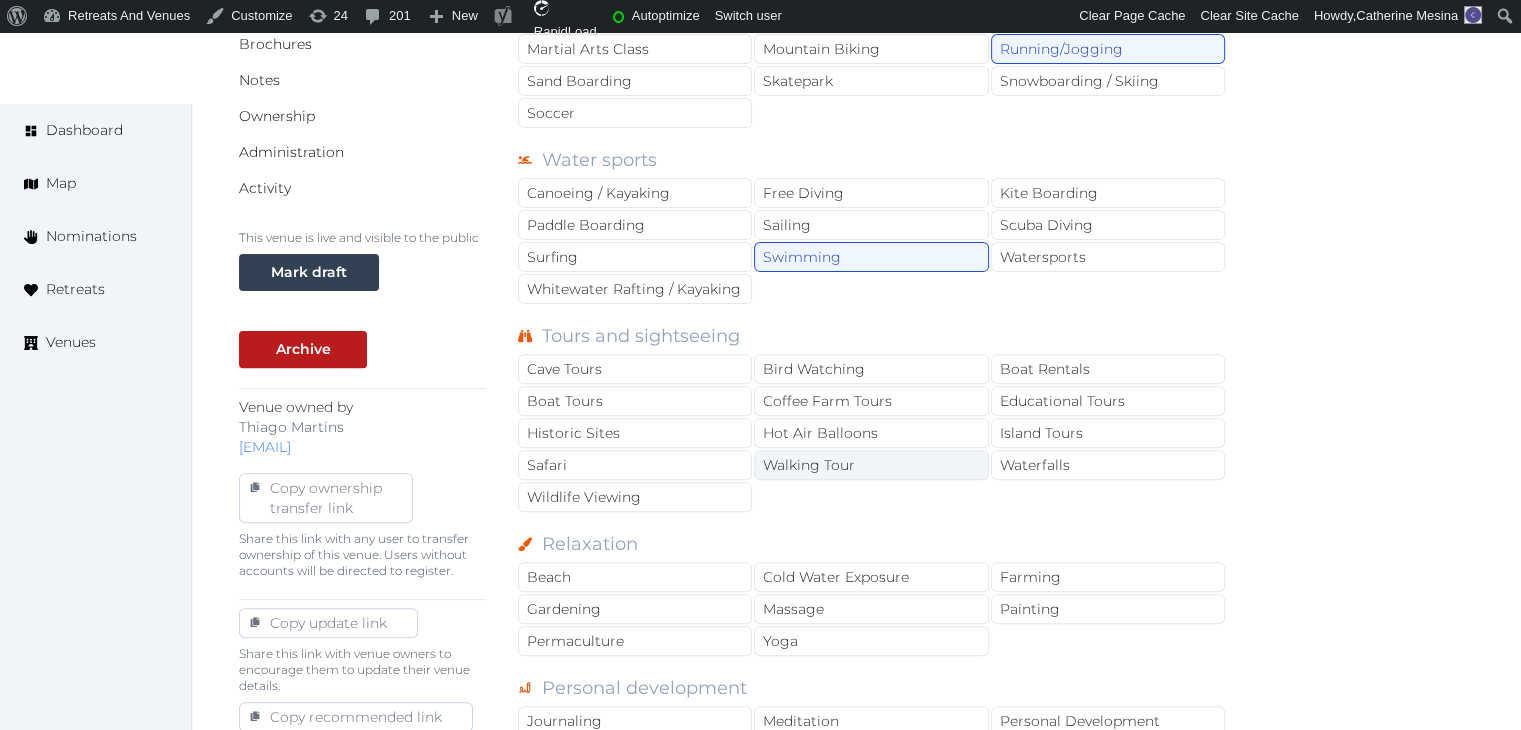 click on "Walking Tour" at bounding box center [871, 465] 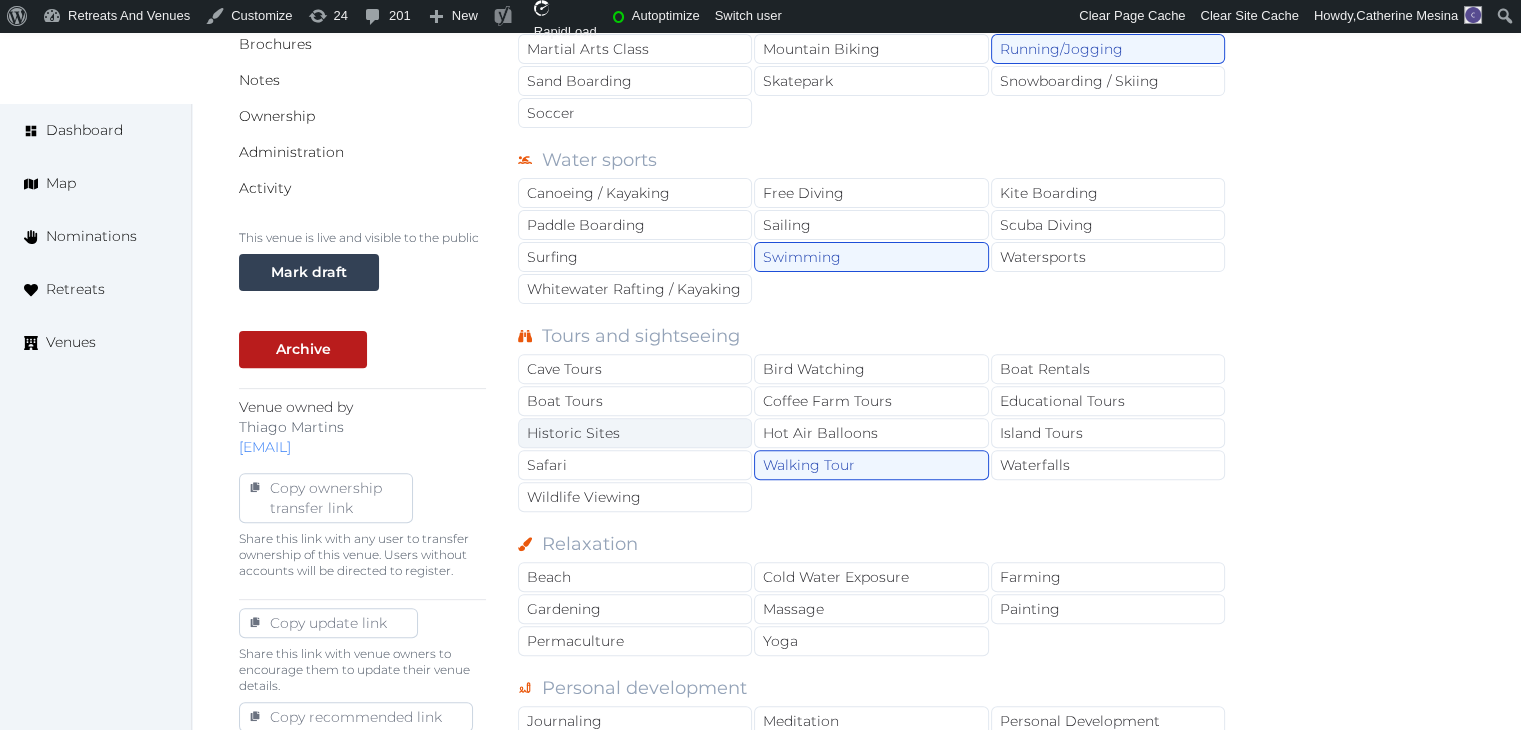 click on "Historic Sites" at bounding box center (635, 433) 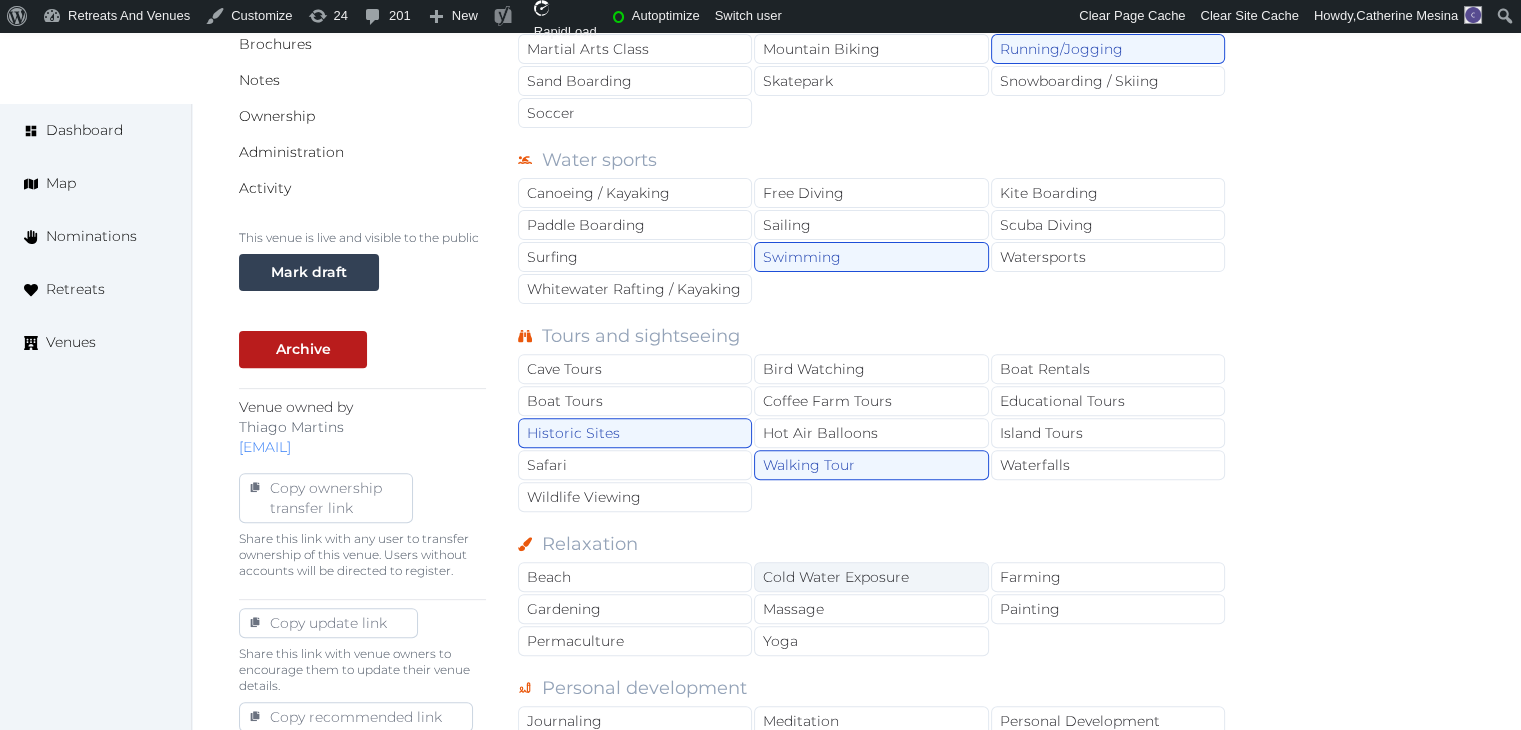 scroll, scrollTop: 800, scrollLeft: 0, axis: vertical 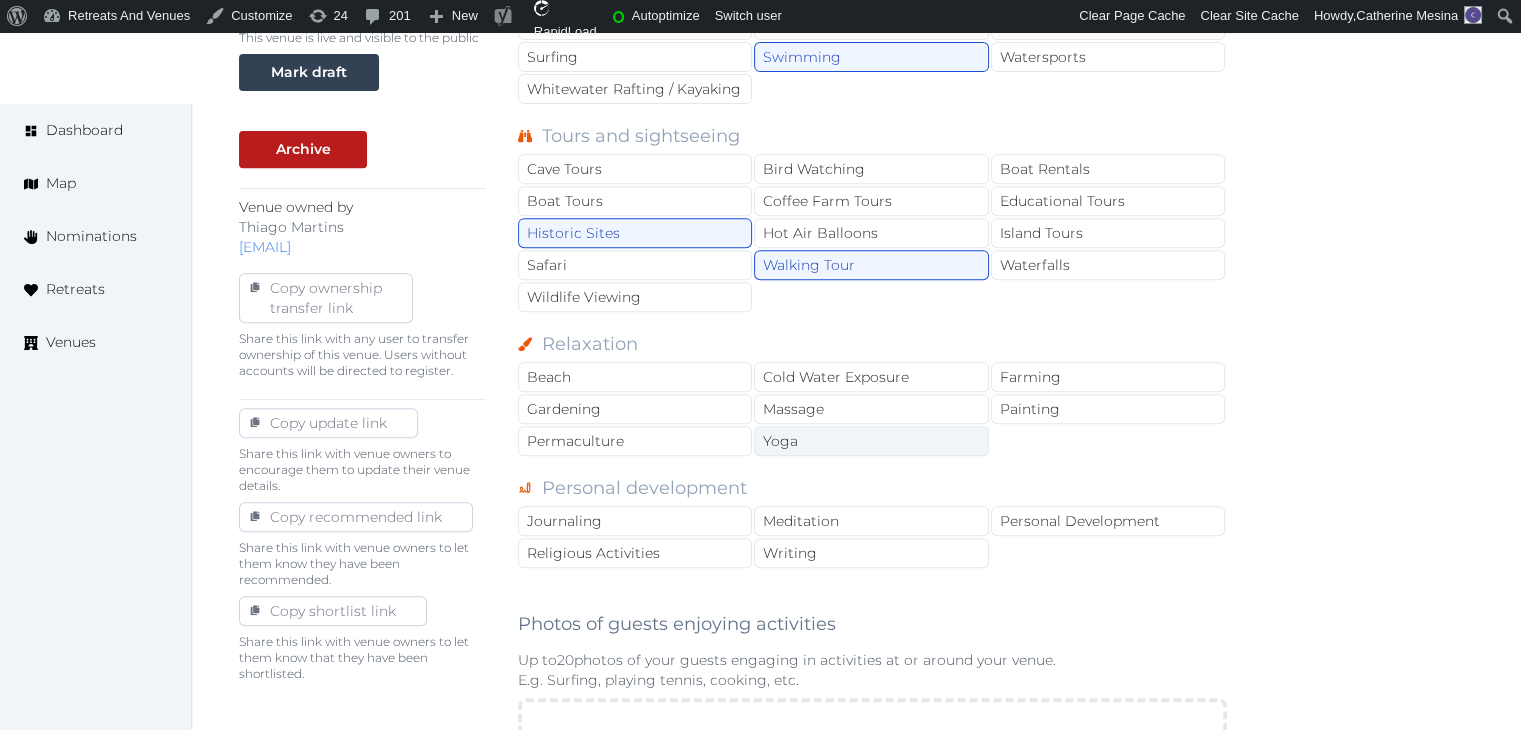 click on "Yoga" at bounding box center [871, 441] 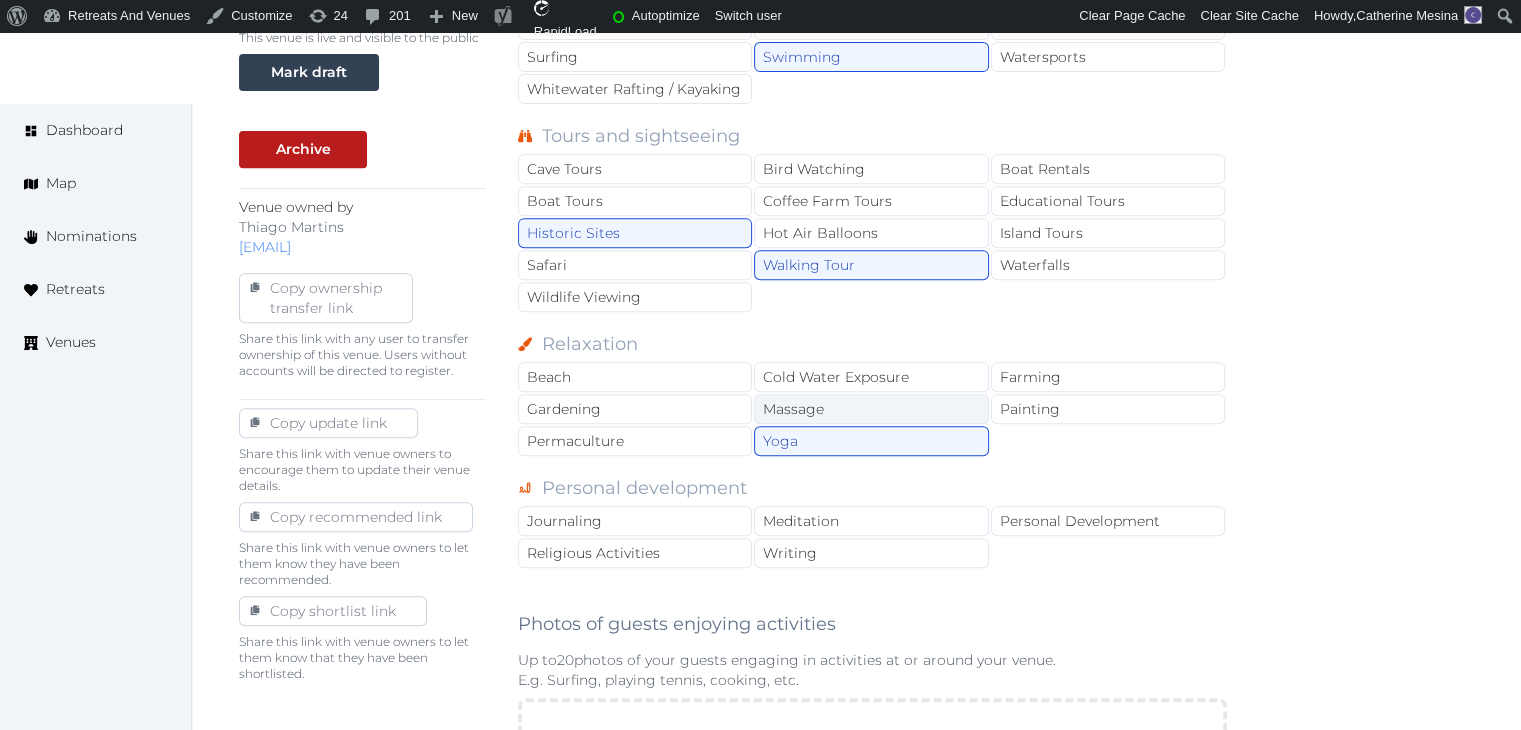click on "Massage" at bounding box center [871, 409] 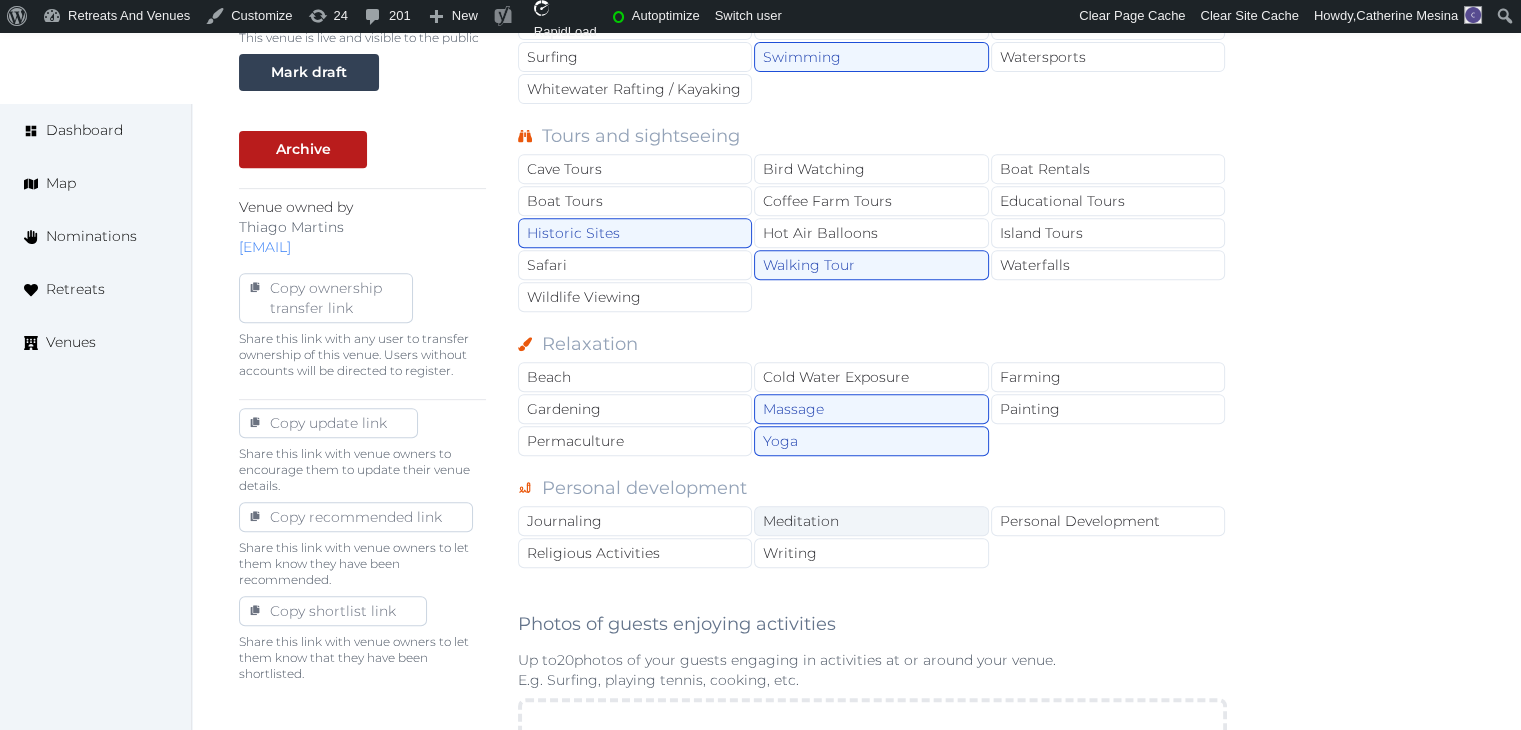 click on "Meditation" at bounding box center (871, 521) 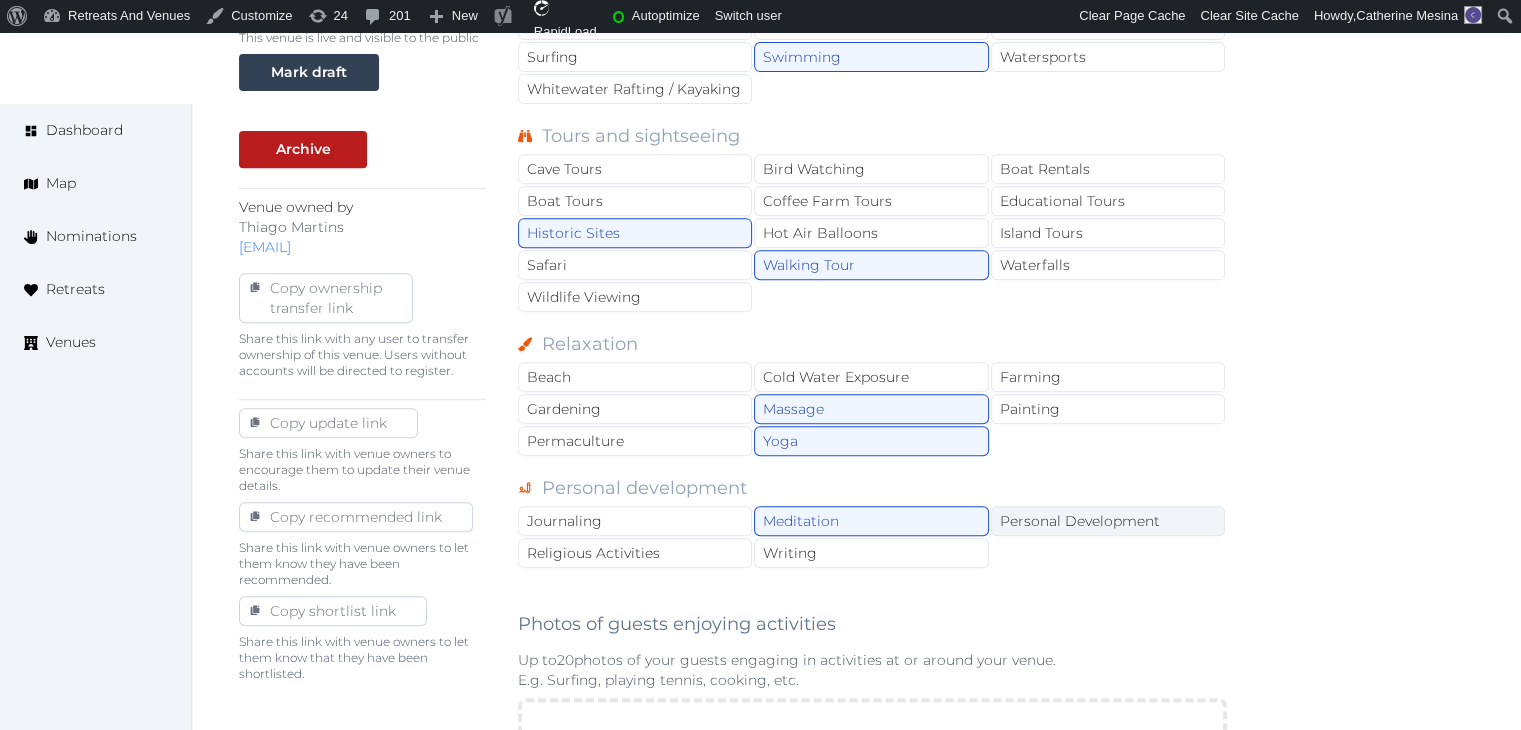click on "Personal Development" at bounding box center [1108, 521] 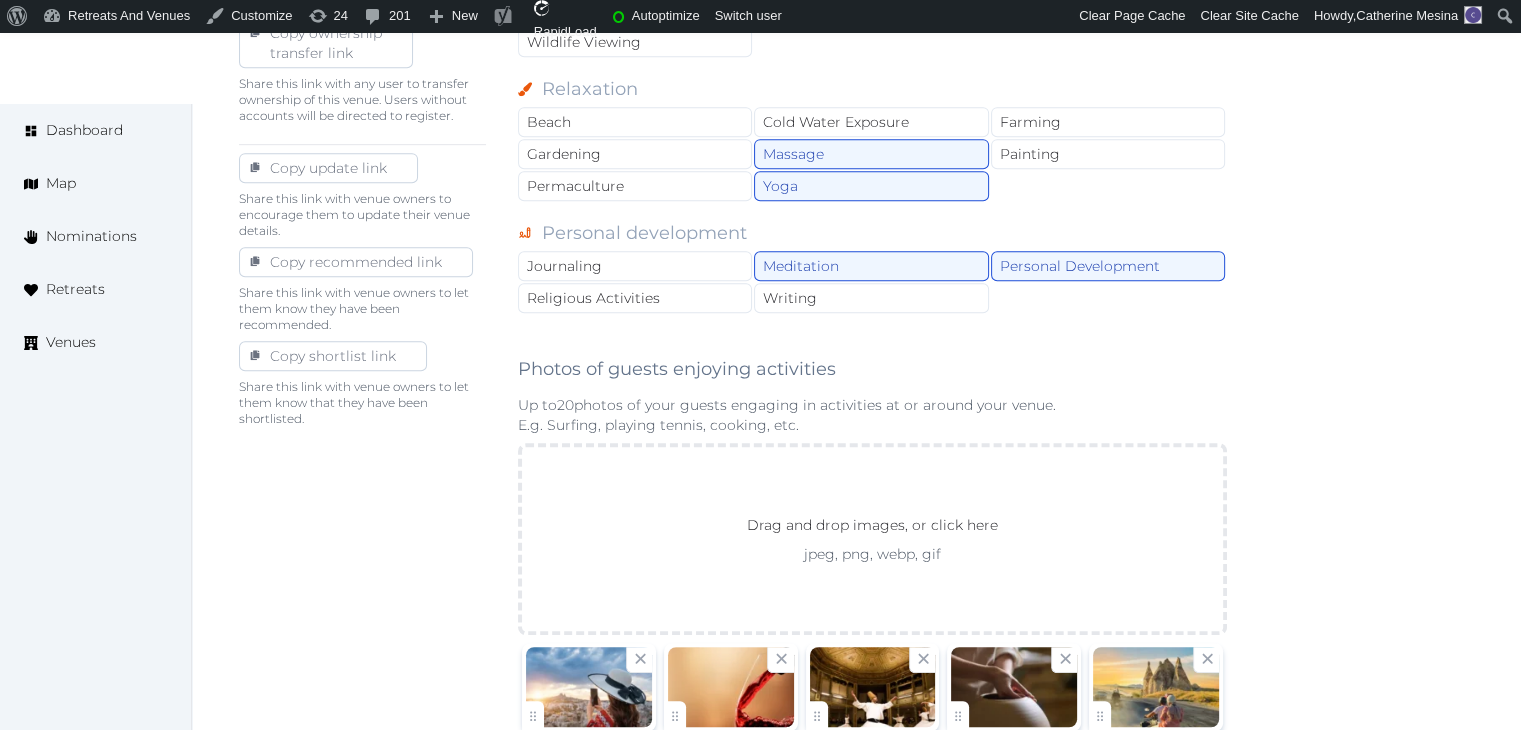 scroll, scrollTop: 1300, scrollLeft: 0, axis: vertical 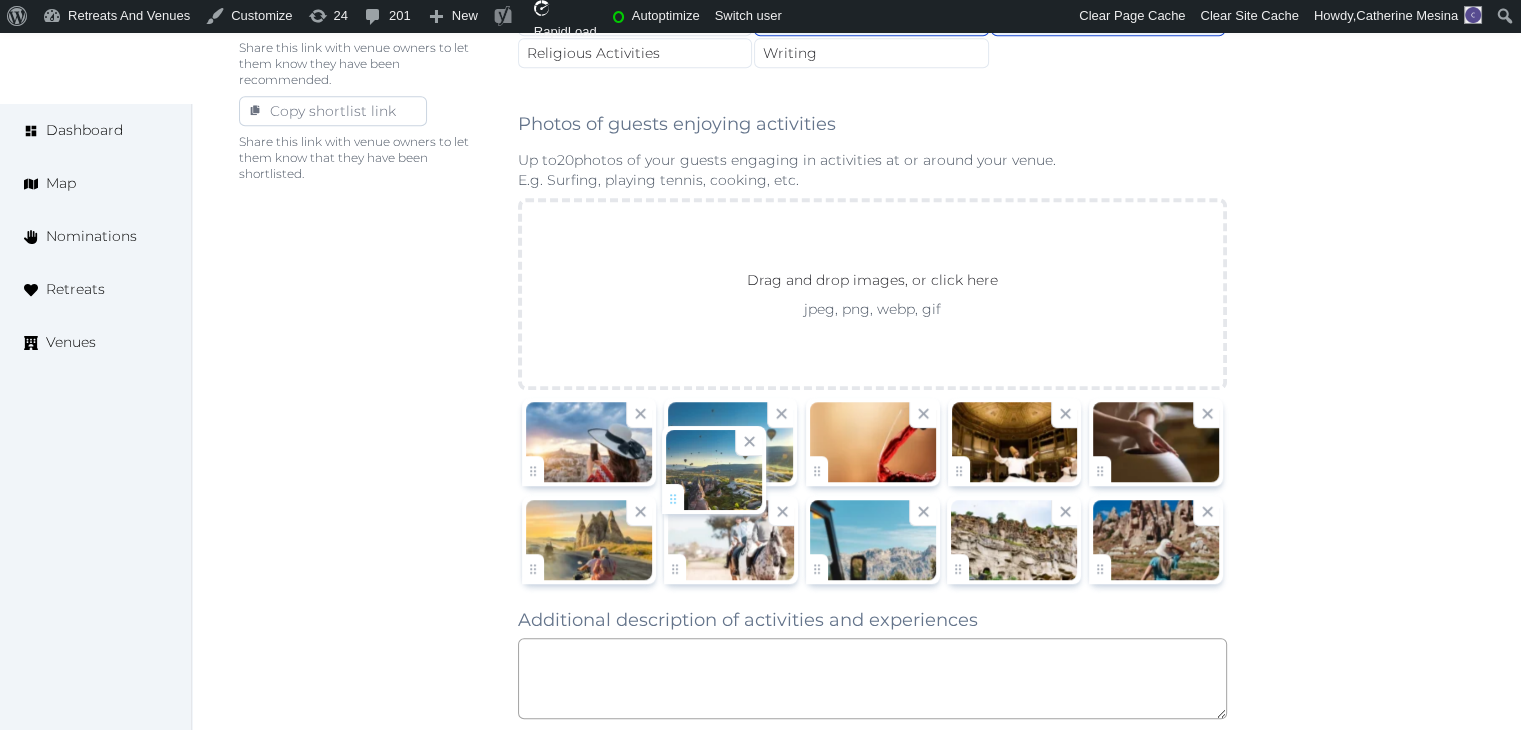 drag, startPoint x: 839, startPoint y: 553, endPoint x: 598, endPoint y: 456, distance: 259.78836 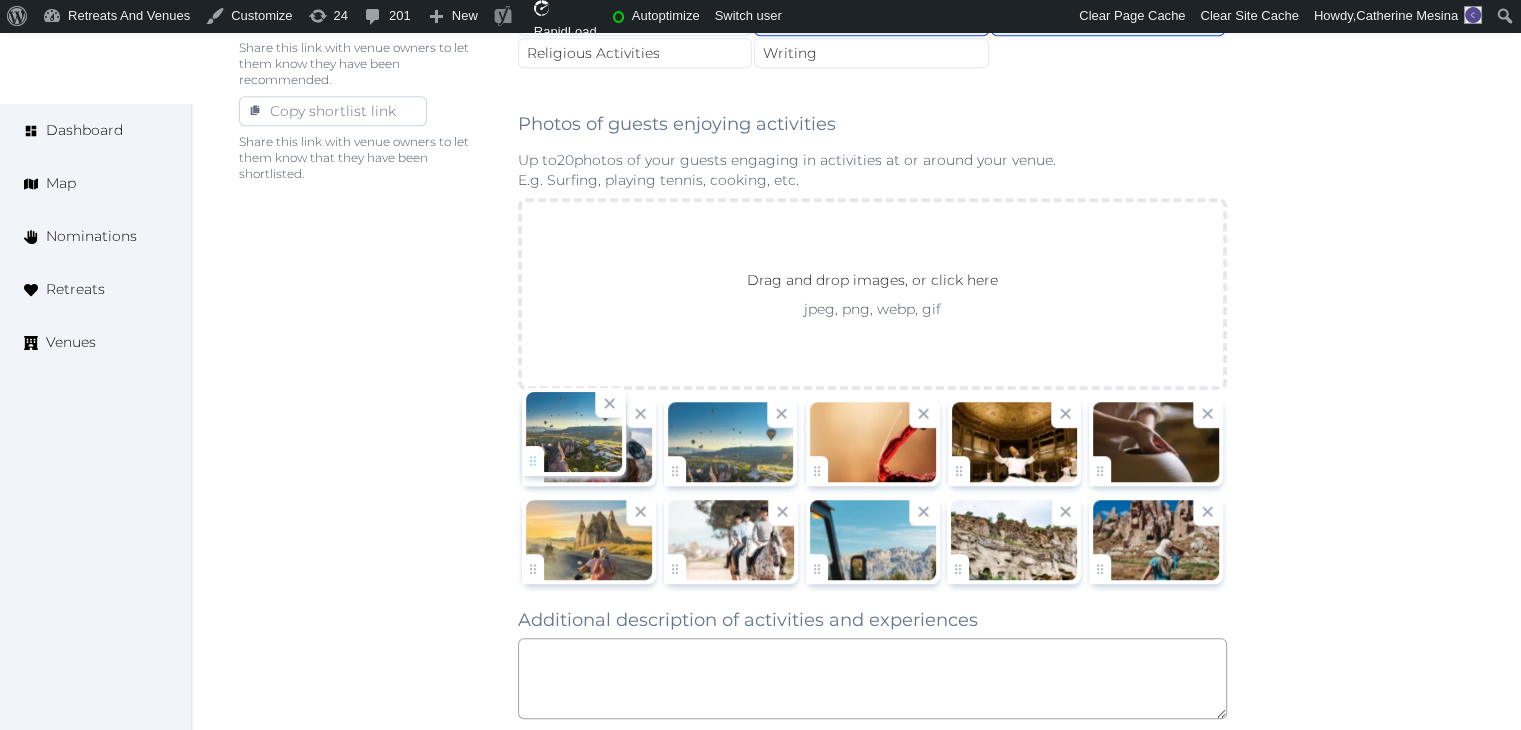 click on "[FIRST] [LAST]   Account My Venue Listings My Retreats Logout      Dashboard Map Nominations Retreats Venues Edit venue 58 %  complete Fill out all the fields in your listing to increase its completion percentage.   A higher completion percentage will make your listing more attractive and result in better matches. Alden Hotel Cappadocia   View  listing   Open    Close CRM Lead Basic details Pricing and policies Retreat spaces Meeting spaces Accommodations Amenities Food and dining Activities and experiences Location Environment Types of retreats Brochures Notes Ownership Administration Activity This venue is live and visible to the public Mark draft Archive Venue owned by [FIRST] [LAST] [EMAIL] Copy ownership transfer link Share this link with any user to transfer ownership of this venue. Users without accounts will be directed to register. Copy update link Copy recommended link Copy shortlist link Culture Dancing 20" at bounding box center (760, -114) 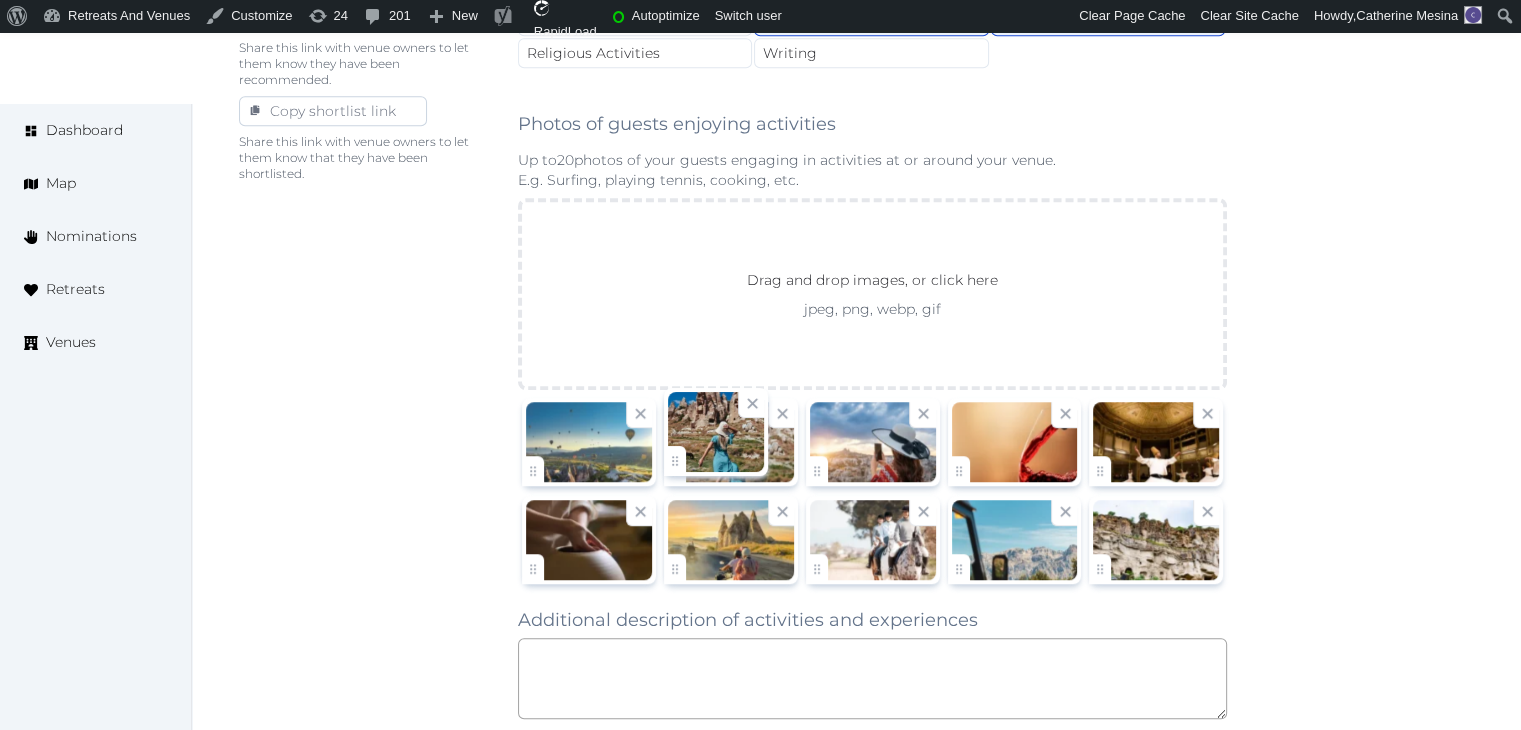 drag, startPoint x: 1100, startPoint y: 553, endPoint x: 760, endPoint y: 532, distance: 340.64792 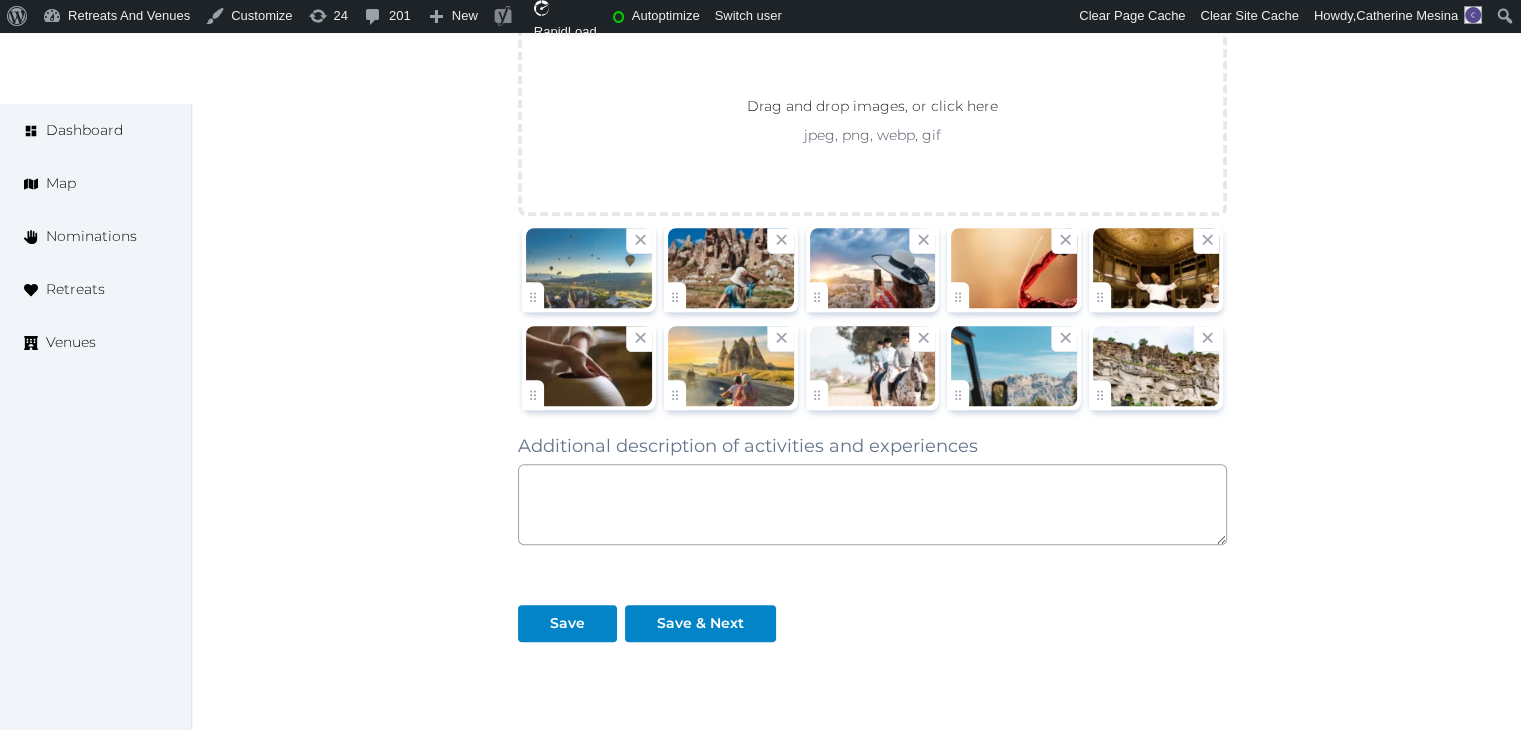 scroll, scrollTop: 1600, scrollLeft: 0, axis: vertical 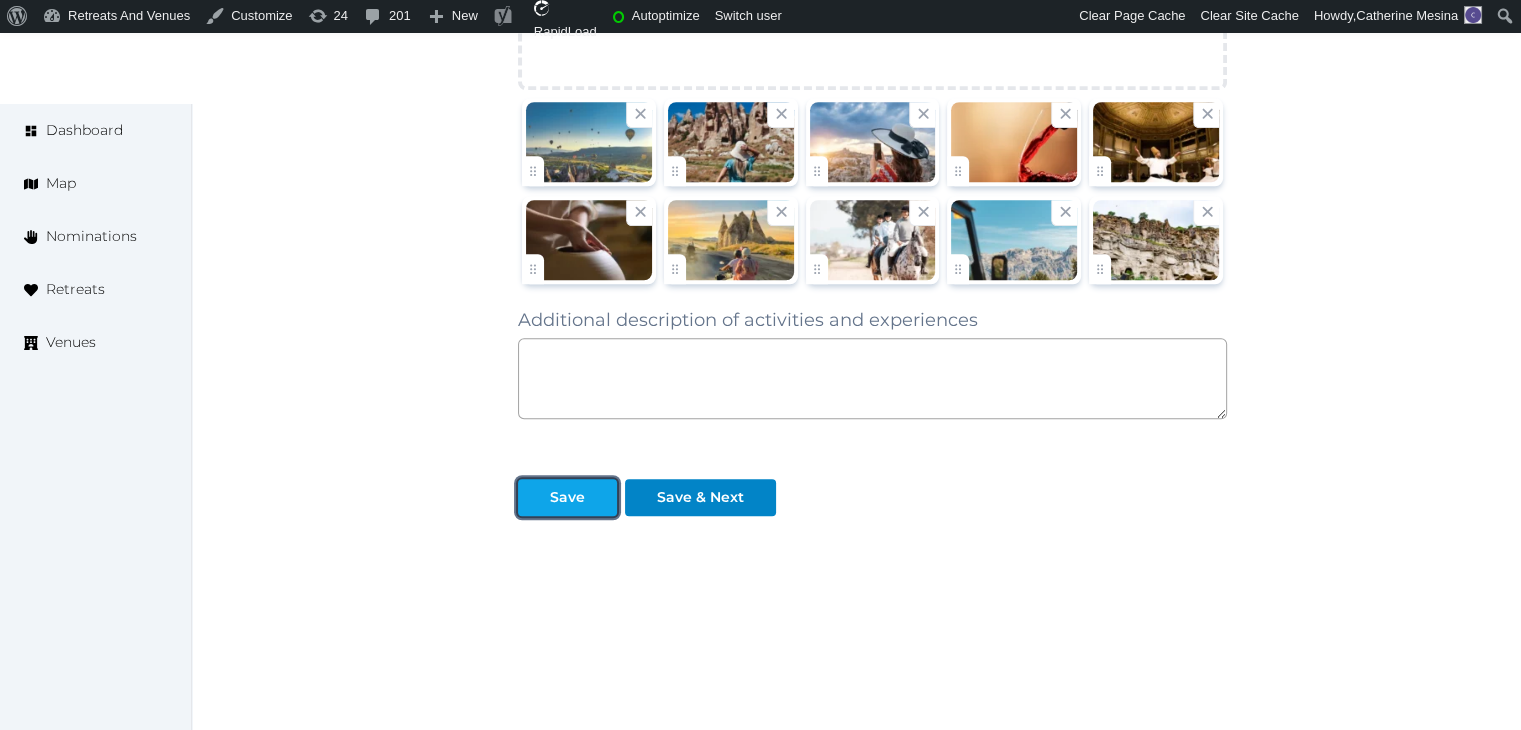 click on "Save" at bounding box center (567, 497) 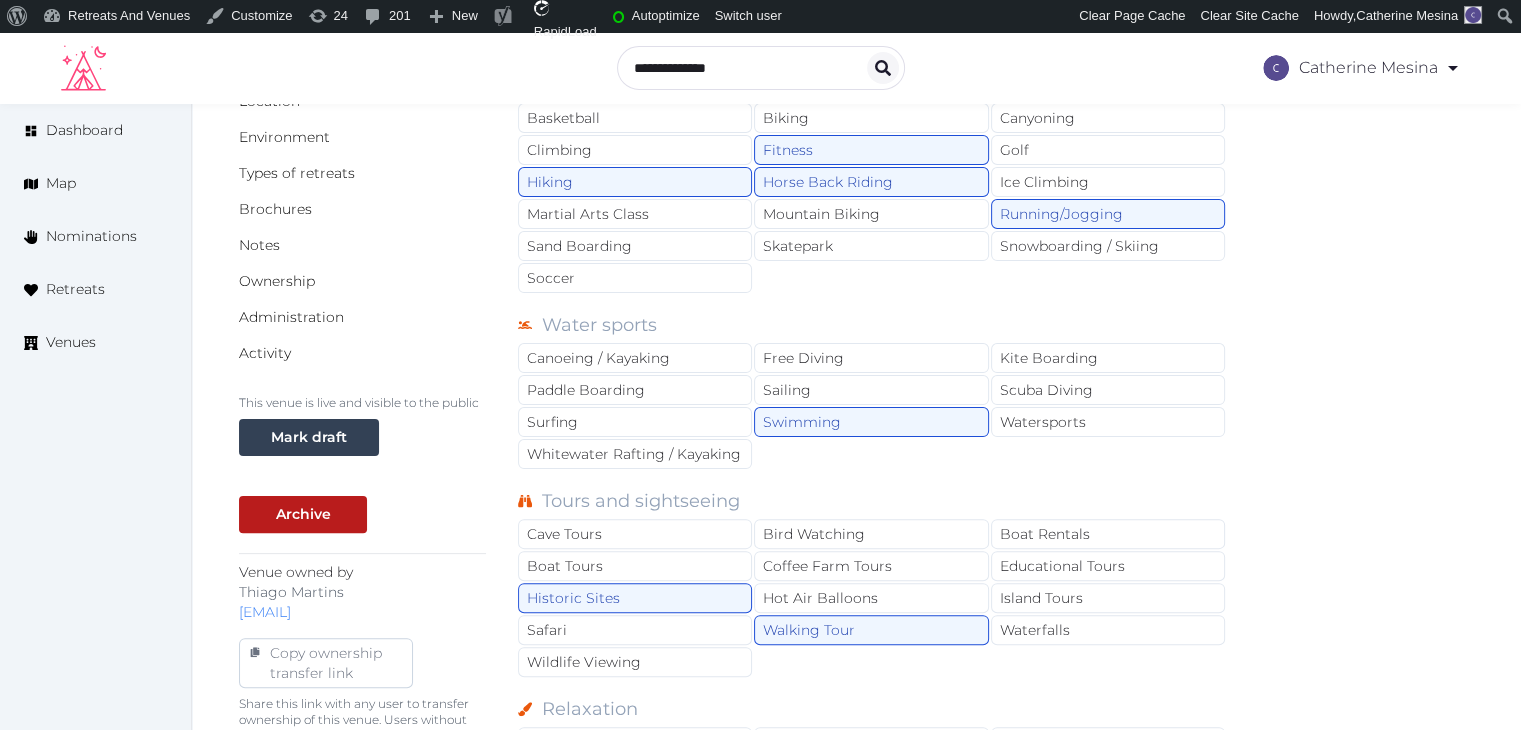 scroll, scrollTop: 400, scrollLeft: 0, axis: vertical 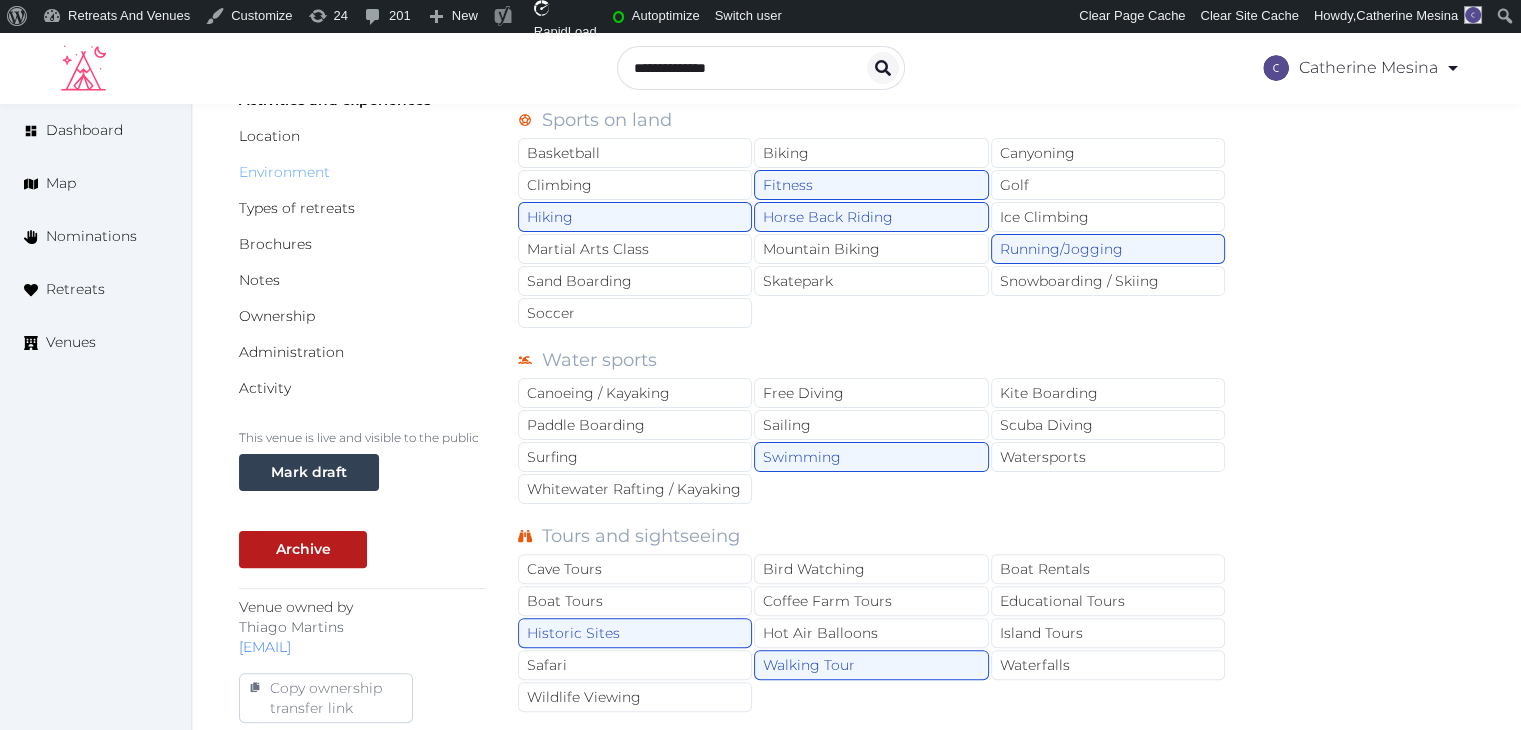 click on "Environment" at bounding box center [284, 172] 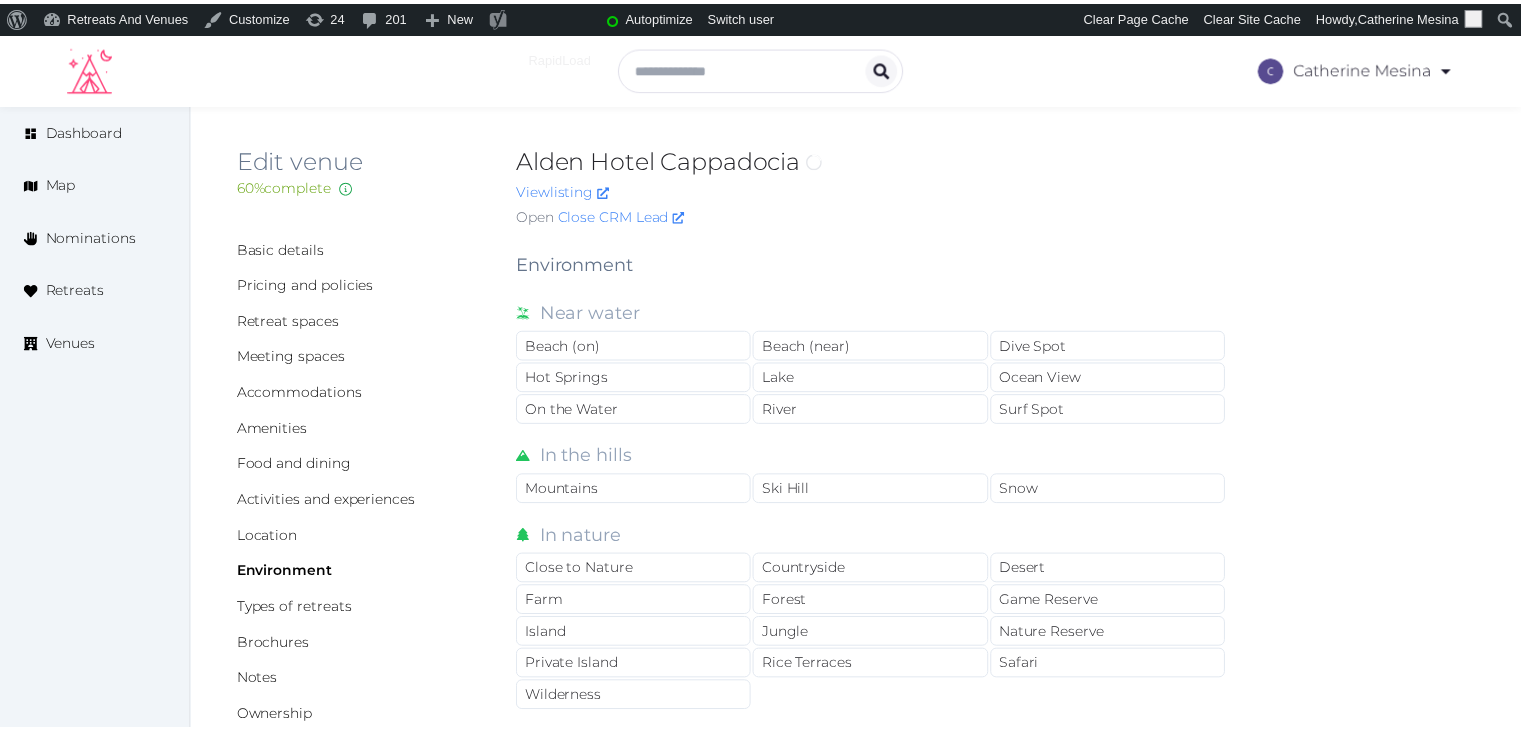 scroll, scrollTop: 0, scrollLeft: 0, axis: both 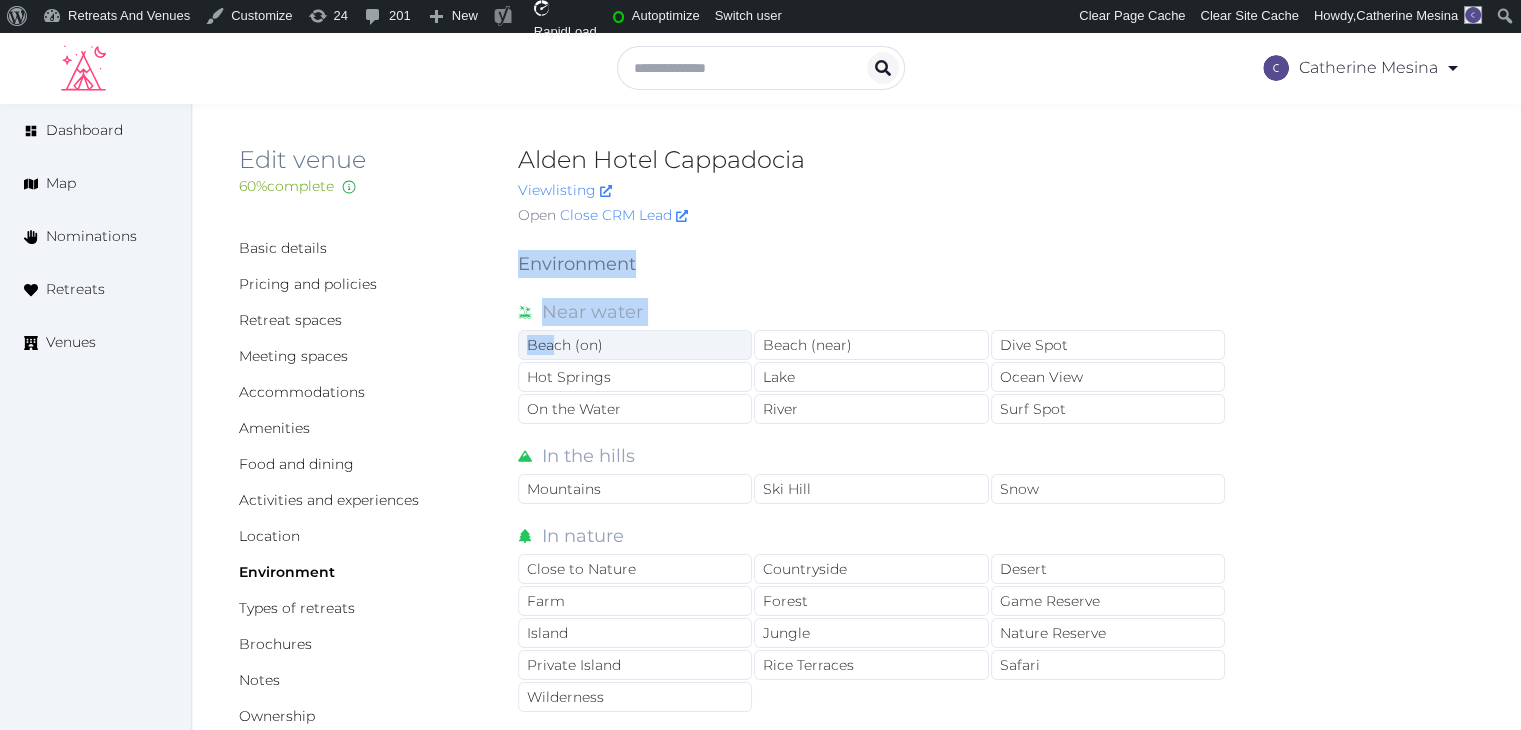 drag, startPoint x: 514, startPoint y: 265, endPoint x: 550, endPoint y: 357, distance: 98.79271 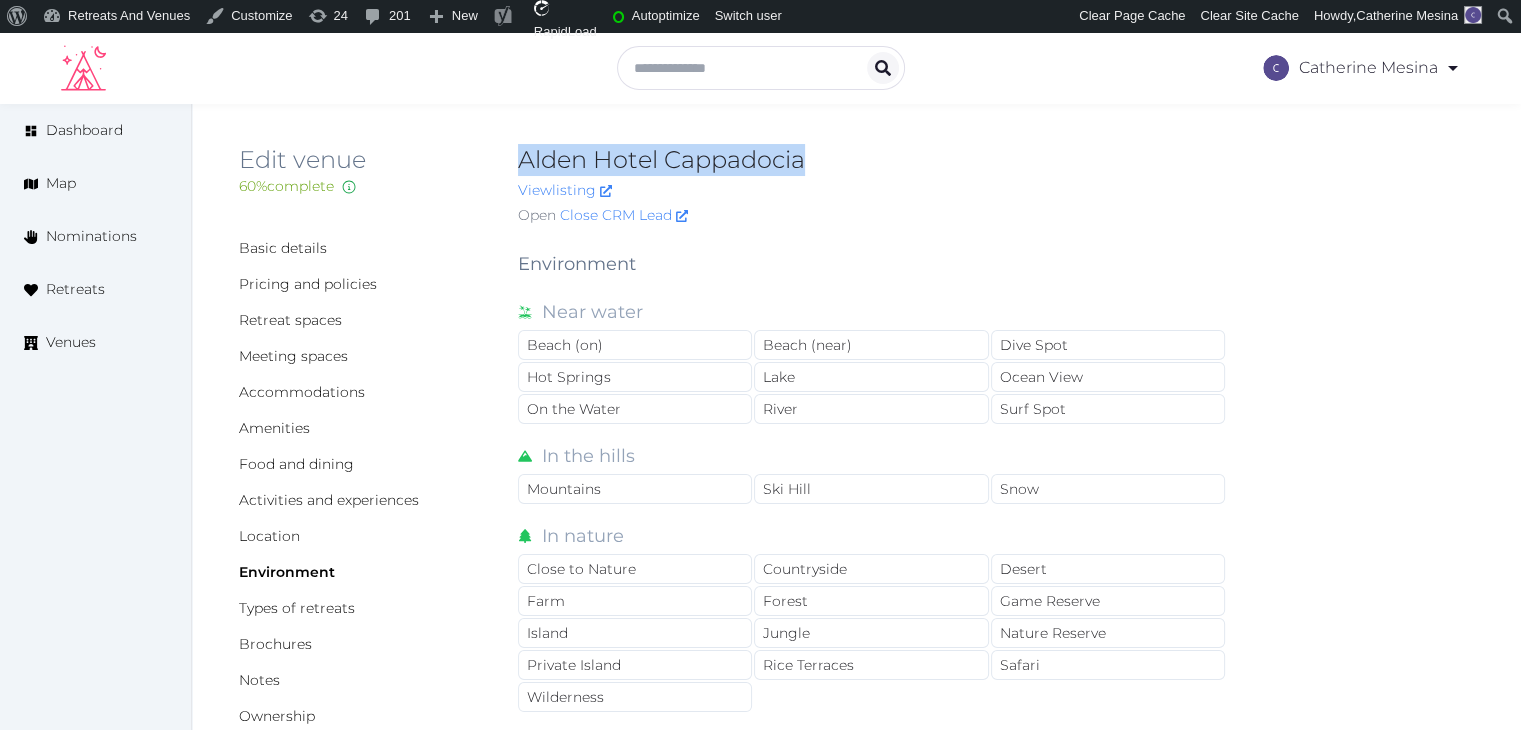 drag, startPoint x: 519, startPoint y: 164, endPoint x: 828, endPoint y: 122, distance: 311.8413 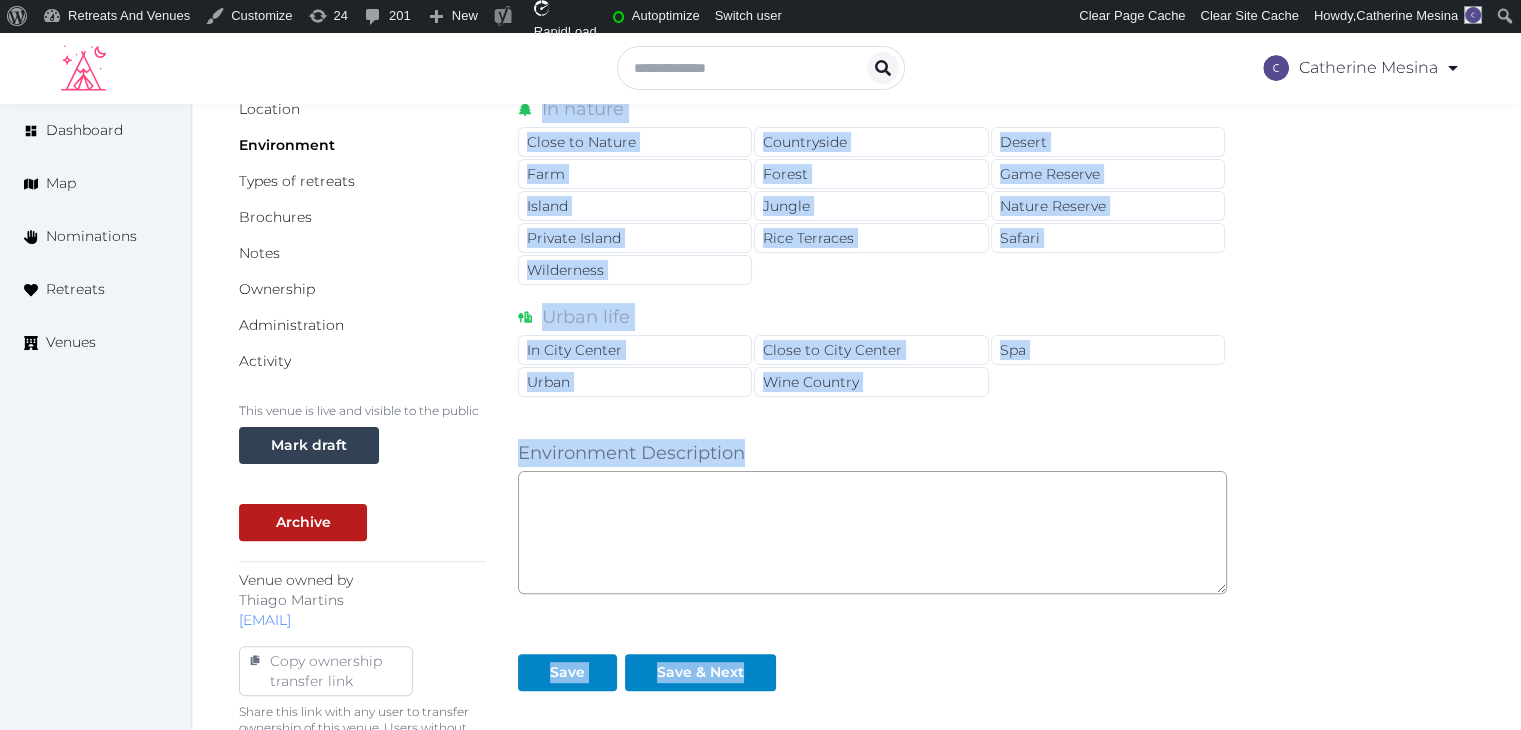 scroll, scrollTop: 480, scrollLeft: 0, axis: vertical 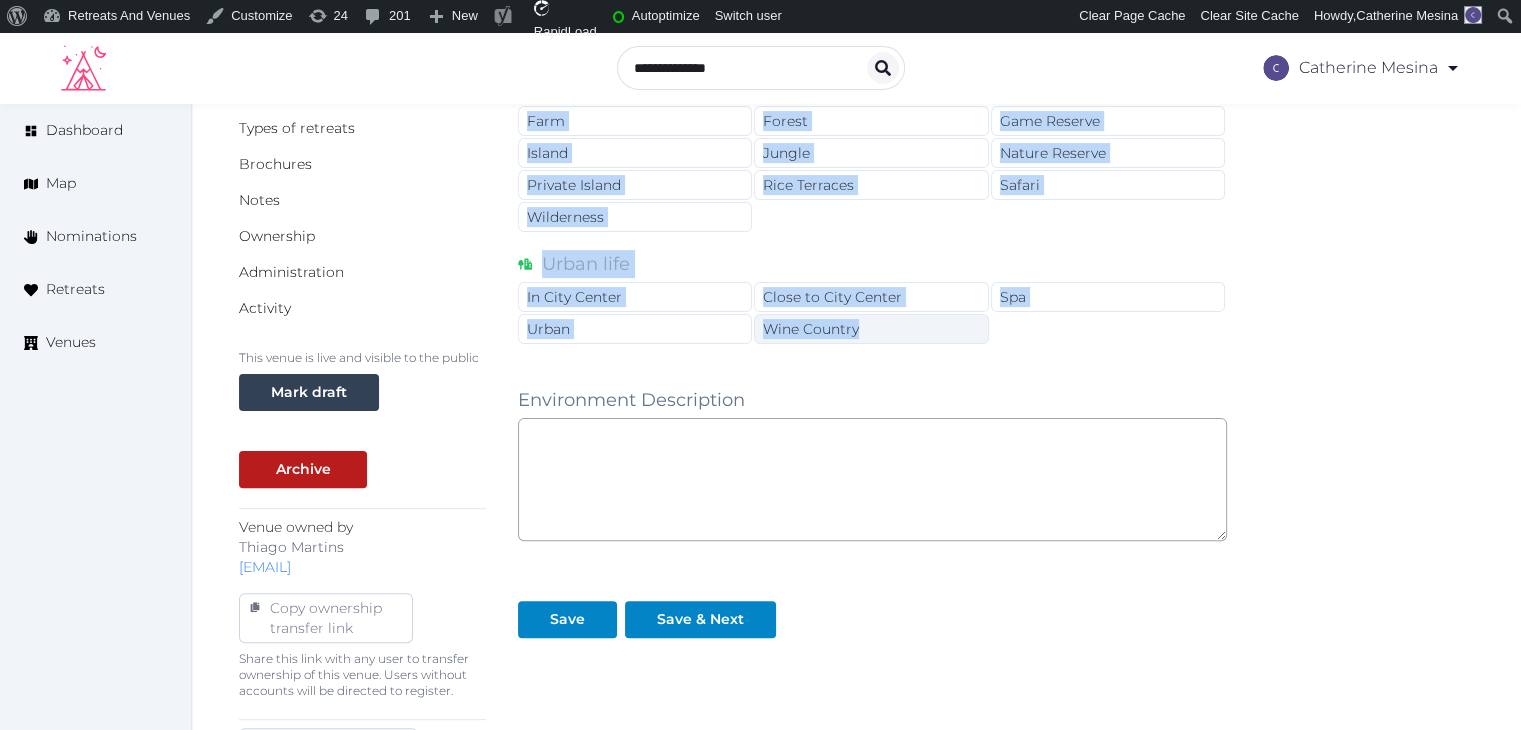 drag, startPoint x: 553, startPoint y: 305, endPoint x: 892, endPoint y: 317, distance: 339.2123 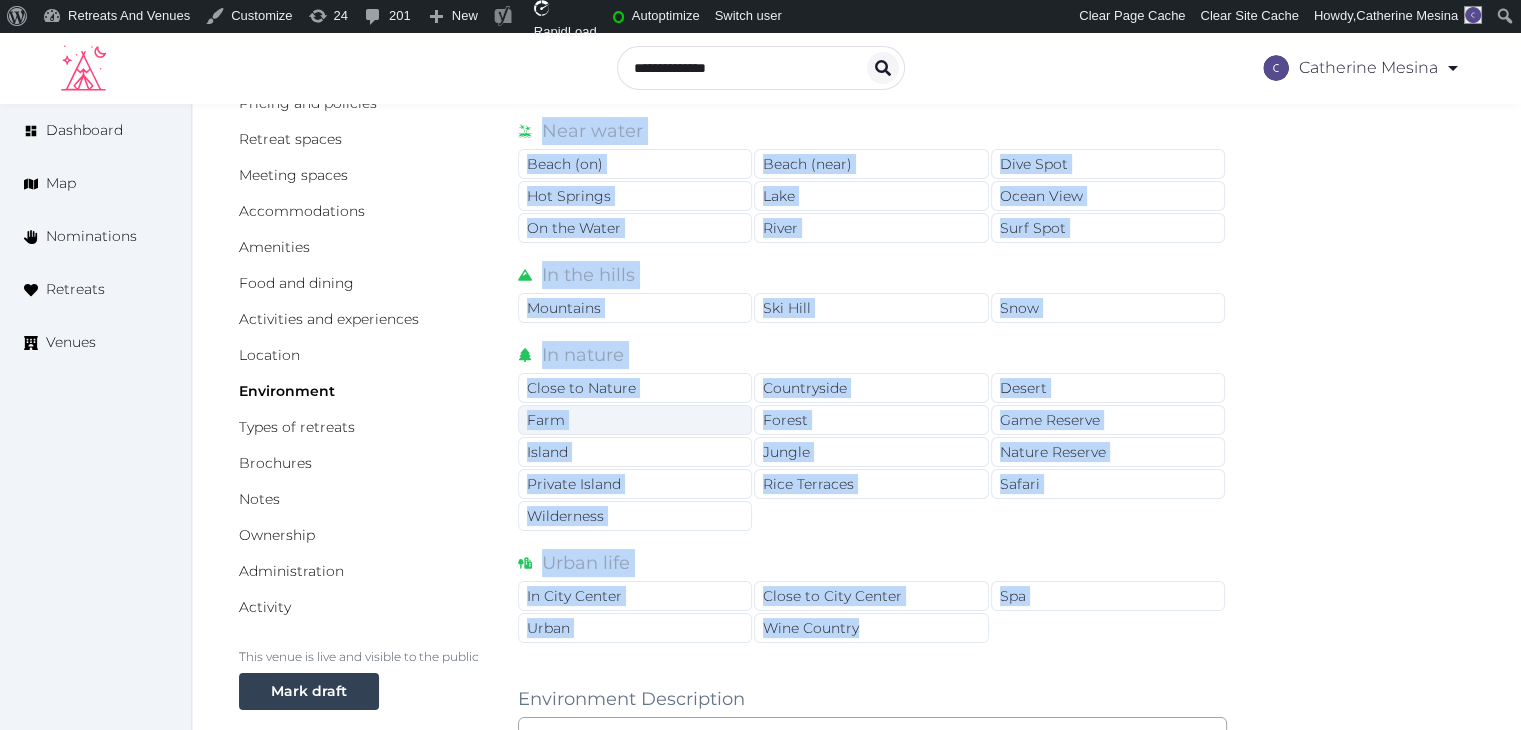 scroll, scrollTop: 180, scrollLeft: 0, axis: vertical 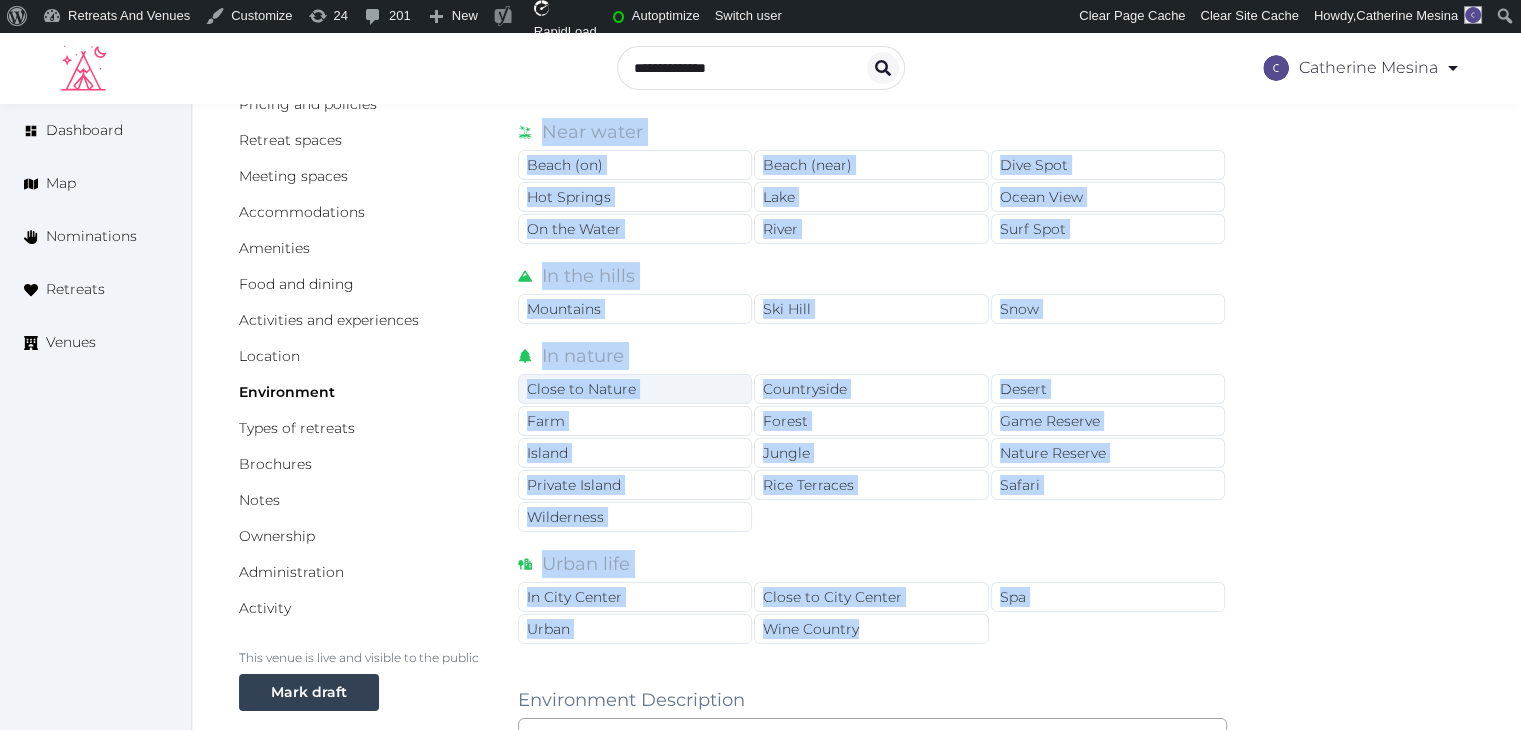 click on "Close to Nature" at bounding box center (635, 389) 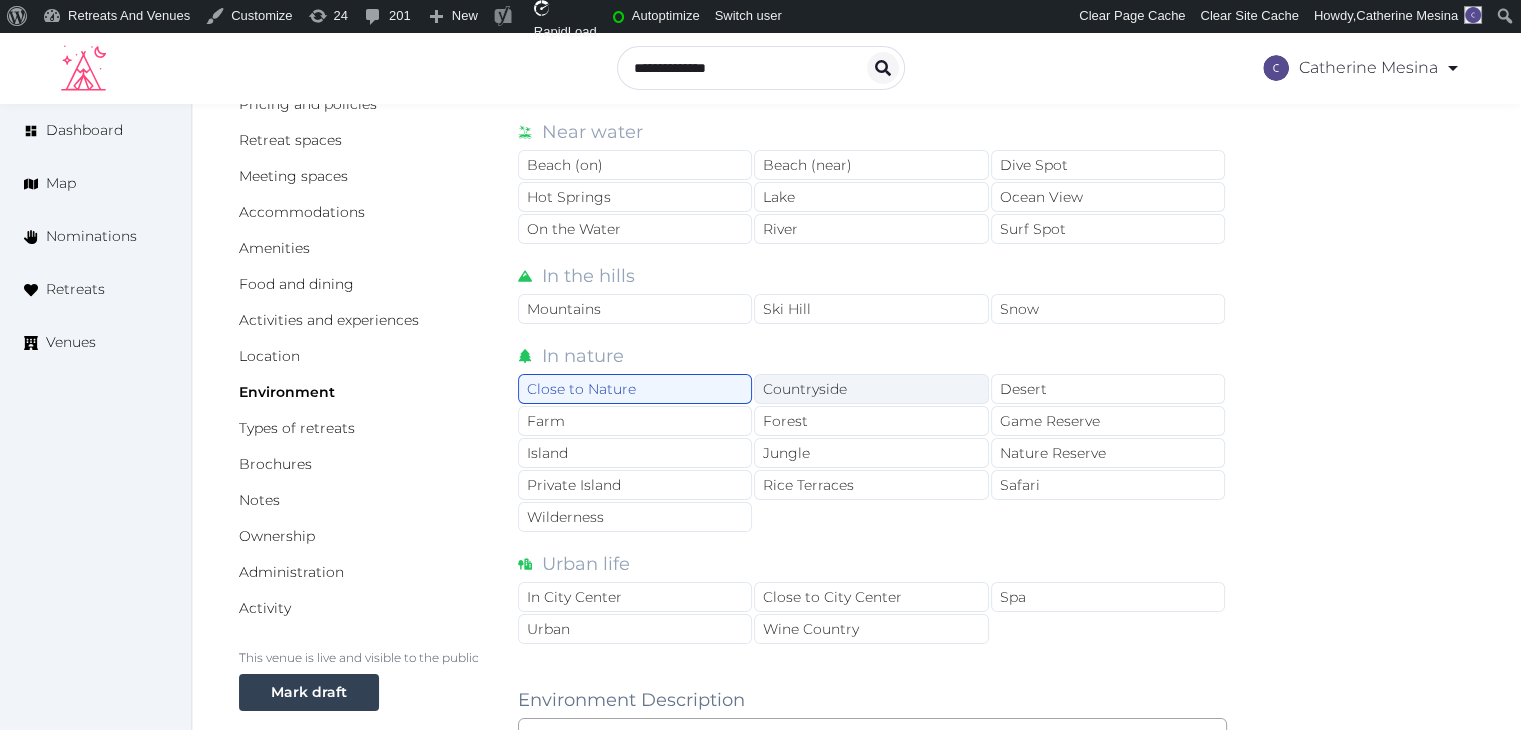 click on "Countryside" at bounding box center (871, 389) 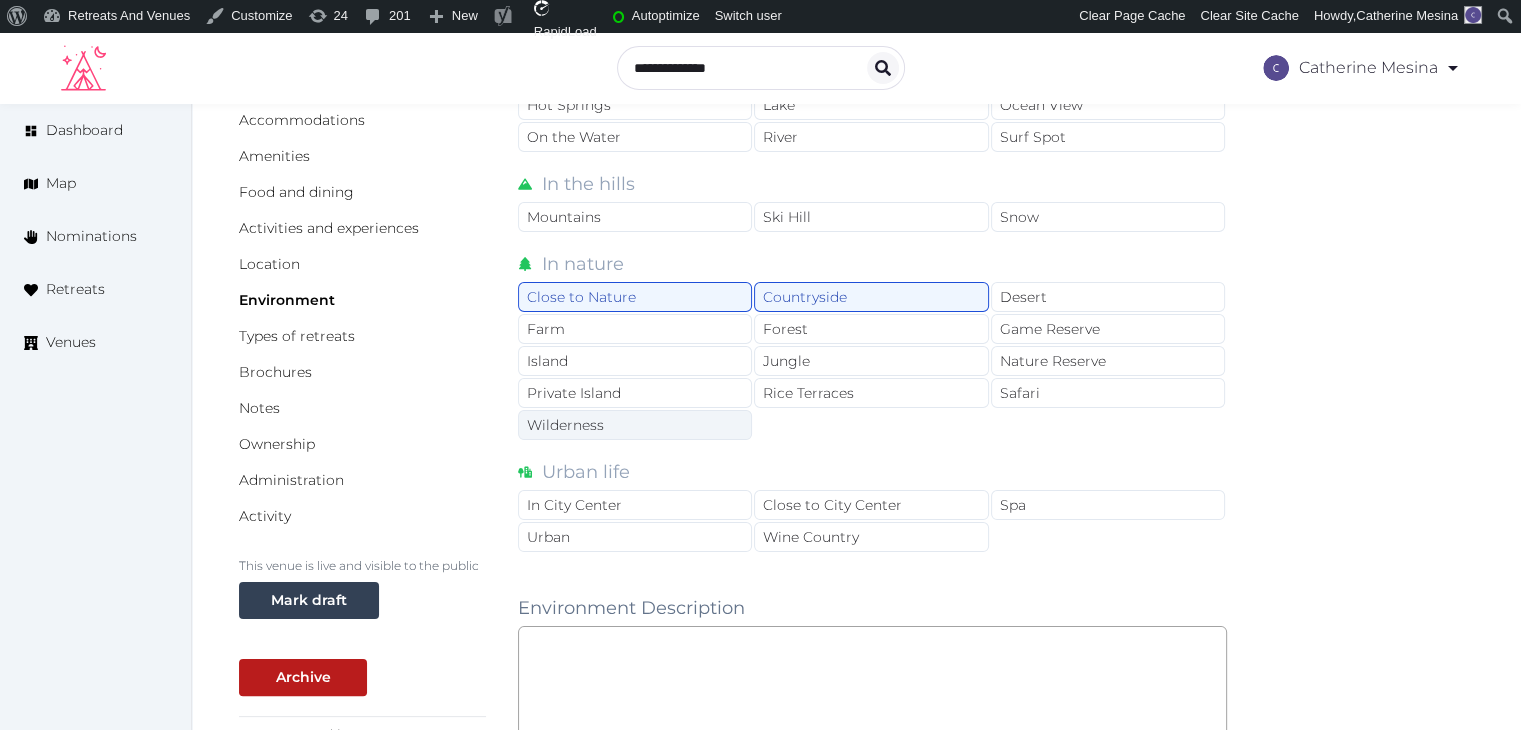 scroll, scrollTop: 380, scrollLeft: 0, axis: vertical 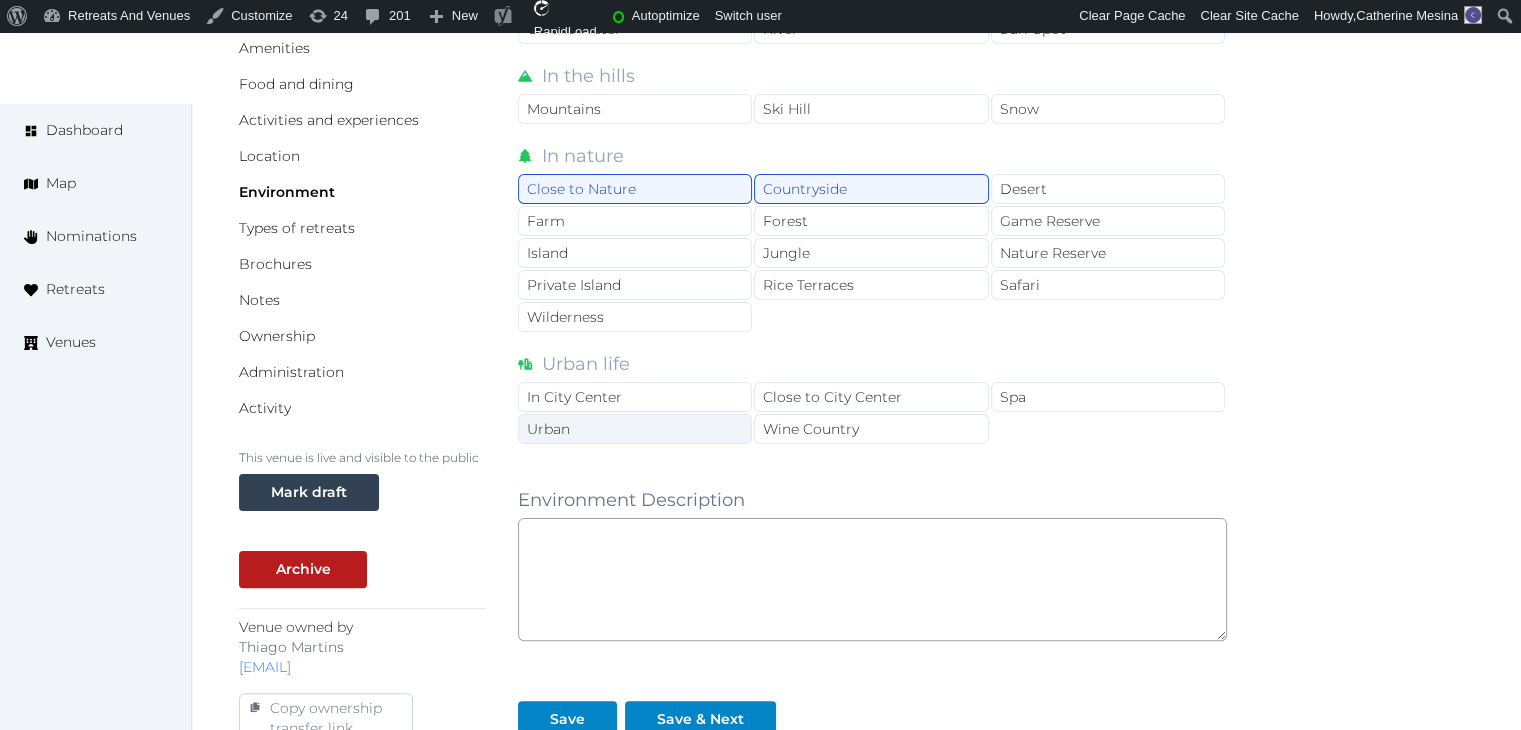 click on "Urban" at bounding box center [635, 429] 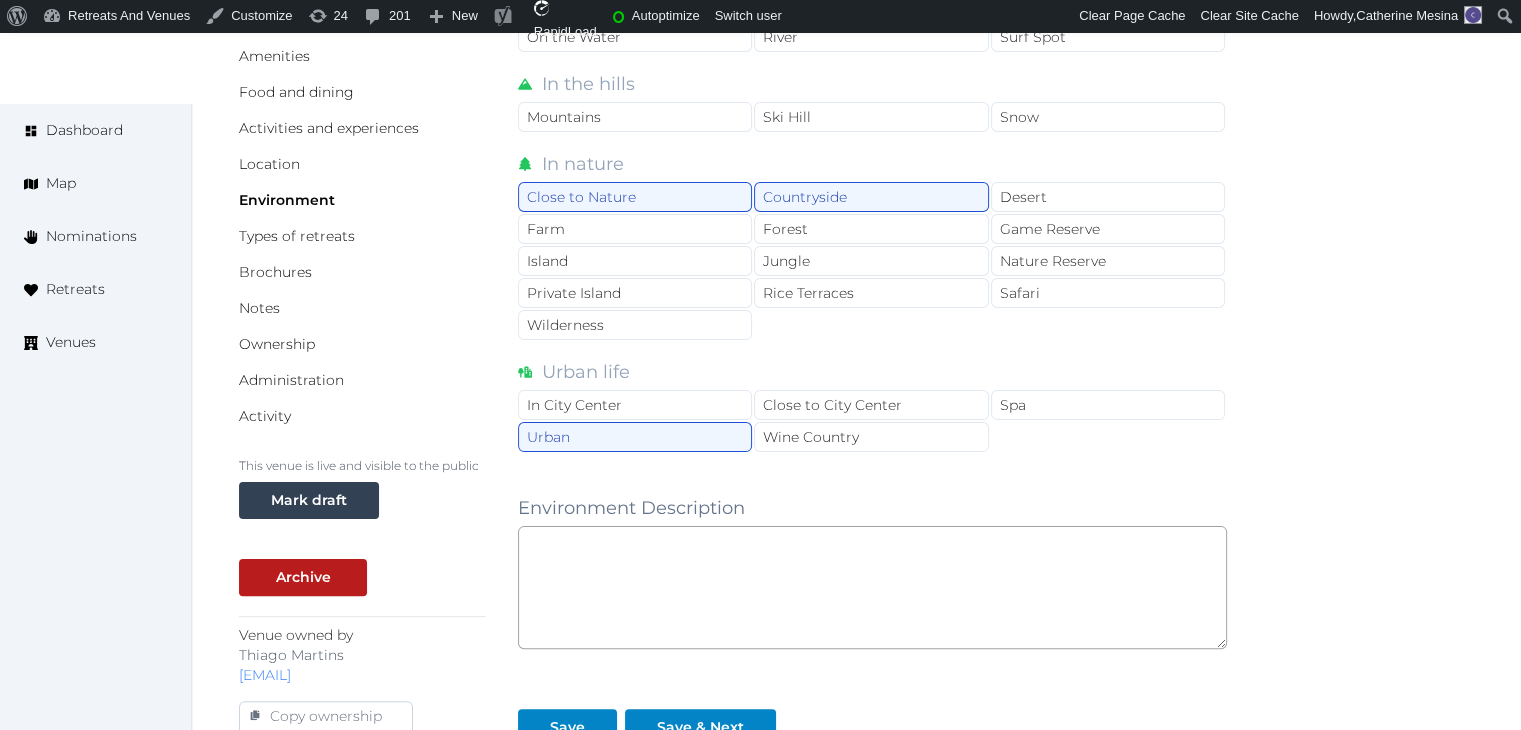 scroll, scrollTop: 0, scrollLeft: 0, axis: both 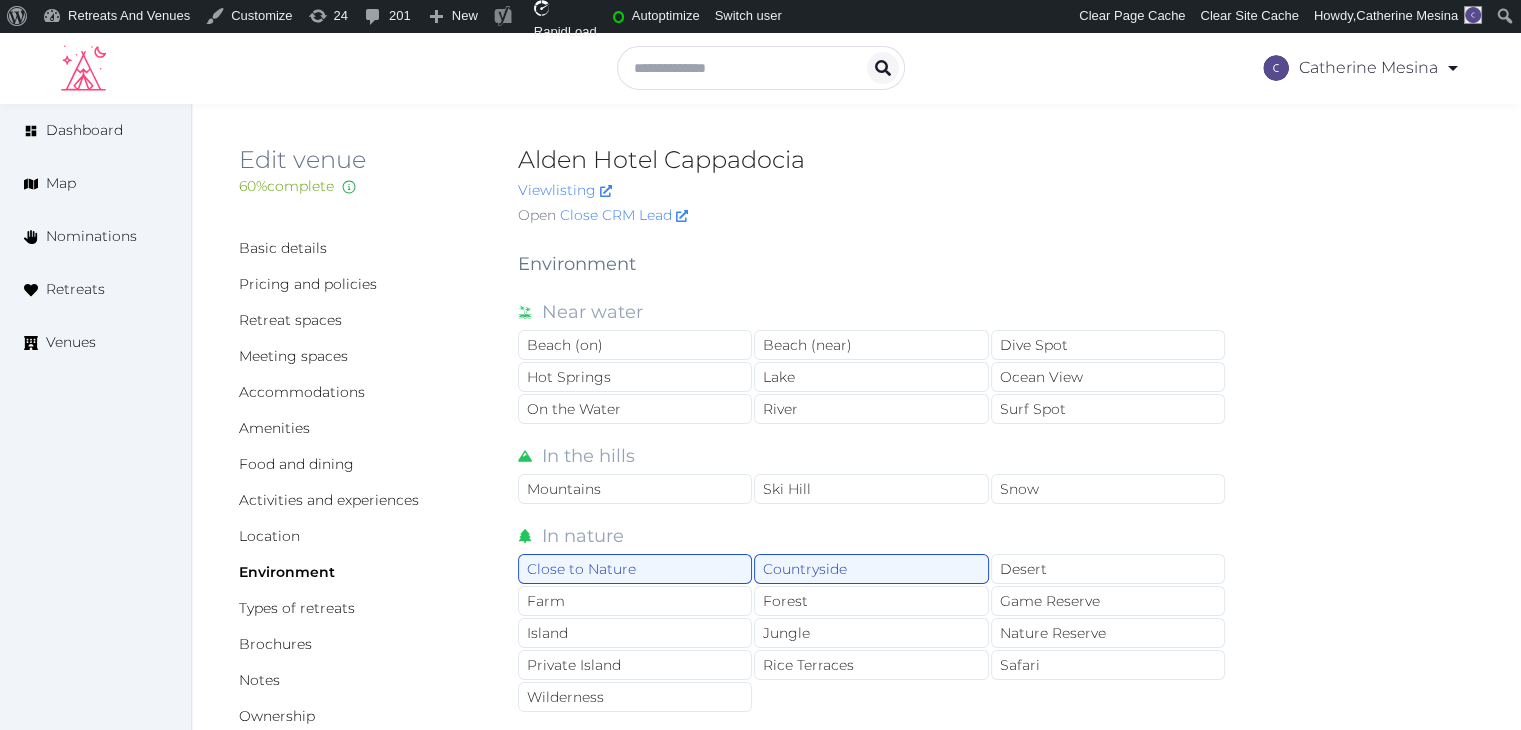 click on "Alden Hotel Cappadocia" at bounding box center [872, 160] 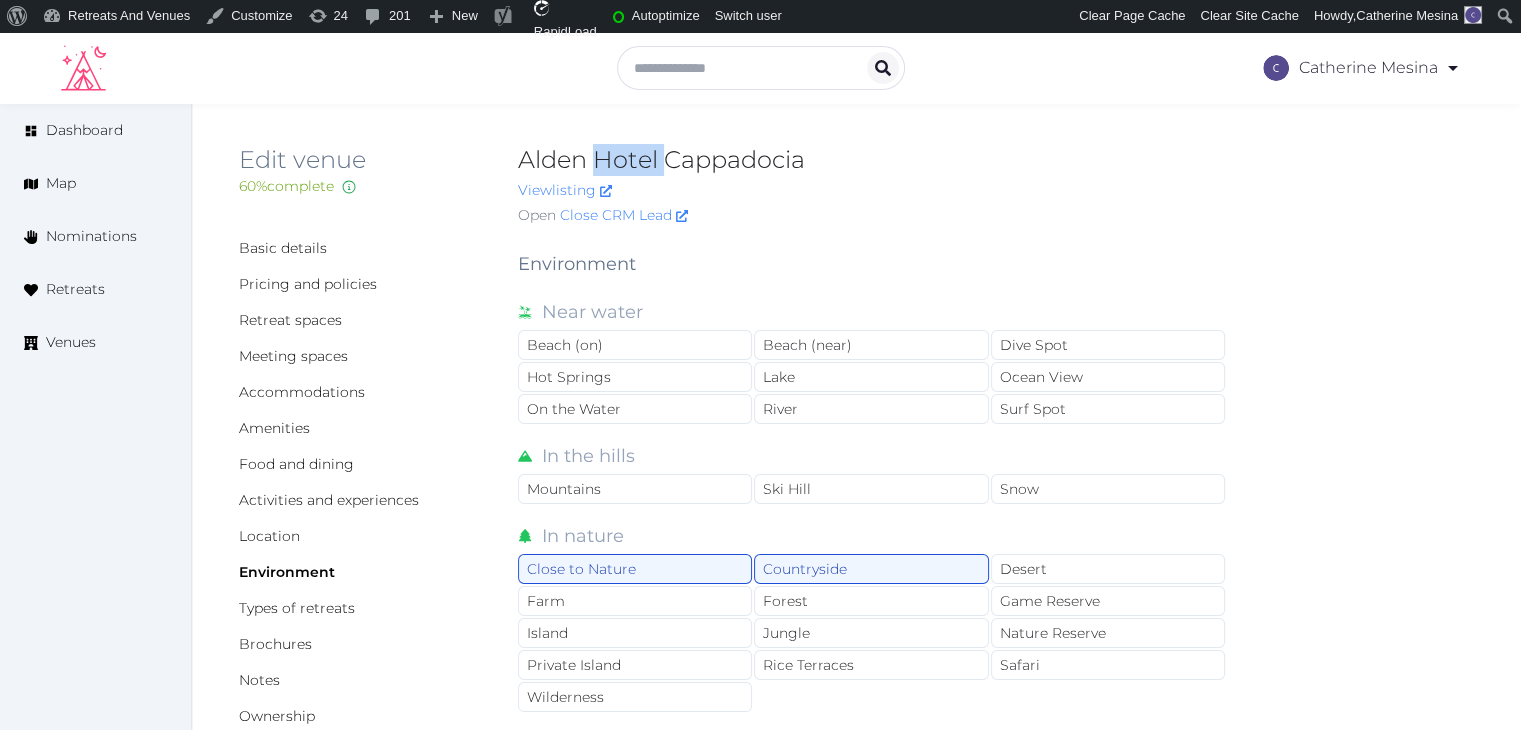 click on "Alden Hotel Cappadocia" at bounding box center [872, 160] 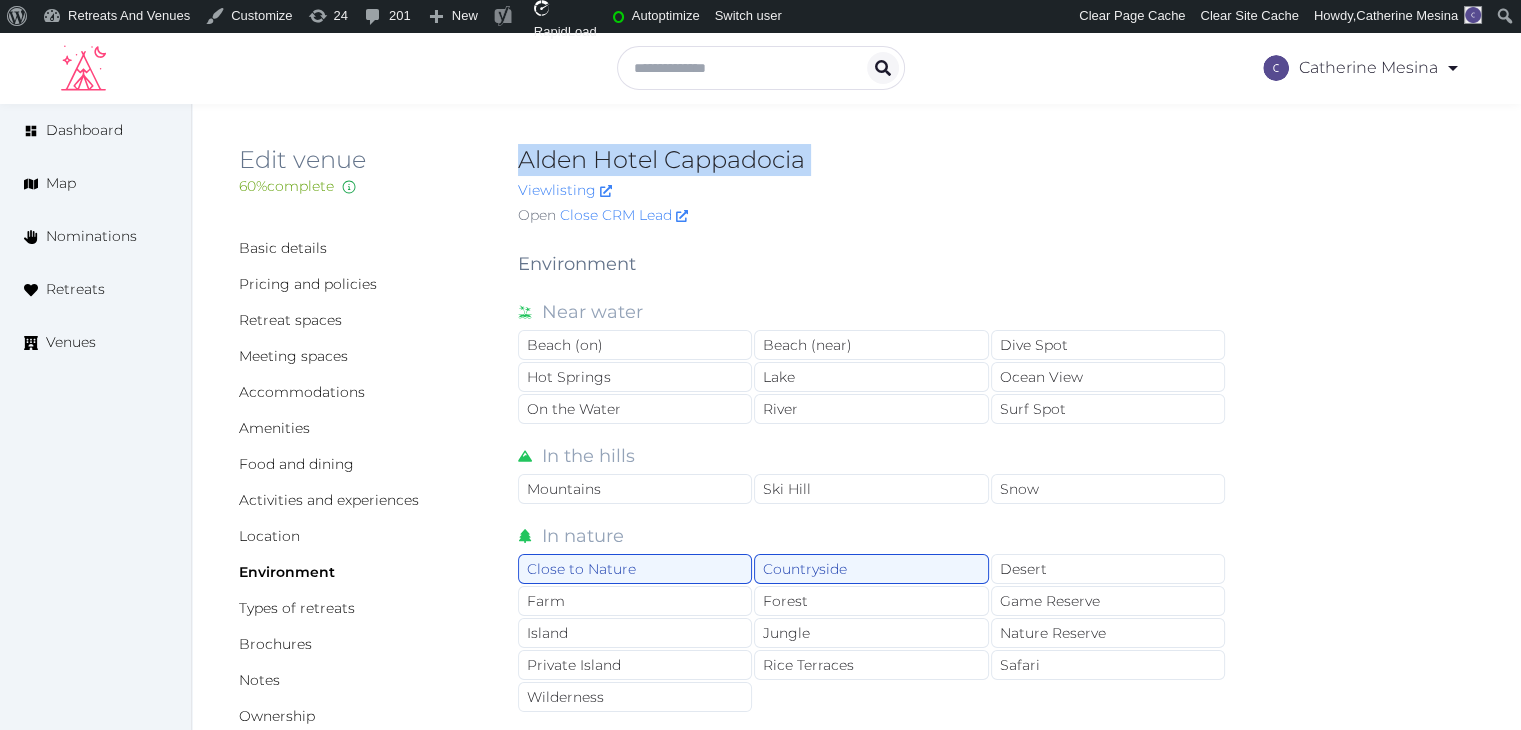 click on "Alden Hotel Cappadocia" at bounding box center [872, 160] 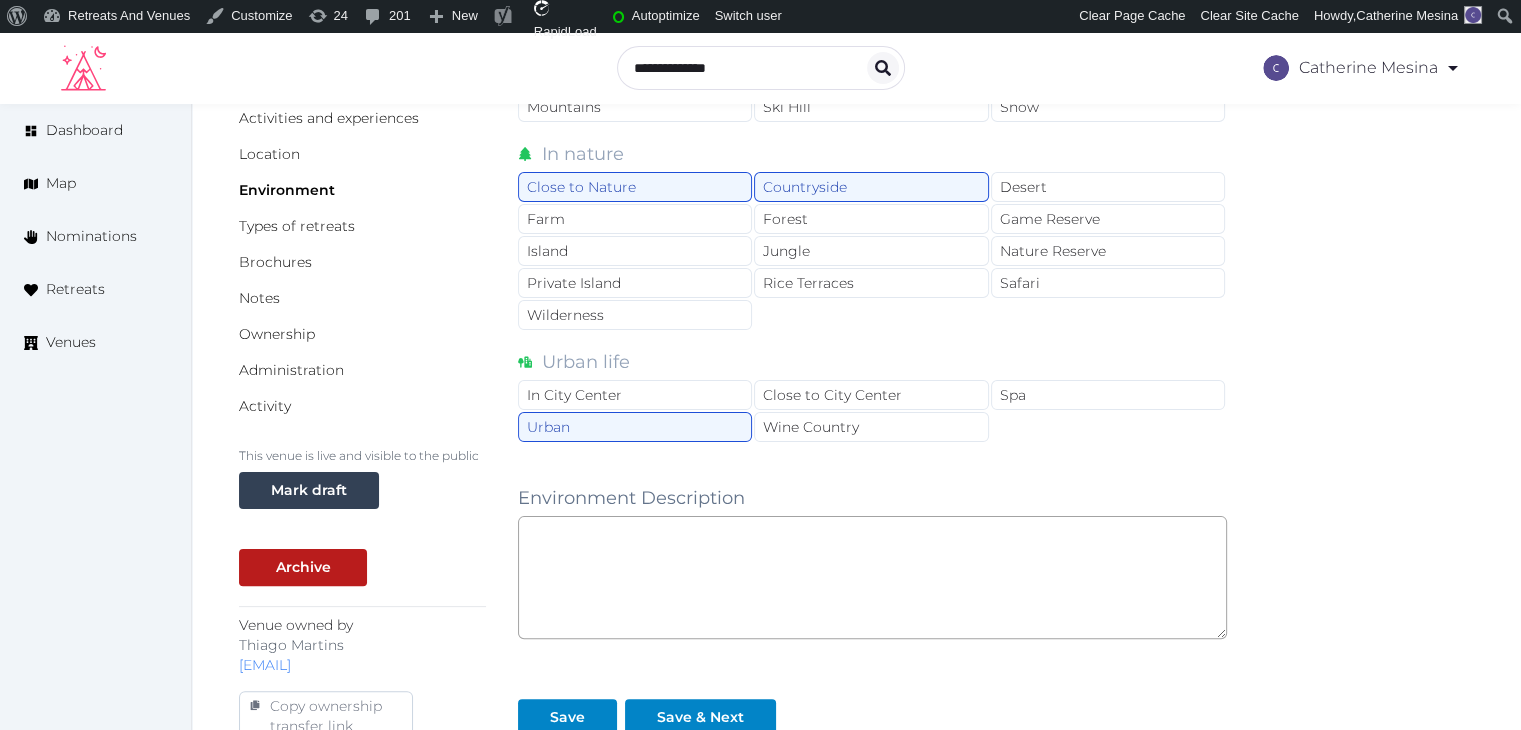 scroll, scrollTop: 500, scrollLeft: 0, axis: vertical 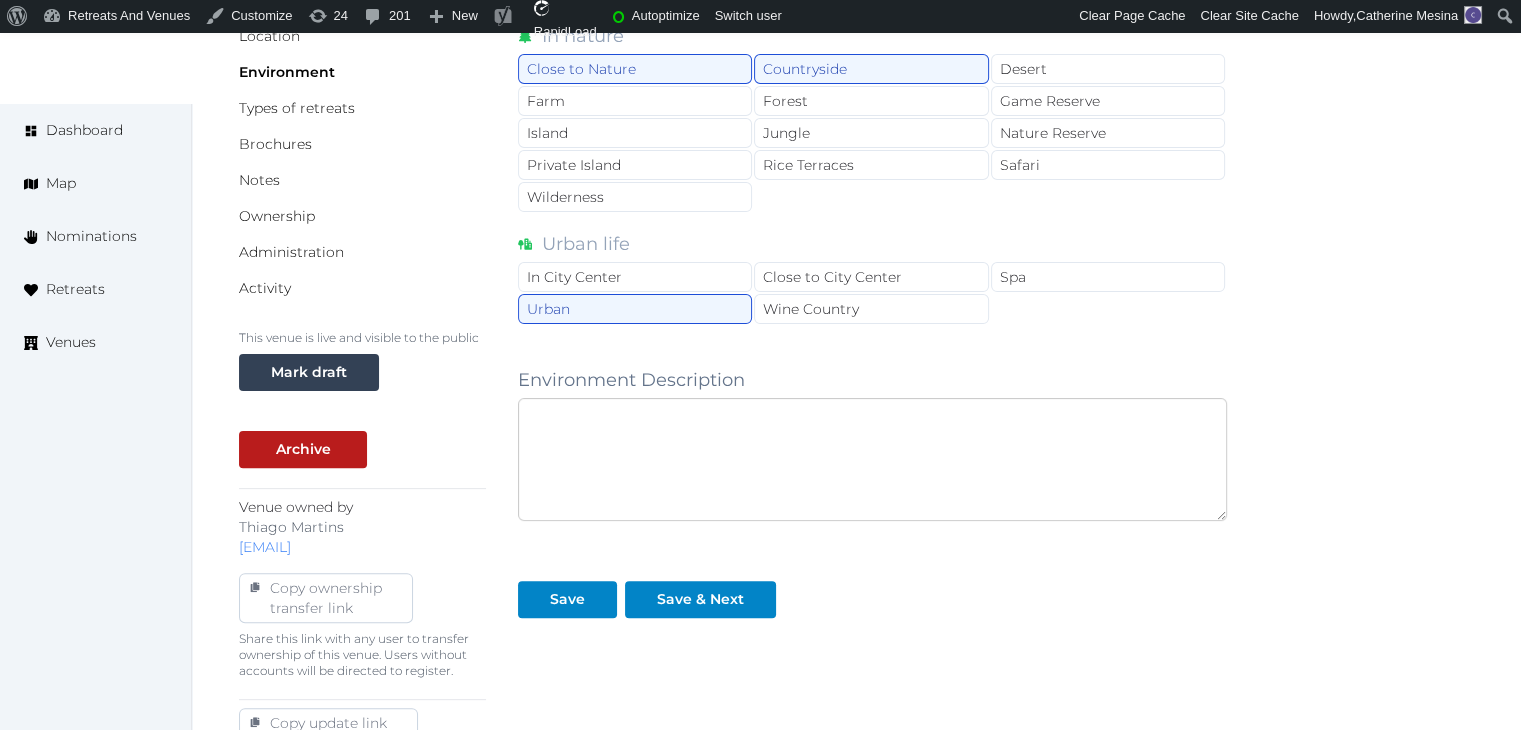 click at bounding box center [872, 459] 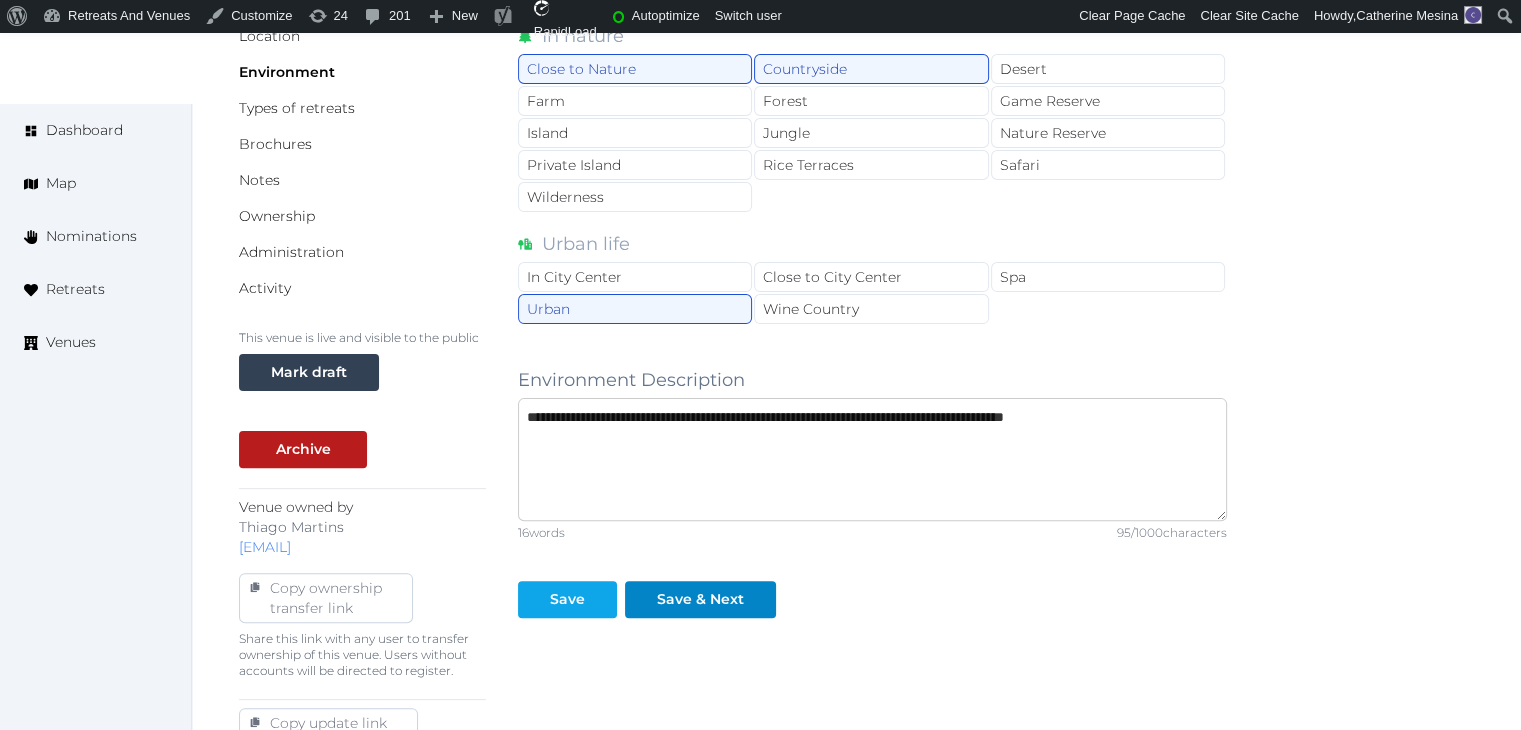 type on "**********" 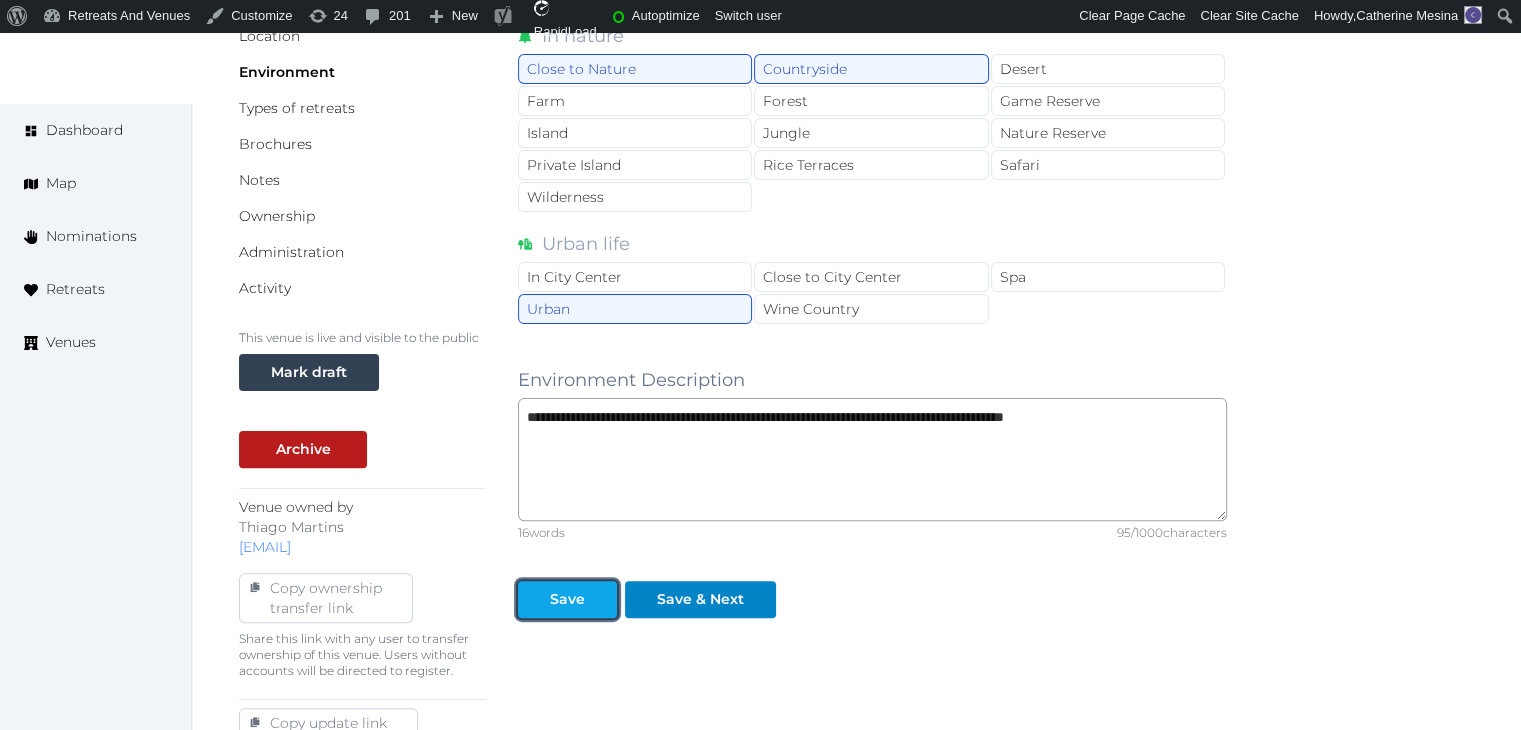 click on "Save" at bounding box center [567, 599] 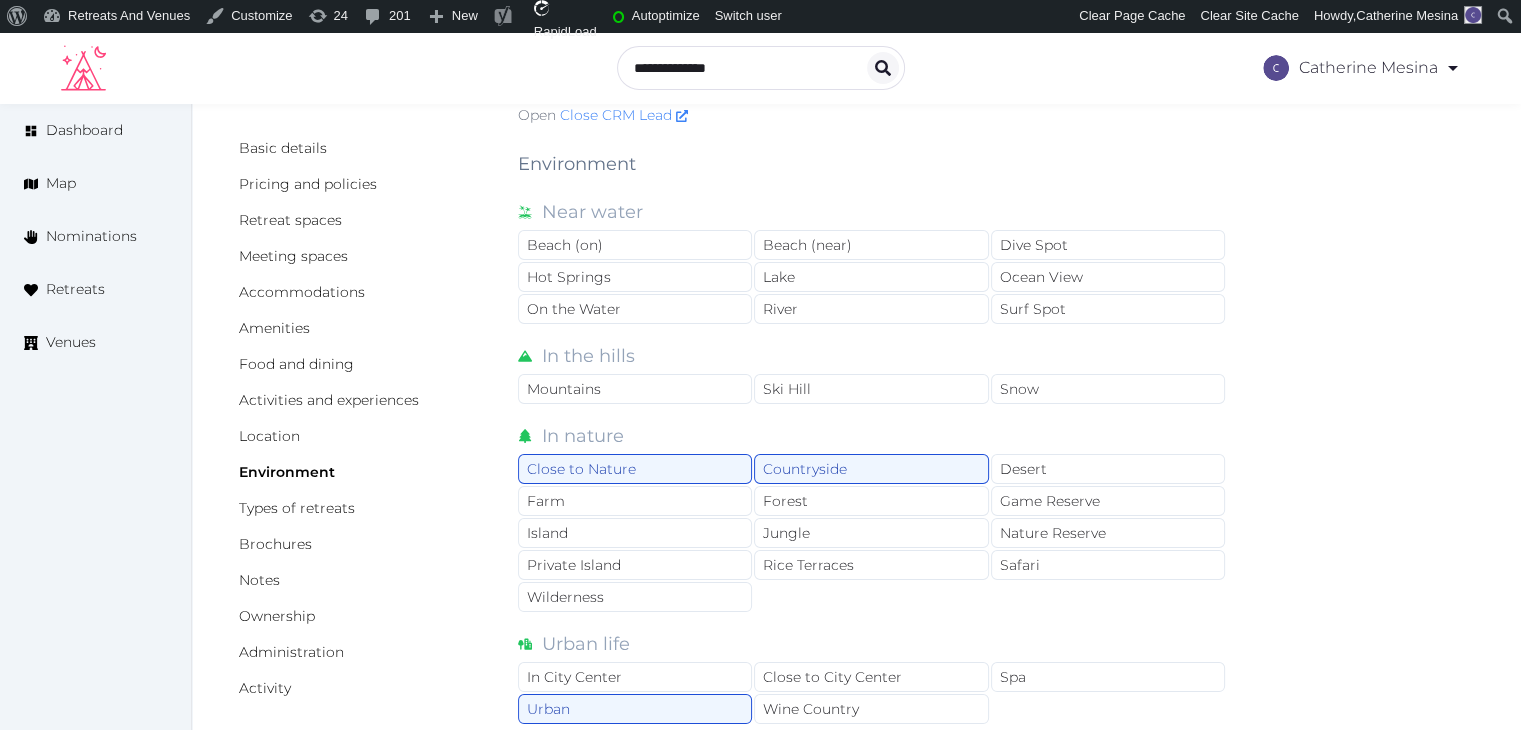 scroll, scrollTop: 0, scrollLeft: 0, axis: both 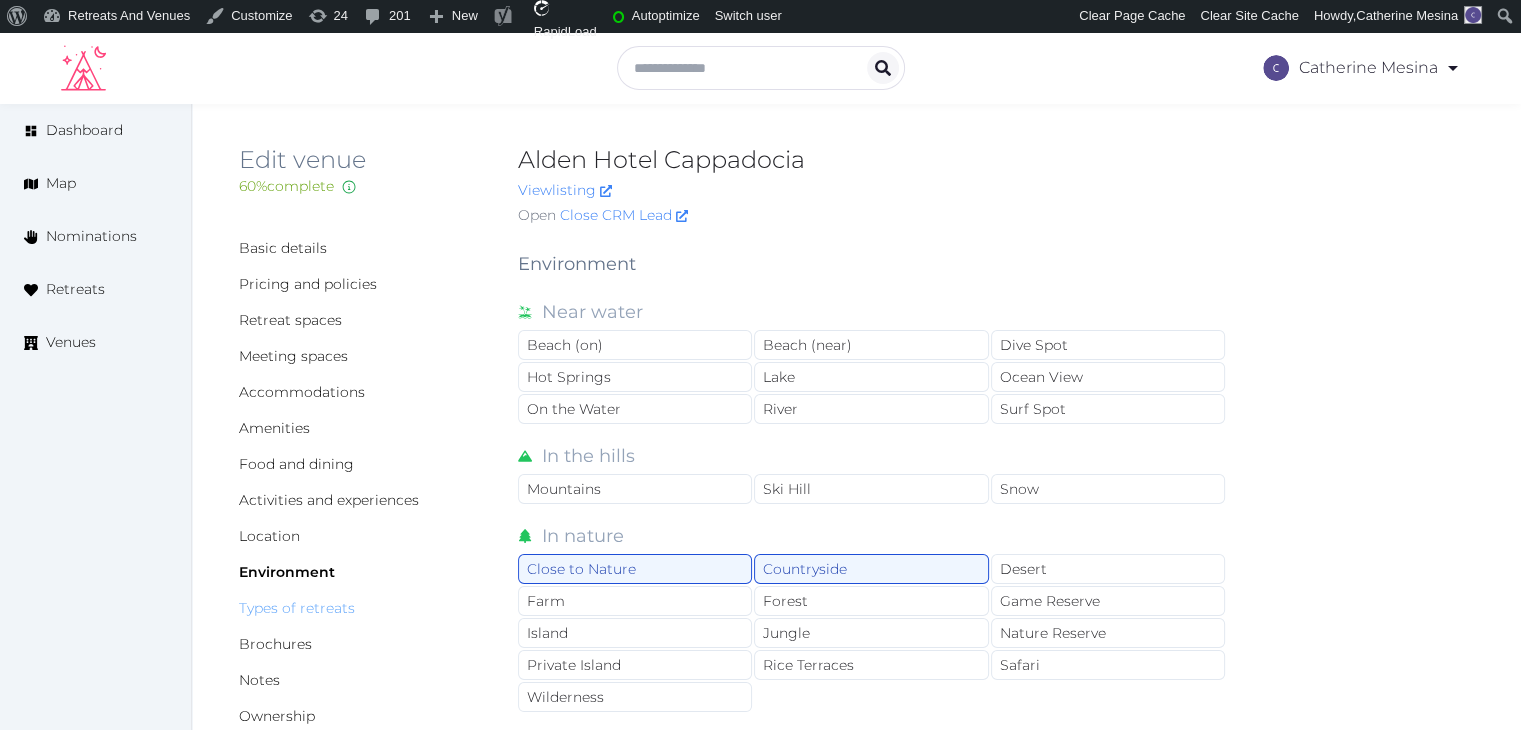click on "Types of retreats" at bounding box center (297, 608) 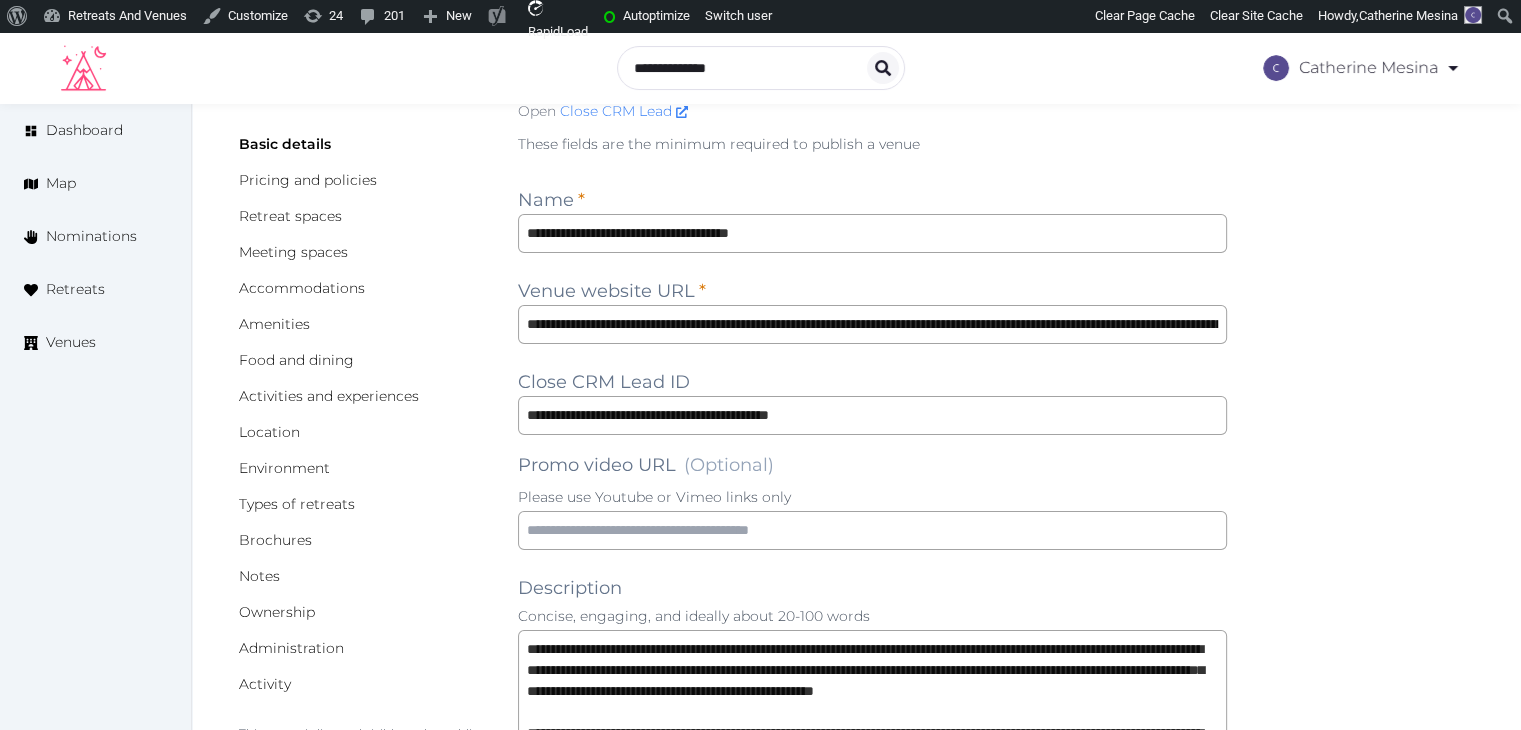 scroll, scrollTop: 0, scrollLeft: 0, axis: both 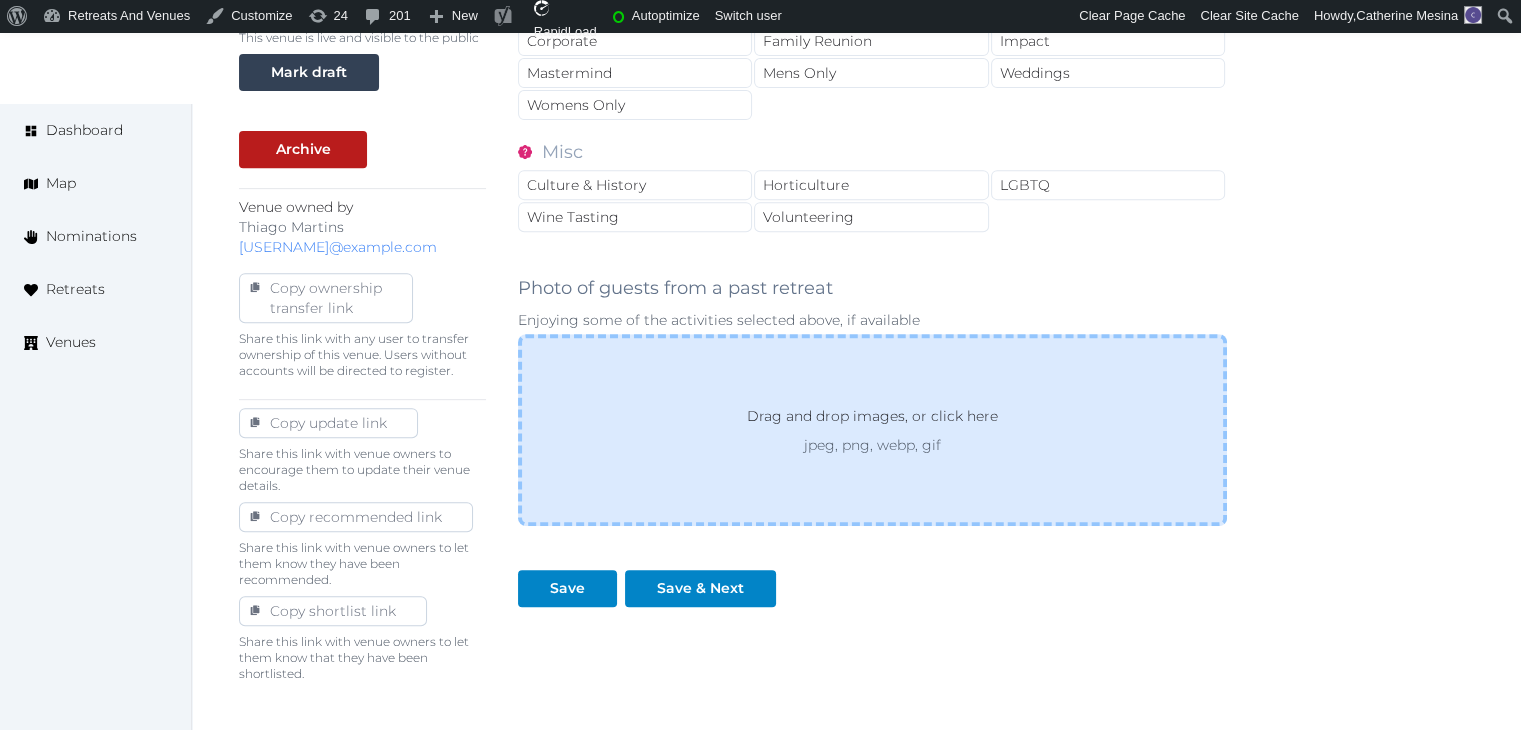 click on "Drag and drop images, or click here jpeg, png, webp, gif" at bounding box center (872, 430) 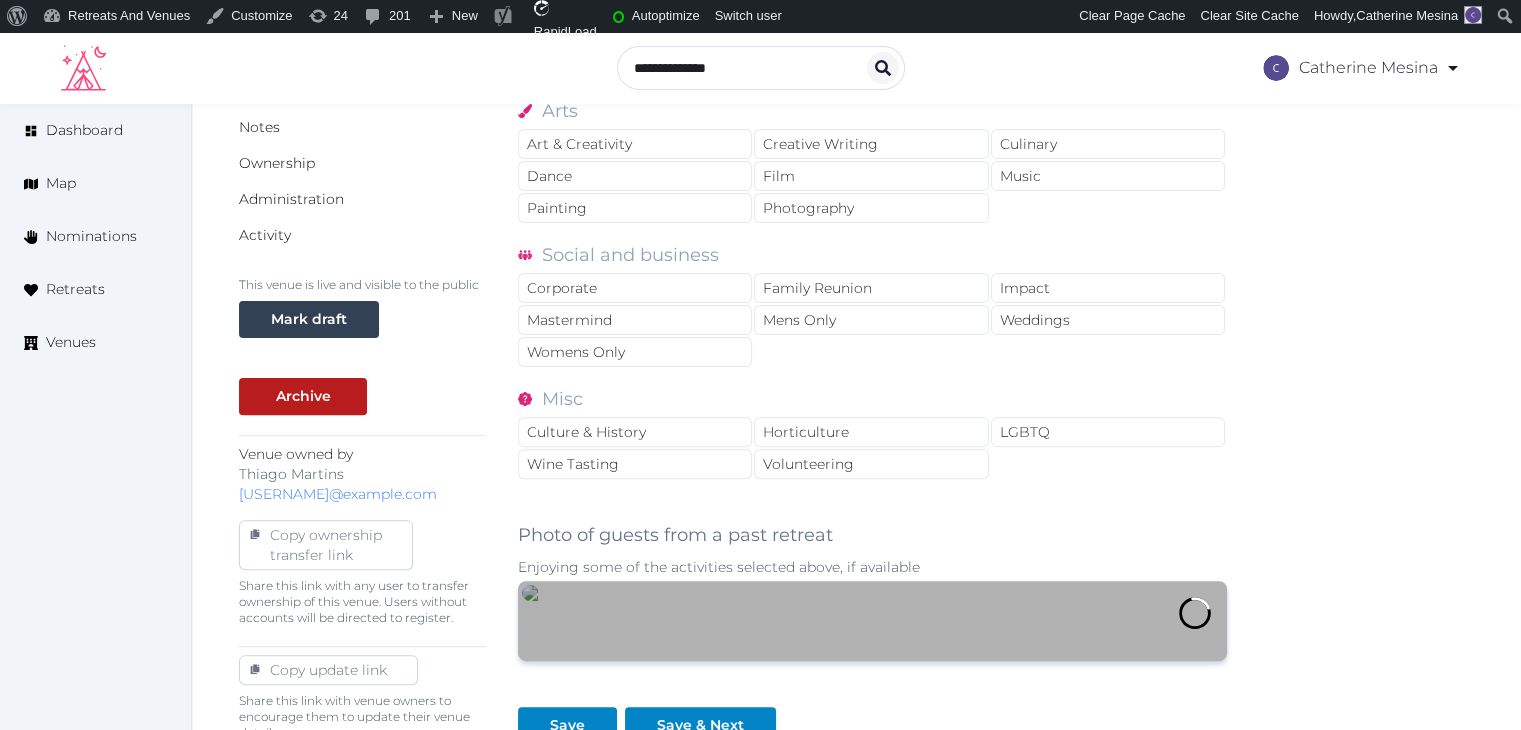 scroll, scrollTop: 400, scrollLeft: 0, axis: vertical 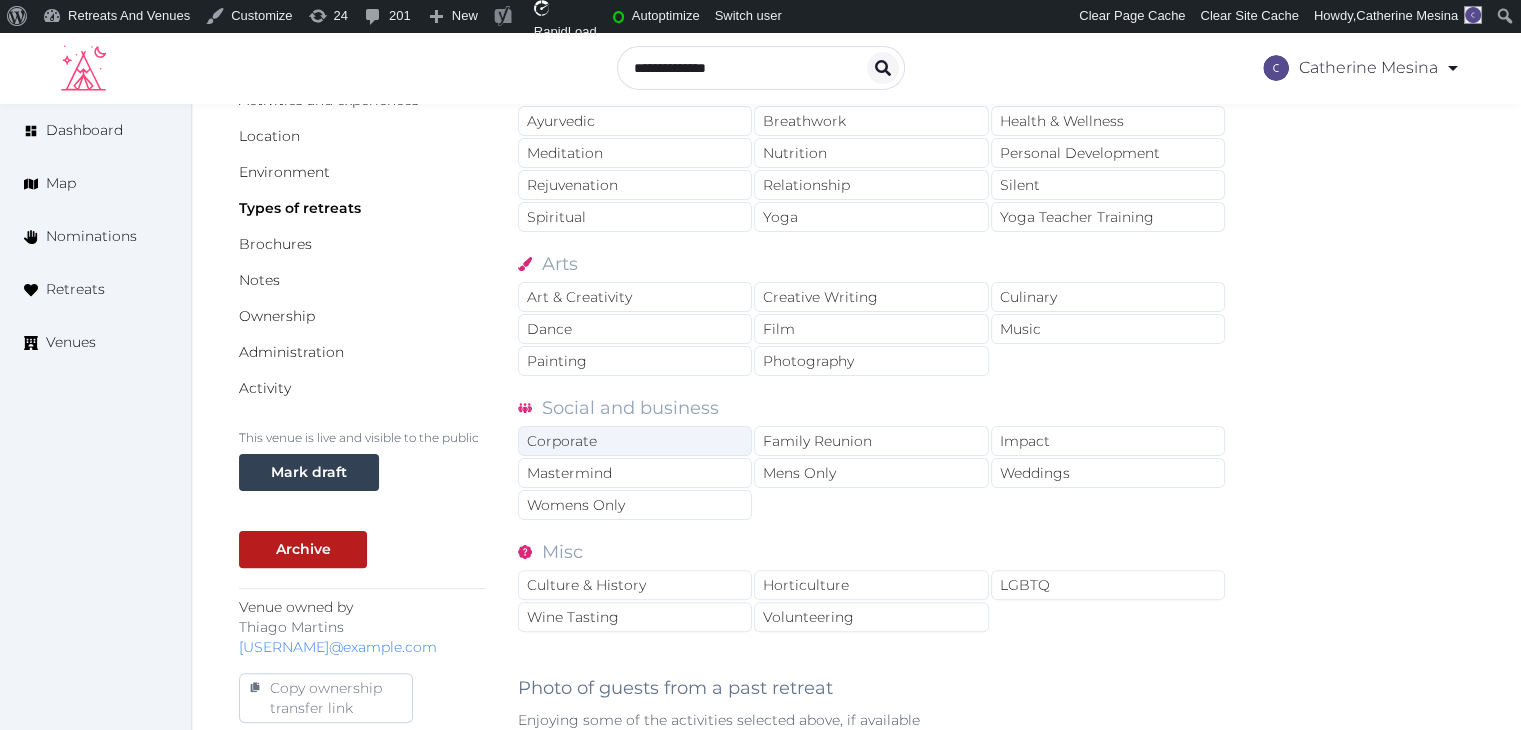click on "Corporate" at bounding box center (635, 441) 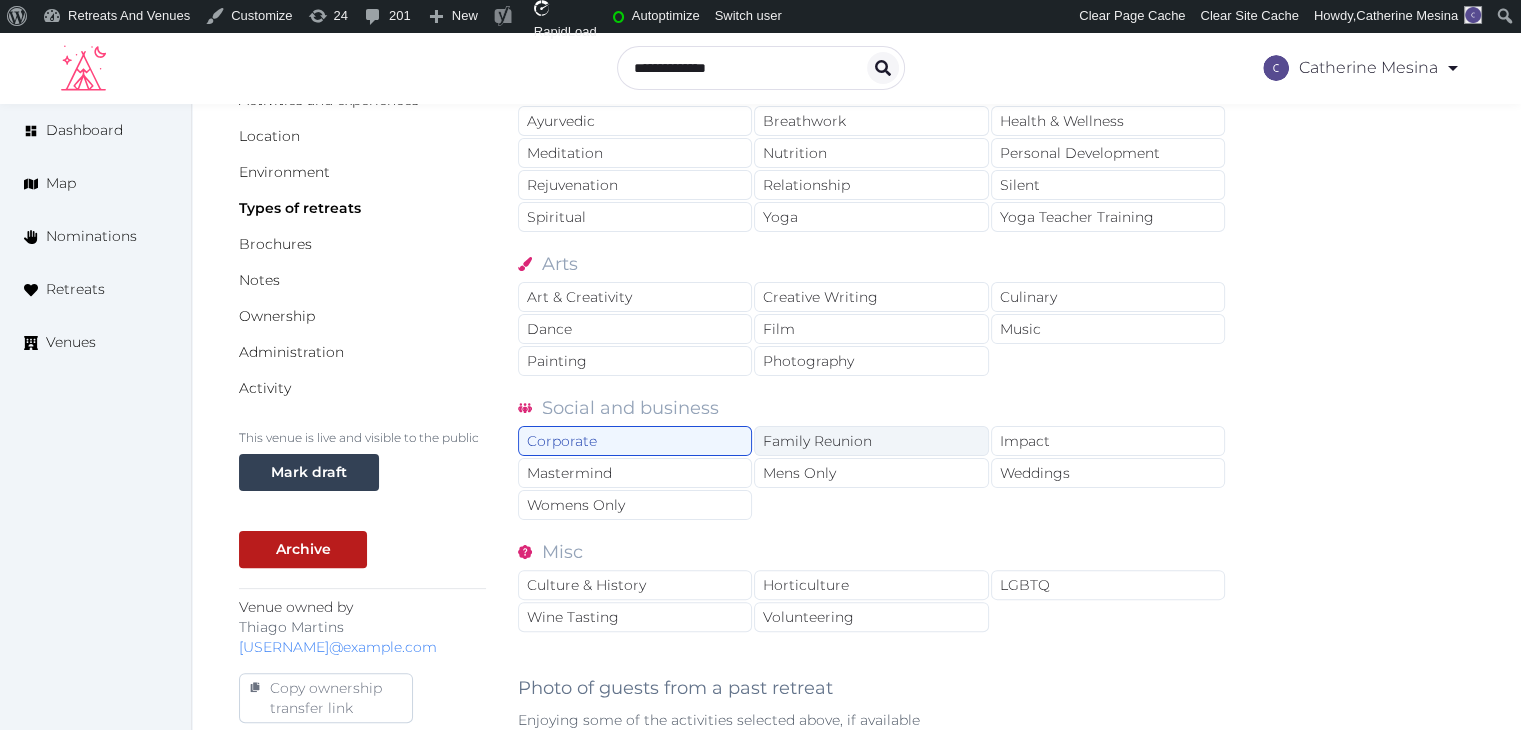 drag, startPoint x: 892, startPoint y: 431, endPoint x: 912, endPoint y: 429, distance: 20.09975 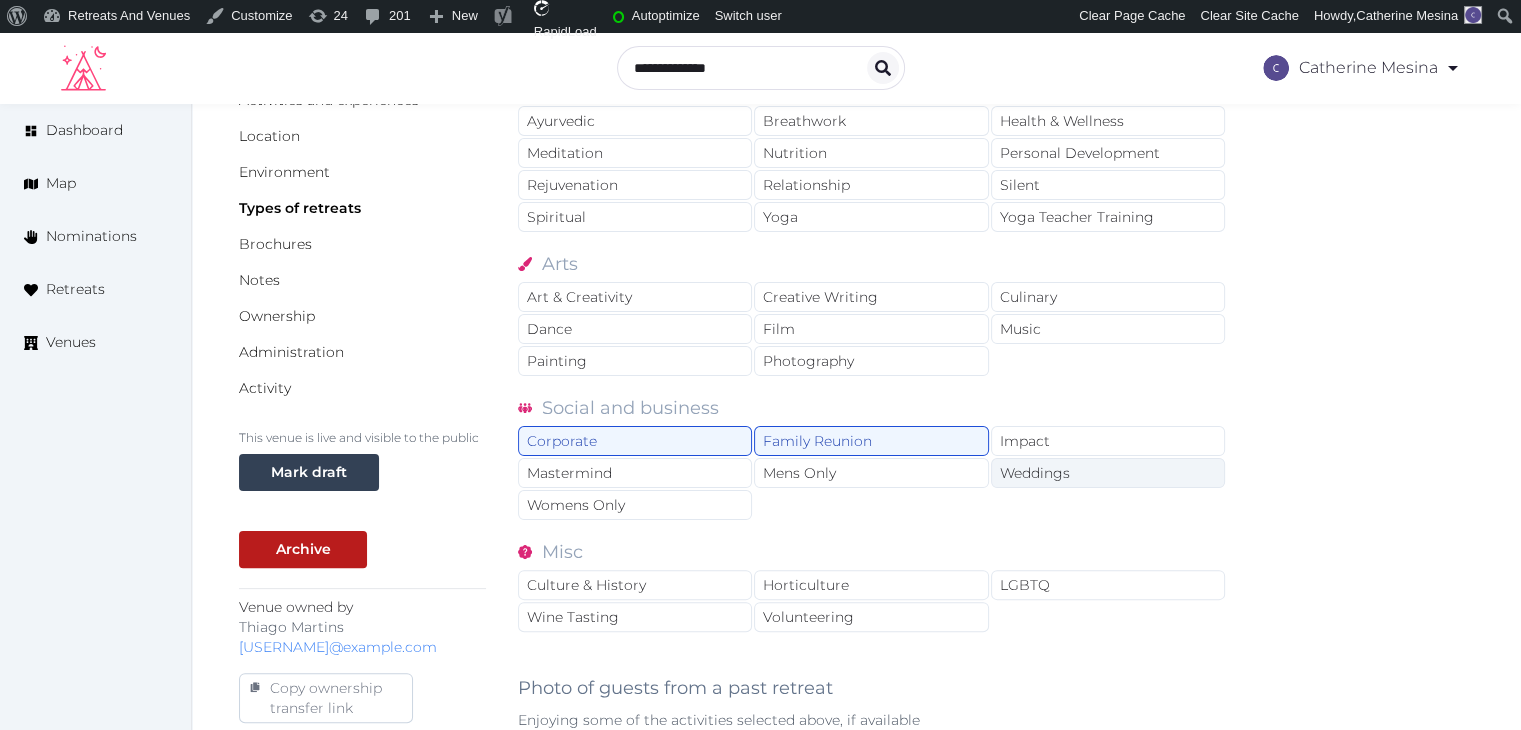 click on "Weddings" at bounding box center [1108, 473] 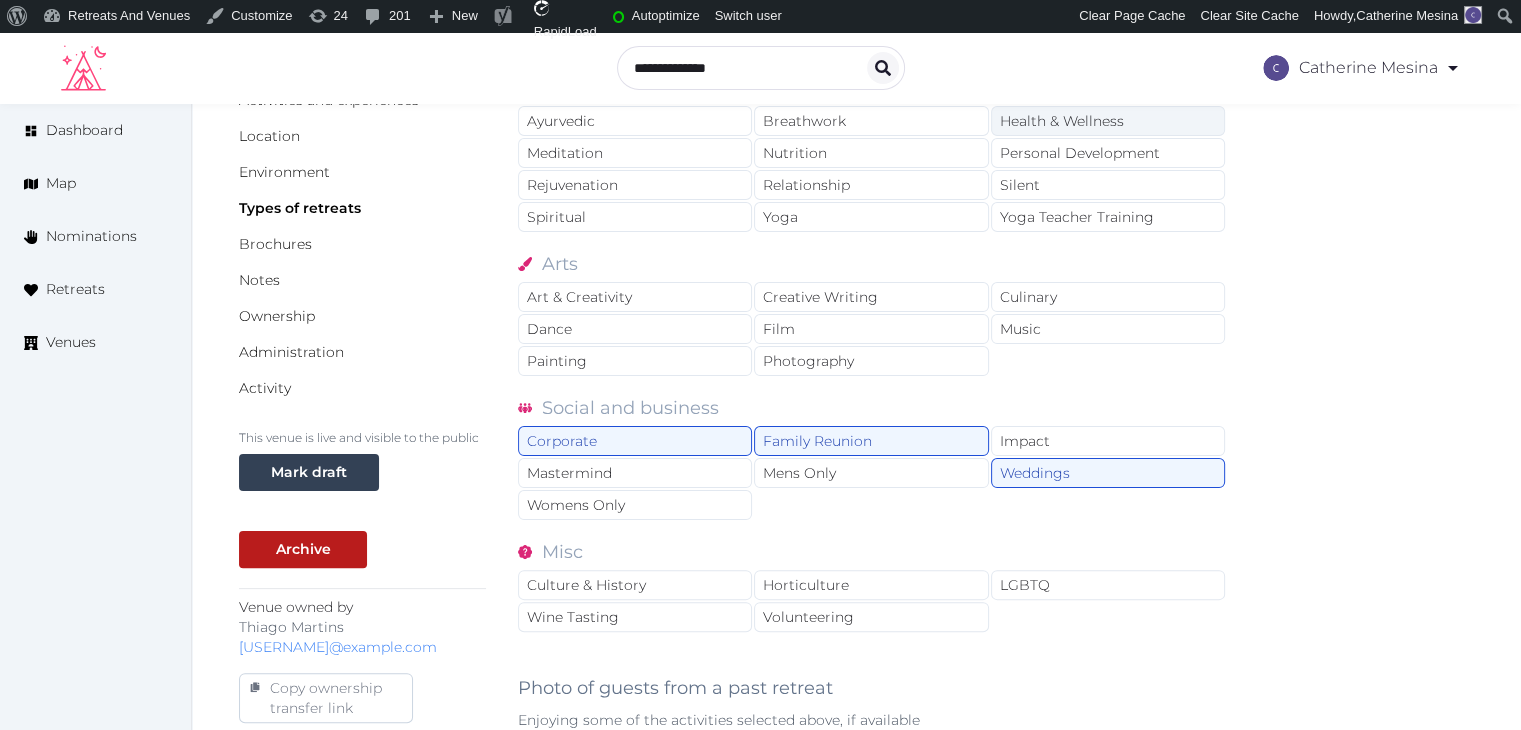 click on "Health & Wellness" at bounding box center (1108, 121) 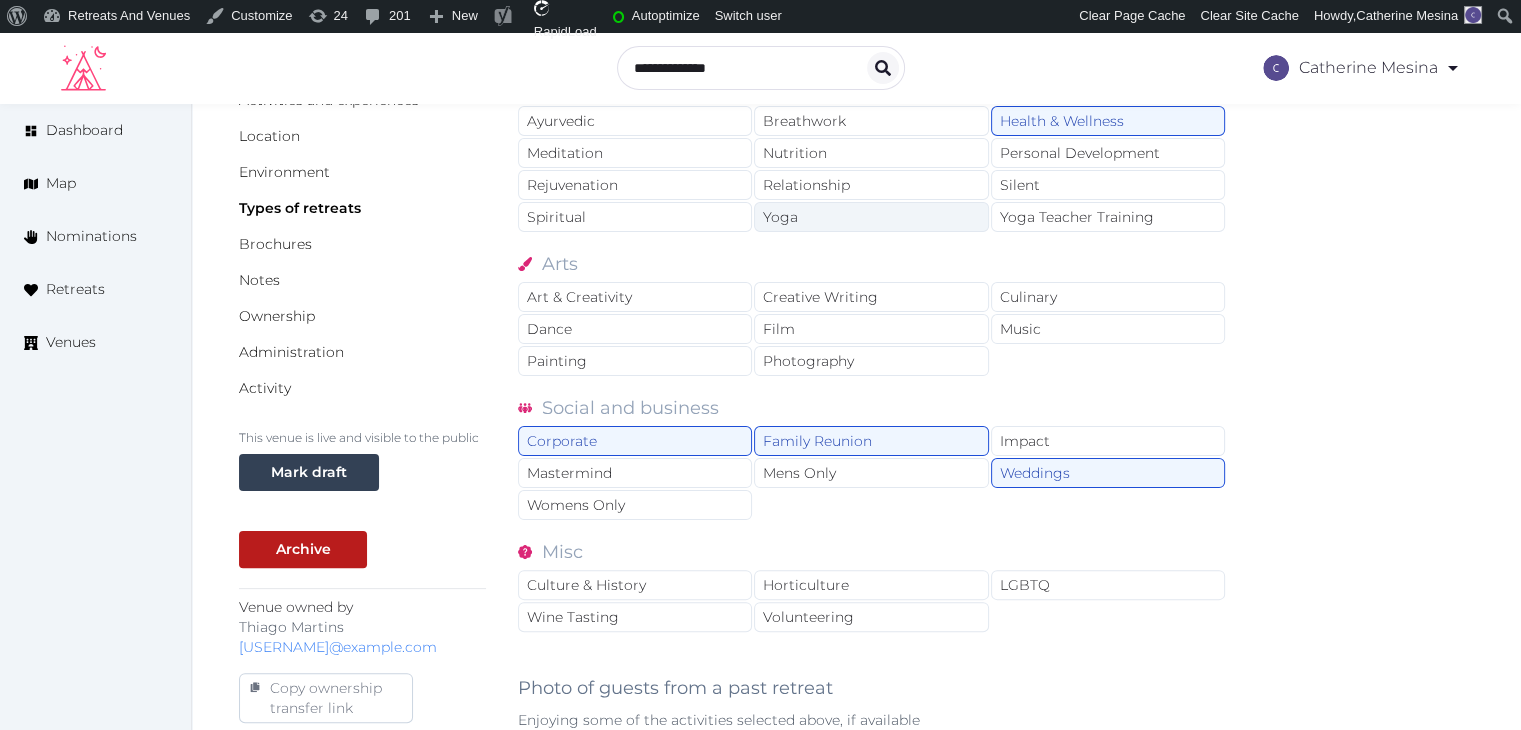 click on "Yoga" at bounding box center (871, 217) 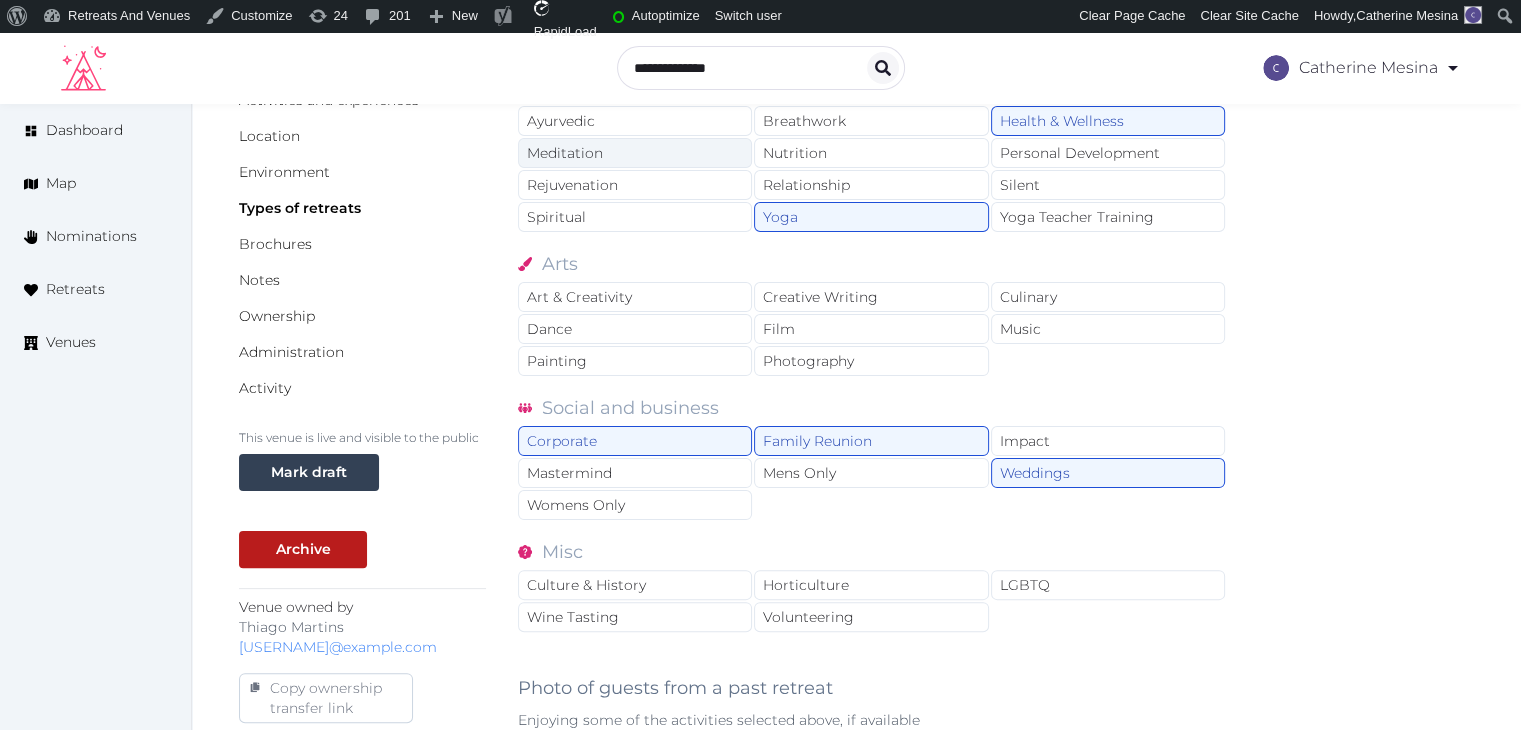 click on "Meditation" at bounding box center (635, 153) 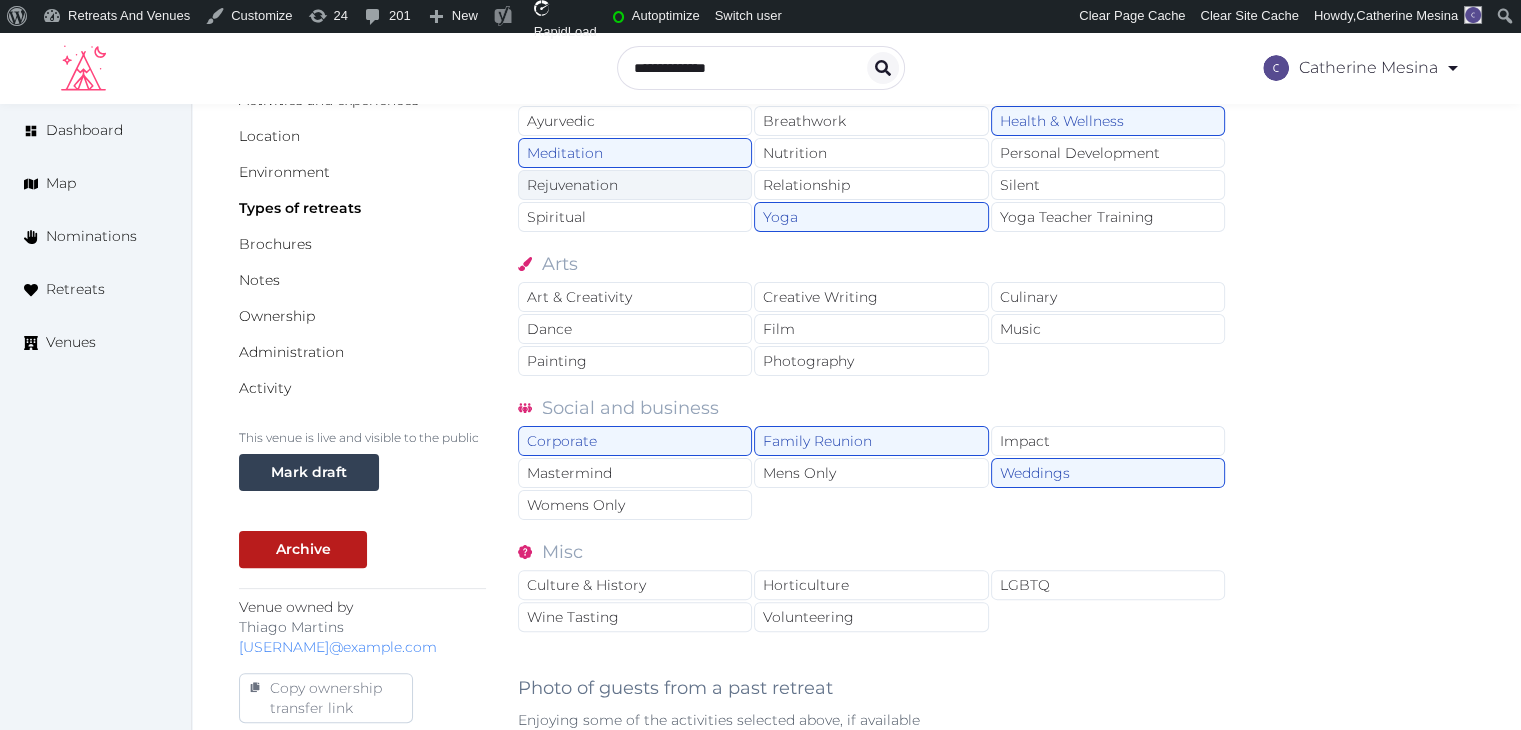 click on "Rejuvenation" at bounding box center [635, 185] 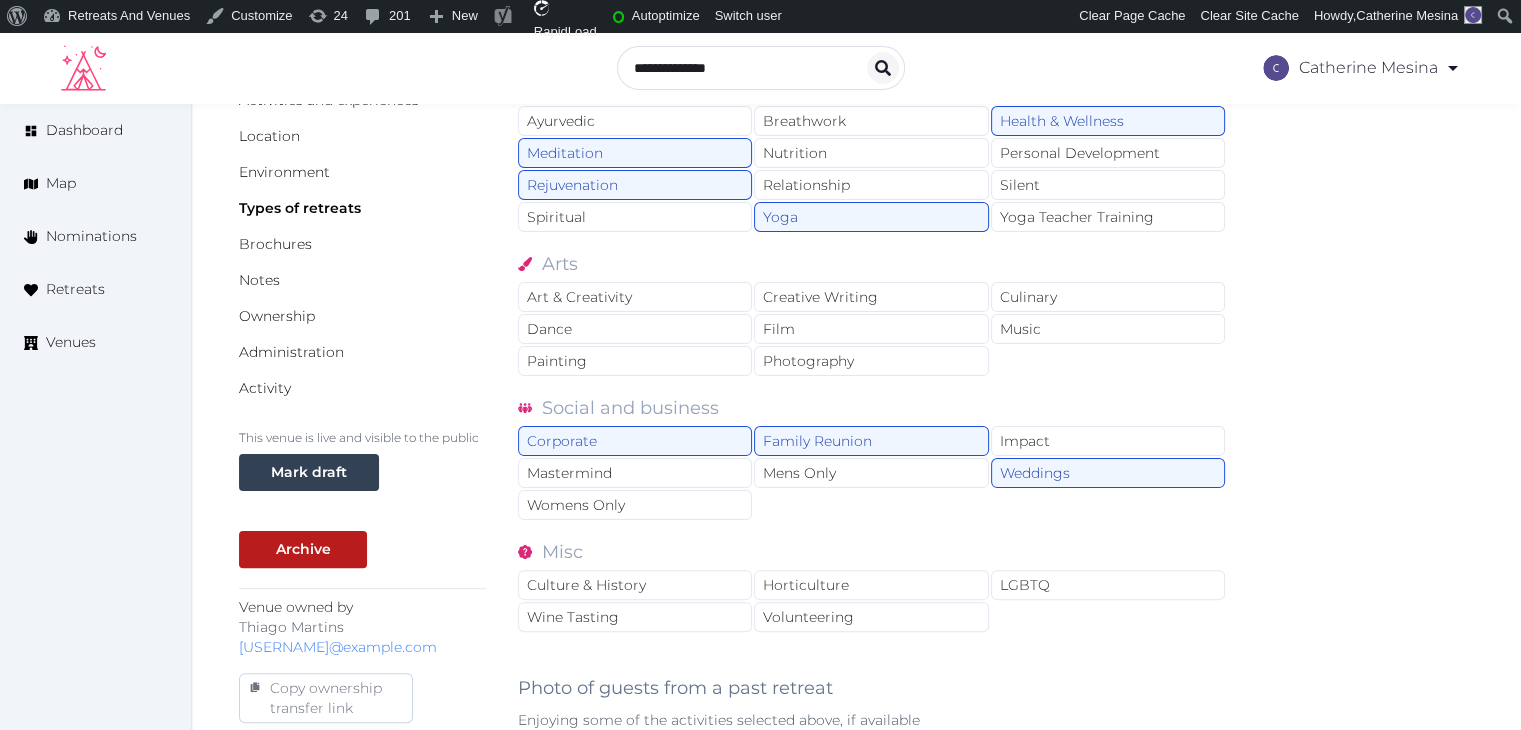 drag, startPoint x: 1060, startPoint y: 144, endPoint x: 1032, endPoint y: 267, distance: 126.146736 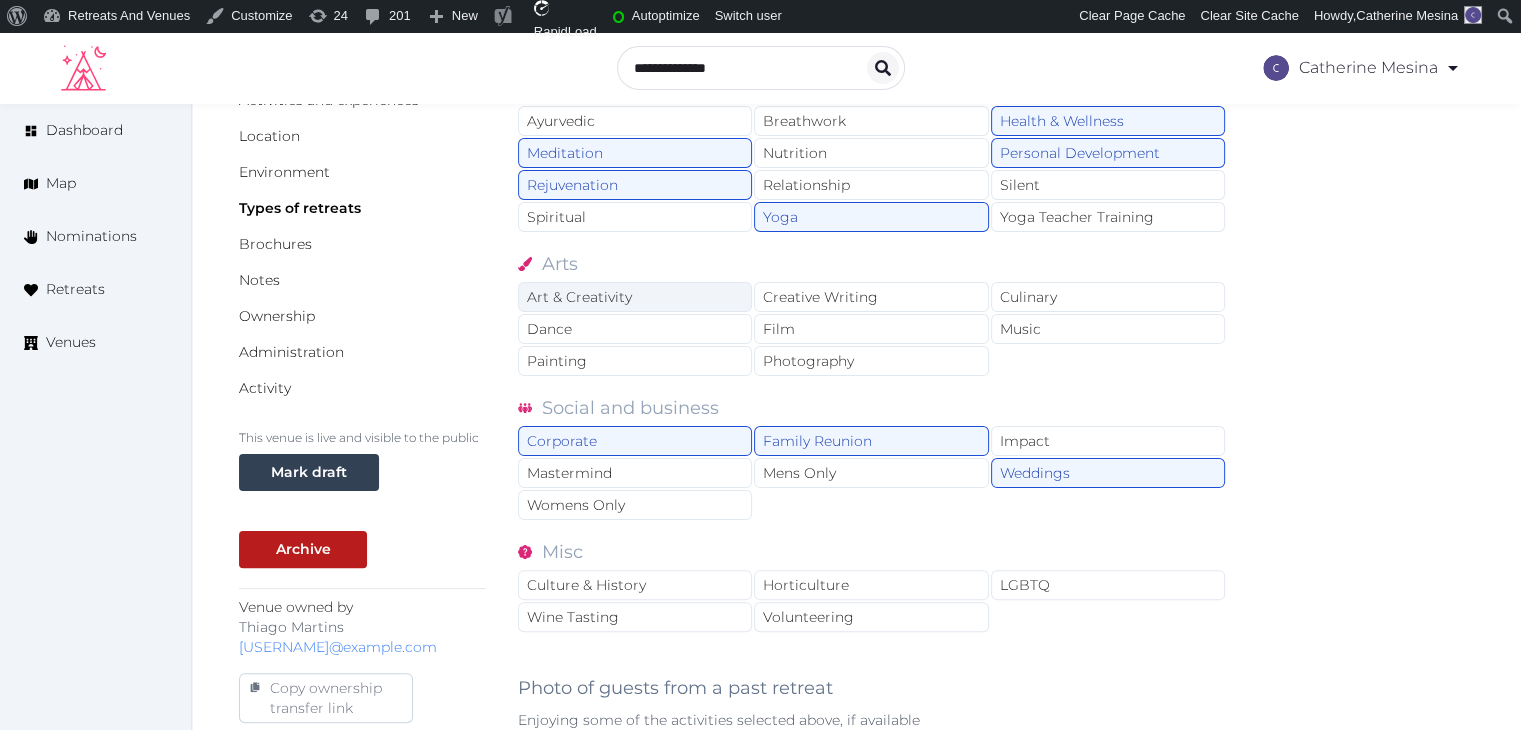 click on "Art & Creativity" at bounding box center (635, 297) 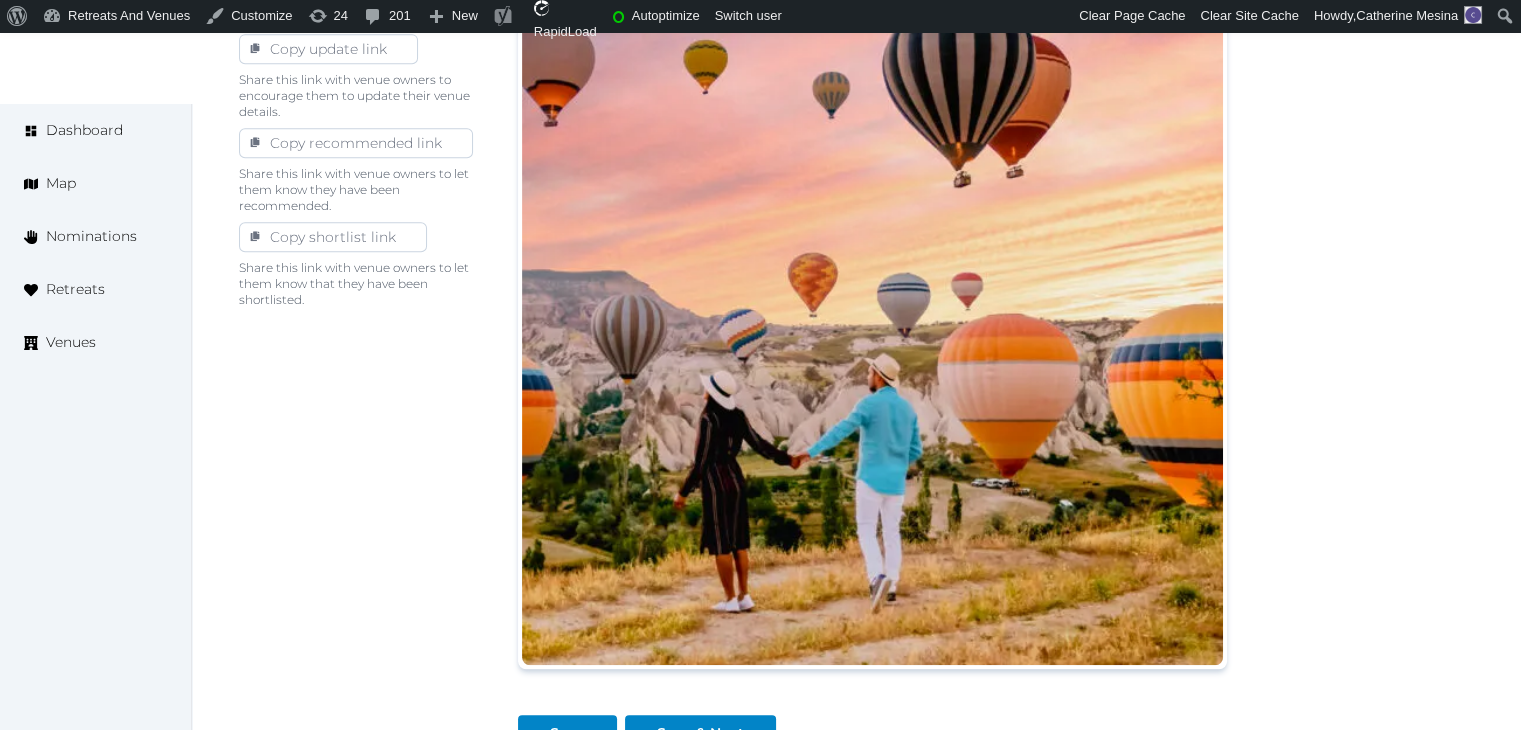 scroll, scrollTop: 1413, scrollLeft: 0, axis: vertical 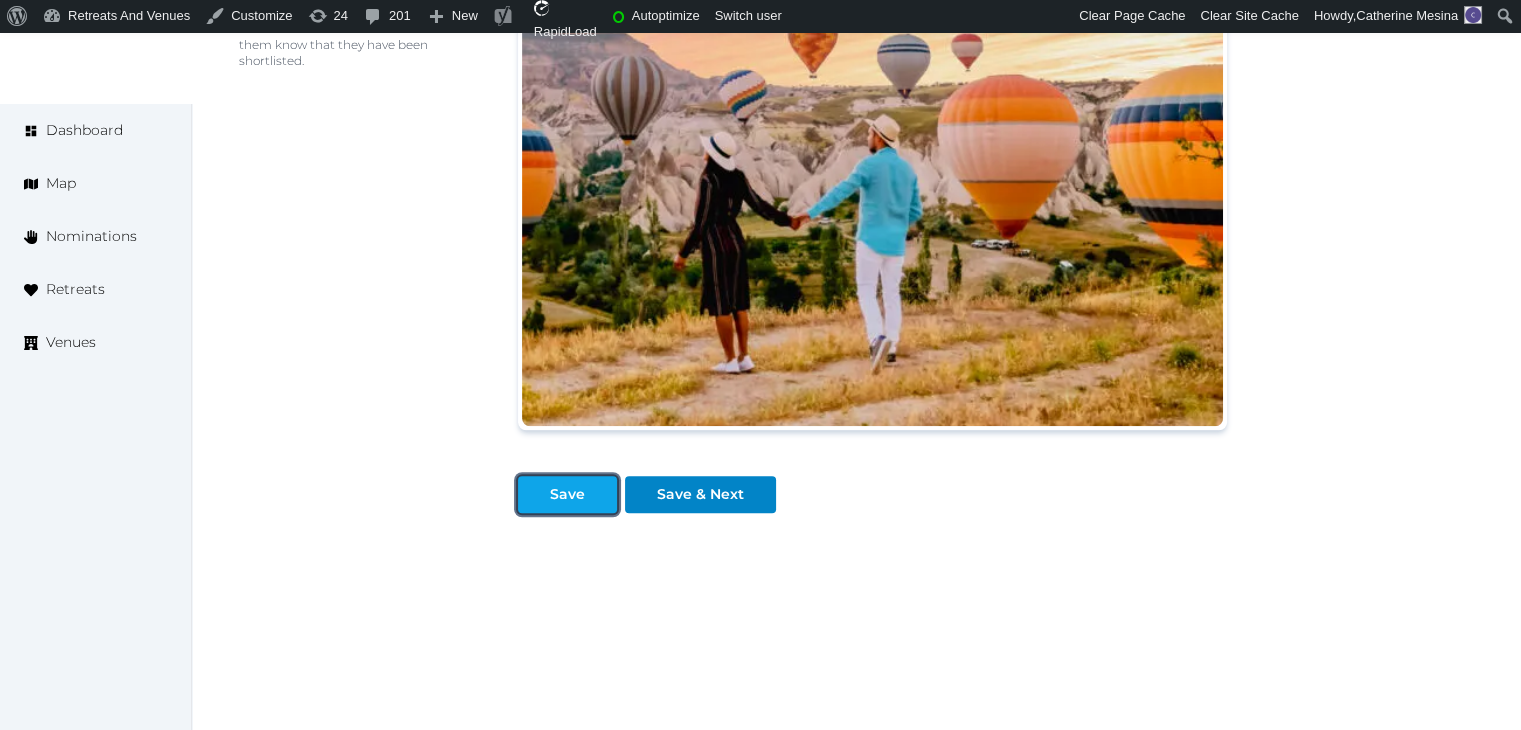 click on "Save" at bounding box center [567, 494] 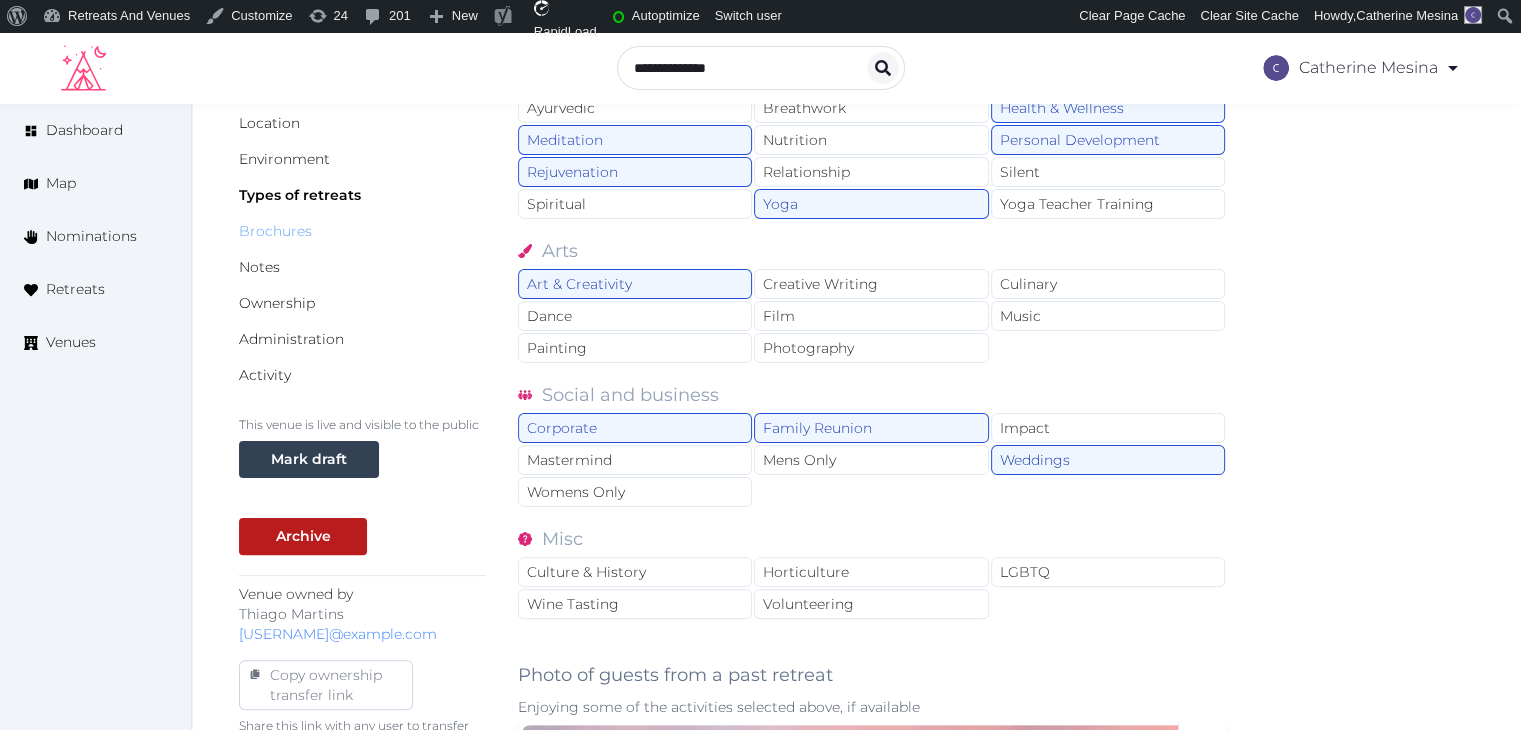 scroll, scrollTop: 213, scrollLeft: 0, axis: vertical 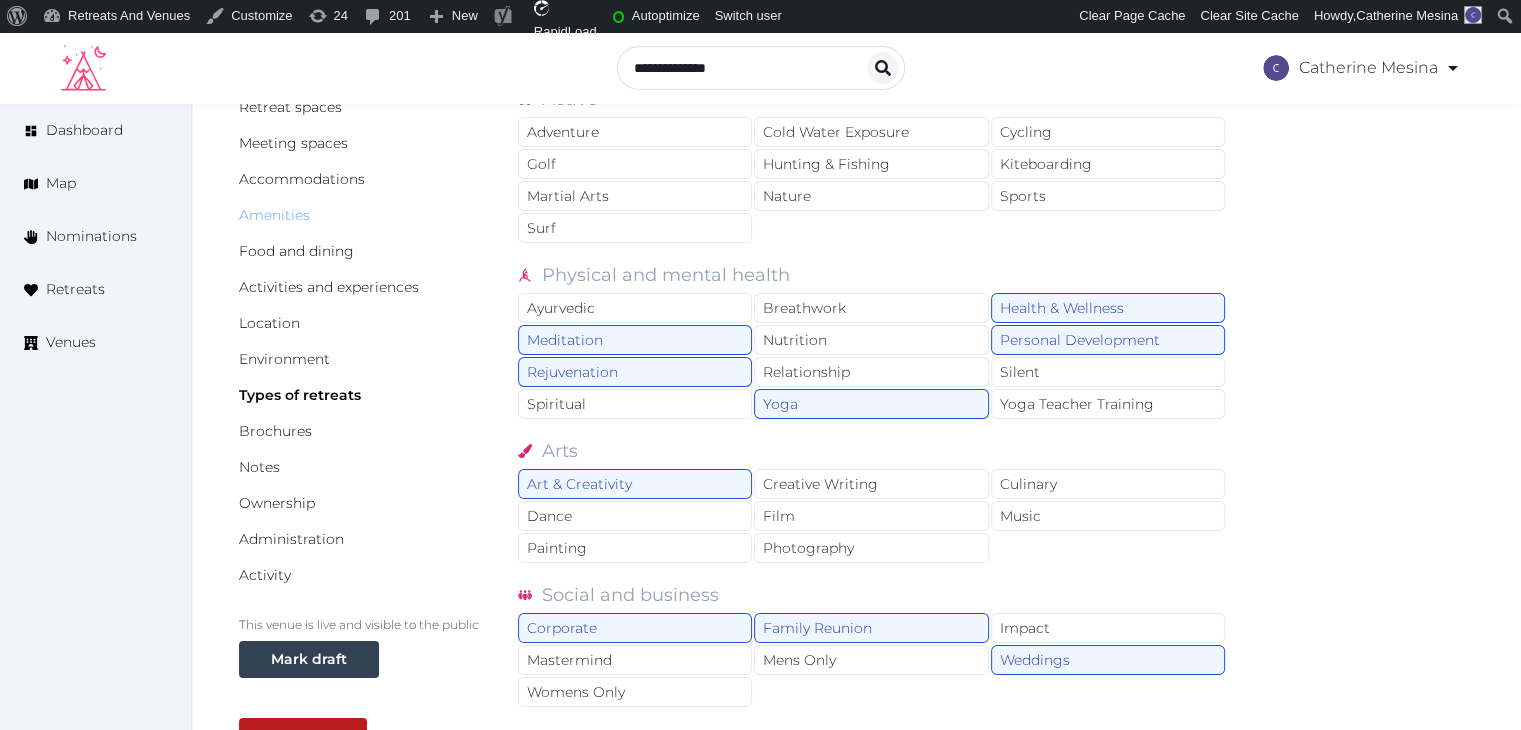 click on "Amenities" at bounding box center [274, 215] 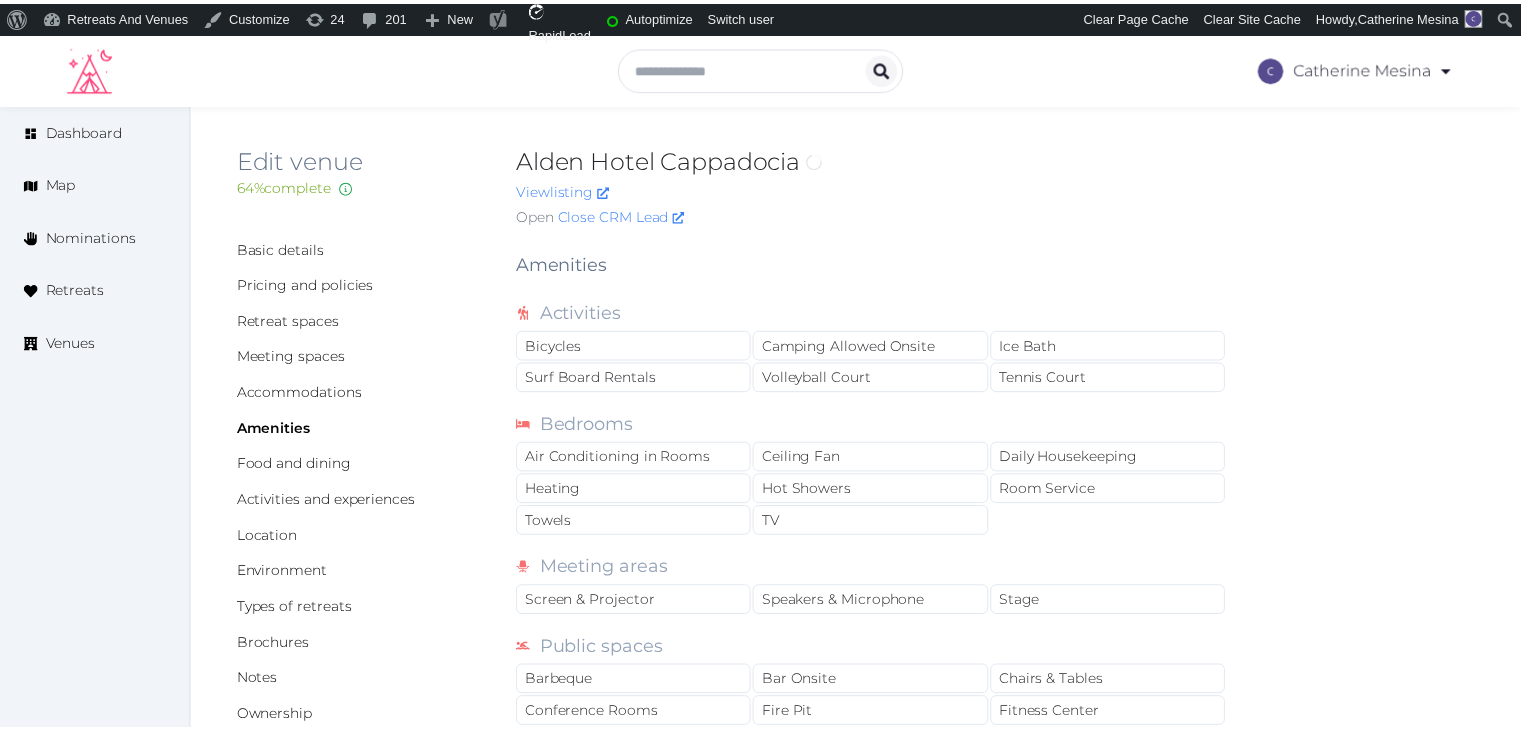 scroll, scrollTop: 0, scrollLeft: 0, axis: both 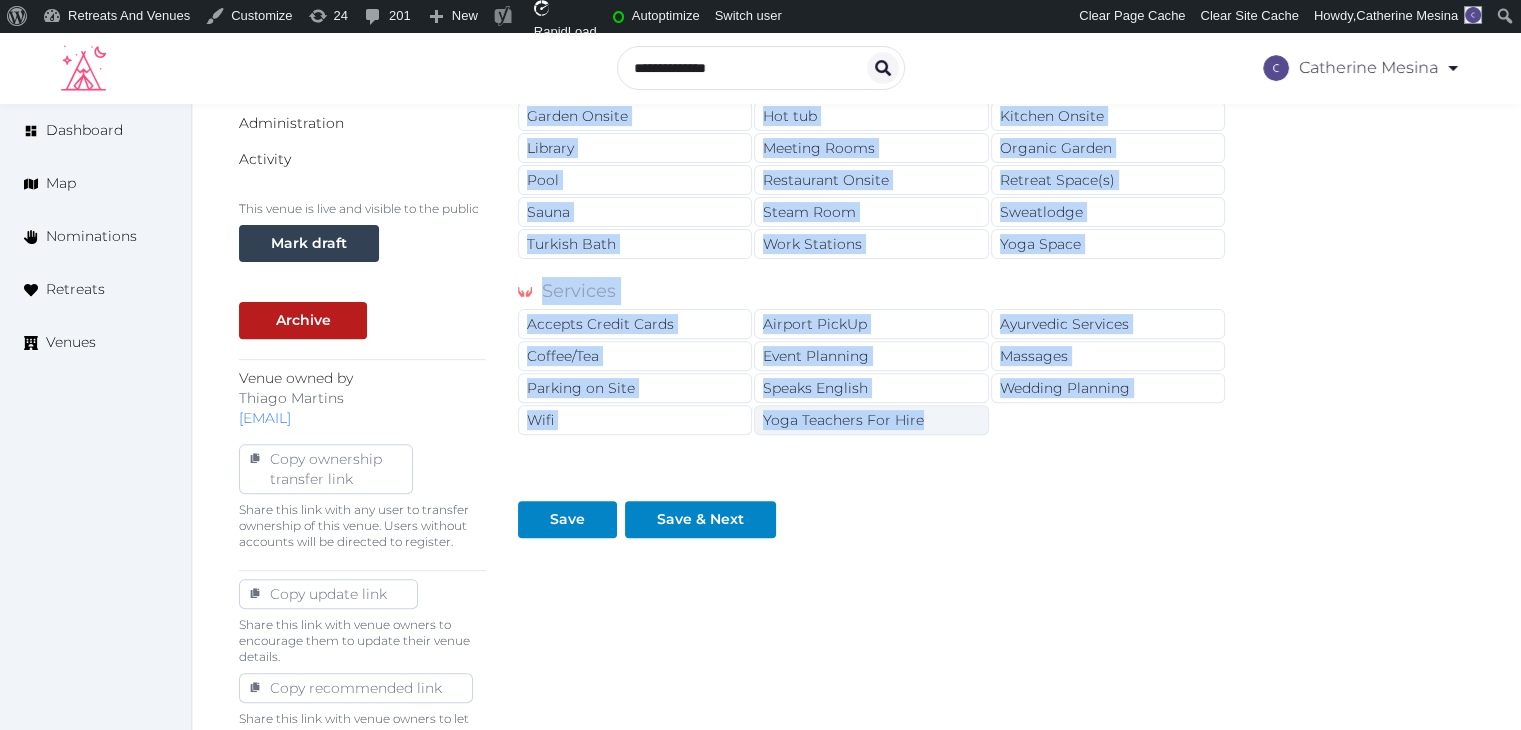 drag, startPoint x: 512, startPoint y: 262, endPoint x: 946, endPoint y: 411, distance: 458.8649 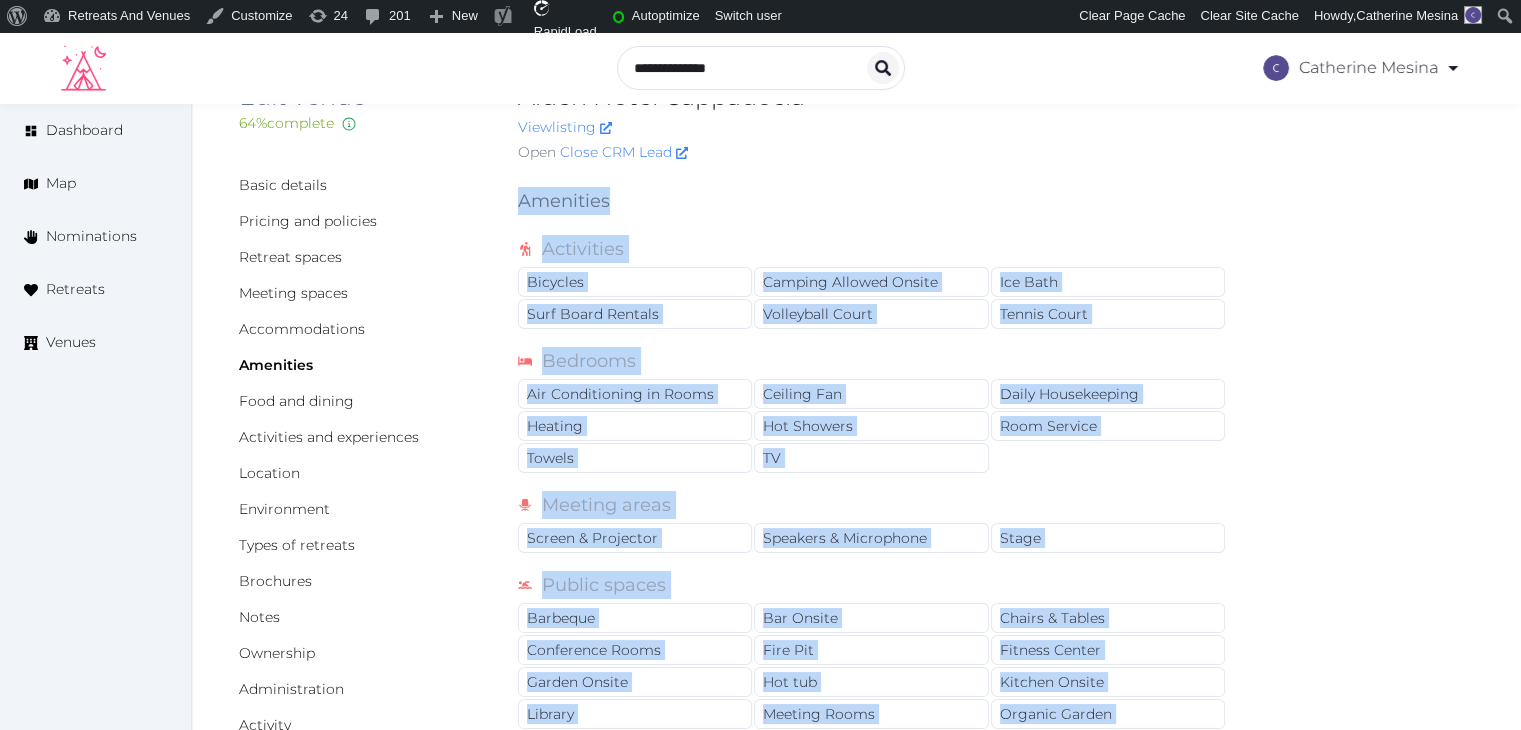 scroll, scrollTop: 29, scrollLeft: 0, axis: vertical 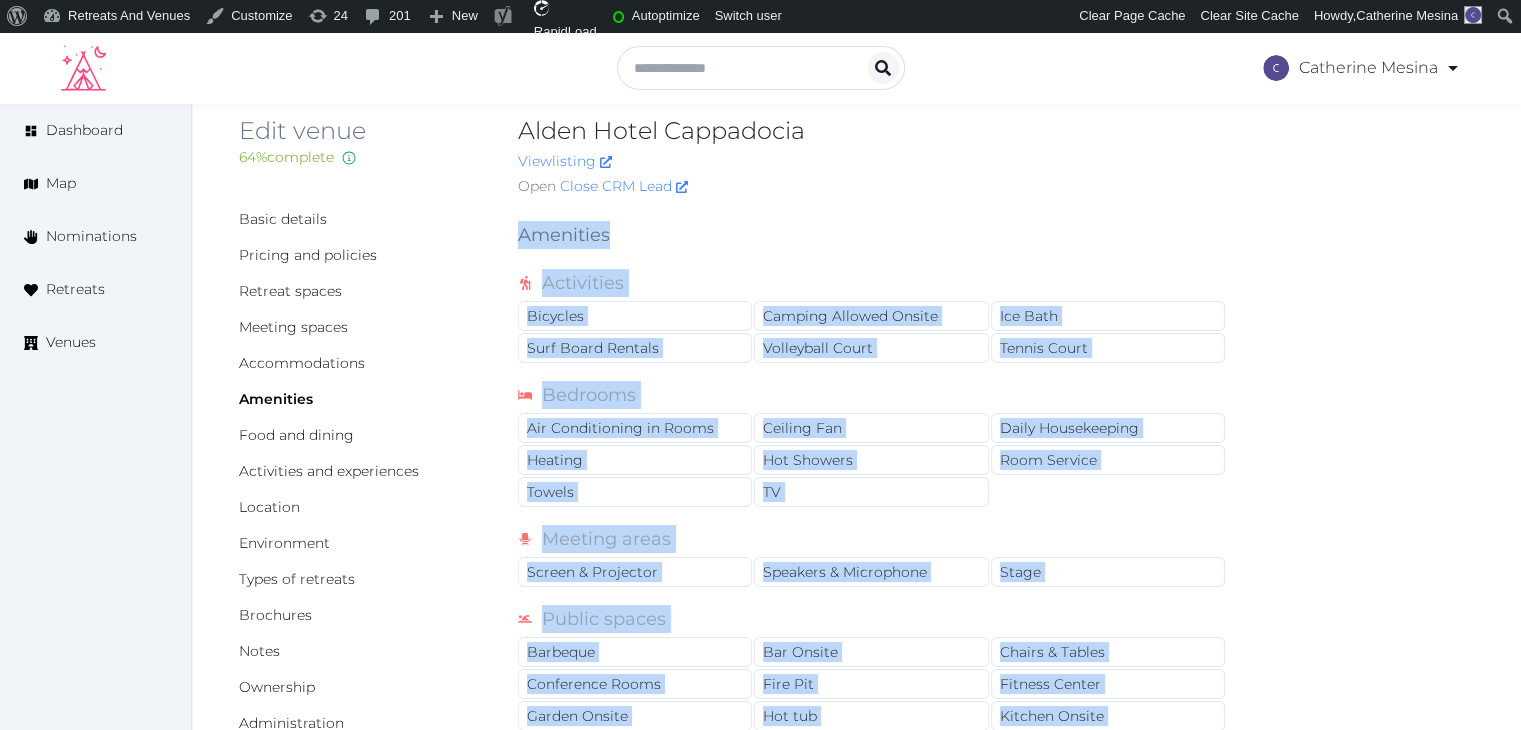 click on "Basic details Pricing and policies Retreat spaces Meeting spaces Accommodations Amenities Food and dining Activities and experiences Location Environment Types of retreats Brochures Notes Ownership Administration Activity This venue is live and visible to the public Mark draft Archive Venue owned by [FIRST] [LAST] [EMAIL] Copy ownership transfer link Share this link with any user to transfer ownership of this venue. Users without accounts will be directed to register. Copy update link Share this link with venue owners to encourage them to update their venue details. Copy recommended link Share this link with venue owners to let them know they have been recommended. Copy shortlist link Share this link with venue owners to let them know that they have been shortlisted. Amenities Activities Bicycles Camping Allowed Onsite Ice Bath Surf Board Rentals Volleyball Court Tennis Court Bedrooms Air Conditioning in Rooms Ceiling Fan Daily Housekeeping Heating Hot Showers Room Service Towels TV Stage" at bounding box center [856, 829] 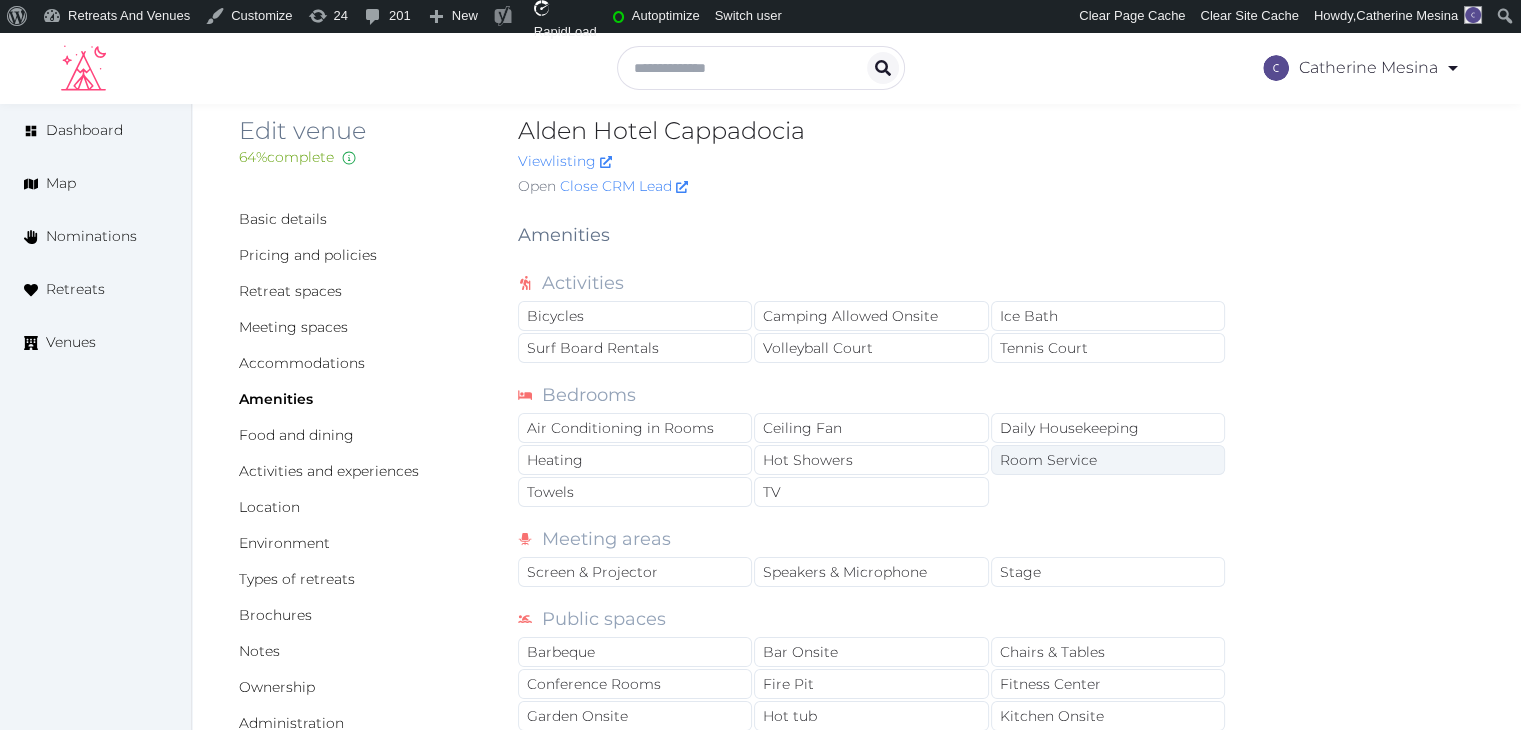drag, startPoint x: 1132, startPoint y: 454, endPoint x: 1131, endPoint y: 443, distance: 11.045361 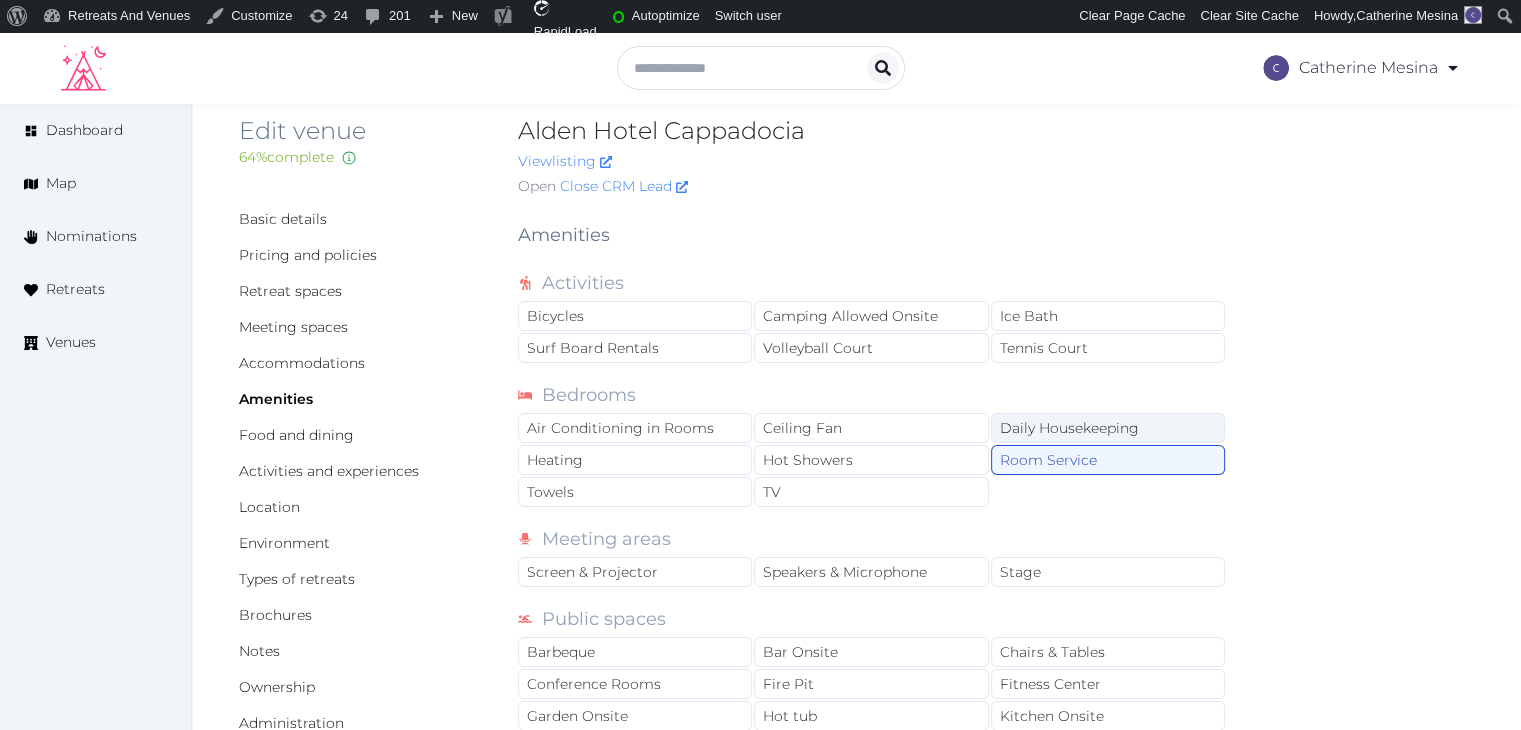 click on "Daily Housekeeping" at bounding box center (1108, 428) 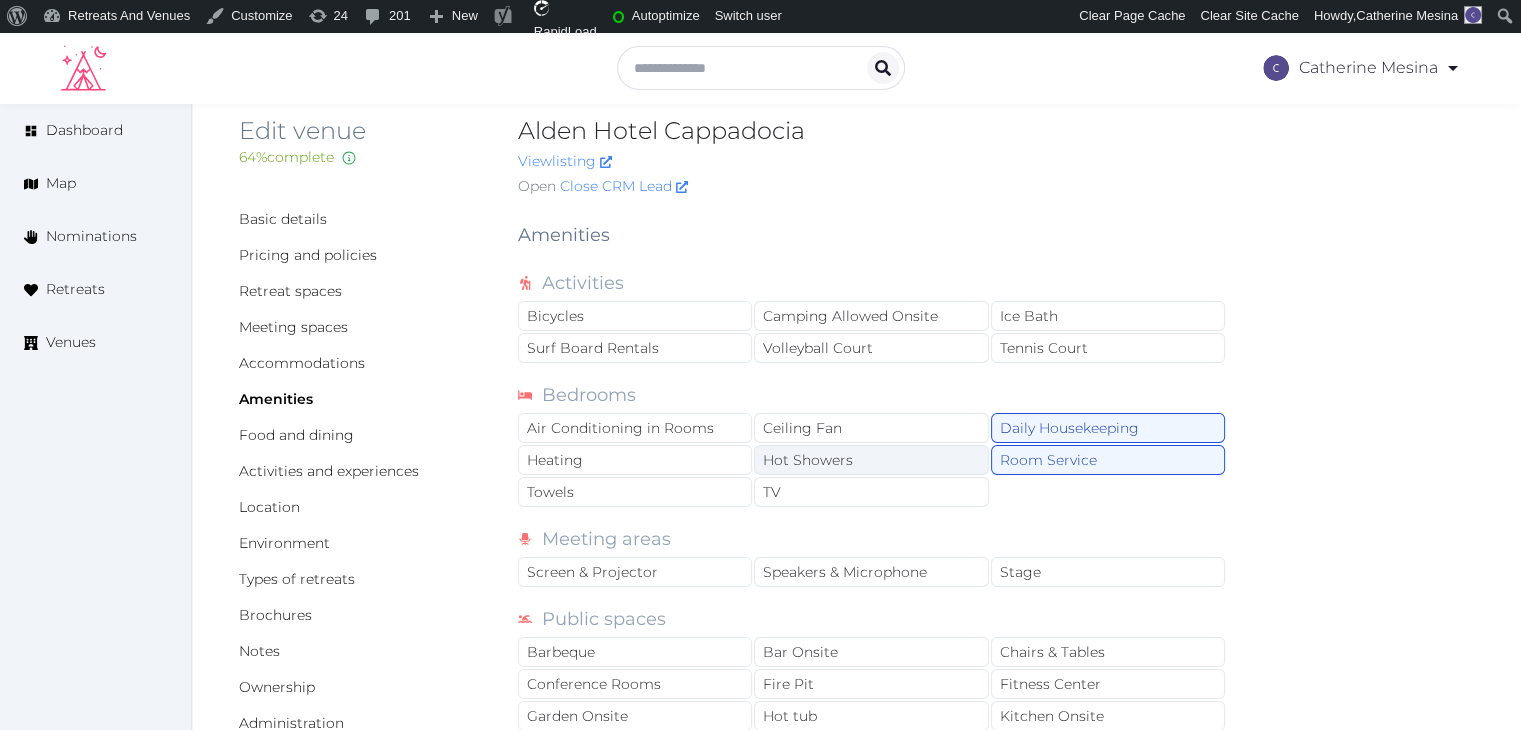 drag, startPoint x: 865, startPoint y: 493, endPoint x: 868, endPoint y: 459, distance: 34.132095 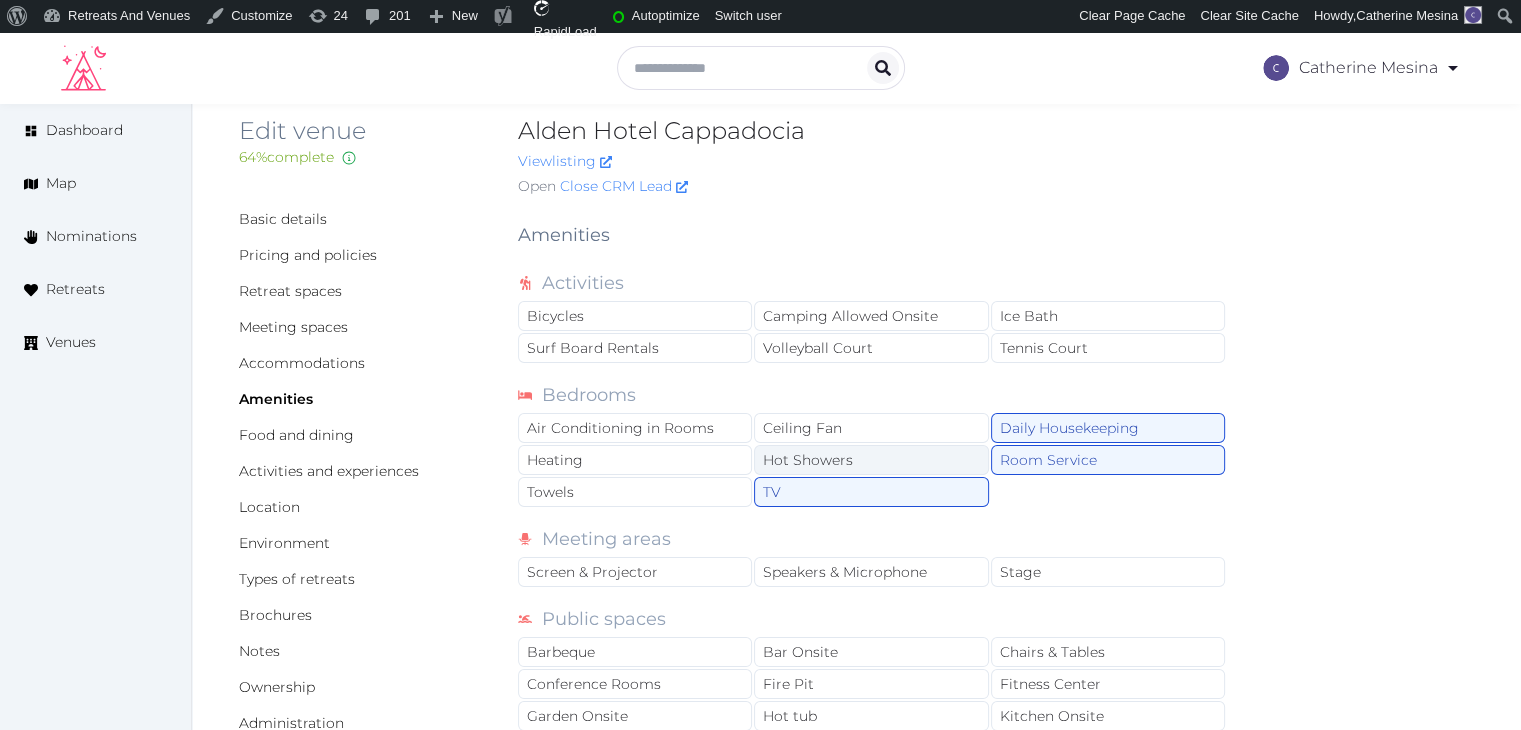 click on "Hot Showers" at bounding box center (871, 460) 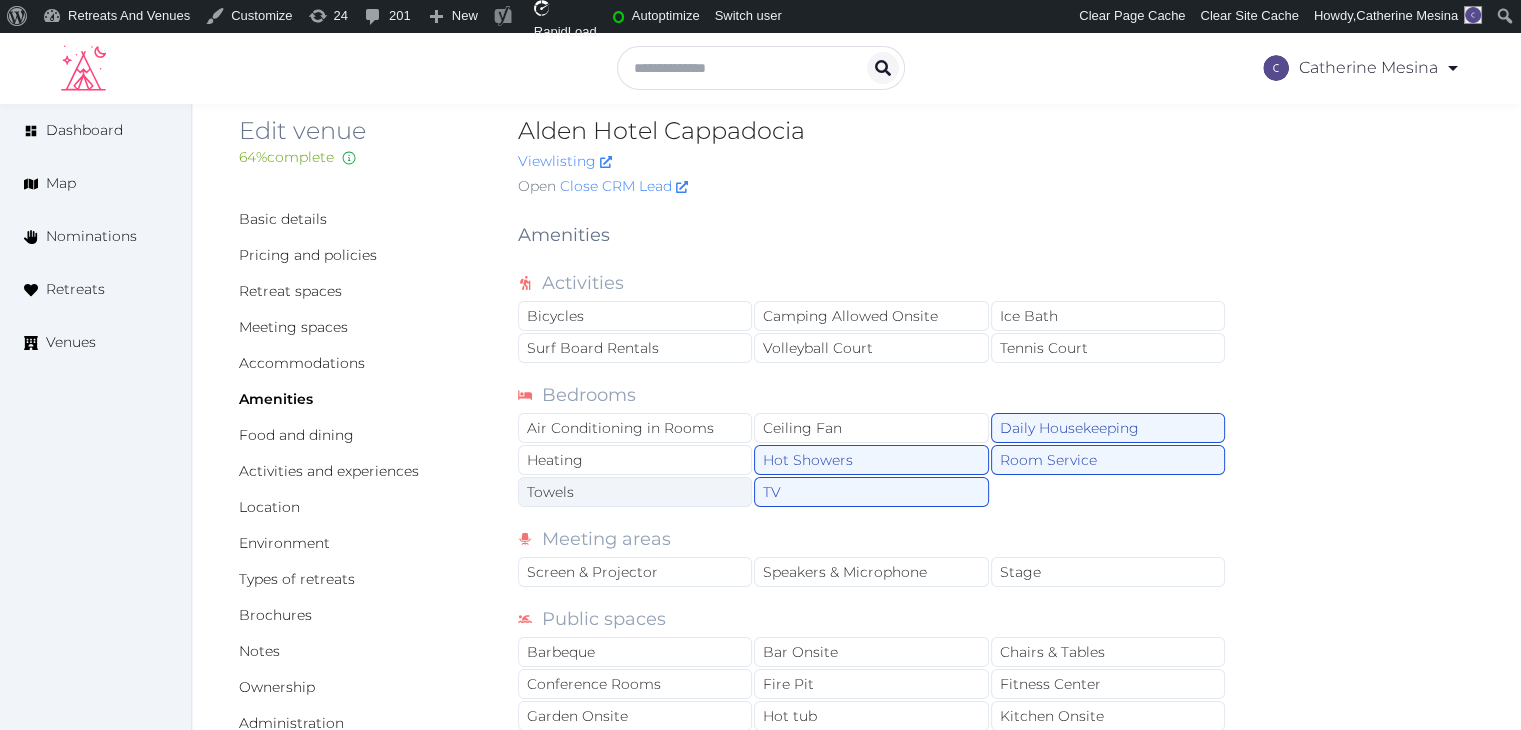 click on "Towels" at bounding box center (635, 492) 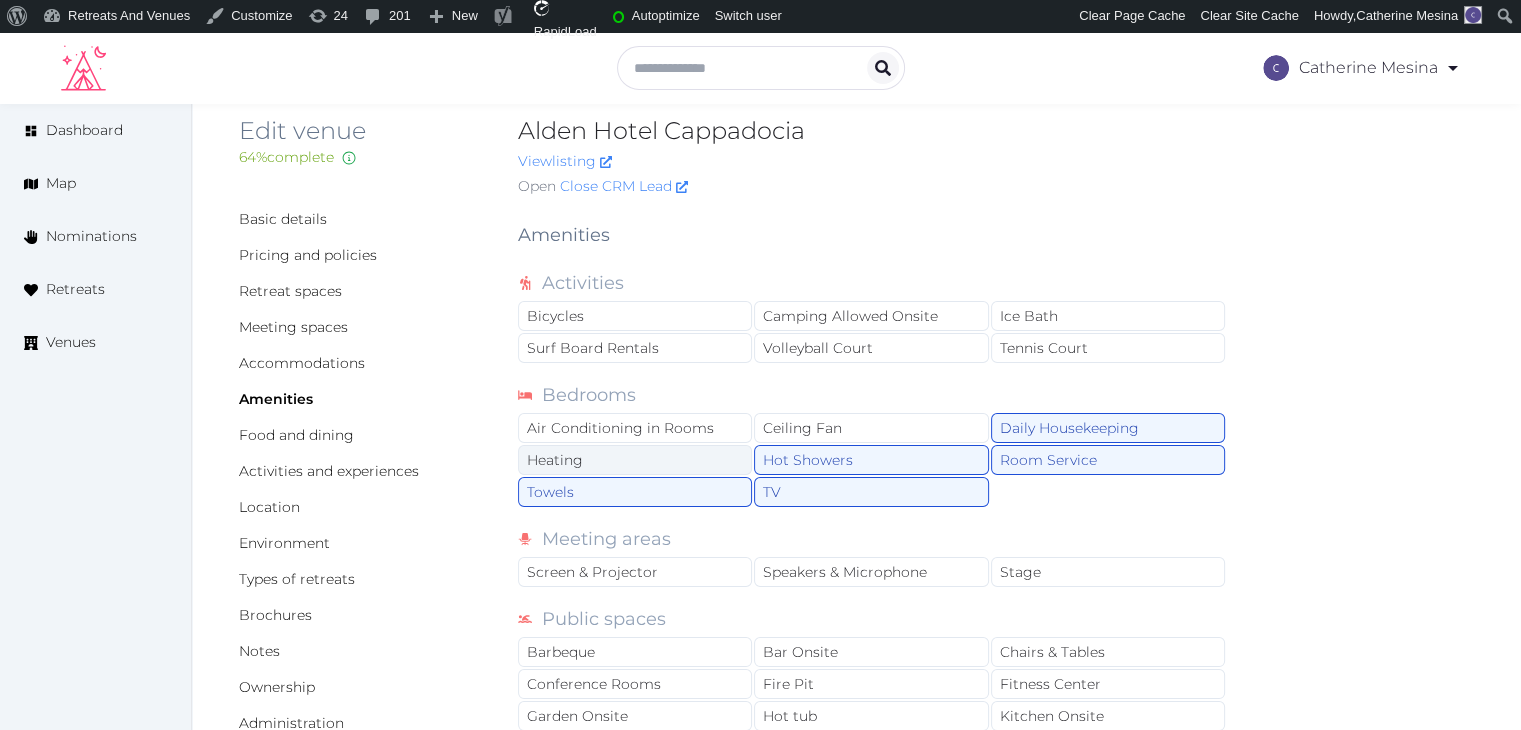 click on "Heating" at bounding box center (635, 460) 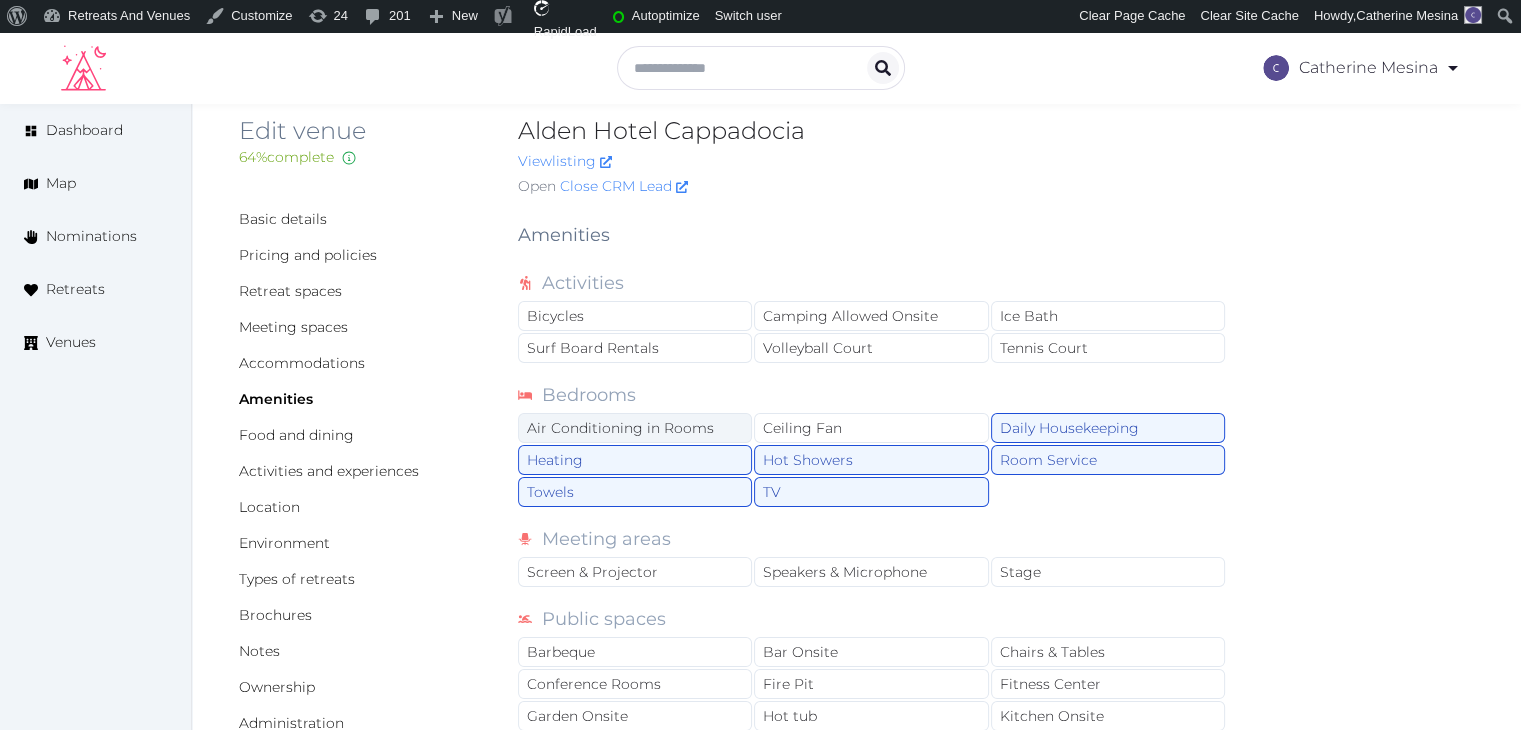 click on "Air Conditioning in Rooms" at bounding box center [635, 428] 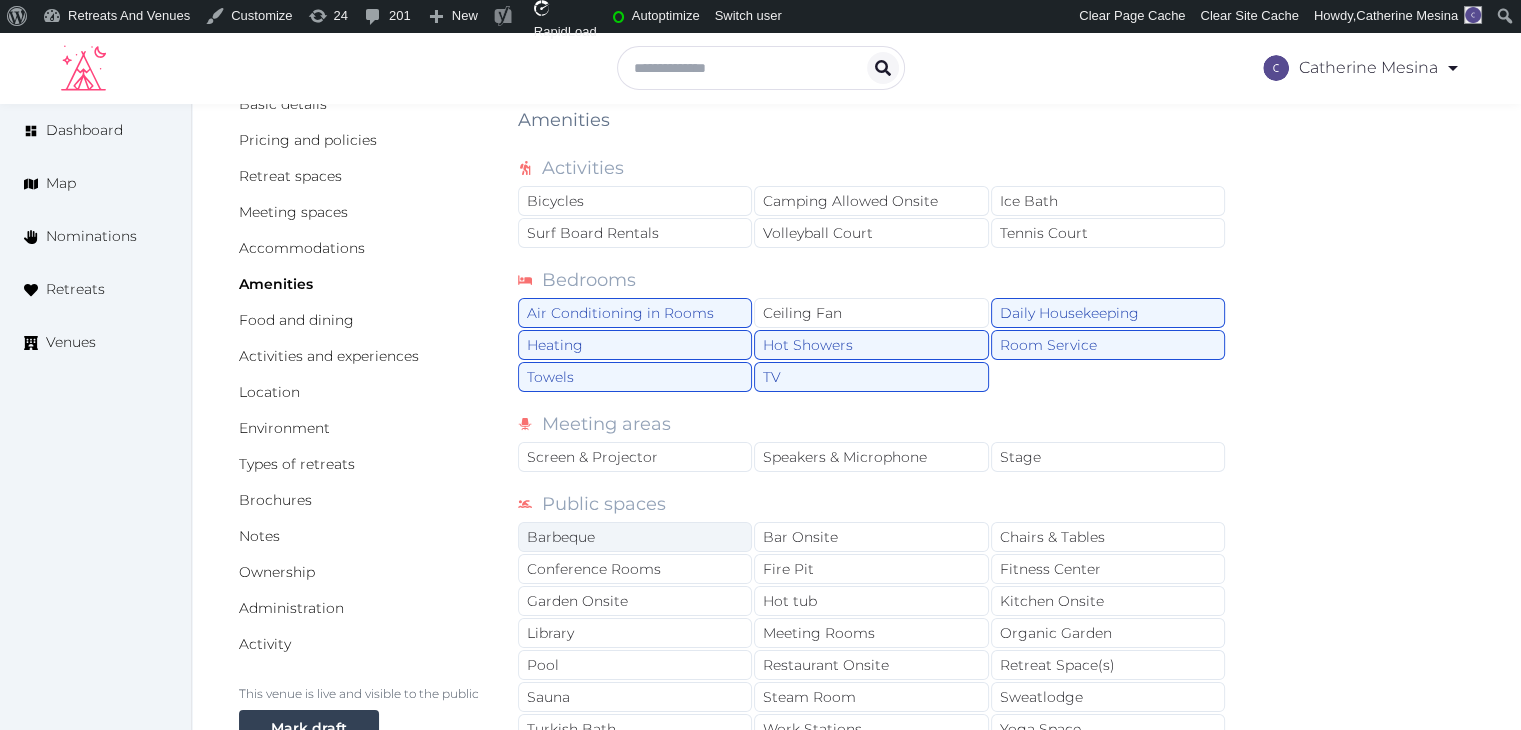 scroll, scrollTop: 229, scrollLeft: 0, axis: vertical 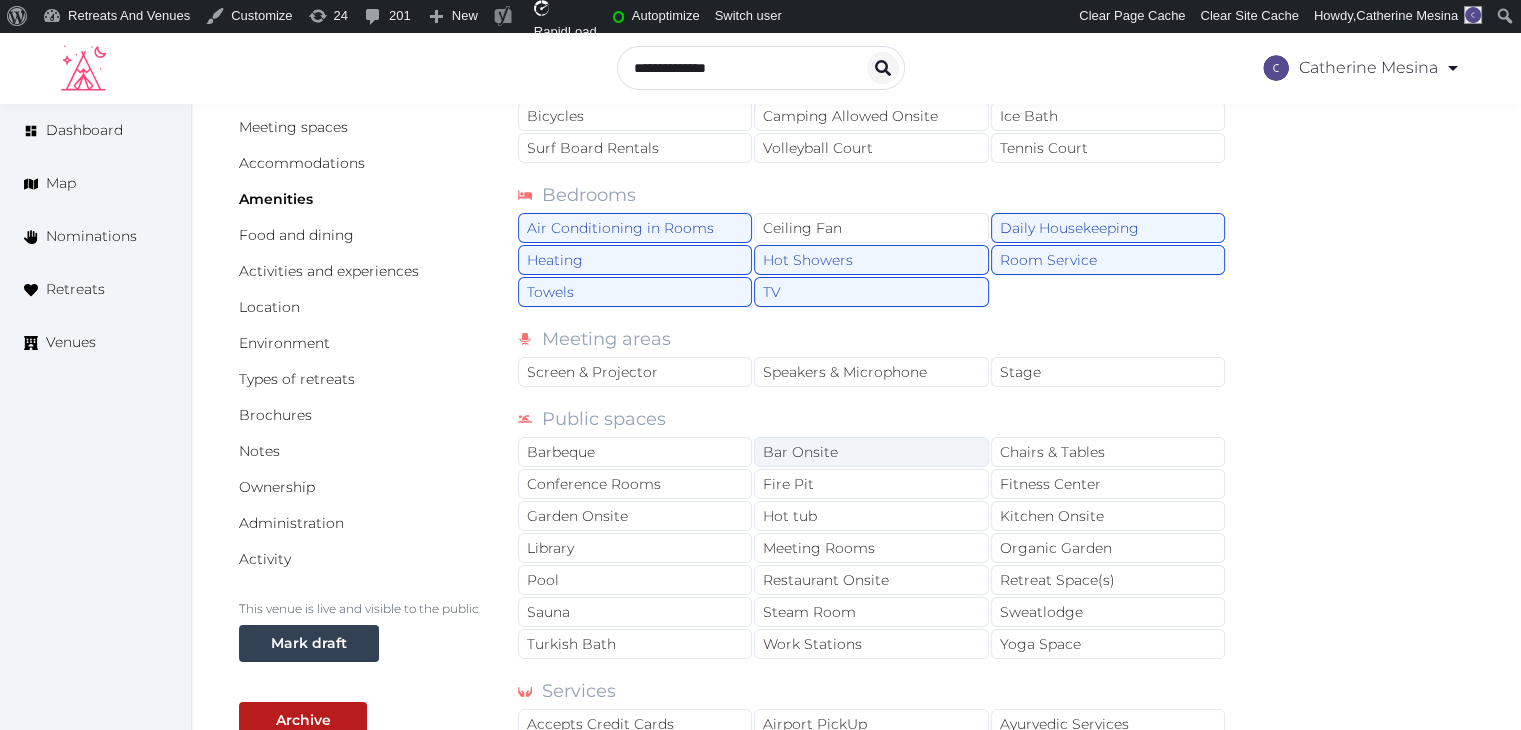 click on "Bar Onsite" at bounding box center [871, 452] 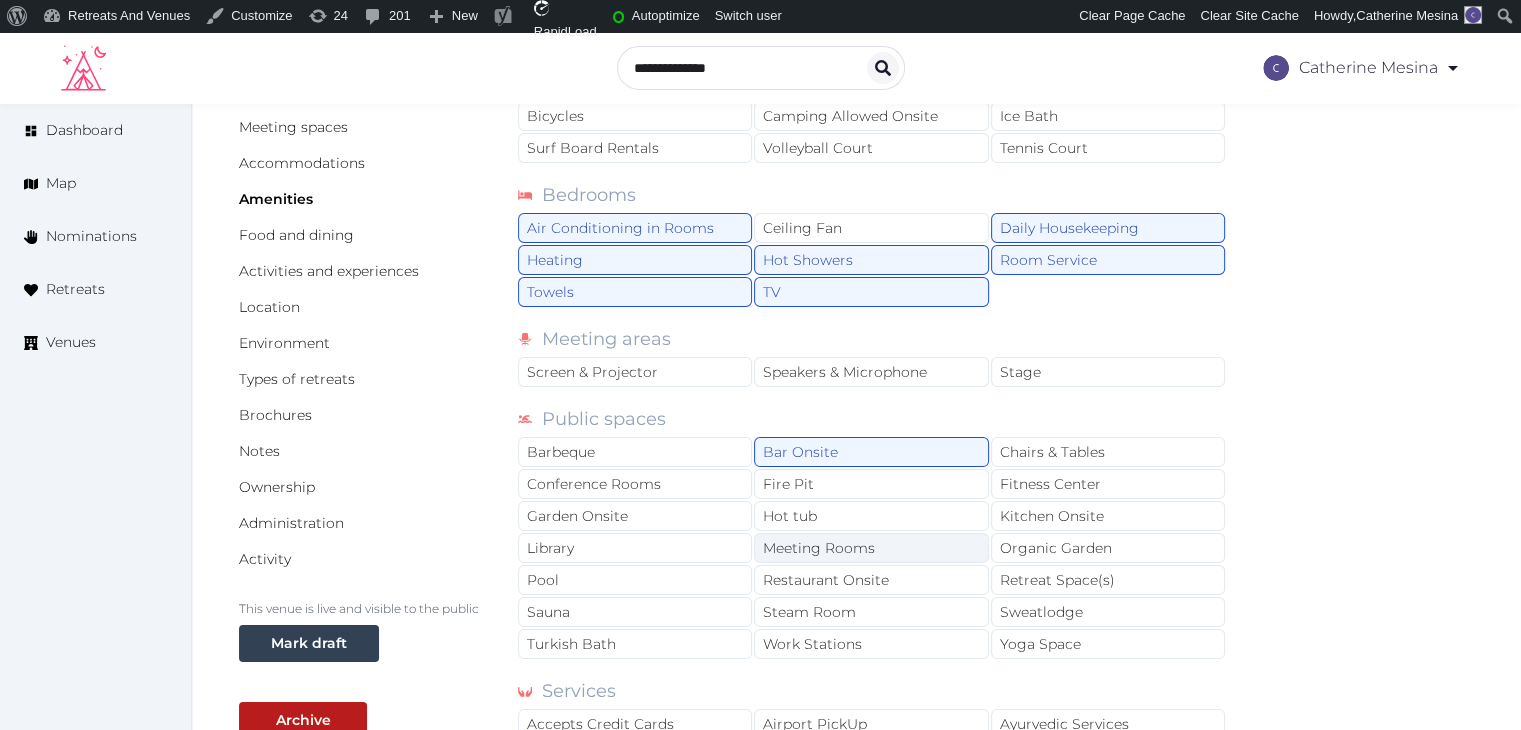 click on "Meeting Rooms" at bounding box center [871, 548] 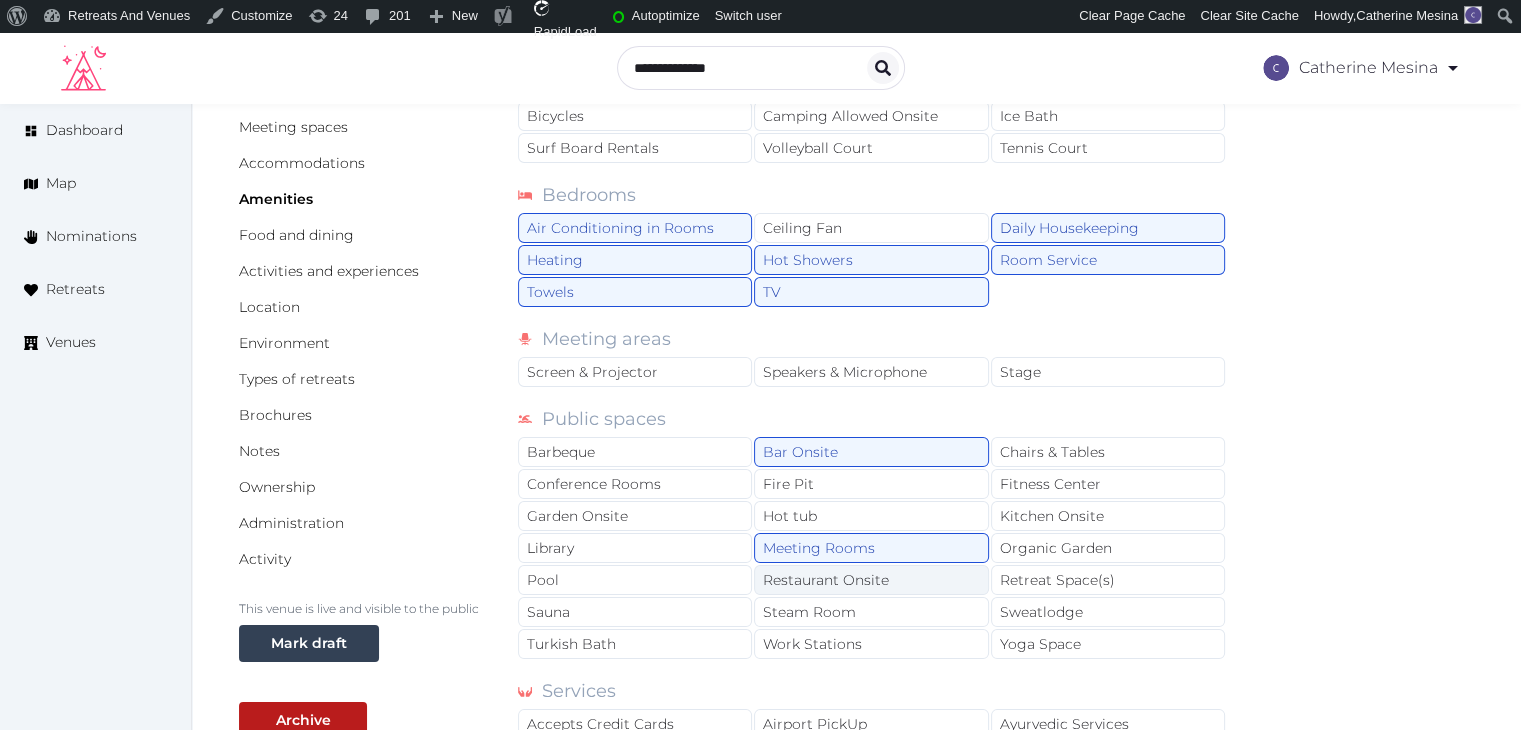 click on "Restaurant Onsite" at bounding box center (871, 580) 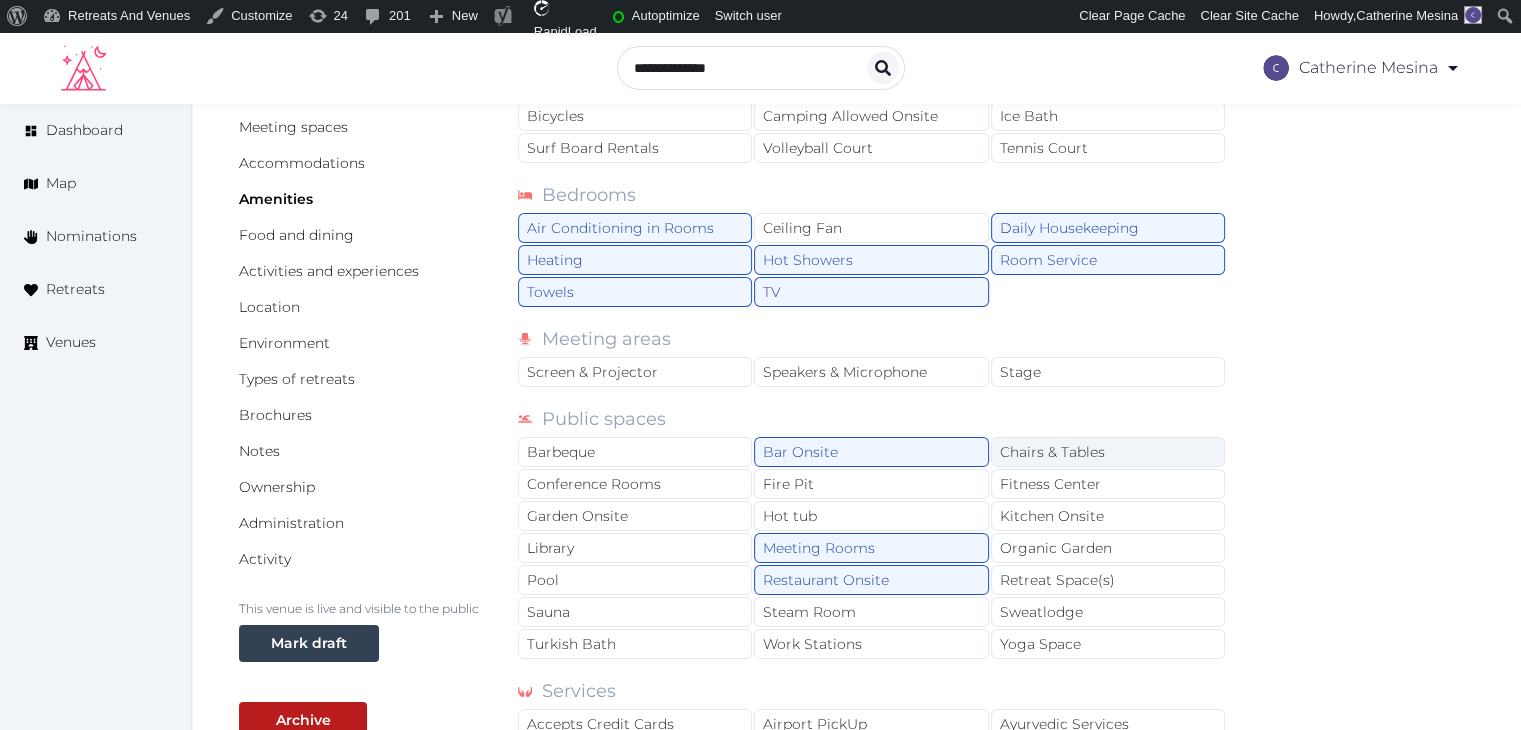 drag, startPoint x: 1060, startPoint y: 485, endPoint x: 1062, endPoint y: 457, distance: 28.071337 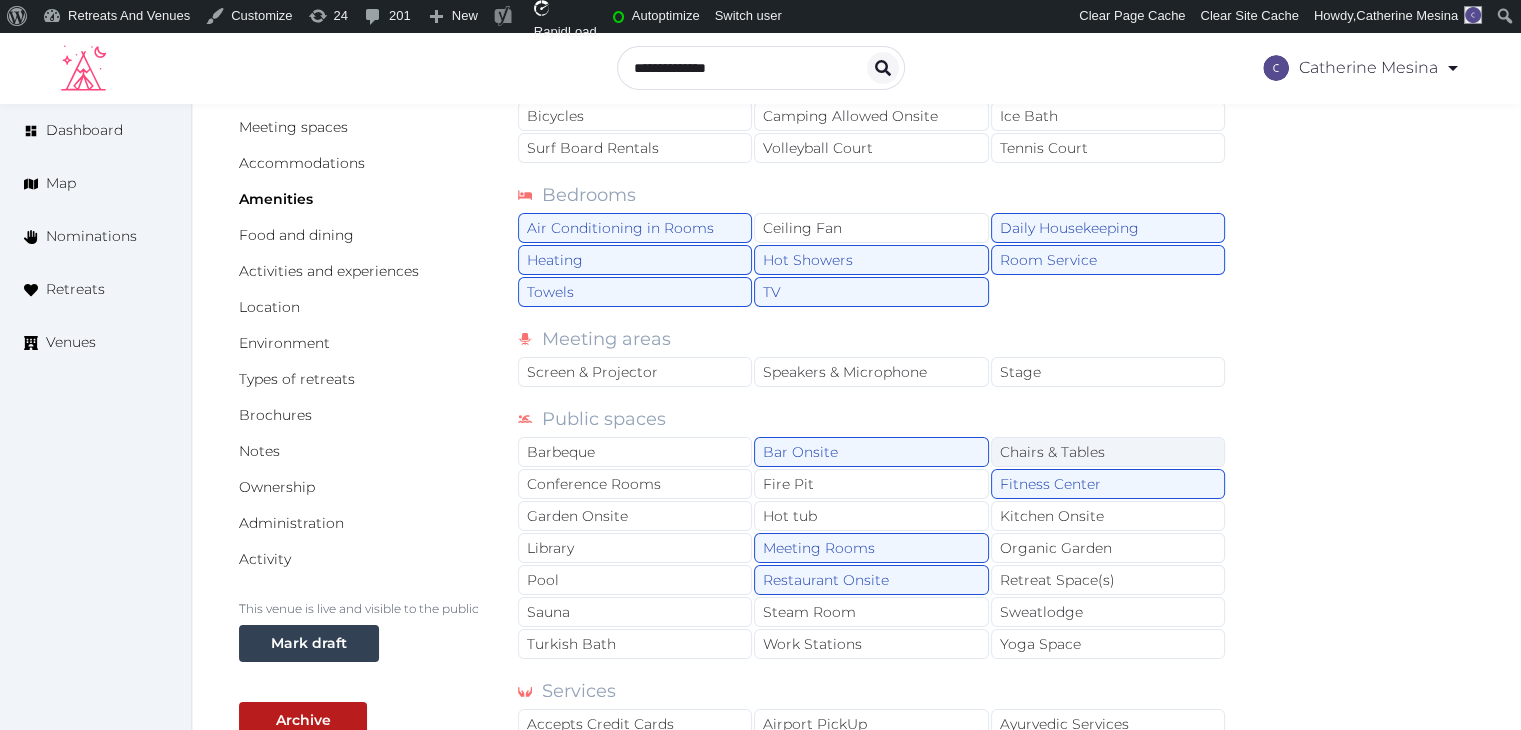 click on "Chairs & Tables" at bounding box center (1108, 452) 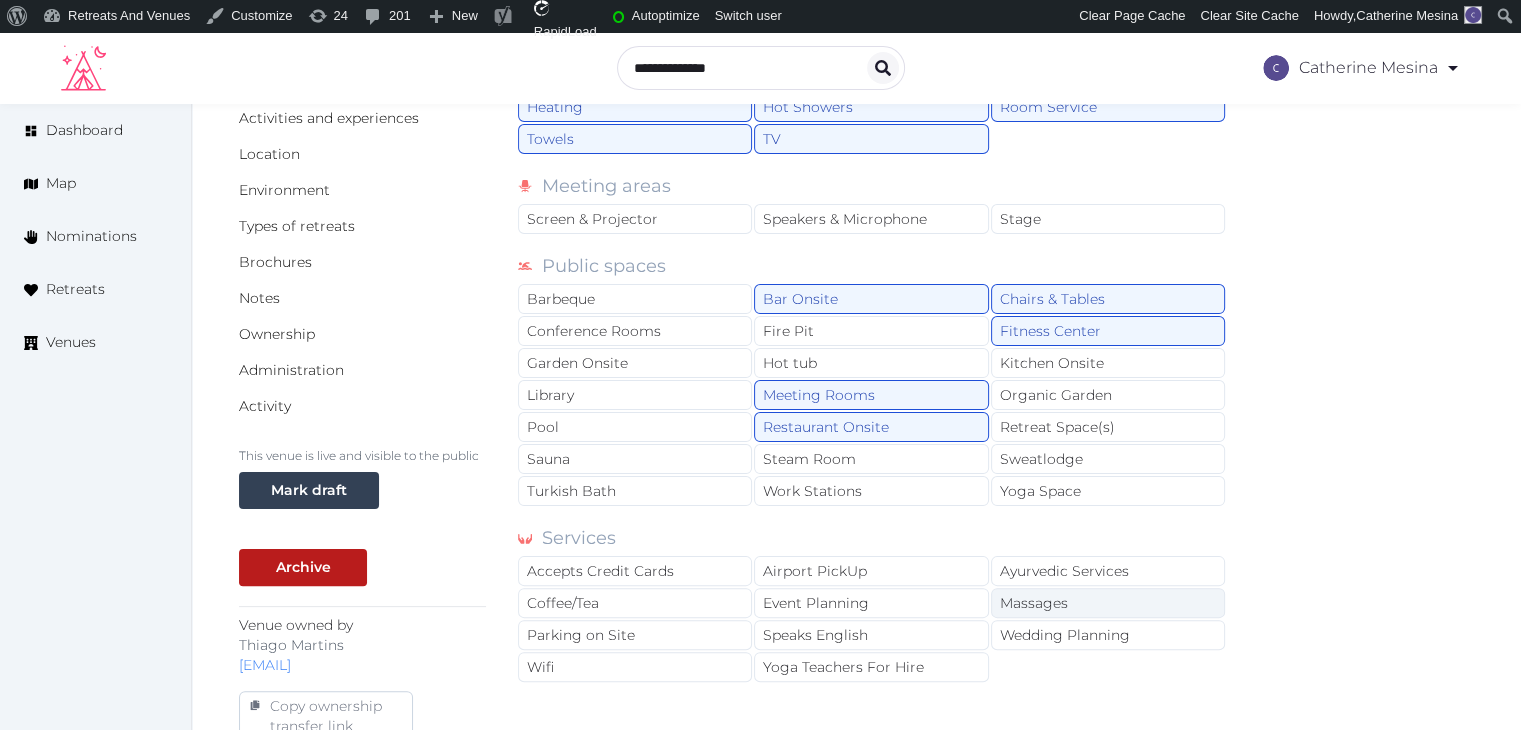 scroll, scrollTop: 529, scrollLeft: 0, axis: vertical 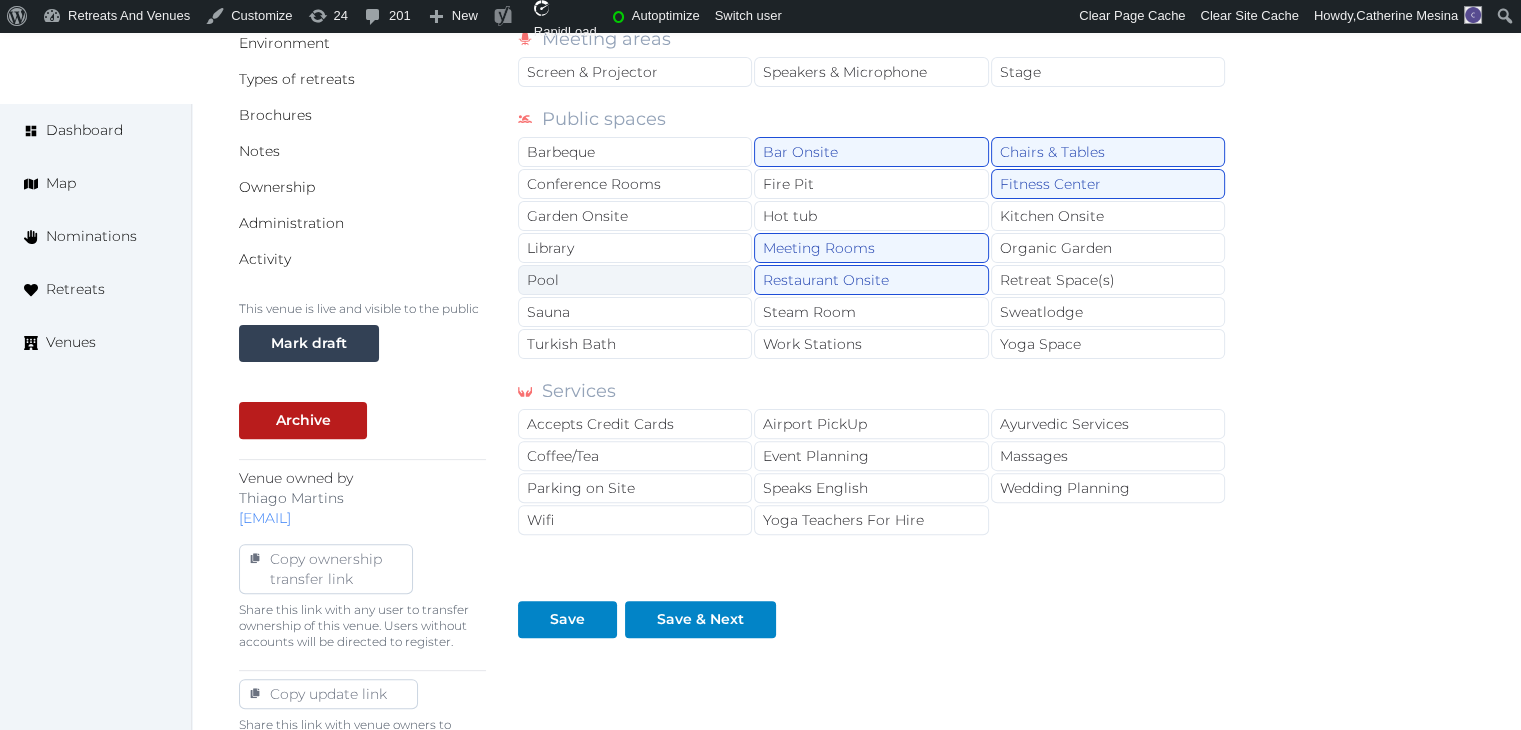 click on "Pool" at bounding box center (635, 280) 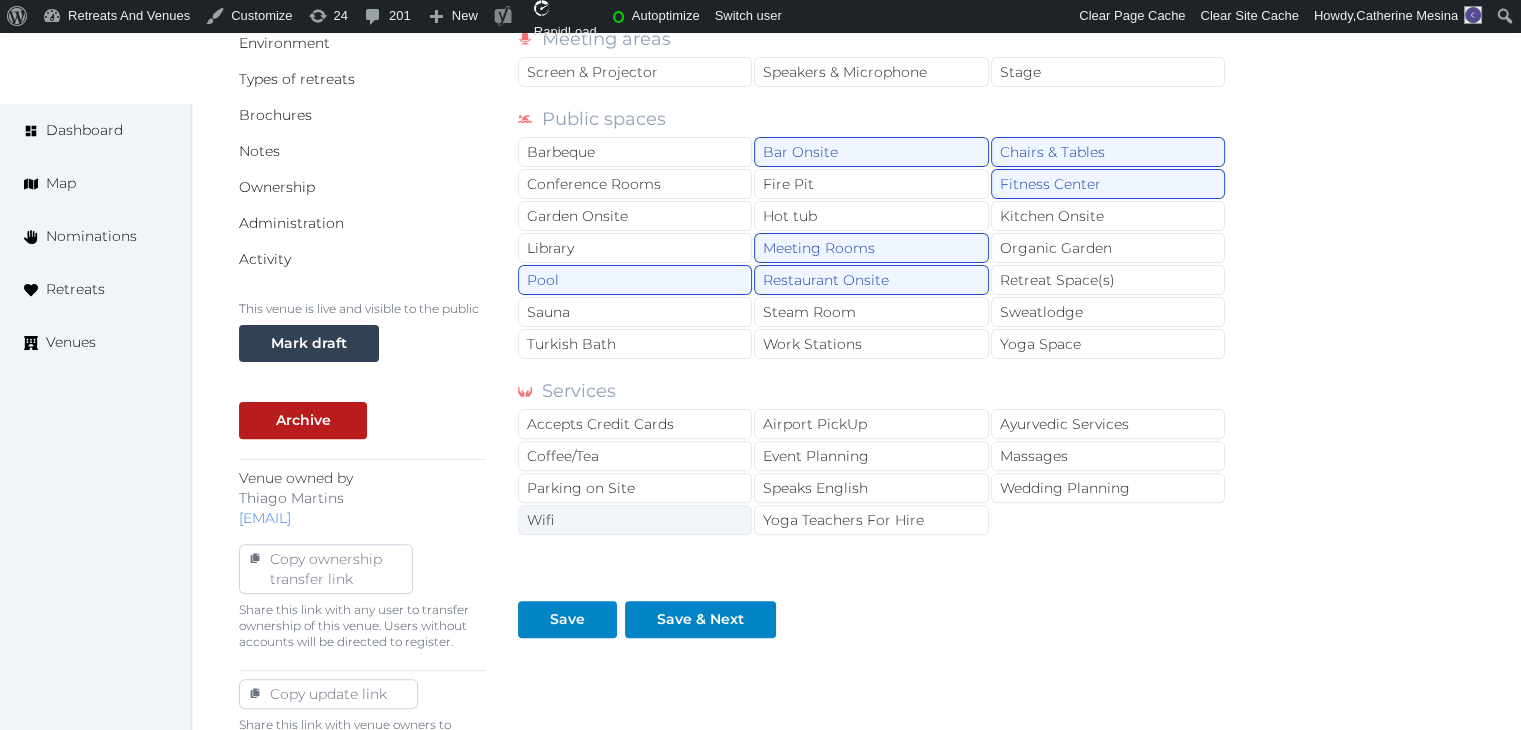 click on "Wifi" at bounding box center (635, 520) 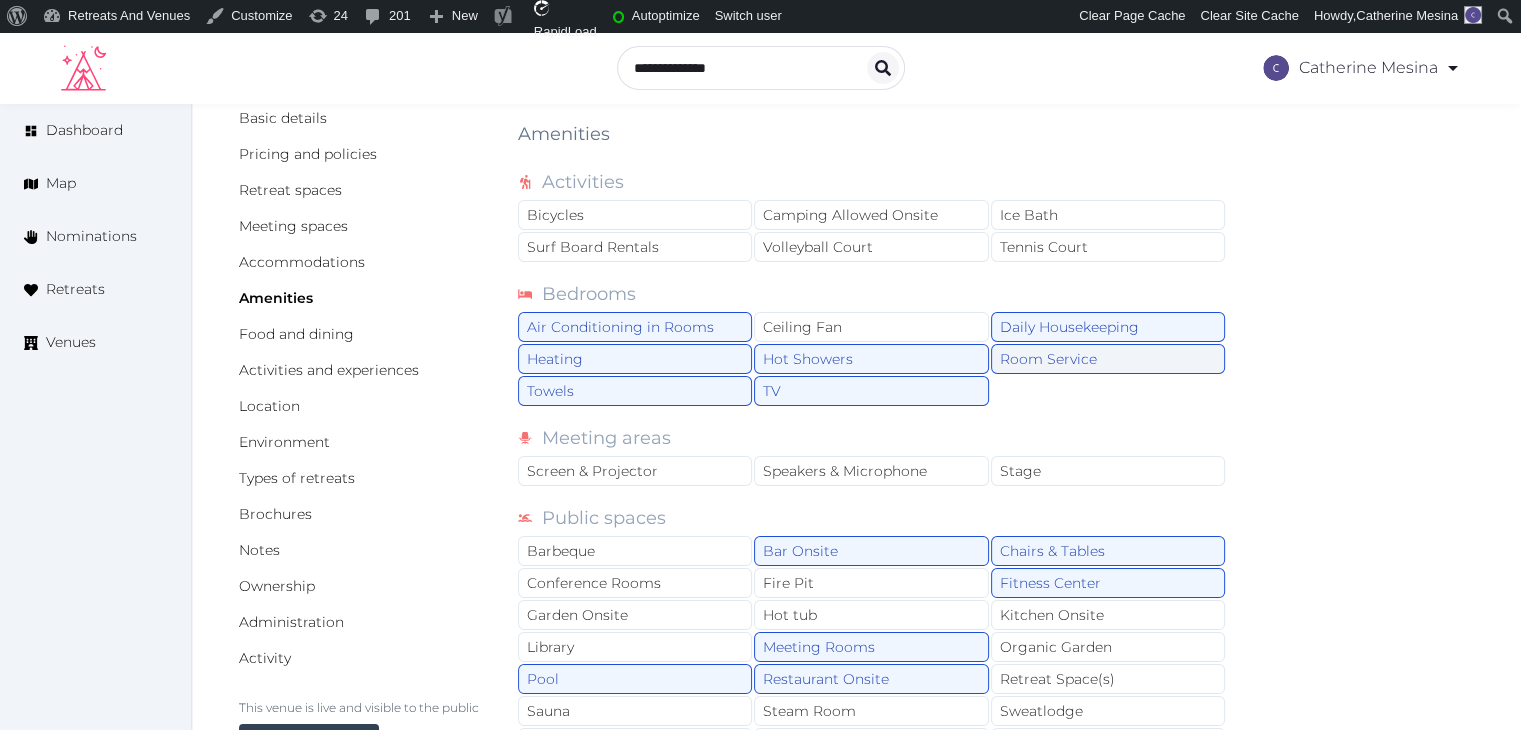 scroll, scrollTop: 129, scrollLeft: 0, axis: vertical 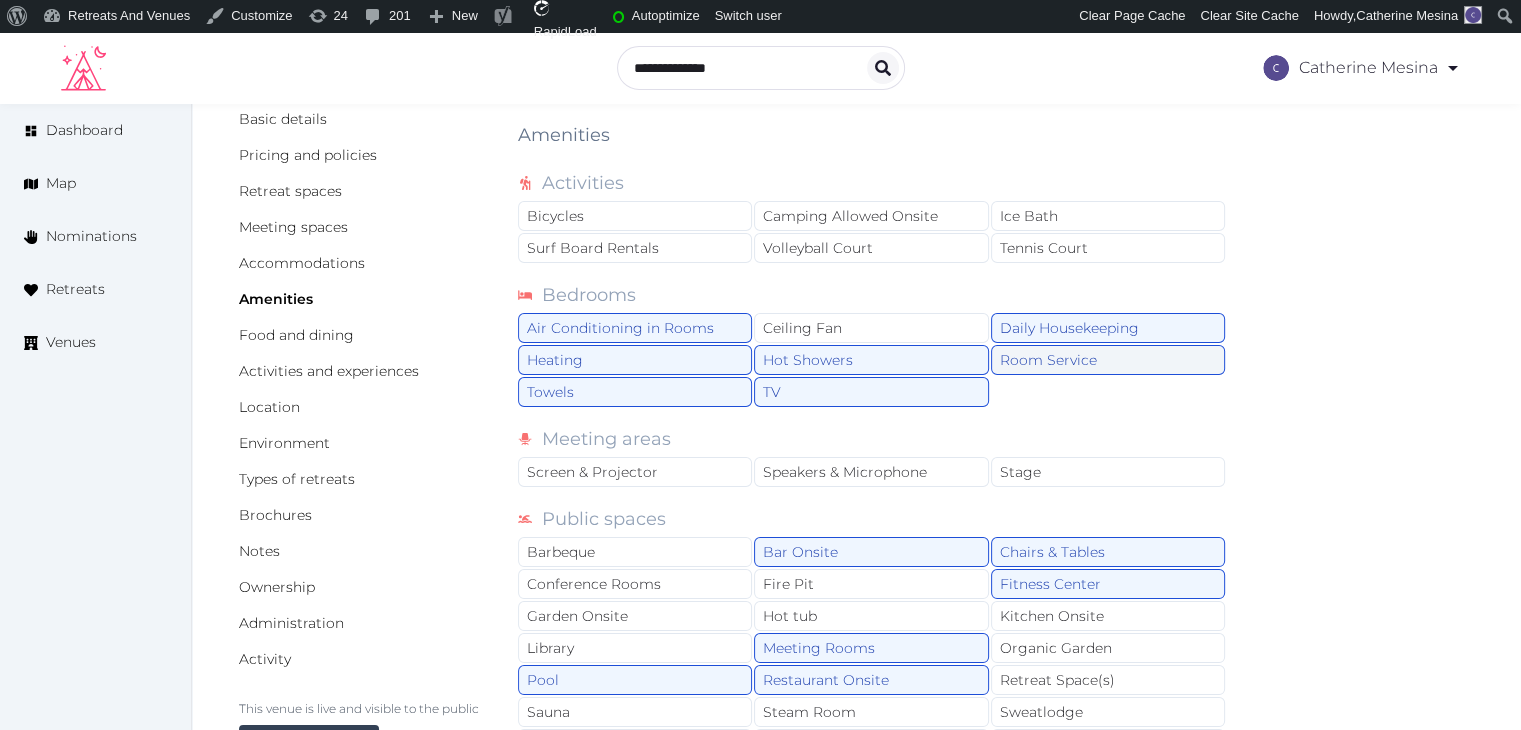 click on "Room Service" at bounding box center [1108, 360] 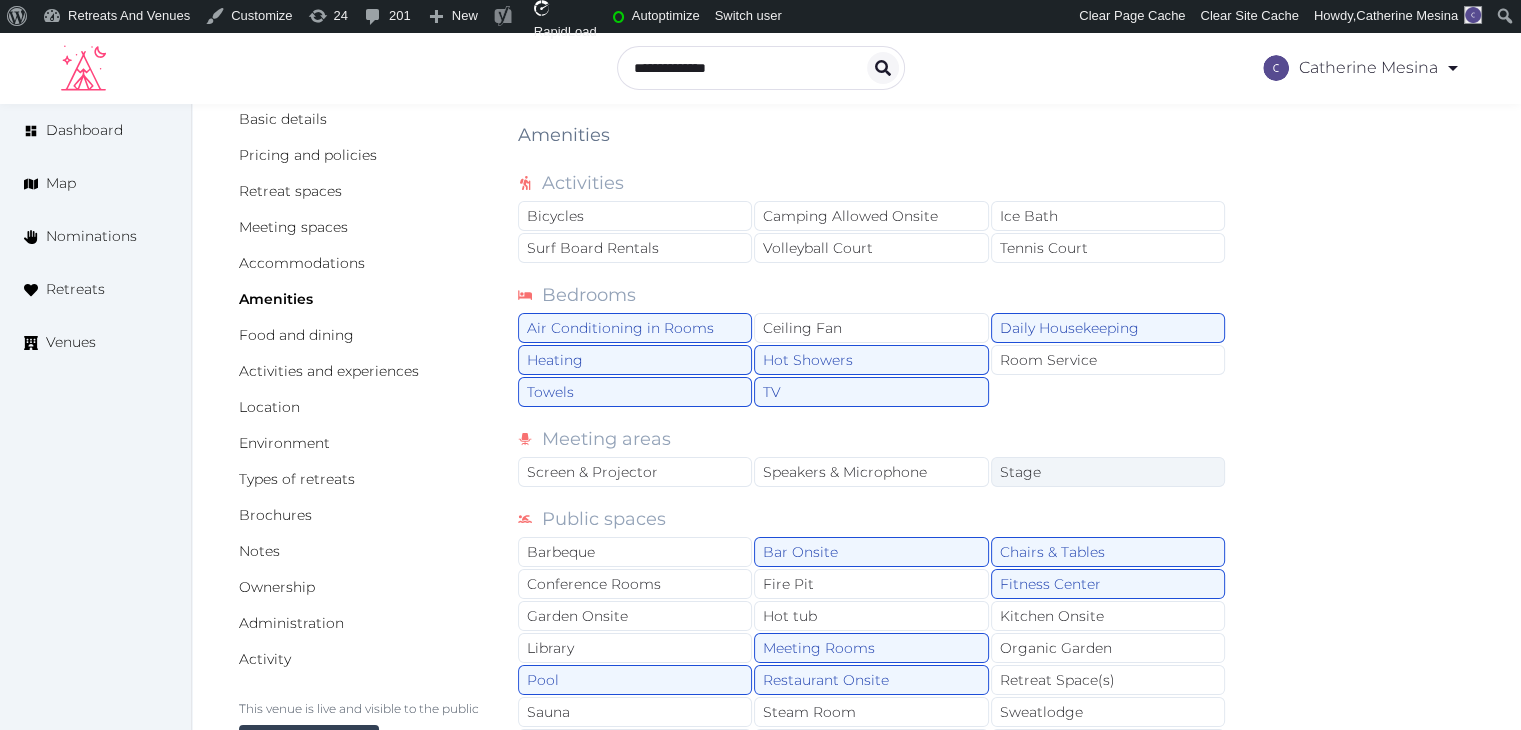 click on "Stage" at bounding box center (1108, 472) 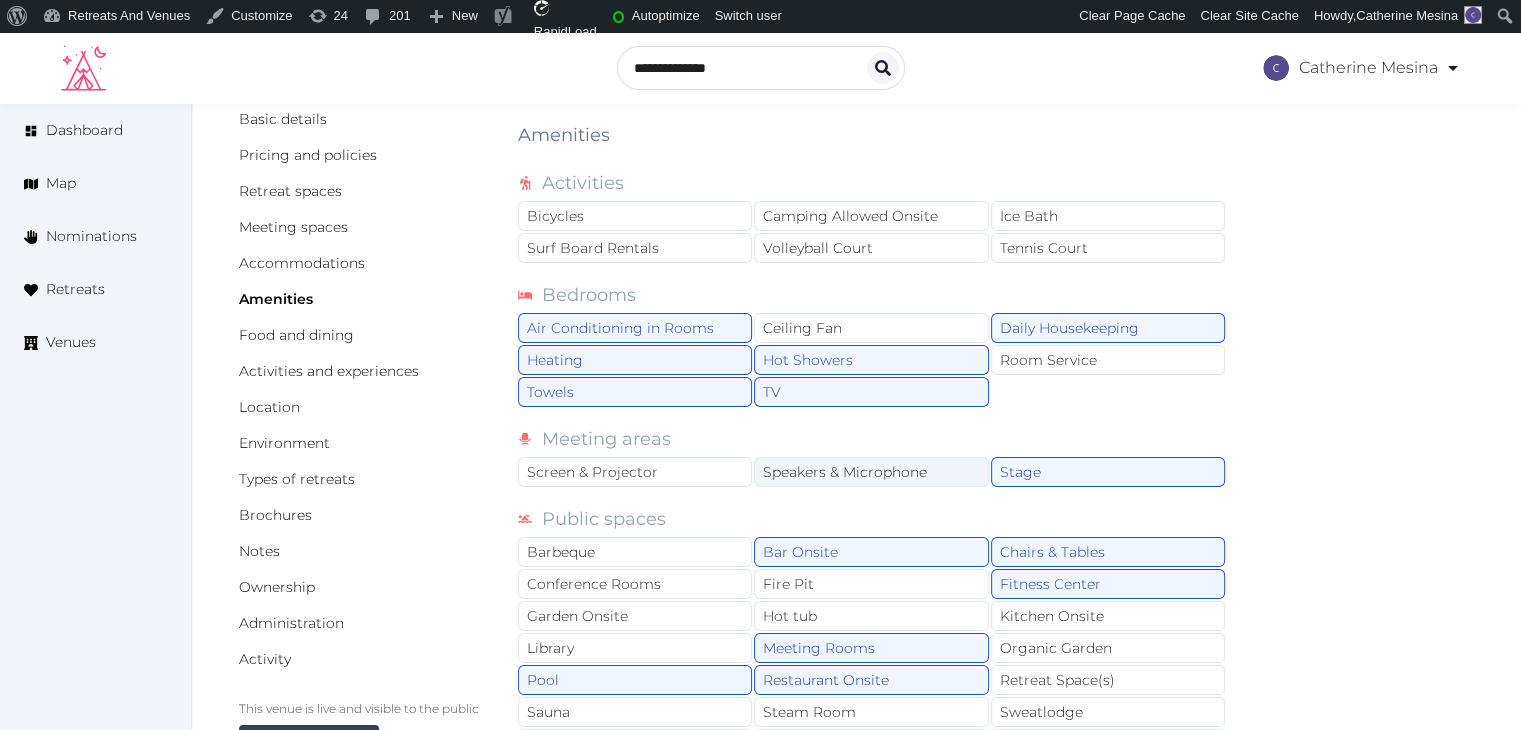 drag, startPoint x: 904, startPoint y: 477, endPoint x: 756, endPoint y: 477, distance: 148 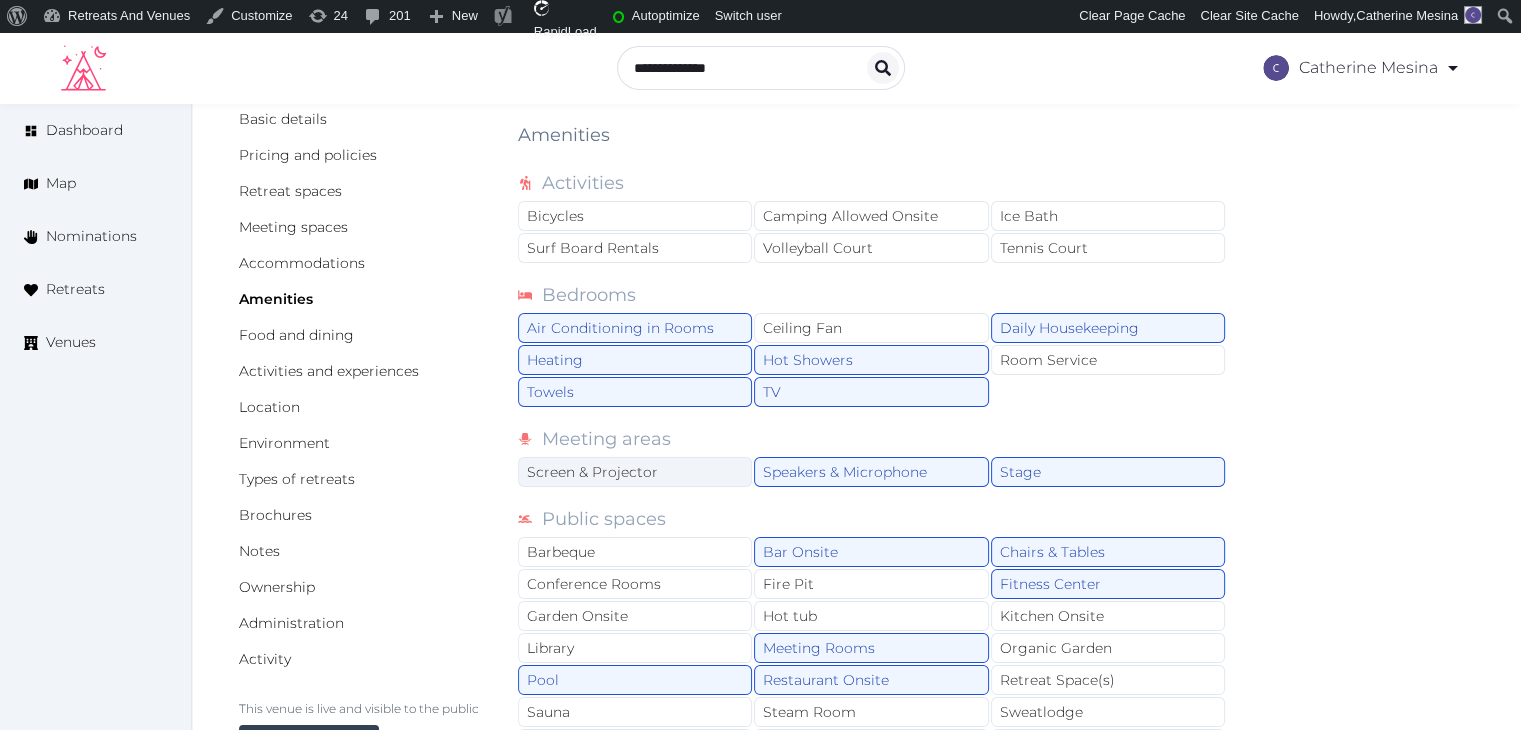 click on "Screen & Projector" at bounding box center (635, 472) 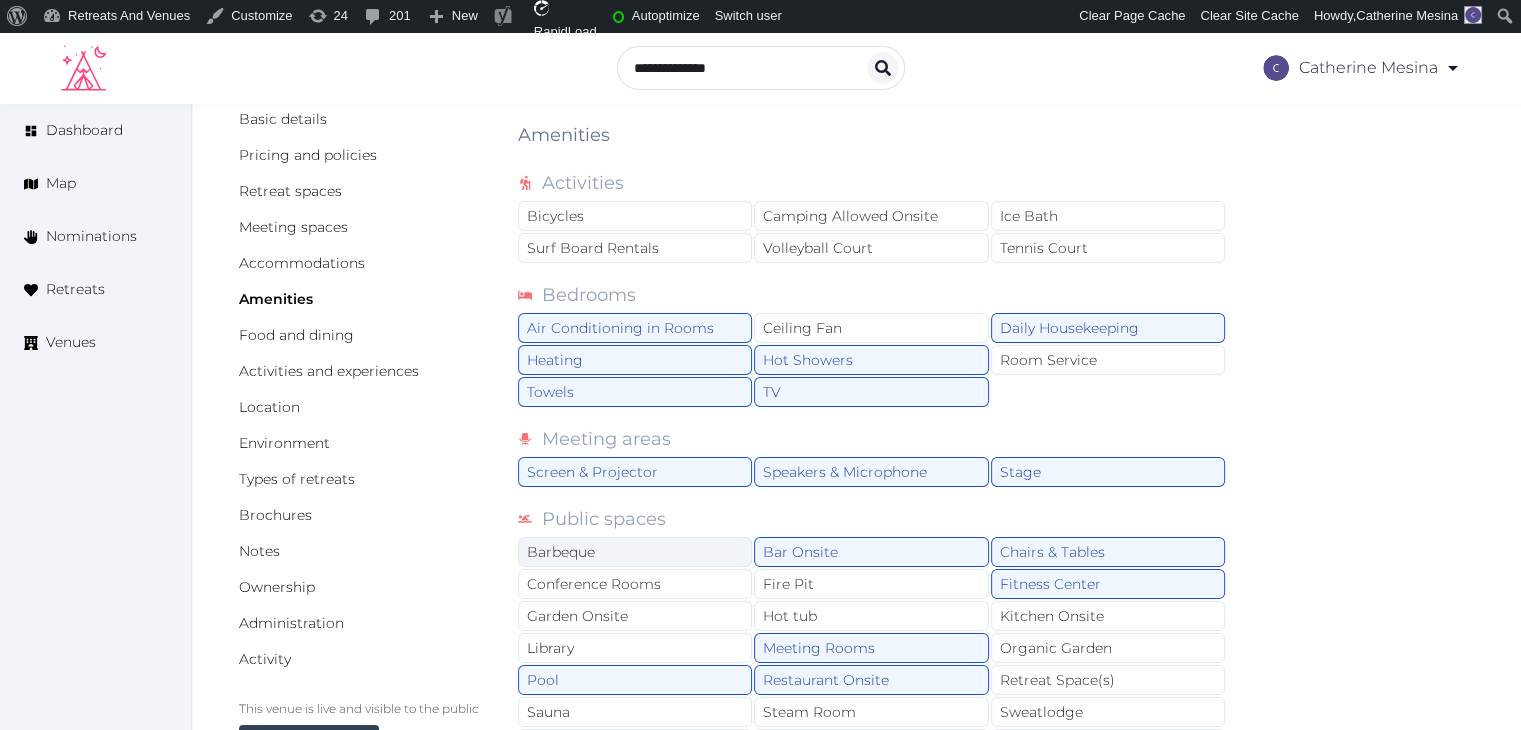 drag, startPoint x: 652, startPoint y: 549, endPoint x: 685, endPoint y: 572, distance: 40.22437 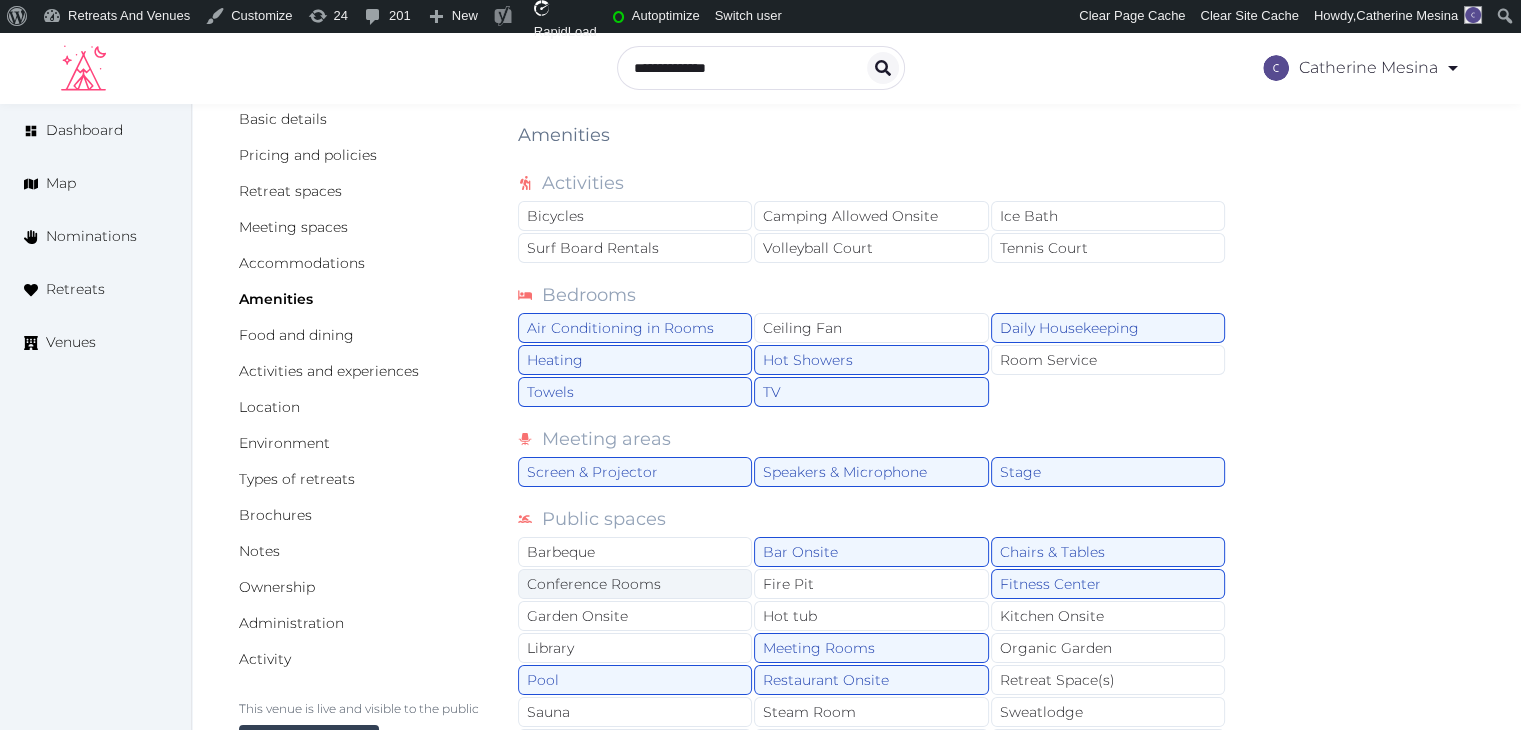 click on "Barbeque" at bounding box center [635, 552] 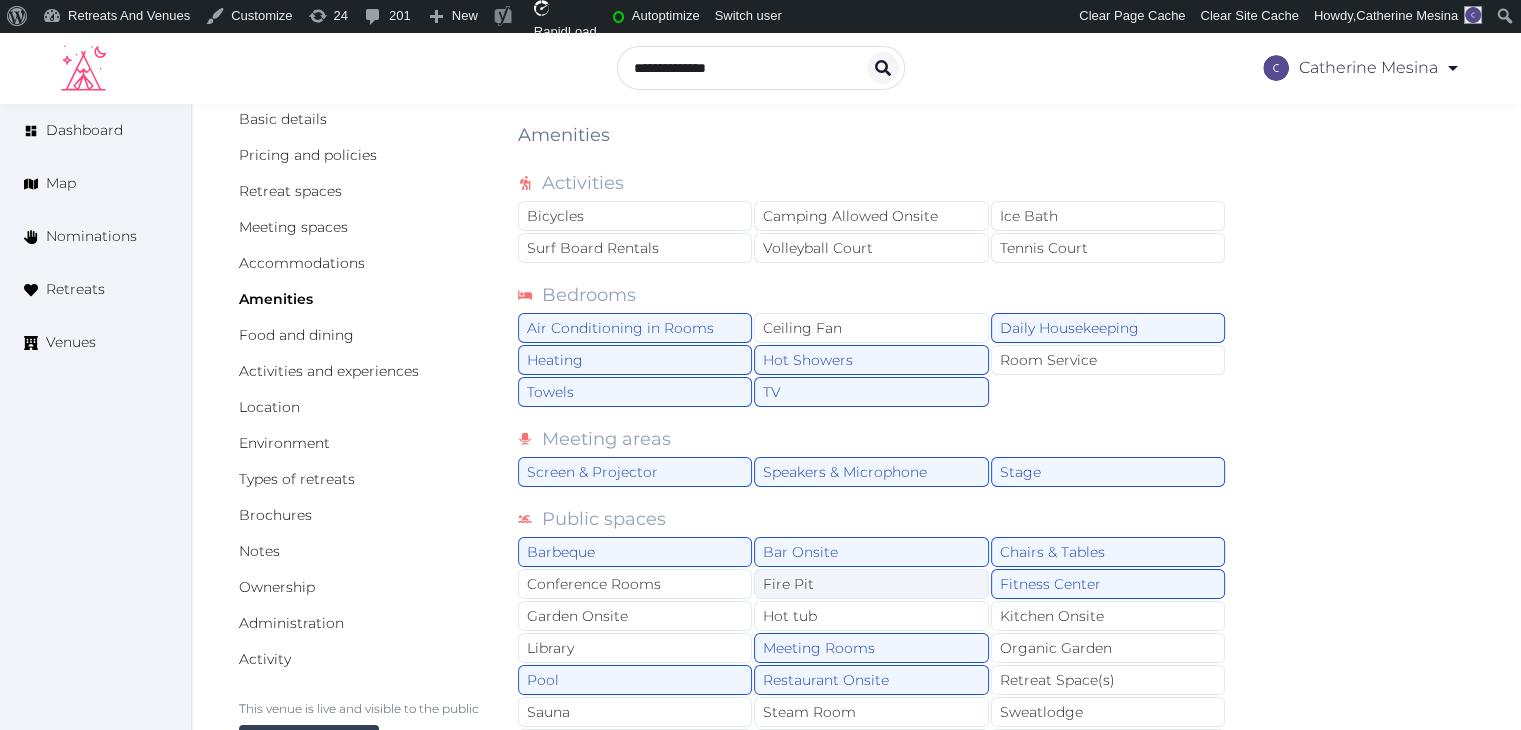click on "Fire Pit" at bounding box center [871, 584] 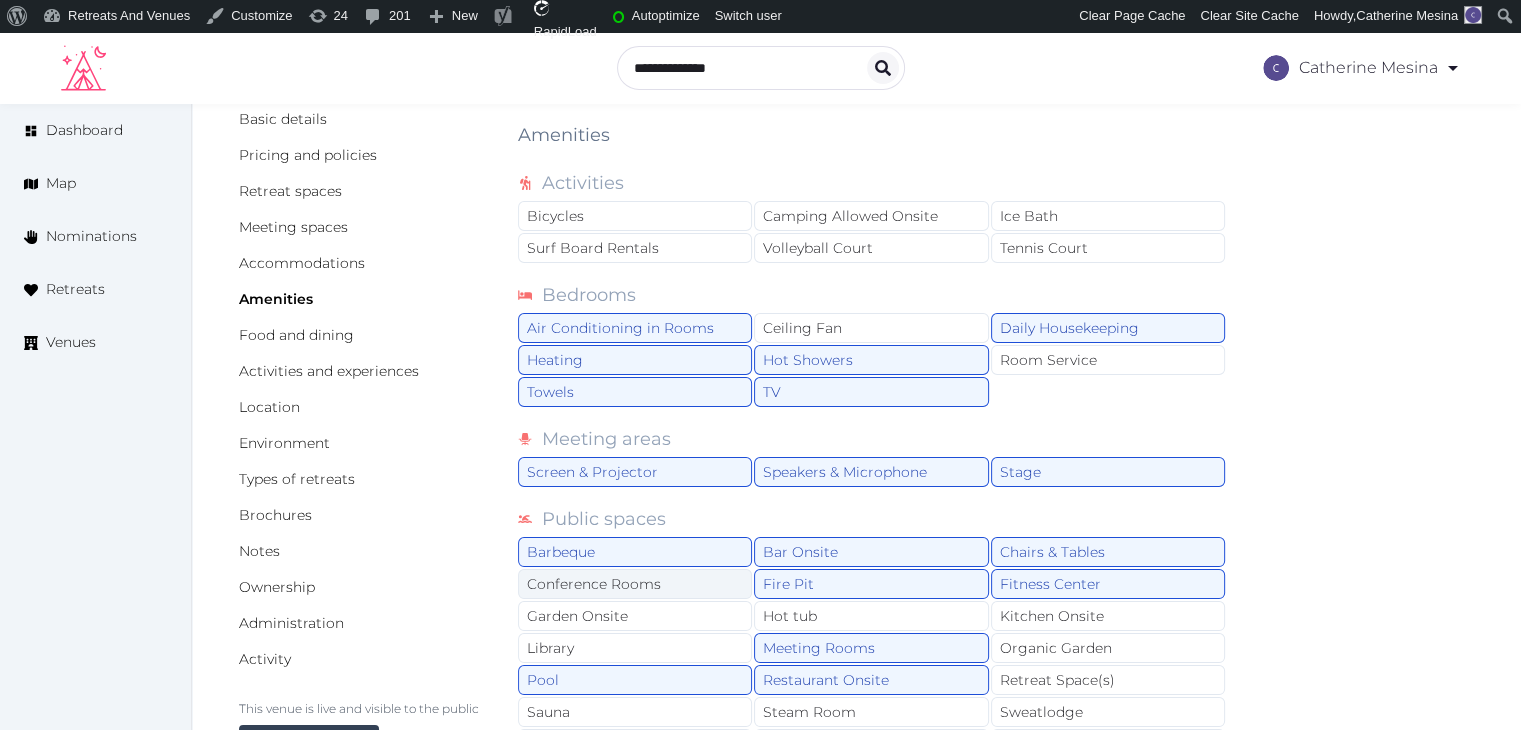 click on "Conference Rooms" at bounding box center (635, 584) 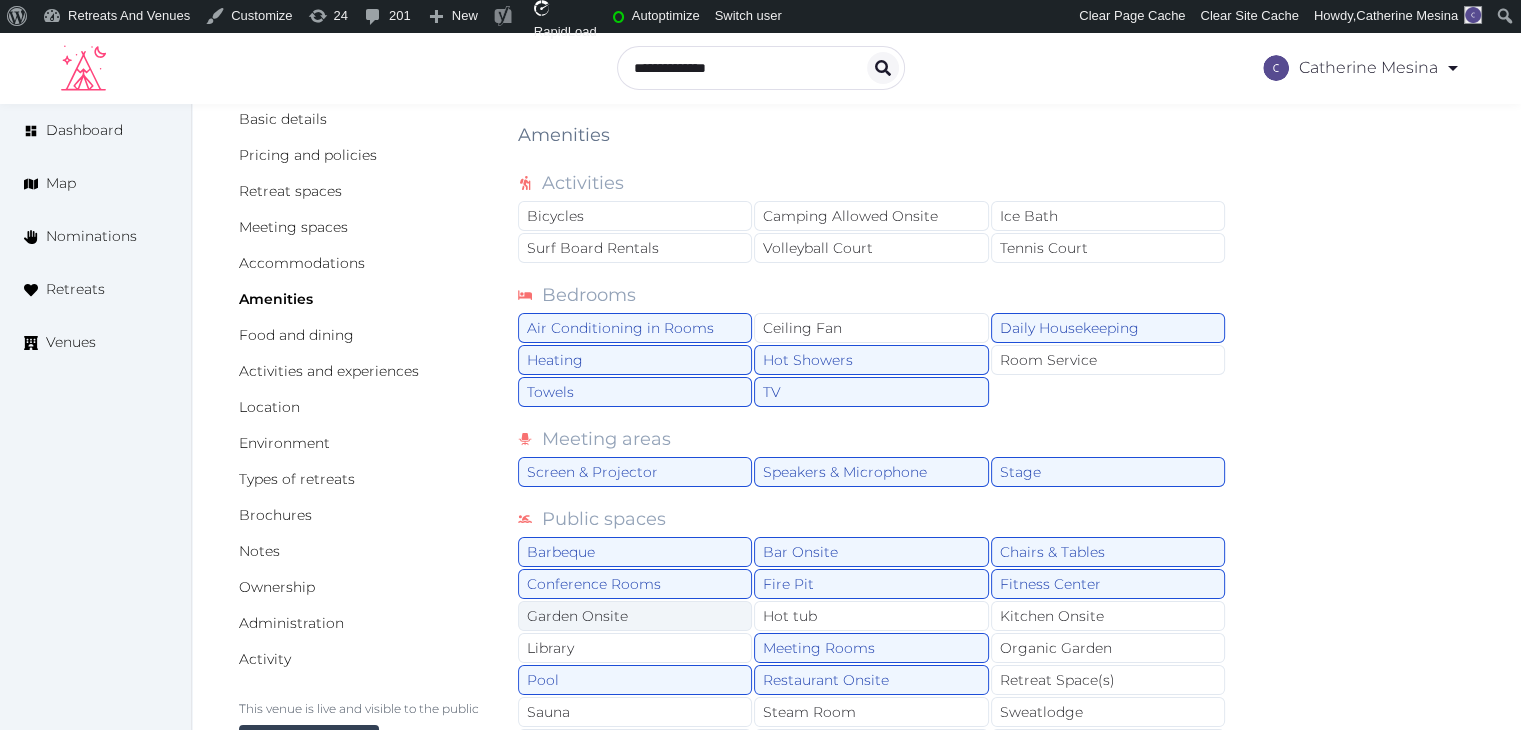 click on "Garden Onsite" at bounding box center (635, 616) 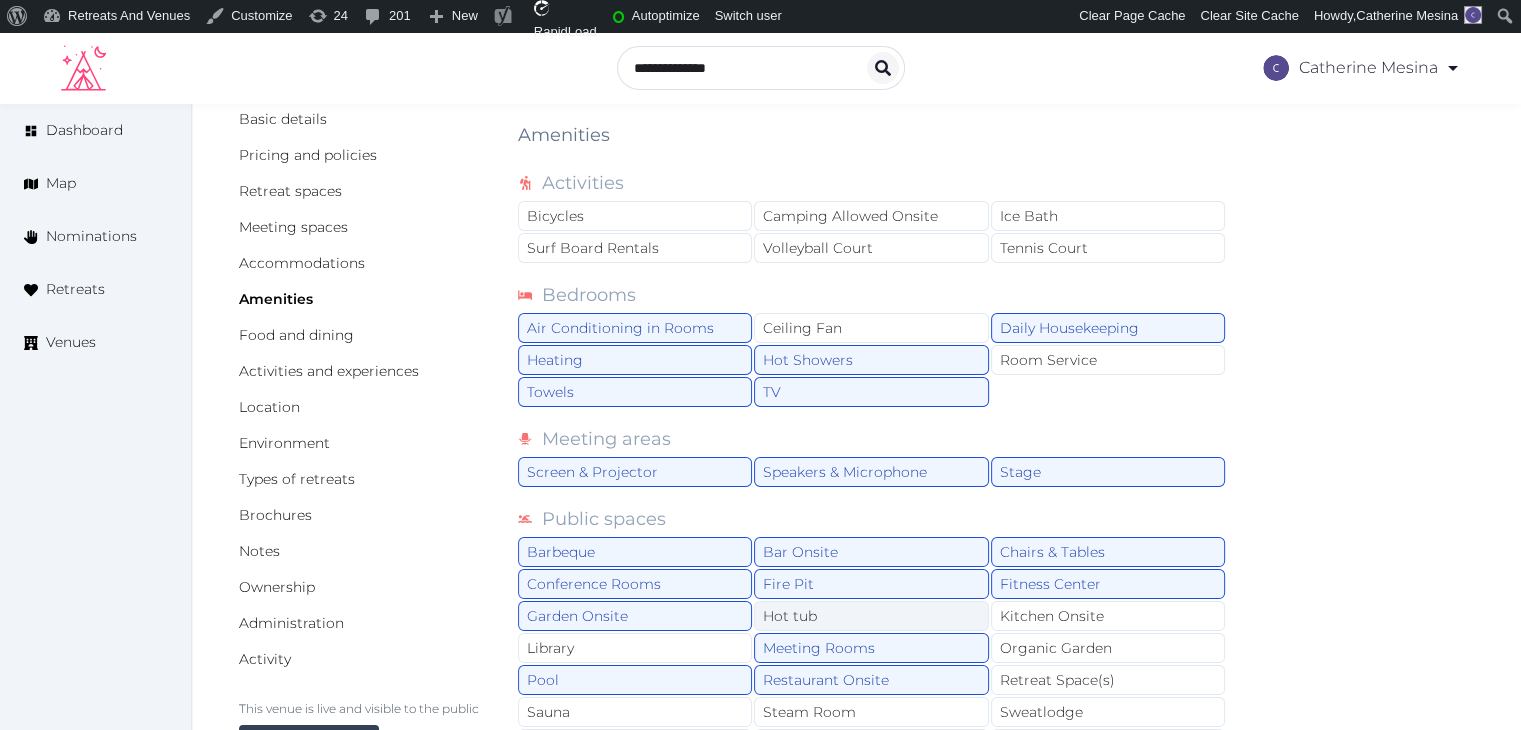 click on "Hot tub" at bounding box center (871, 616) 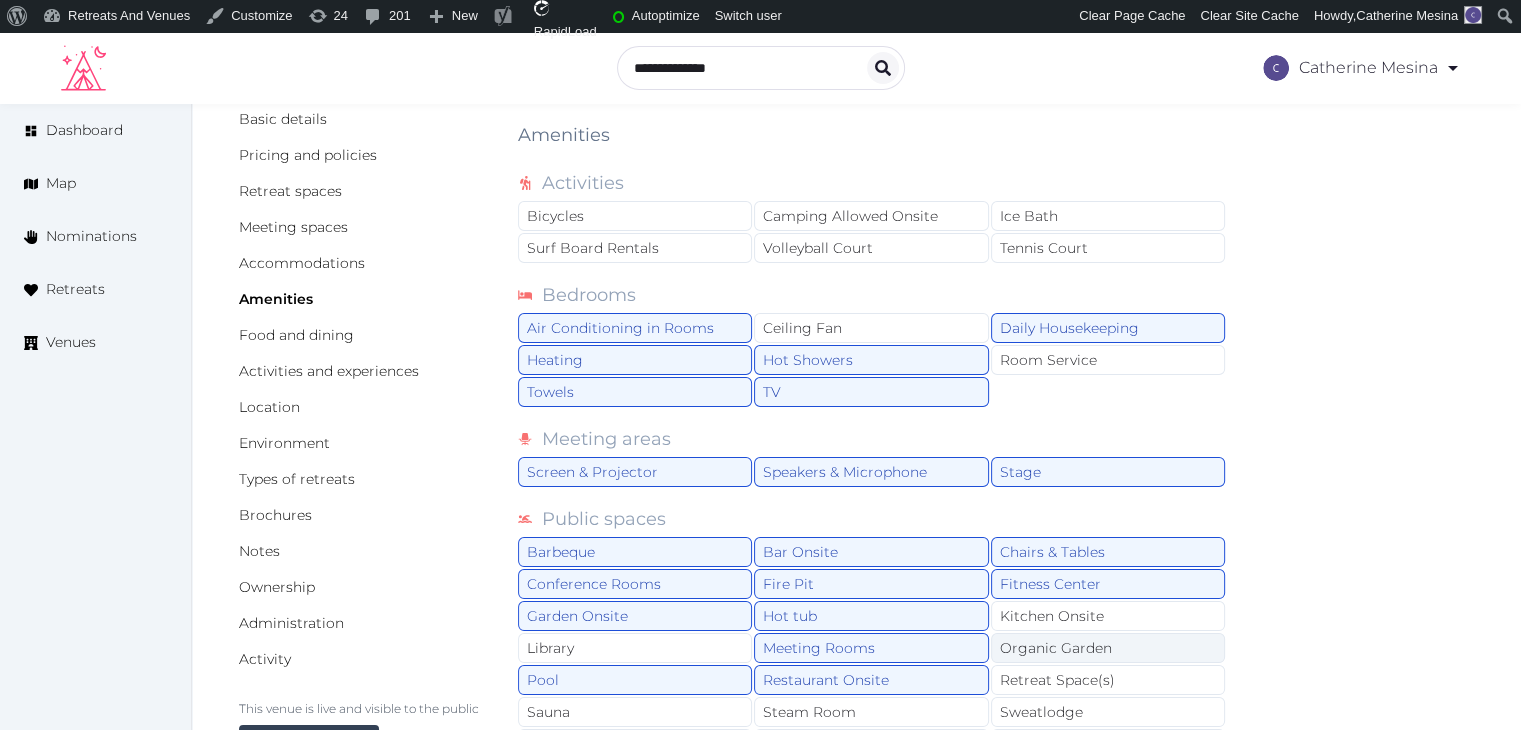 scroll, scrollTop: 329, scrollLeft: 0, axis: vertical 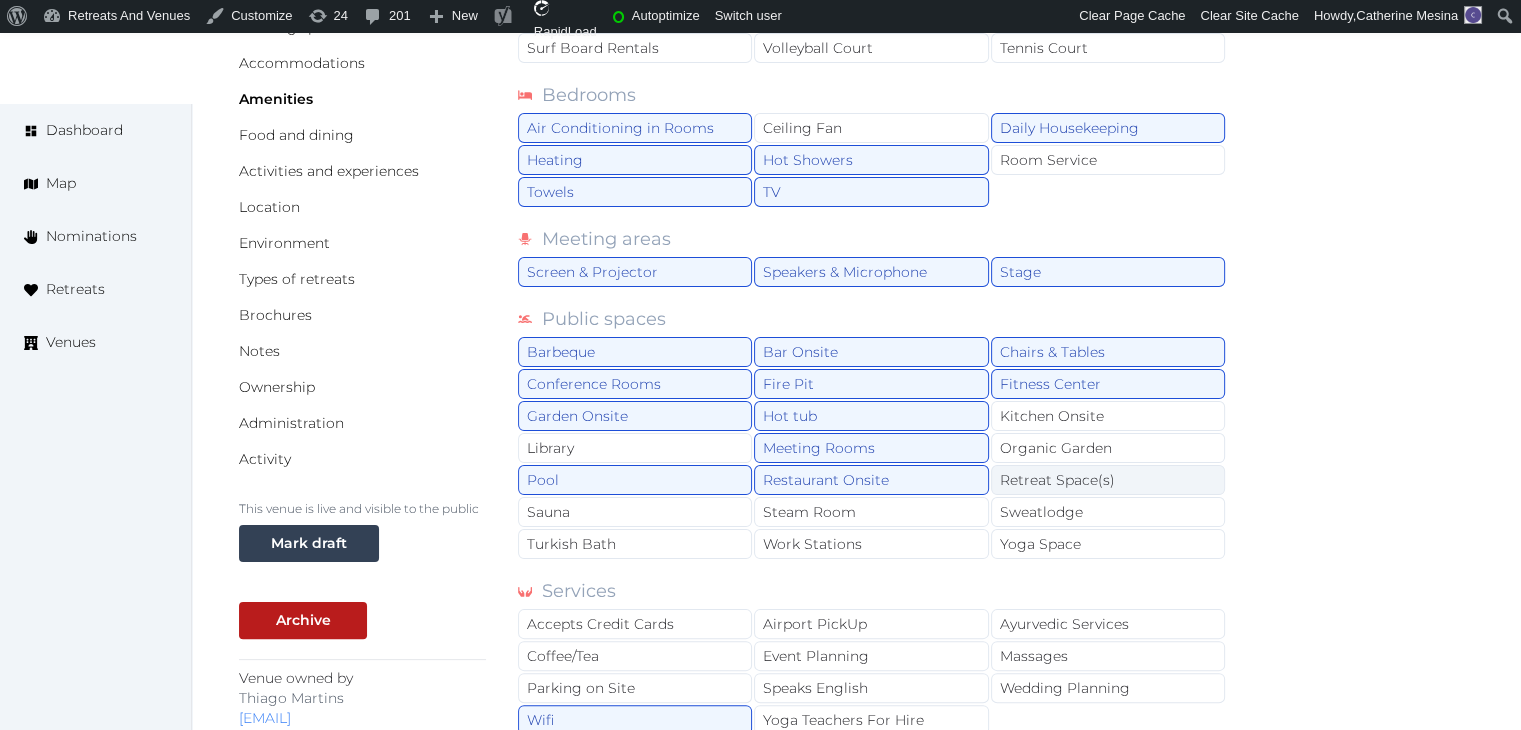 click on "Retreat Space(s)" at bounding box center [1108, 480] 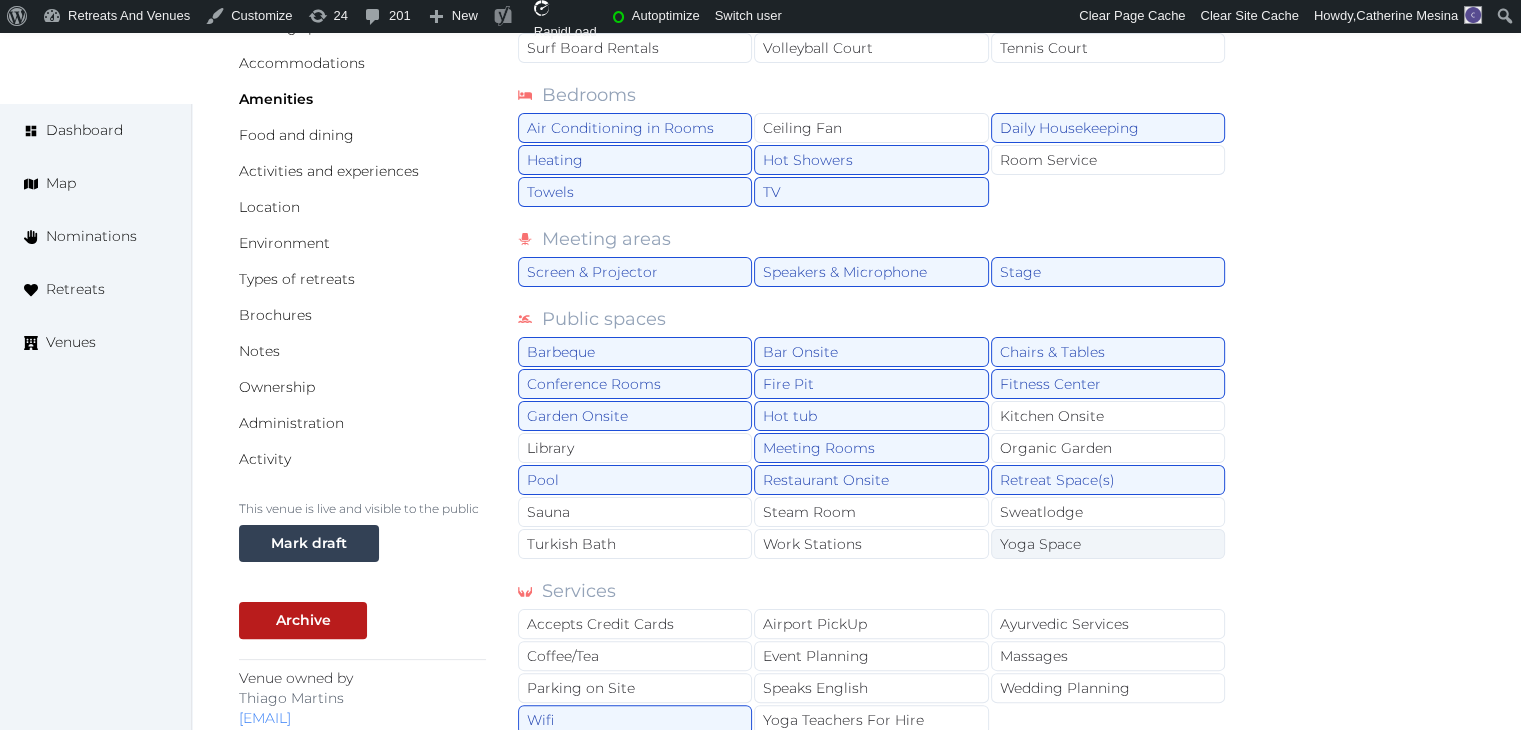 click on "Yoga Space" at bounding box center [1108, 544] 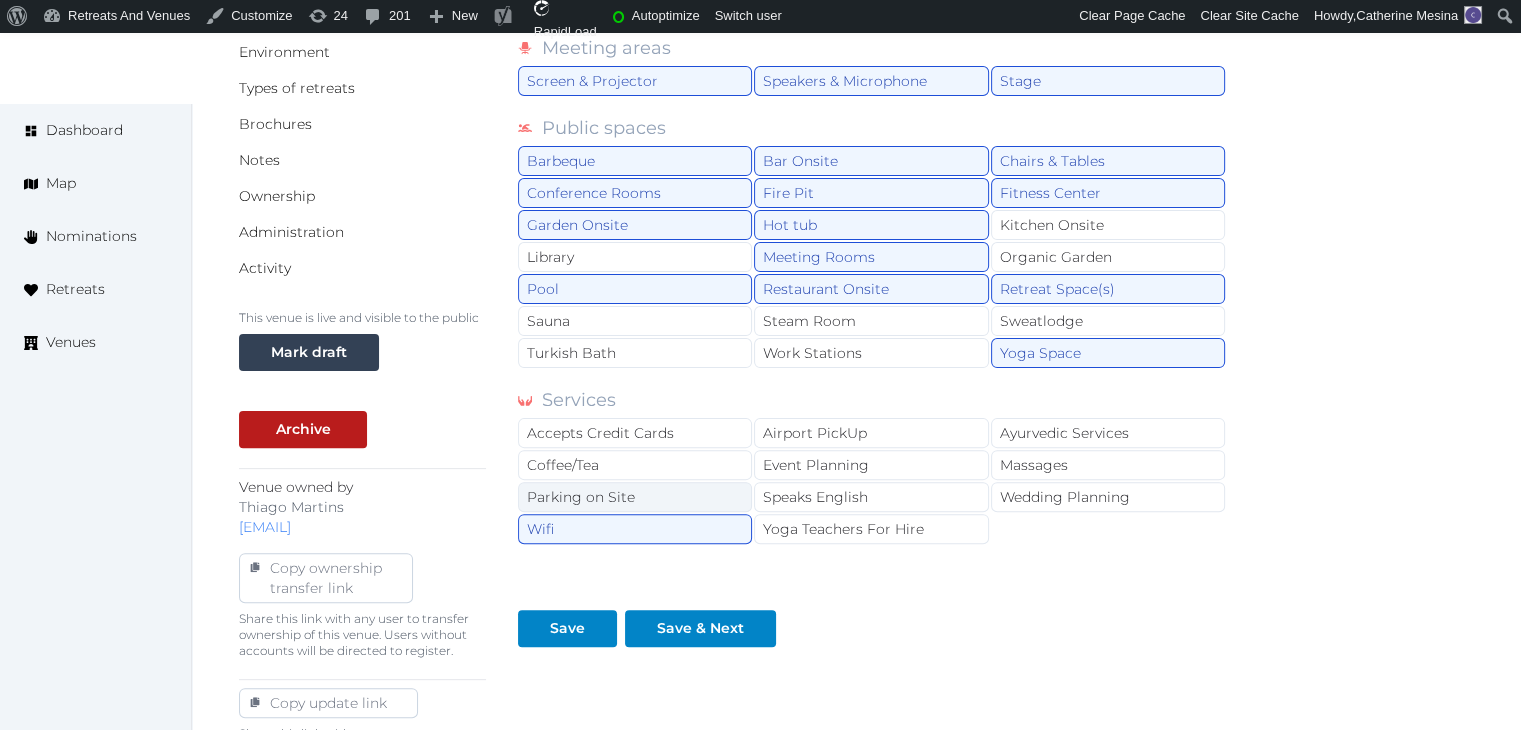 scroll, scrollTop: 529, scrollLeft: 0, axis: vertical 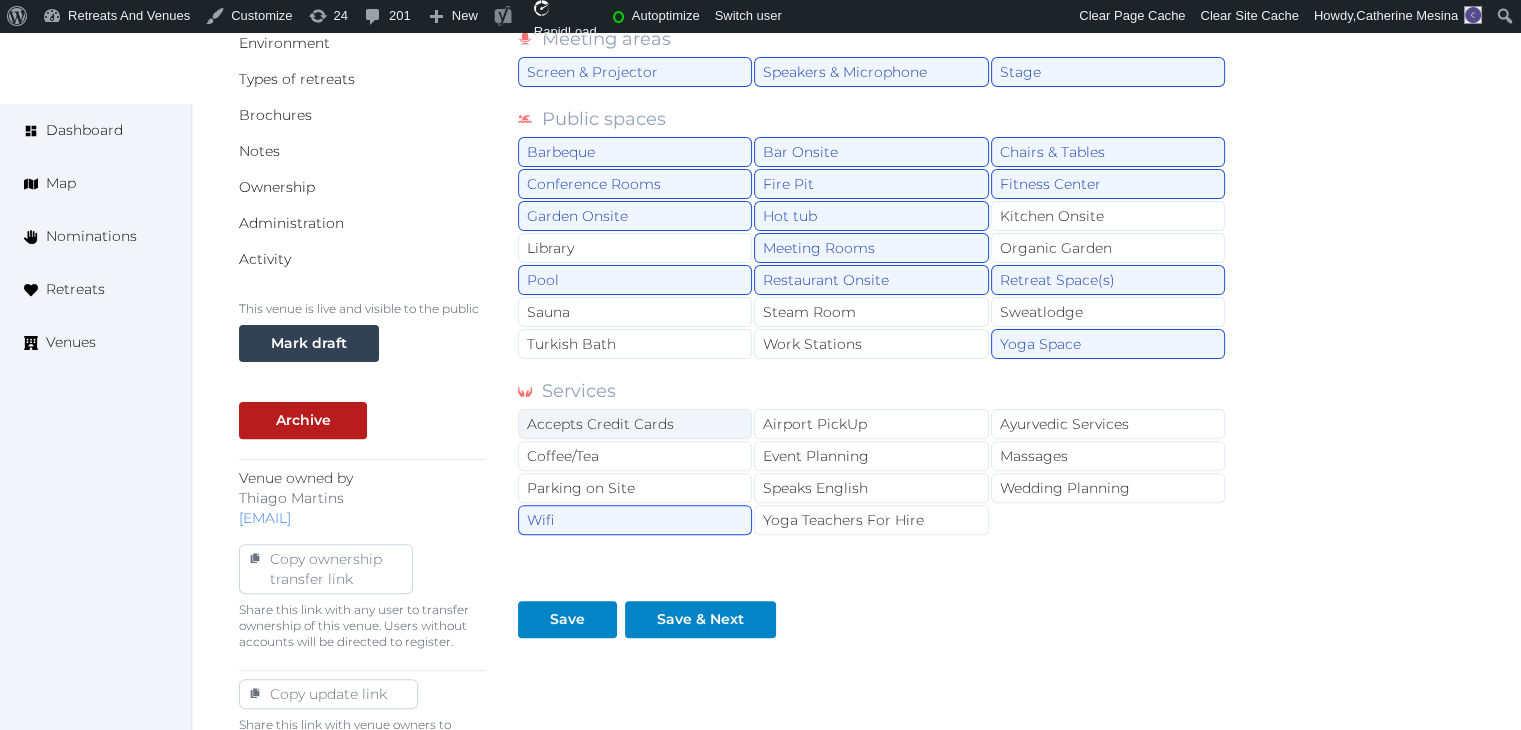 click on "Accepts Credit Cards" at bounding box center (635, 424) 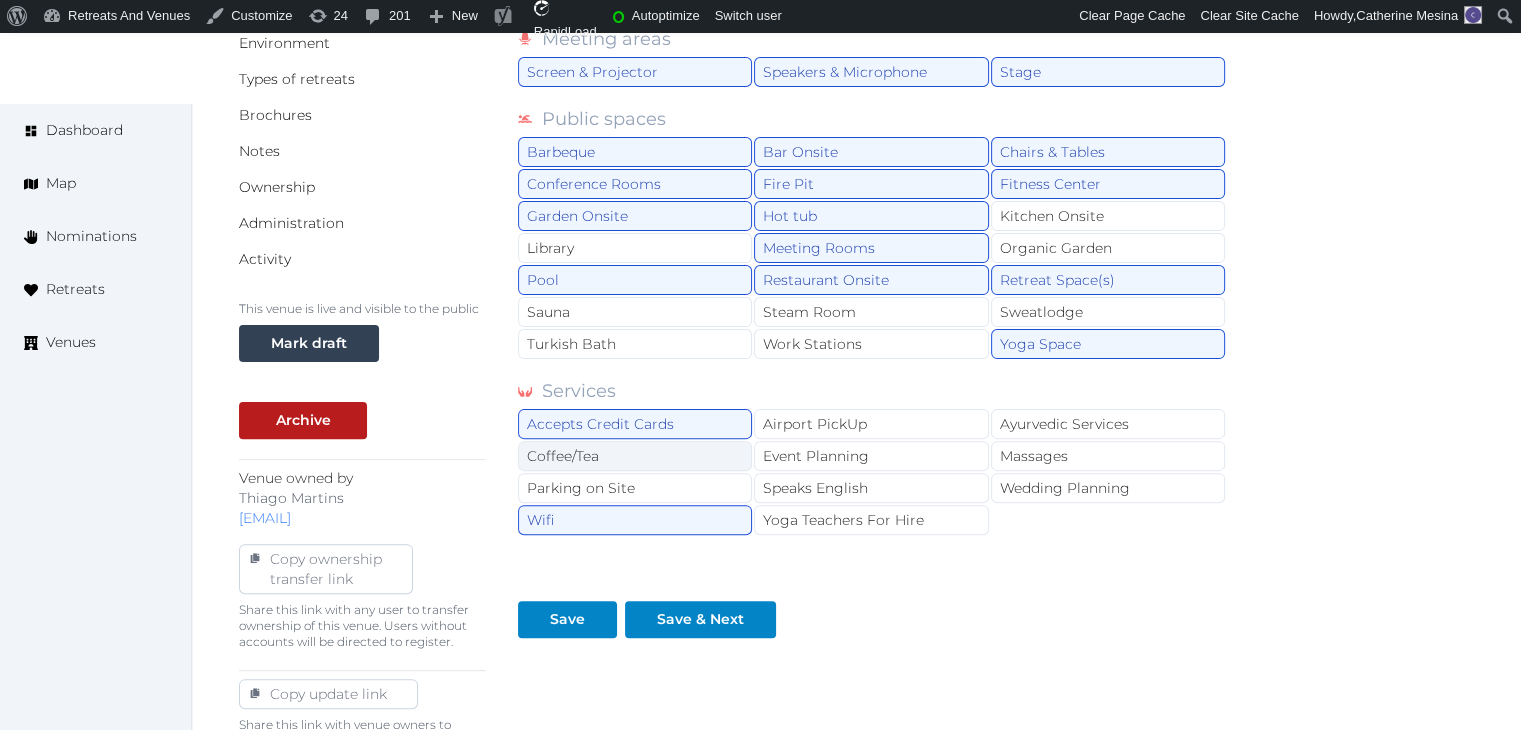 click on "Coffee/Tea" at bounding box center (635, 456) 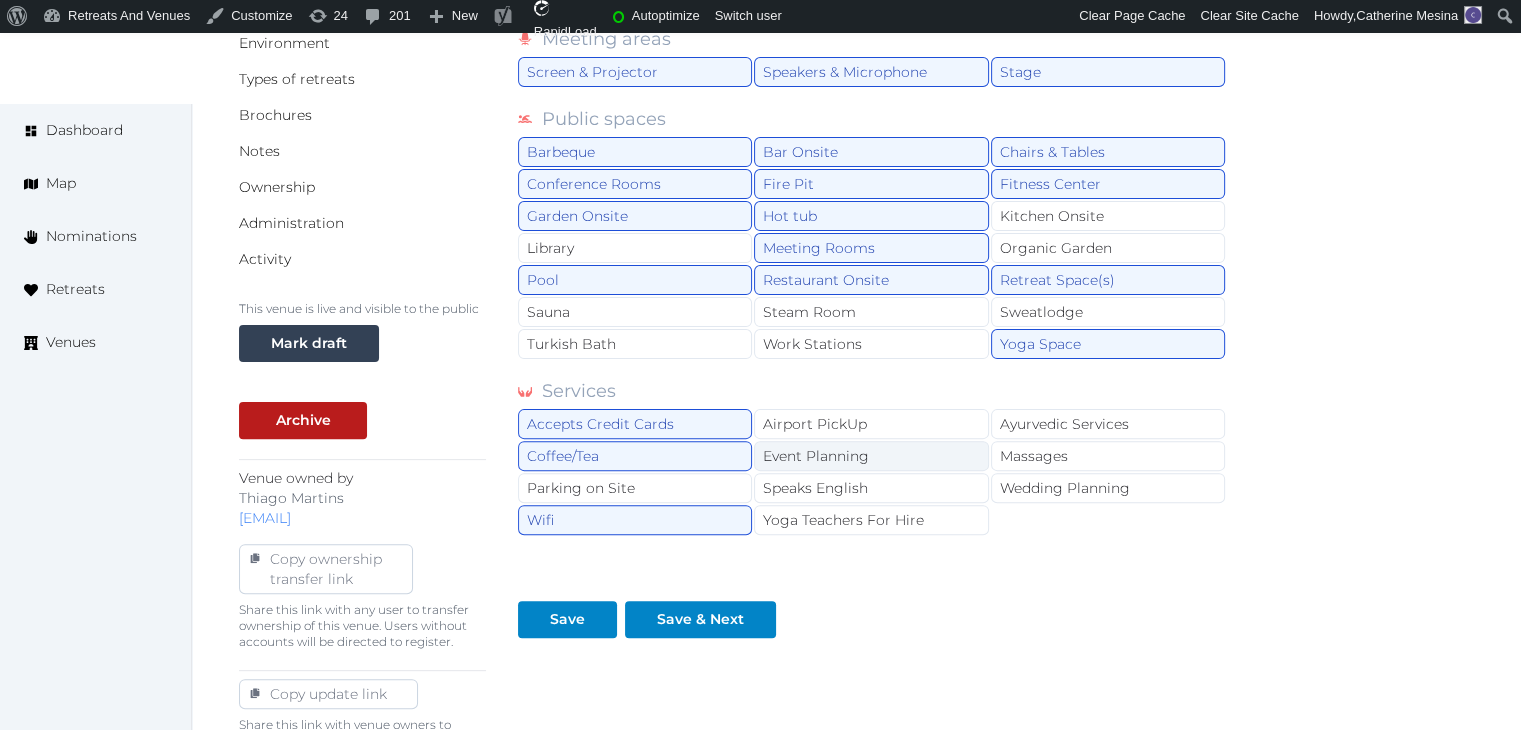 click on "Event Planning" at bounding box center (871, 456) 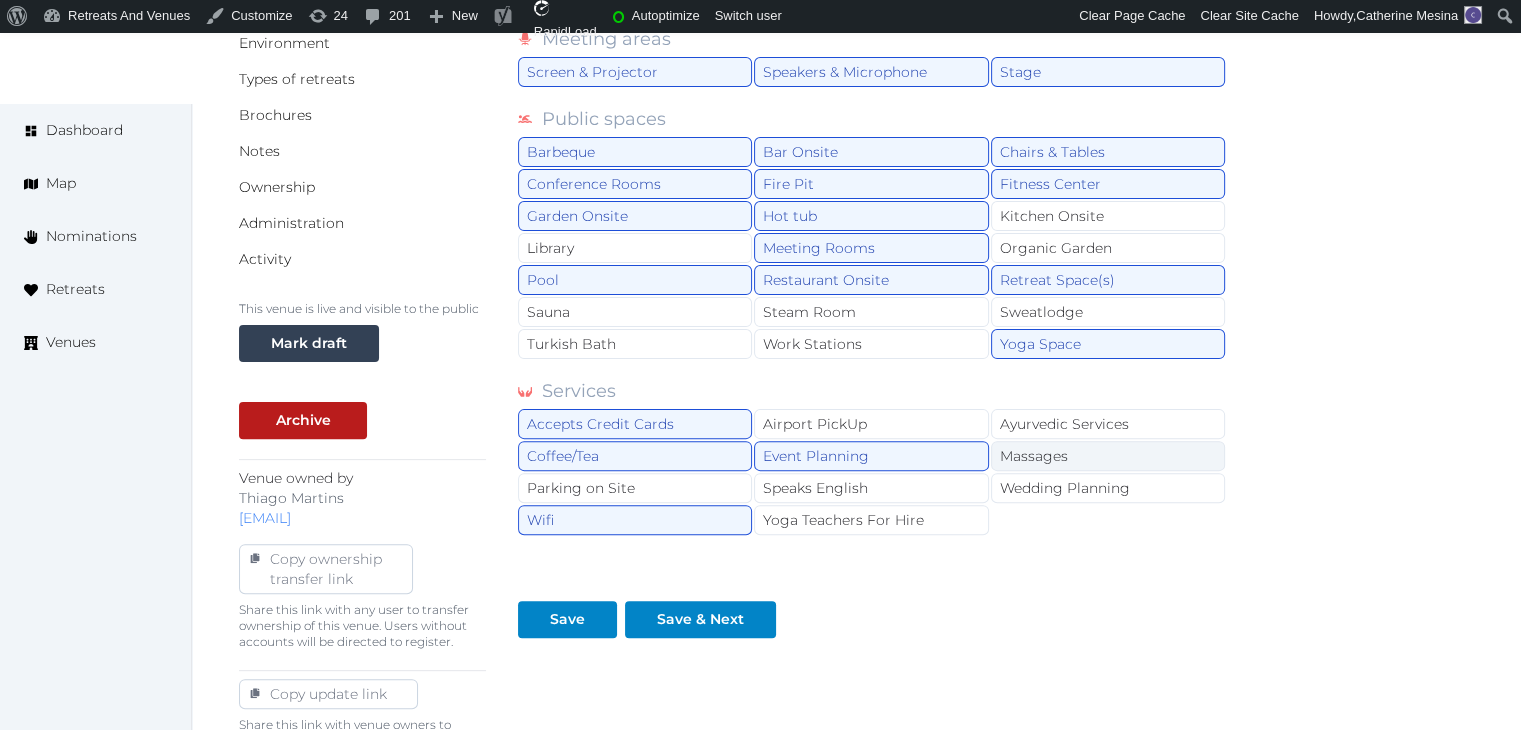 click on "Massages" at bounding box center (1108, 456) 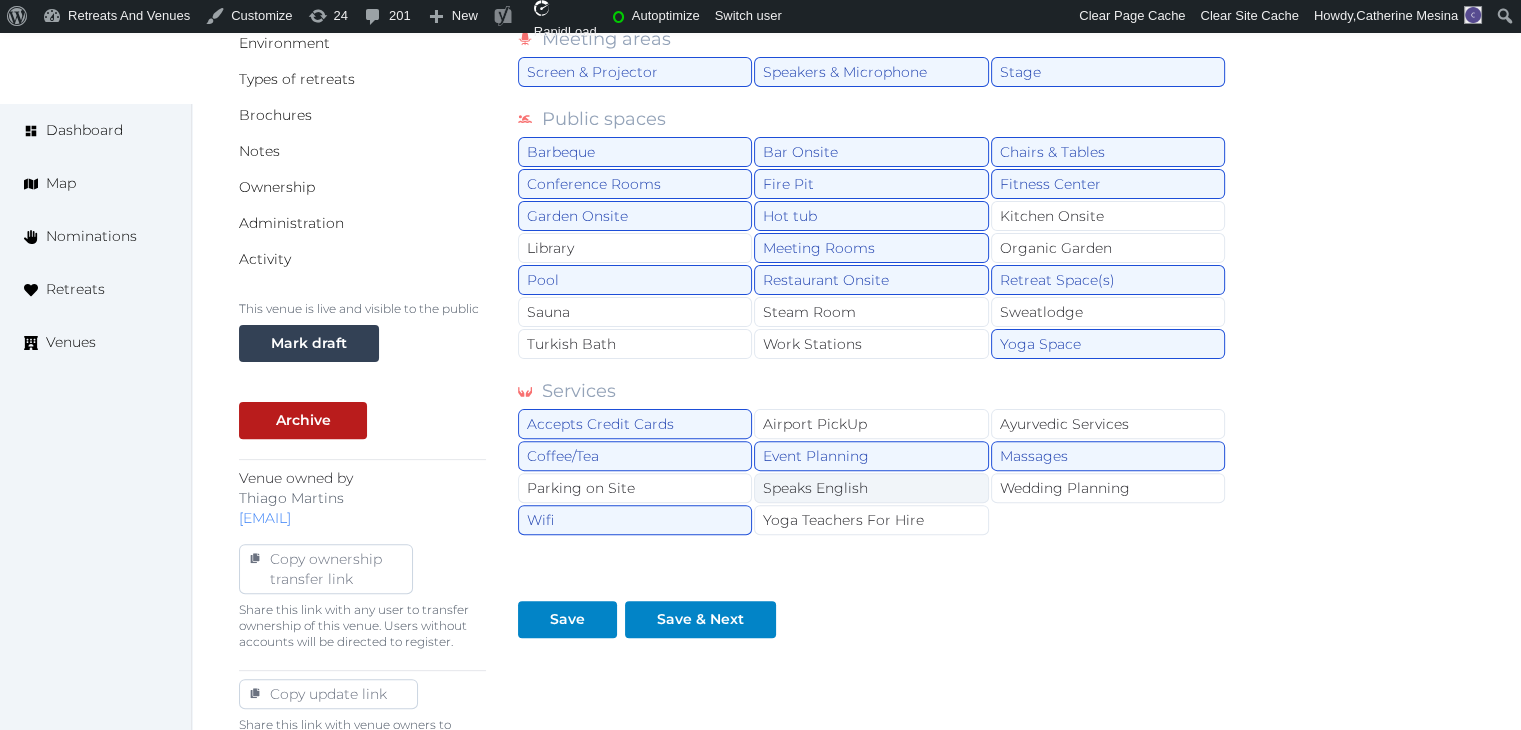 click on "Speaks English" at bounding box center [871, 488] 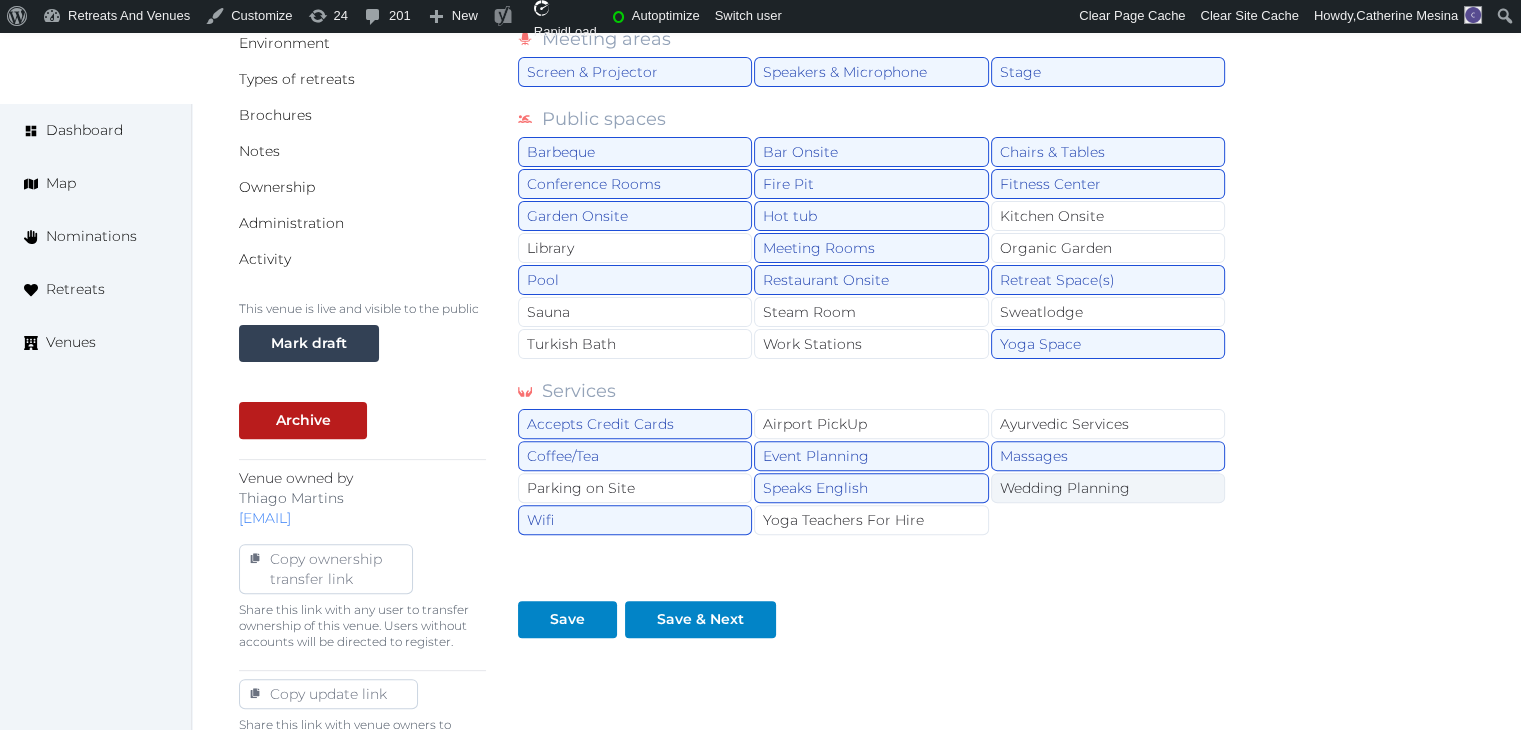 click on "Wedding Planning" at bounding box center (1108, 488) 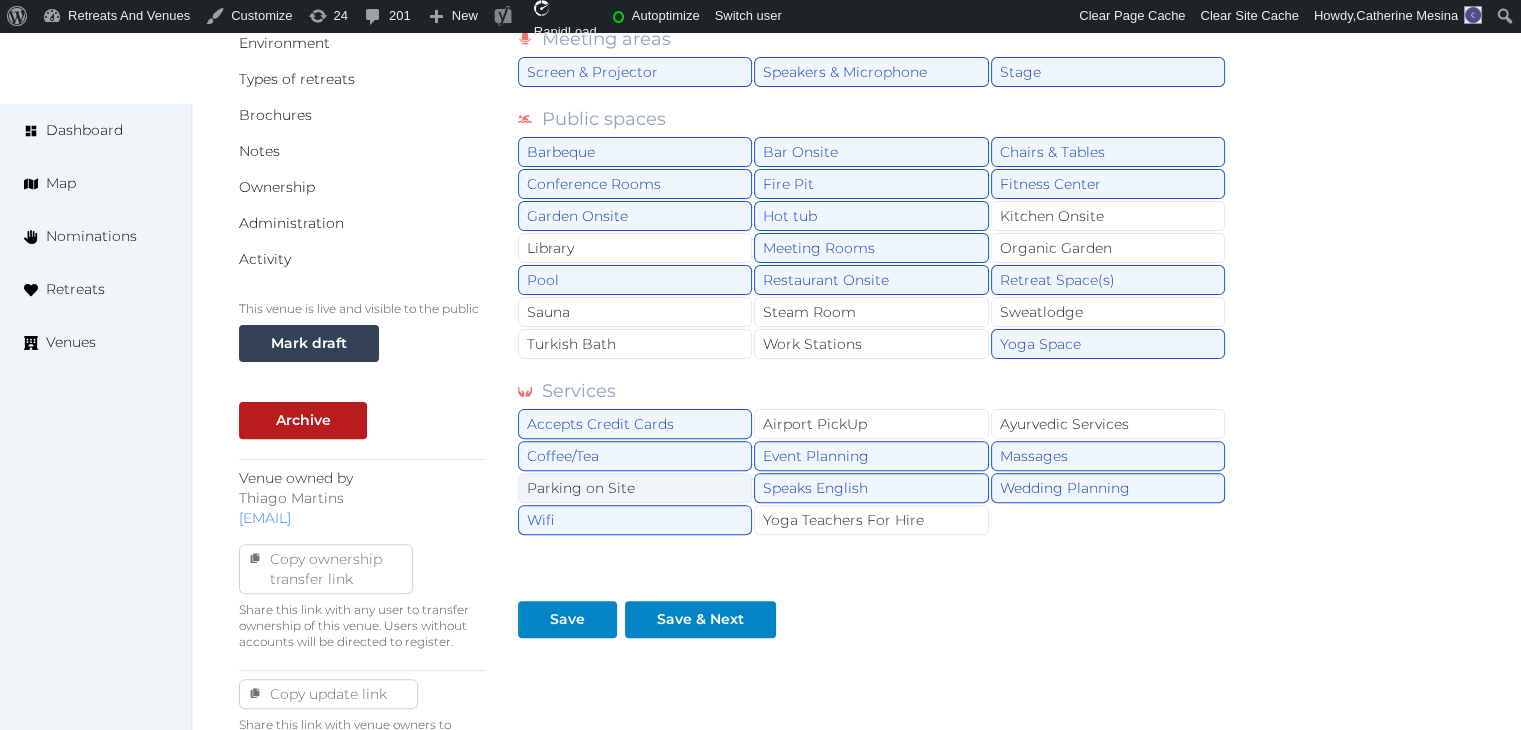 click on "Parking on Site" at bounding box center [635, 488] 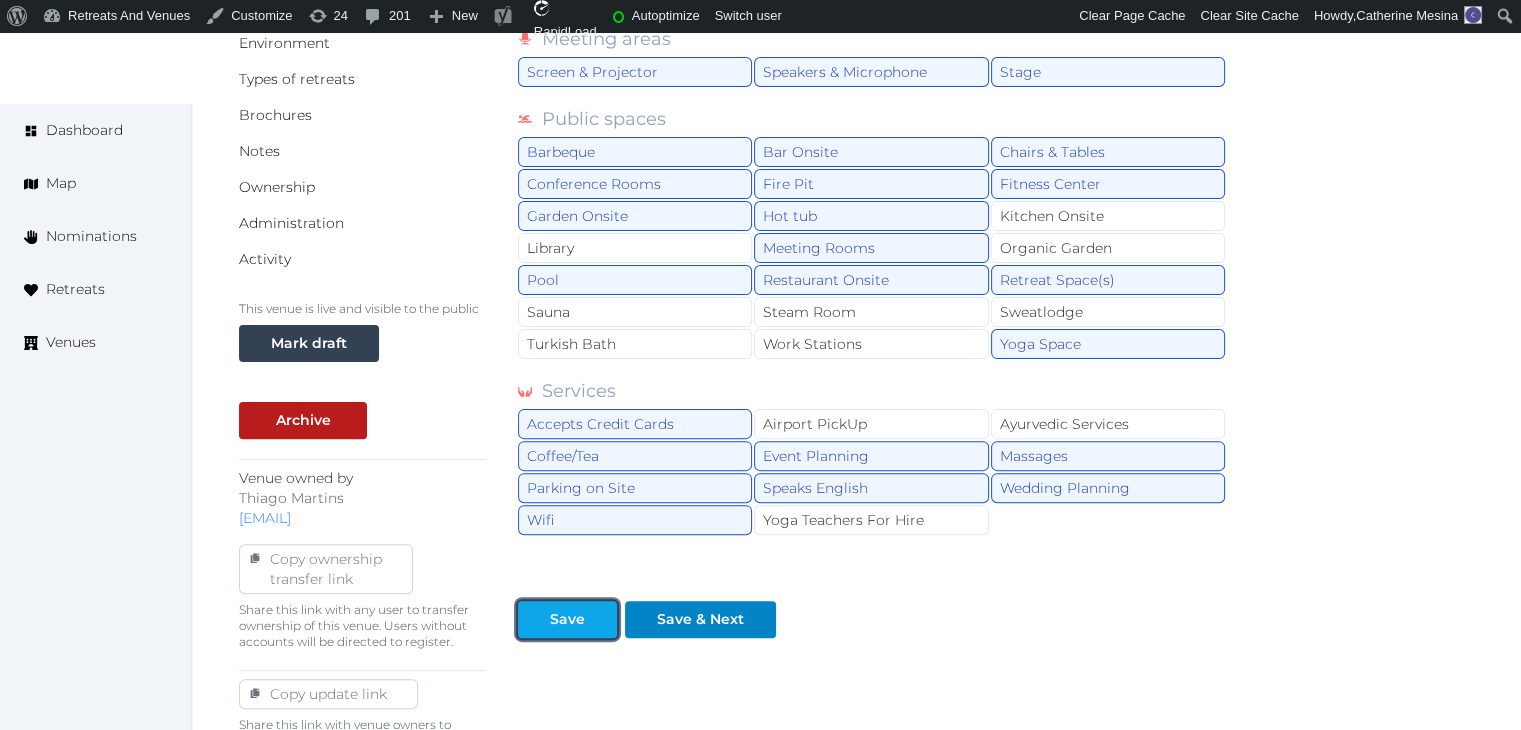 click on "Save" at bounding box center (567, 619) 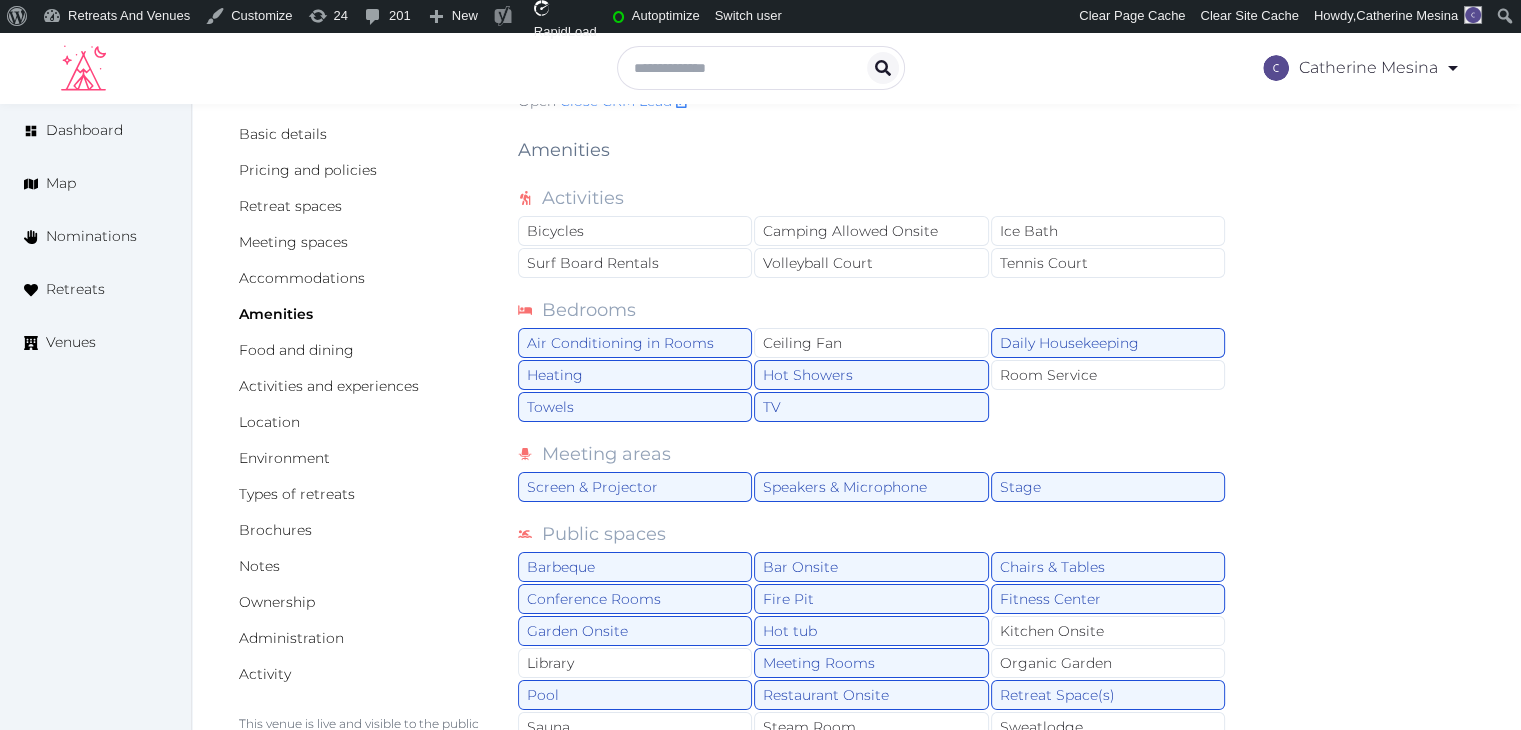 scroll, scrollTop: 0, scrollLeft: 0, axis: both 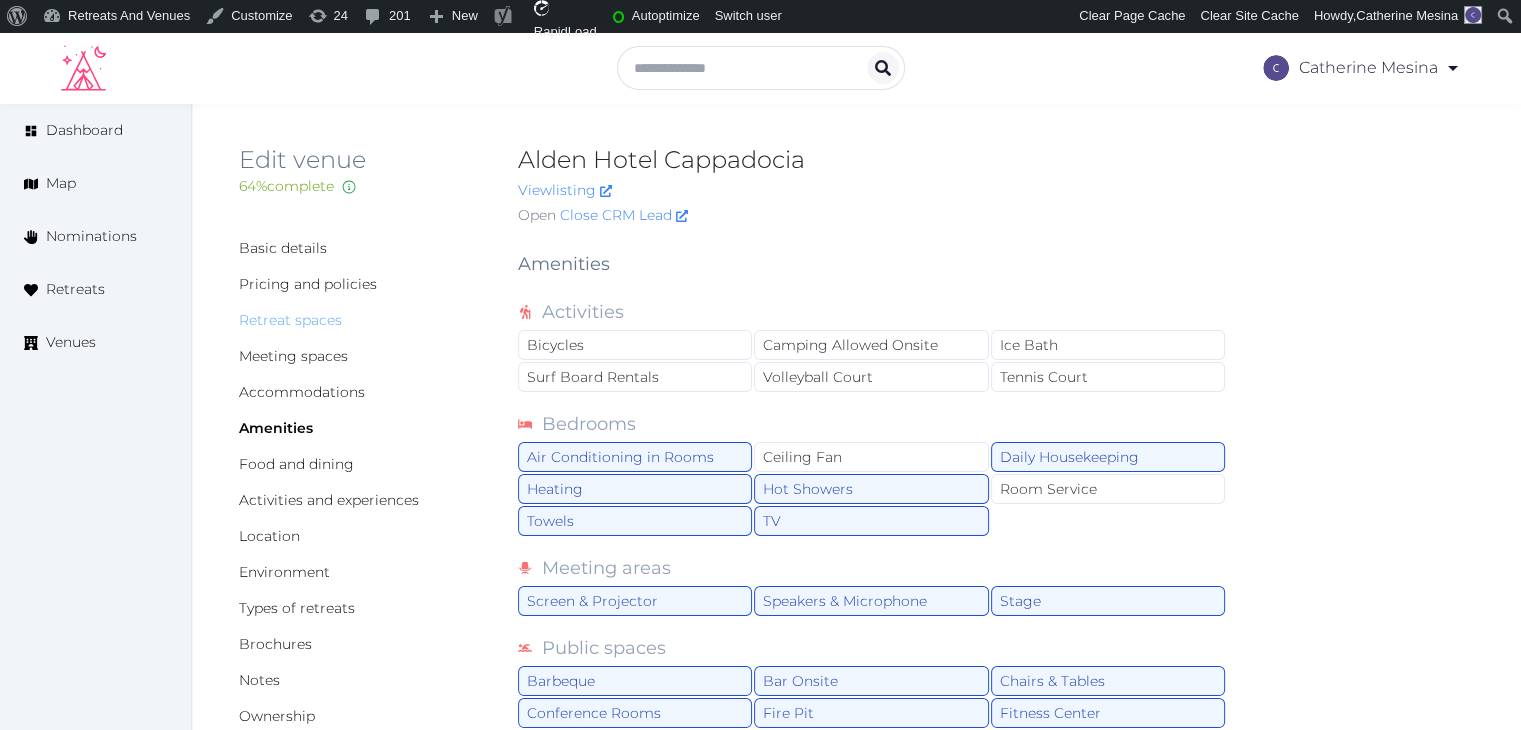 click on "Retreat spaces" at bounding box center [290, 320] 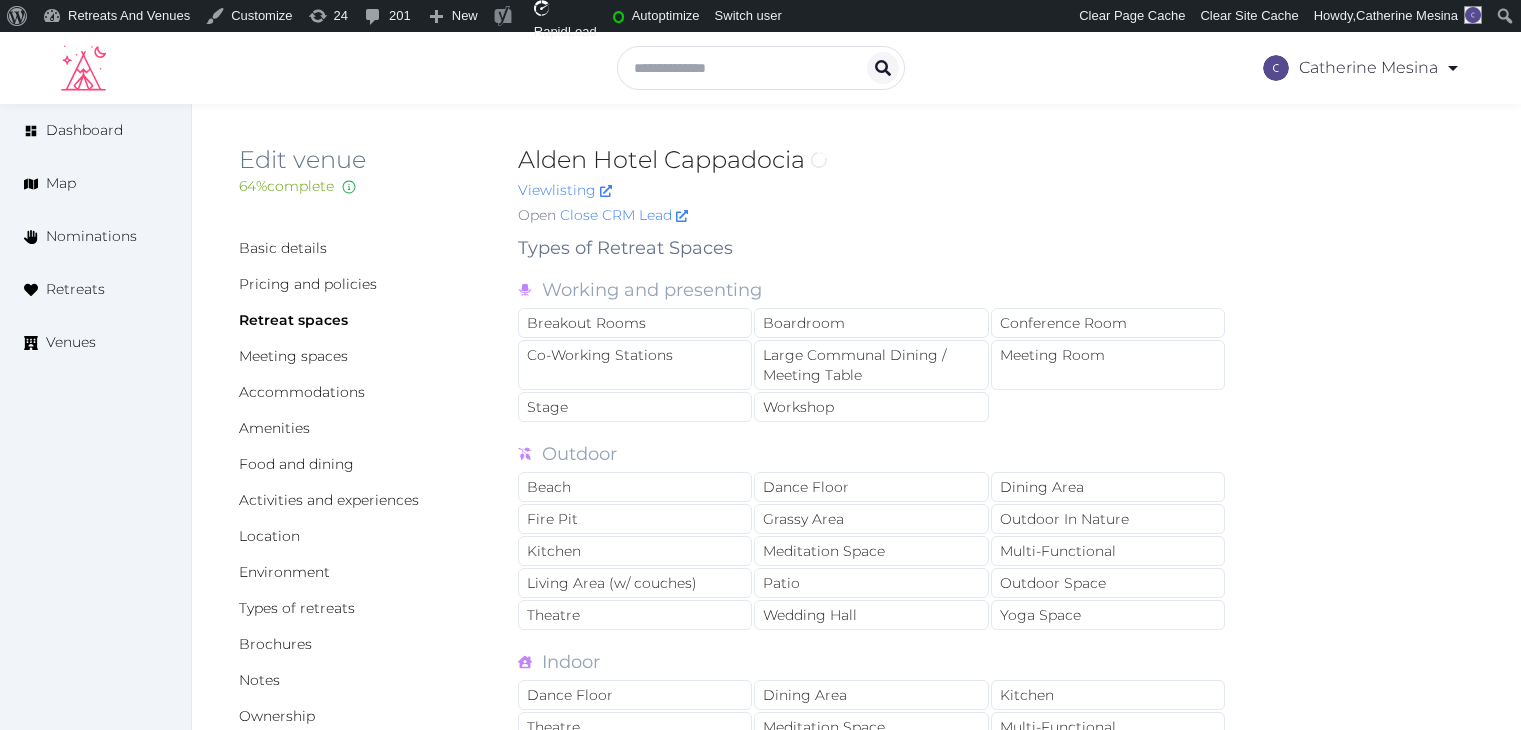 scroll, scrollTop: 0, scrollLeft: 0, axis: both 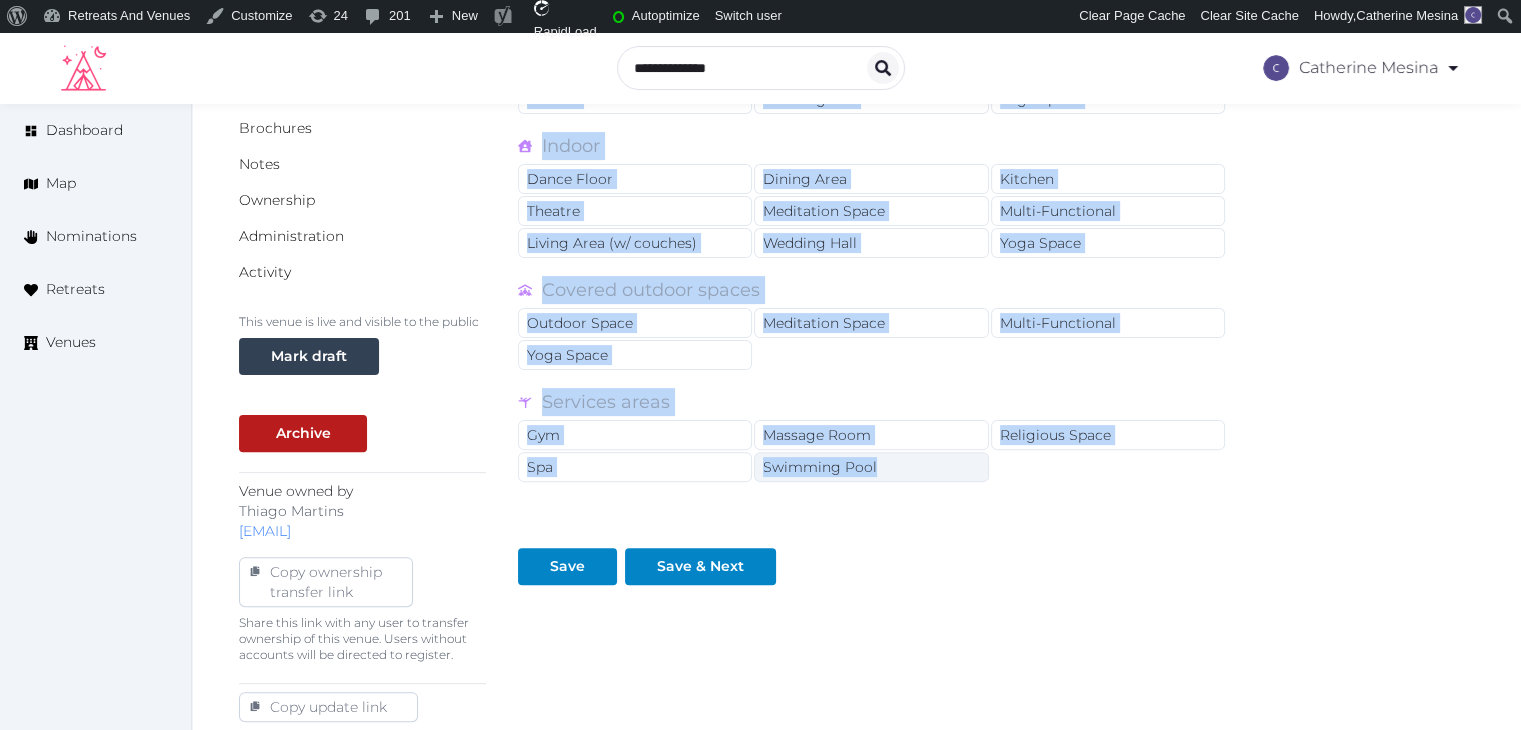 drag, startPoint x: 517, startPoint y: 249, endPoint x: 912, endPoint y: 456, distance: 445.9529 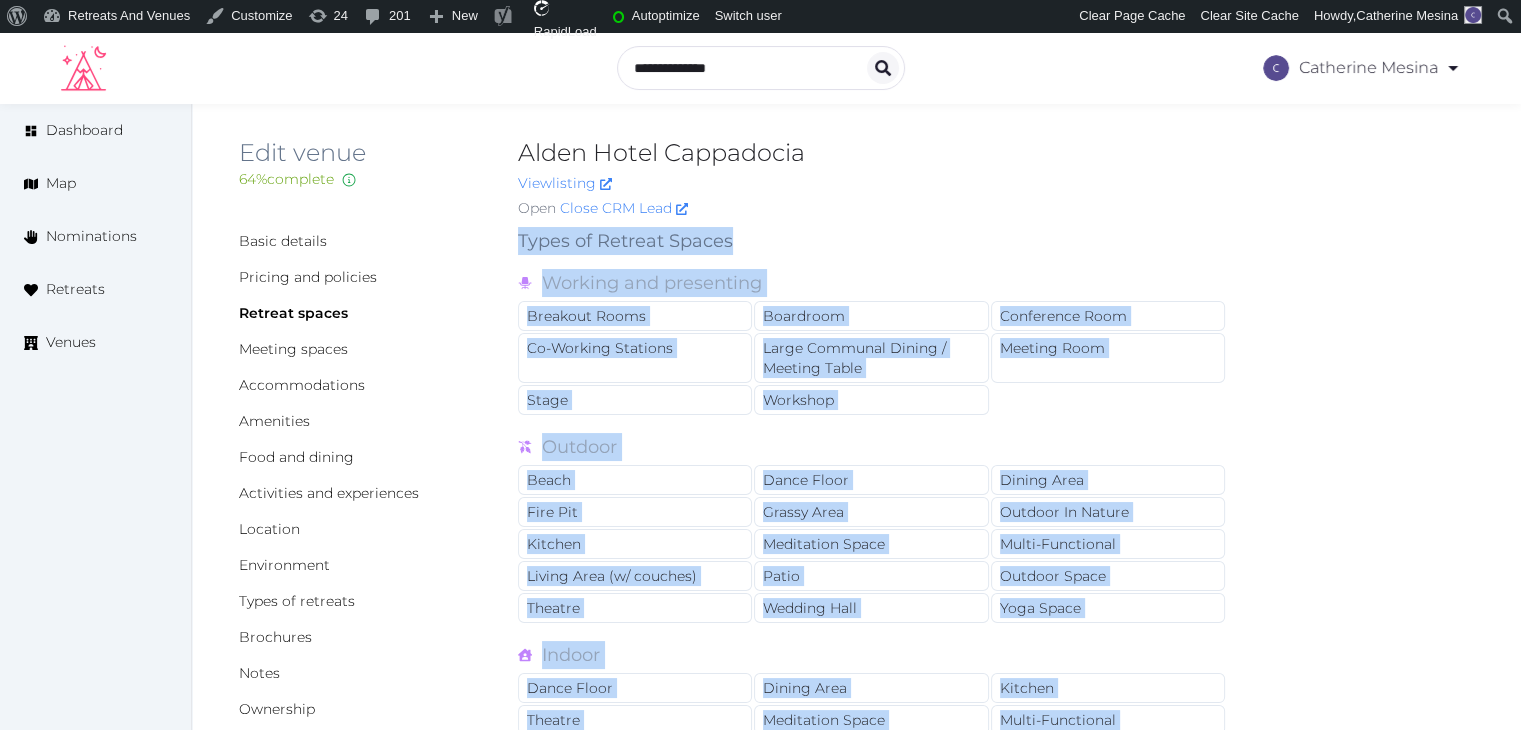 scroll, scrollTop: 0, scrollLeft: 0, axis: both 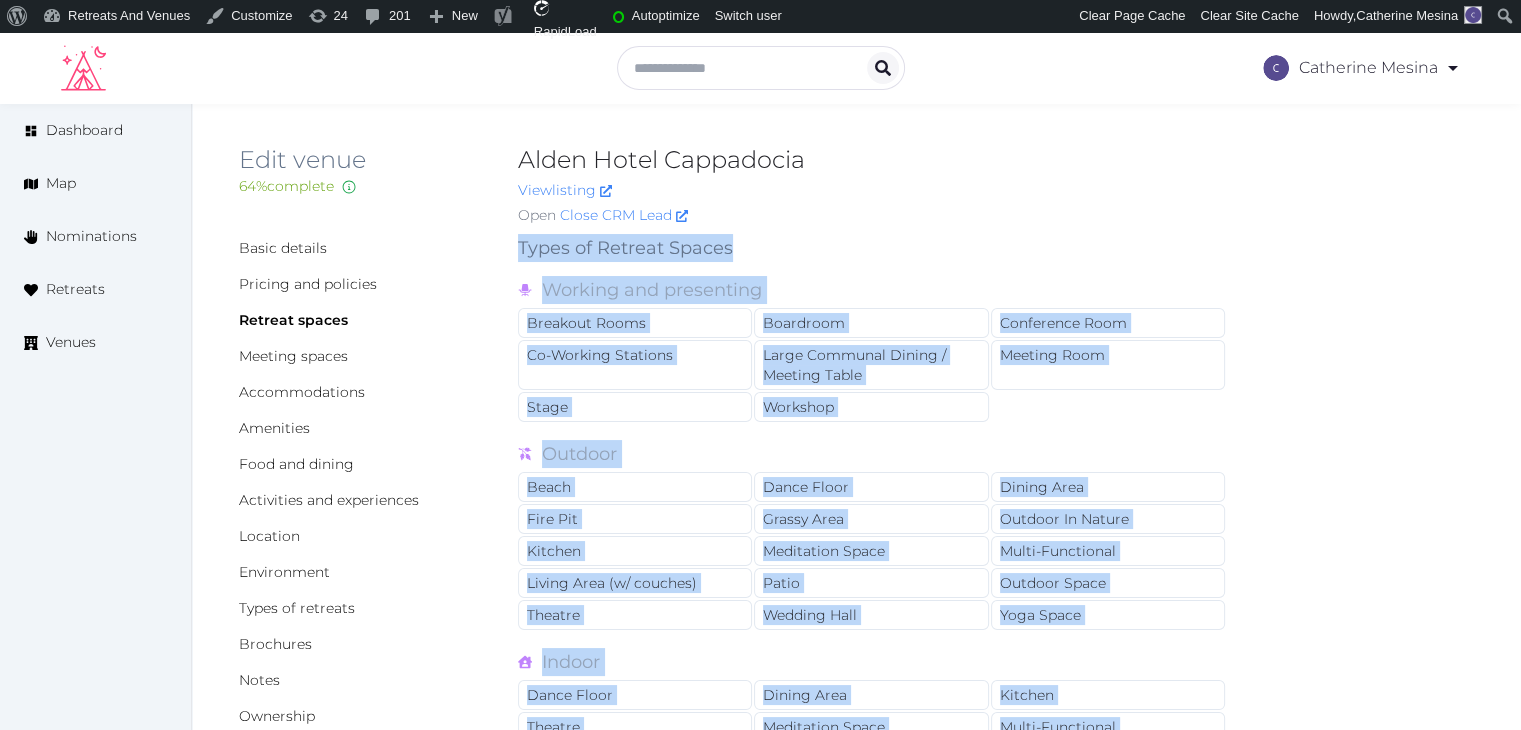 drag, startPoint x: 1336, startPoint y: 494, endPoint x: 1297, endPoint y: 473, distance: 44.294468 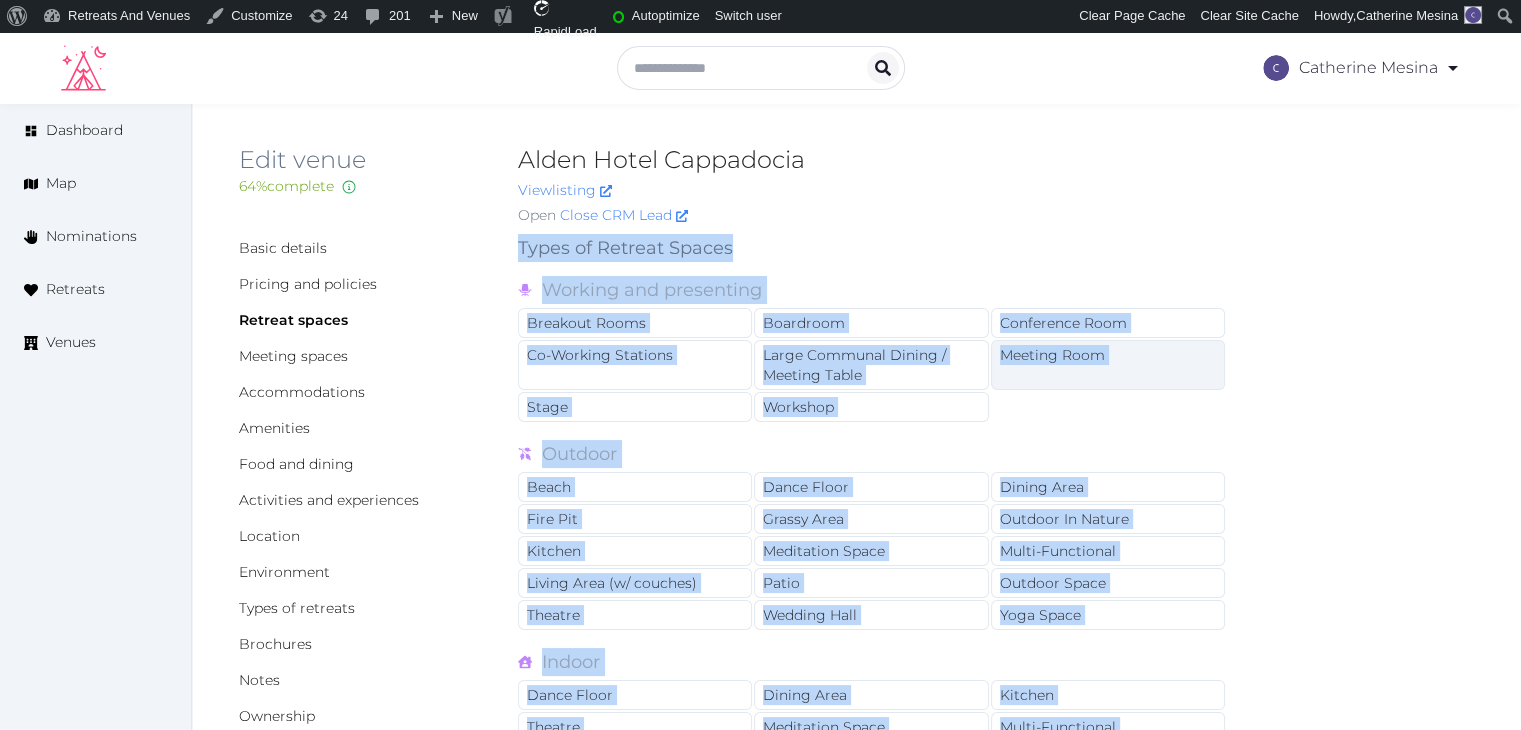 drag, startPoint x: 1133, startPoint y: 357, endPoint x: 1118, endPoint y: 326, distance: 34.43835 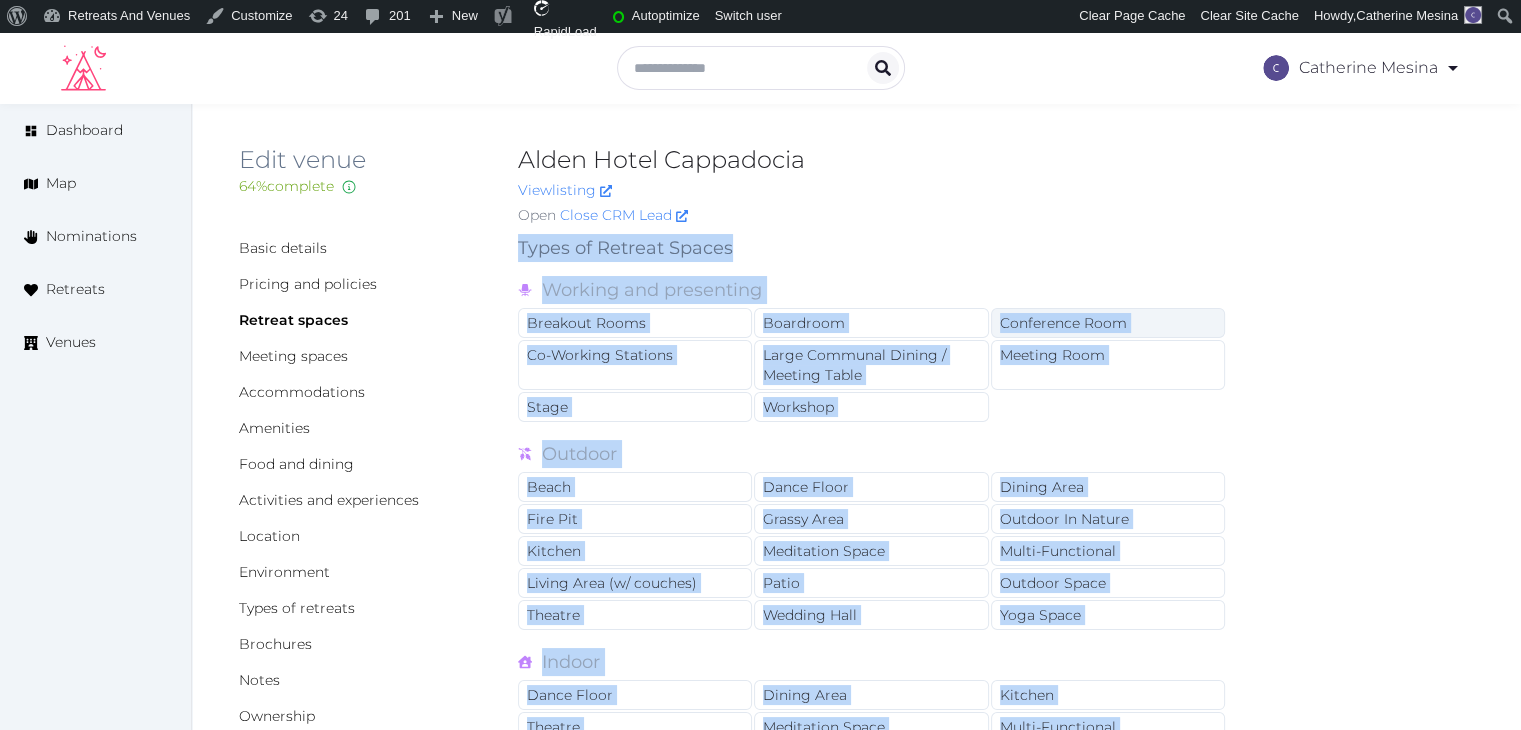 click on "Meeting Room" at bounding box center [1108, 365] 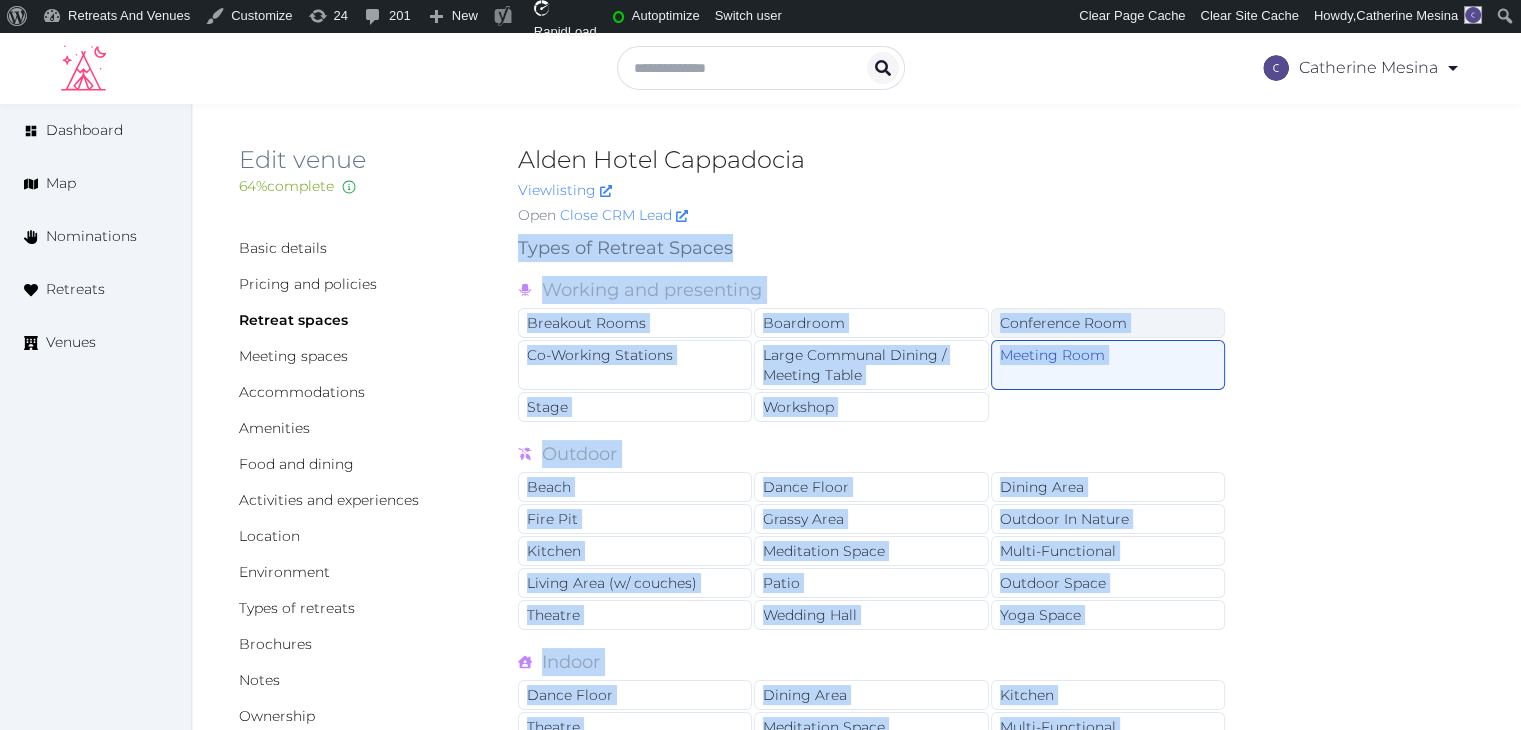 click on "Conference Room" at bounding box center (1108, 323) 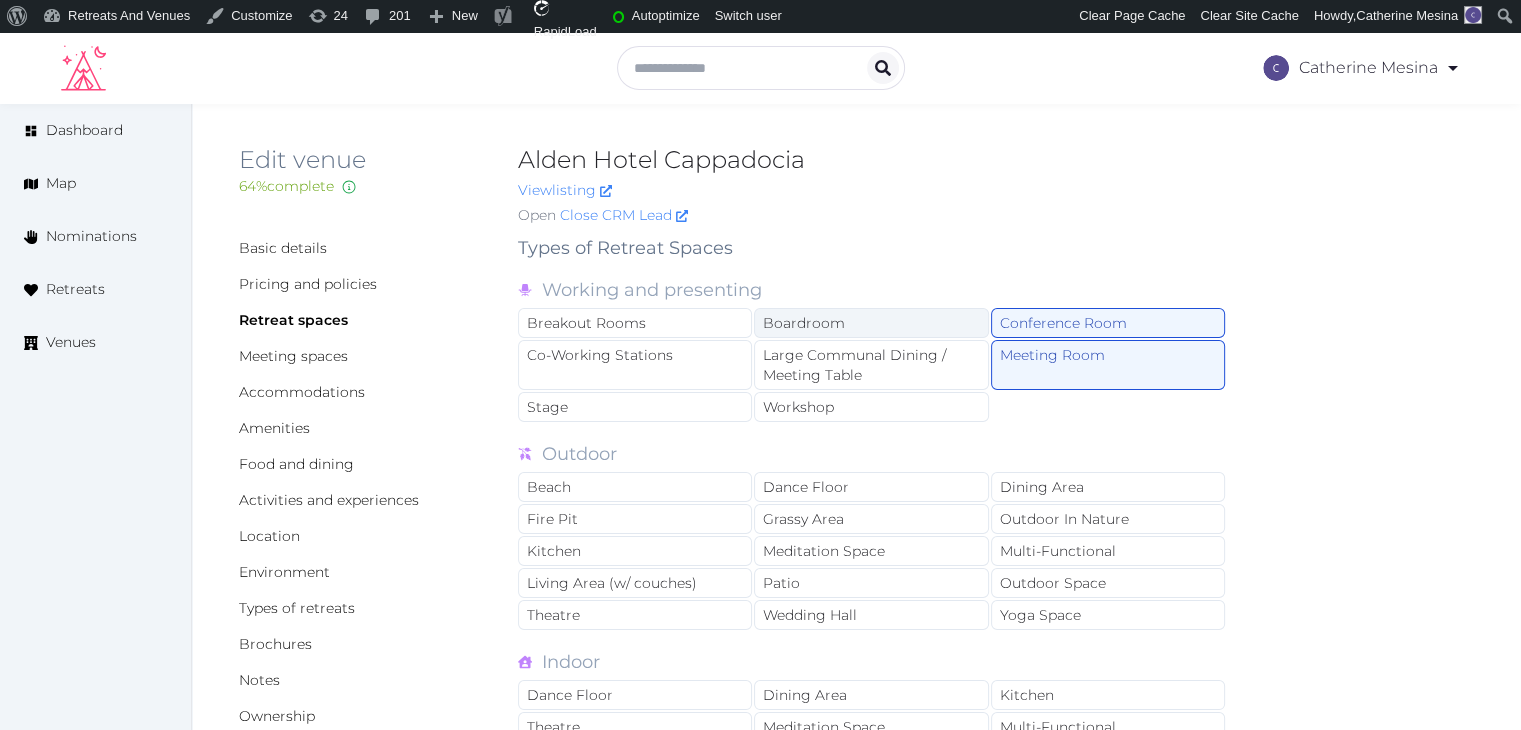 click on "Boardroom" at bounding box center (871, 323) 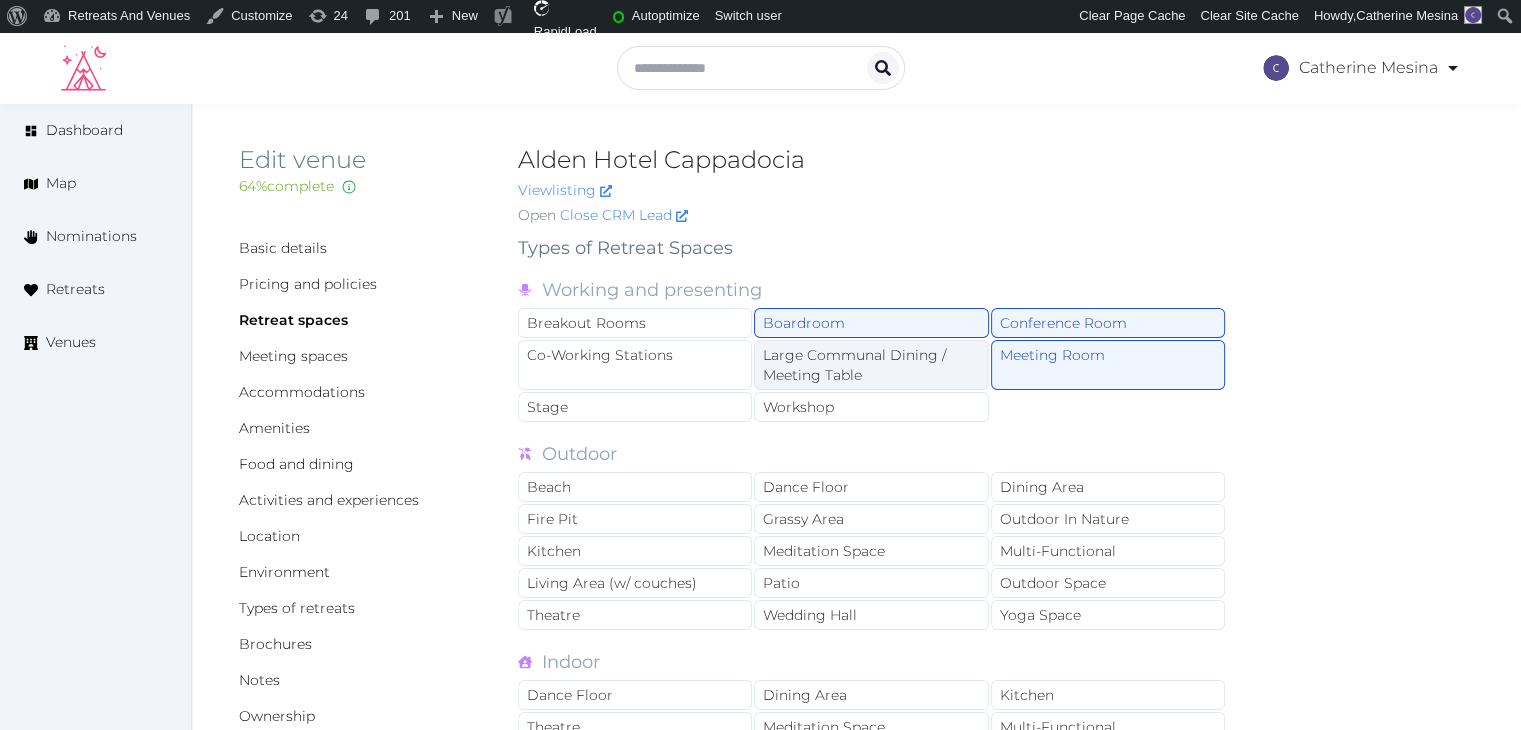 click on "Large Communal Dining / Meeting Table" at bounding box center [871, 365] 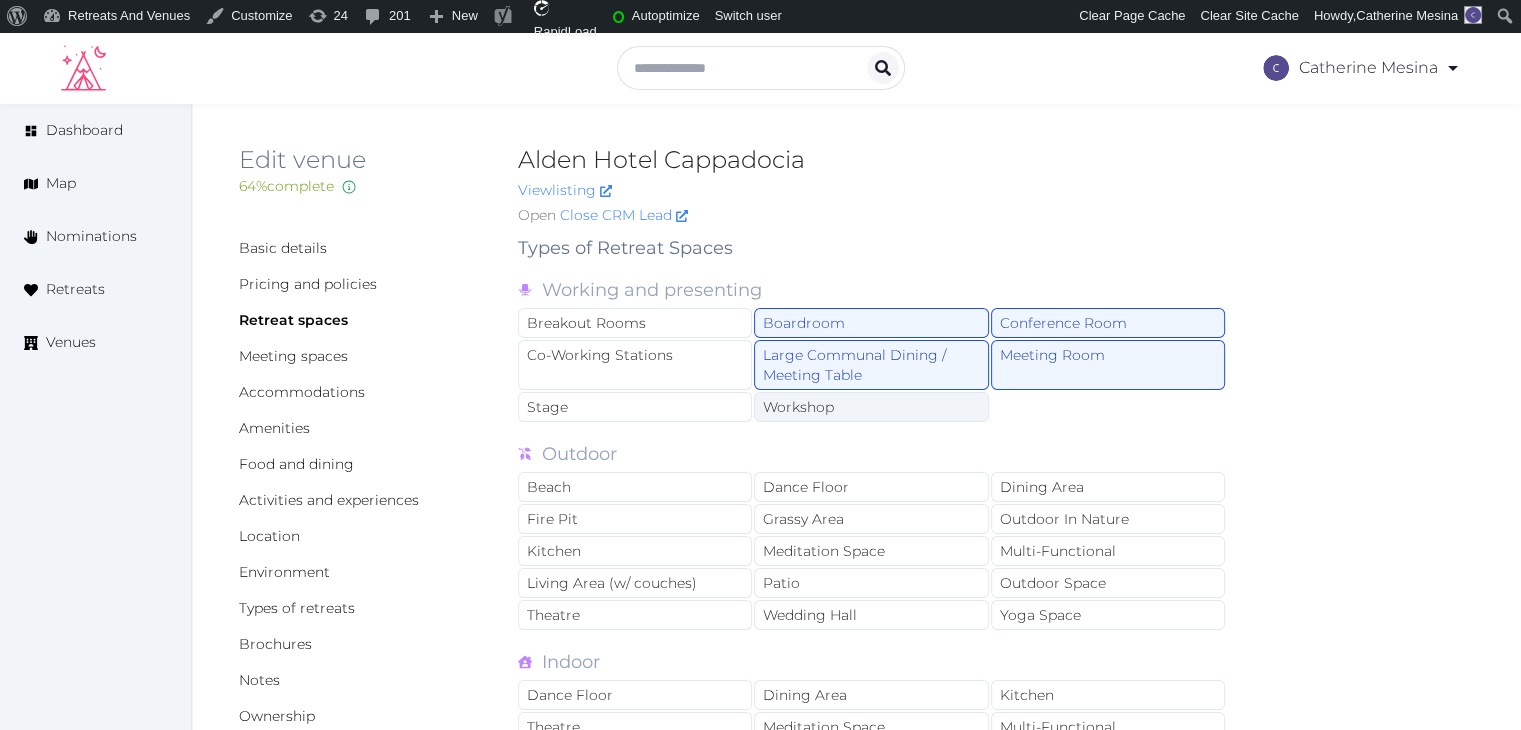 drag, startPoint x: 810, startPoint y: 408, endPoint x: 660, endPoint y: 419, distance: 150.40279 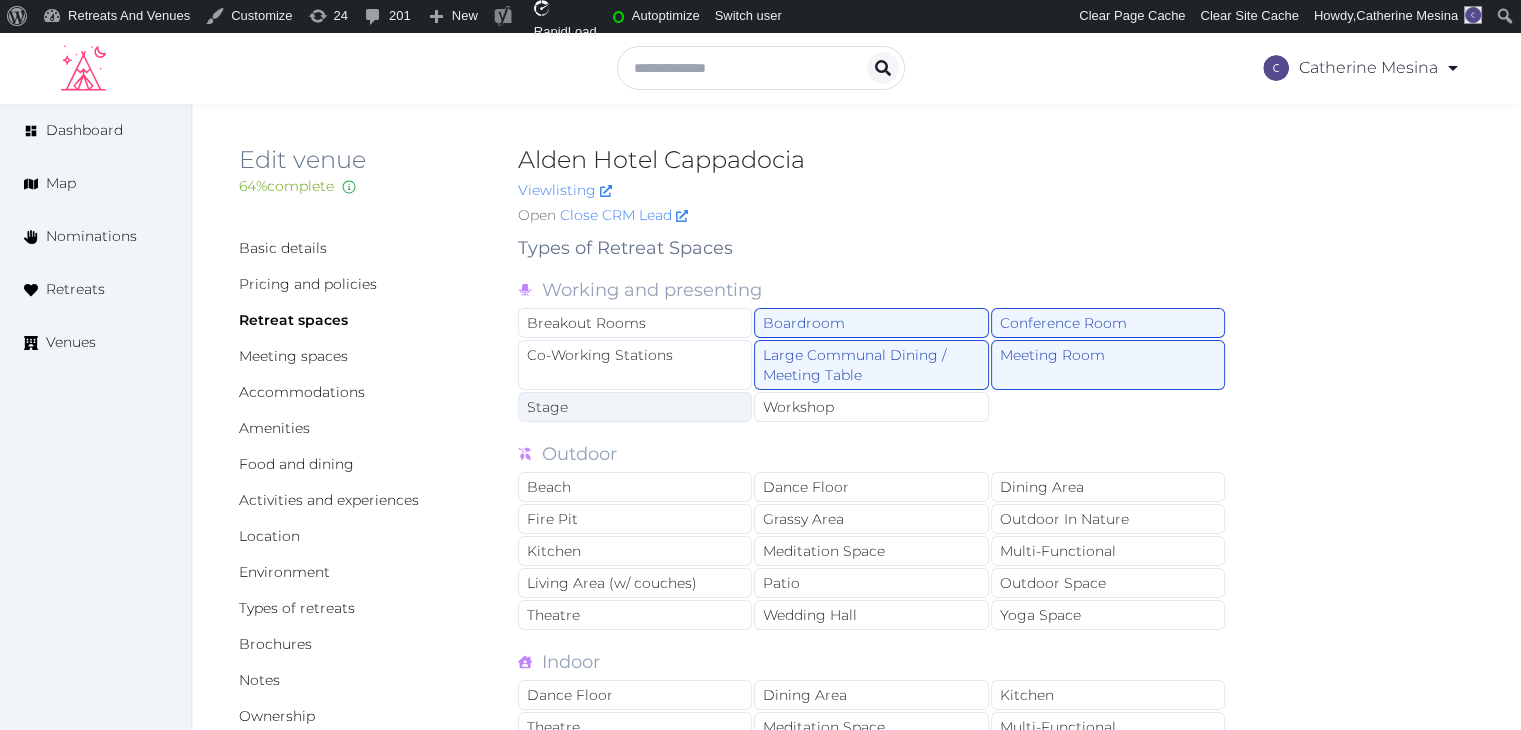 click on "Workshop" at bounding box center [871, 407] 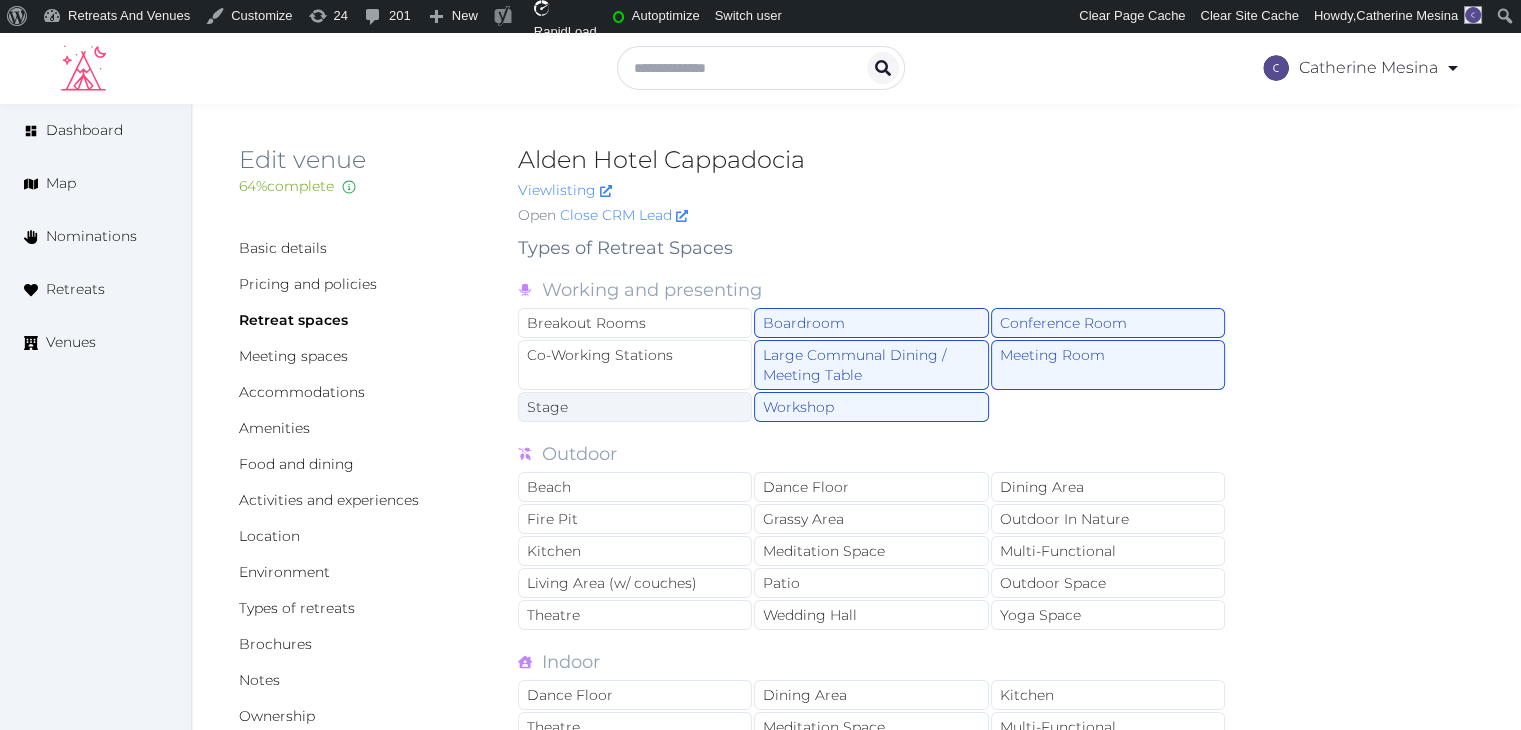 click on "Stage" at bounding box center [635, 407] 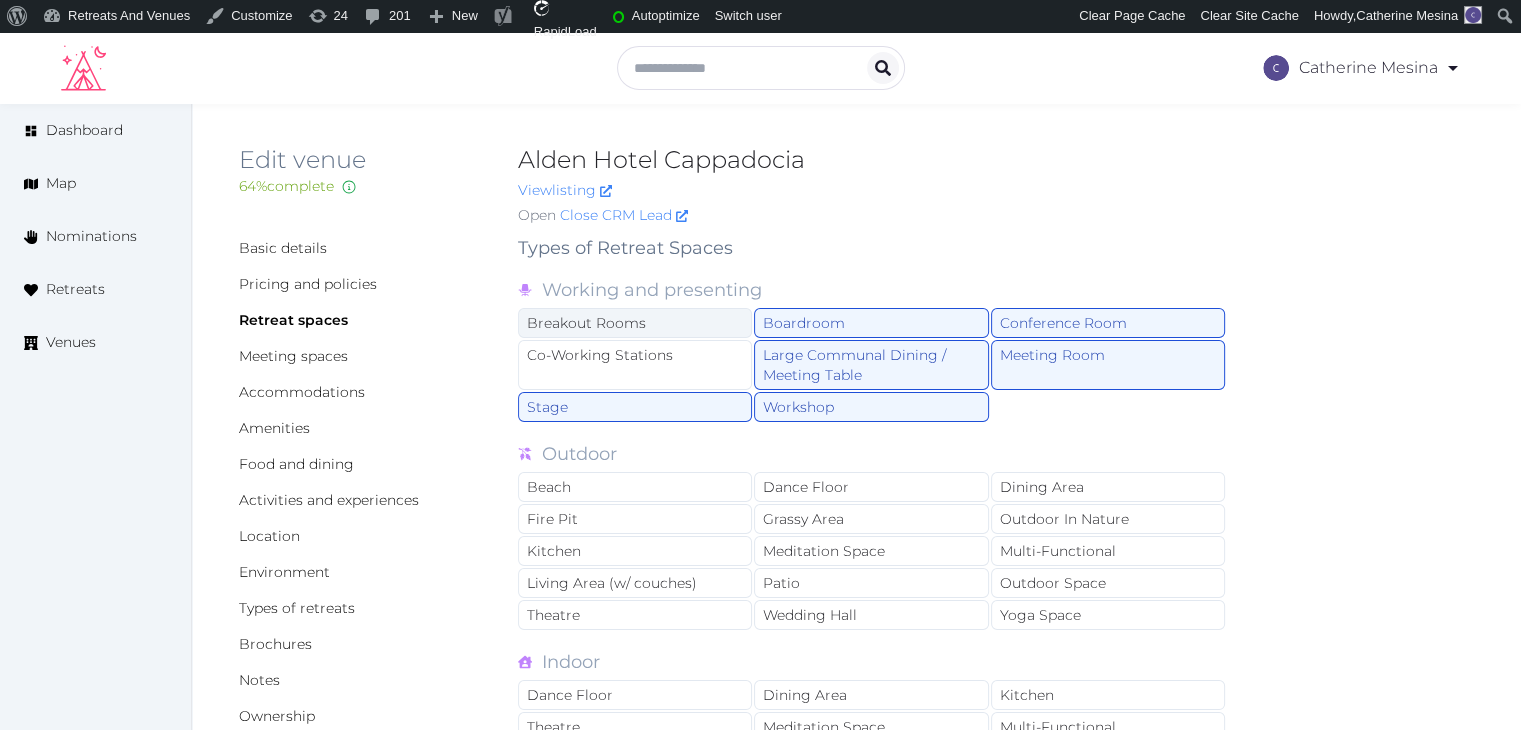 click on "Breakout Rooms" at bounding box center [635, 323] 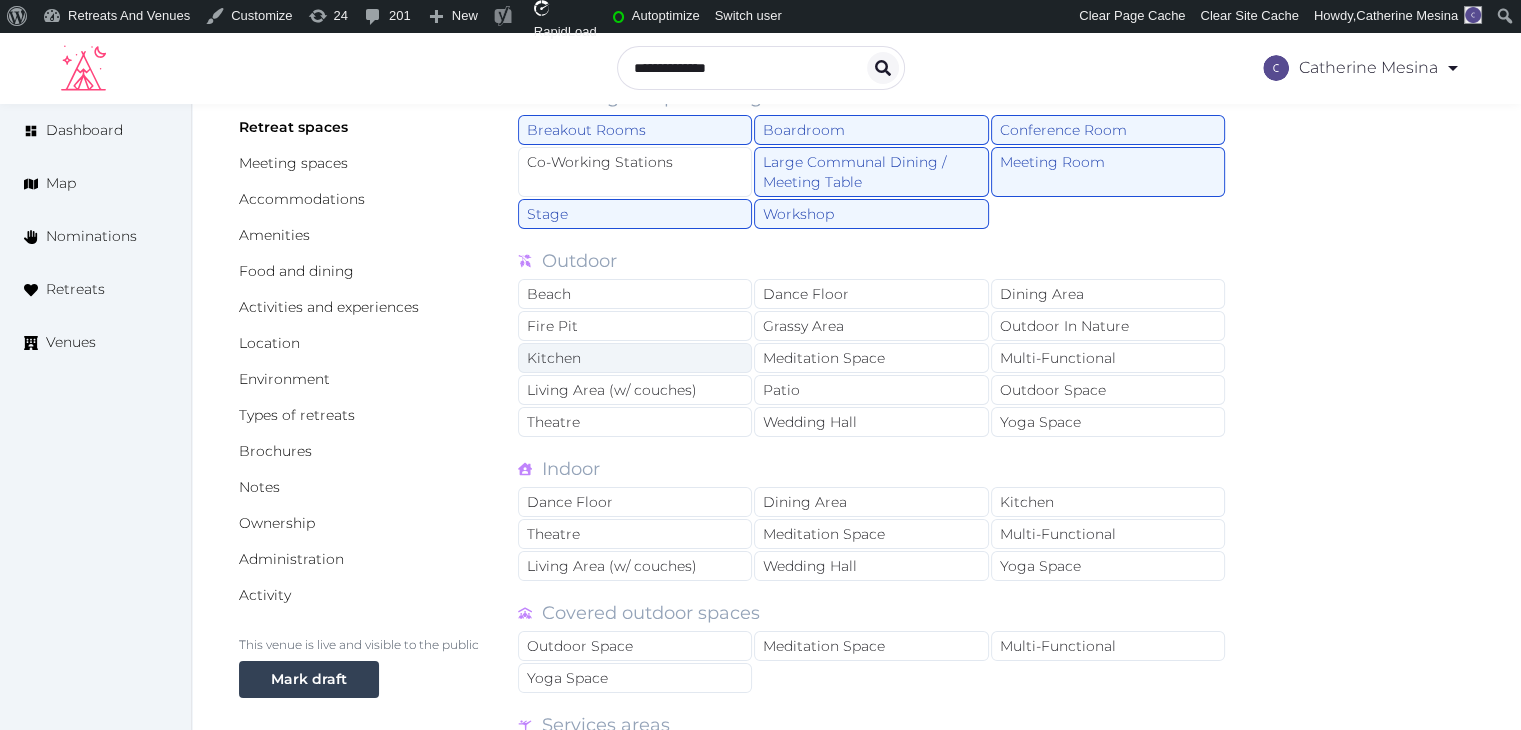 scroll, scrollTop: 200, scrollLeft: 0, axis: vertical 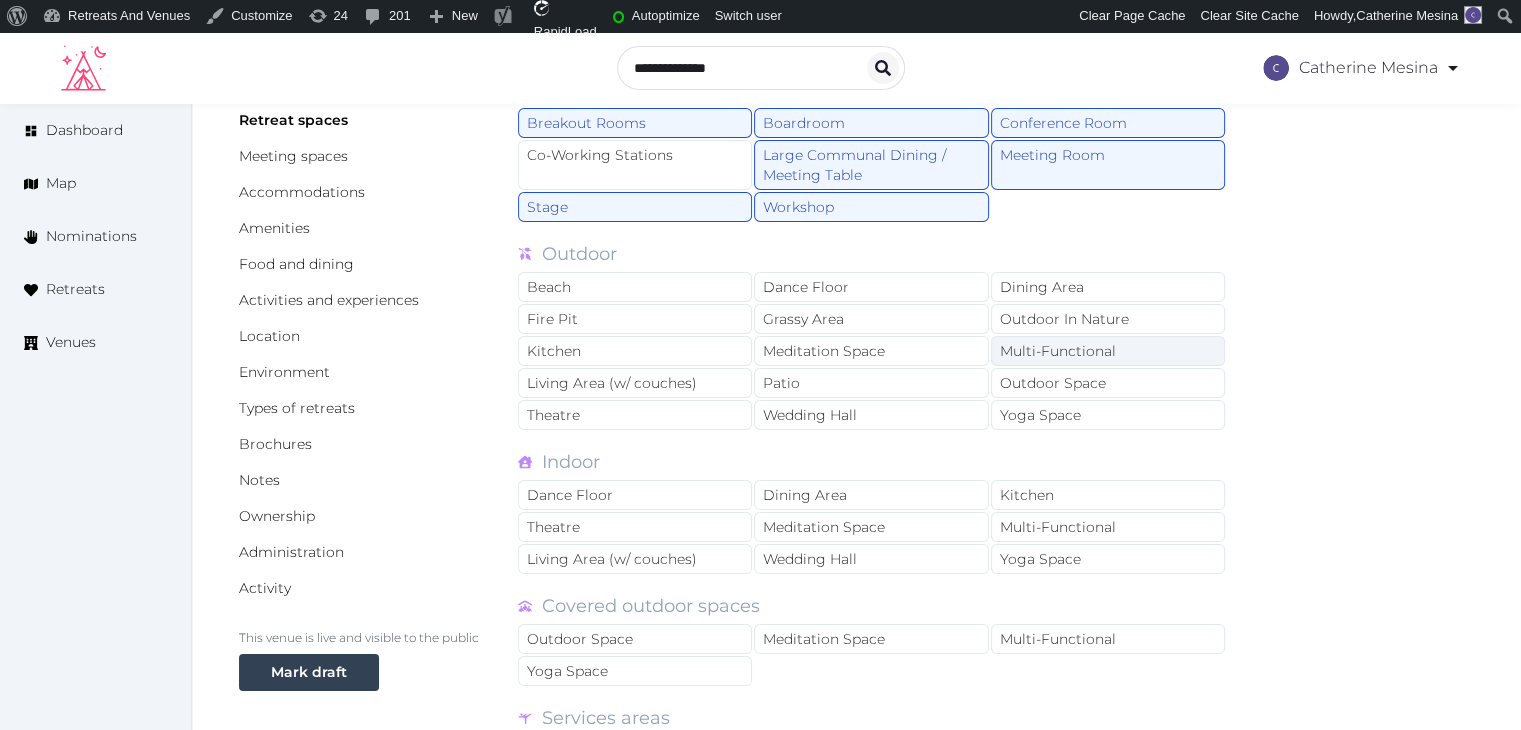 click on "Multi-Functional" at bounding box center (1108, 351) 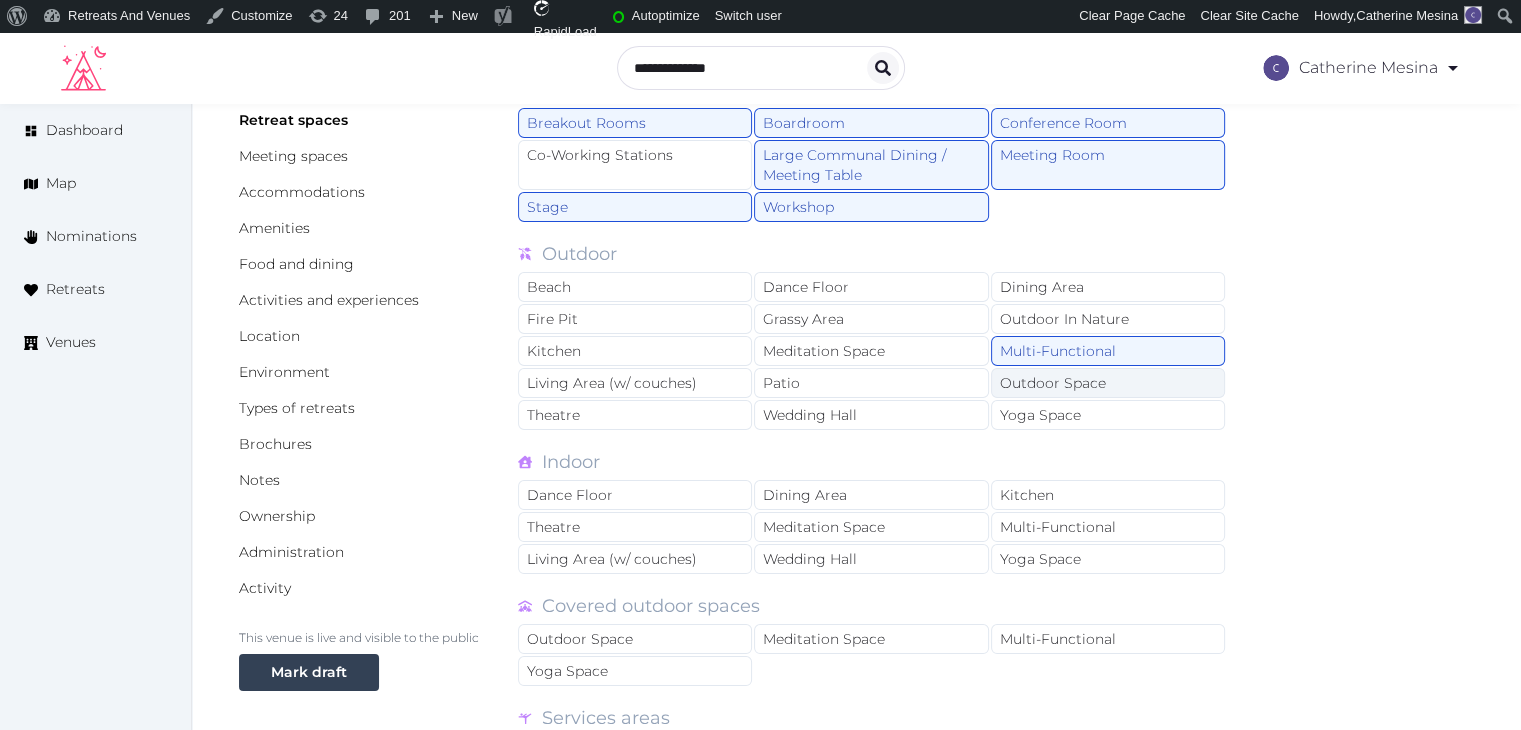 drag, startPoint x: 1072, startPoint y: 369, endPoint x: 1015, endPoint y: 371, distance: 57.035076 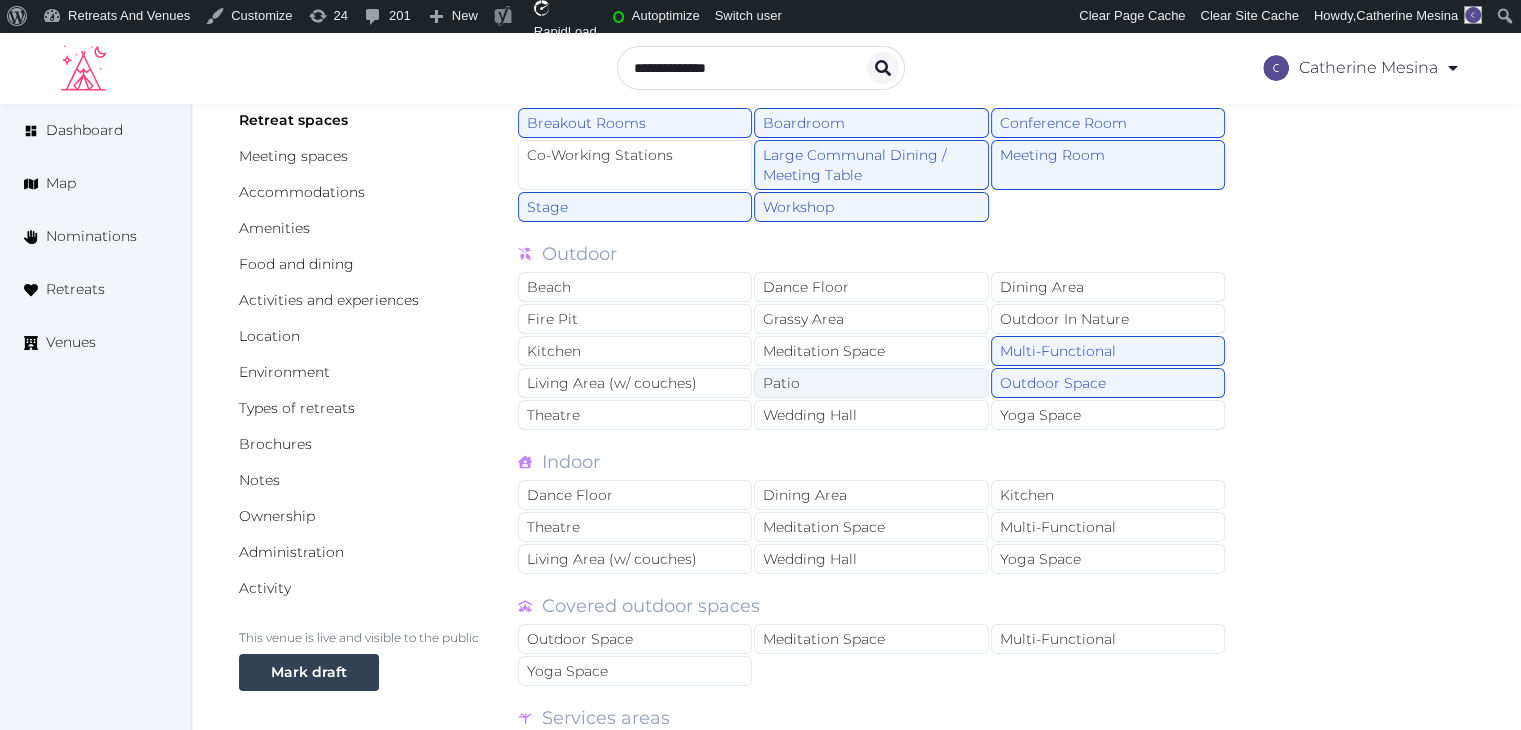 click on "Patio" at bounding box center (871, 383) 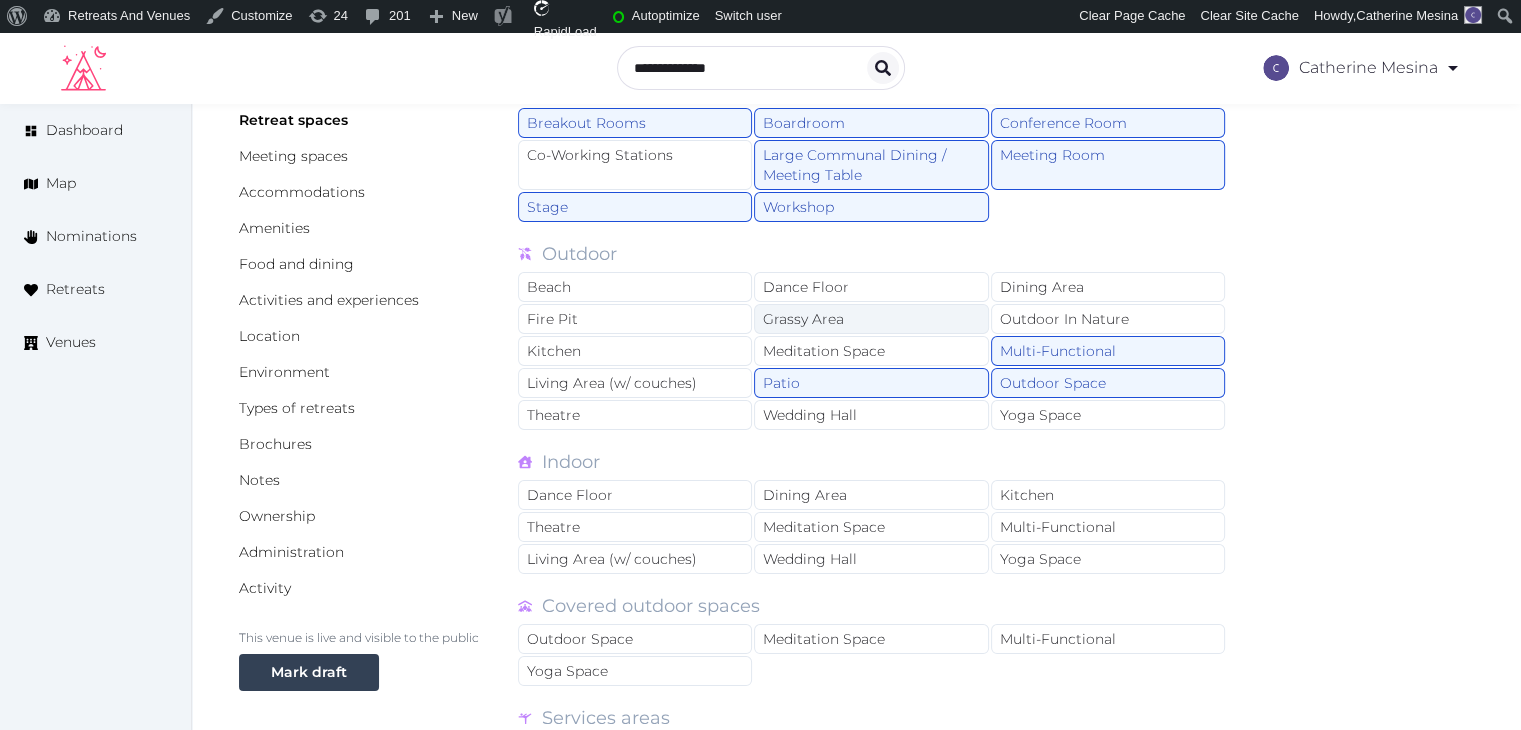 click on "Grassy Area" at bounding box center (871, 319) 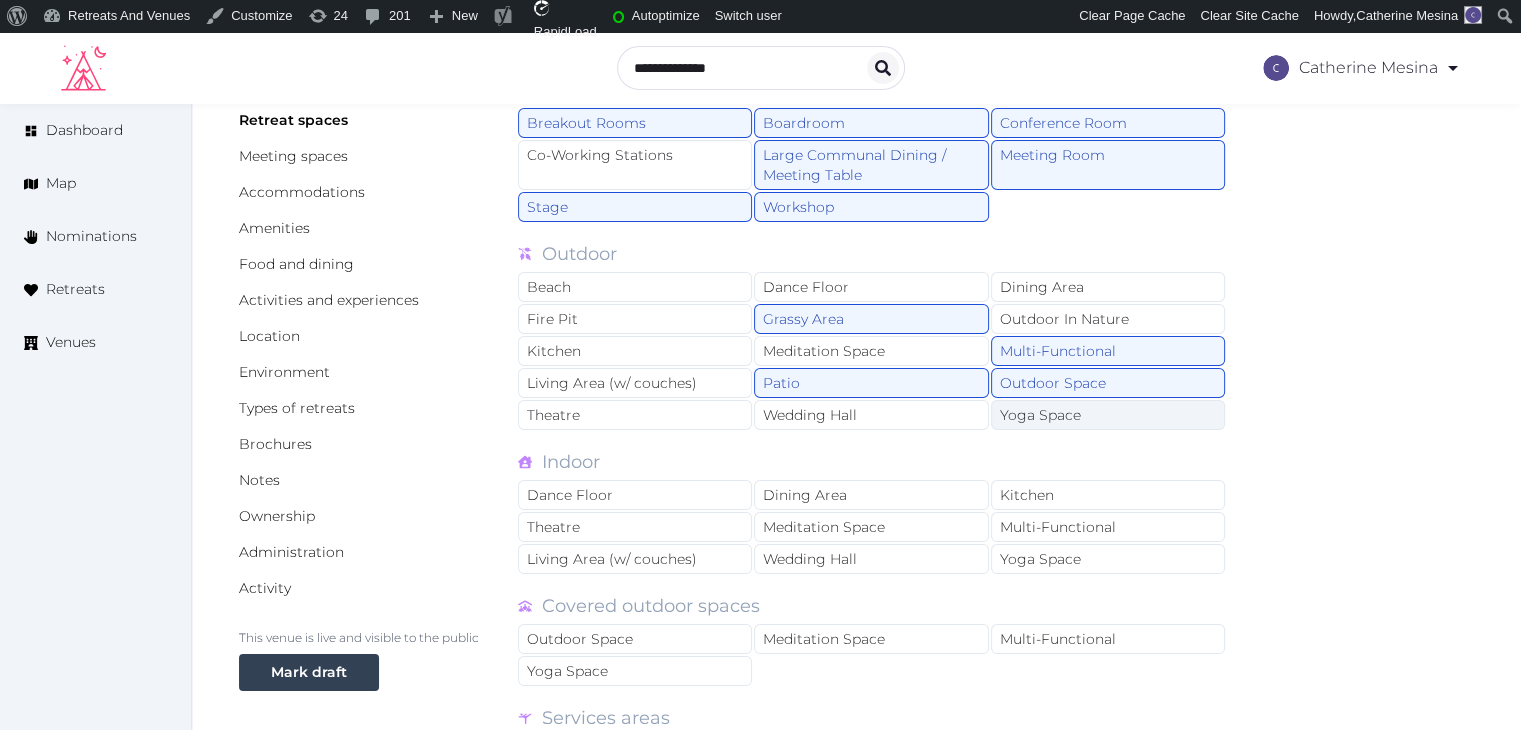 click on "Yoga Space" at bounding box center (1108, 415) 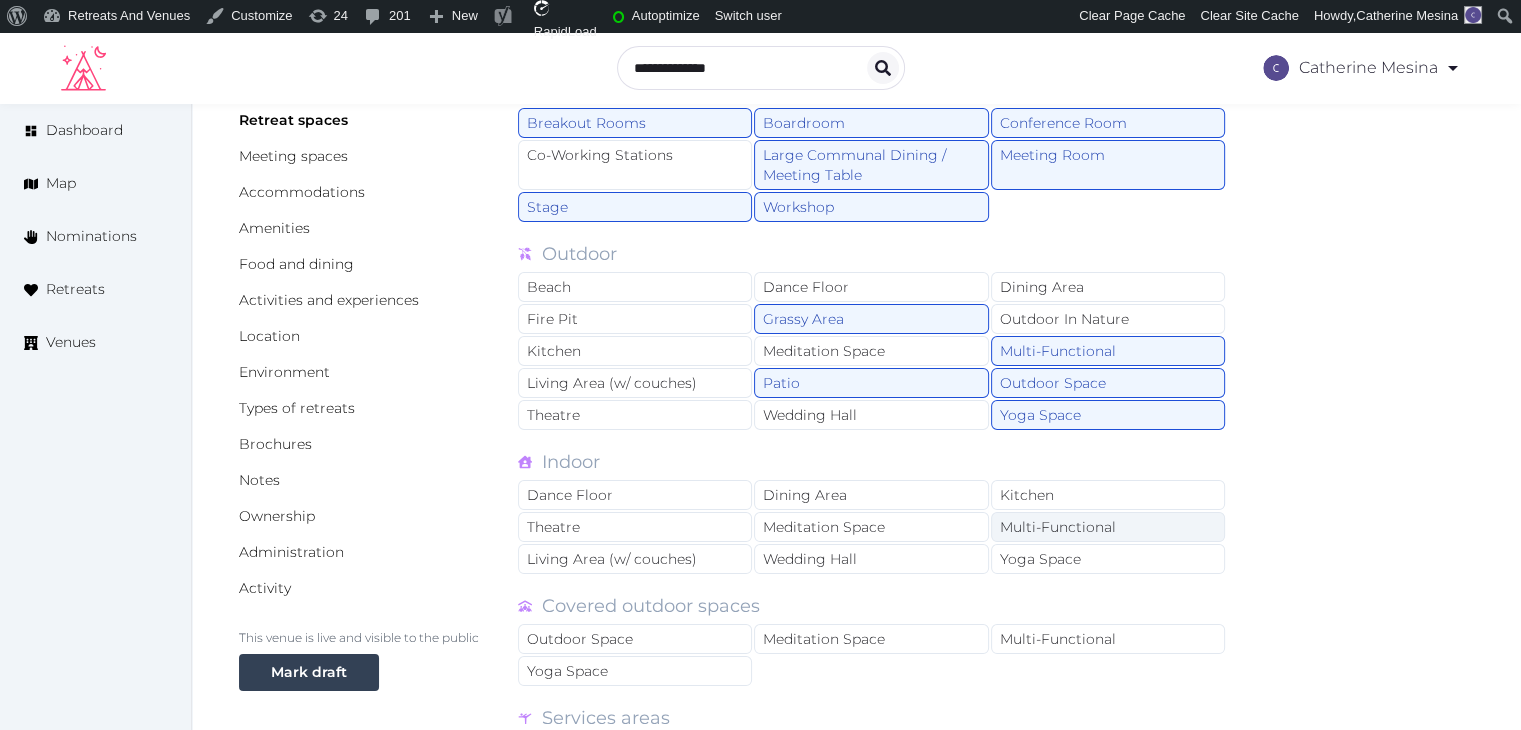 drag, startPoint x: 1052, startPoint y: 531, endPoint x: 1026, endPoint y: 518, distance: 29.068884 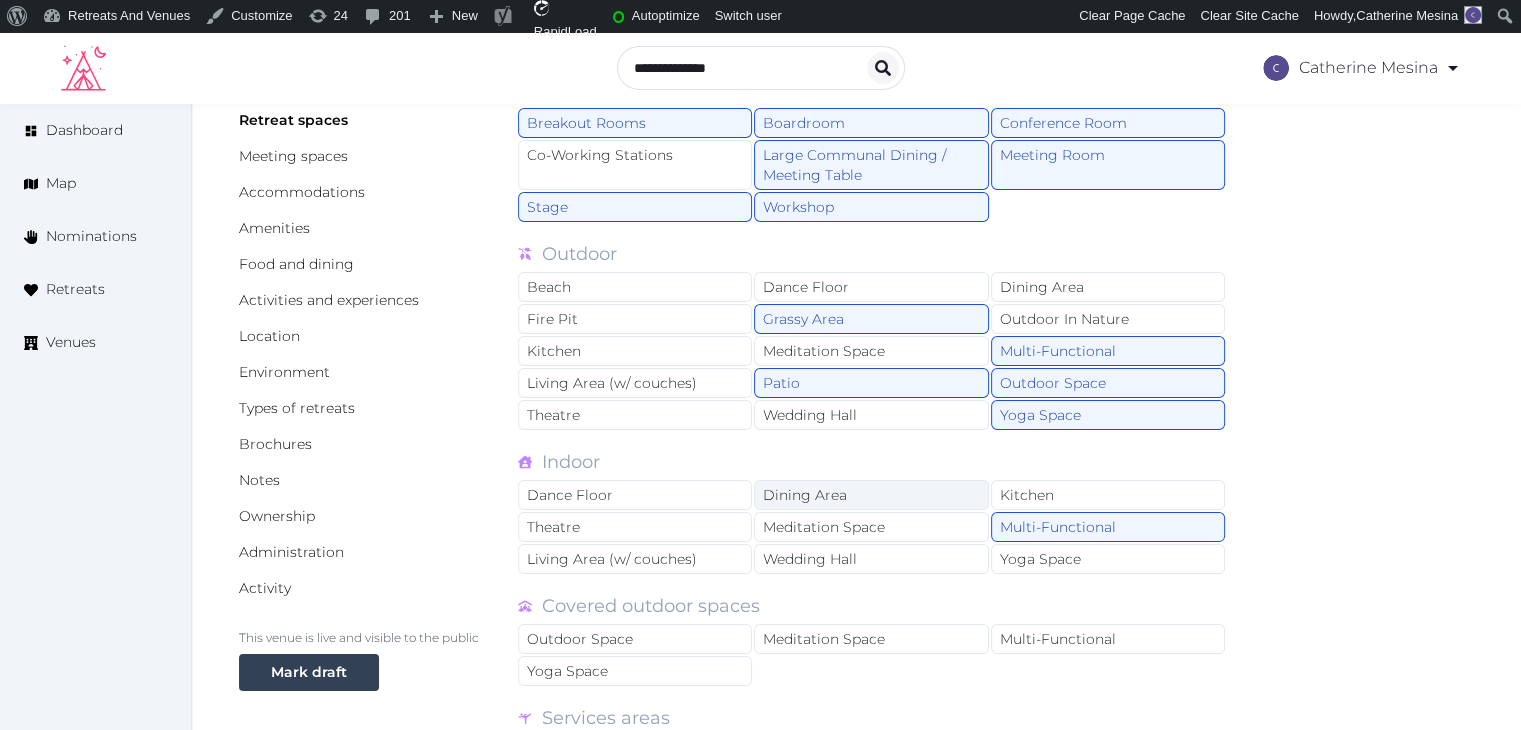 click on "Dining Area" at bounding box center (871, 495) 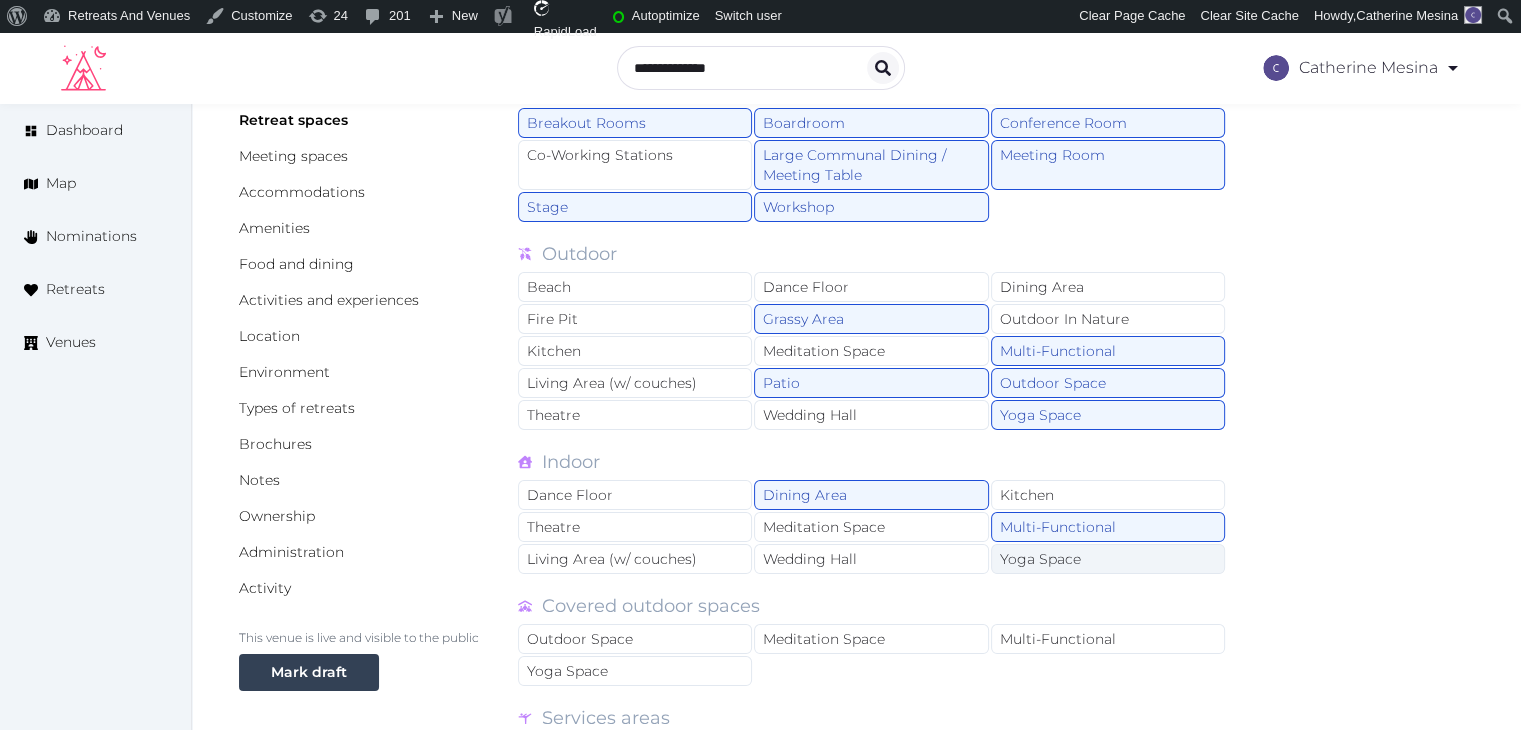click on "Yoga Space" at bounding box center (1108, 559) 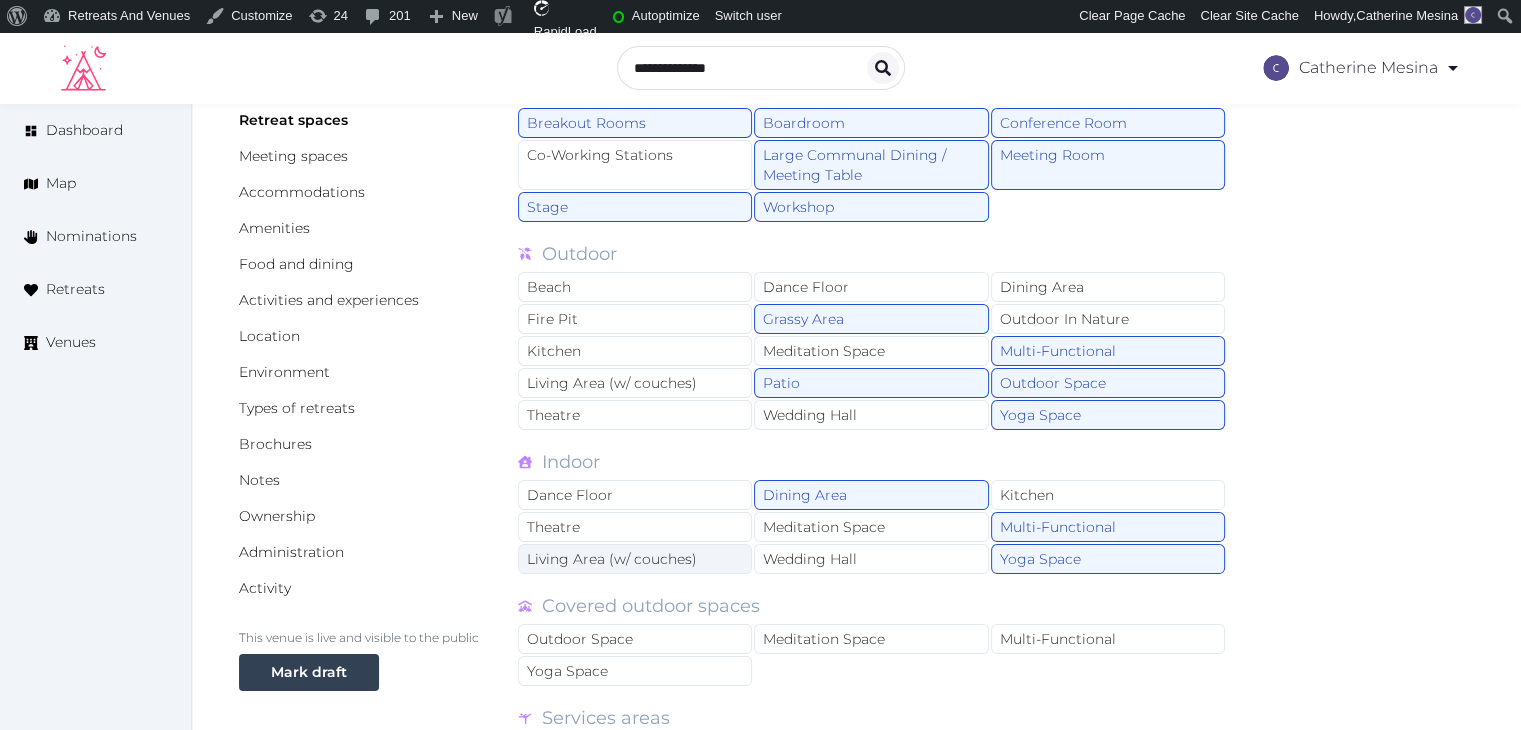 click on "Working and presenting Breakout Rooms Boardroom Conference Room Co-Working Stations Large Communal Dining / Meeting Table Meeting Room Stage Workshop Outdoor Beach Dance Floor Dining Area Fire Pit Grassy Area Outdoor In Nature Kitchen Meditation Space Multi-Functional Living Area (w/ couches) Patio Outdoor Space Theatre Wedding Hall Yoga Space Indoor Dance Floor Dining Area Kitchen Theatre Meditation Space Multi-Functional Living Area (w/ couches) Wedding Hall Yoga Space Covered outdoor spaces Outdoor Space Meditation Space Multi-Functional Yoga Space Services areas Gym Massage Room Religious Space Spa Swimming Pool" at bounding box center [872, 430] 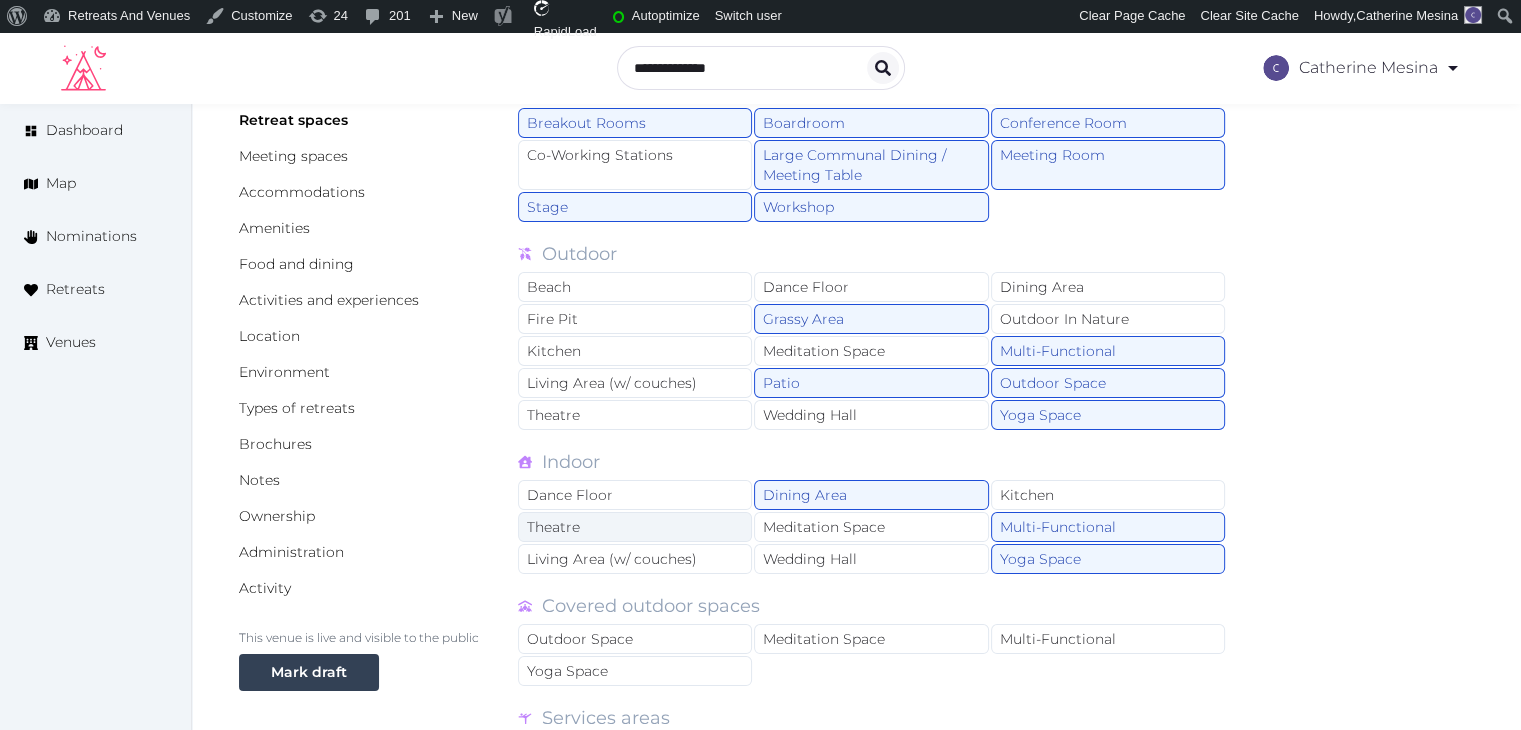 click on "Theatre" at bounding box center (635, 527) 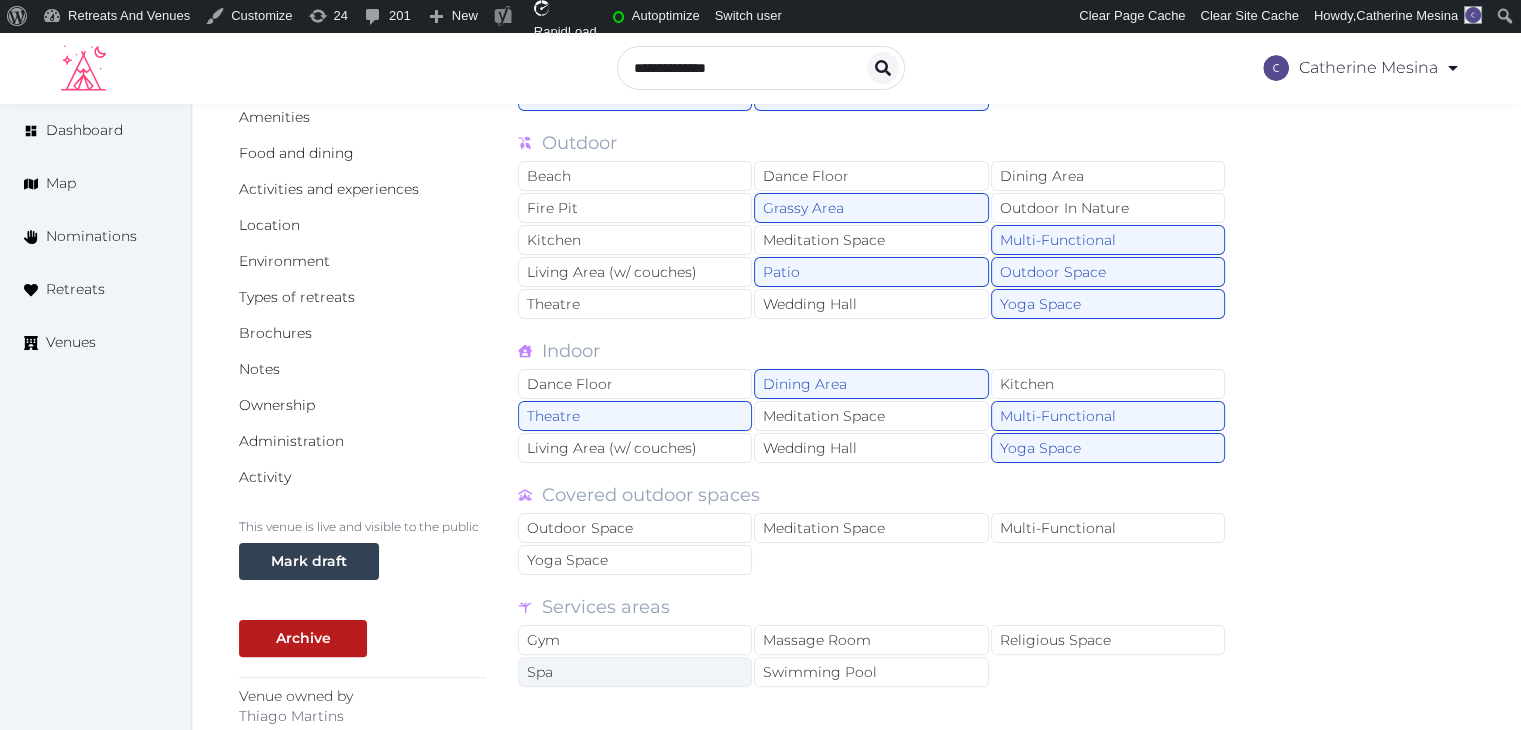 scroll, scrollTop: 400, scrollLeft: 0, axis: vertical 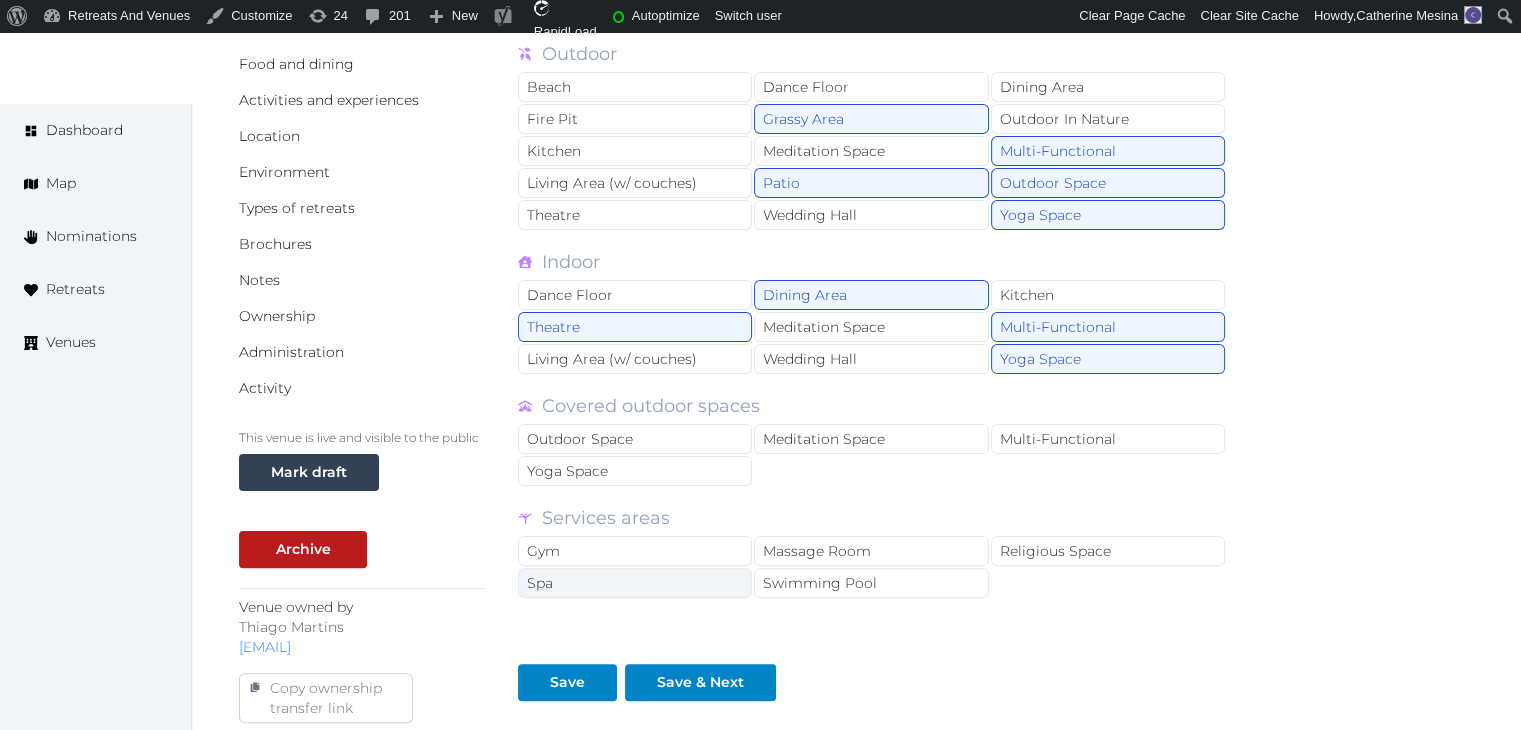 drag, startPoint x: 660, startPoint y: 577, endPoint x: 663, endPoint y: 556, distance: 21.213203 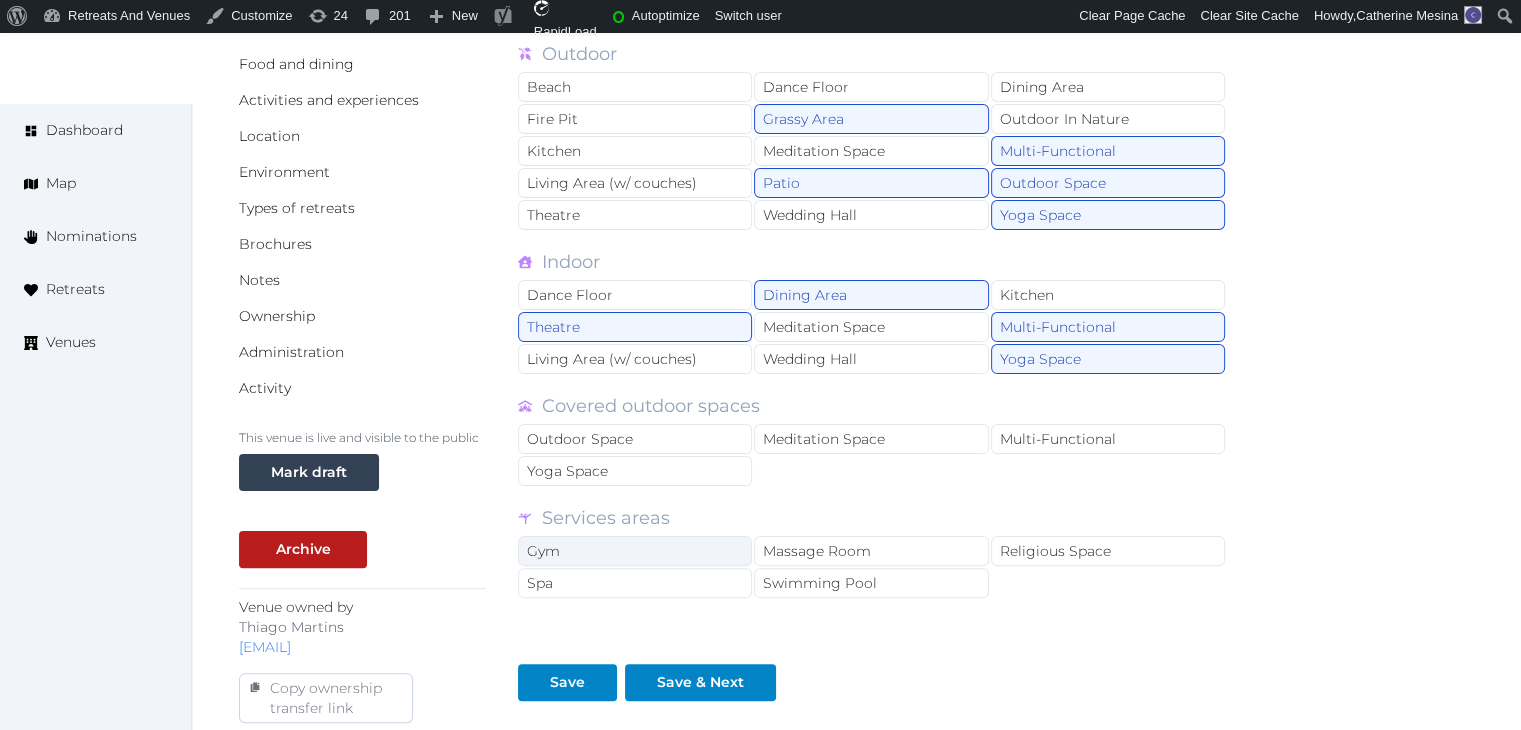 click on "Spa" at bounding box center (635, 583) 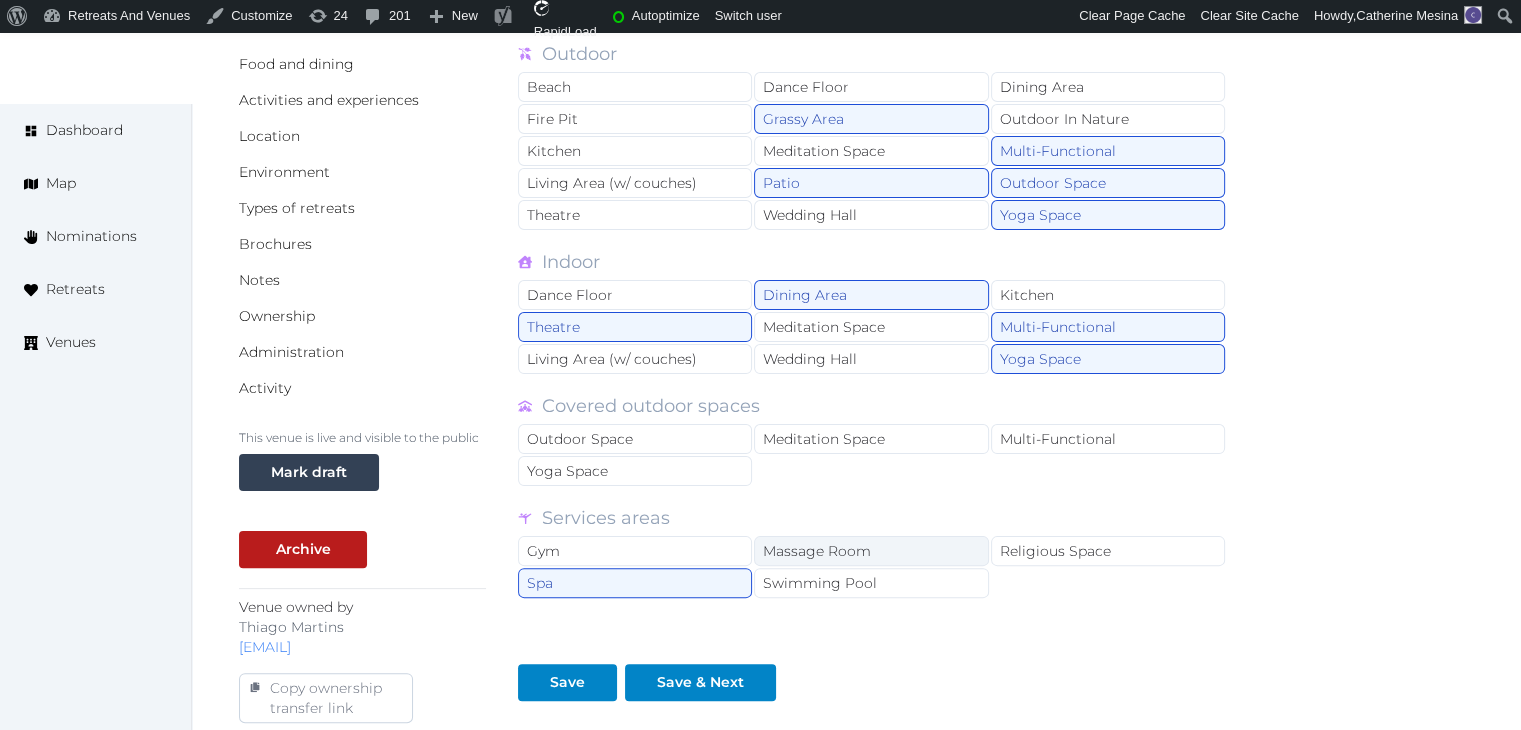 drag, startPoint x: 668, startPoint y: 538, endPoint x: 787, endPoint y: 538, distance: 119 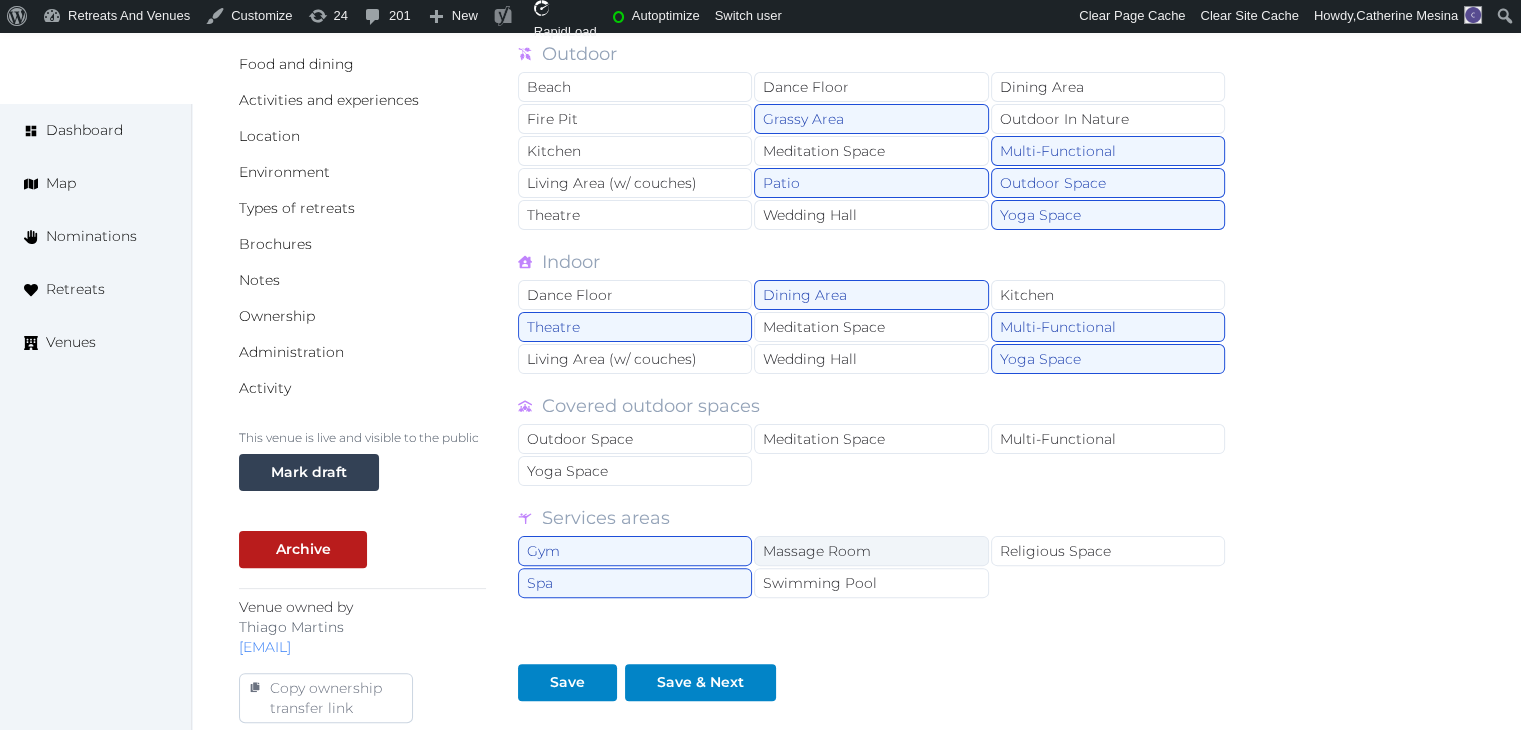 click on "Massage Room" at bounding box center (871, 551) 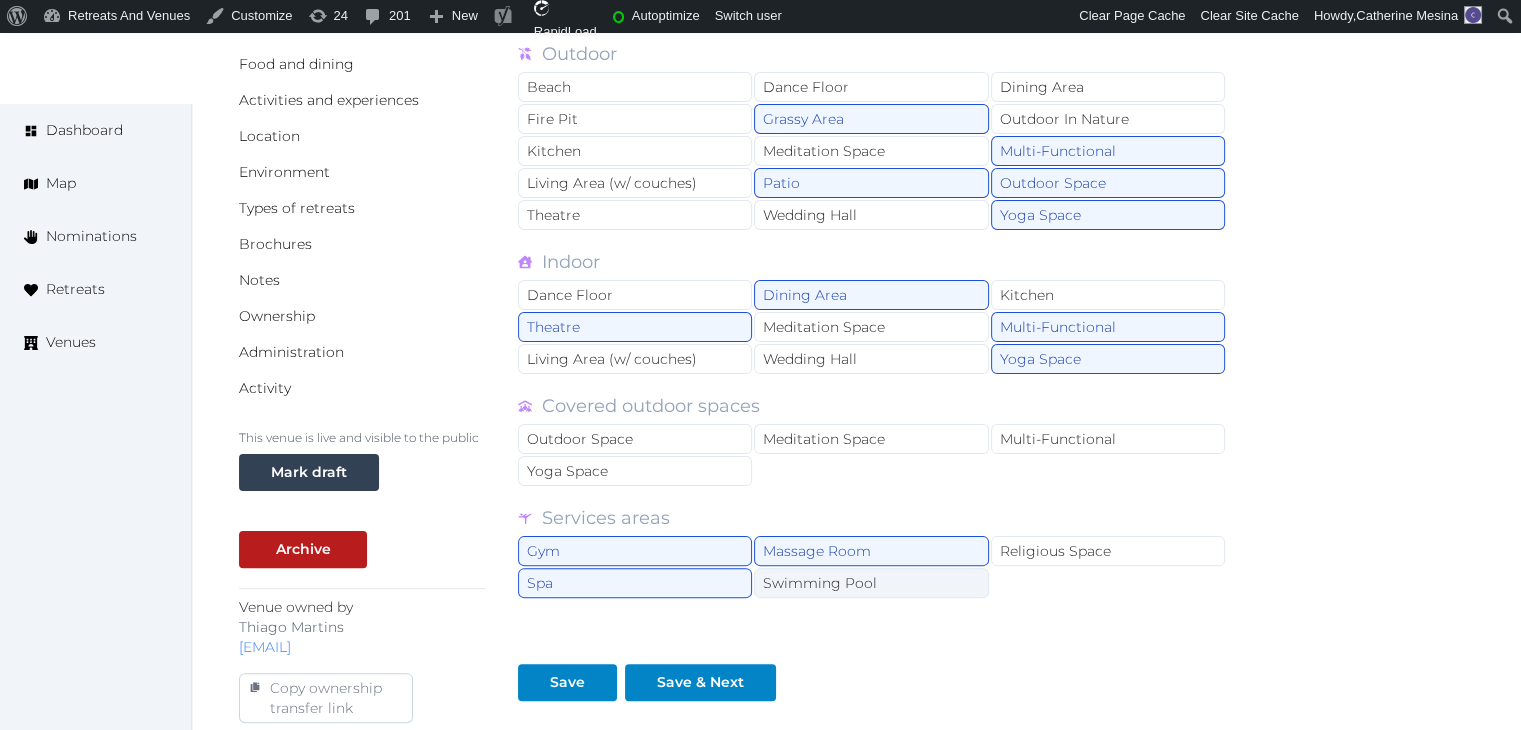 click on "Swimming Pool" at bounding box center (871, 583) 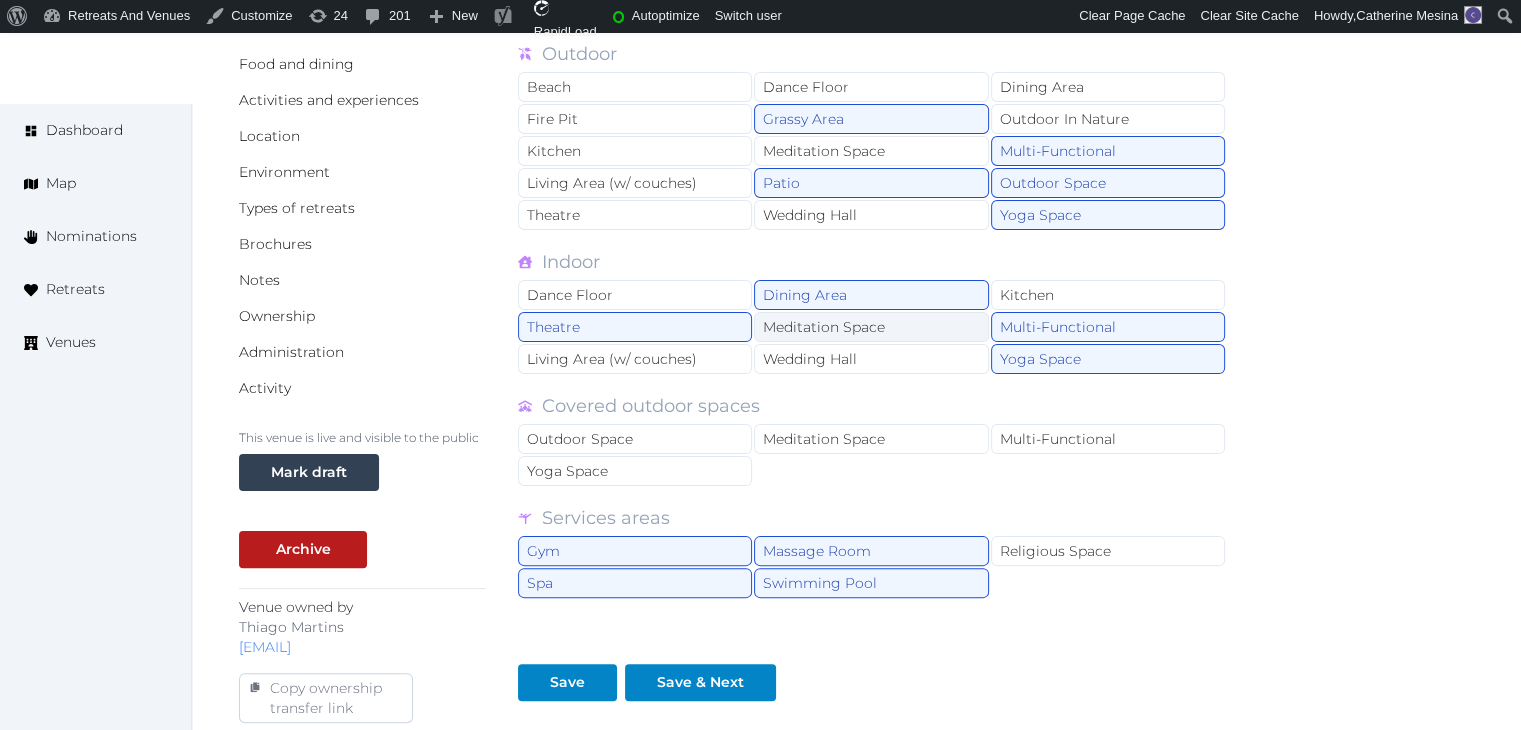 click on "Meditation Space" at bounding box center (871, 327) 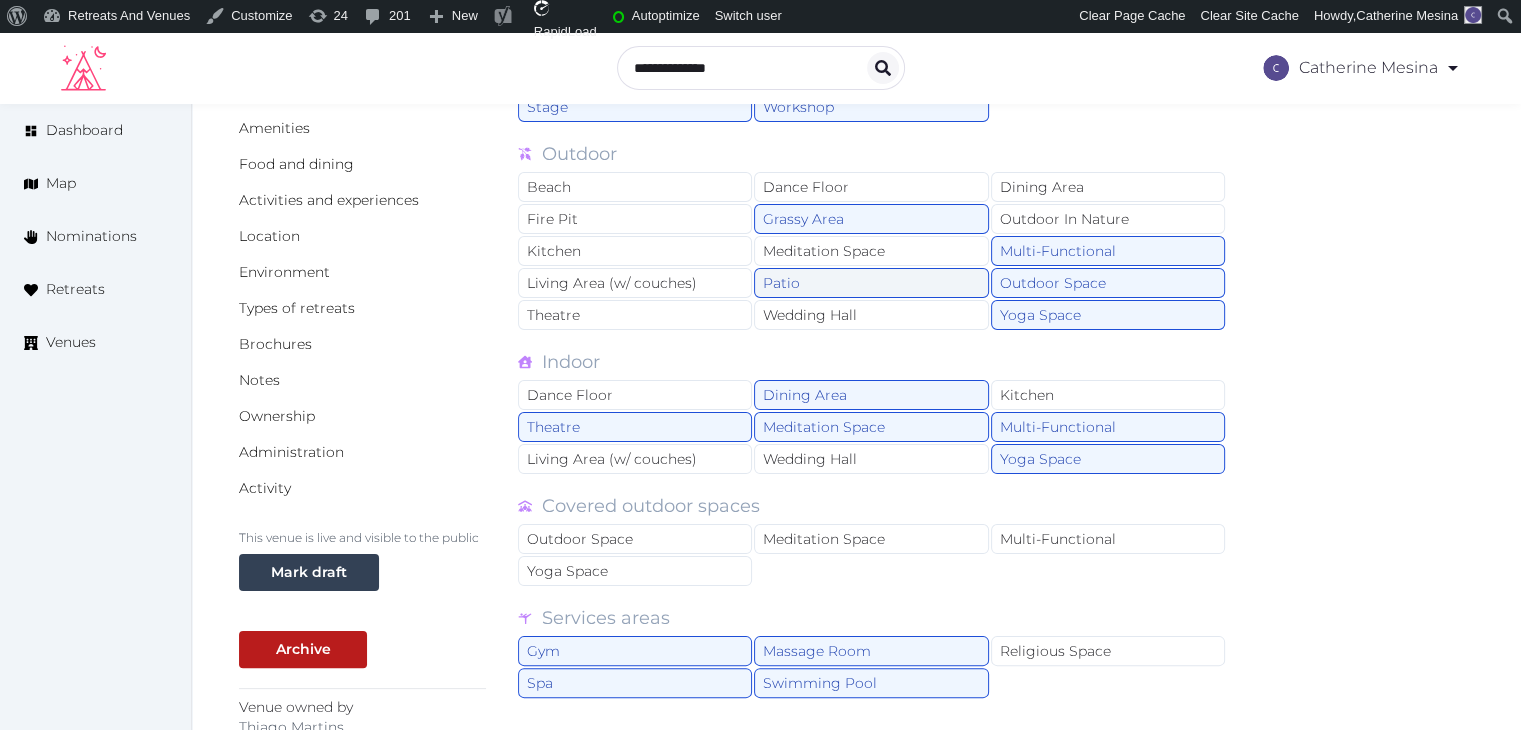 scroll, scrollTop: 600, scrollLeft: 0, axis: vertical 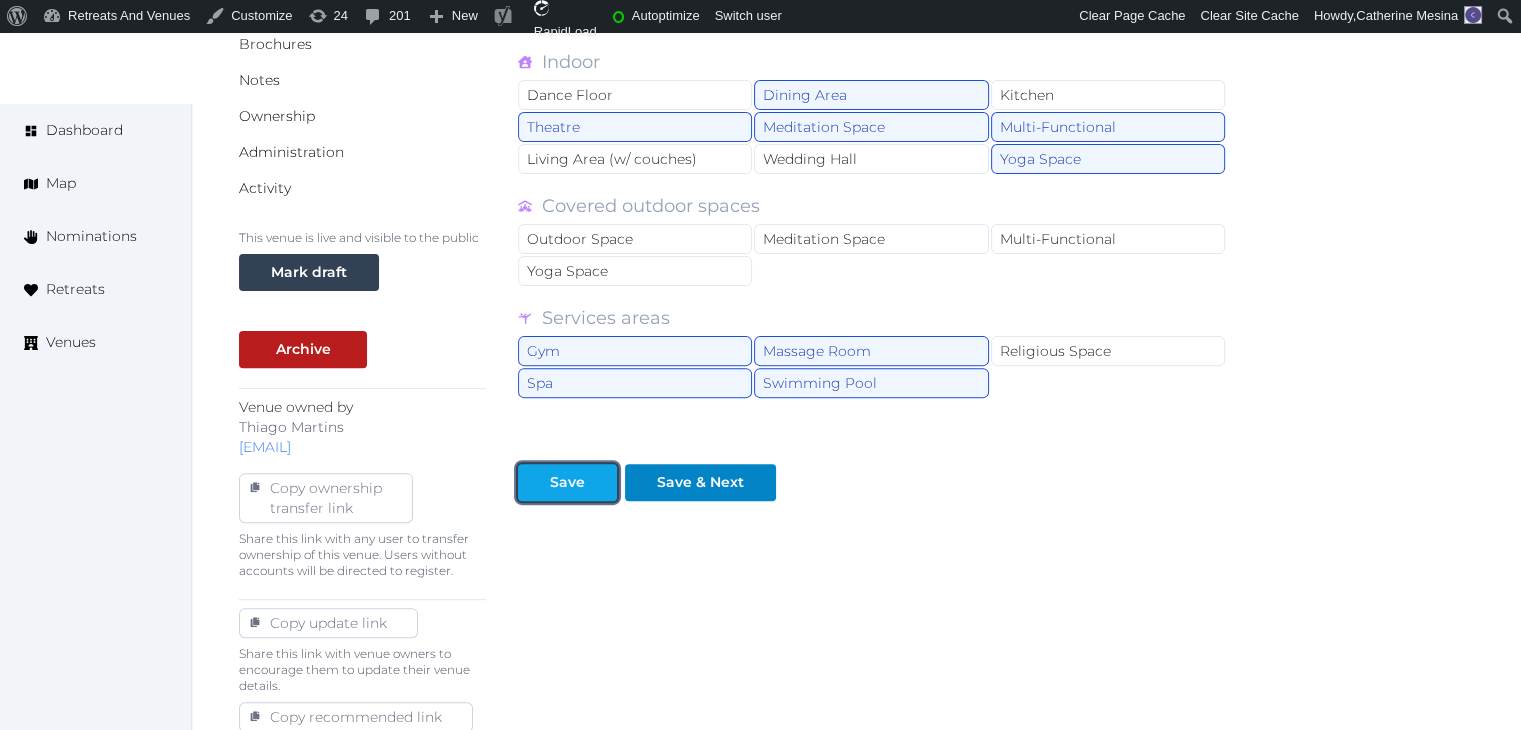 click on "Save" at bounding box center (567, 482) 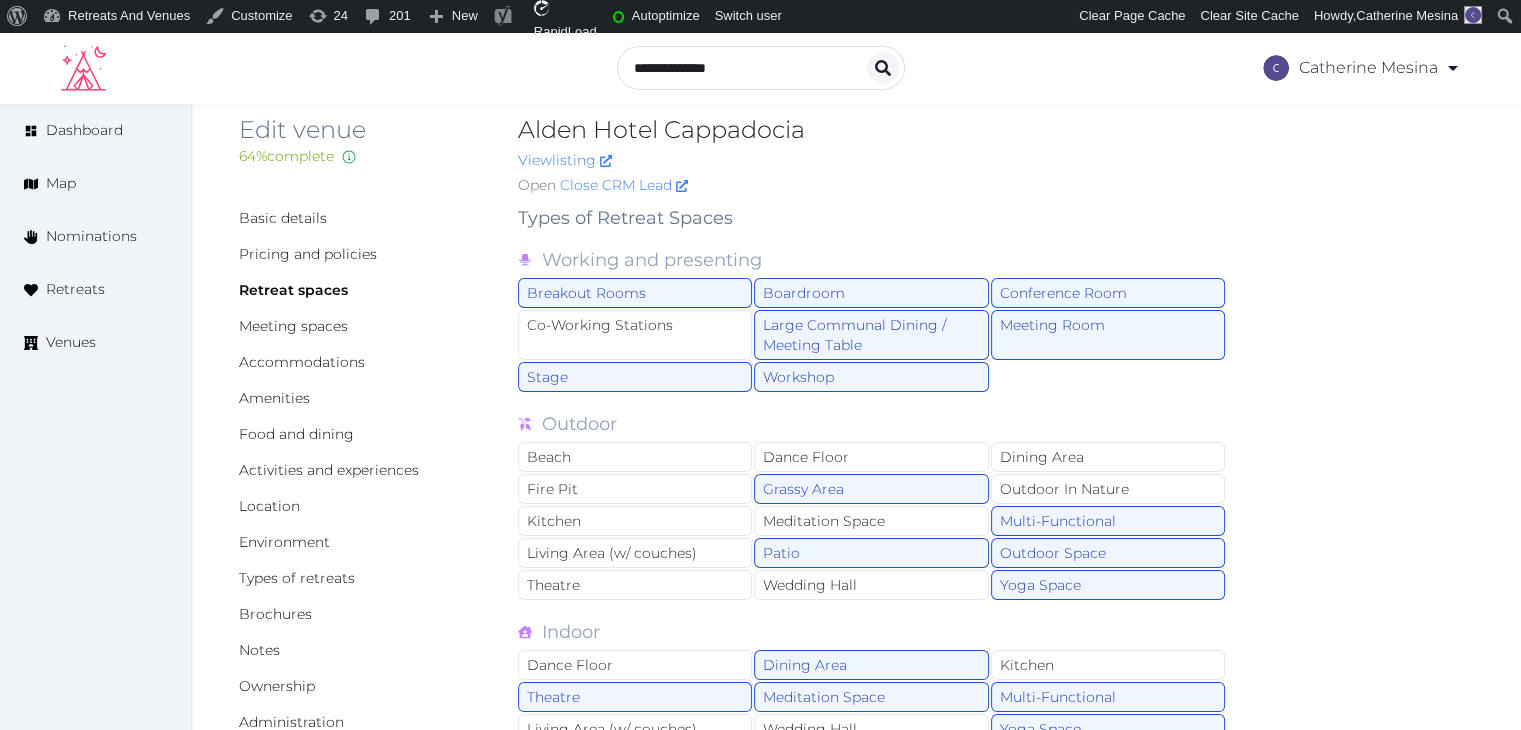 scroll, scrollTop: 0, scrollLeft: 0, axis: both 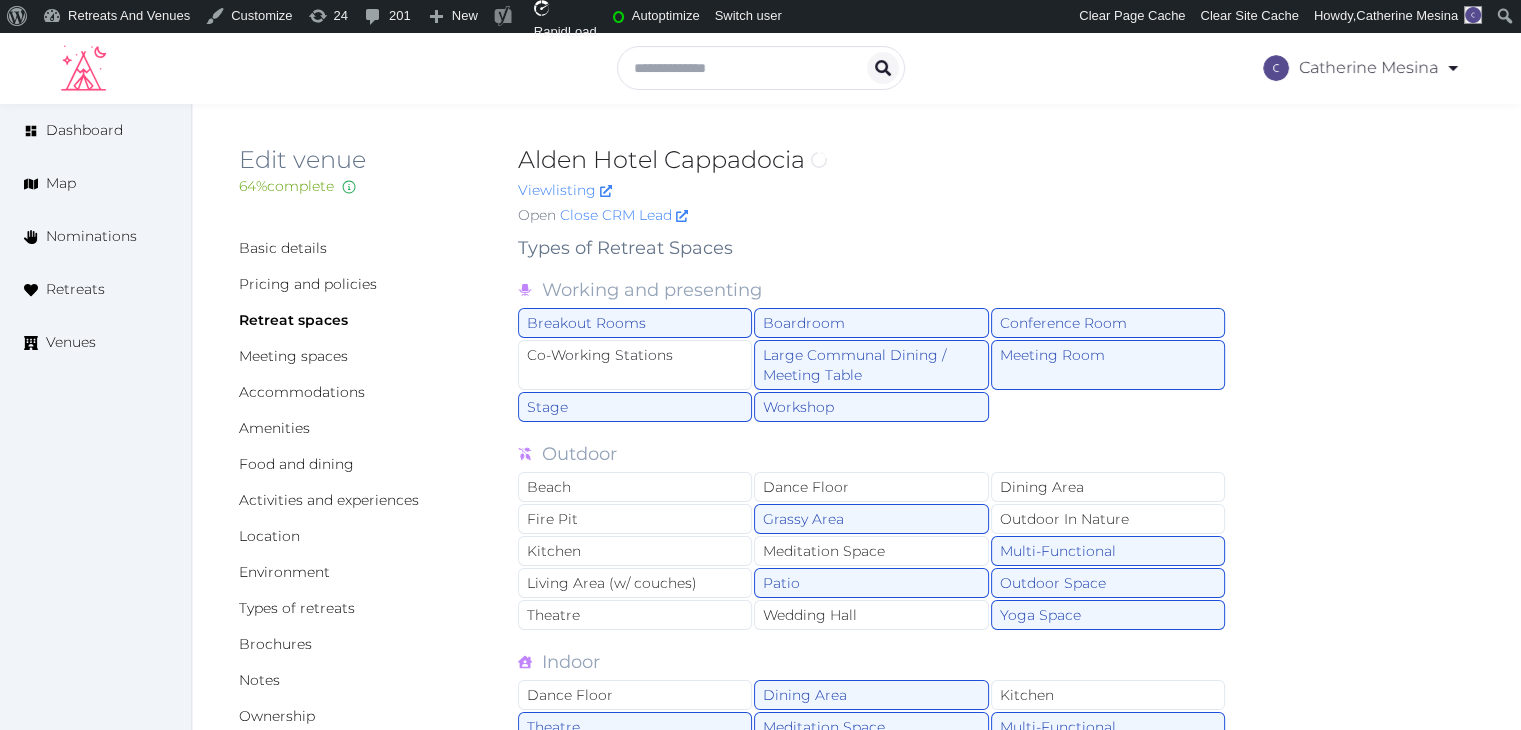 click on "Alden Hotel Cappadocia" at bounding box center [872, 160] 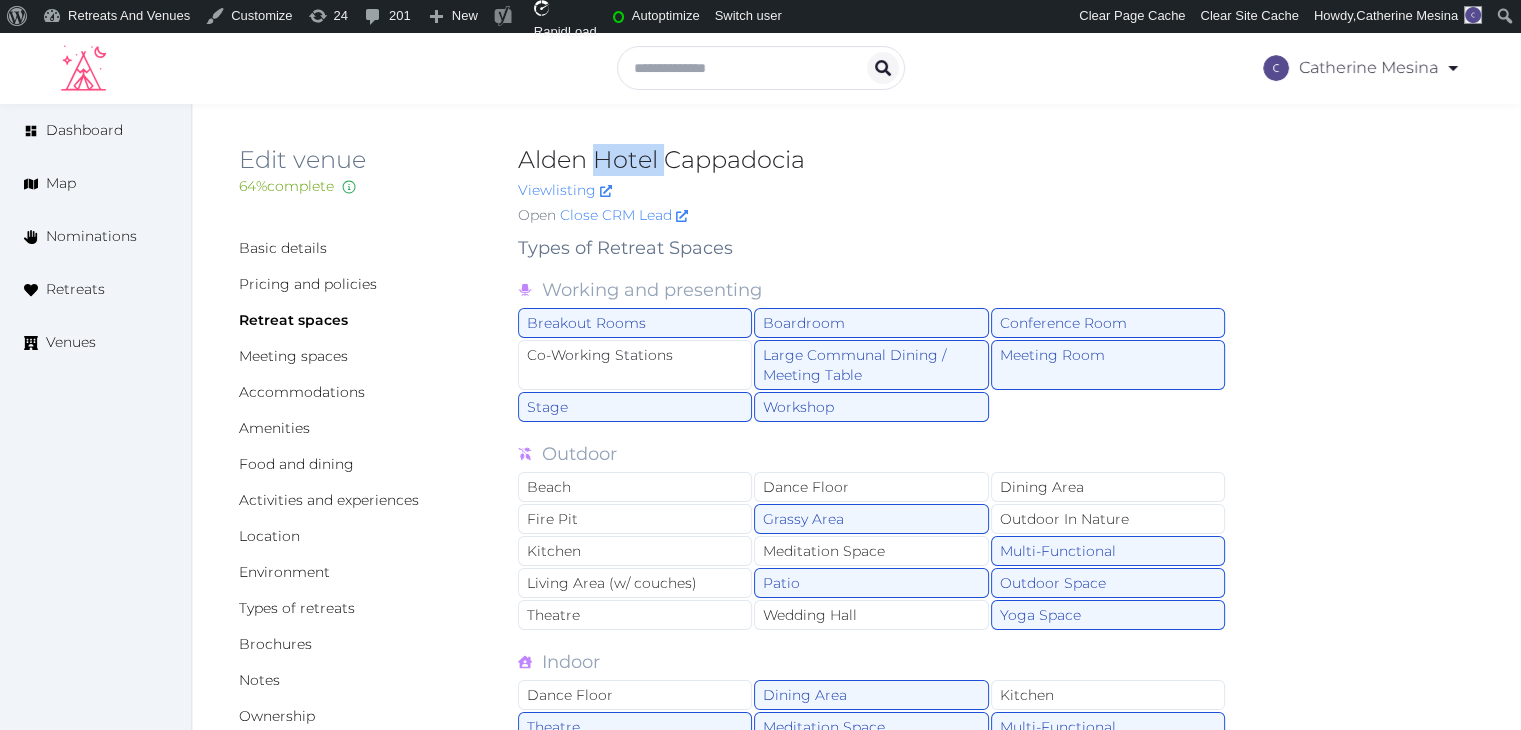 click on "Alden Hotel Cappadocia" at bounding box center (872, 160) 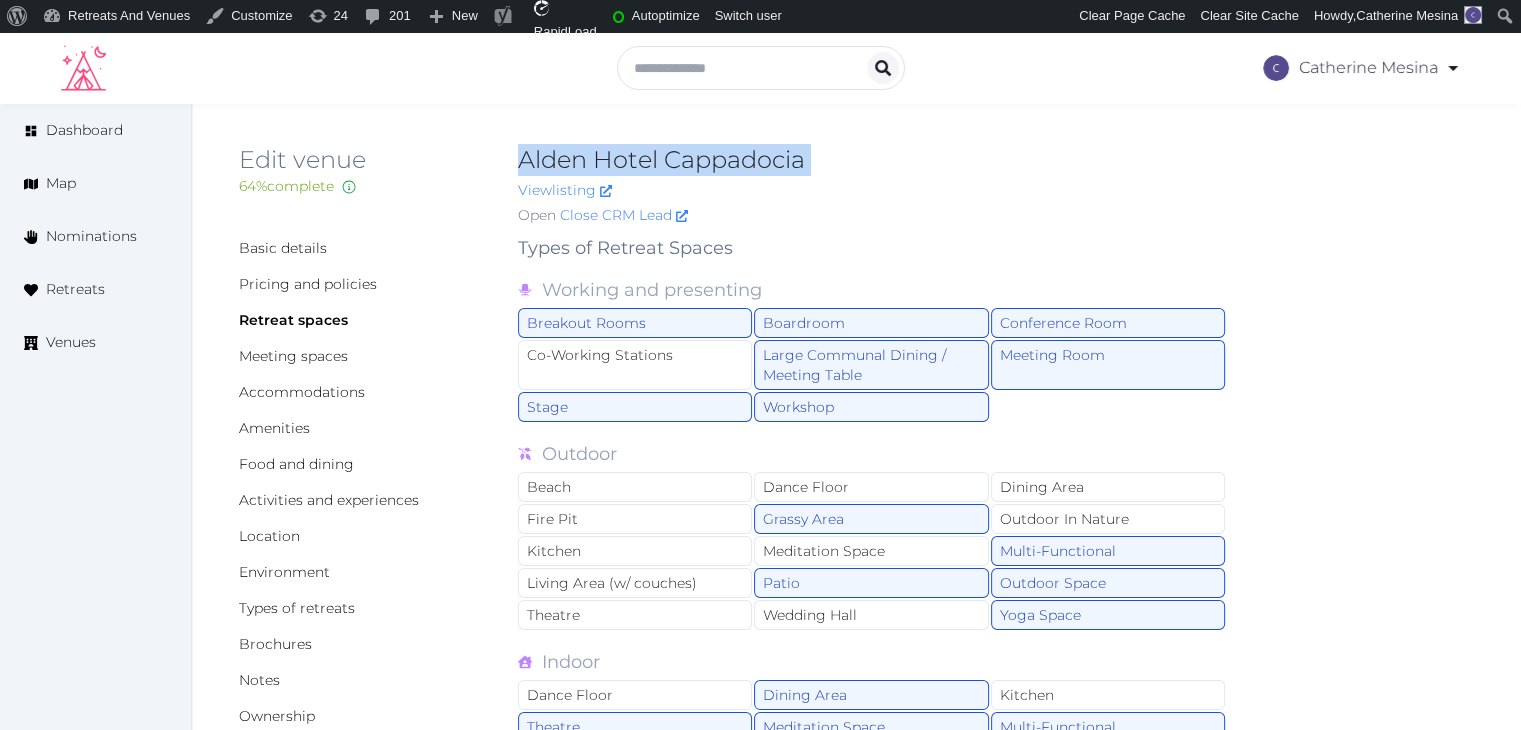 click on "Alden Hotel Cappadocia" at bounding box center [872, 160] 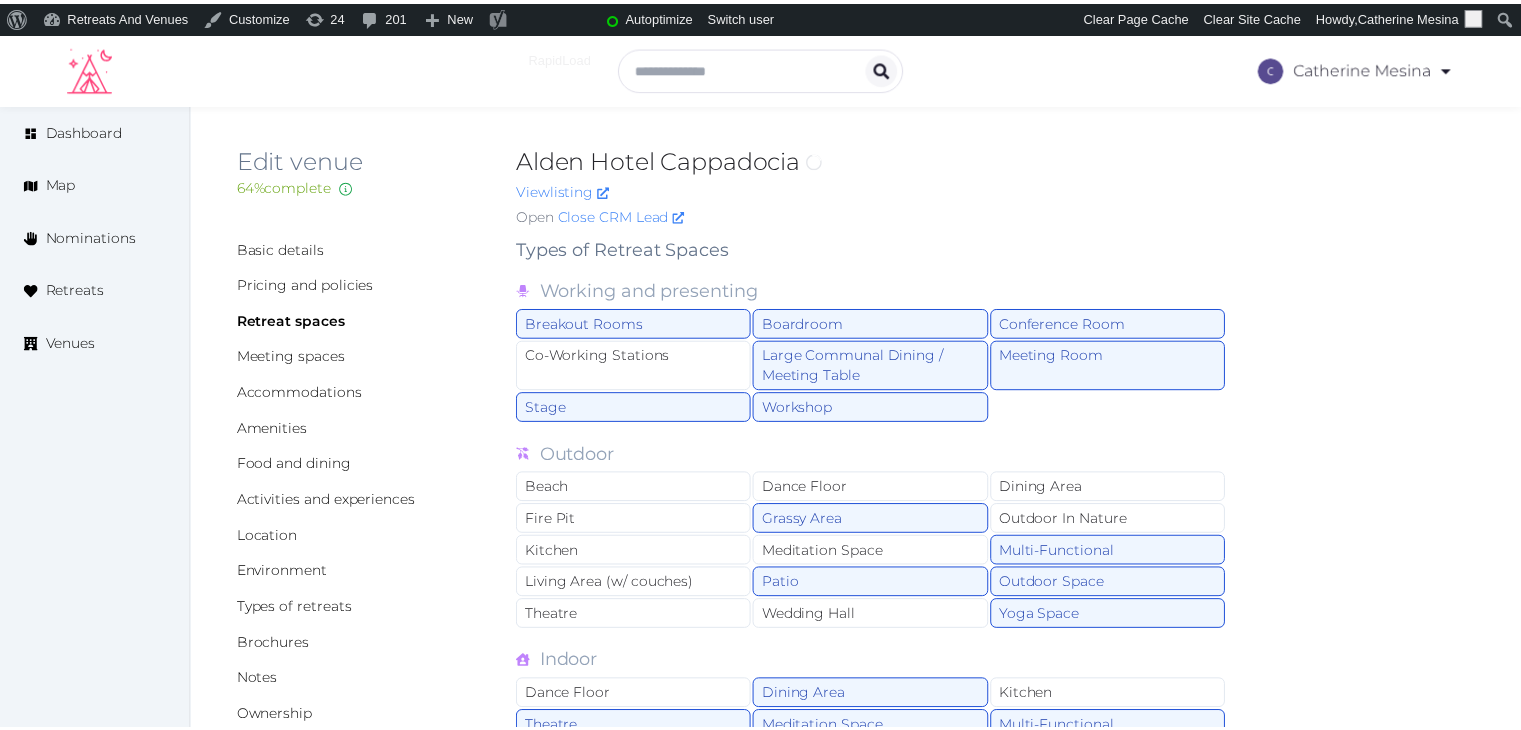 scroll, scrollTop: 0, scrollLeft: 0, axis: both 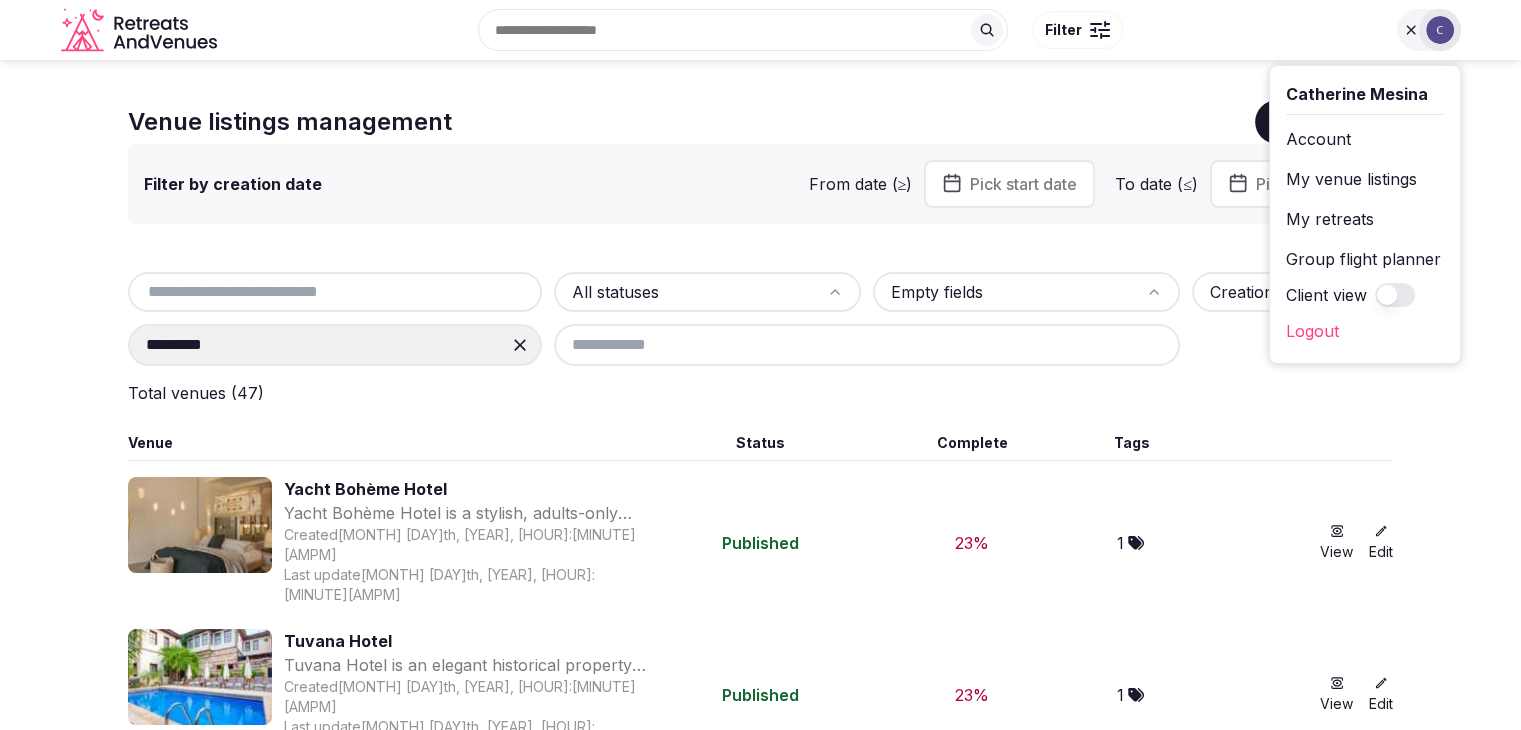 click 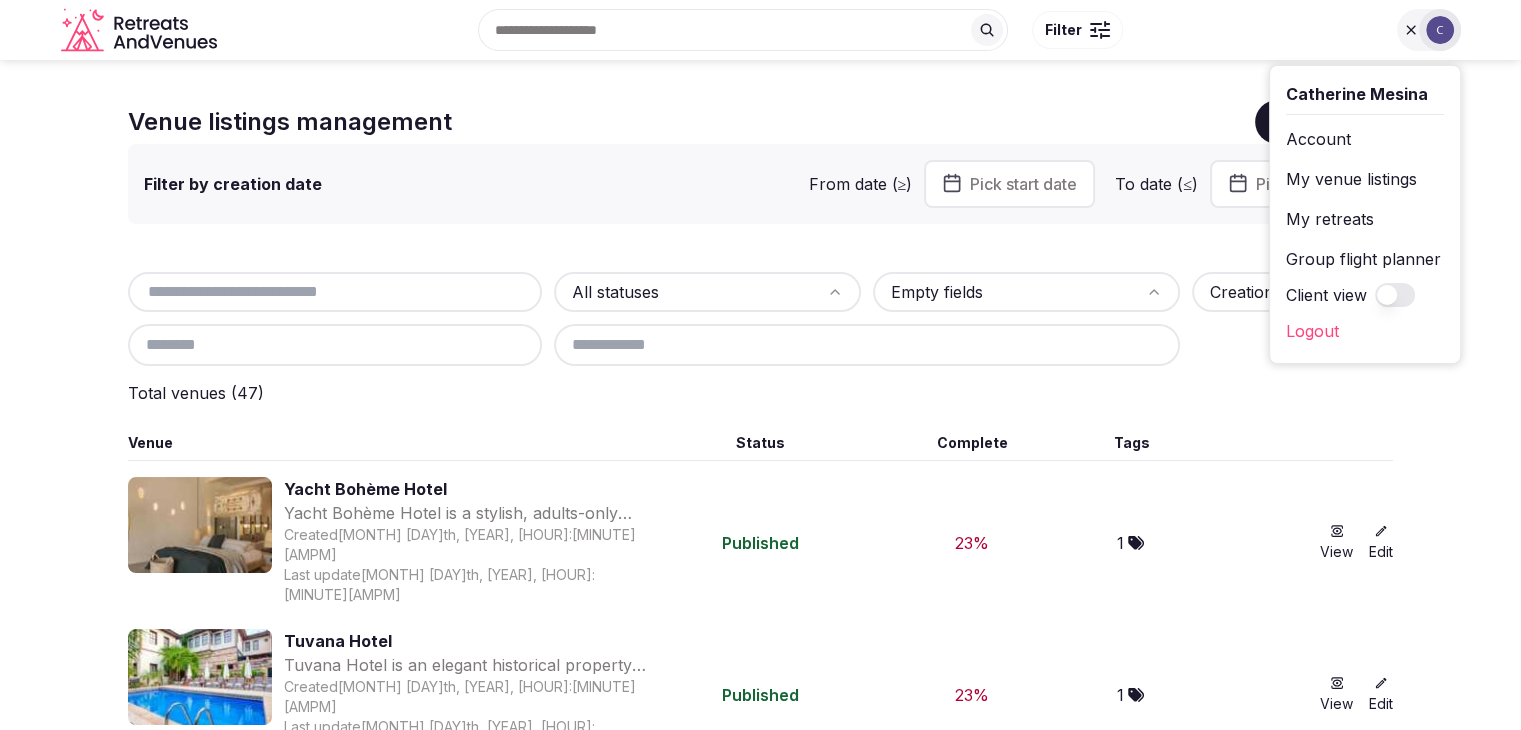 click at bounding box center (335, 292) 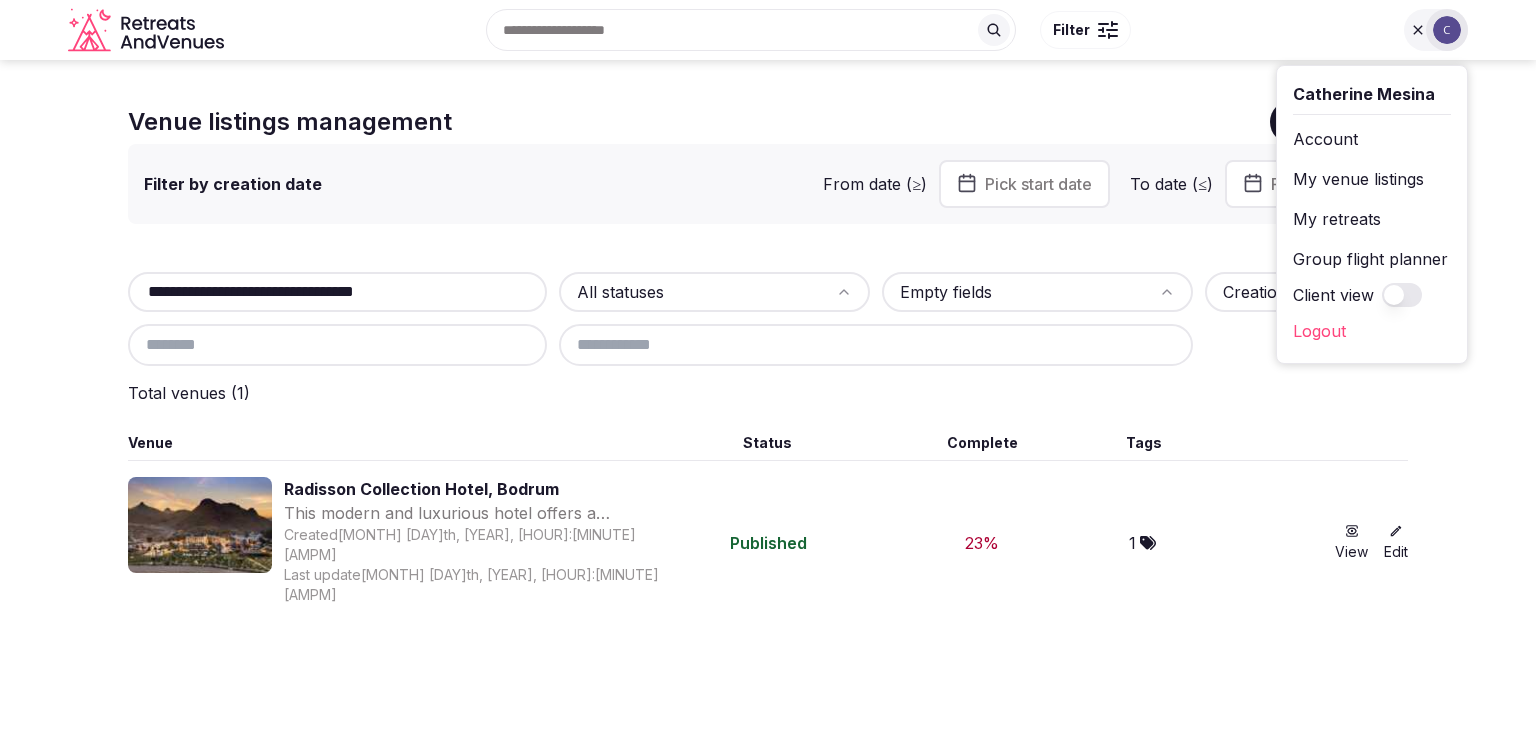 drag, startPoint x: 347, startPoint y: 299, endPoint x: 610, endPoint y: 317, distance: 263.61526 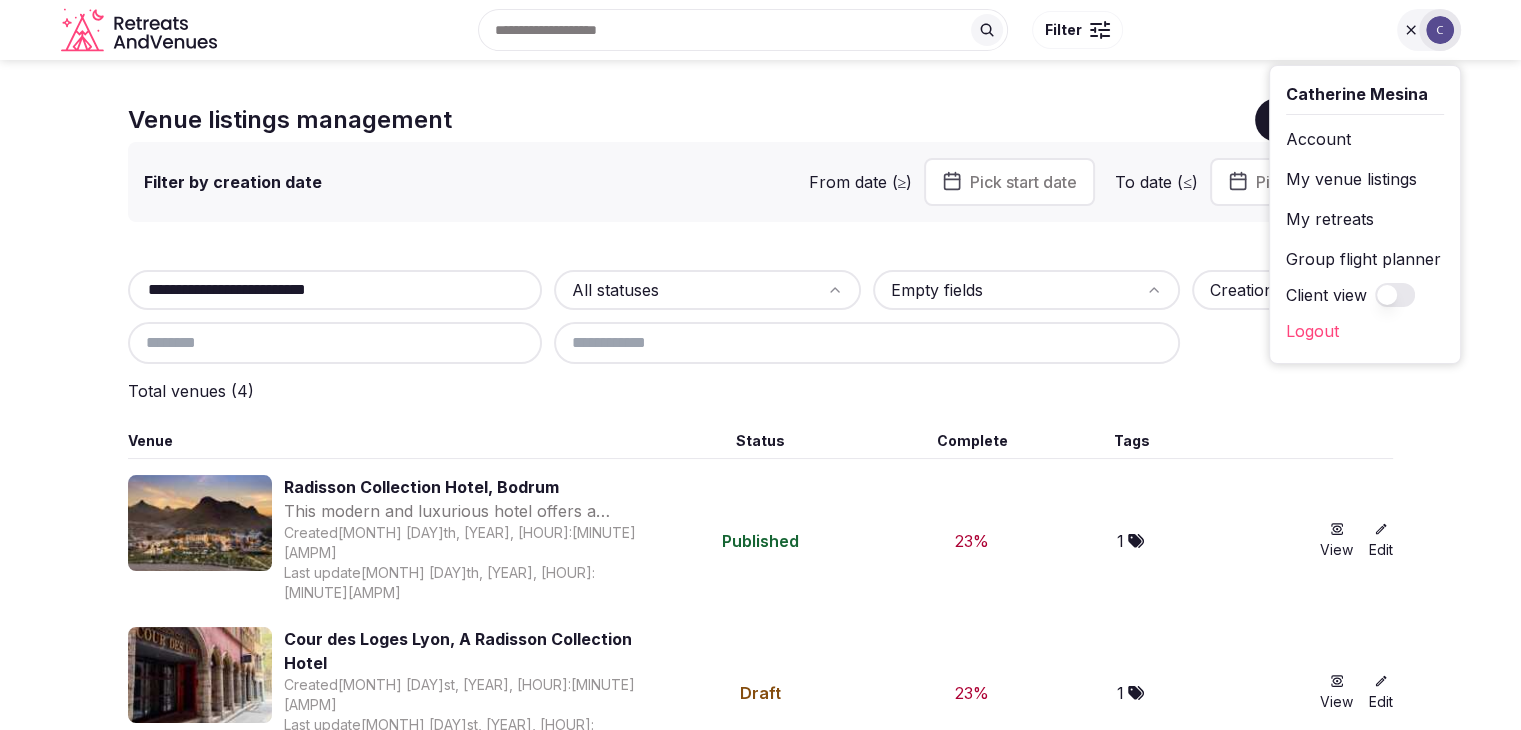 scroll, scrollTop: 0, scrollLeft: 0, axis: both 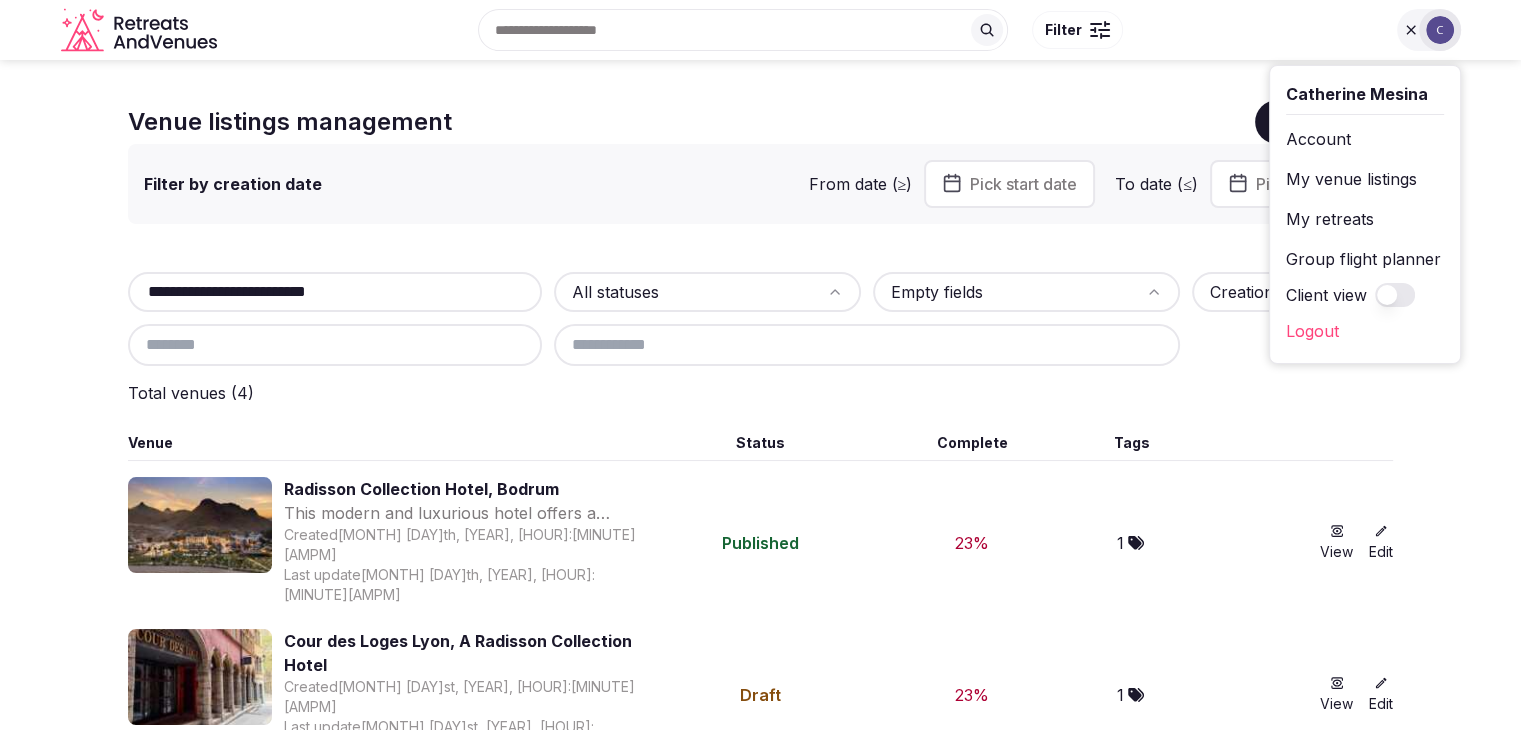 type on "**********" 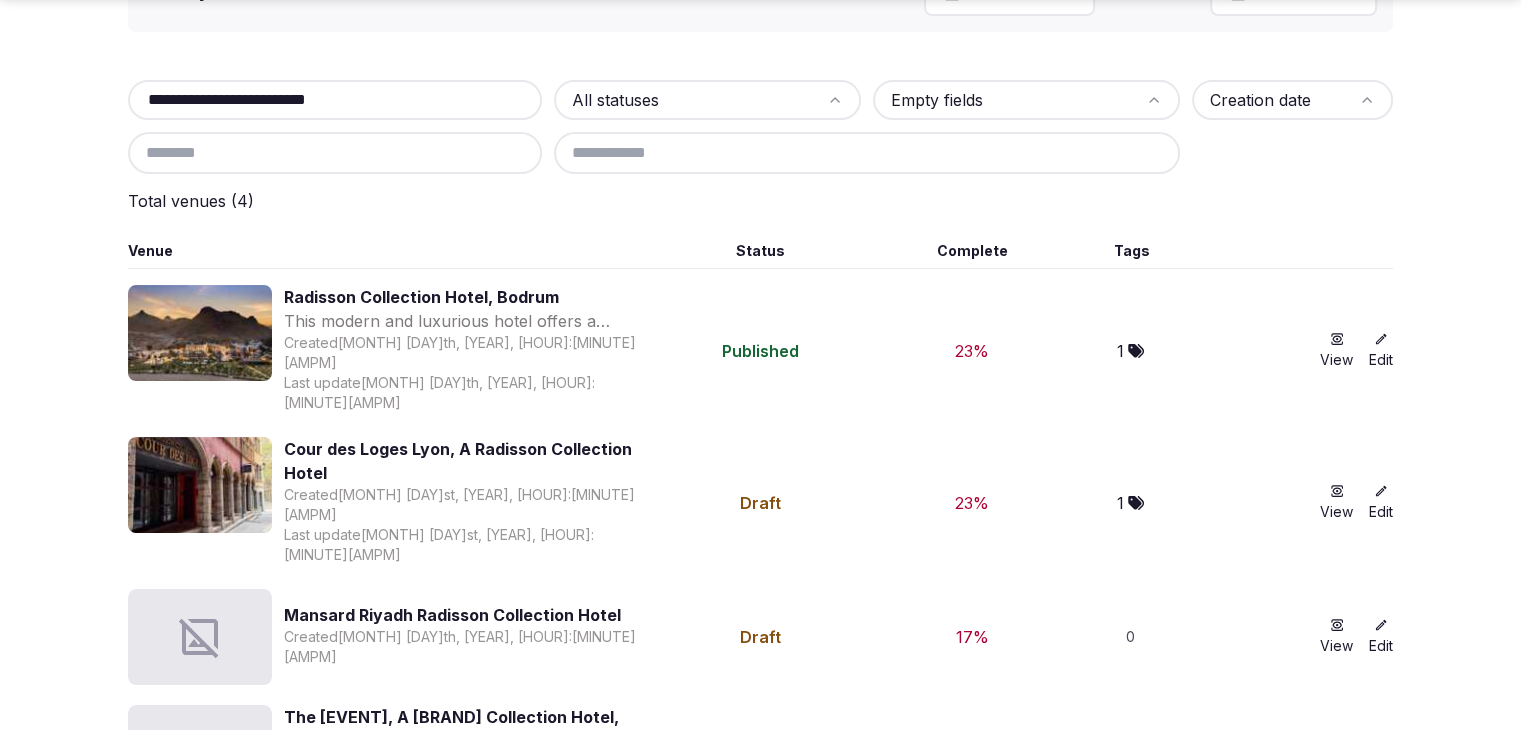 scroll, scrollTop: 215, scrollLeft: 0, axis: vertical 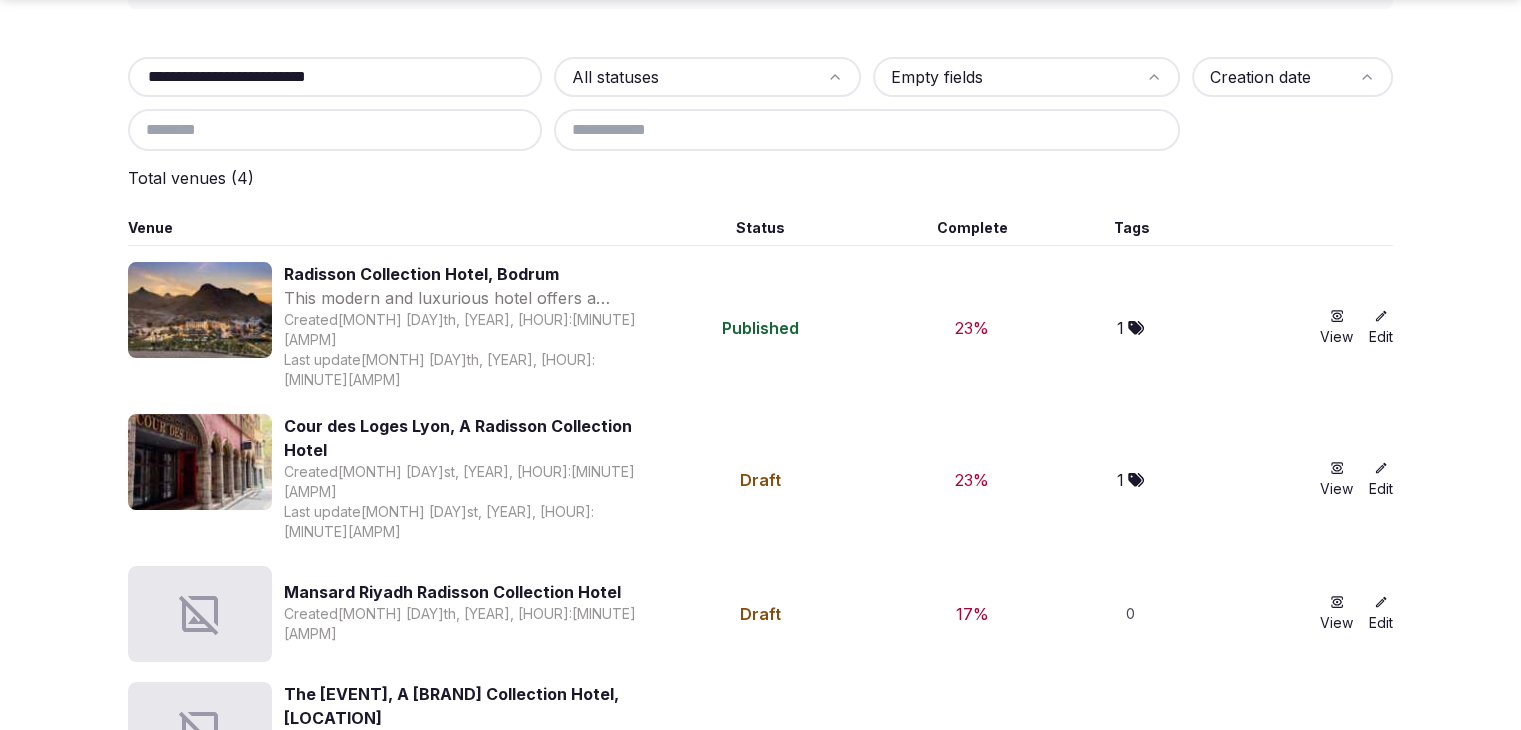click on "**********" at bounding box center (335, 77) 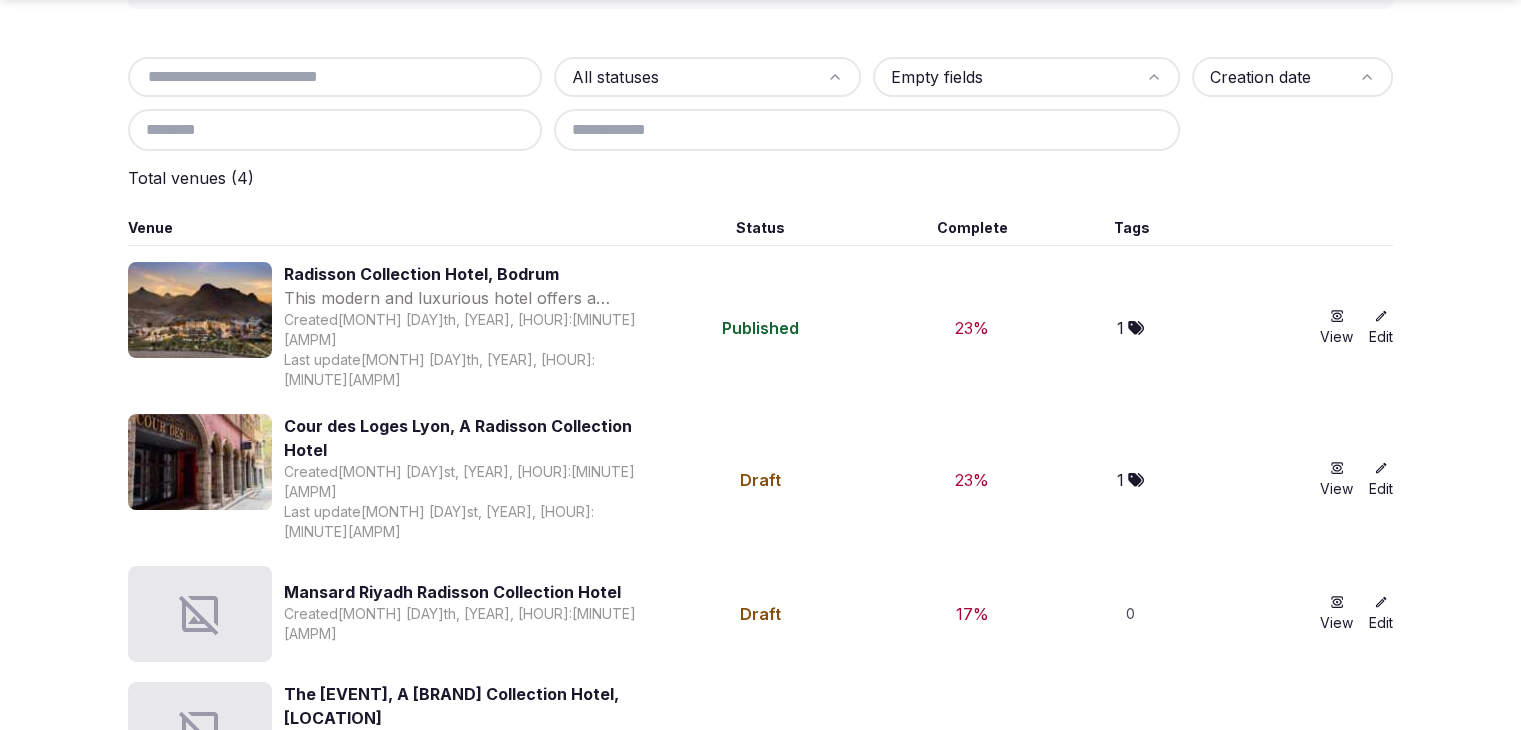 type 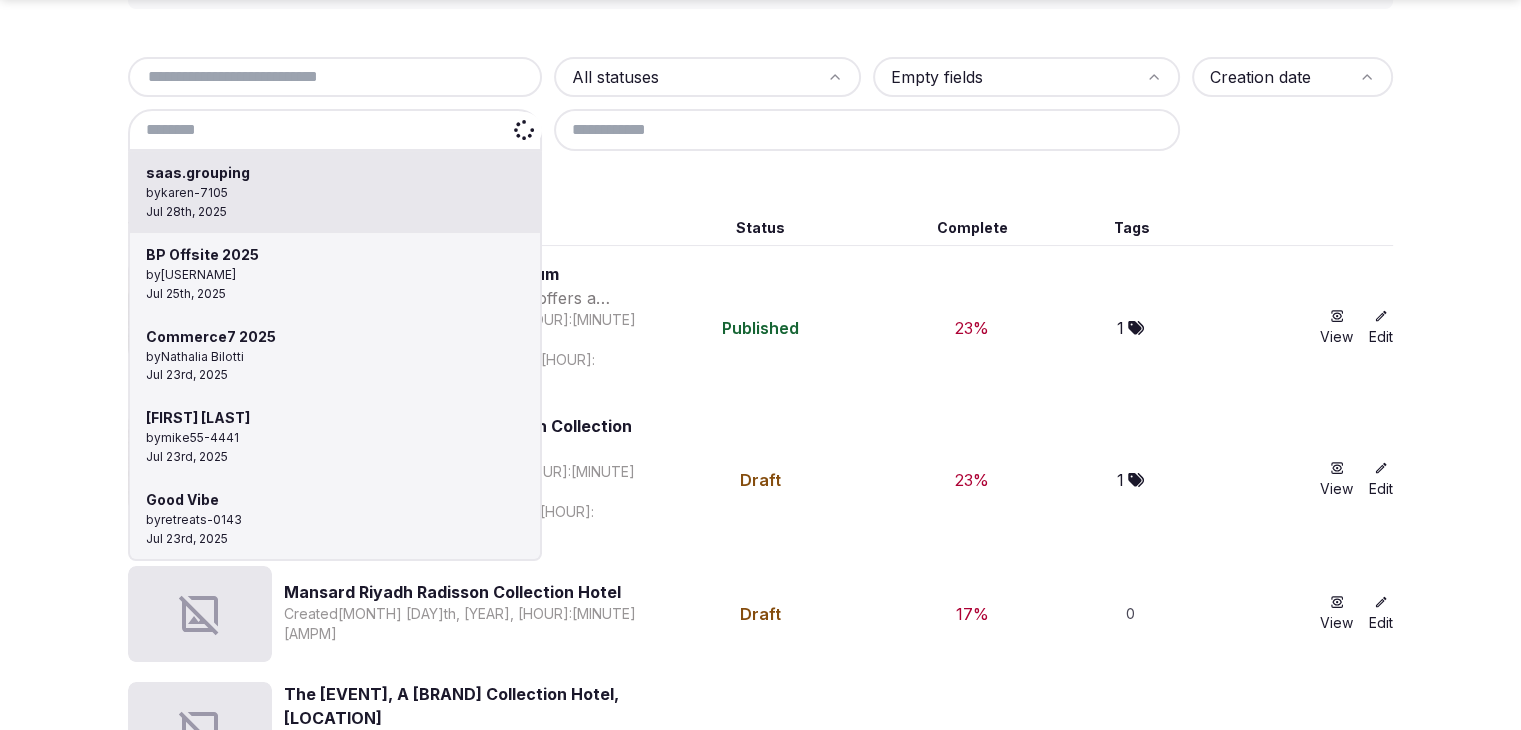 click at bounding box center (335, 130) 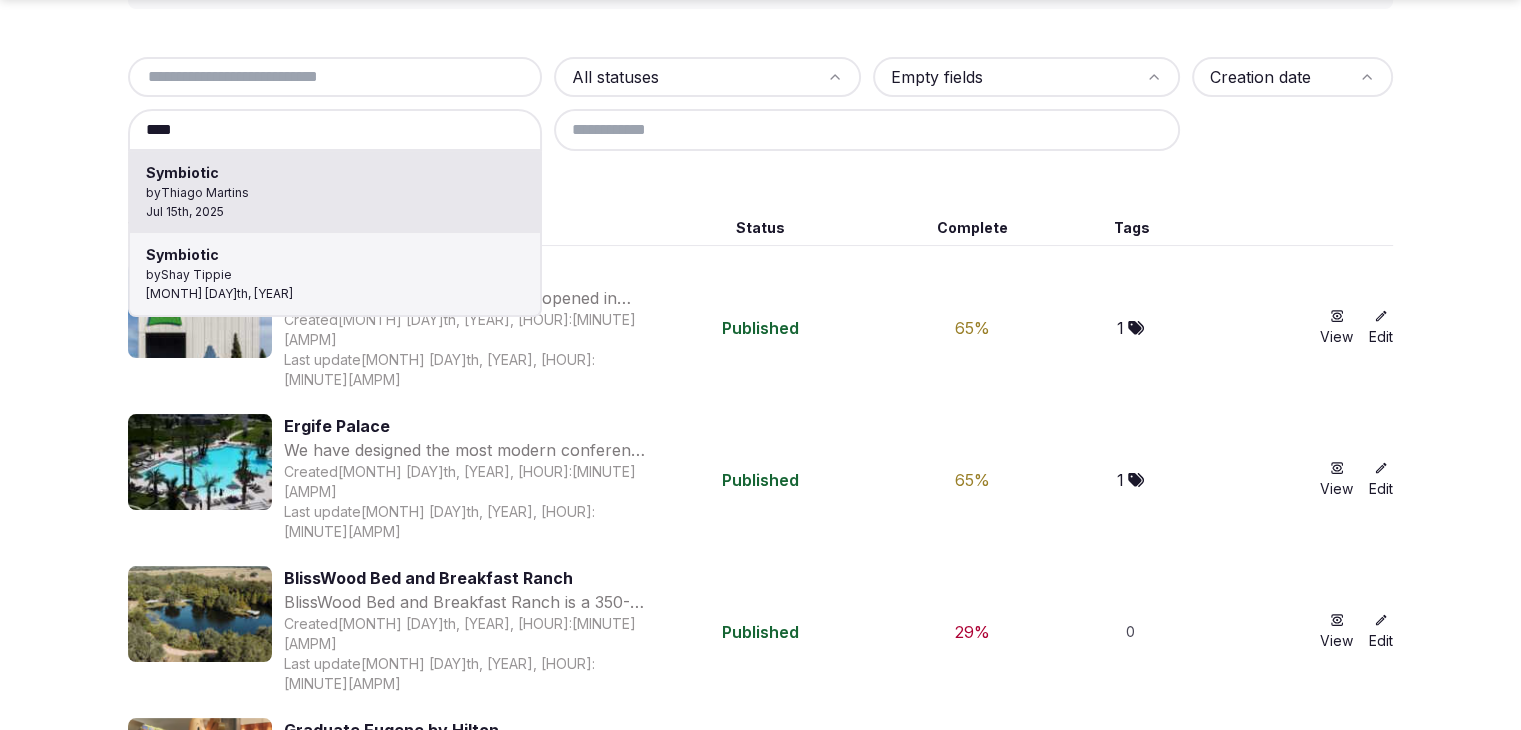 type on "*********" 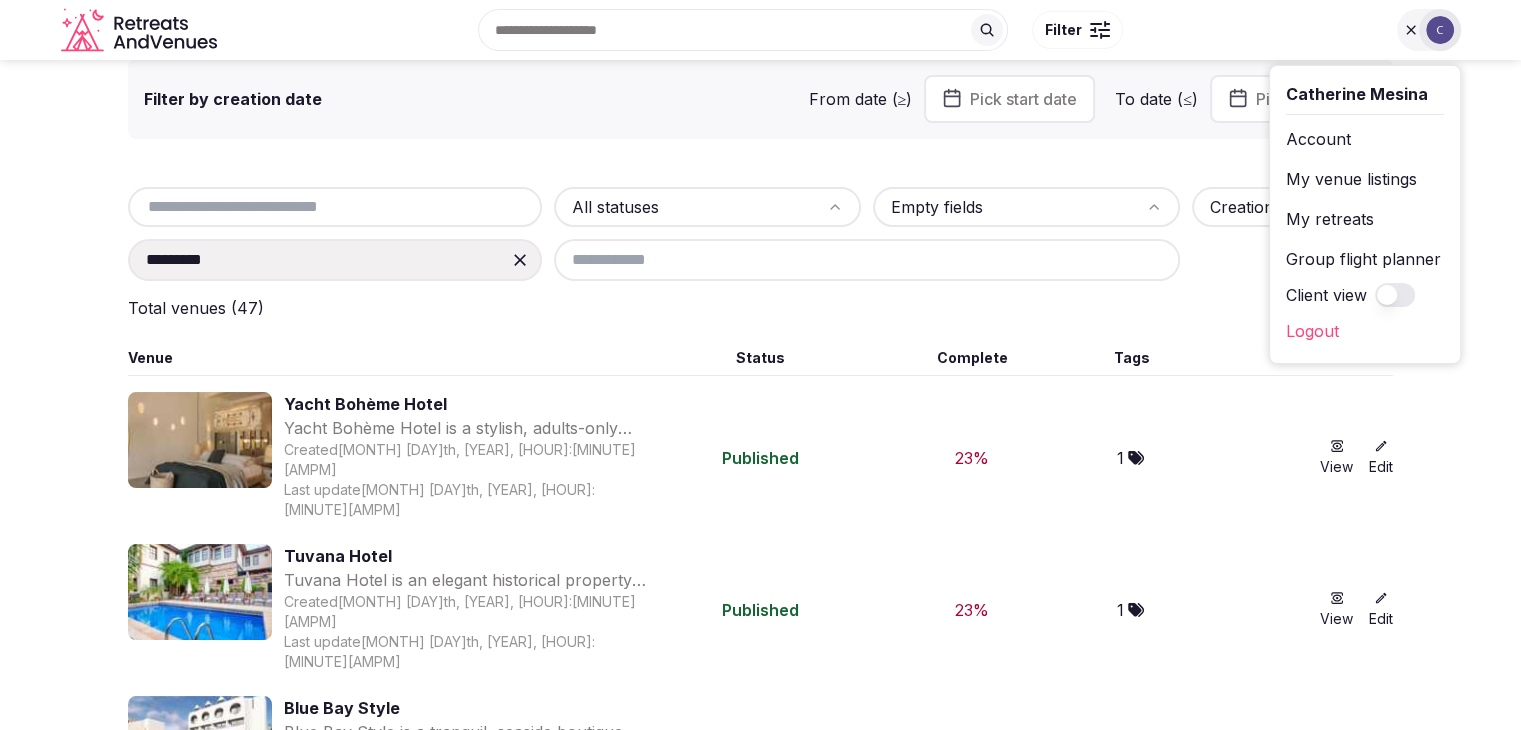 scroll, scrollTop: 0, scrollLeft: 0, axis: both 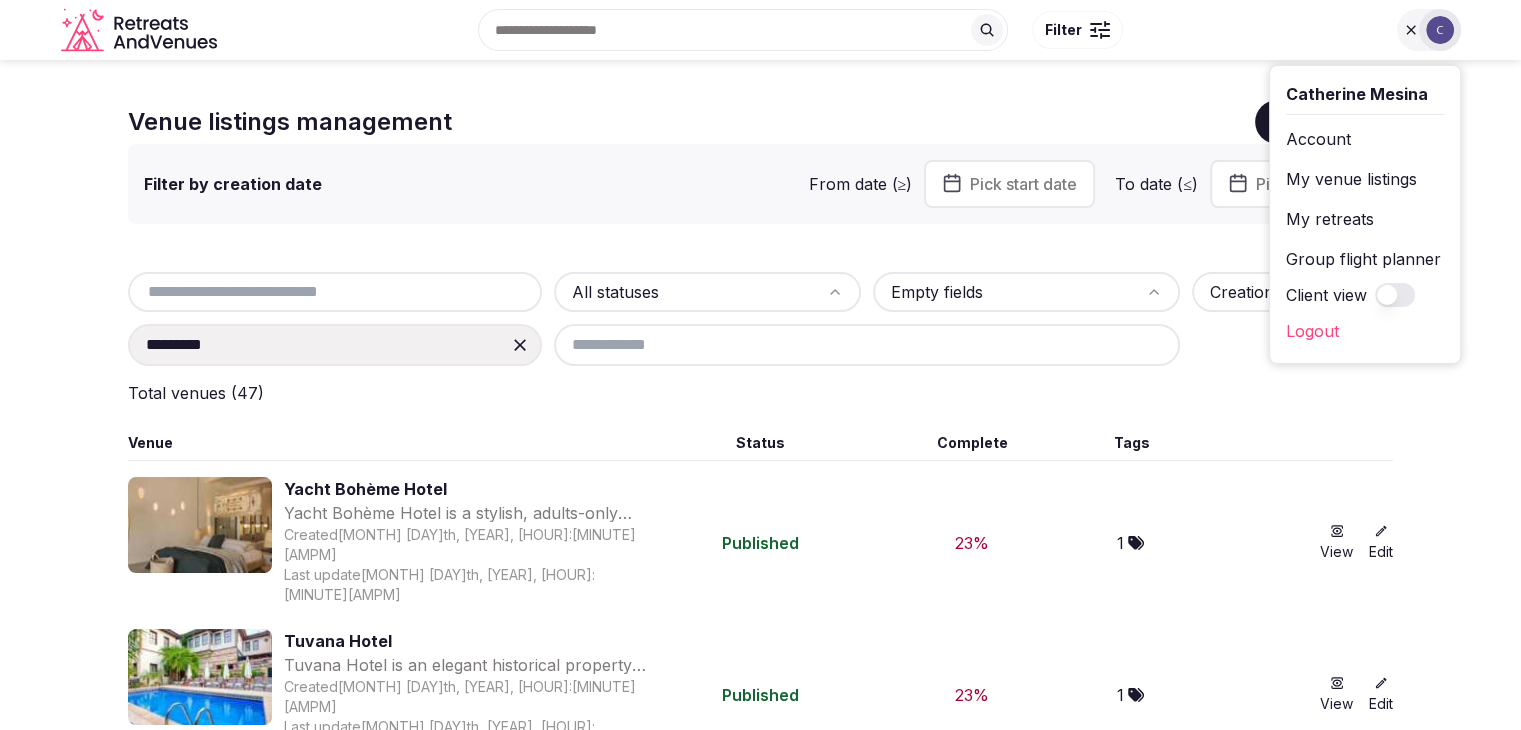 drag, startPoint x: 1395, startPoint y: 290, endPoint x: 1408, endPoint y: 350, distance: 61.39218 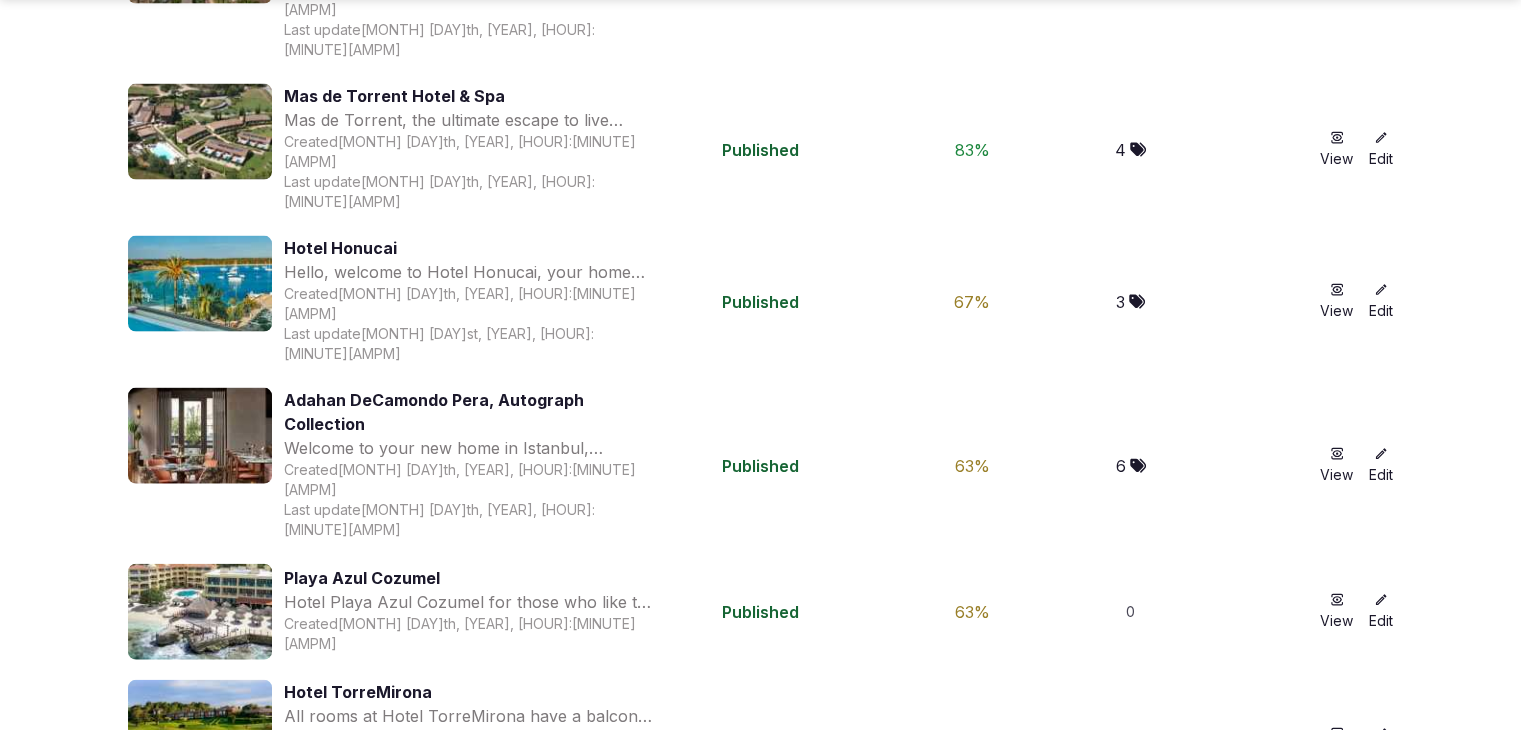 scroll, scrollTop: 4471, scrollLeft: 0, axis: vertical 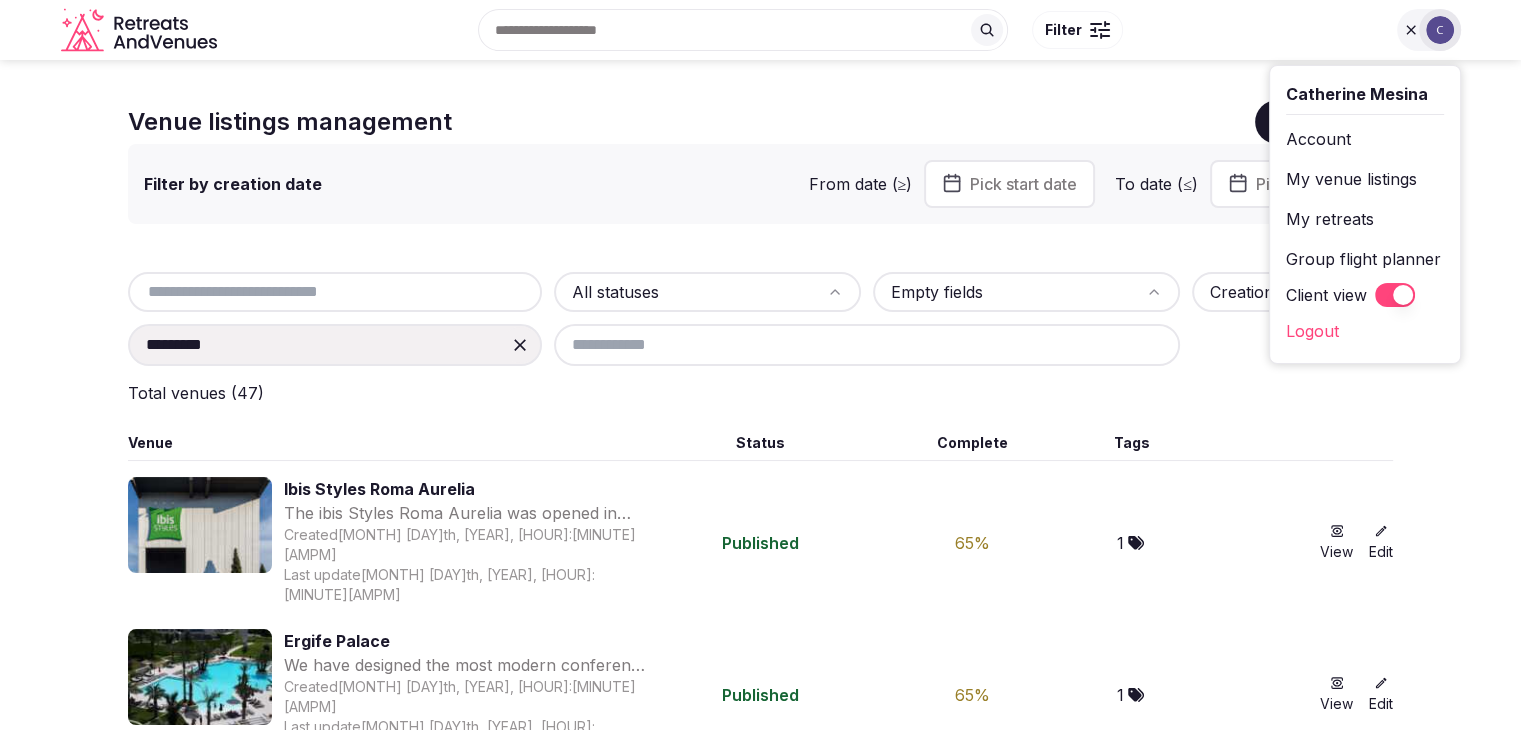 click on "Client view" at bounding box center [1395, 295] 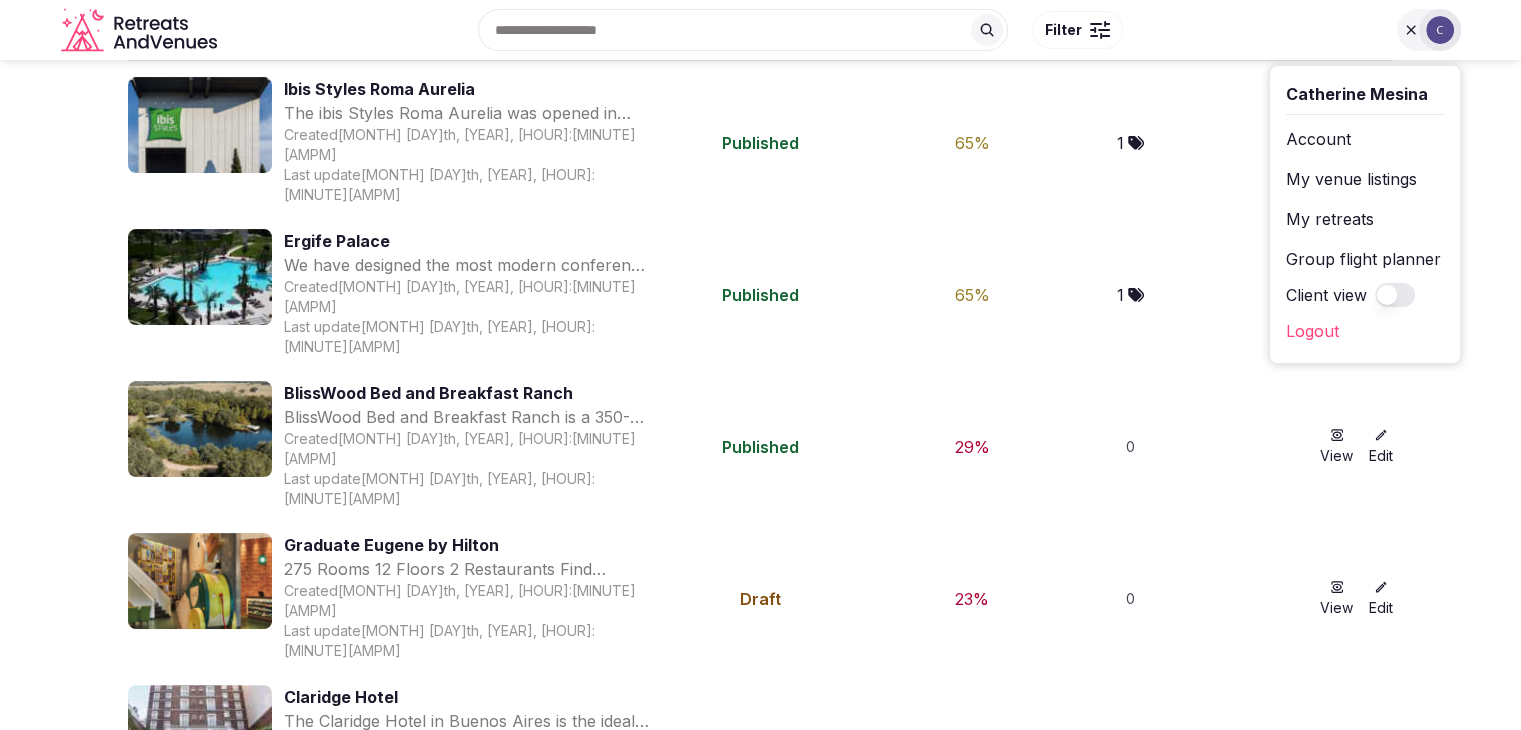 scroll, scrollTop: 0, scrollLeft: 0, axis: both 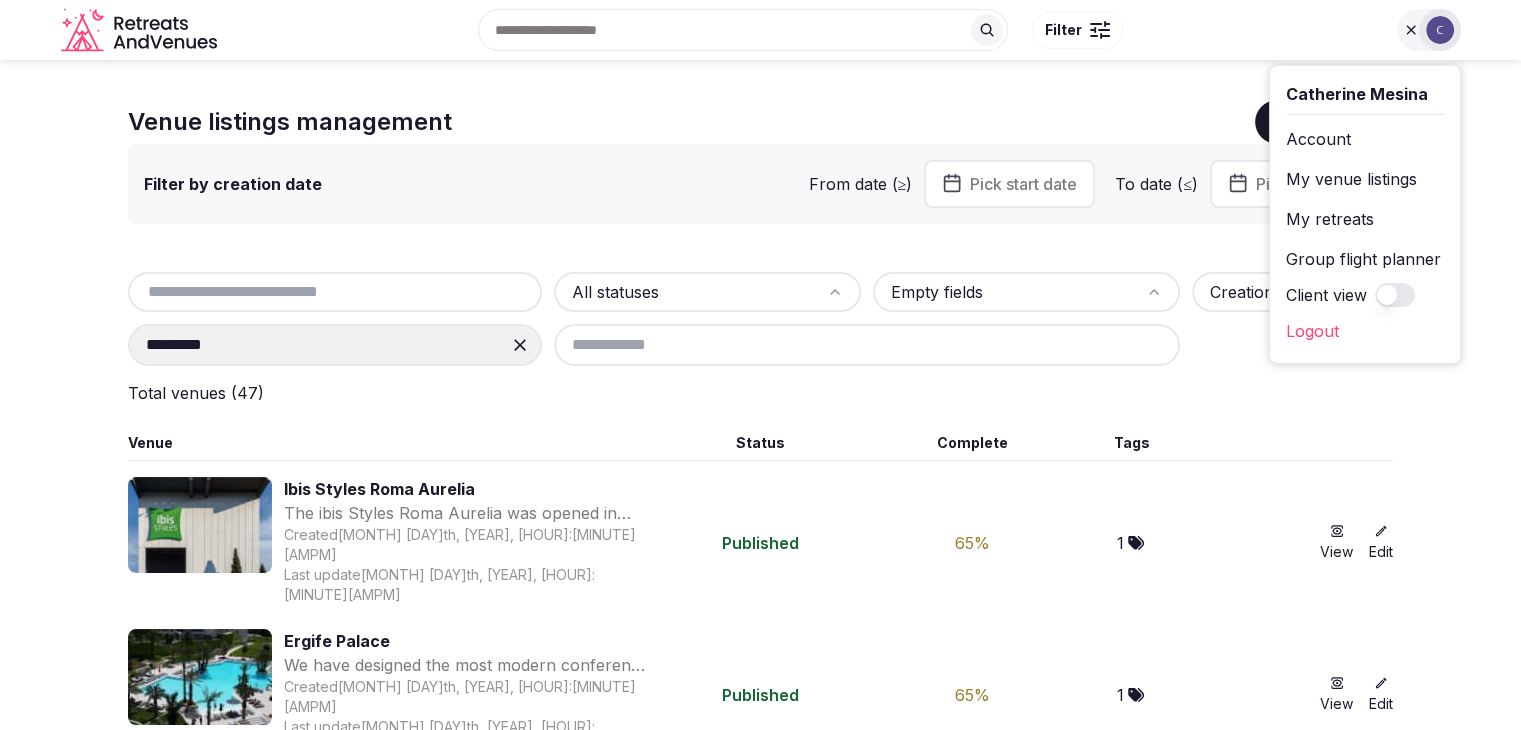click on "Client view" at bounding box center (1395, 295) 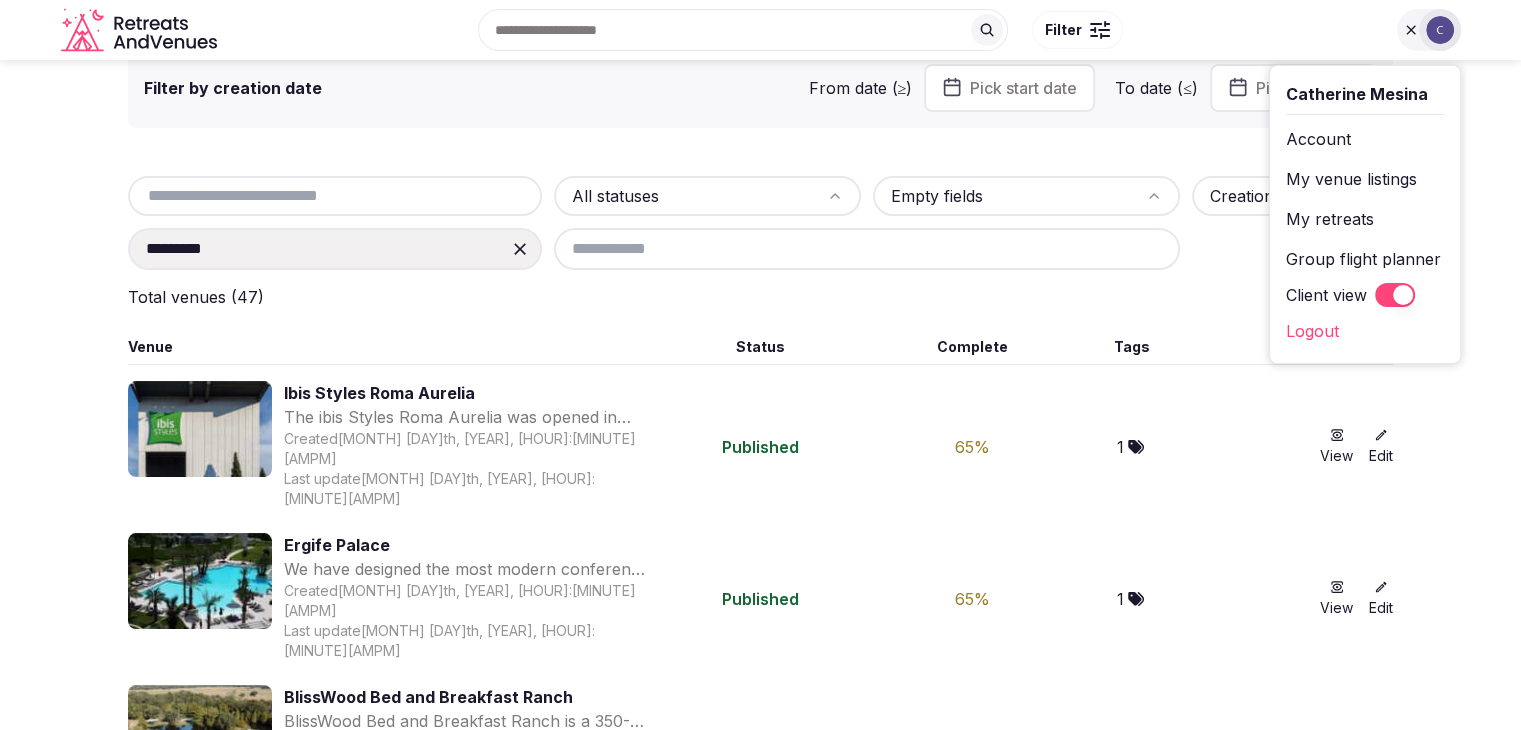 scroll, scrollTop: 0, scrollLeft: 0, axis: both 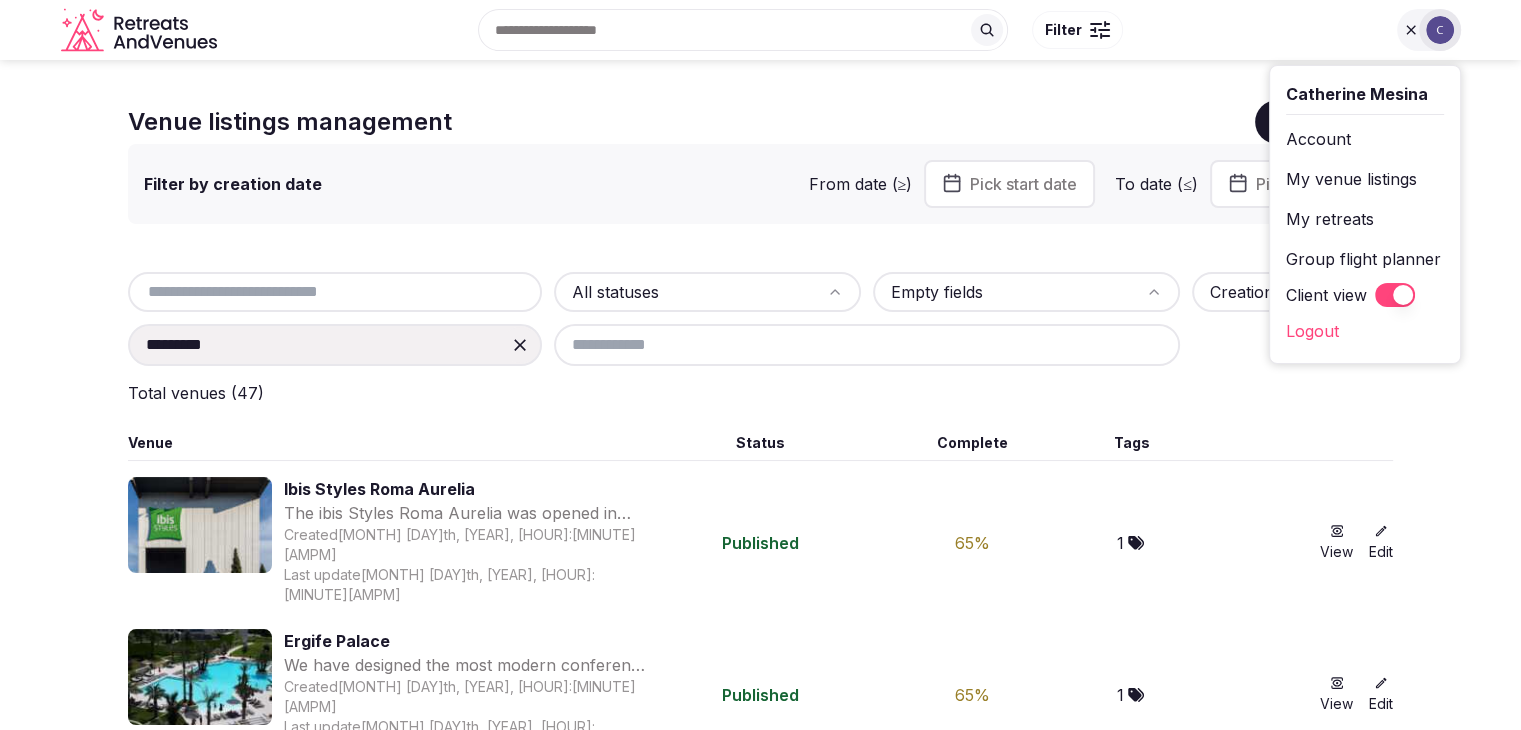 drag, startPoint x: 1393, startPoint y: 294, endPoint x: 1393, endPoint y: 348, distance: 54 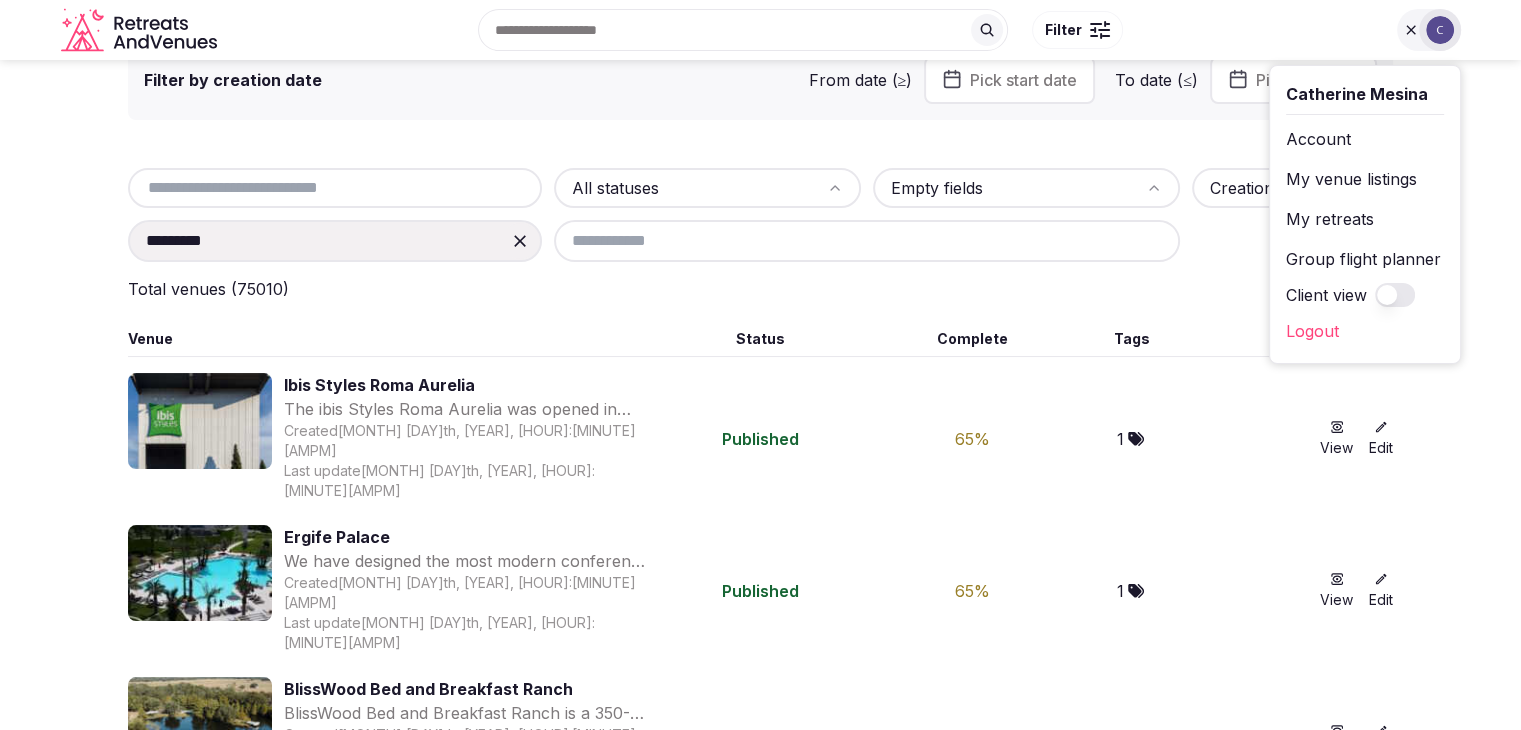 scroll, scrollTop: 0, scrollLeft: 0, axis: both 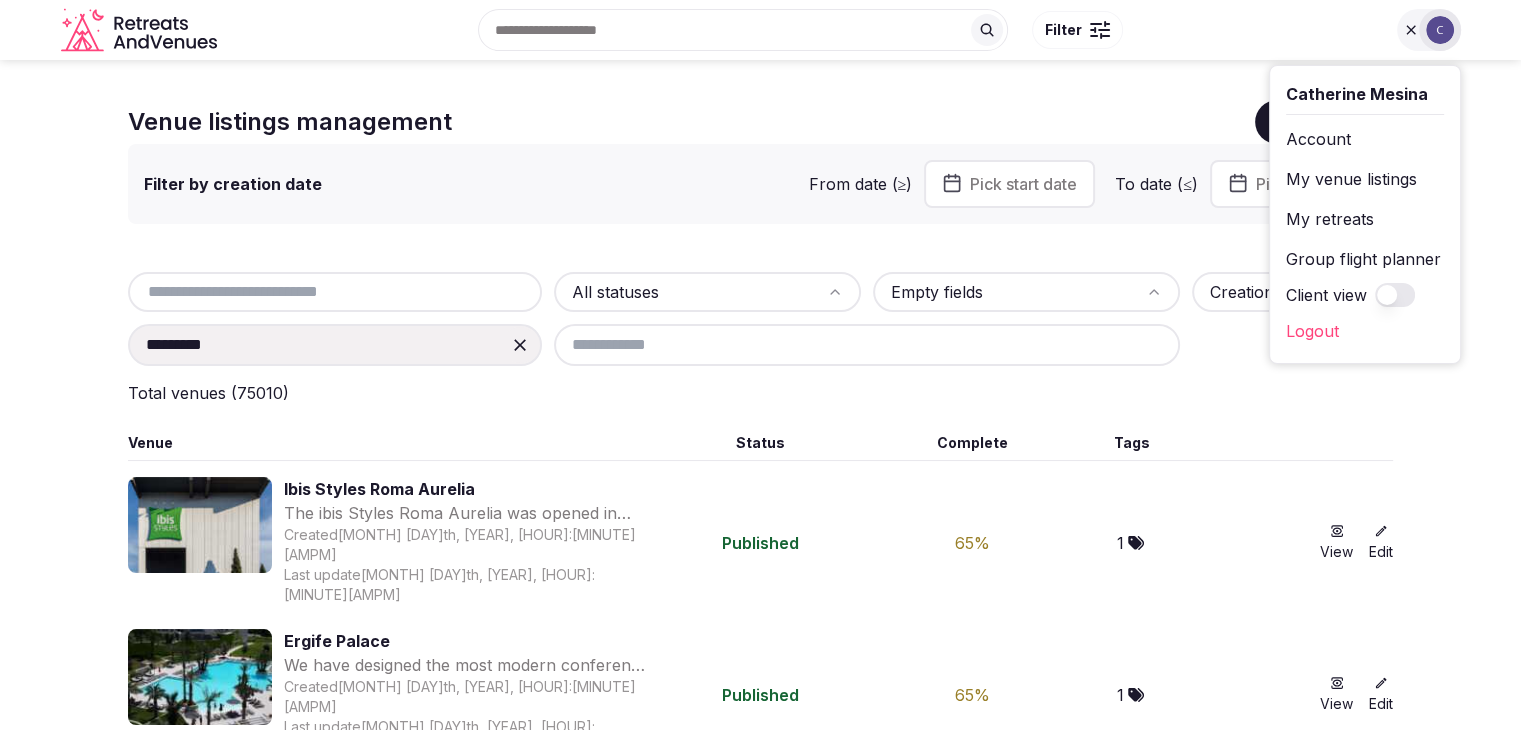 click 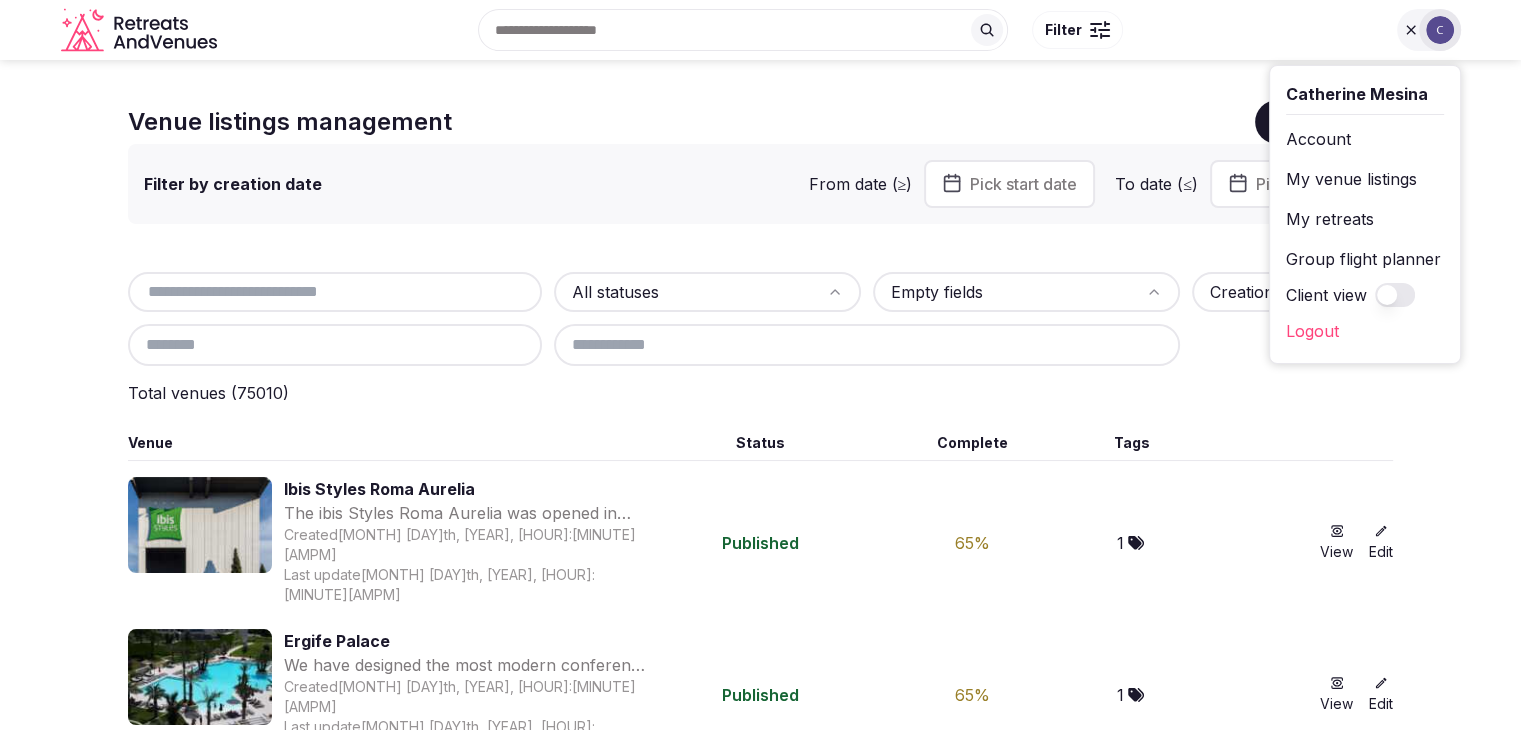 click at bounding box center [335, 345] 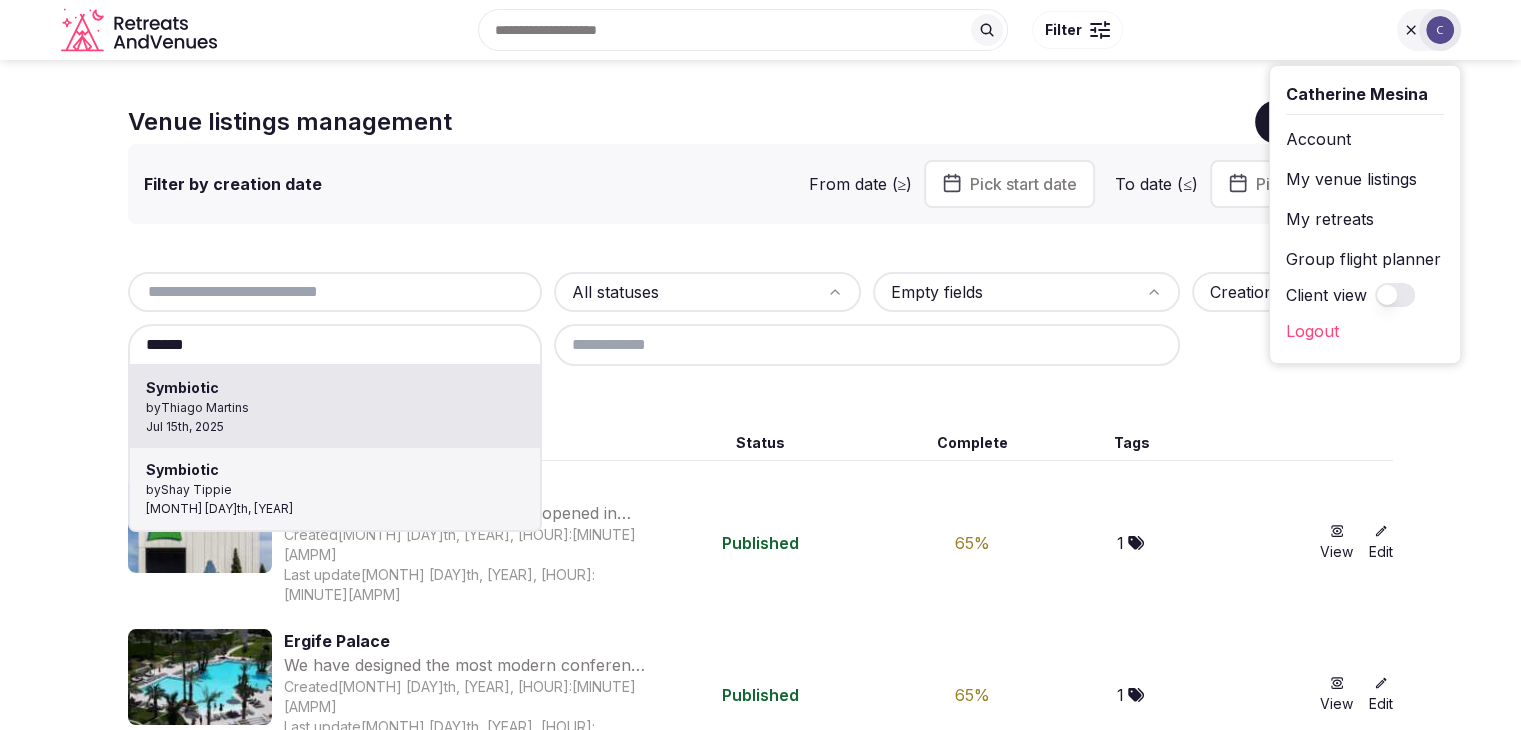 type on "*********" 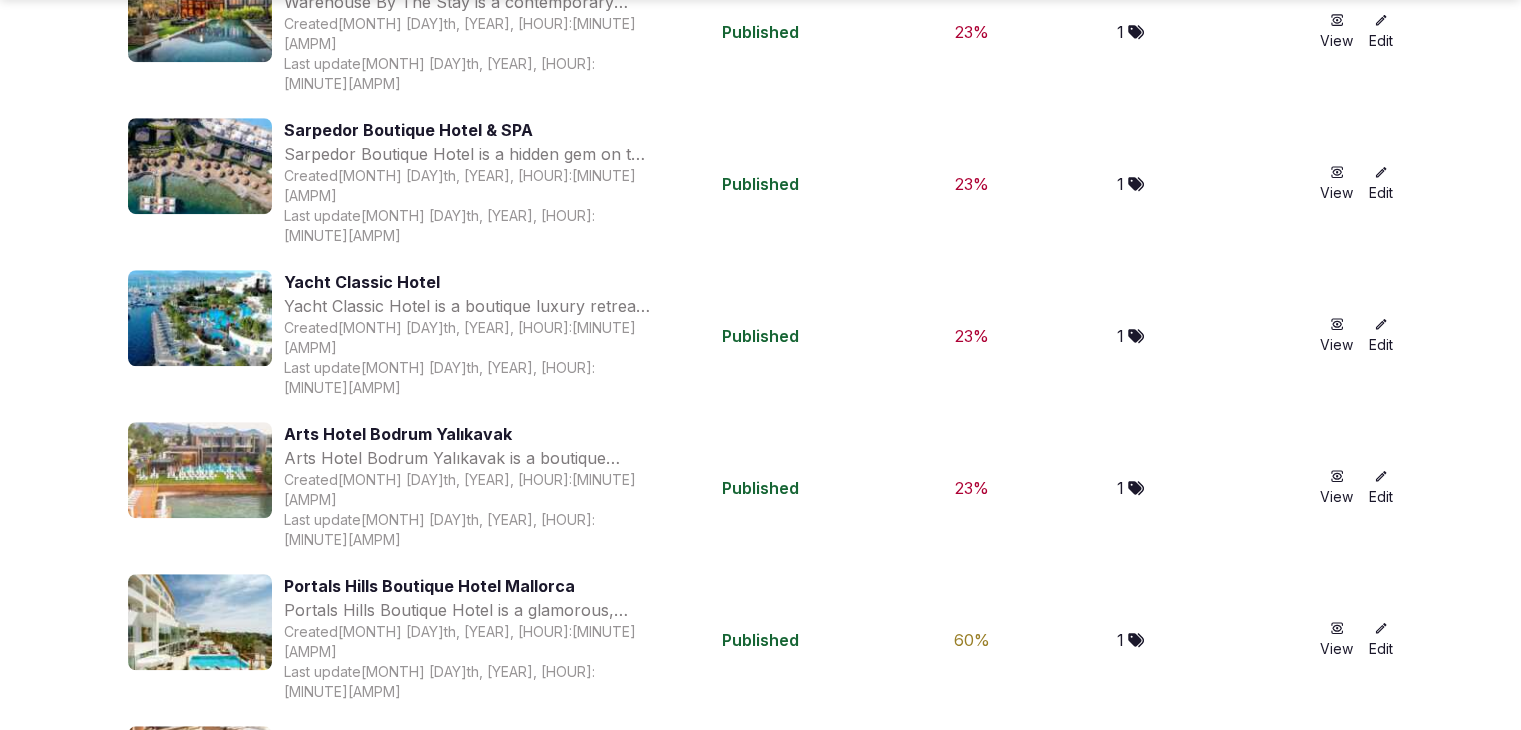 scroll, scrollTop: 1700, scrollLeft: 0, axis: vertical 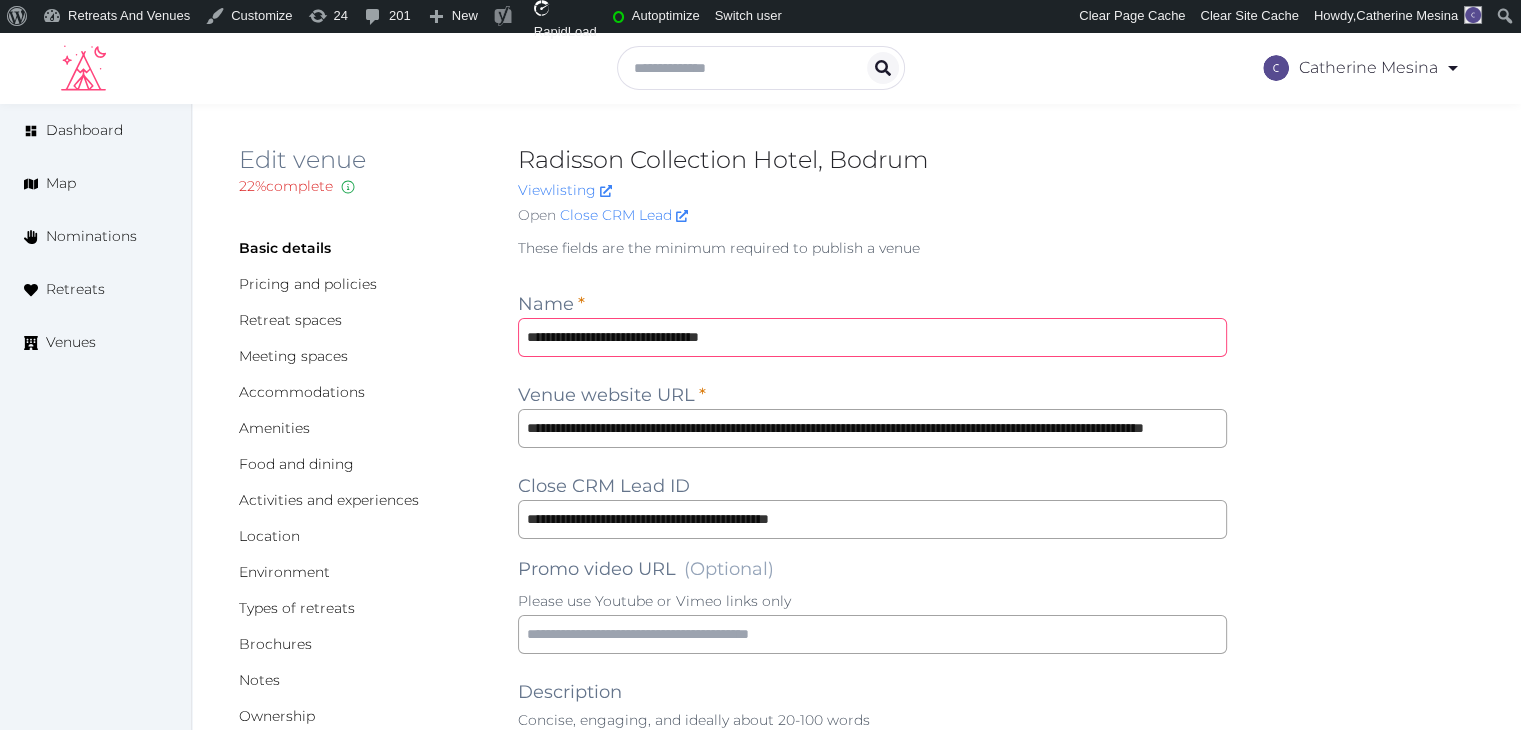 click on "**********" at bounding box center [872, 337] 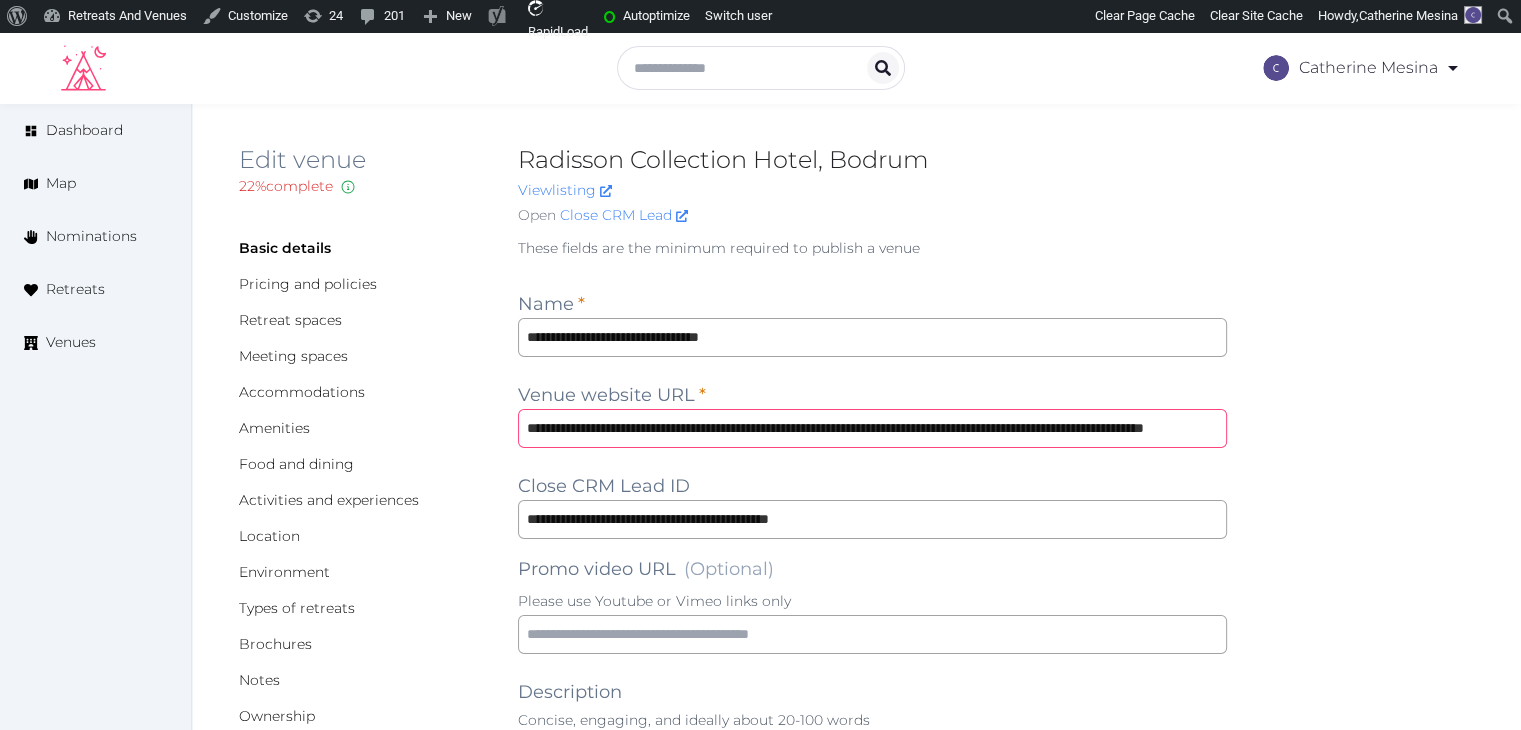drag, startPoint x: 1032, startPoint y: 427, endPoint x: 458, endPoint y: 427, distance: 574 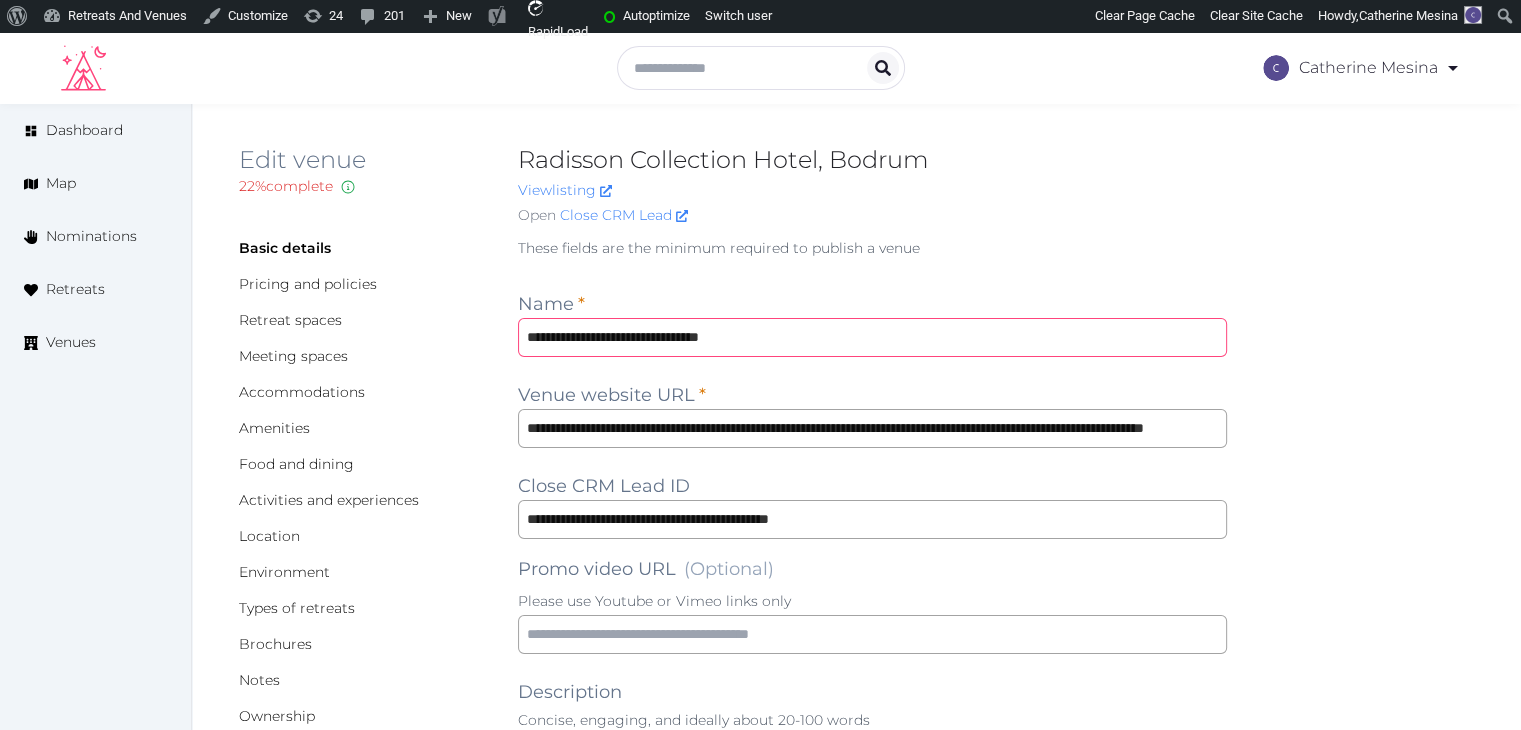 click on "**********" at bounding box center (872, 337) 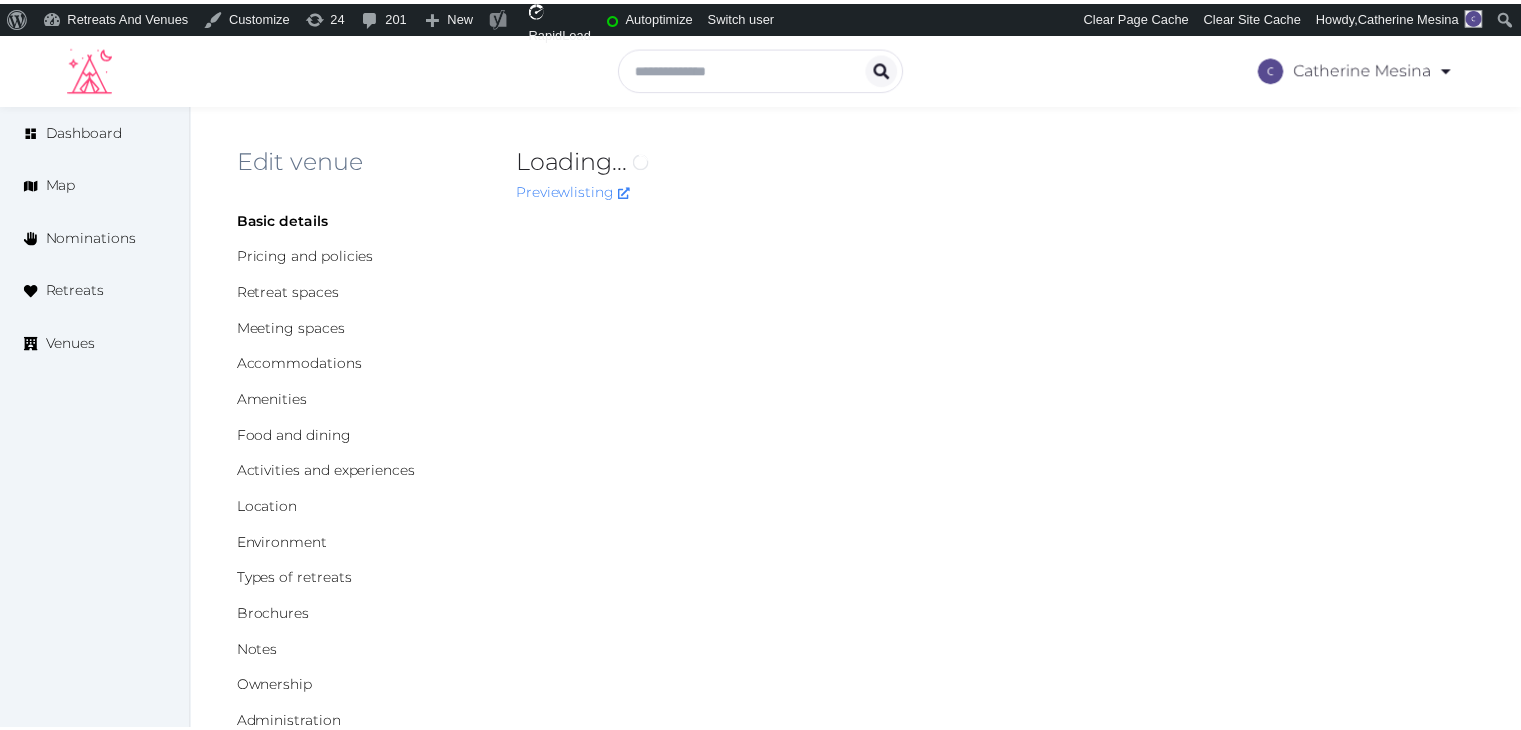 scroll, scrollTop: 0, scrollLeft: 0, axis: both 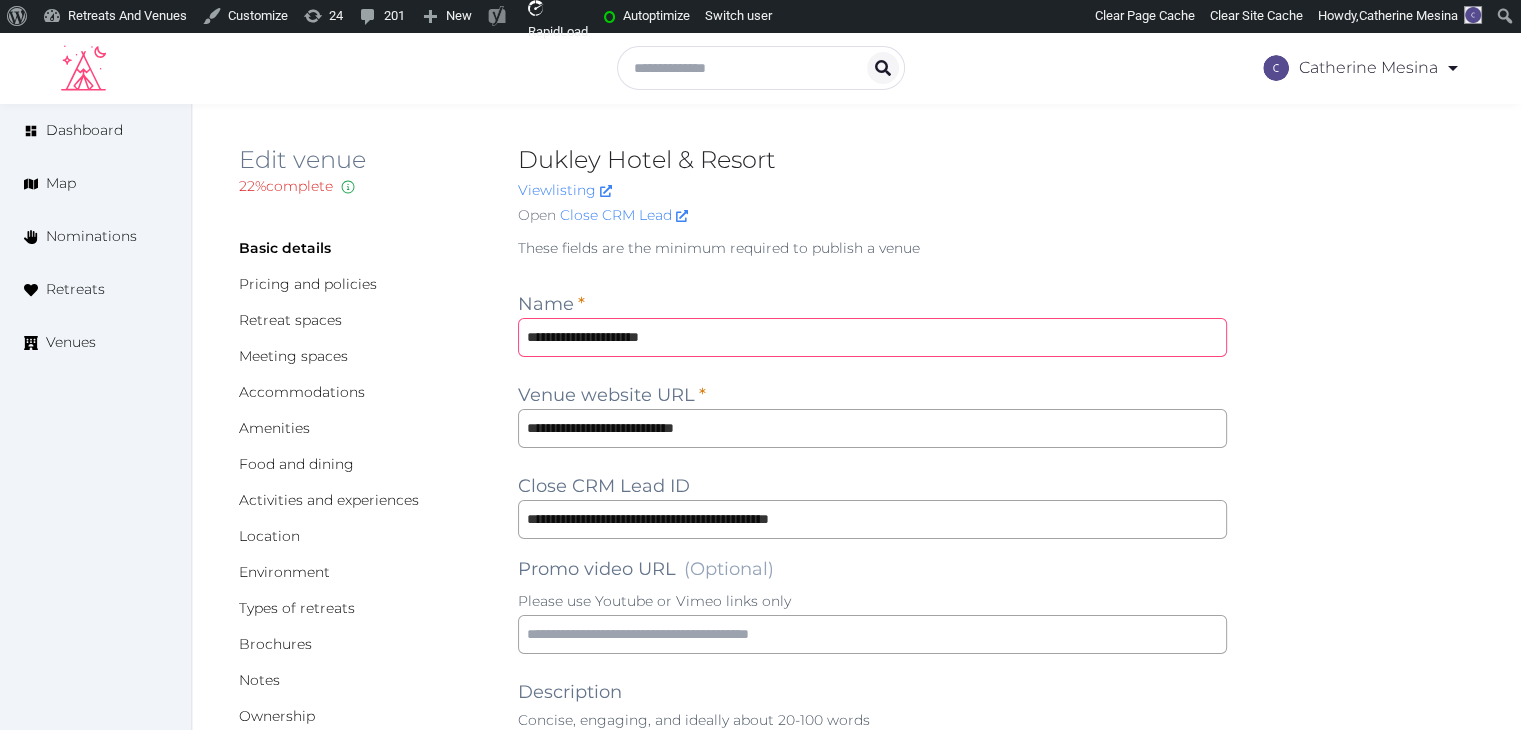 click on "**********" at bounding box center (872, 337) 